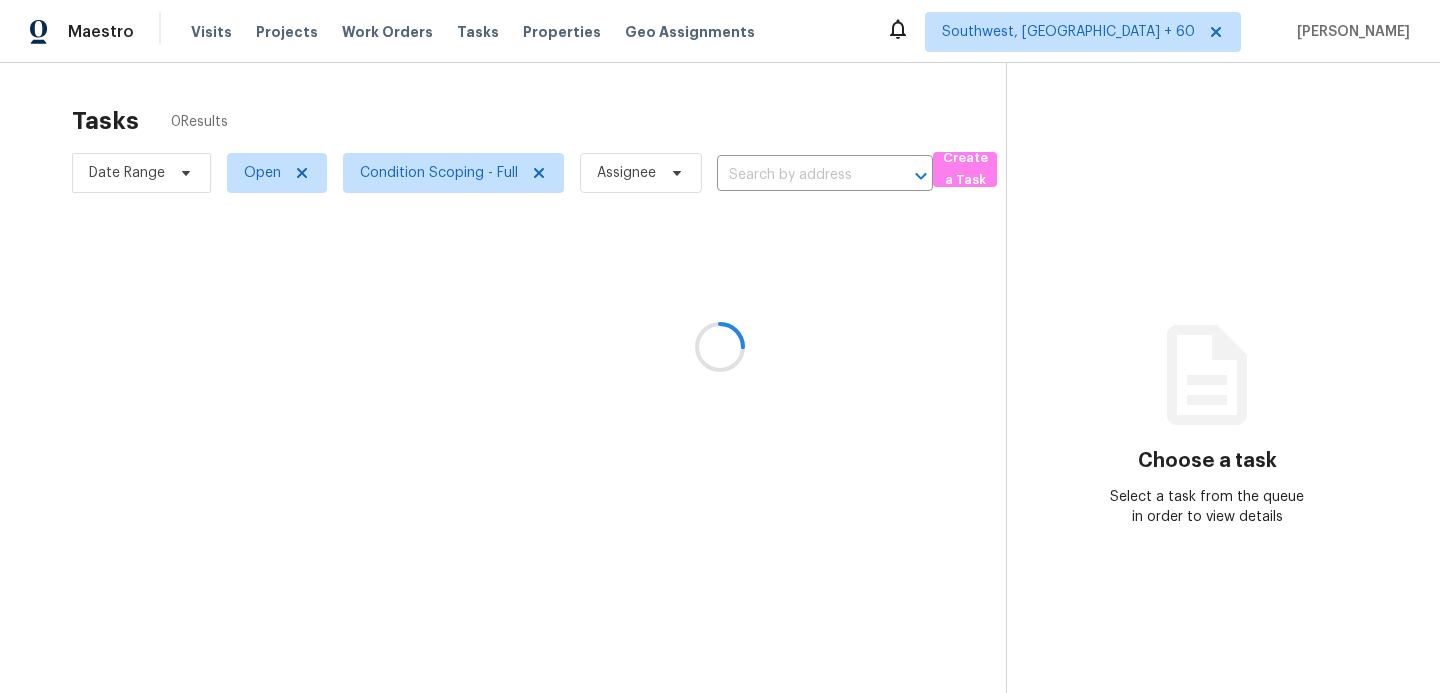 scroll, scrollTop: 0, scrollLeft: 0, axis: both 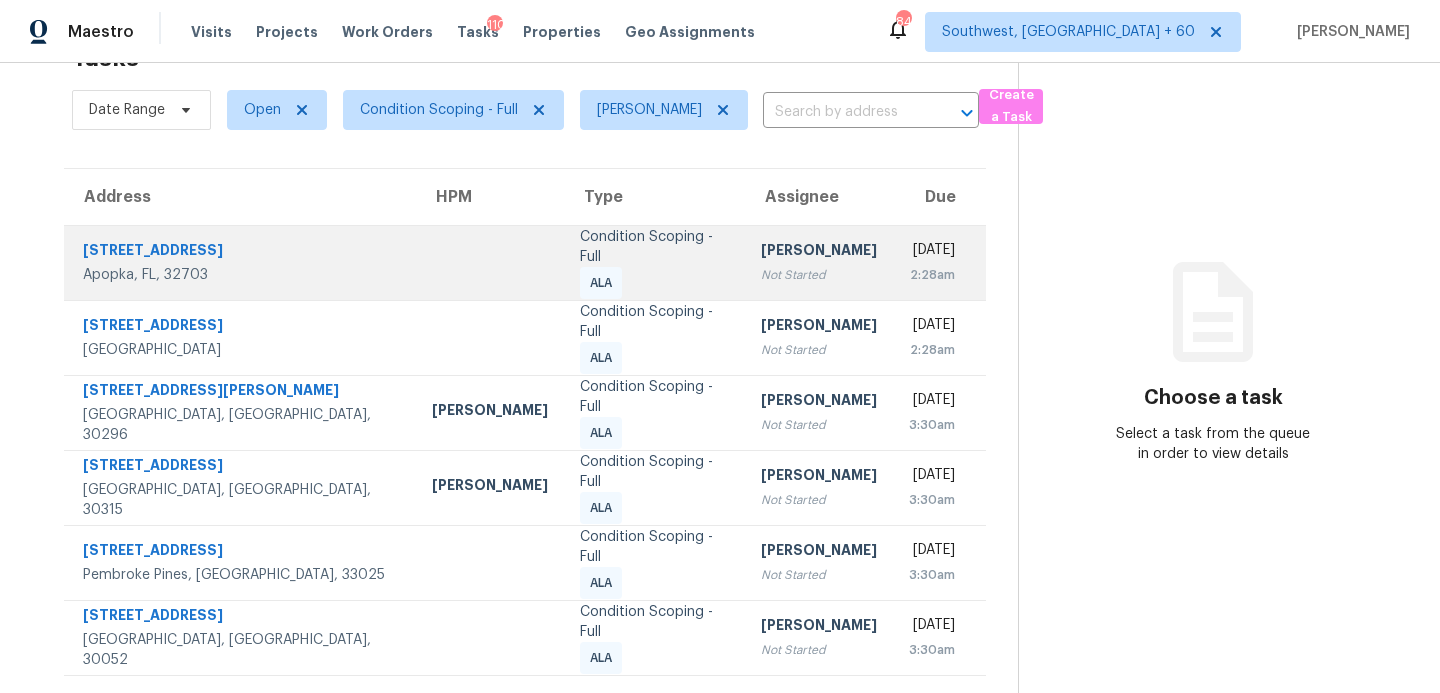 click on "[PERSON_NAME]" at bounding box center [819, 252] 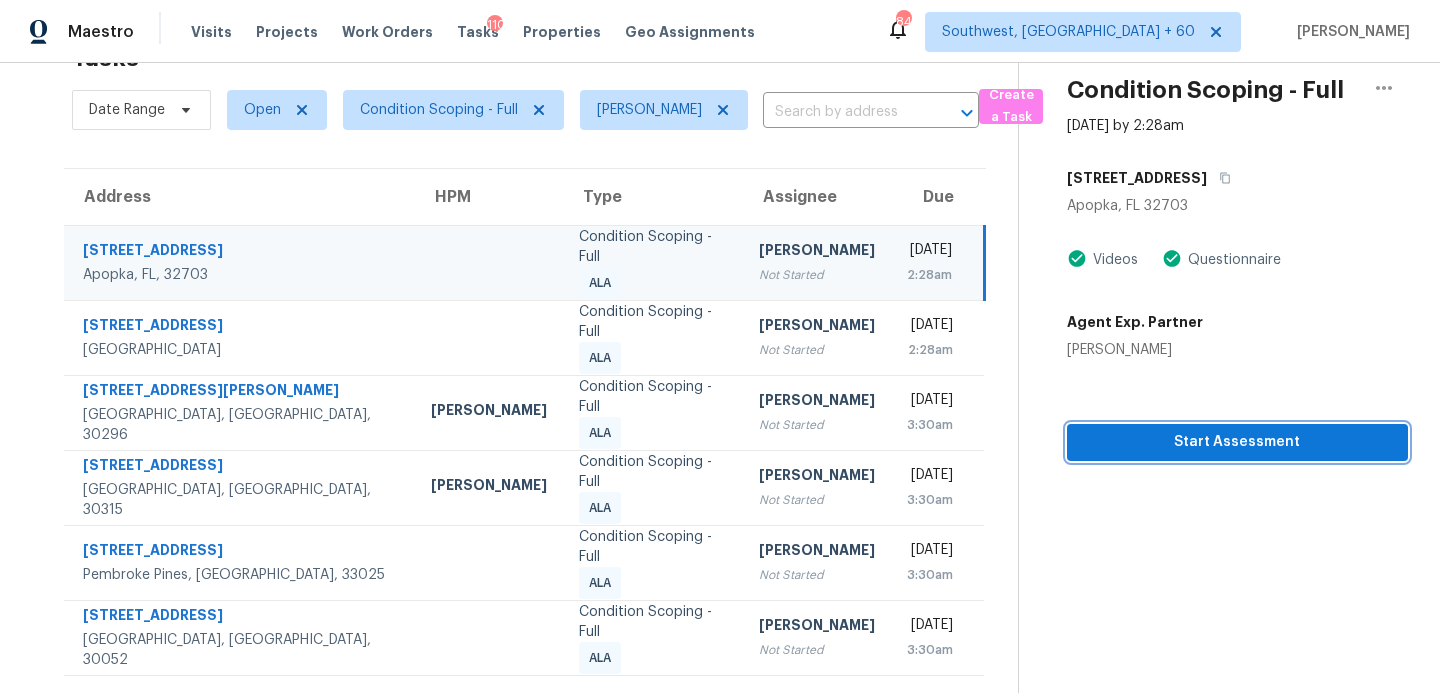 click on "Start Assessment" at bounding box center (1237, 442) 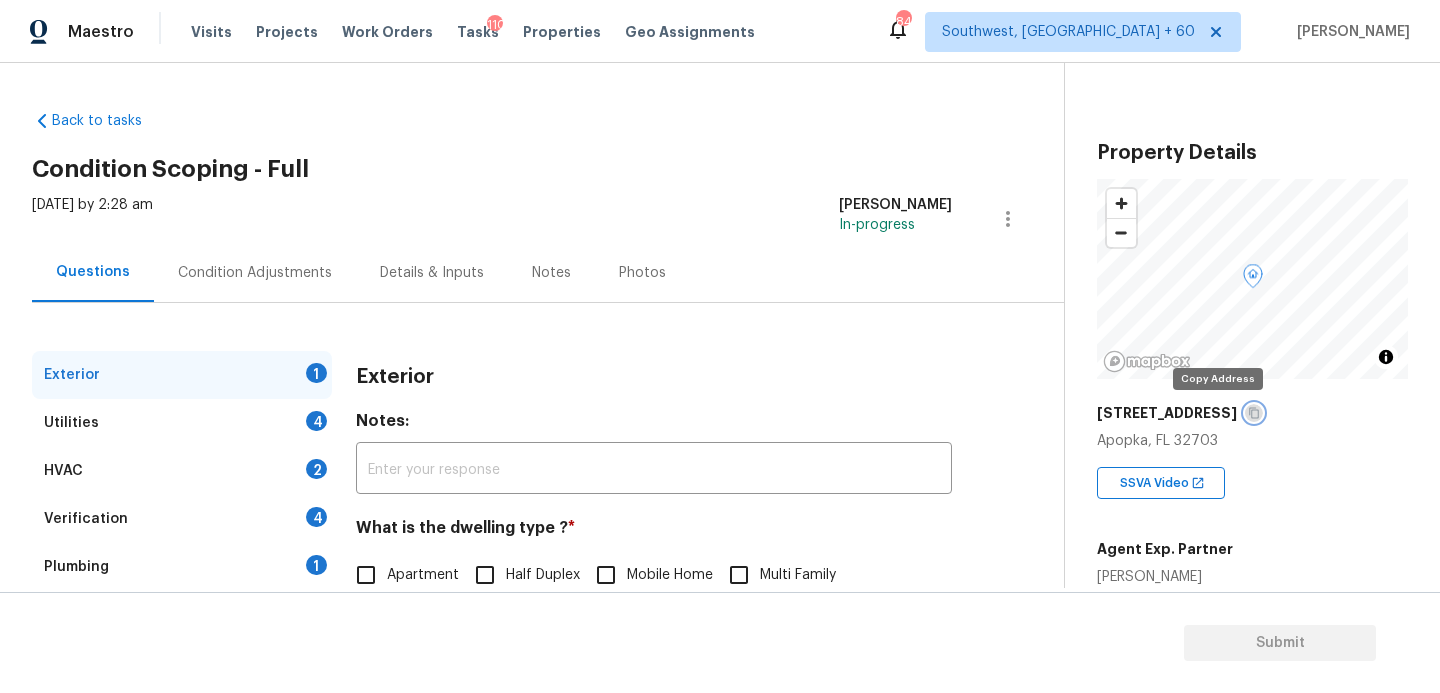 click 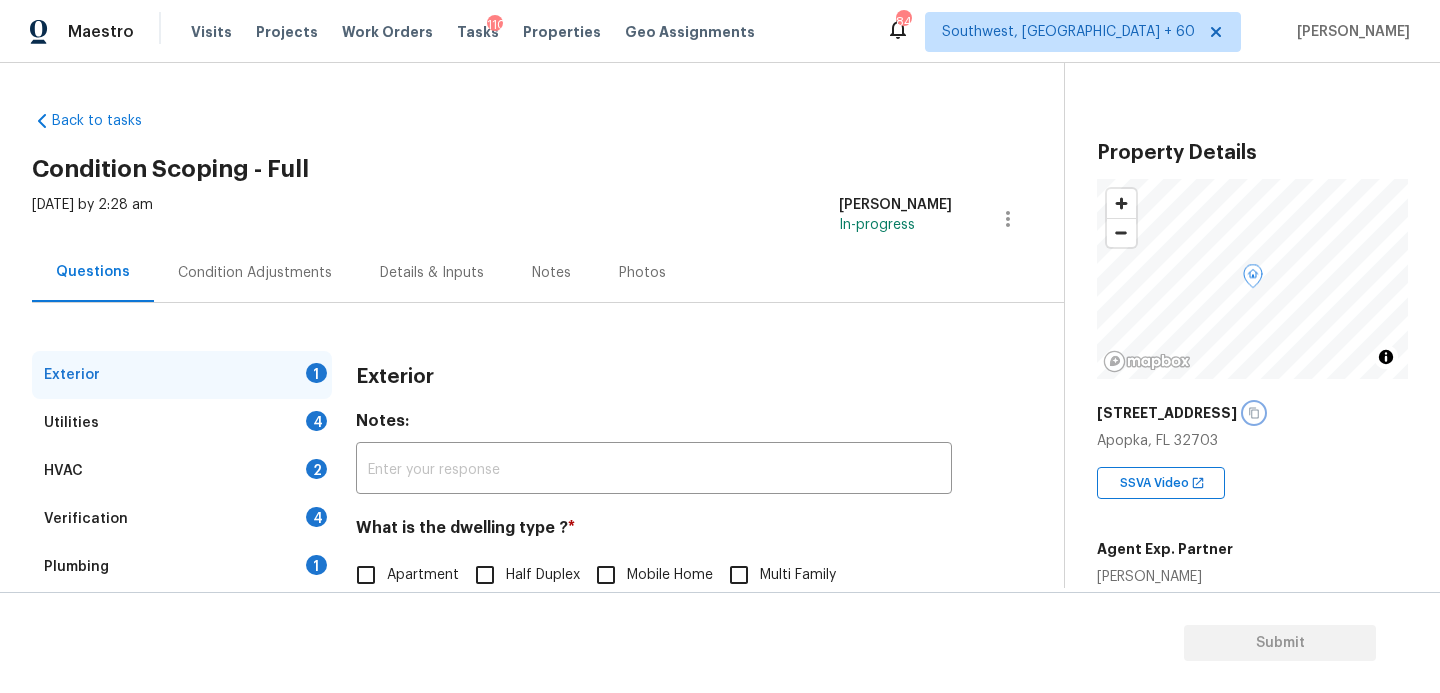 scroll, scrollTop: 136, scrollLeft: 0, axis: vertical 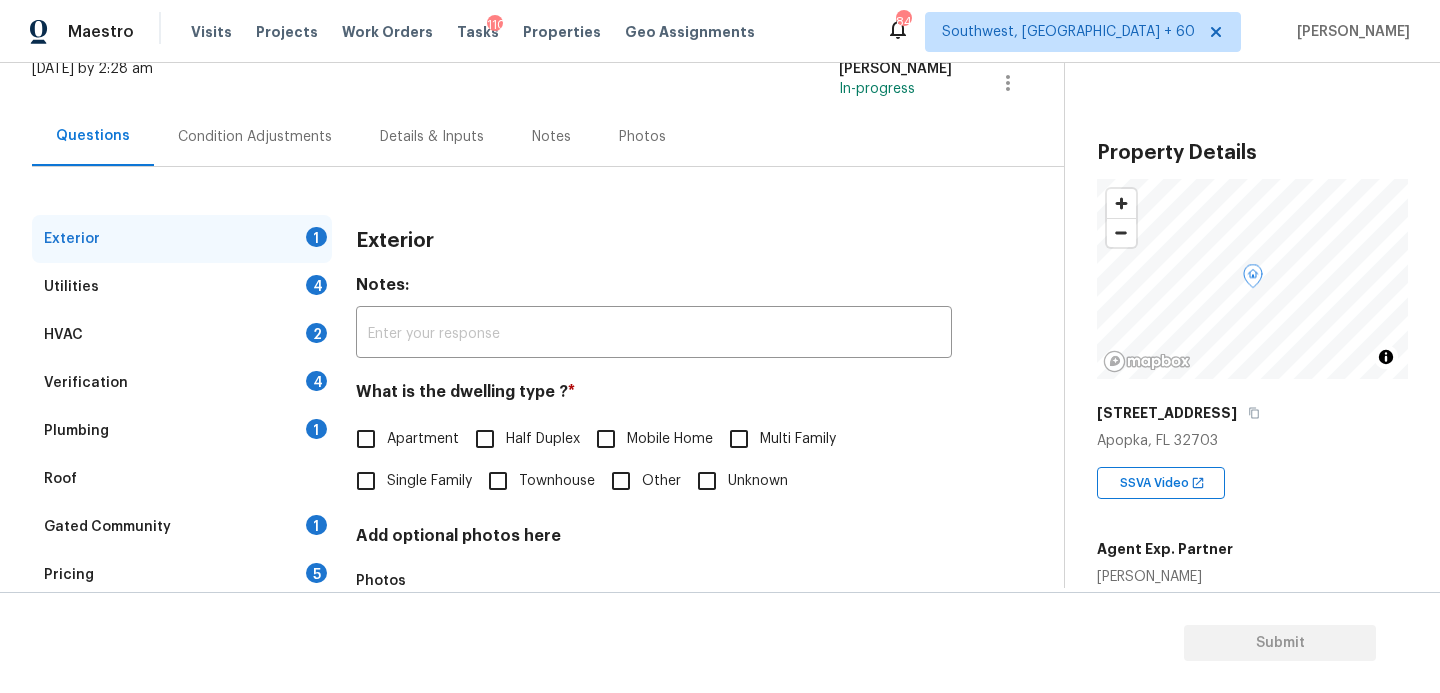 click on "Townhouse" at bounding box center [557, 481] 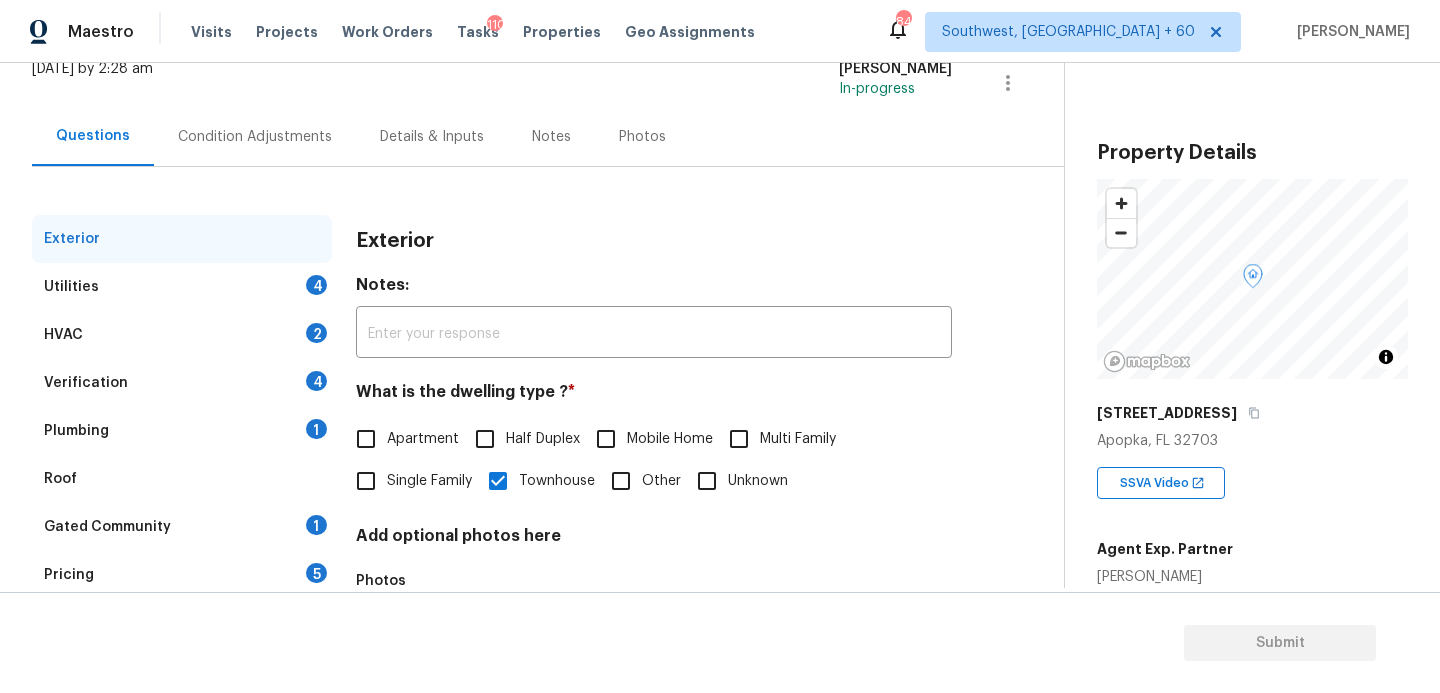 click on "Utilities 4" at bounding box center [182, 287] 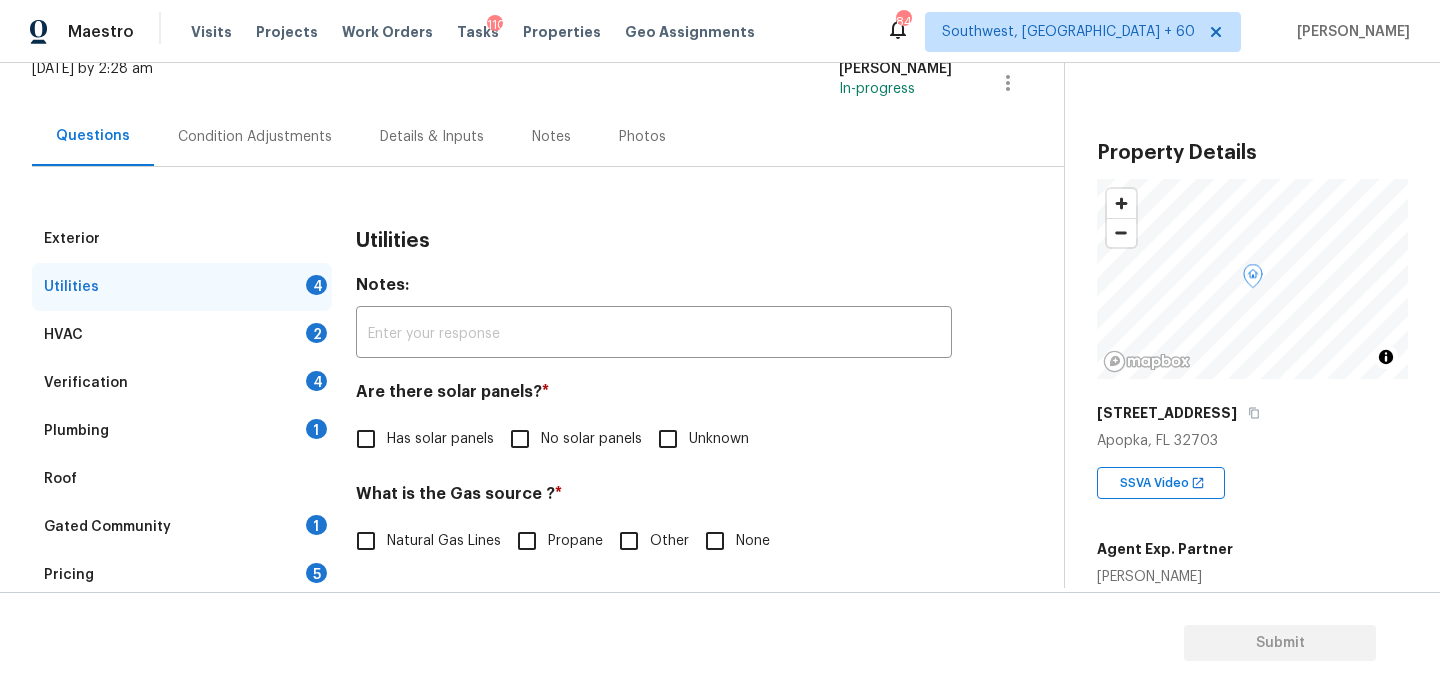 scroll, scrollTop: 141, scrollLeft: 0, axis: vertical 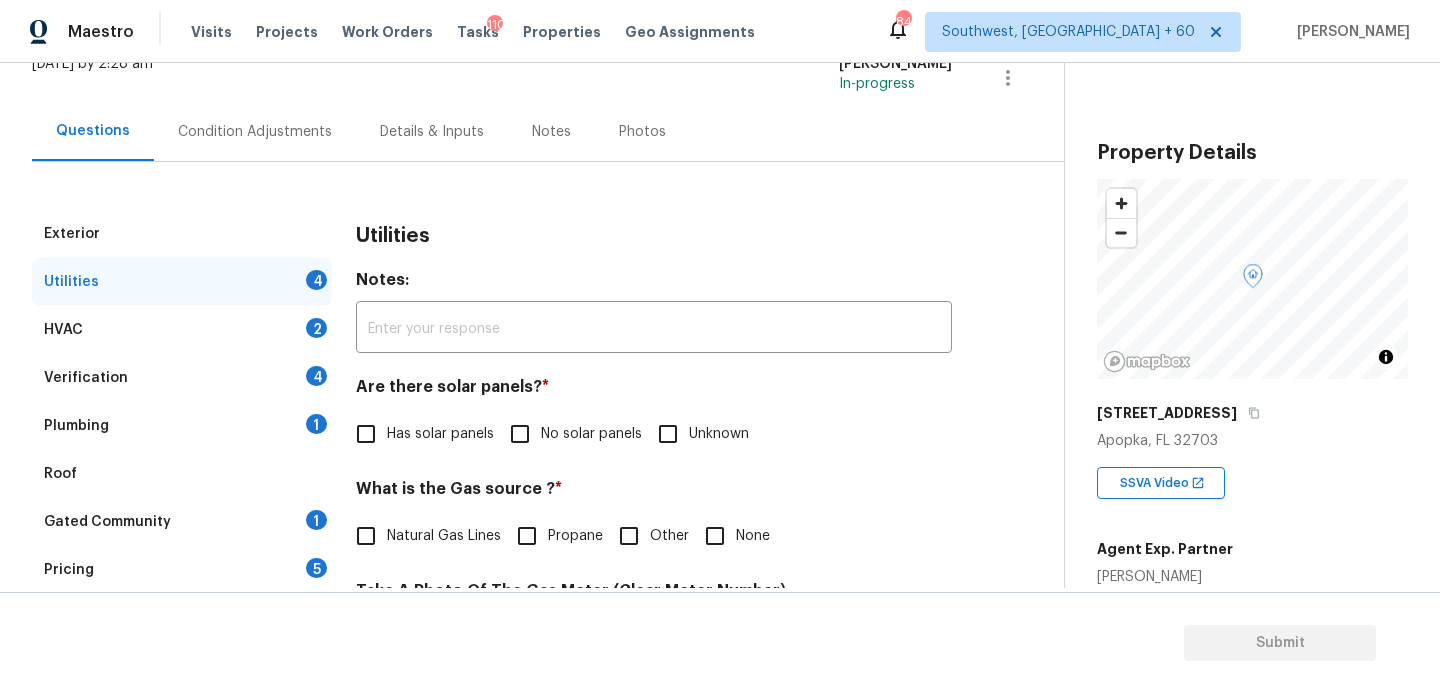 click on "No solar panels" at bounding box center [570, 434] 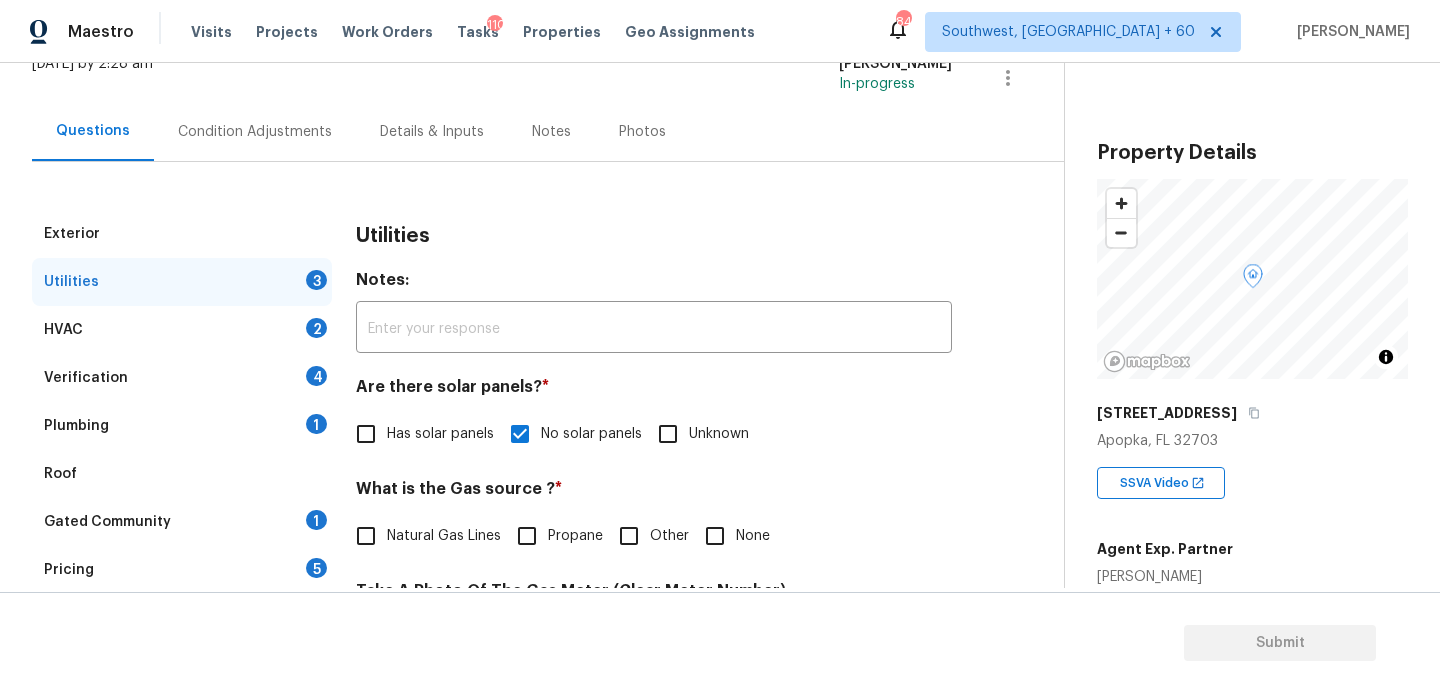 scroll, scrollTop: 812, scrollLeft: 0, axis: vertical 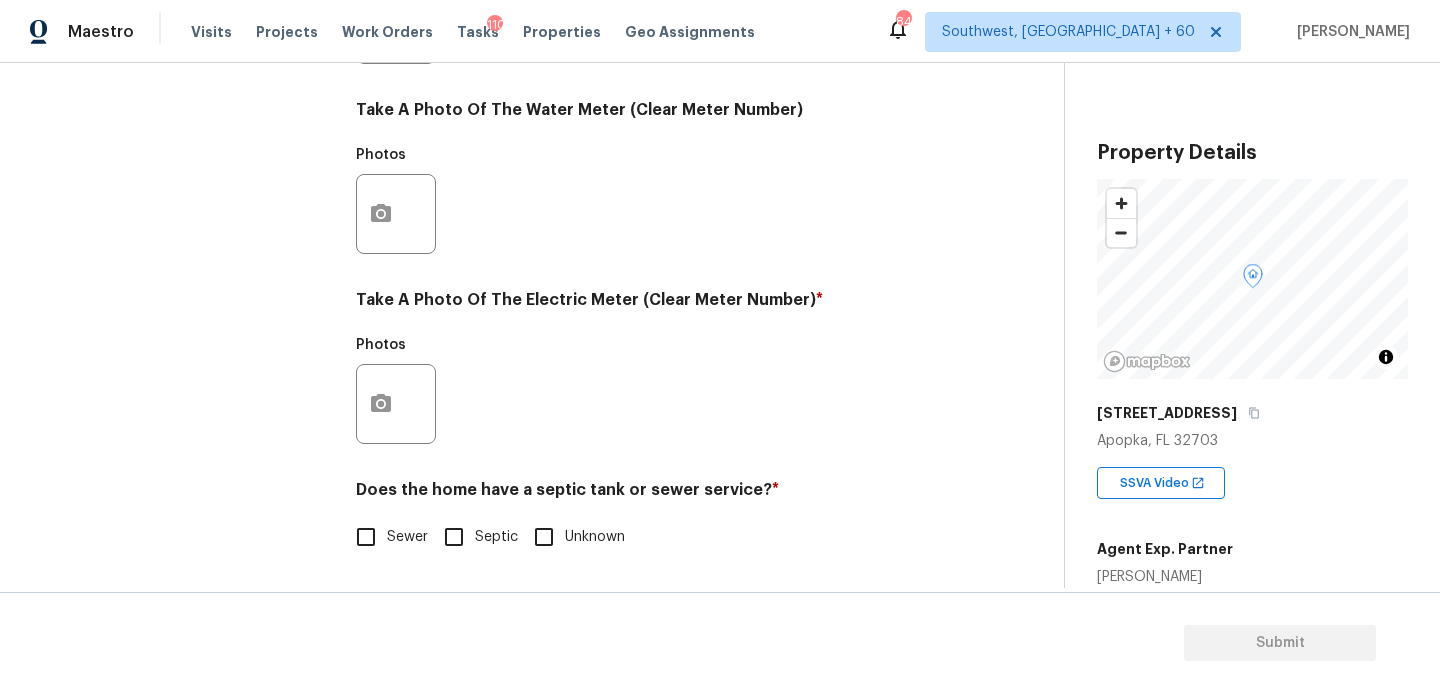 click on "Septic" at bounding box center (496, 537) 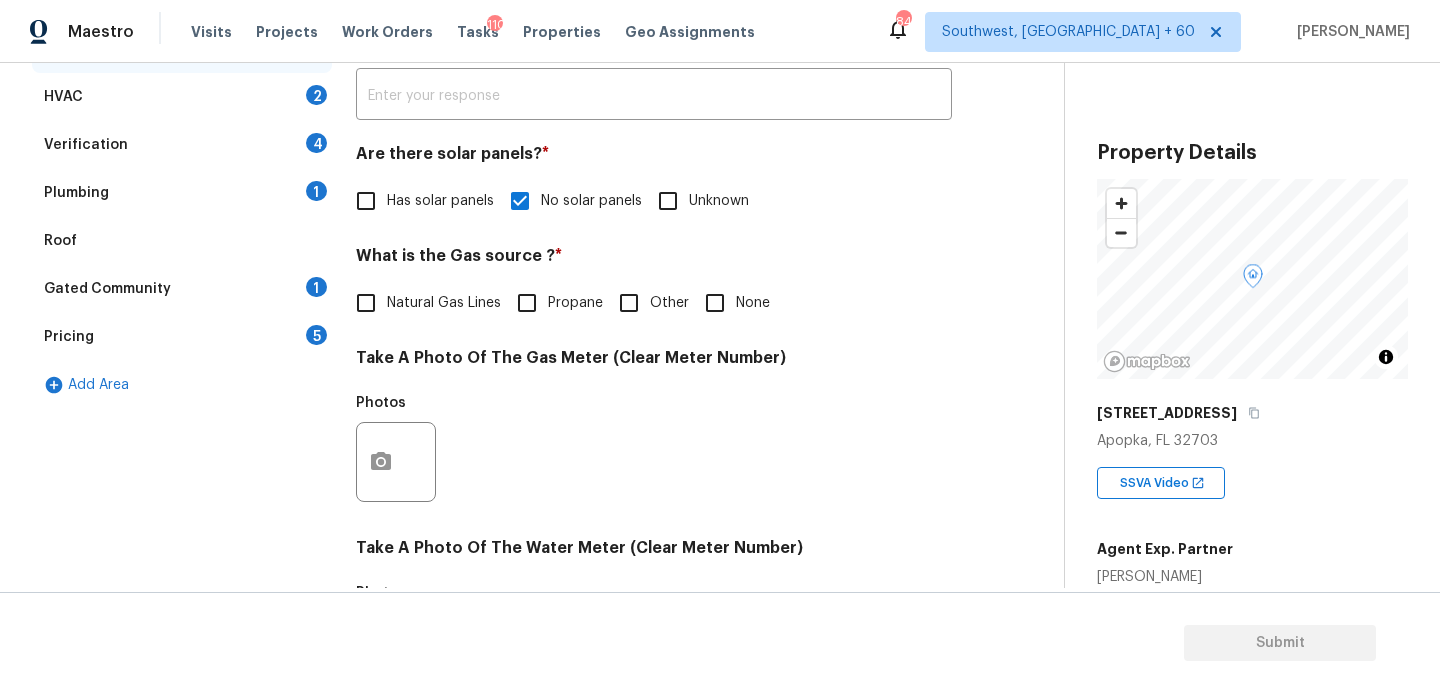 scroll, scrollTop: 0, scrollLeft: 0, axis: both 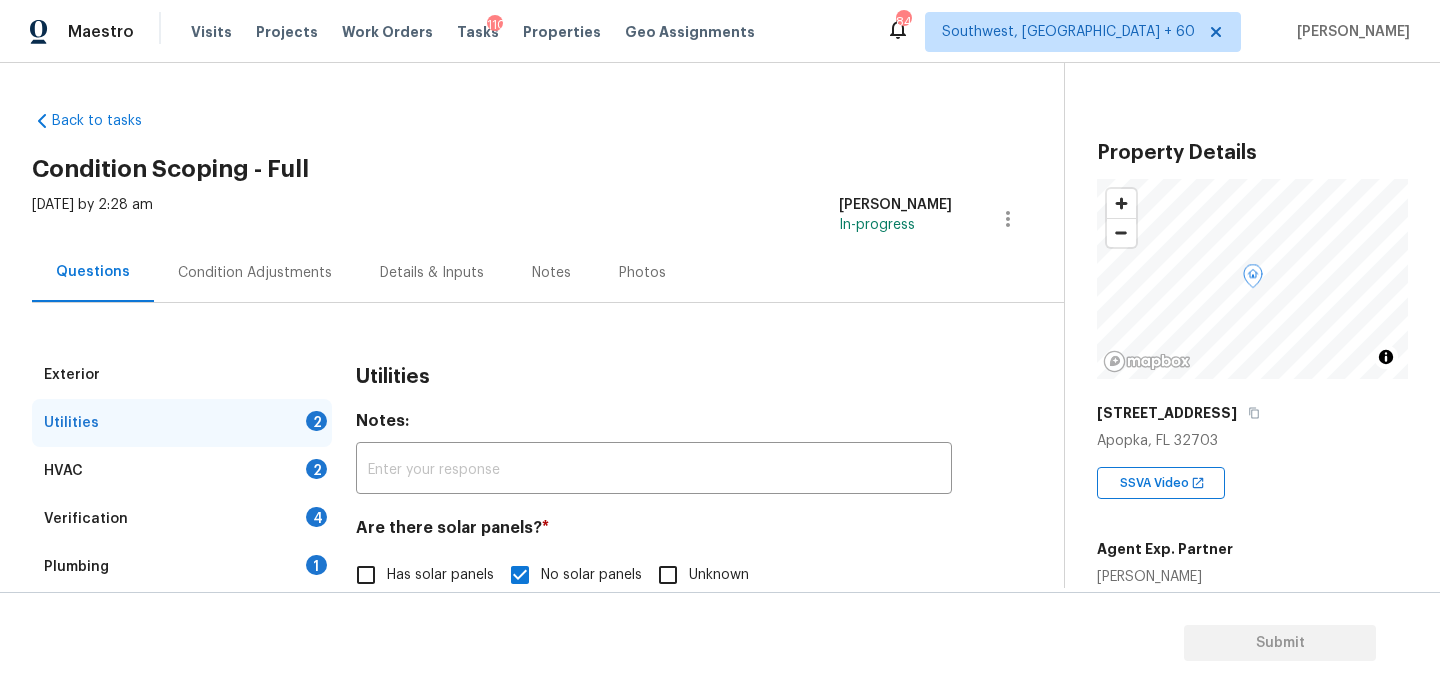 click on "Condition Adjustments" at bounding box center [255, 272] 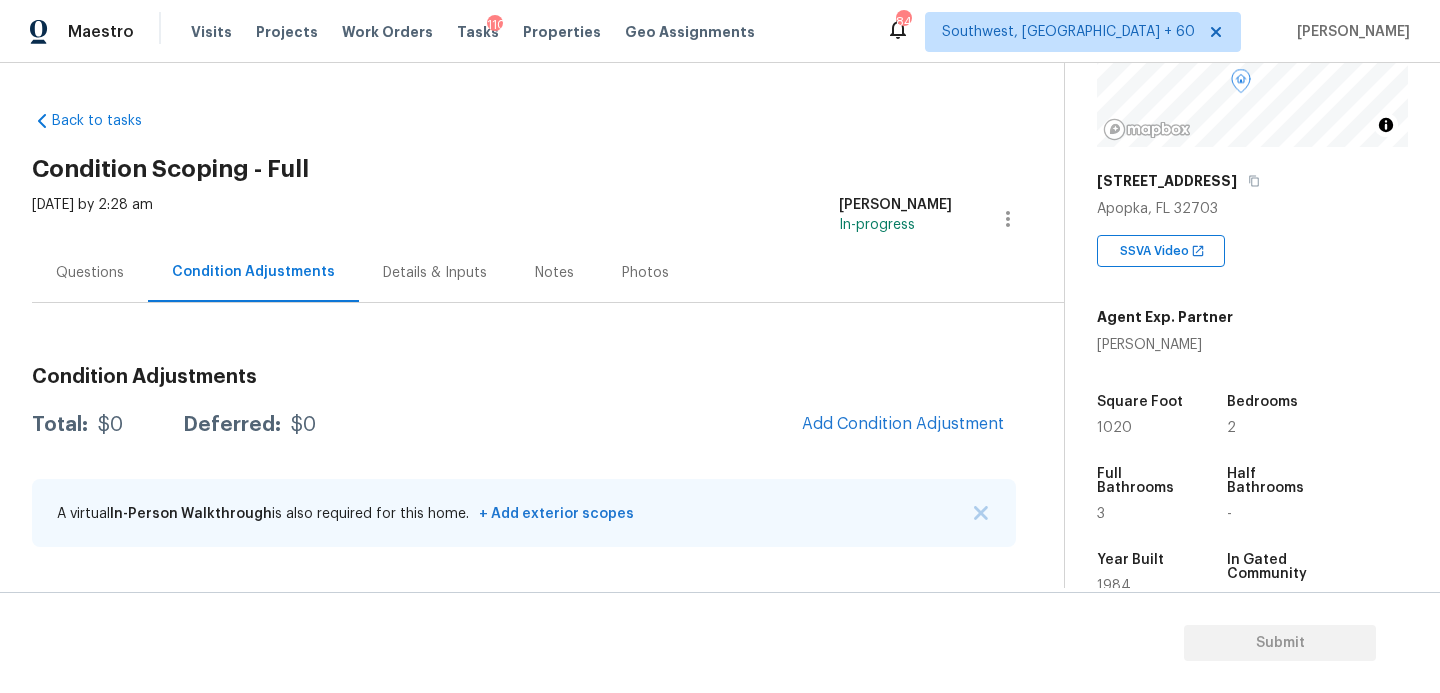 scroll, scrollTop: 303, scrollLeft: 0, axis: vertical 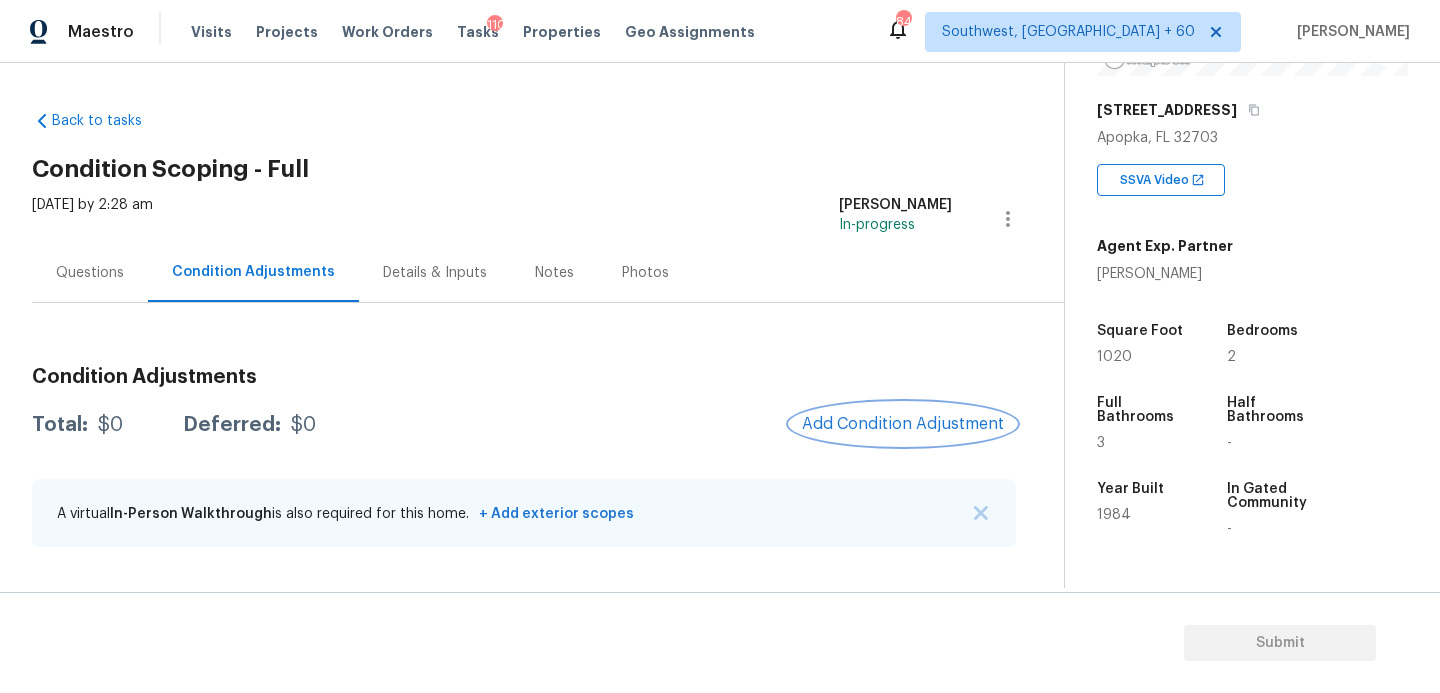 click on "Add Condition Adjustment" at bounding box center (903, 424) 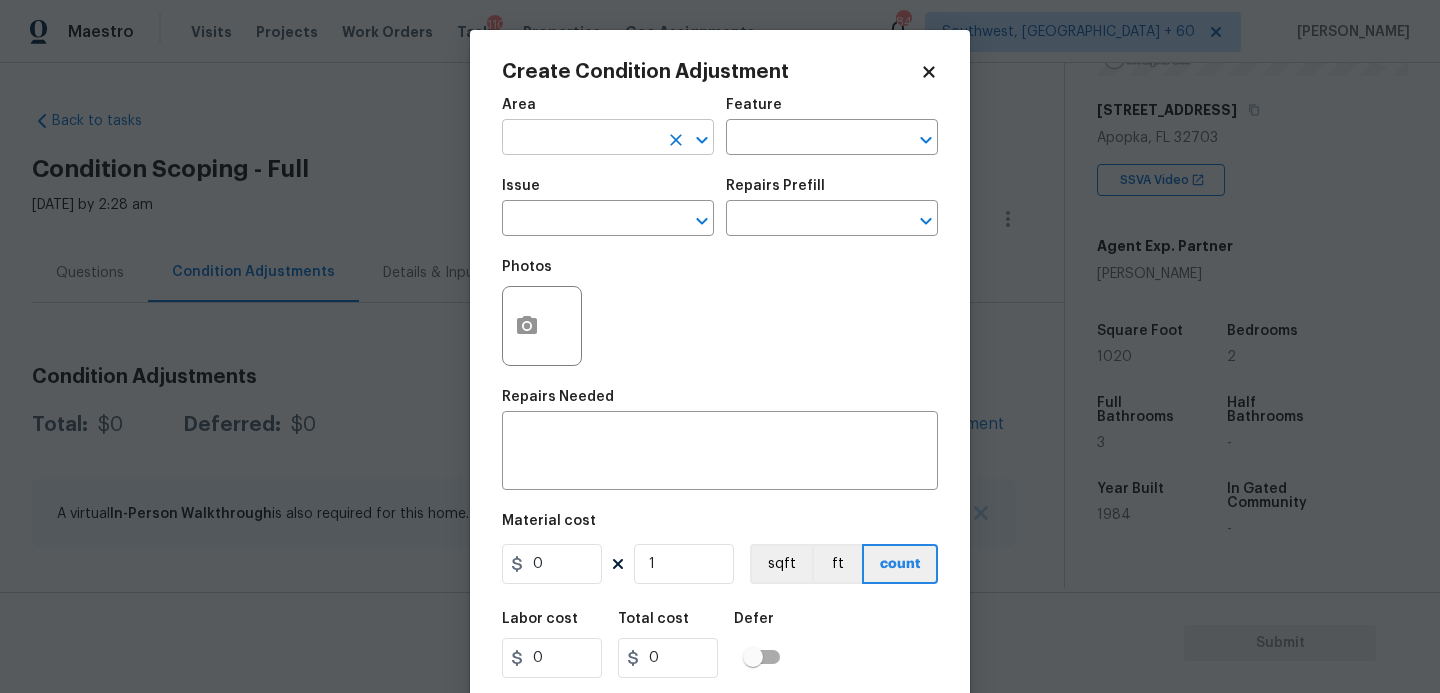 click at bounding box center [580, 139] 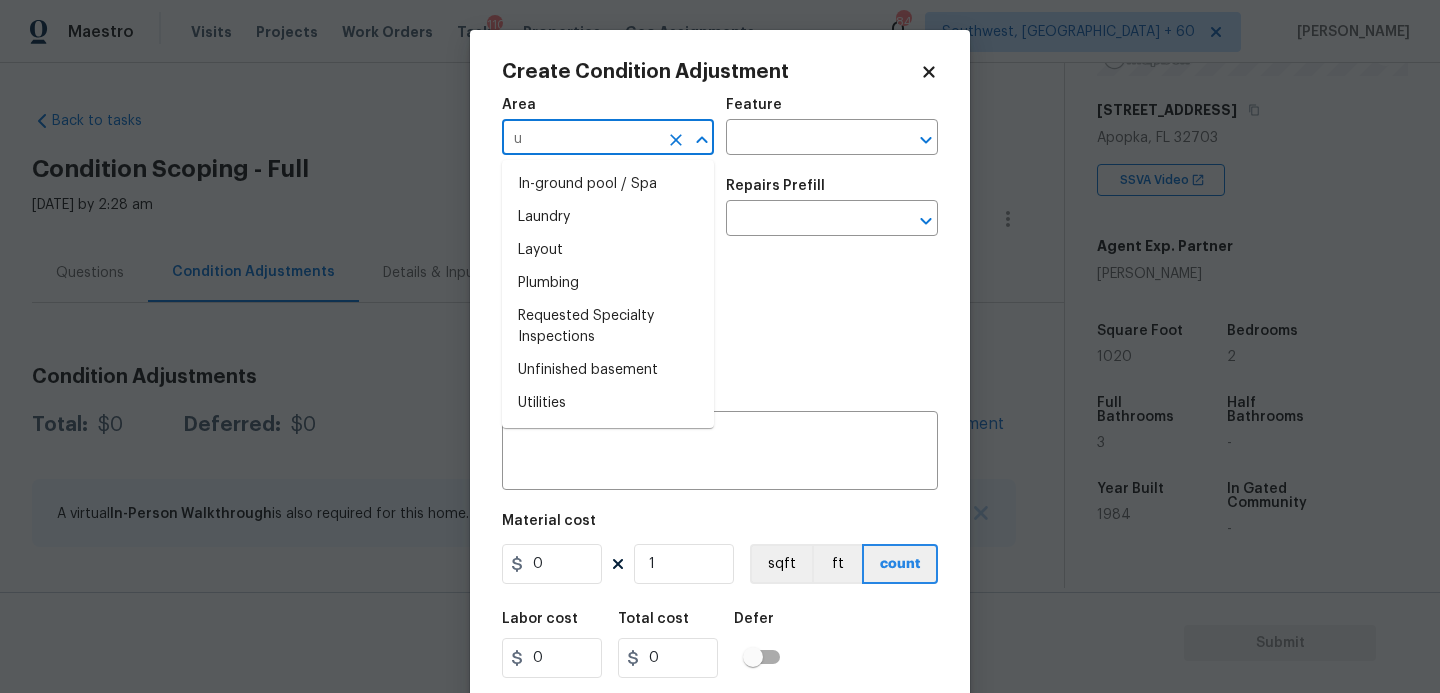 type on "ut" 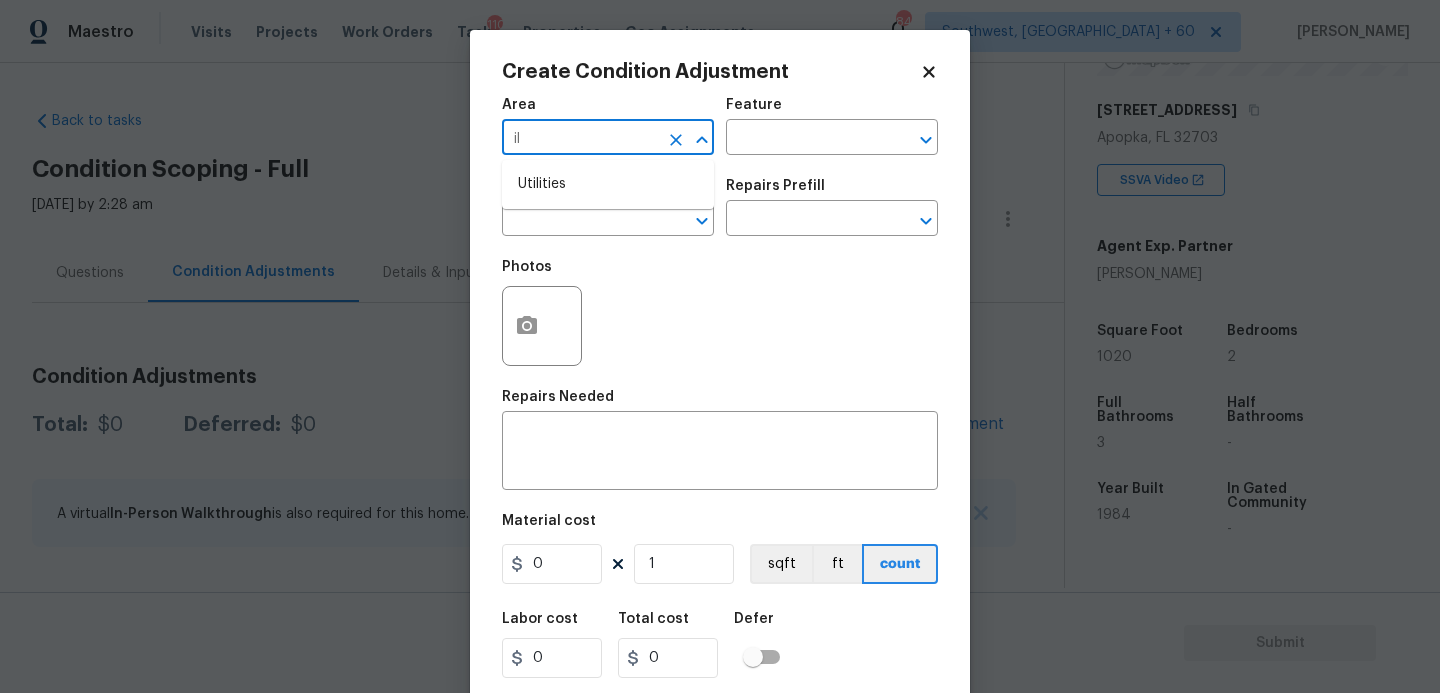 type on "i" 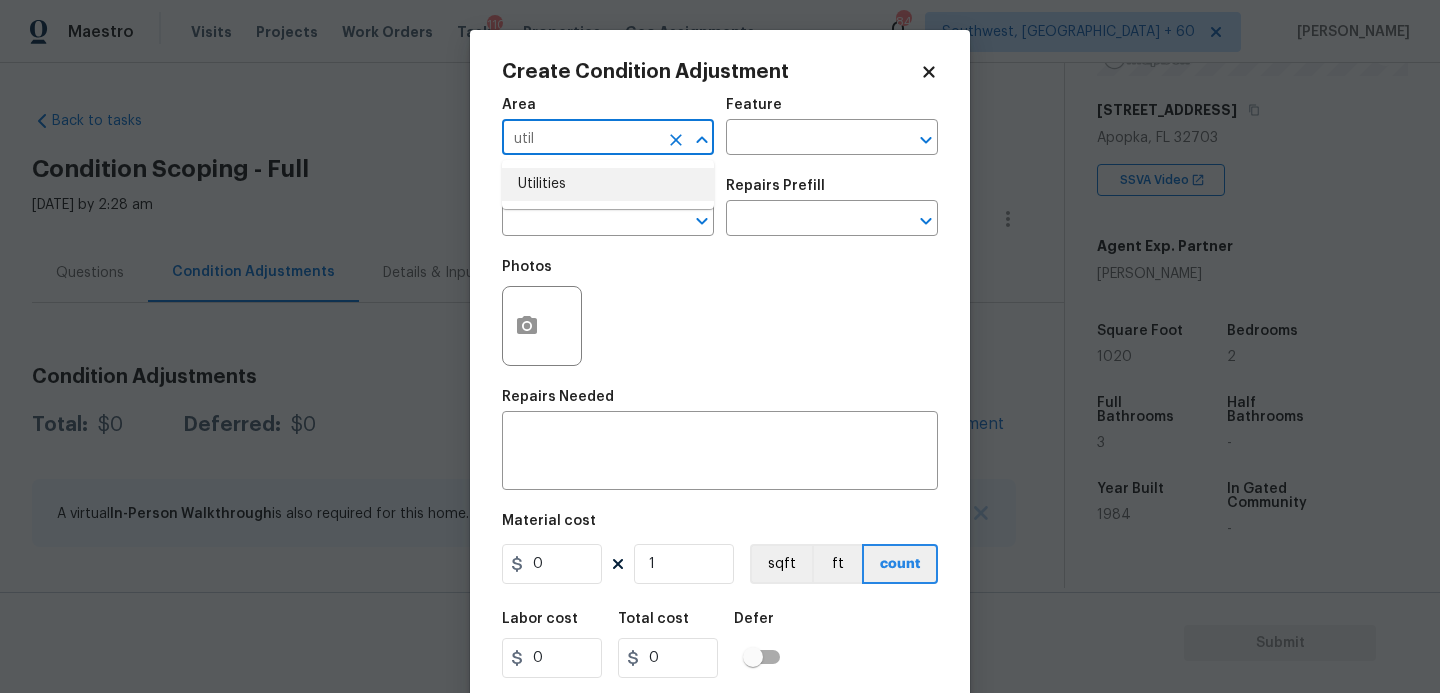 click on "Utilities" at bounding box center (608, 184) 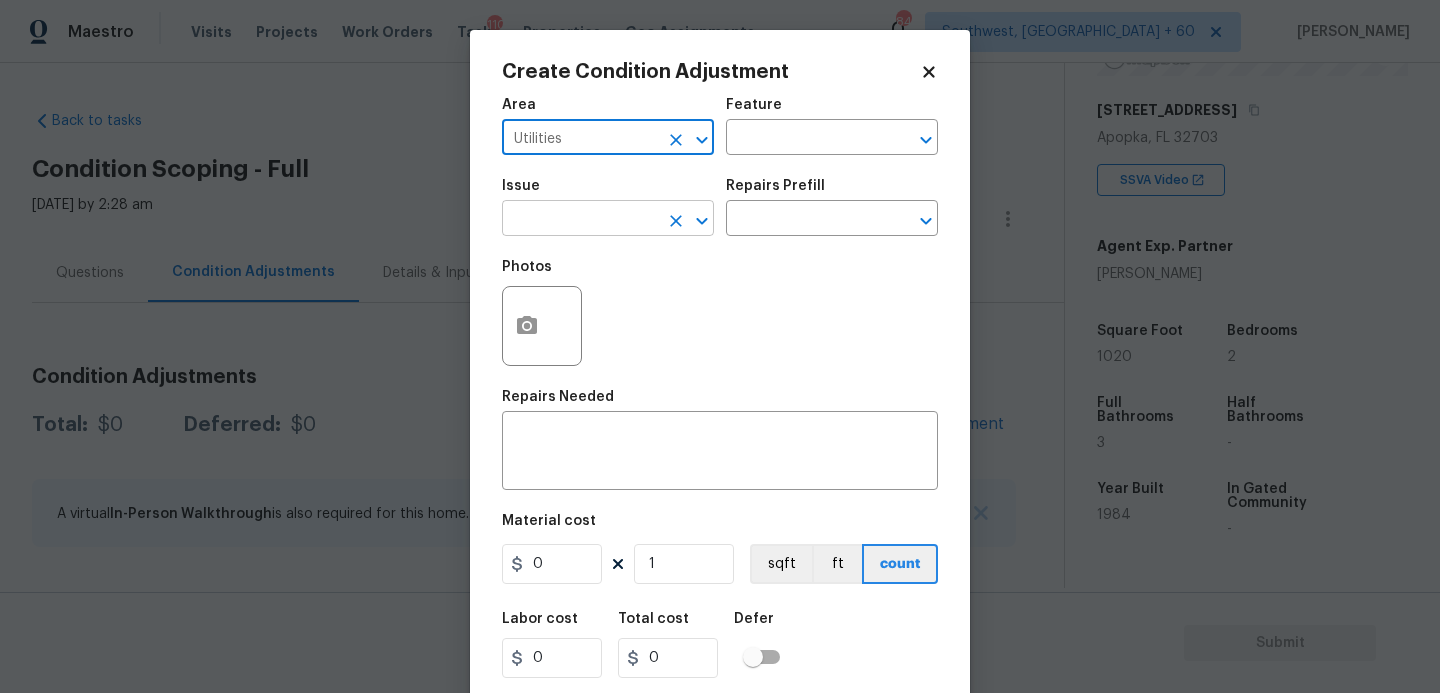 type on "Utilities" 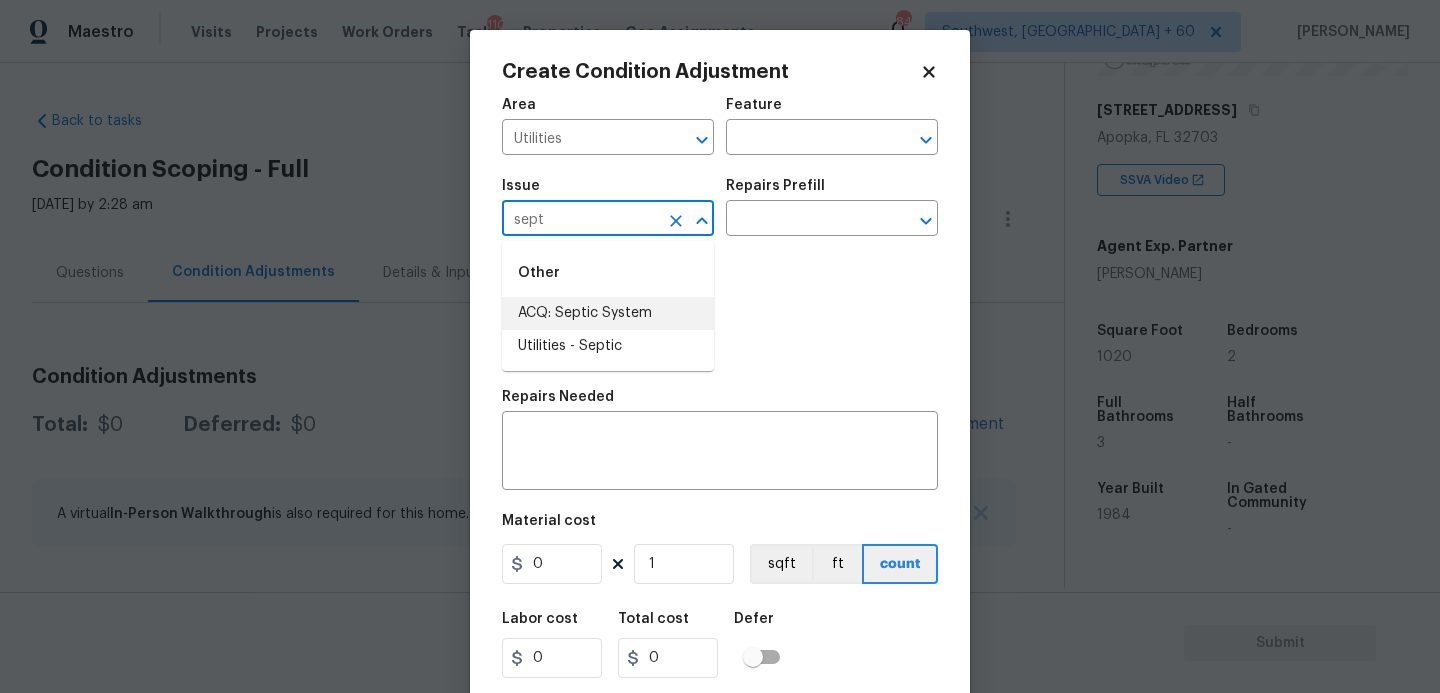 click on "ACQ: Septic System" at bounding box center (608, 313) 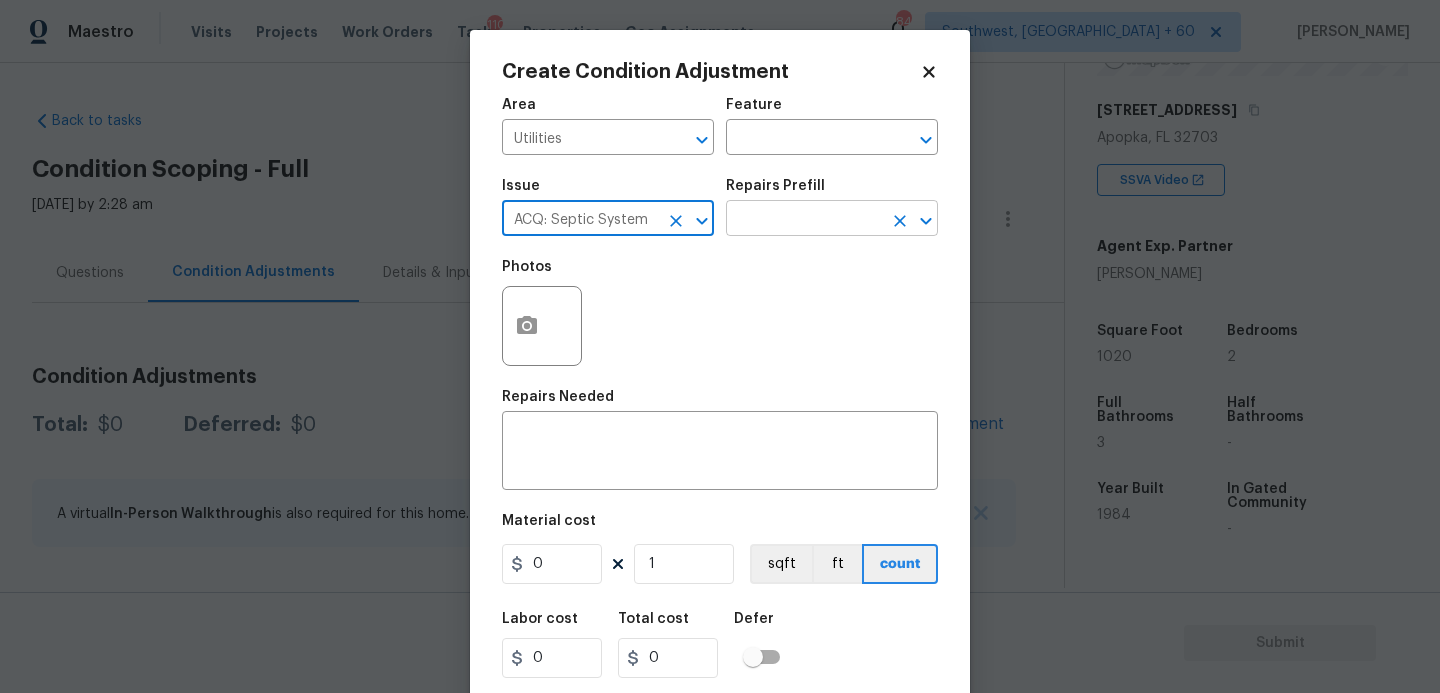 type on "ACQ: Septic System" 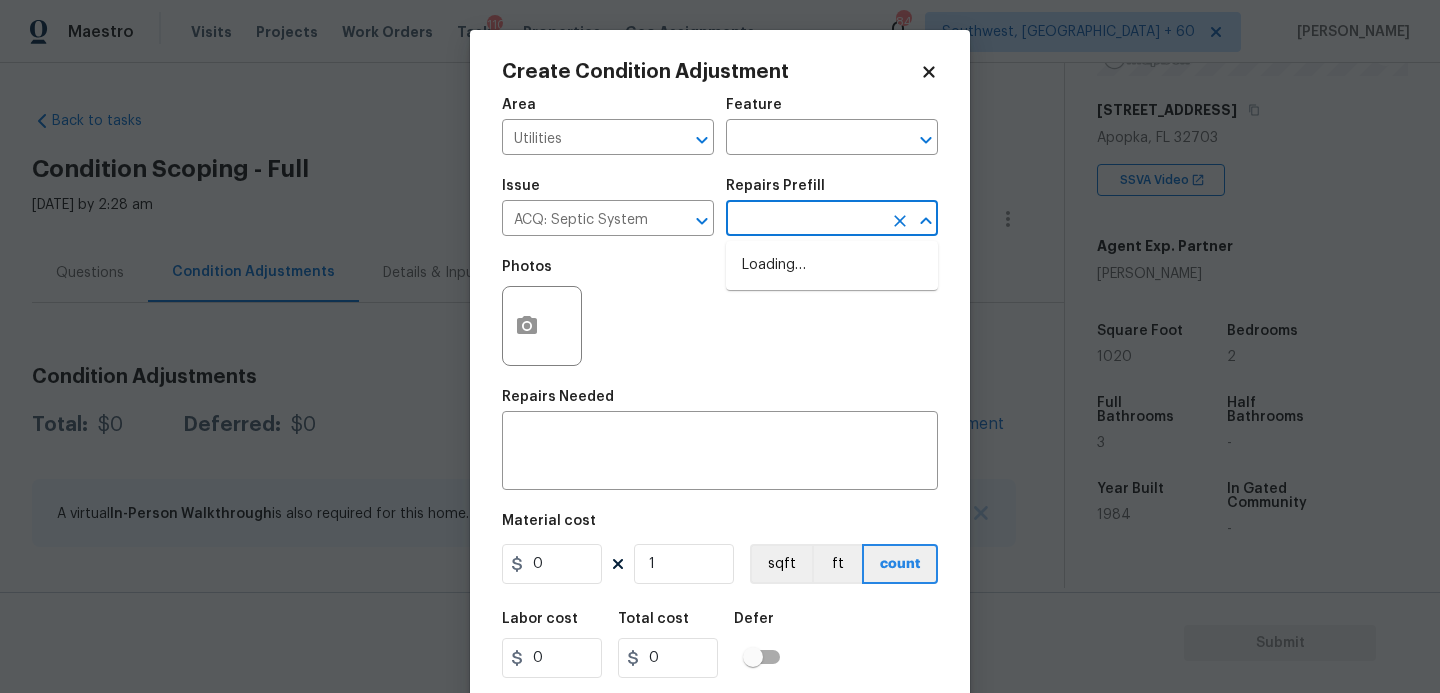 click at bounding box center [804, 220] 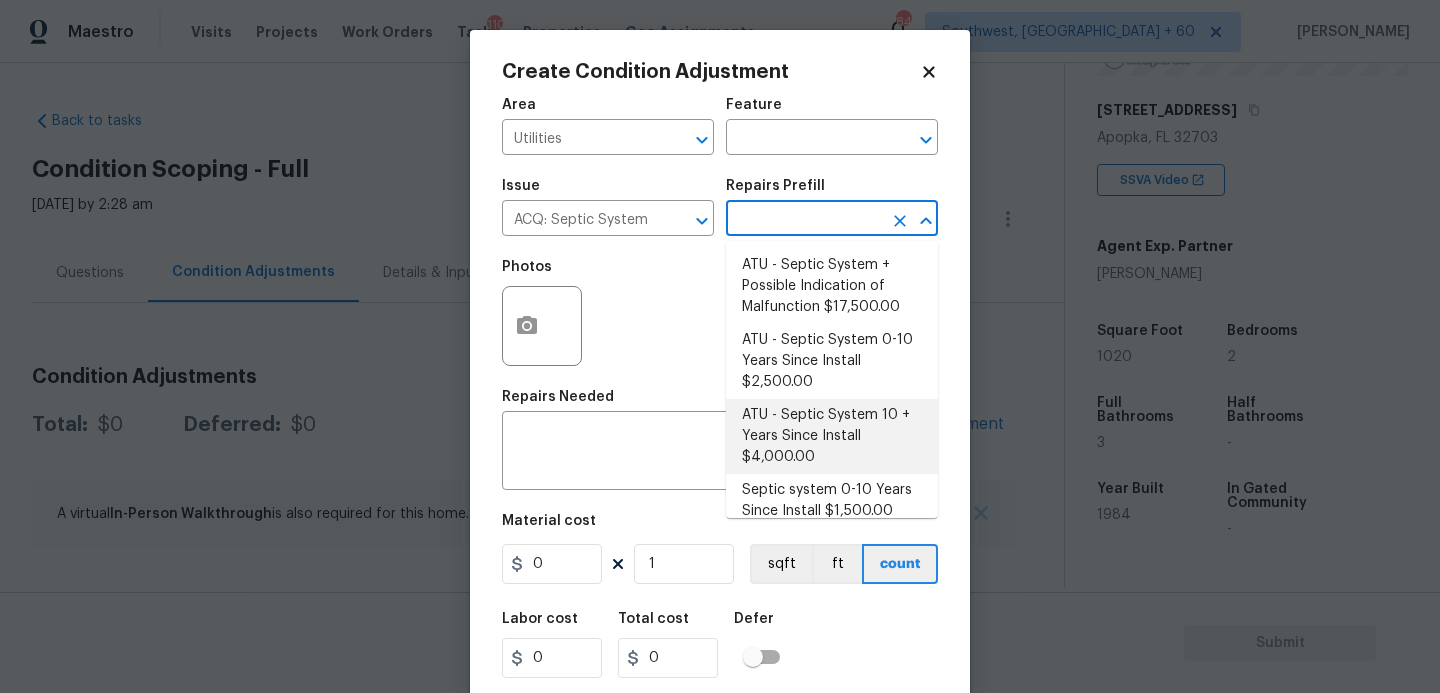 scroll, scrollTop: 9, scrollLeft: 0, axis: vertical 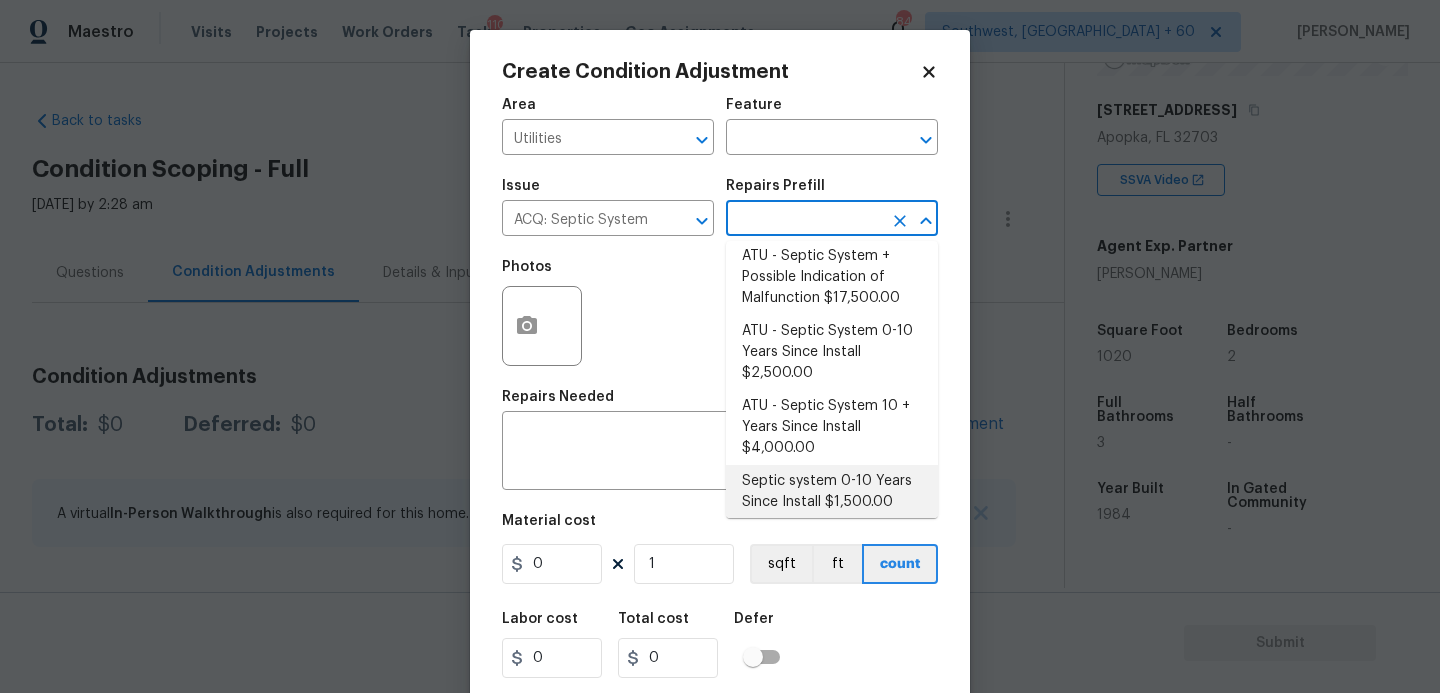 click on "Septic system 0-10 Years Since Install $1,500.00" at bounding box center [832, 492] 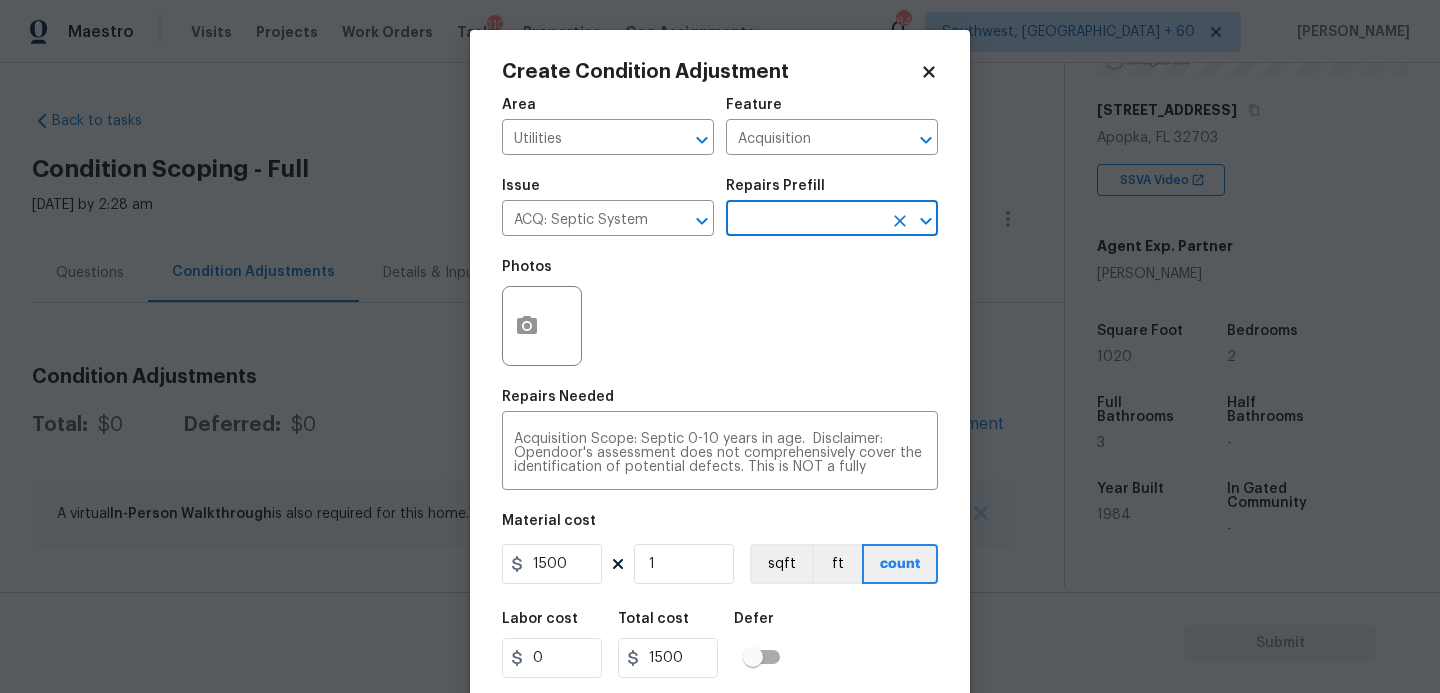 scroll, scrollTop: 54, scrollLeft: 0, axis: vertical 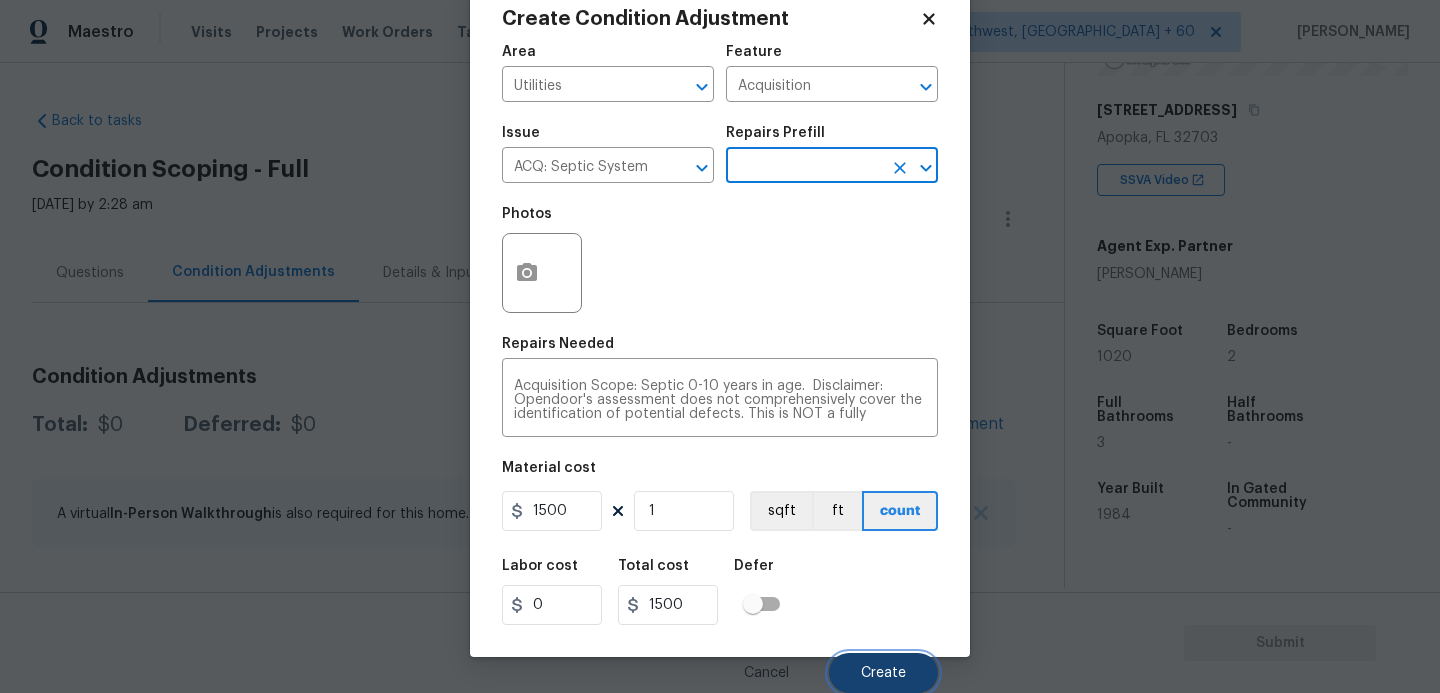 click on "Create" at bounding box center (883, 673) 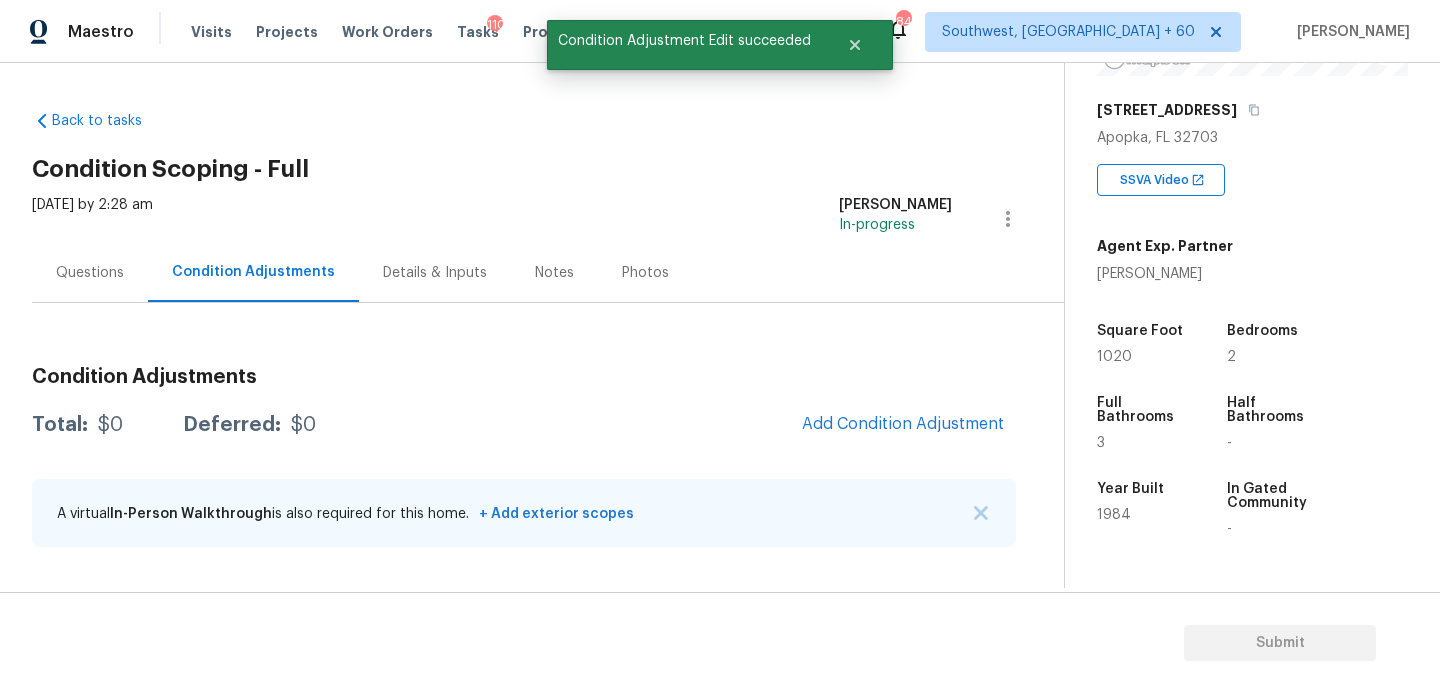 scroll, scrollTop: 47, scrollLeft: 0, axis: vertical 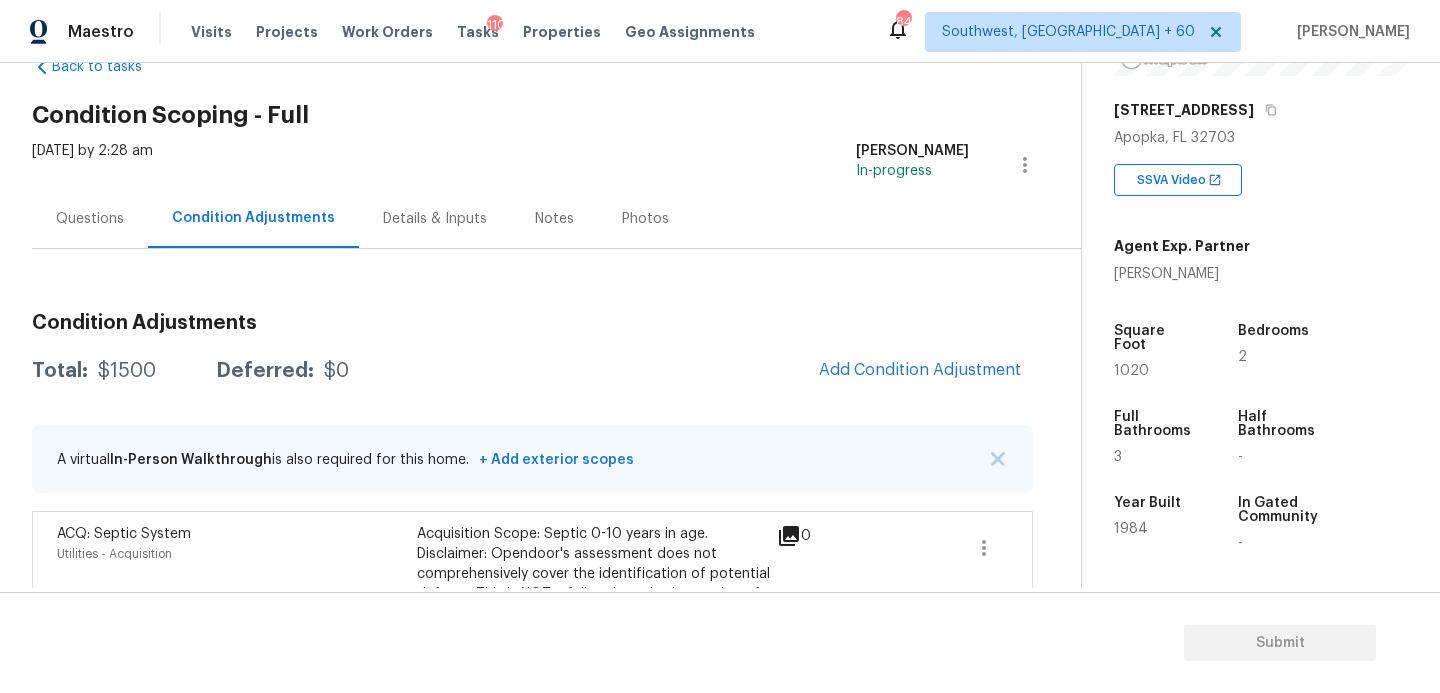click on "Questions" at bounding box center [90, 219] 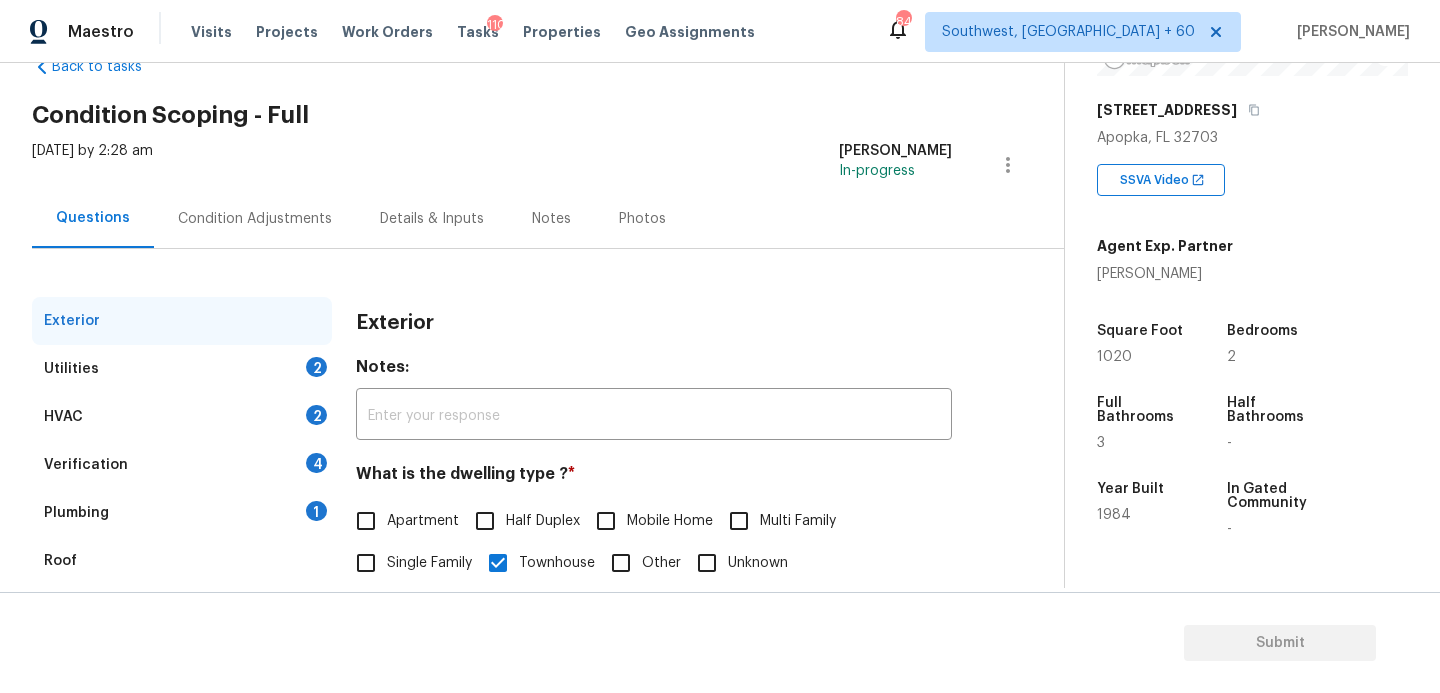 scroll, scrollTop: 59, scrollLeft: 0, axis: vertical 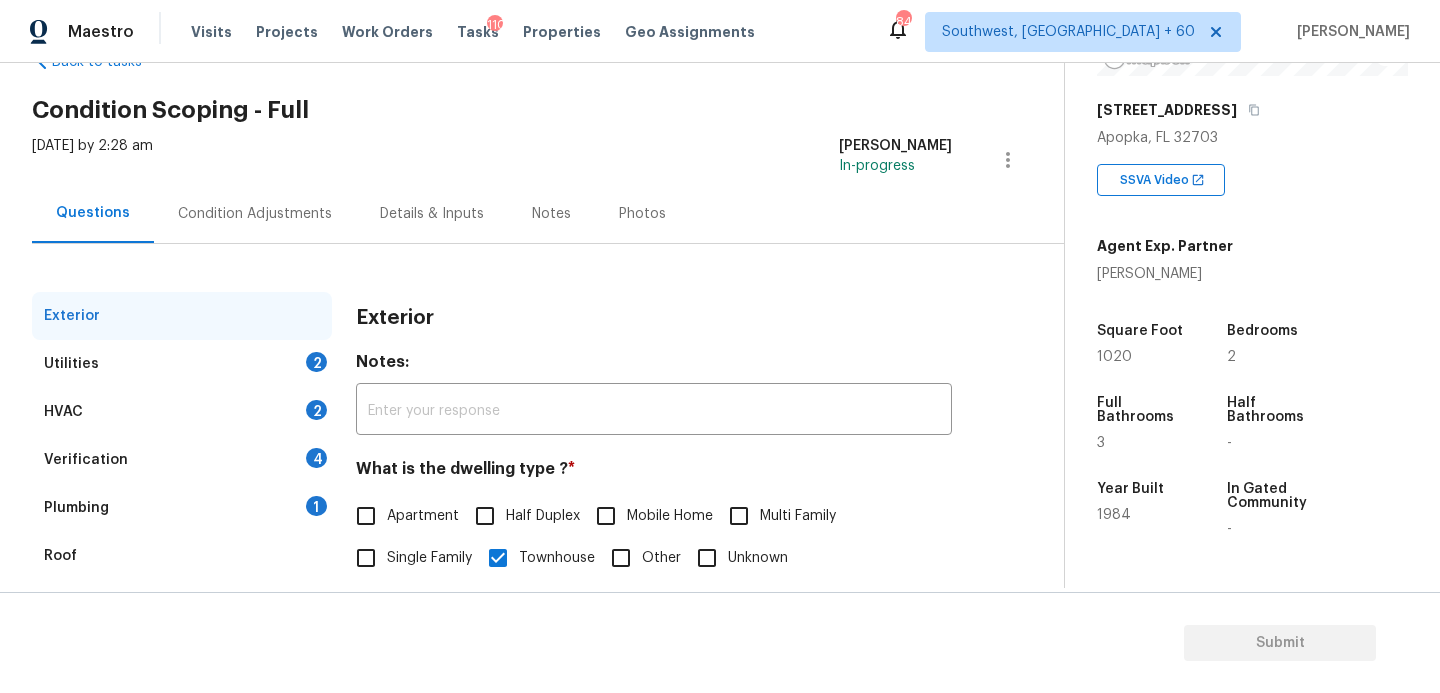click on "Utilities 2" at bounding box center [182, 364] 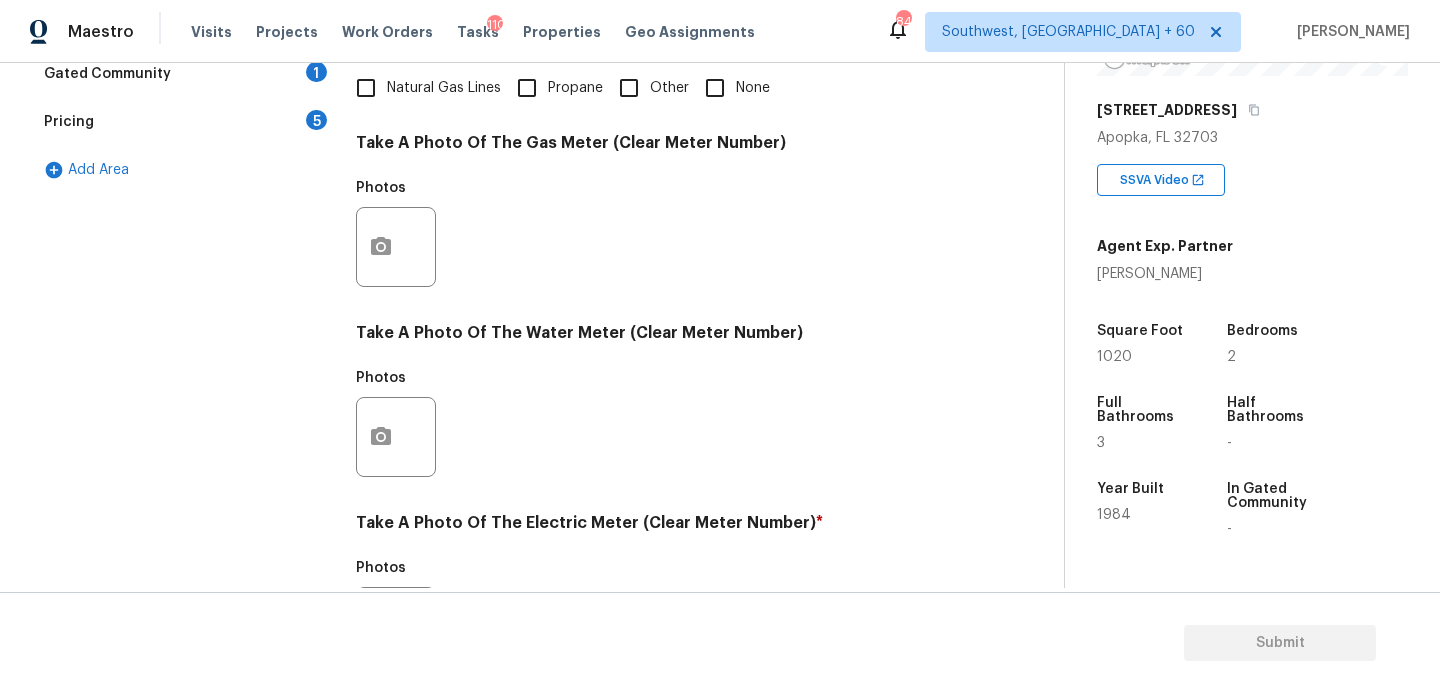 scroll, scrollTop: 340, scrollLeft: 0, axis: vertical 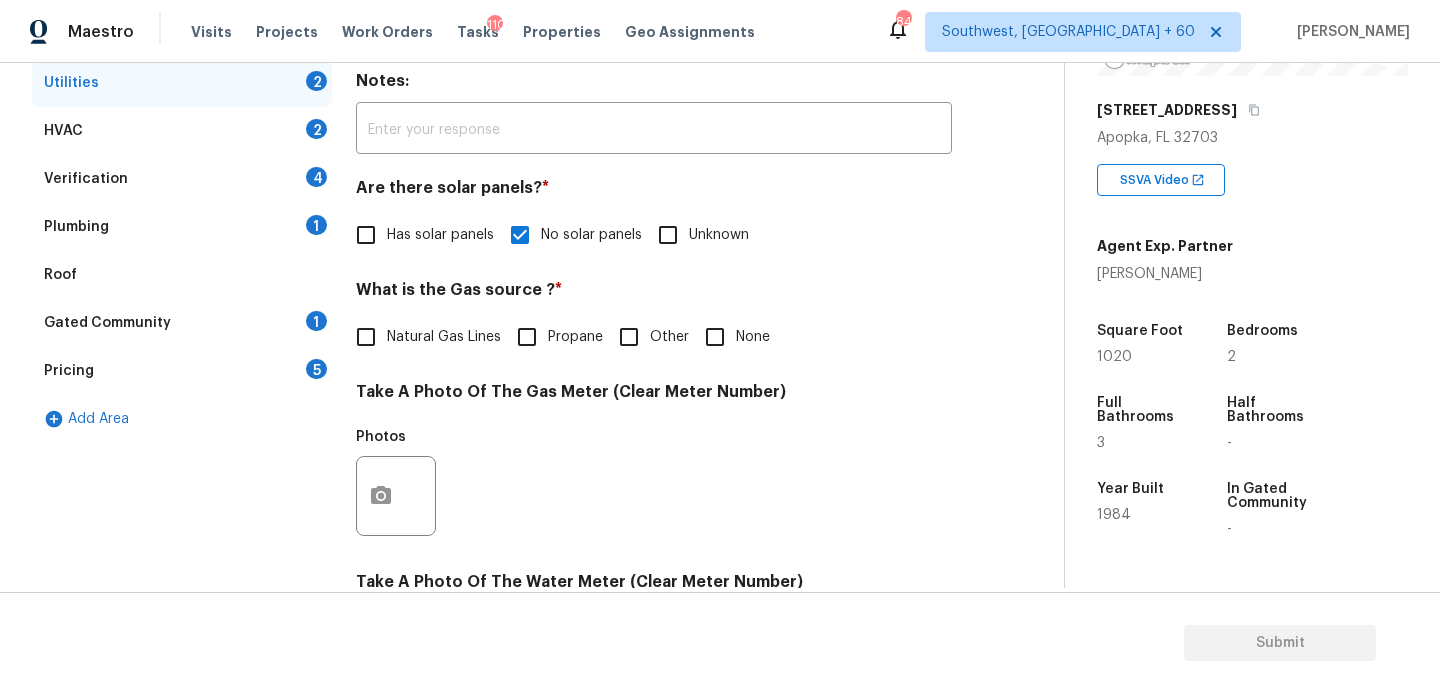click on "Plumbing 1" at bounding box center [182, 227] 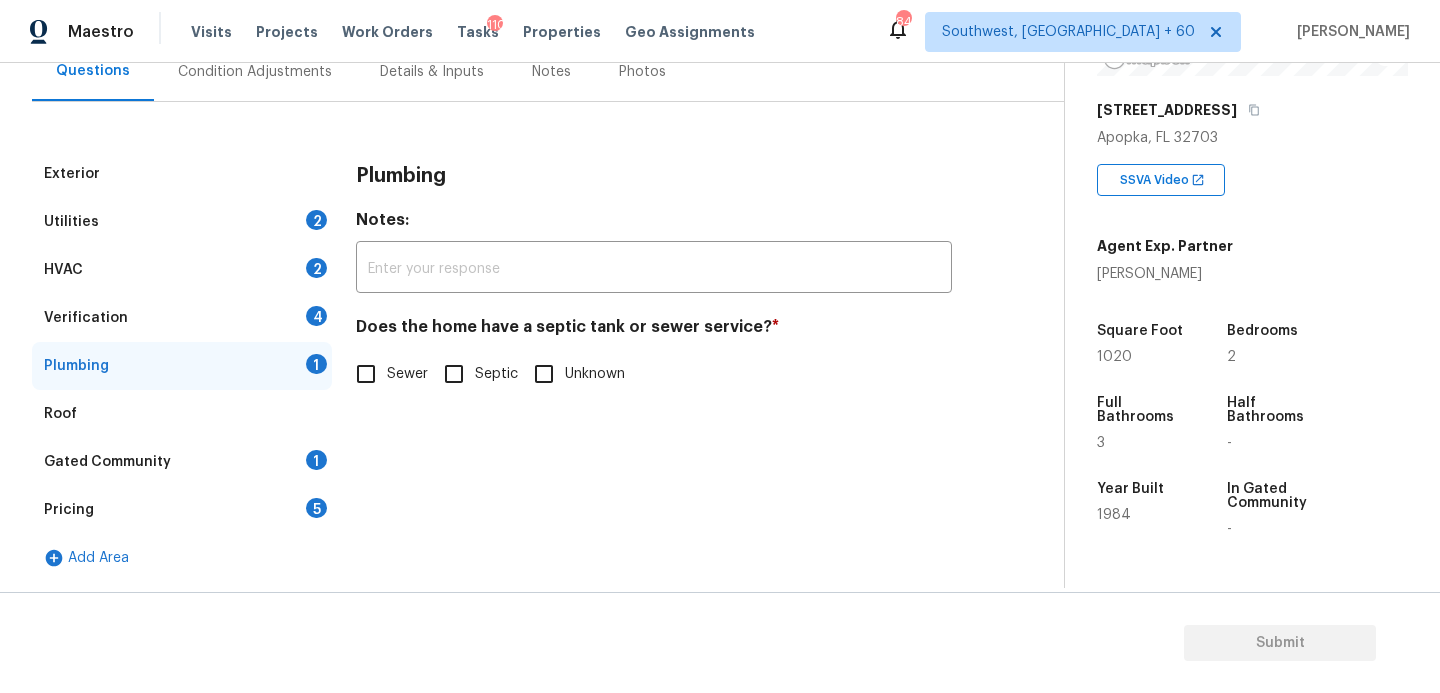 scroll, scrollTop: 201, scrollLeft: 0, axis: vertical 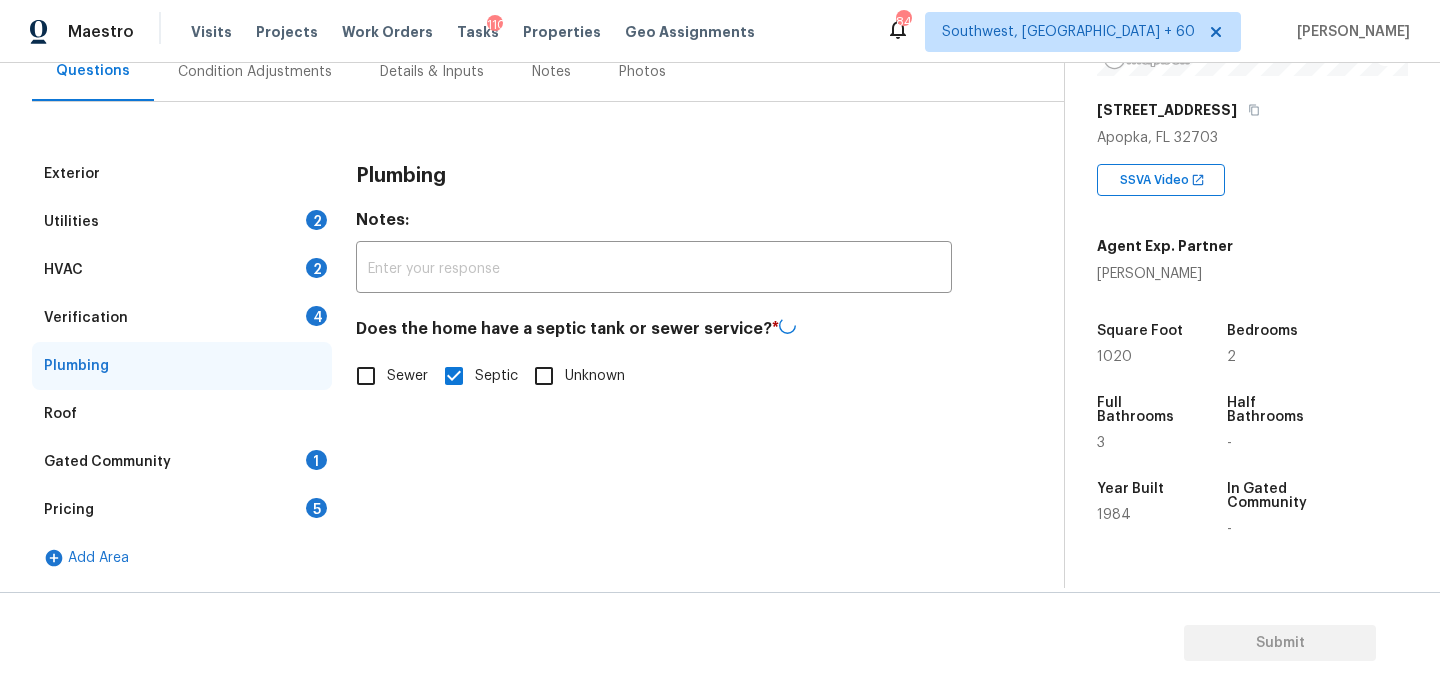 click on "Gated Community 1" at bounding box center (182, 462) 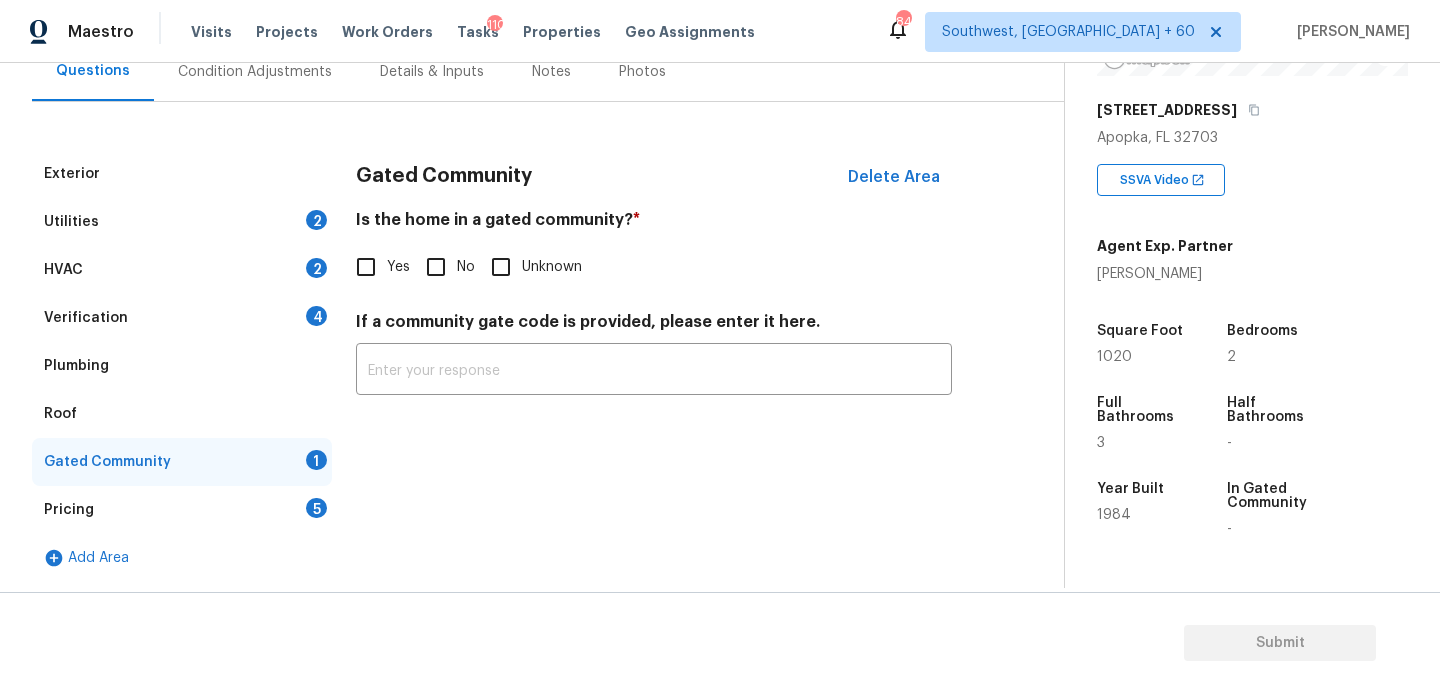 click on "No" at bounding box center [436, 267] 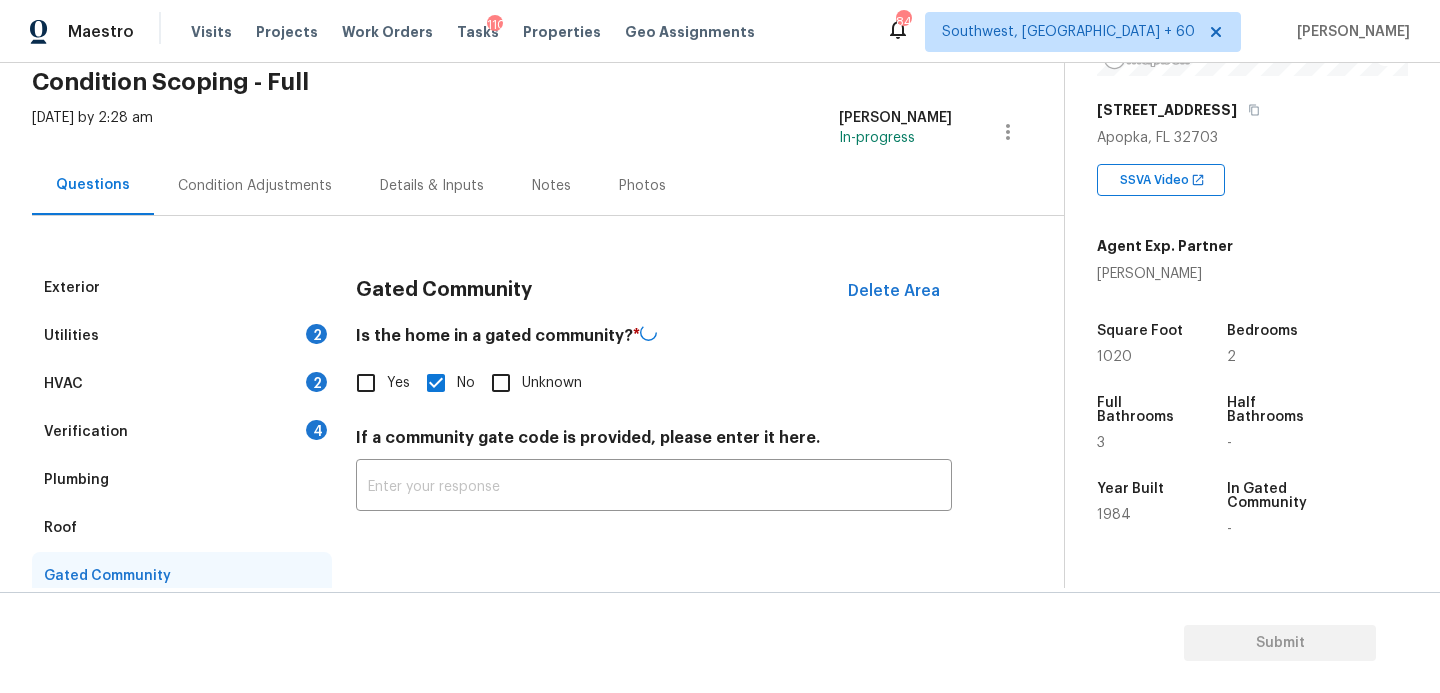 scroll, scrollTop: 0, scrollLeft: 0, axis: both 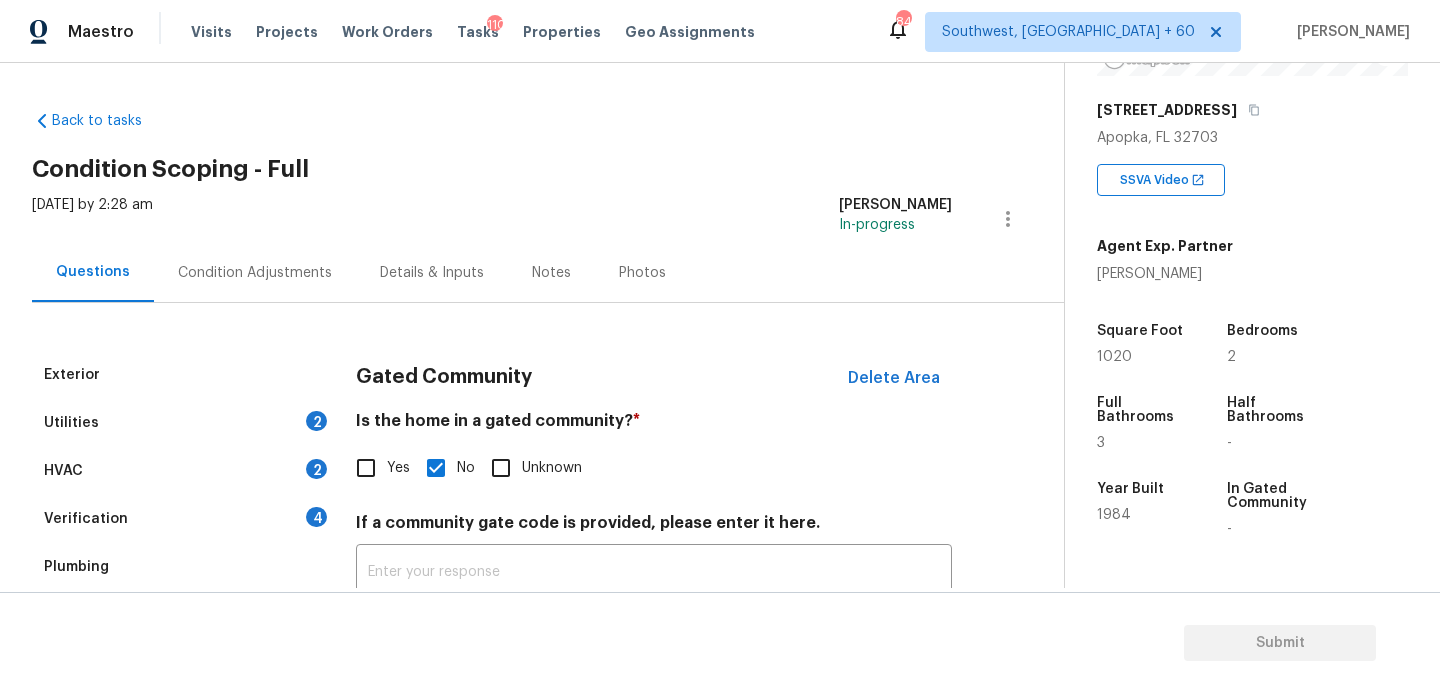 click on "Condition Adjustments" at bounding box center [255, 272] 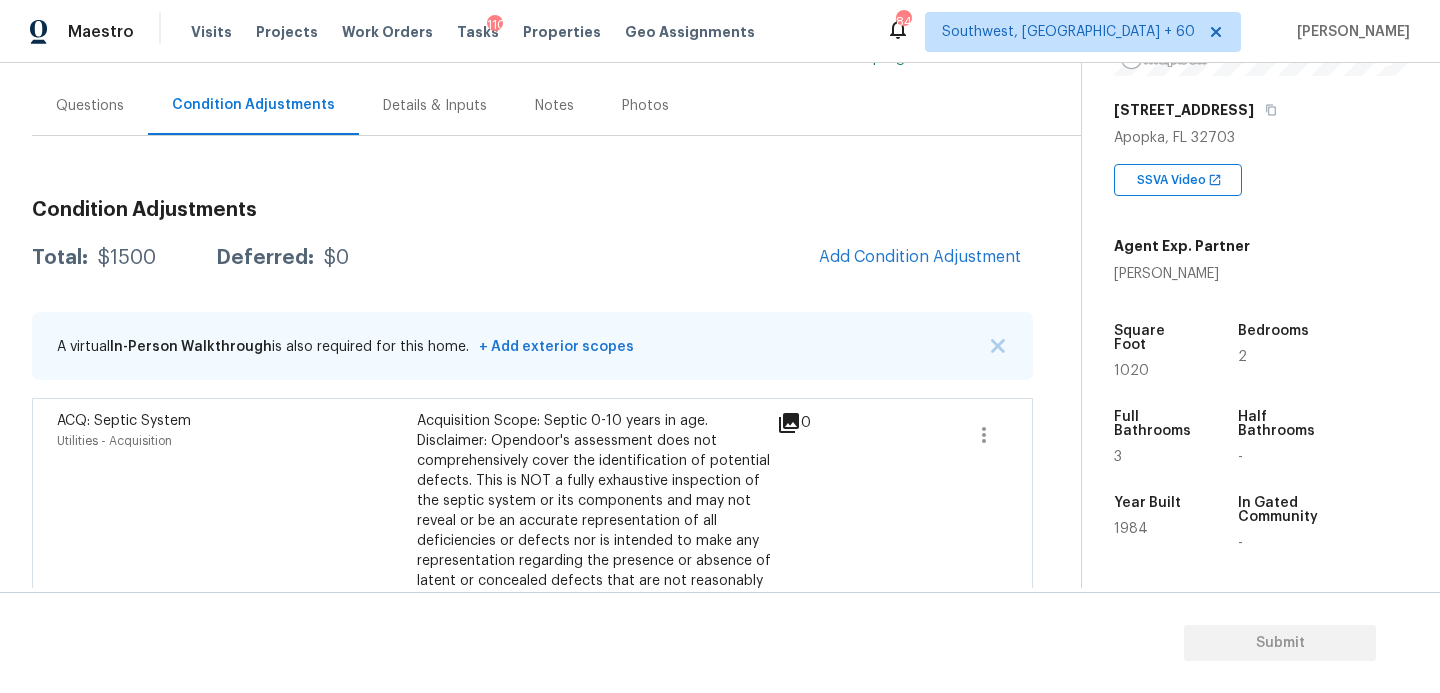 scroll, scrollTop: 200, scrollLeft: 0, axis: vertical 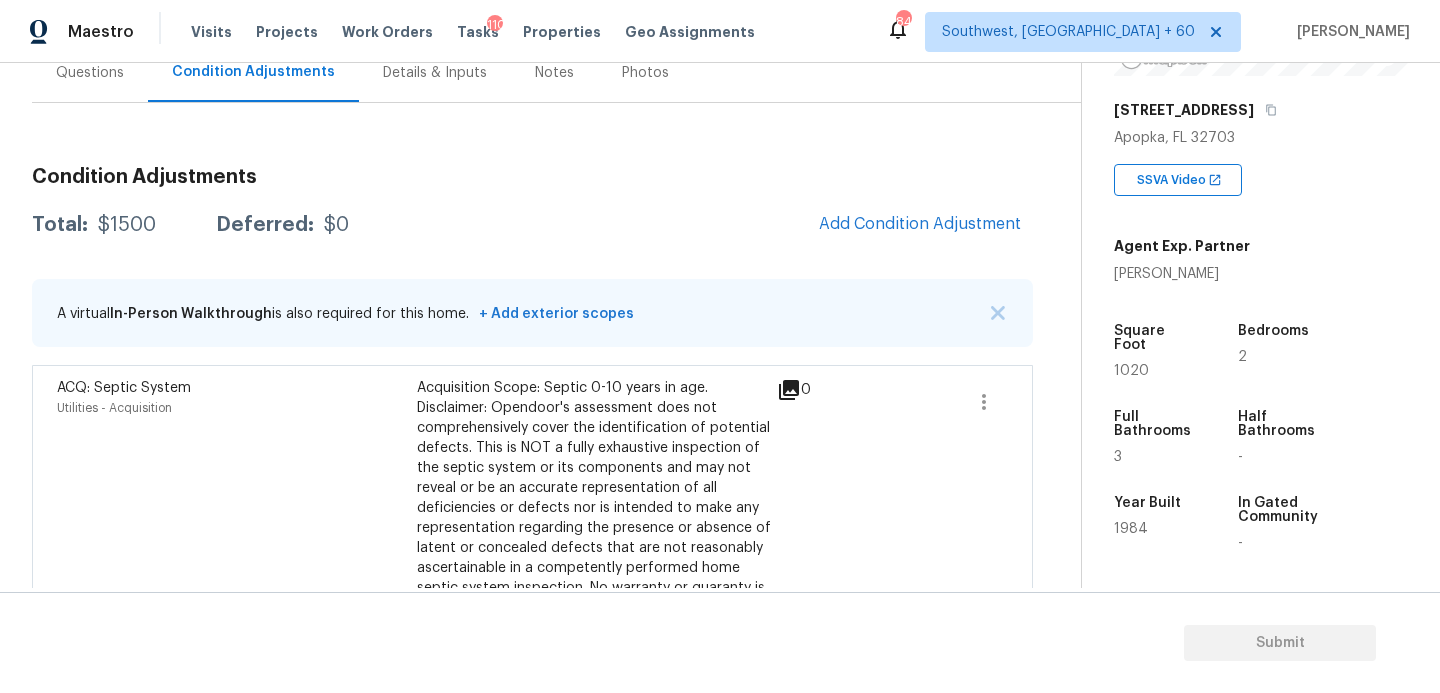 click on "Condition Adjustments Total:  $1500 Deferred:  $0 Add Condition Adjustment A virtual  In-Person Walkthrough  is also required for this home.   + Add exterior scopes ACQ: Septic System Utilities - Acquisition Acquisition Scope: Septic 0-10 years in age.  Disclaimer: Opendoor's assessment does not comprehensively cover the identification of potential defects. This is NOT a fully exhaustive inspection of the septic system or its components and may not reveal or be an accurate representation of all deficiencies or defects nor is intended to make any representation regarding the presence or absence of latent or concealed defects that are not reasonably ascertainable in a competently performed home septic system inspection. No warranty or guaranty is expressed or implied. $1,500.00   0" at bounding box center (532, 377) 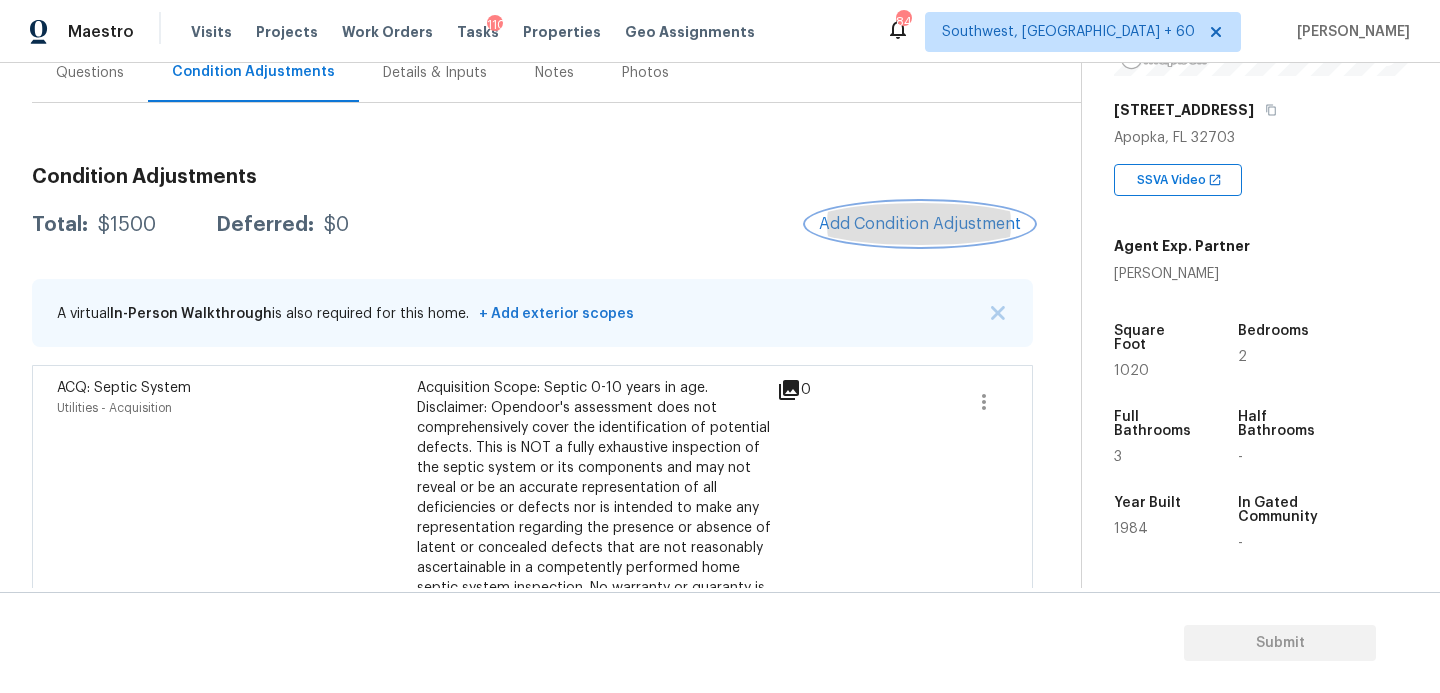 click on "Add Condition Adjustment" at bounding box center (920, 224) 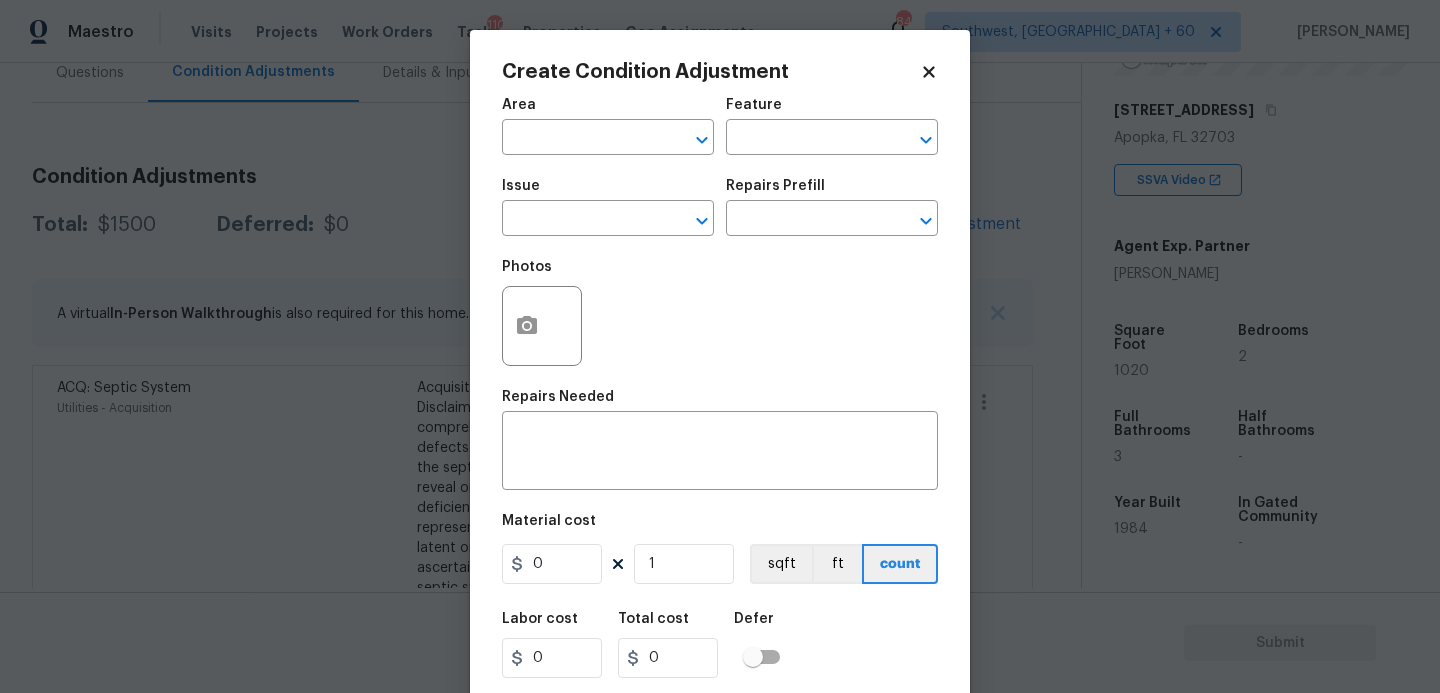 click on "Area ​" at bounding box center (608, 126) 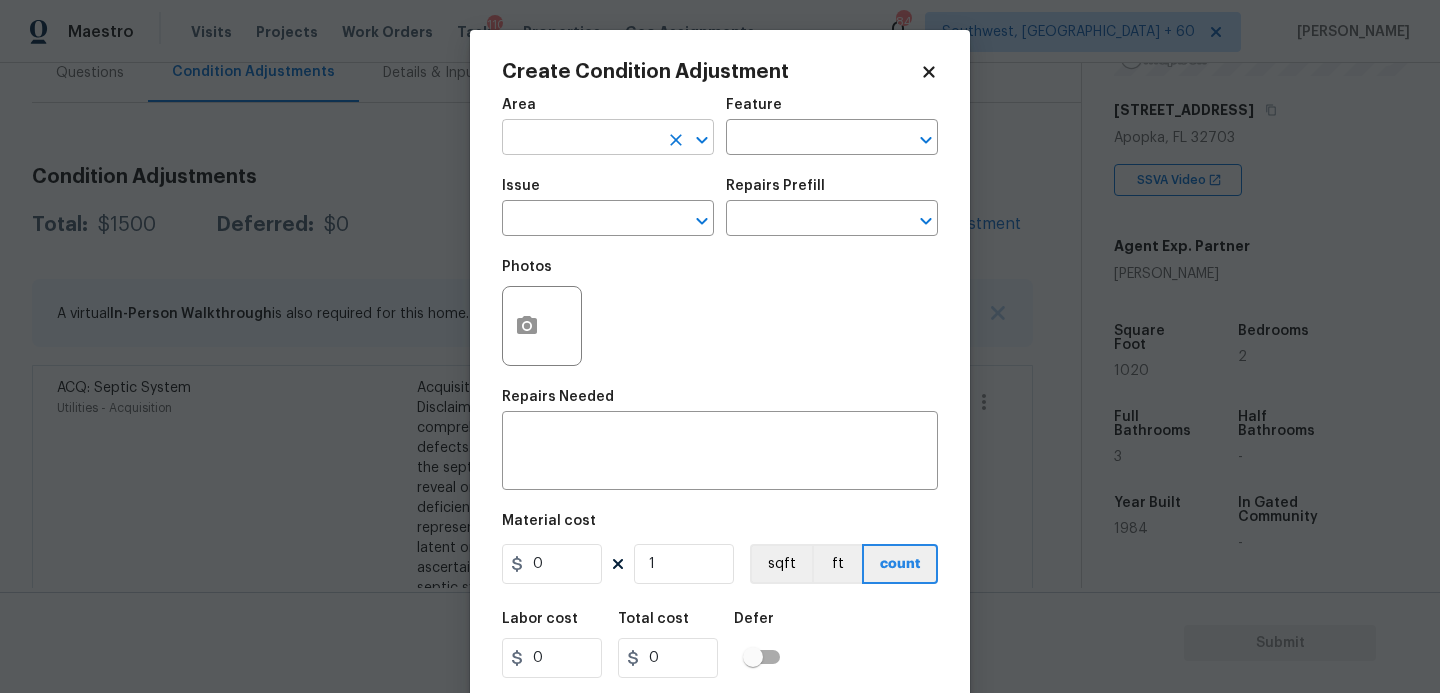 click at bounding box center (580, 139) 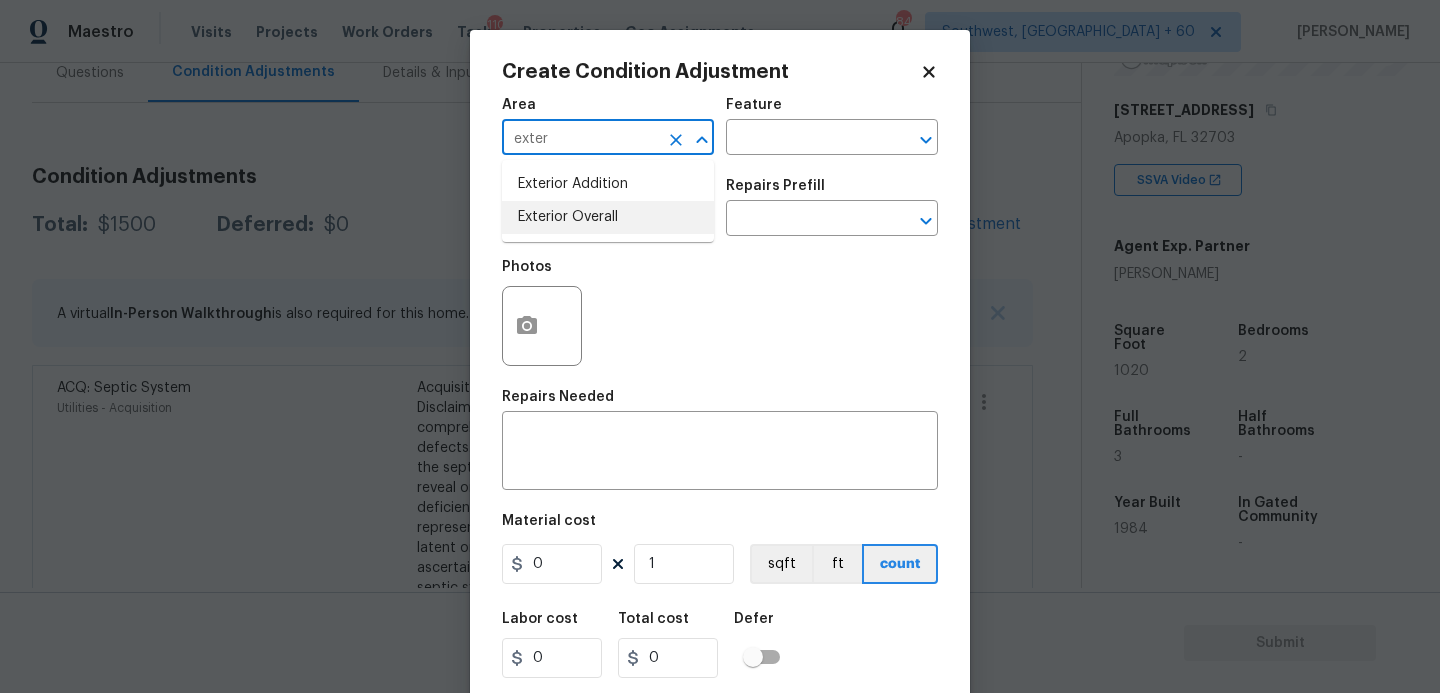 click on "Exterior Overall" at bounding box center (608, 217) 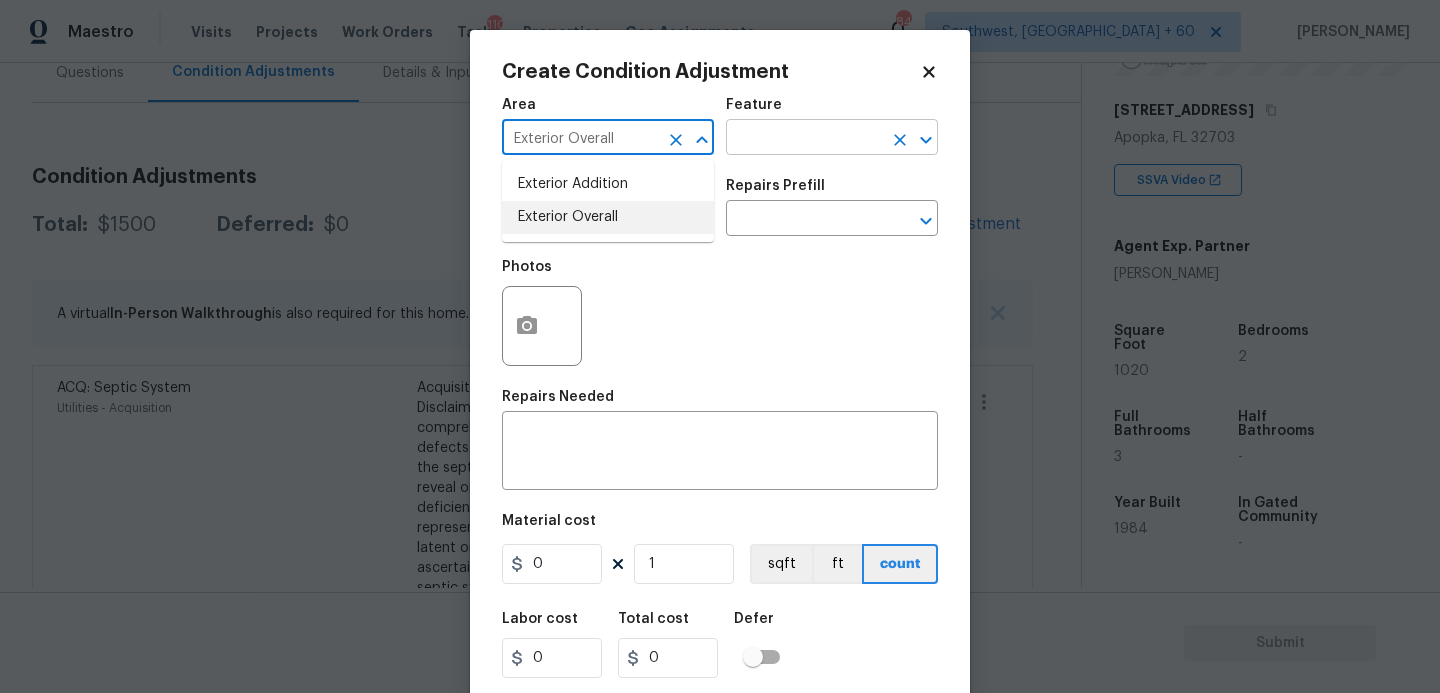 type on "Exterior Overall" 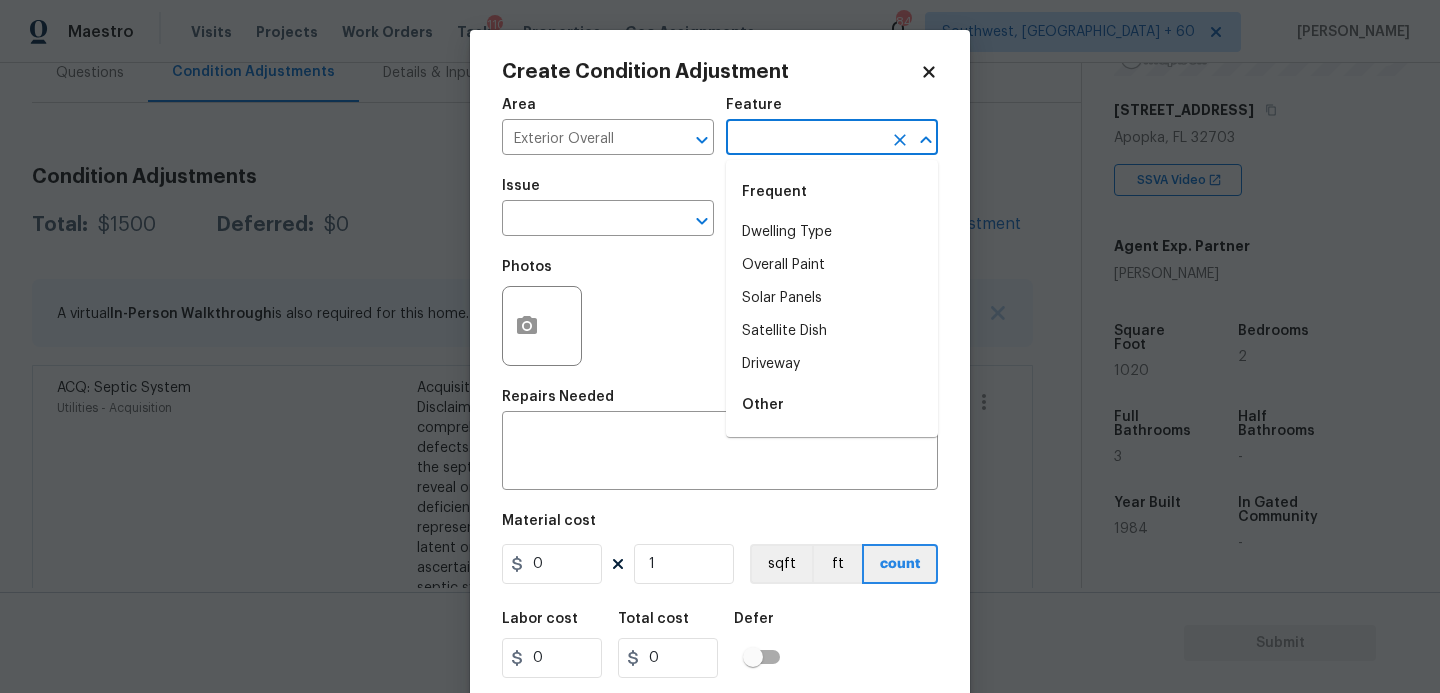 click at bounding box center (804, 139) 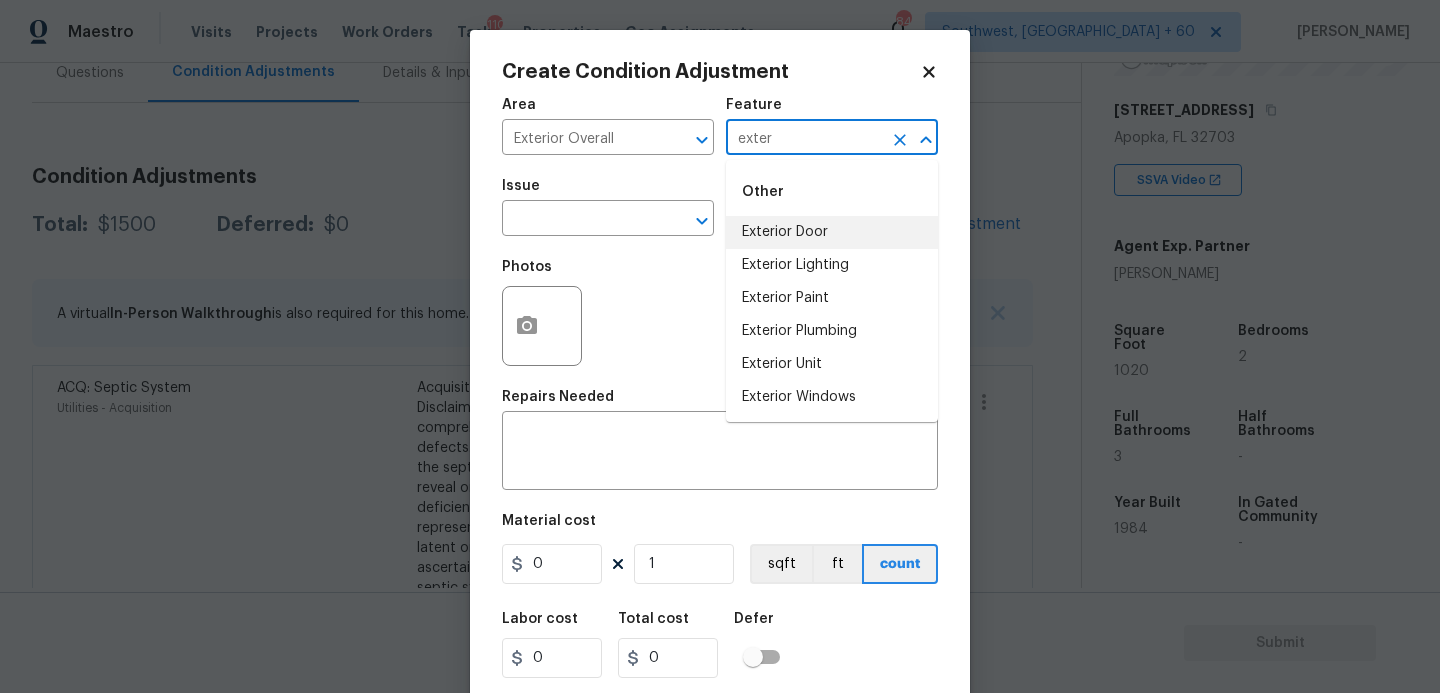 click on "Exterior Door" at bounding box center (832, 232) 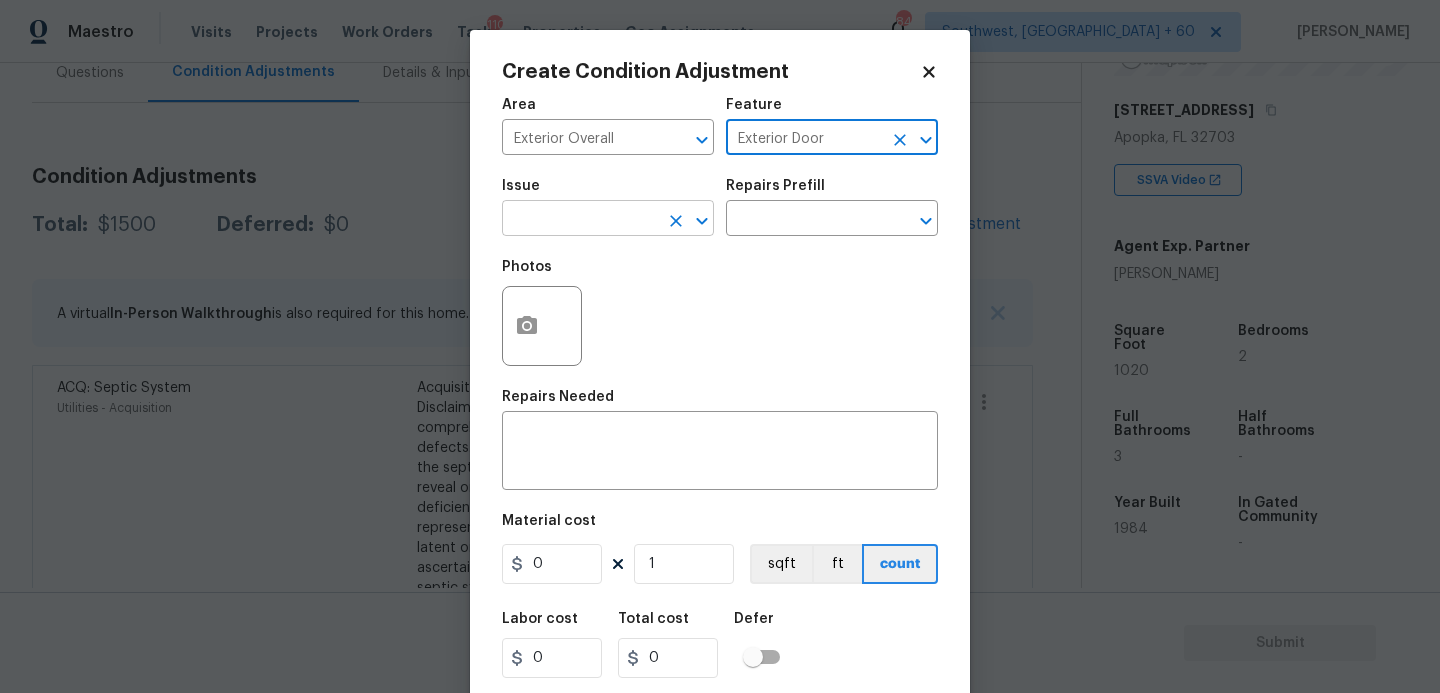 type on "Exterior Door" 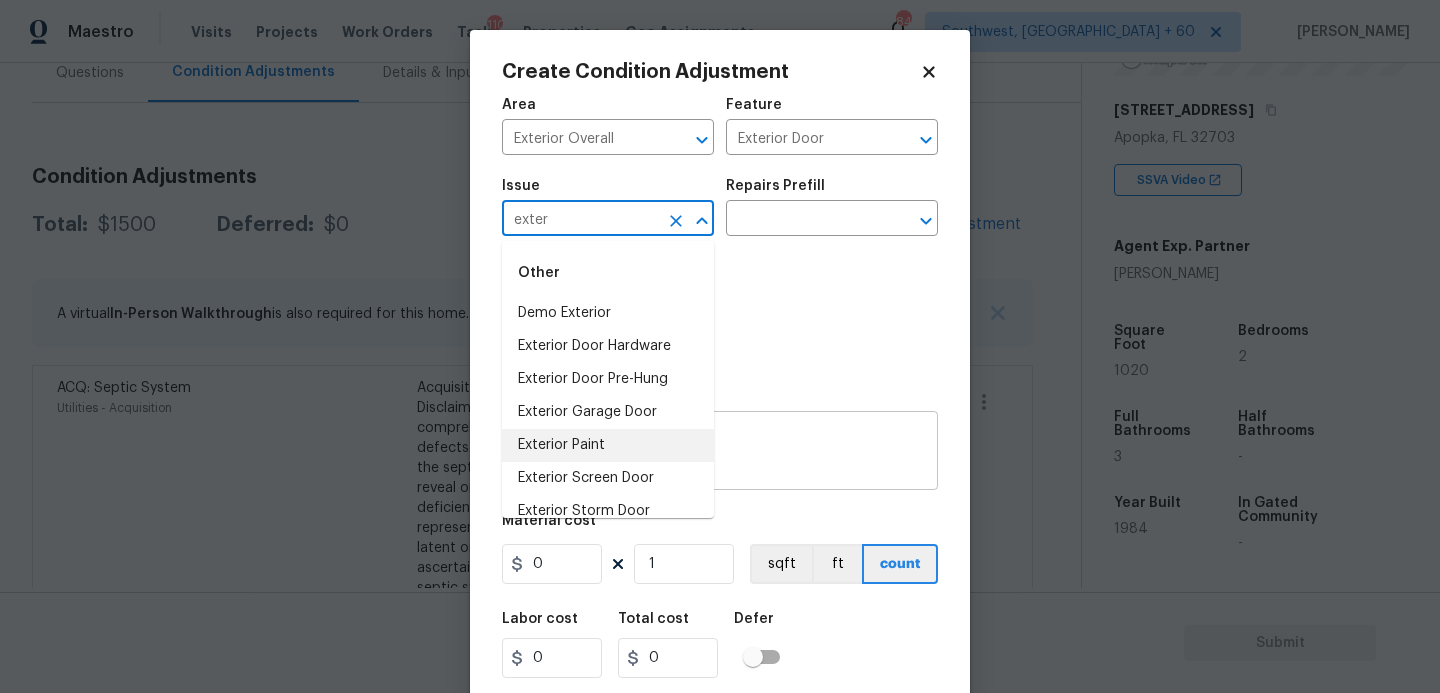 type on "exter" 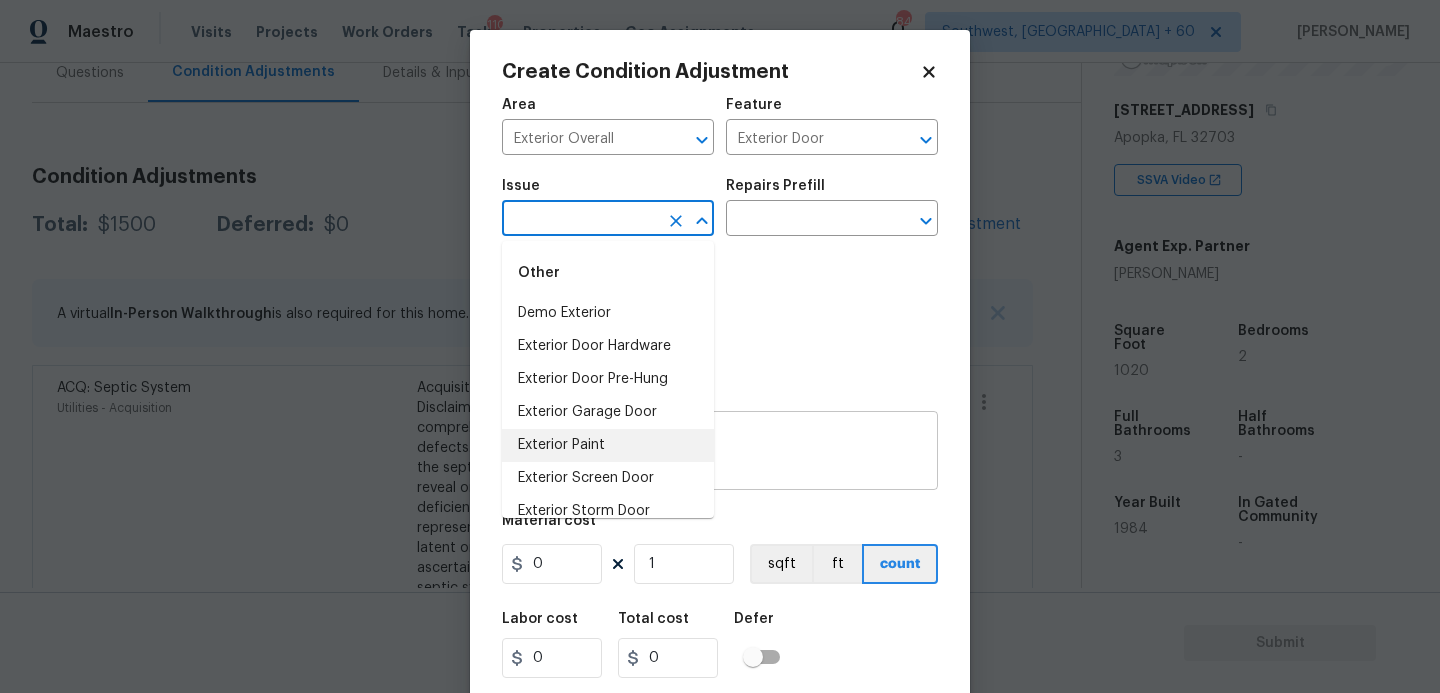 click at bounding box center (720, 453) 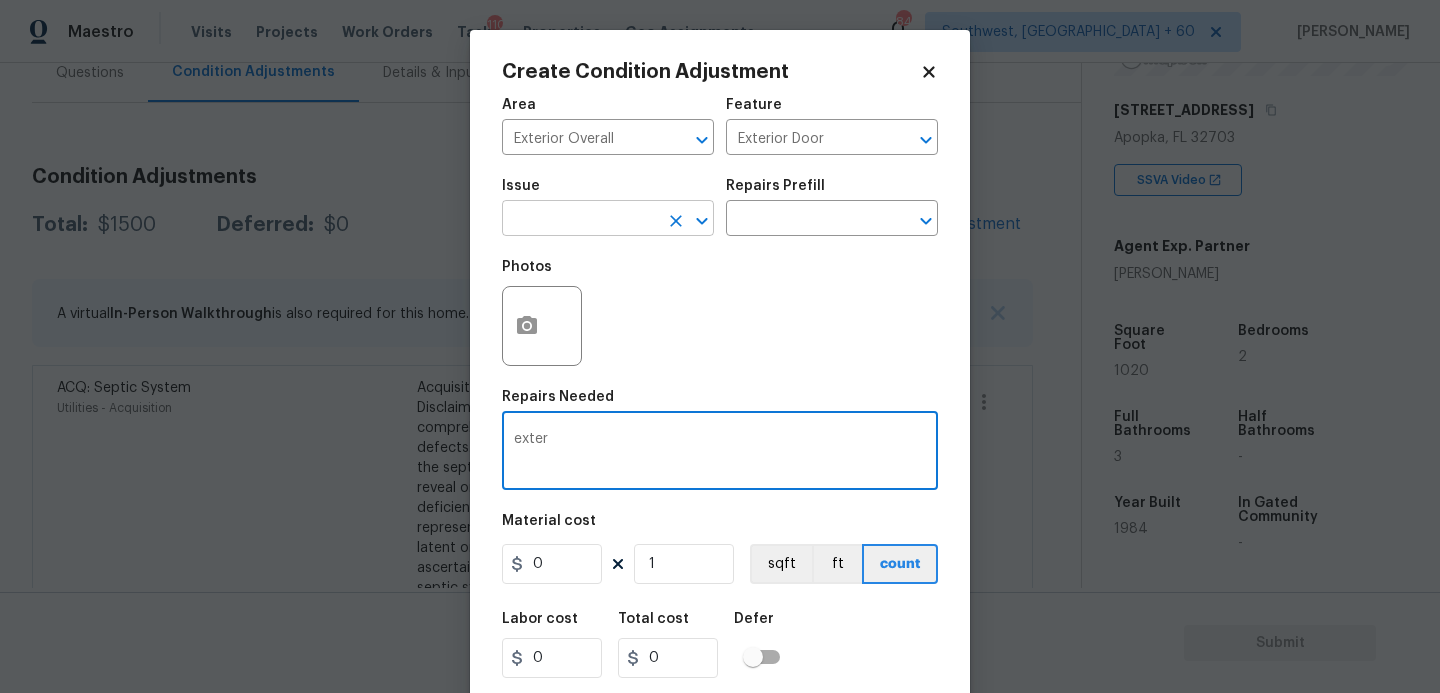 type on "exter" 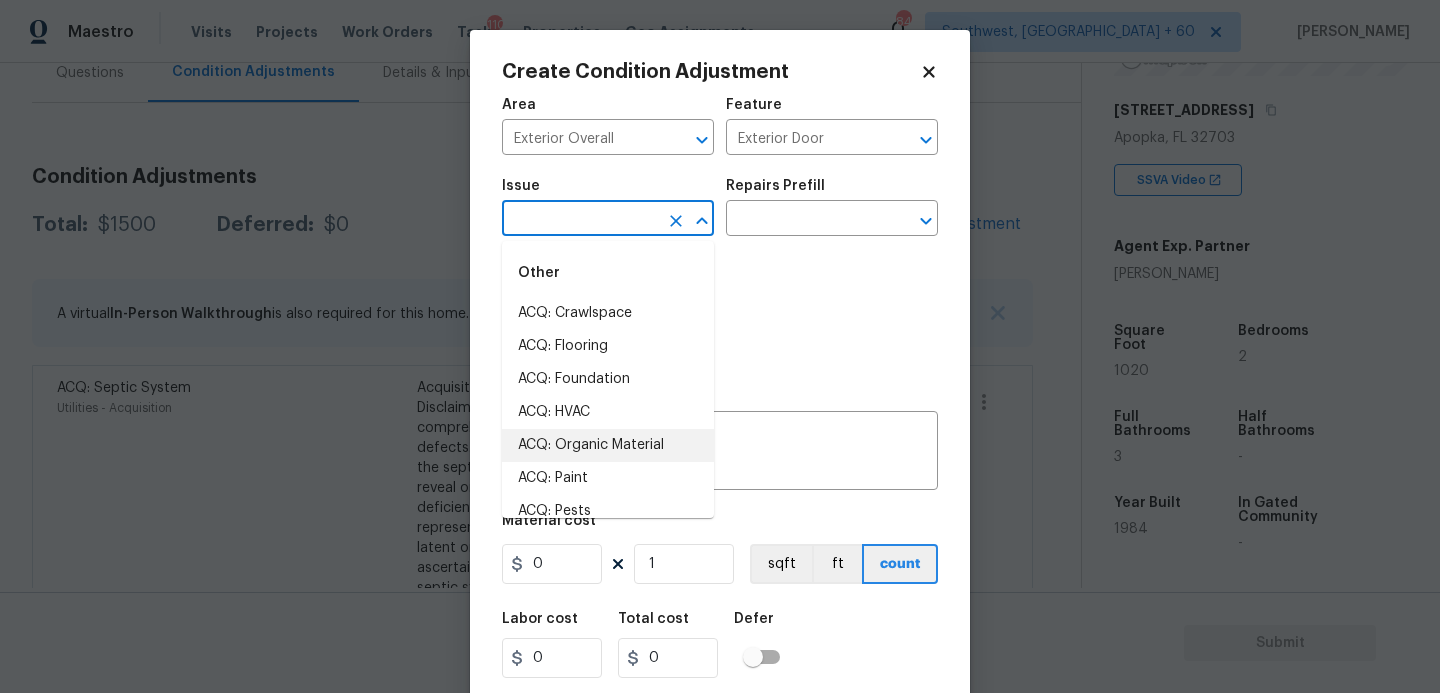 type on "p" 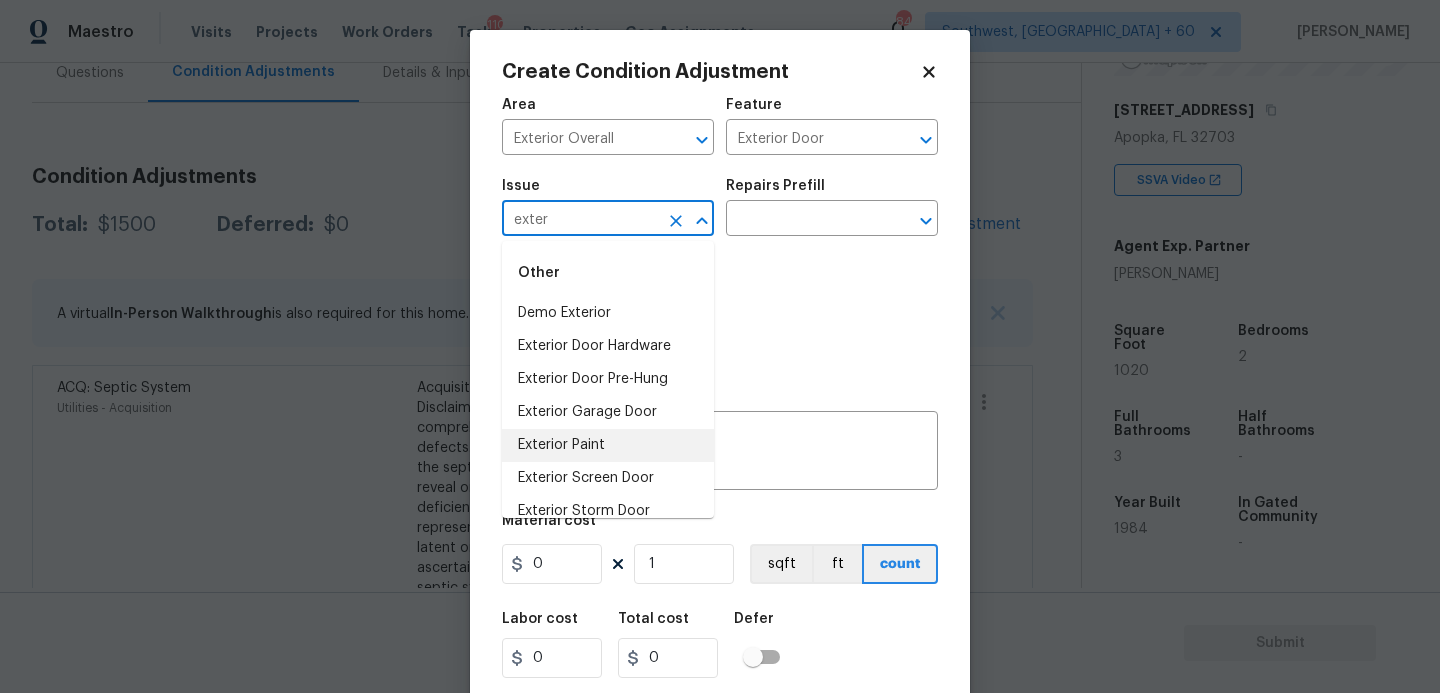 click on "Exterior Paint" at bounding box center (608, 445) 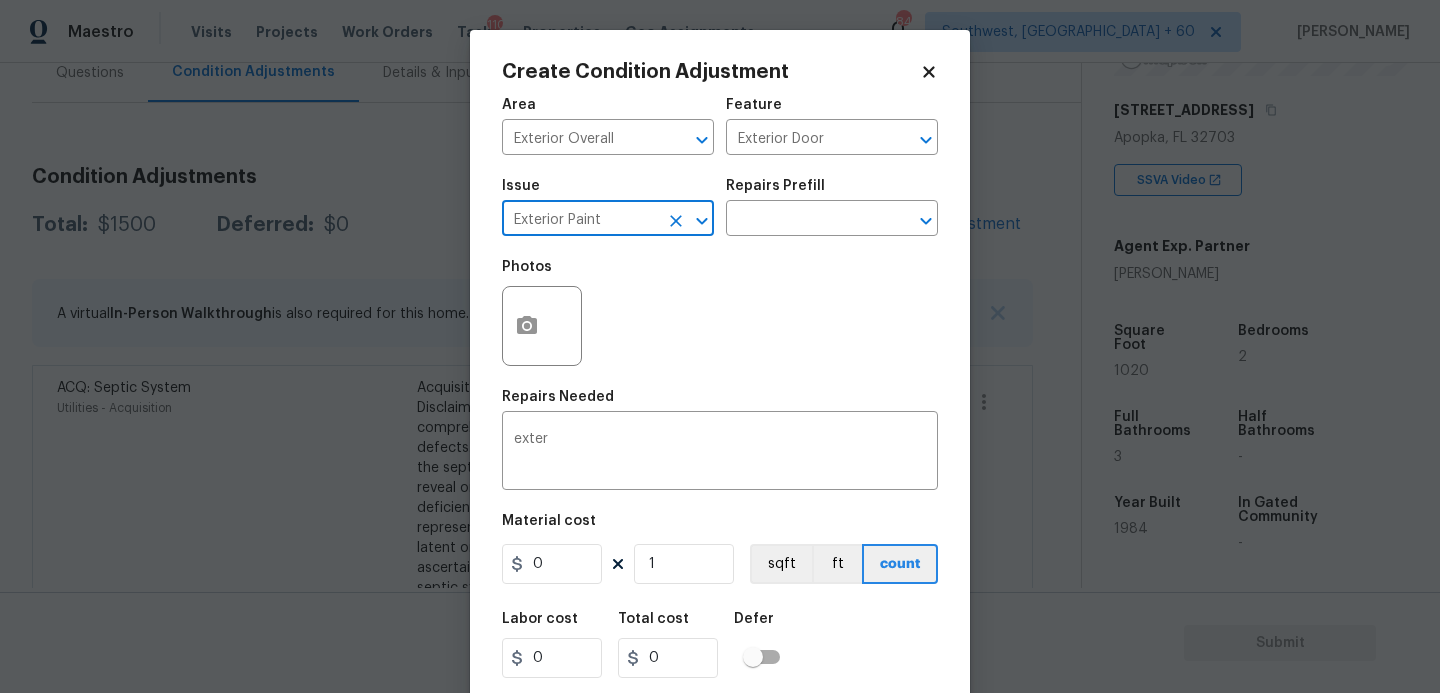 type on "Exterior Paint" 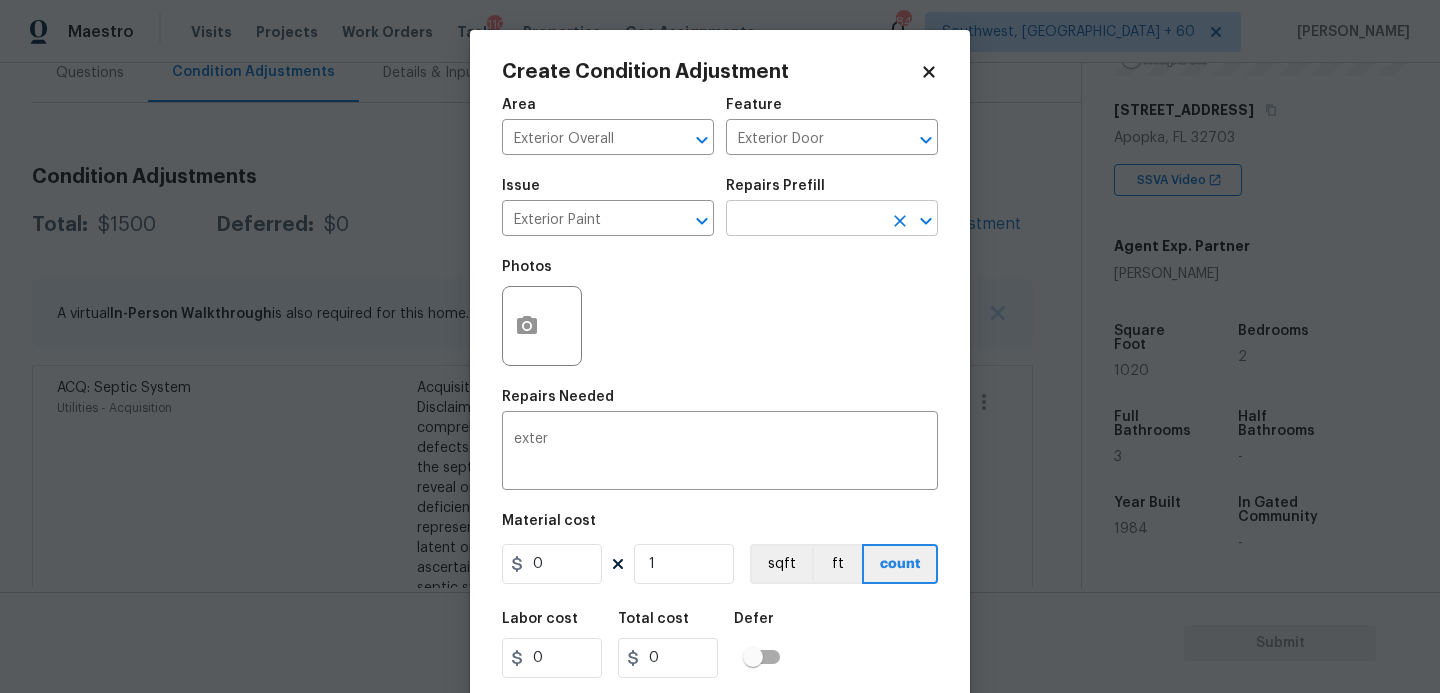 click at bounding box center (804, 220) 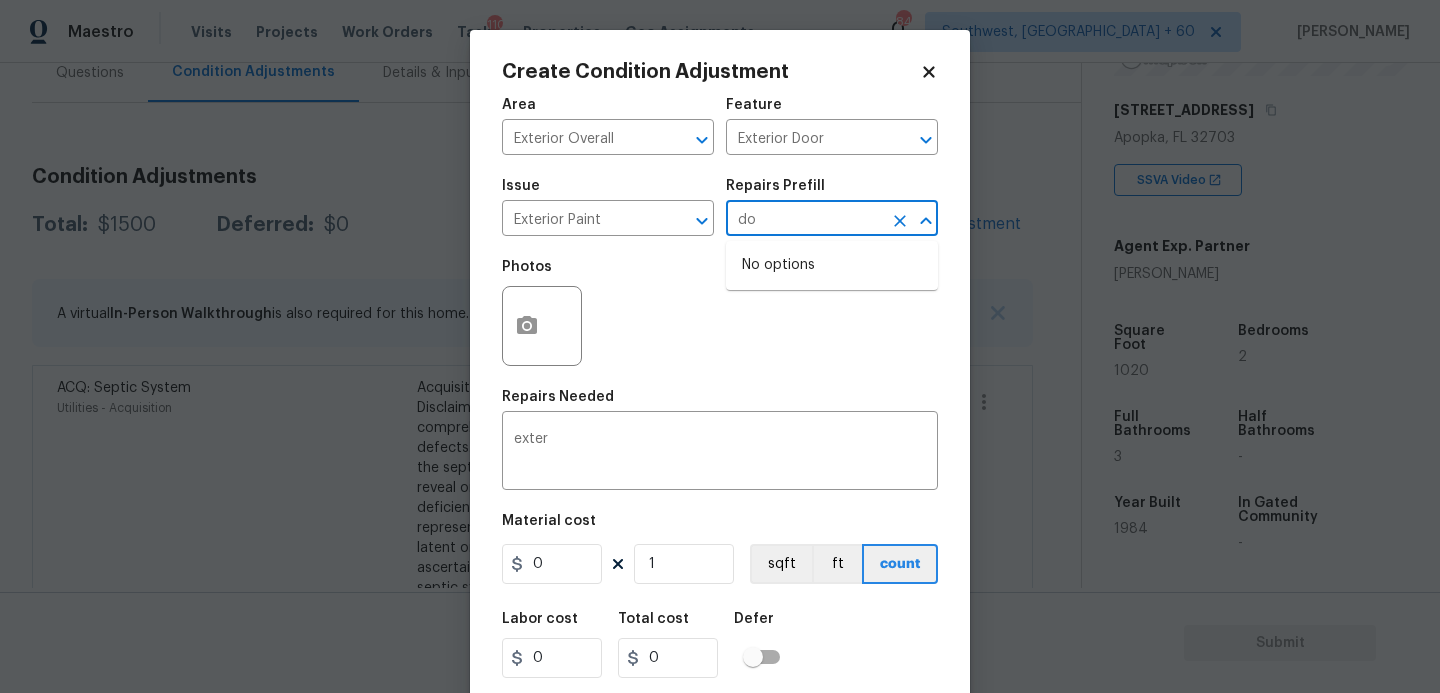 type on "d" 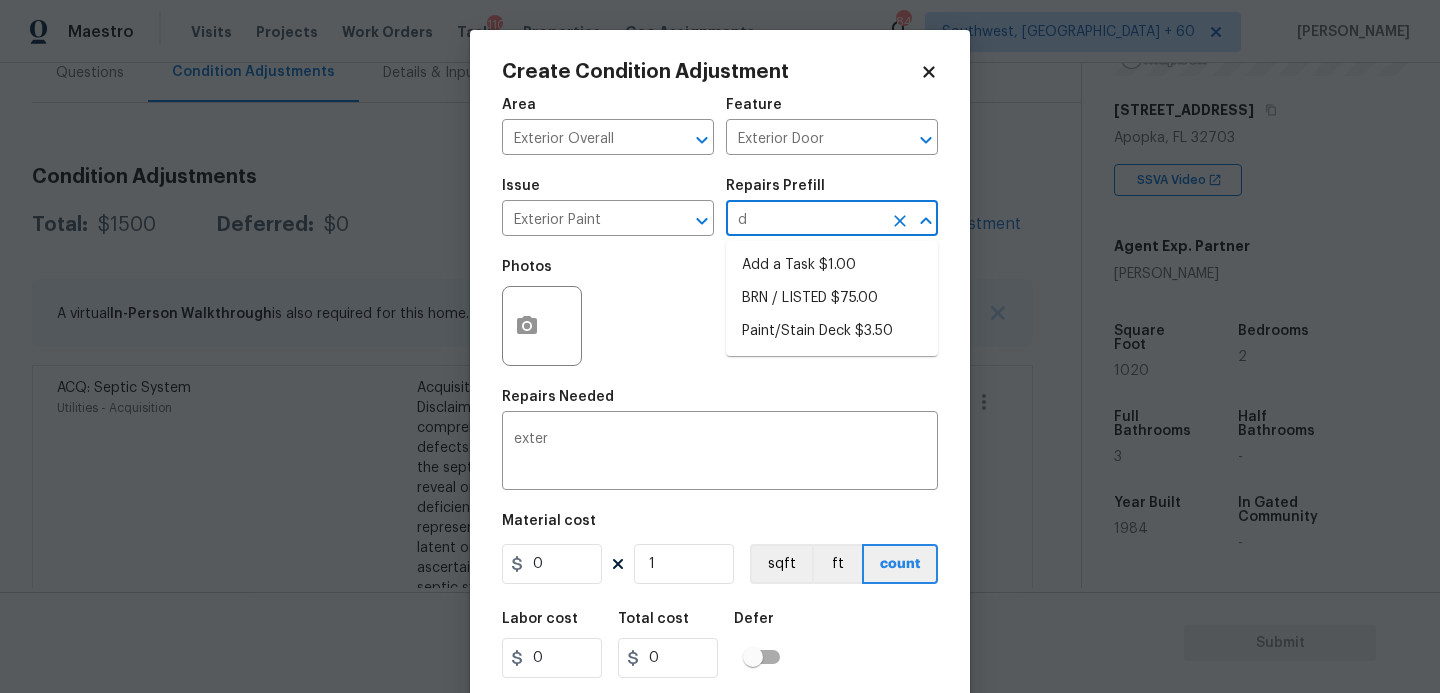type 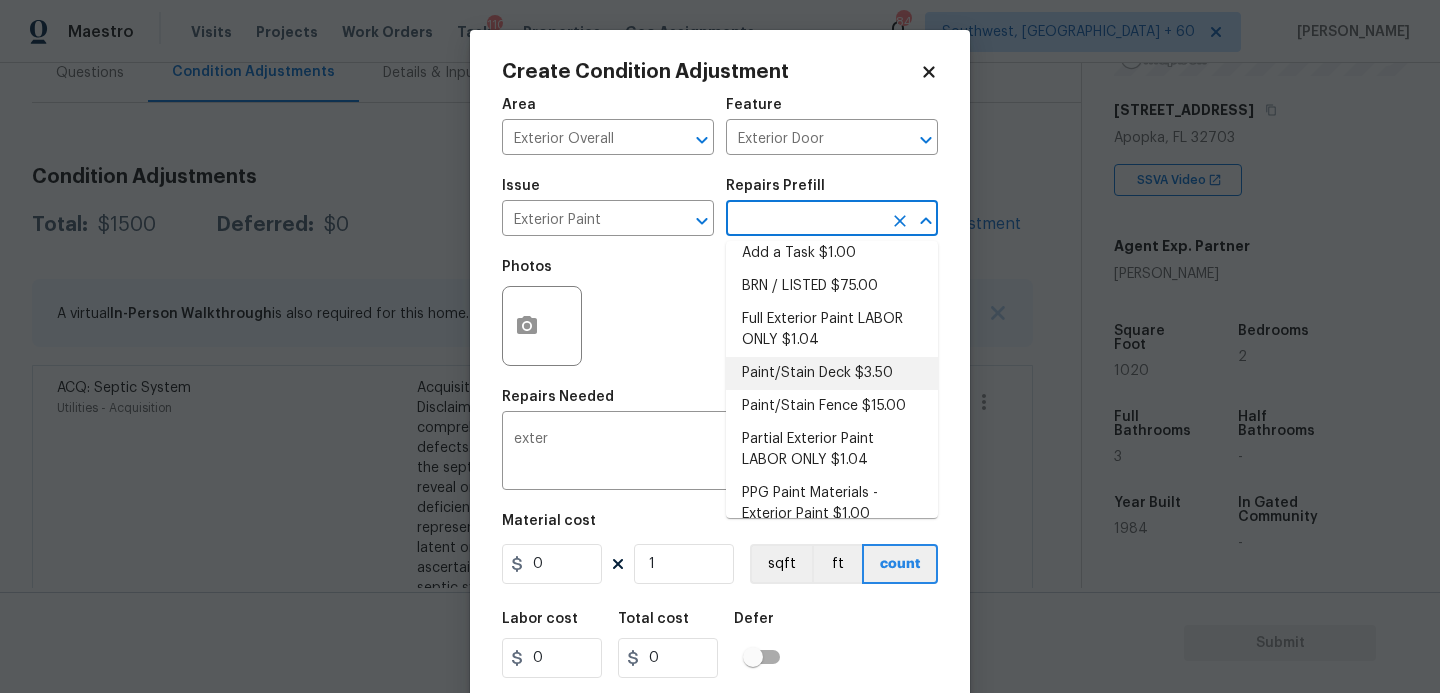 scroll, scrollTop: 33, scrollLeft: 0, axis: vertical 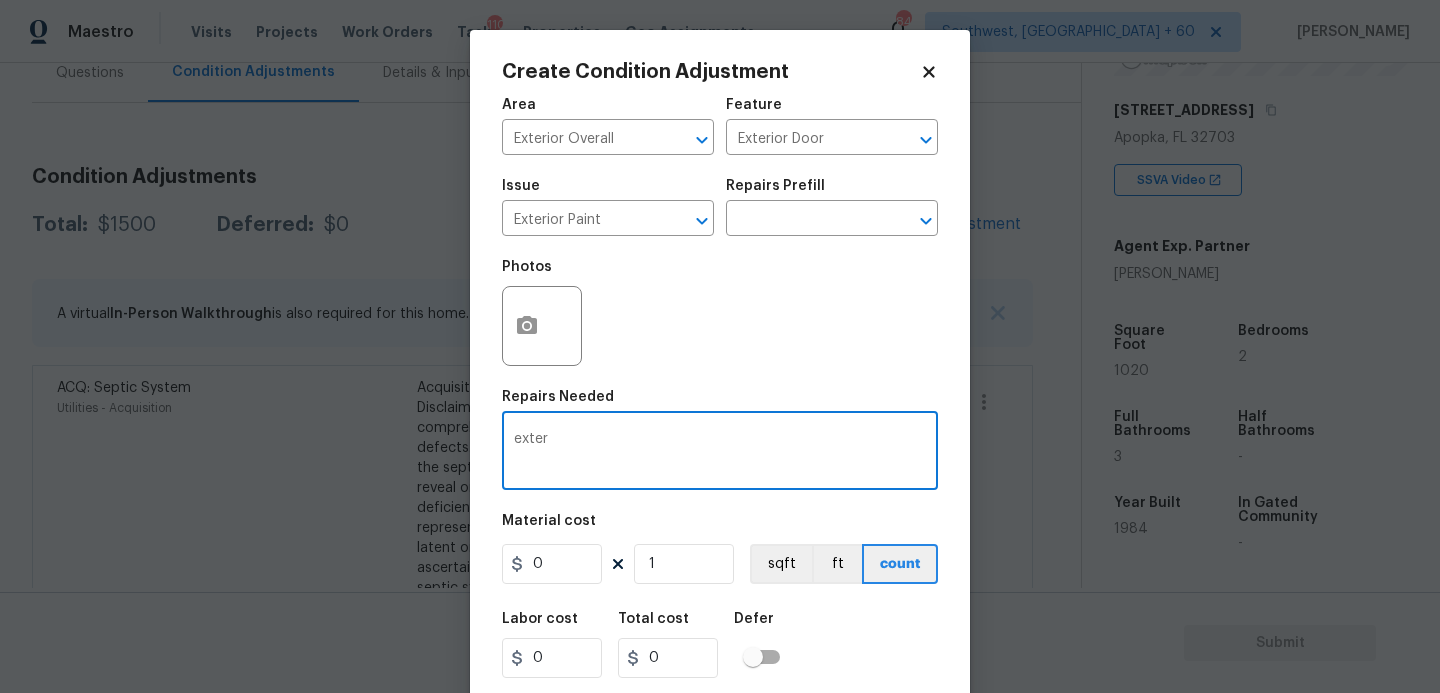 click on "exter" at bounding box center [720, 453] 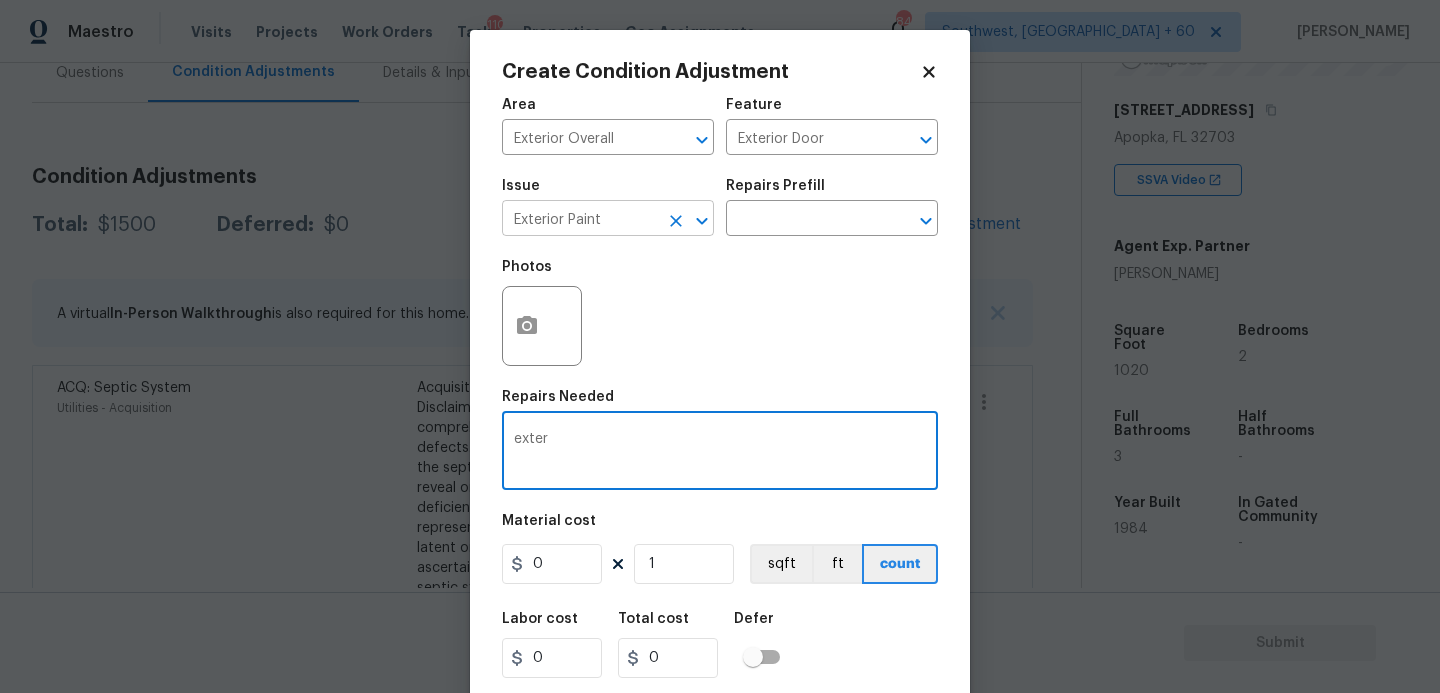 click 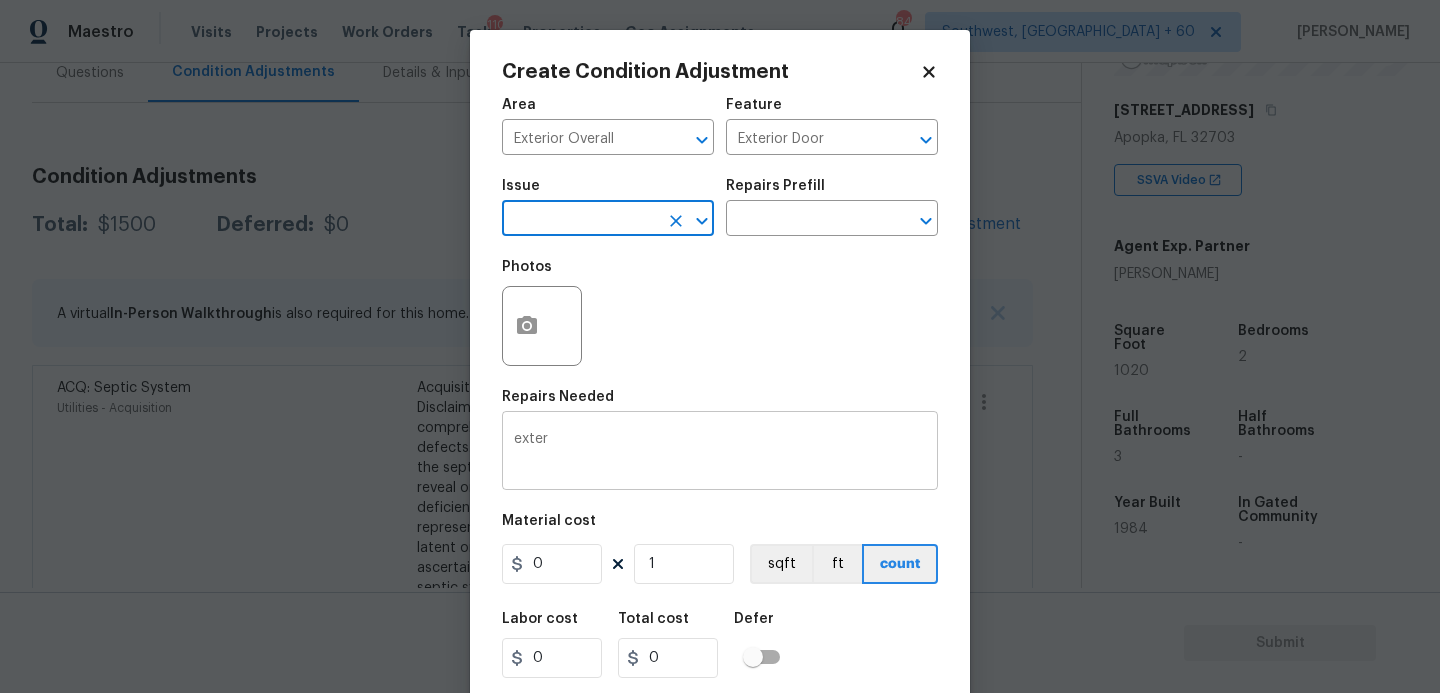 click on "exter" at bounding box center [720, 453] 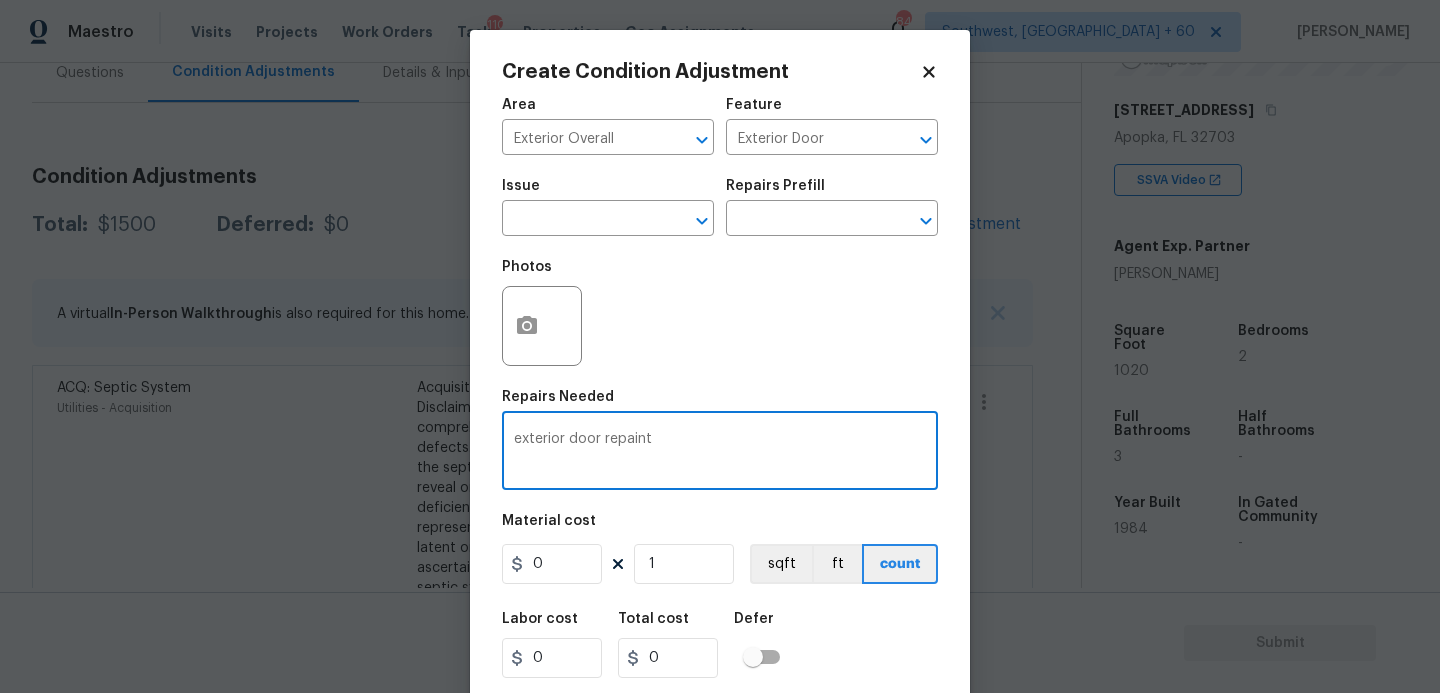 type on "exterior door repaint" 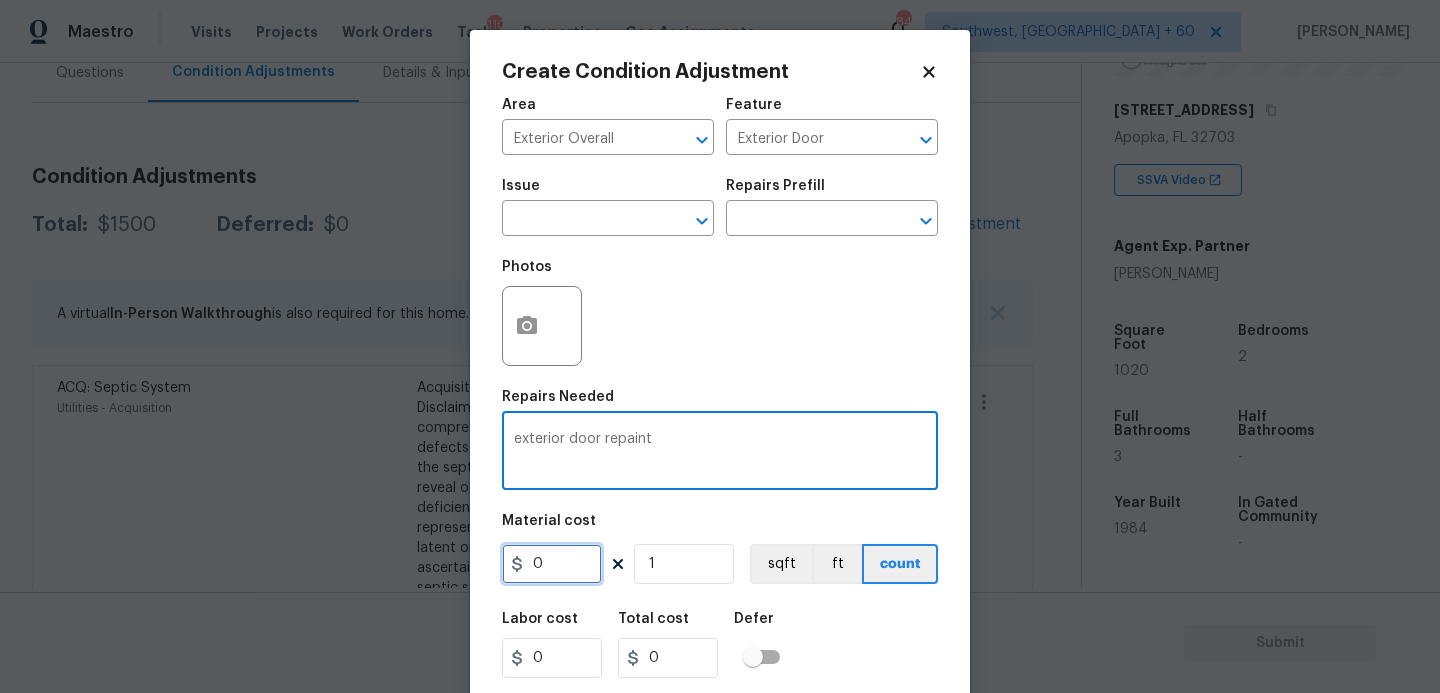 drag, startPoint x: 564, startPoint y: 563, endPoint x: 405, endPoint y: 563, distance: 159 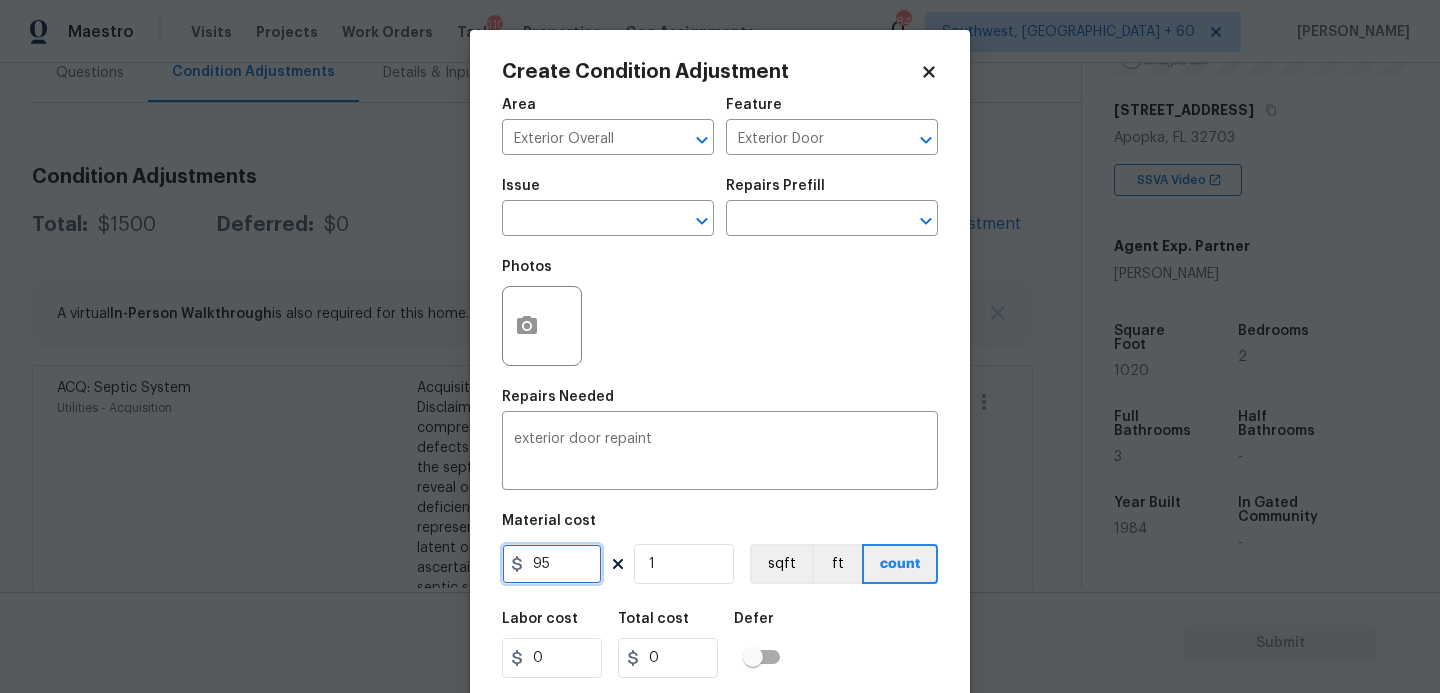 type on "95" 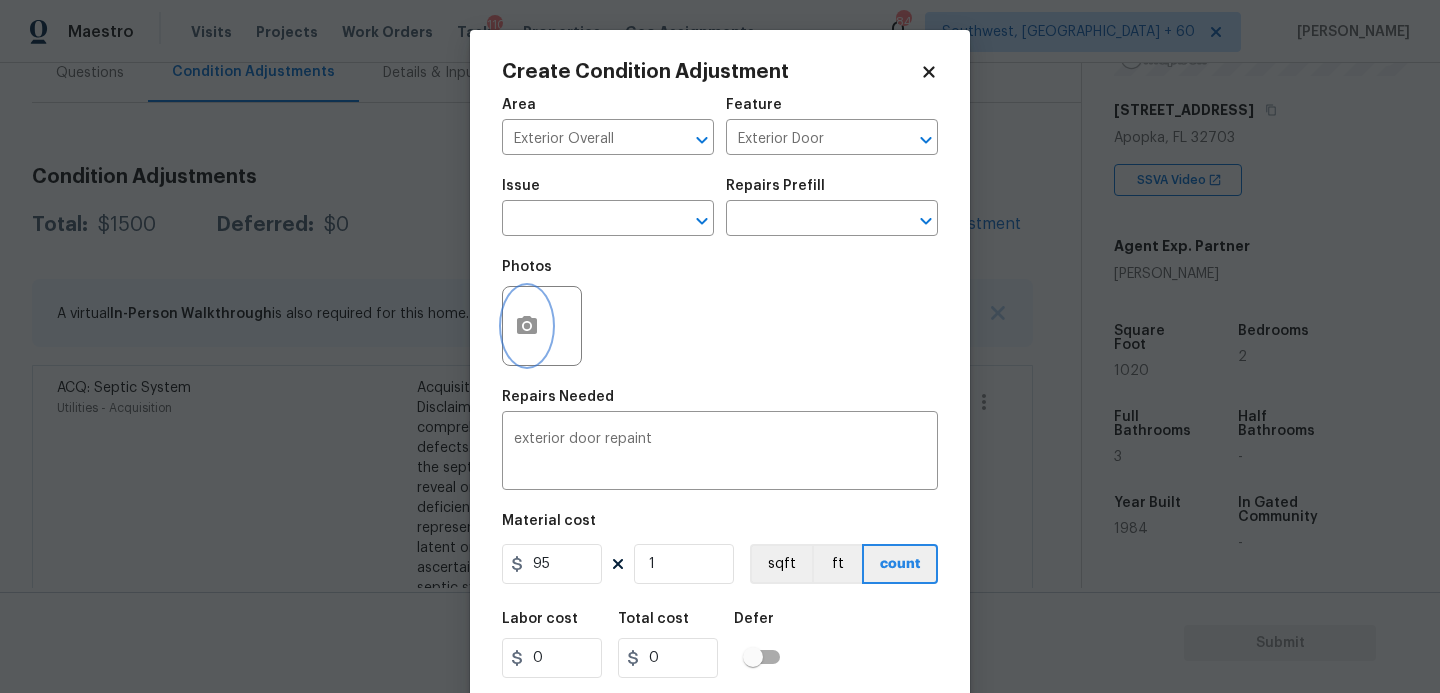 type on "95" 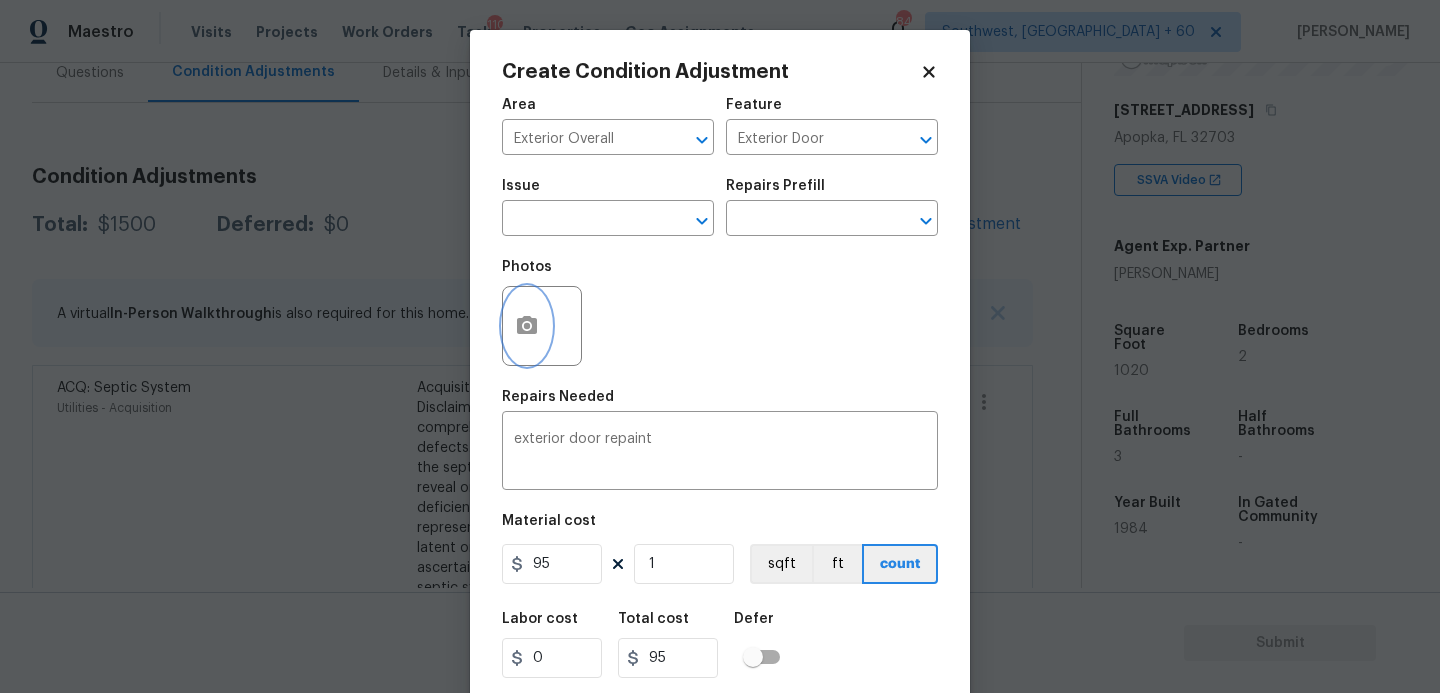 click 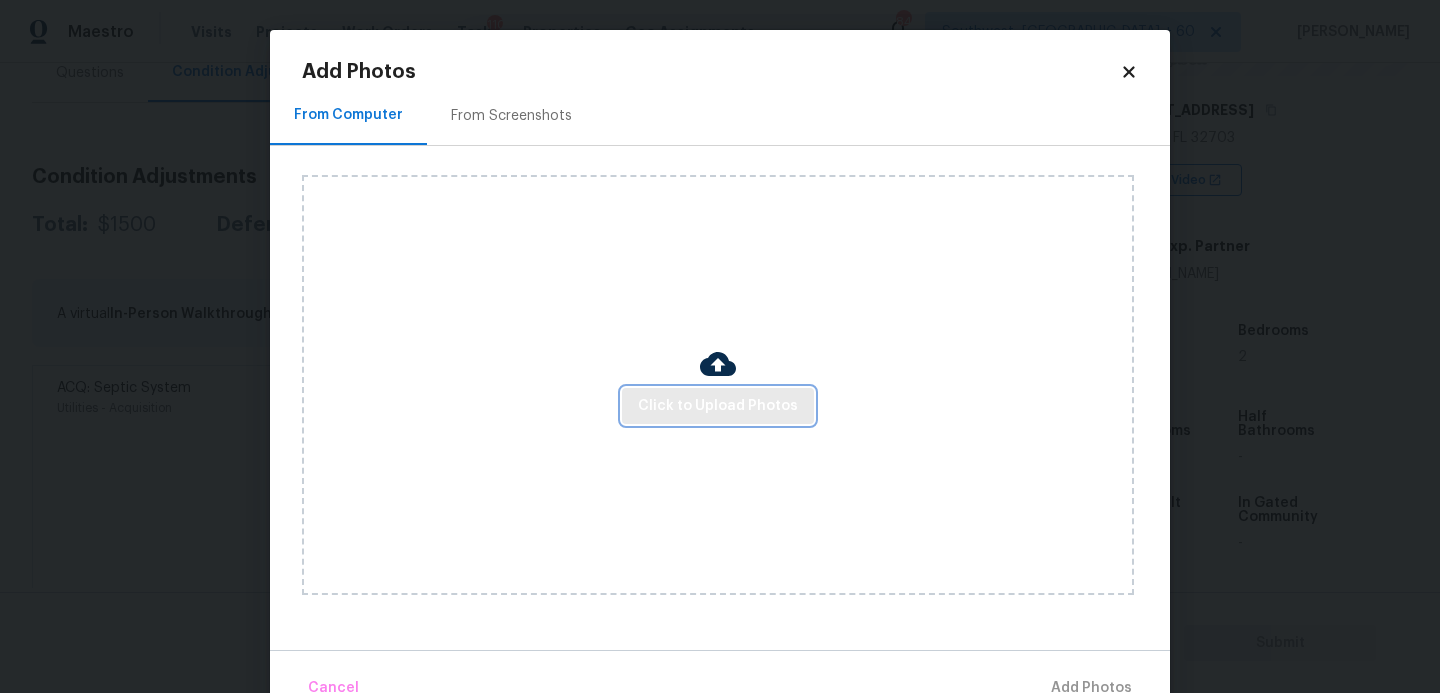 click on "Click to Upload Photos" at bounding box center (718, 406) 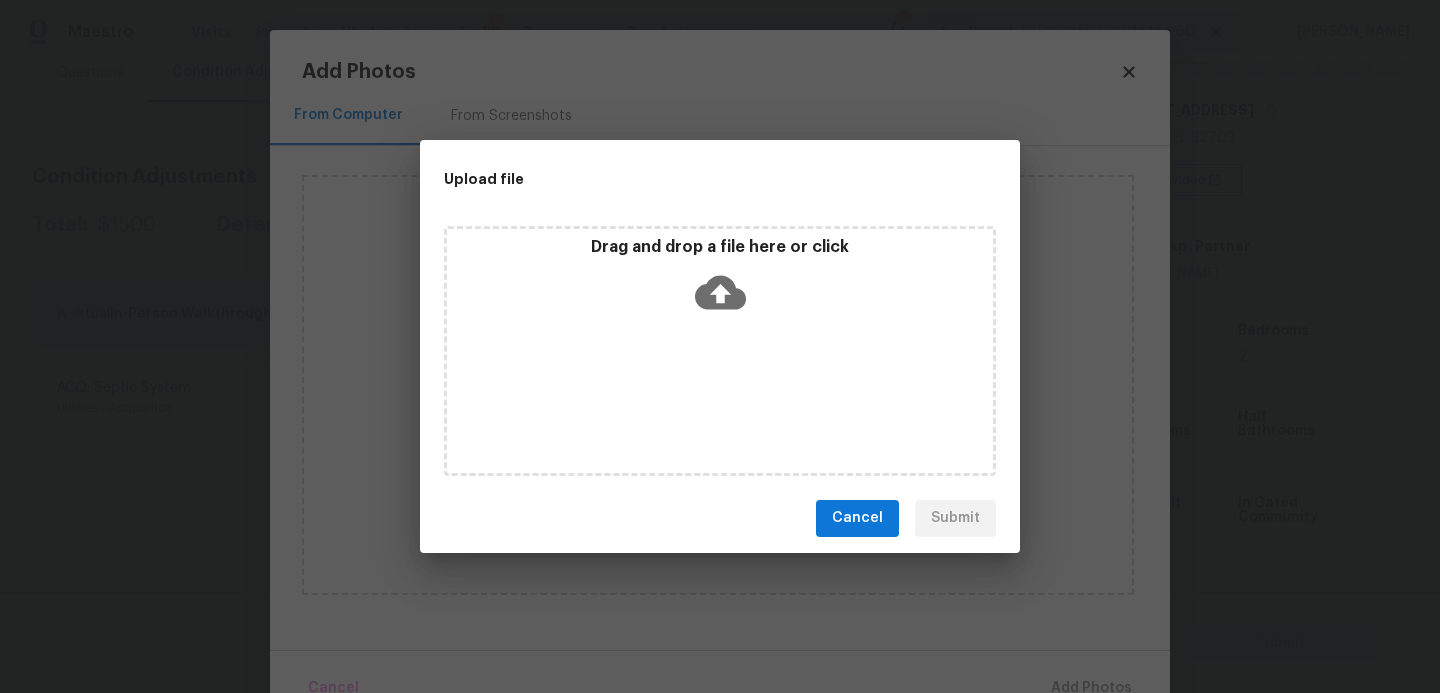 click on "Drag and drop a file here or click" at bounding box center (720, 280) 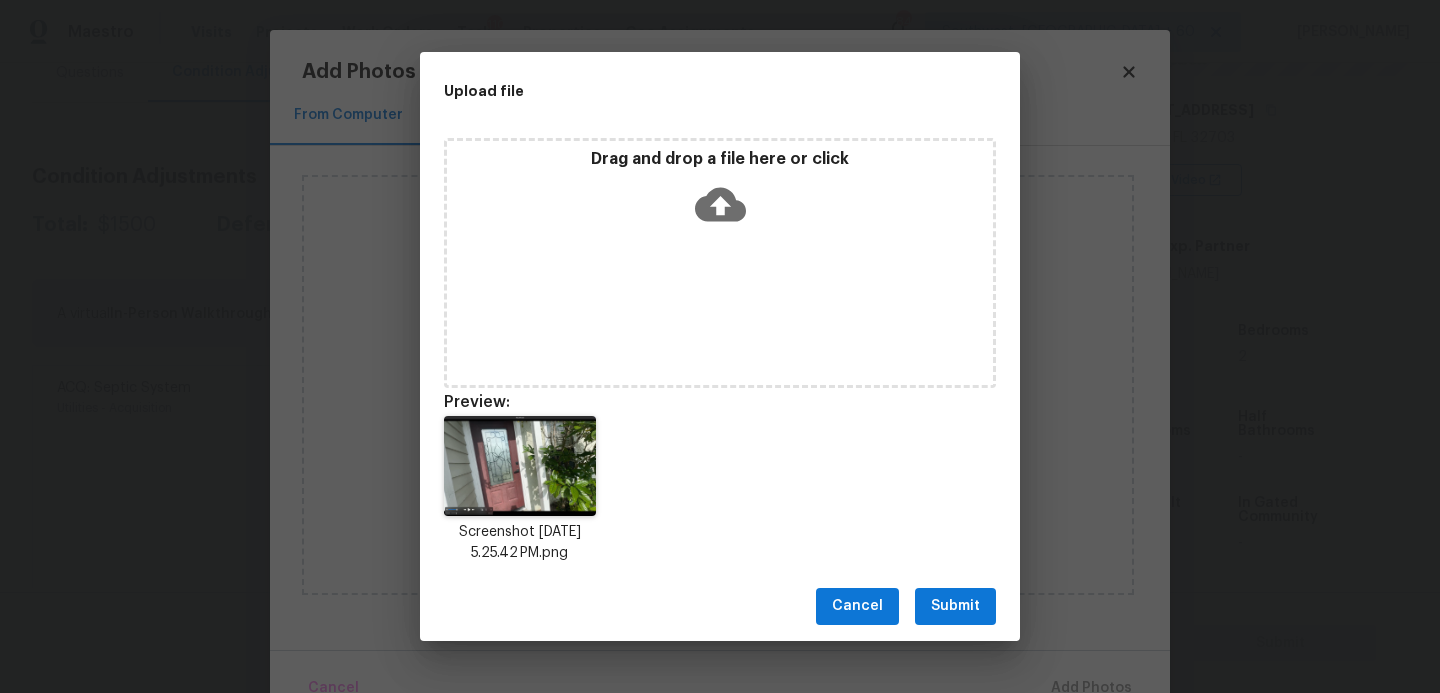 click on "Cancel Submit" at bounding box center [720, 606] 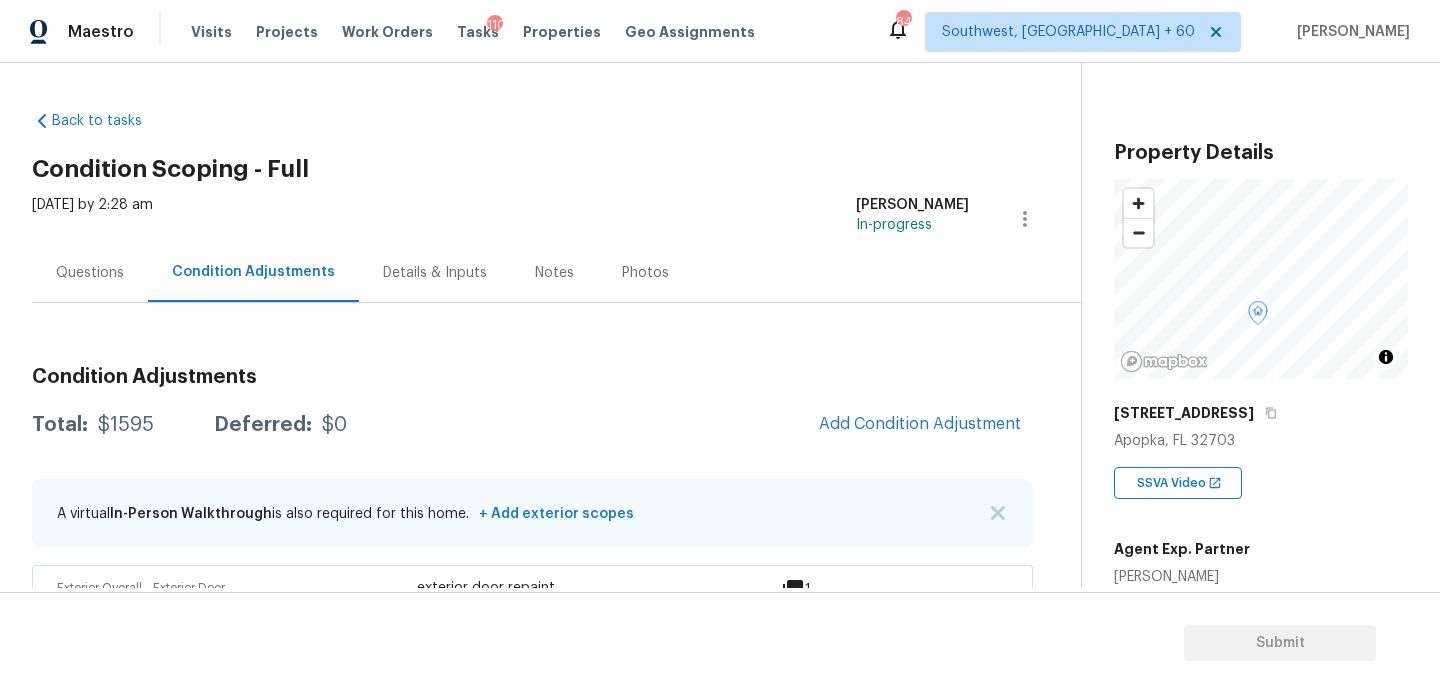 scroll, scrollTop: 0, scrollLeft: 0, axis: both 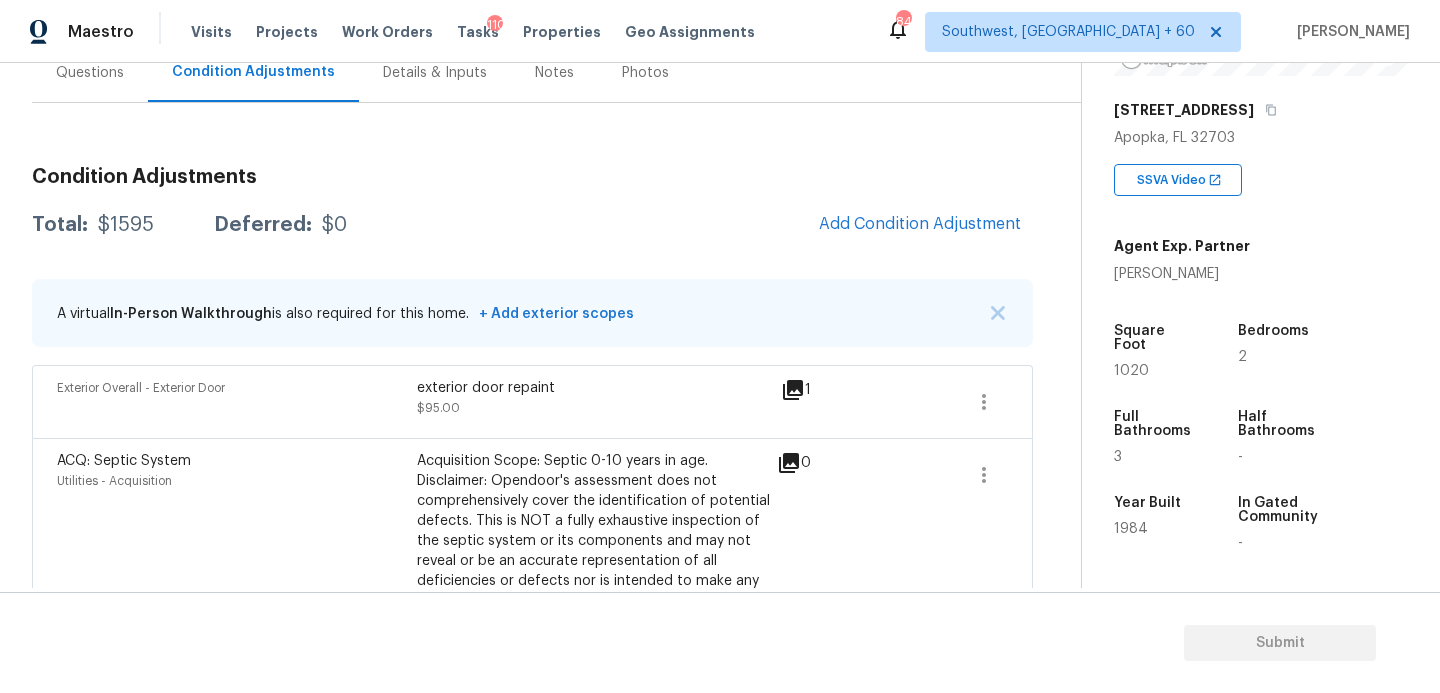click on "Condition Adjustments Total:  $1595 Deferred:  $0 Add Condition Adjustment A virtual  In-Person Walkthrough  is also required for this home.   + Add exterior scopes Exterior Overall - Exterior Door exterior door repaint $95.00   1 ACQ: Septic System Utilities - Acquisition Acquisition Scope: Septic 0-10 years in age.  Disclaimer: Opendoor's assessment does not comprehensively cover the identification of potential defects. This is NOT a fully exhaustive inspection of the septic system or its components and may not reveal or be an accurate representation of all deficiencies or defects nor is intended to make any representation regarding the presence or absence of latent or concealed defects that are not reasonably ascertainable in a competently performed home septic system inspection. No warranty or guaranty is expressed or implied. $1,500.00   0" at bounding box center (532, 437) 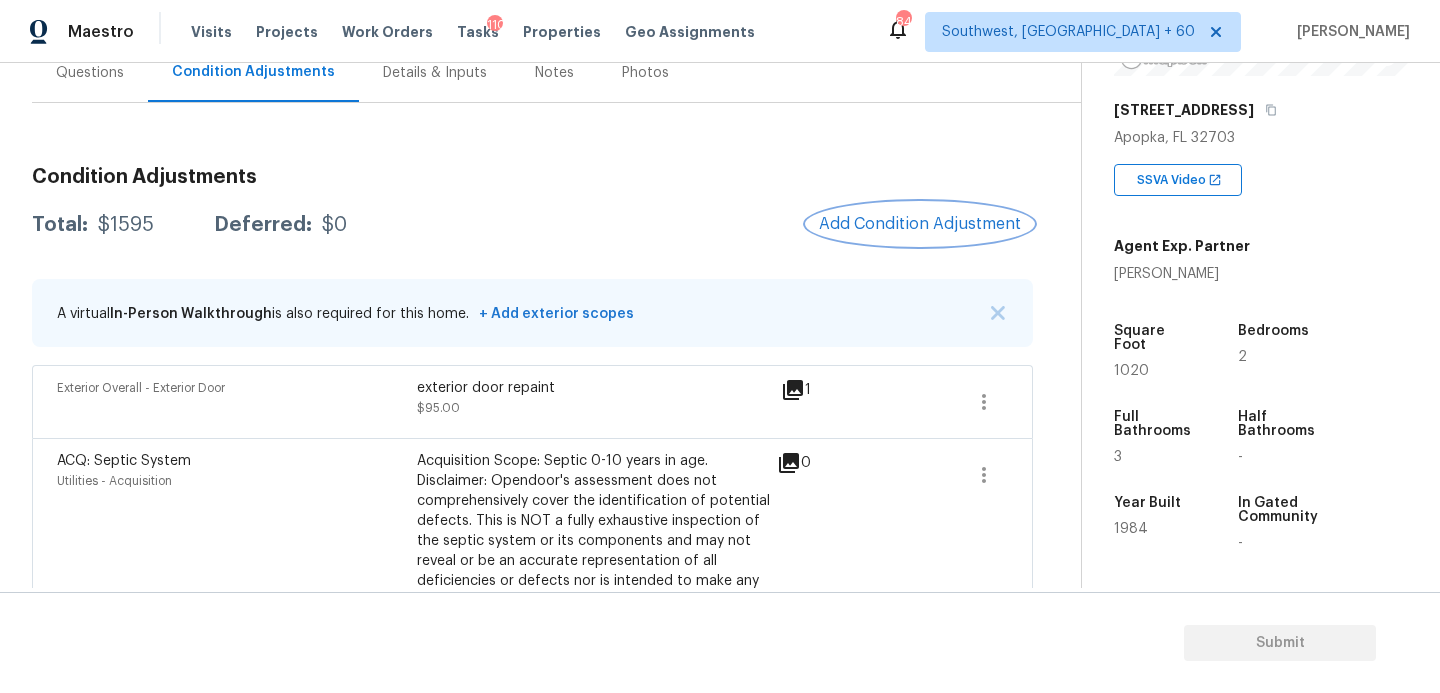 click on "Add Condition Adjustment" at bounding box center (920, 224) 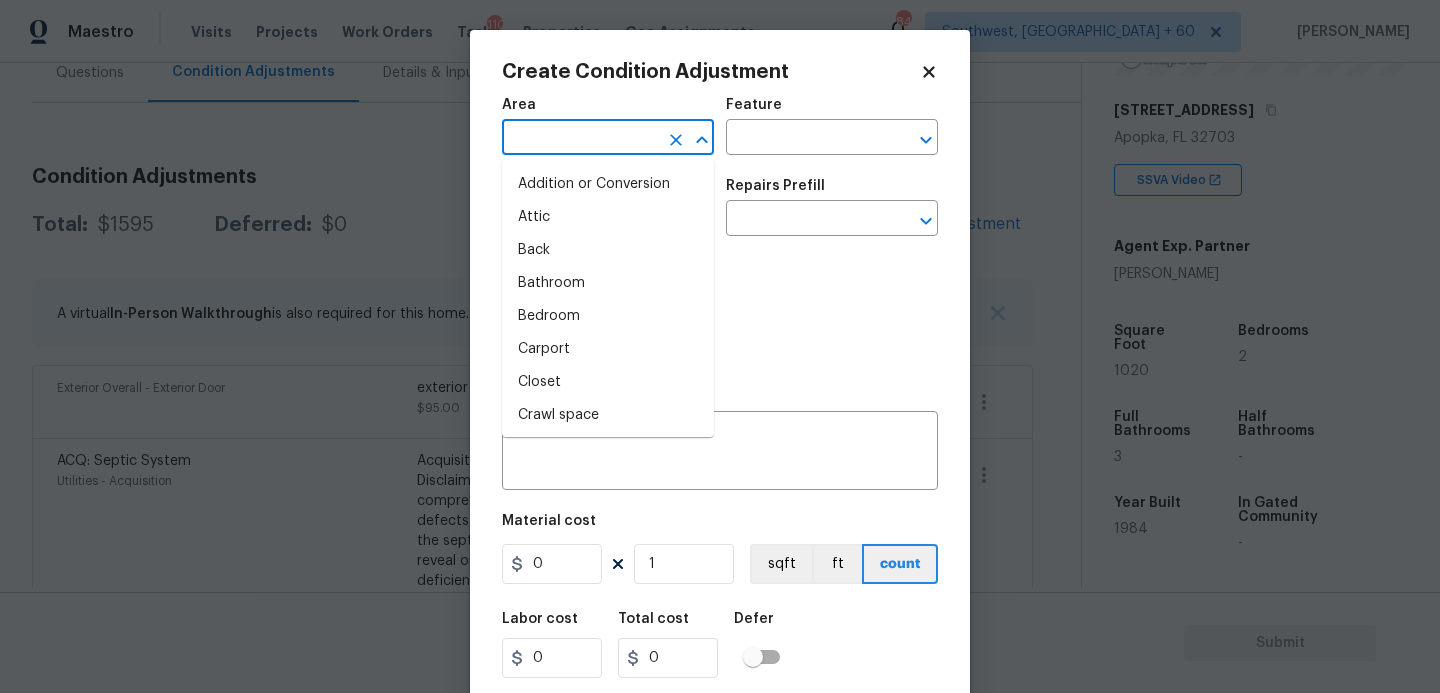 click at bounding box center [580, 139] 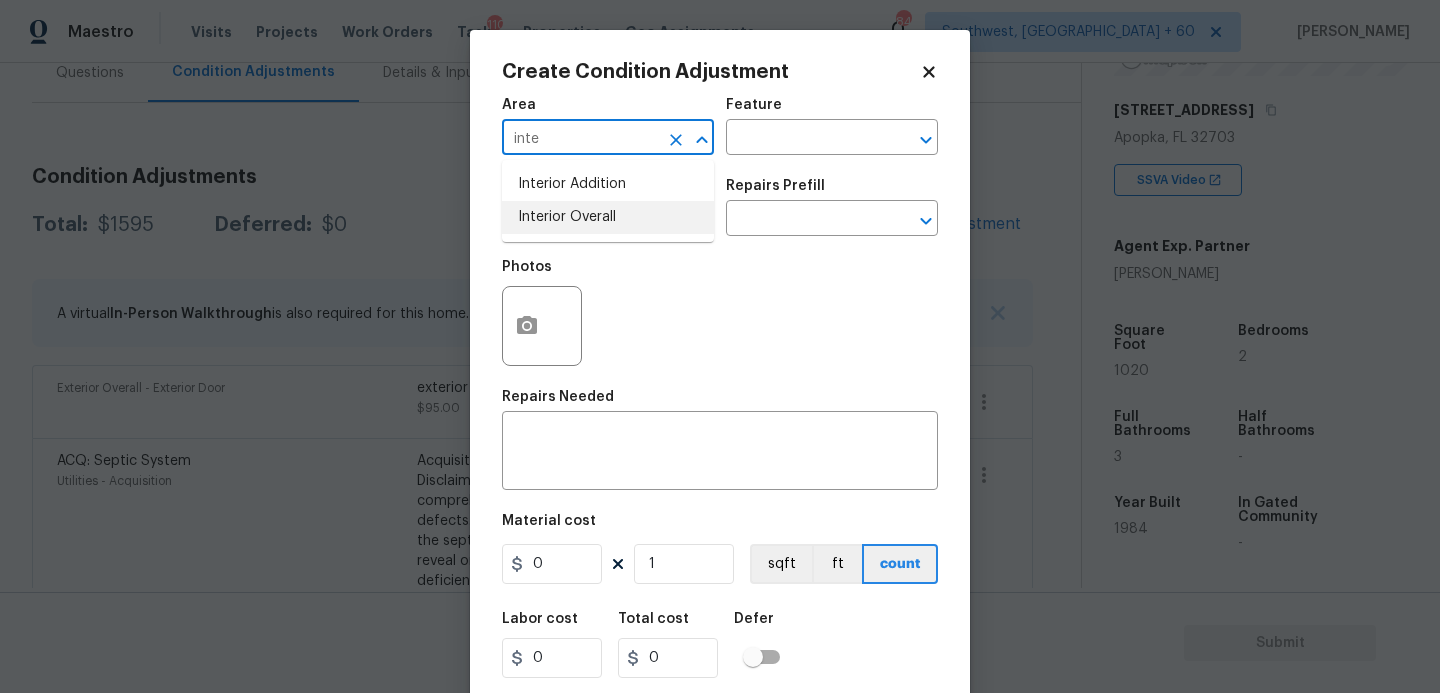 click on "Interior Overall" at bounding box center (608, 217) 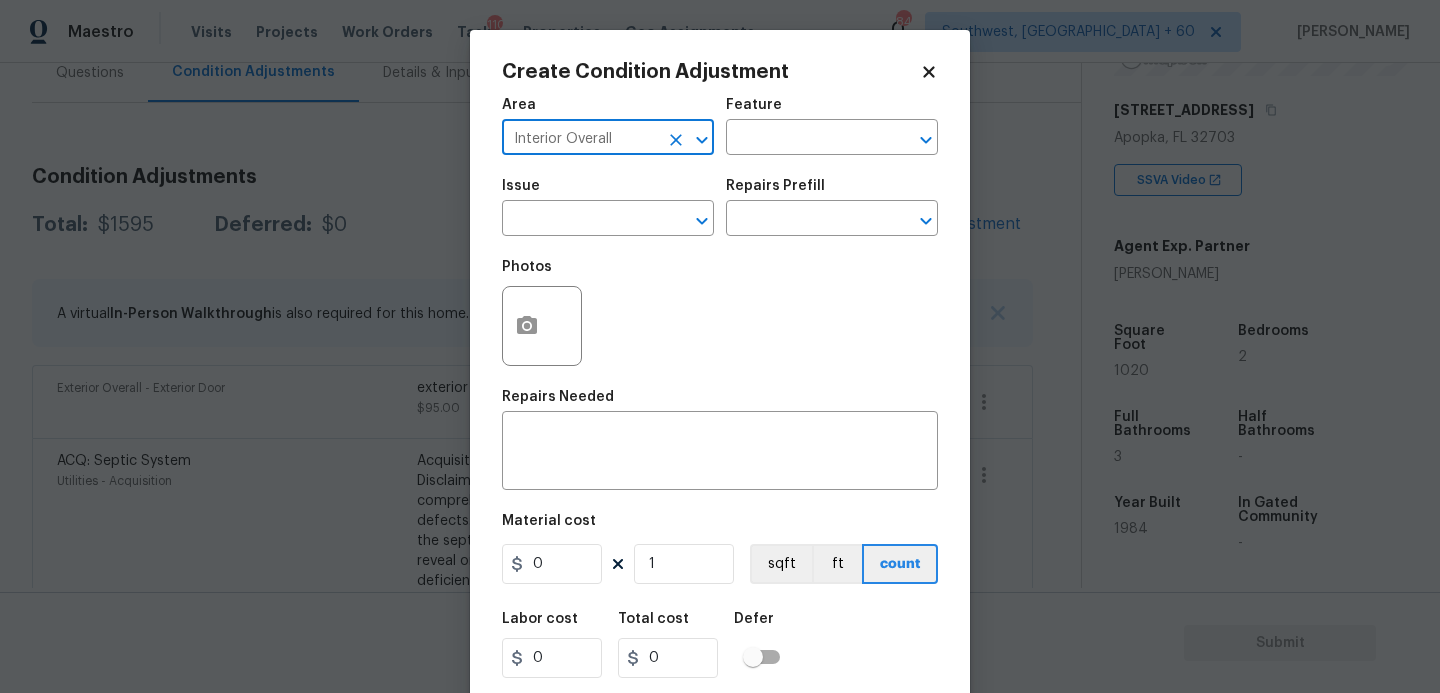 type on "Interior Overall" 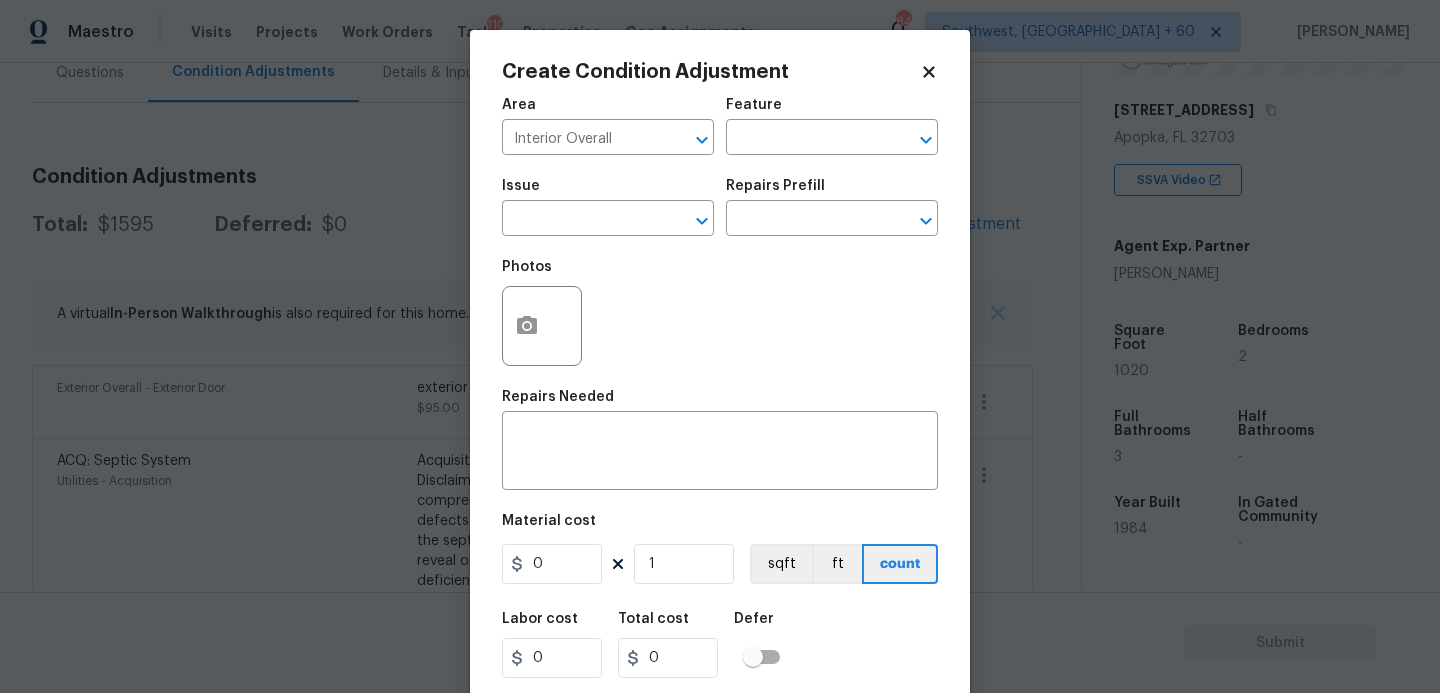 click on "Area Interior Overall ​ Feature ​" at bounding box center [720, 126] 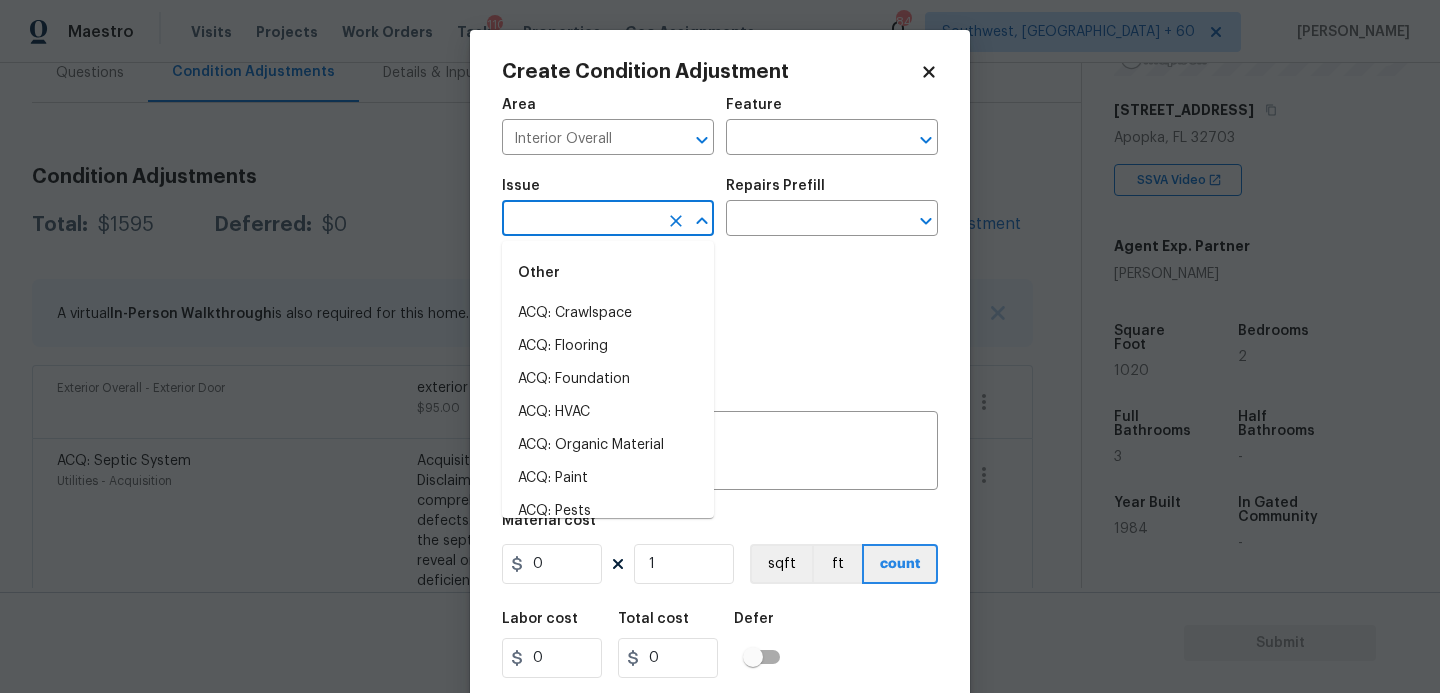 click at bounding box center (580, 220) 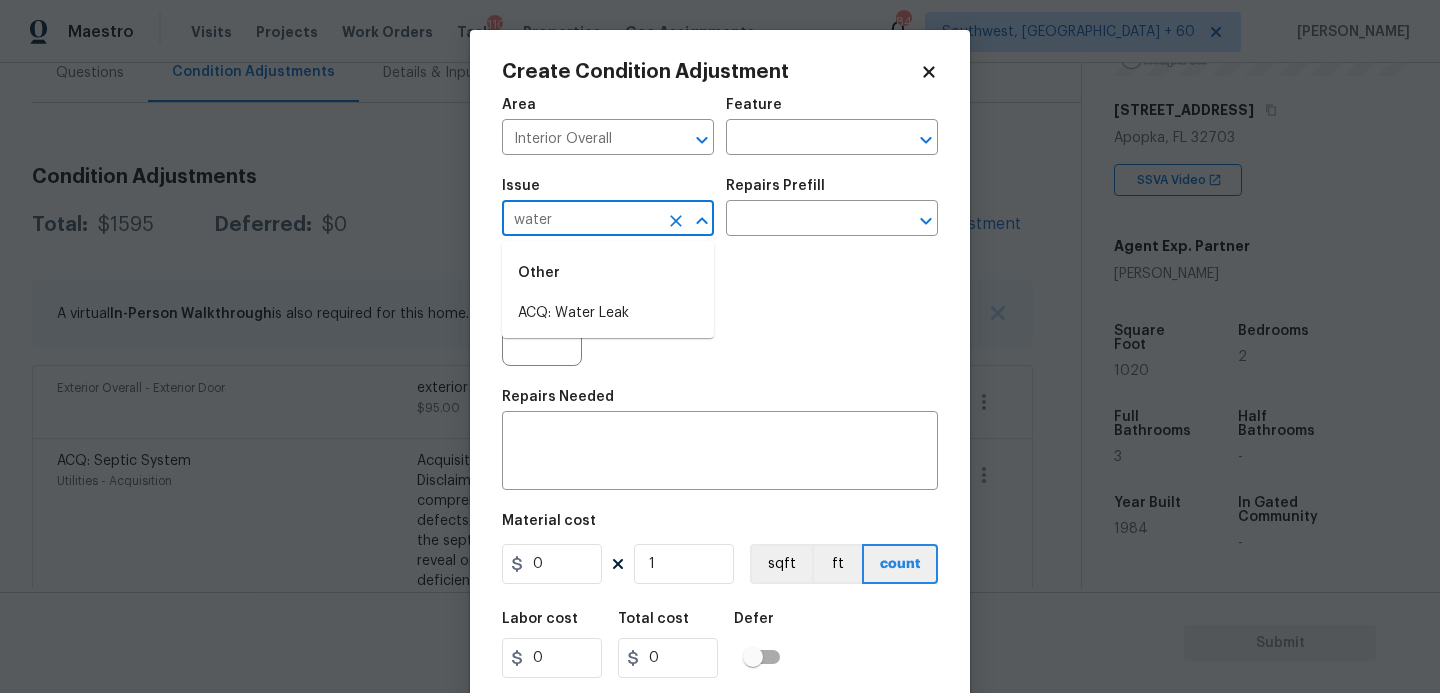 click on "ACQ: Water Leak" at bounding box center [608, 313] 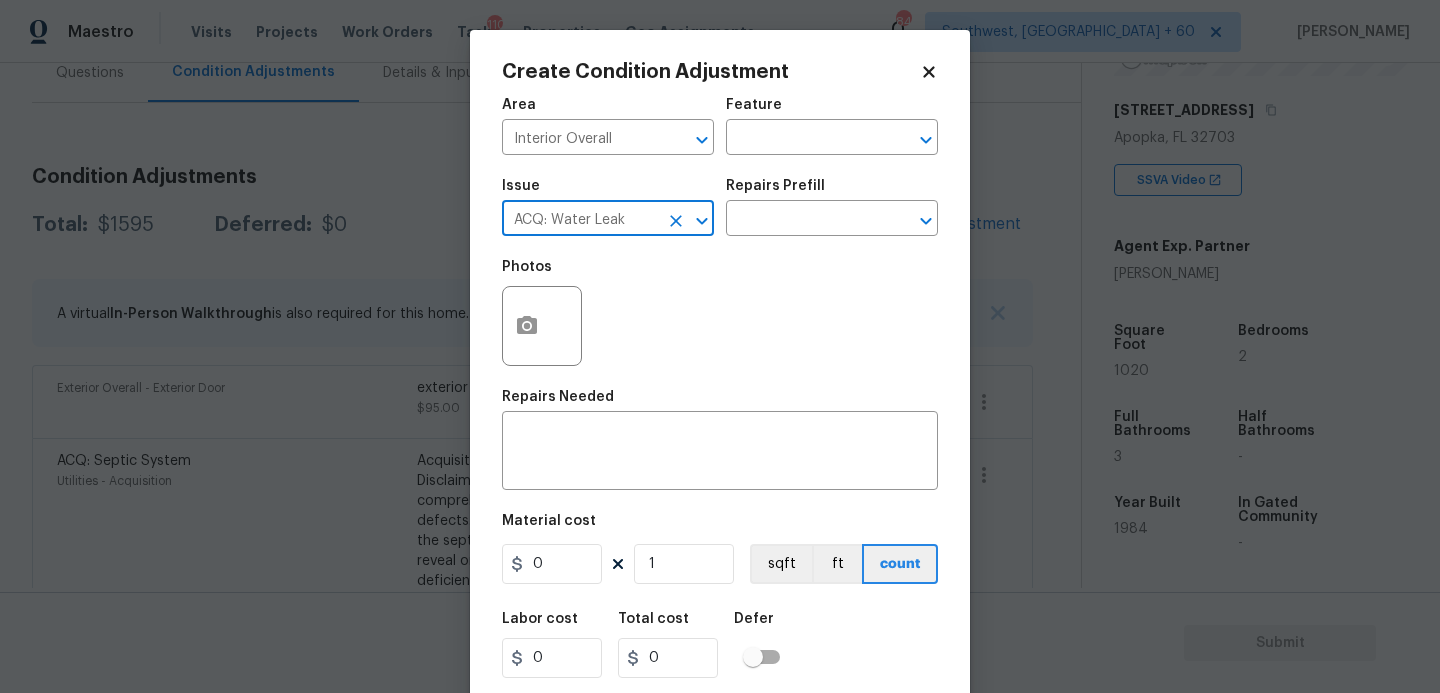 type on "ACQ: Water Leak" 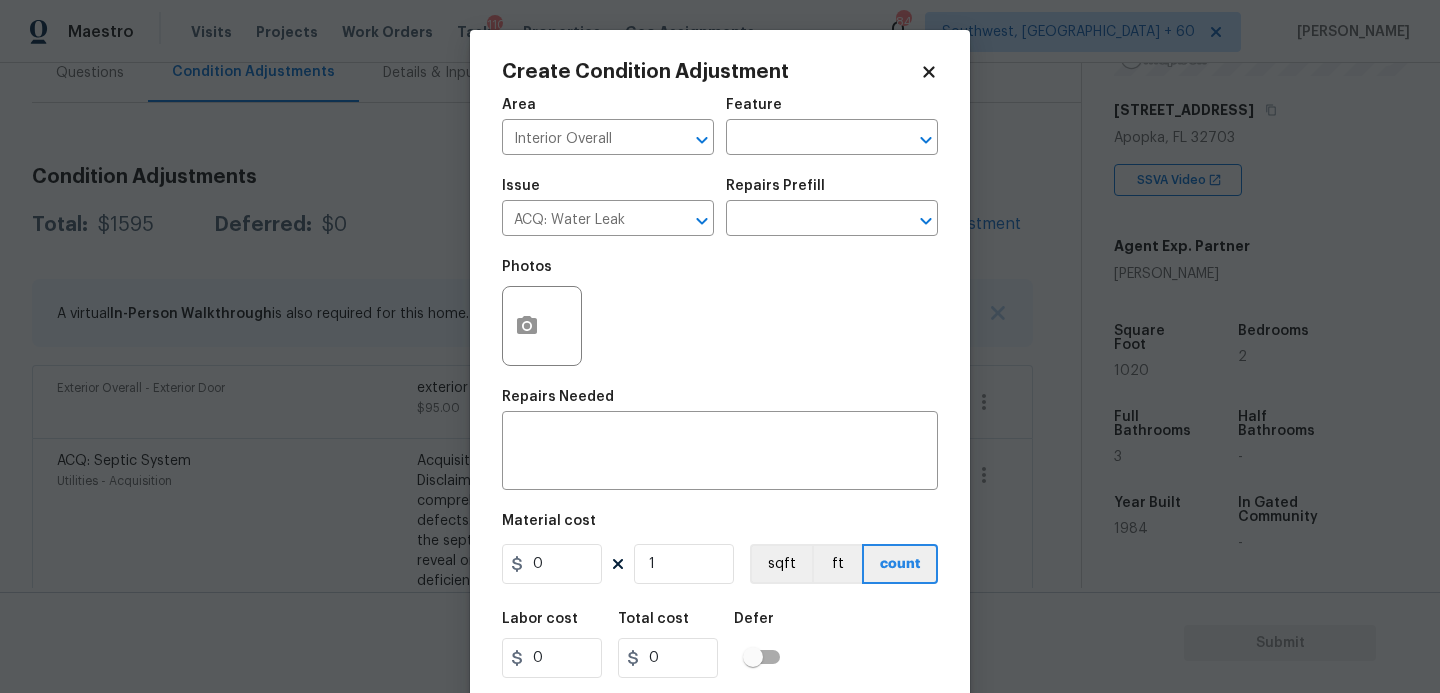 click on "Repairs Prefill" at bounding box center [832, 192] 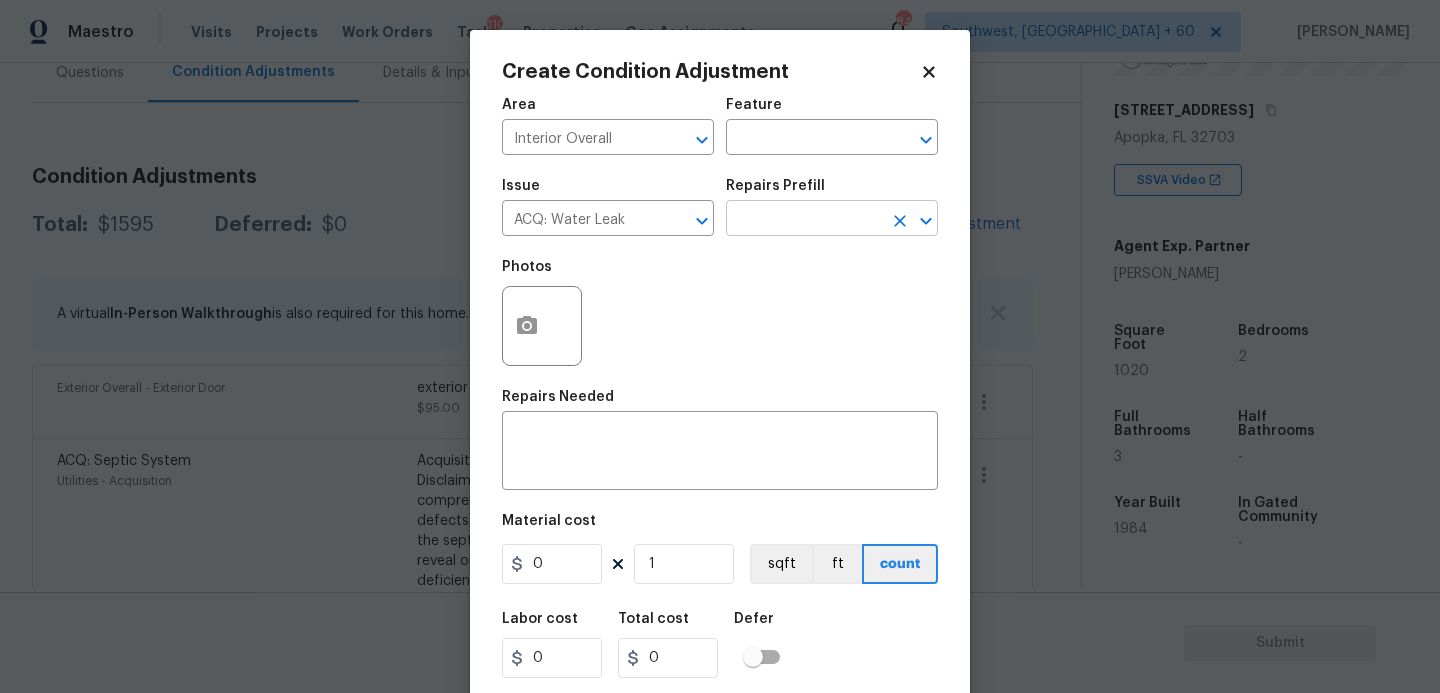 click at bounding box center [804, 220] 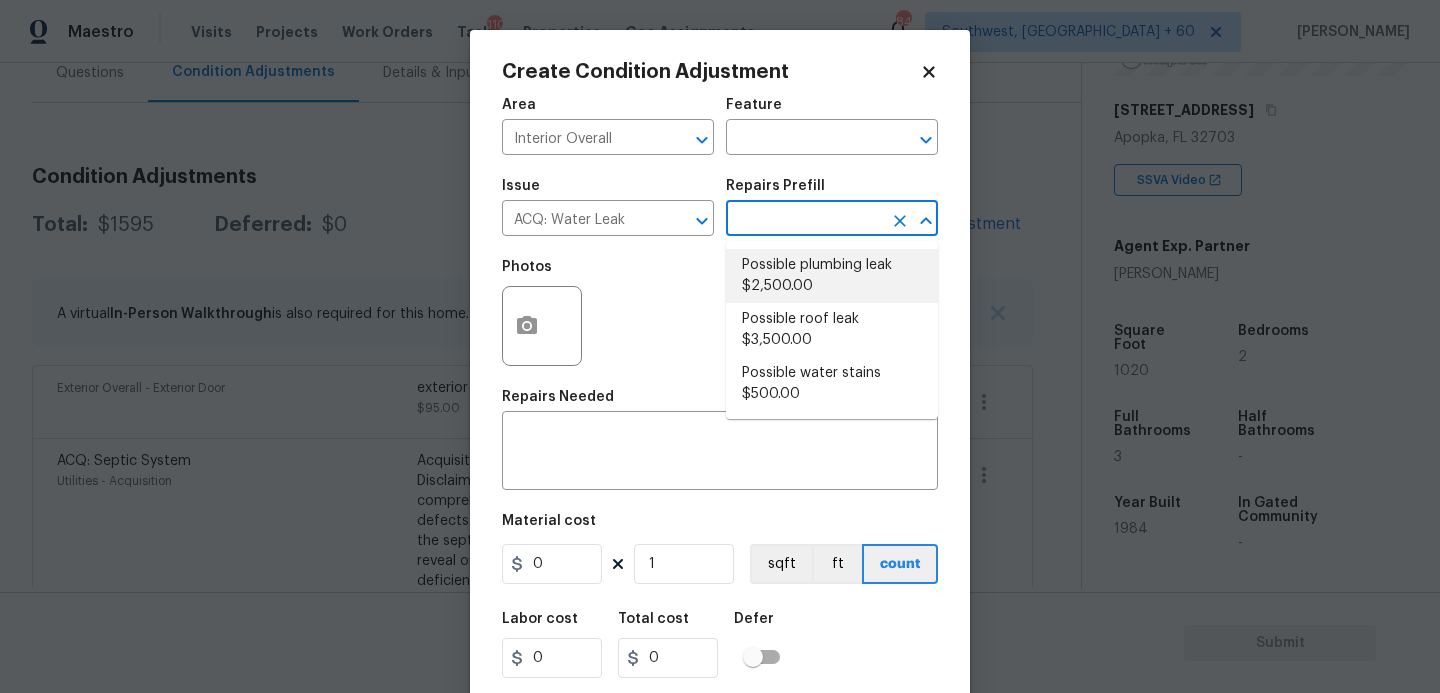 click on "Possible plumbing leak $2,500.00" at bounding box center [832, 276] 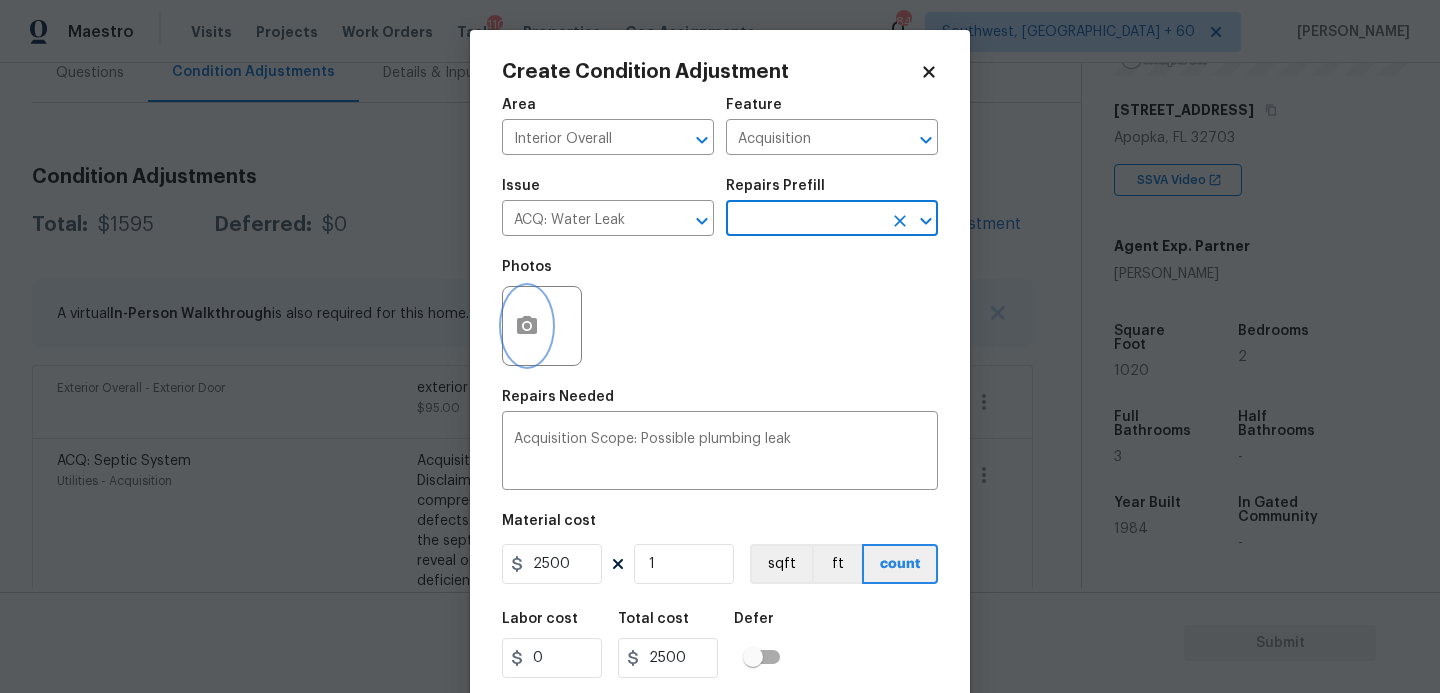 click 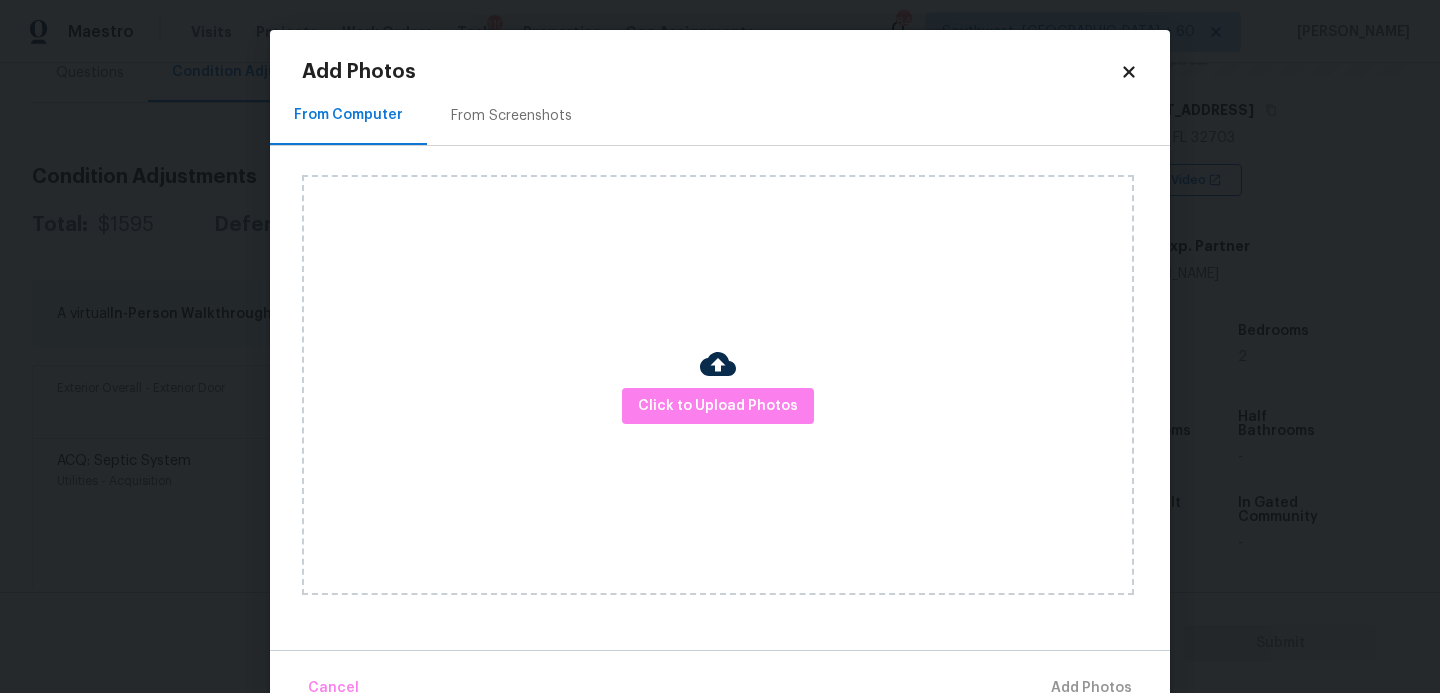 click at bounding box center (718, 364) 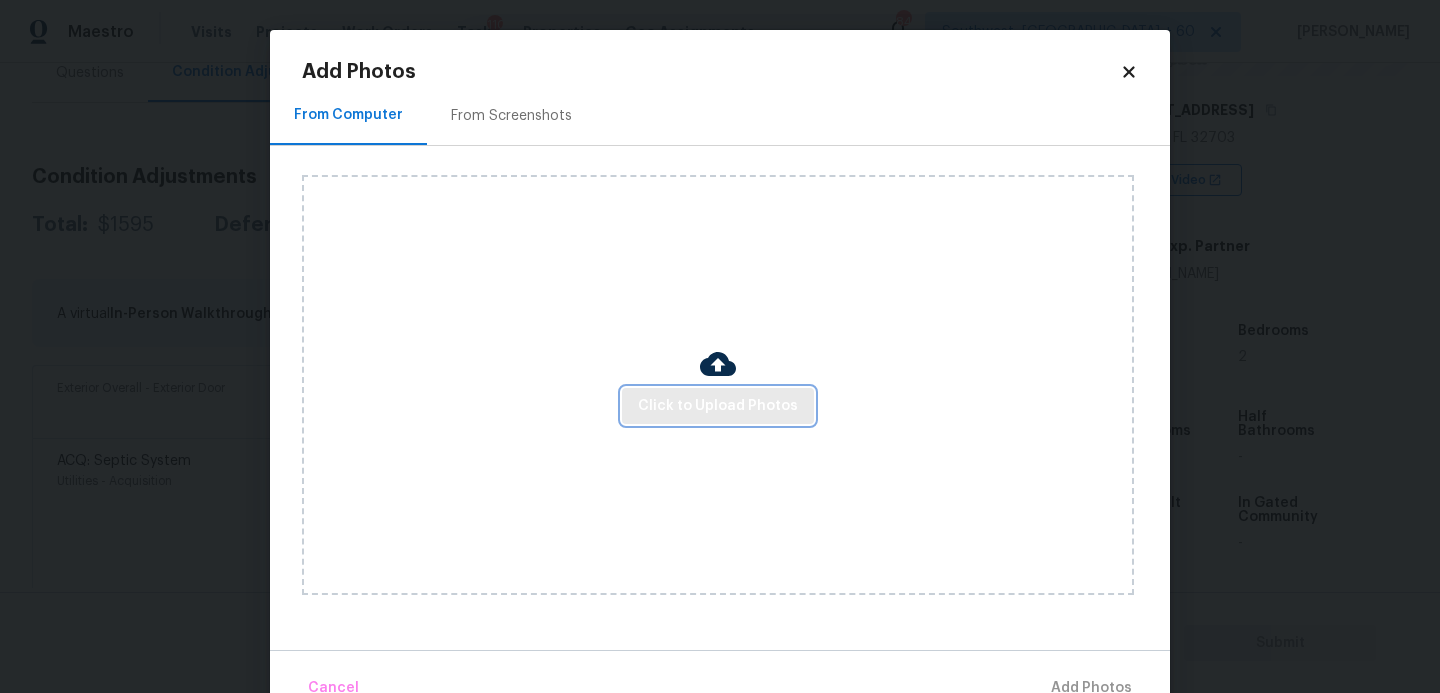 click on "Click to Upload Photos" at bounding box center [718, 406] 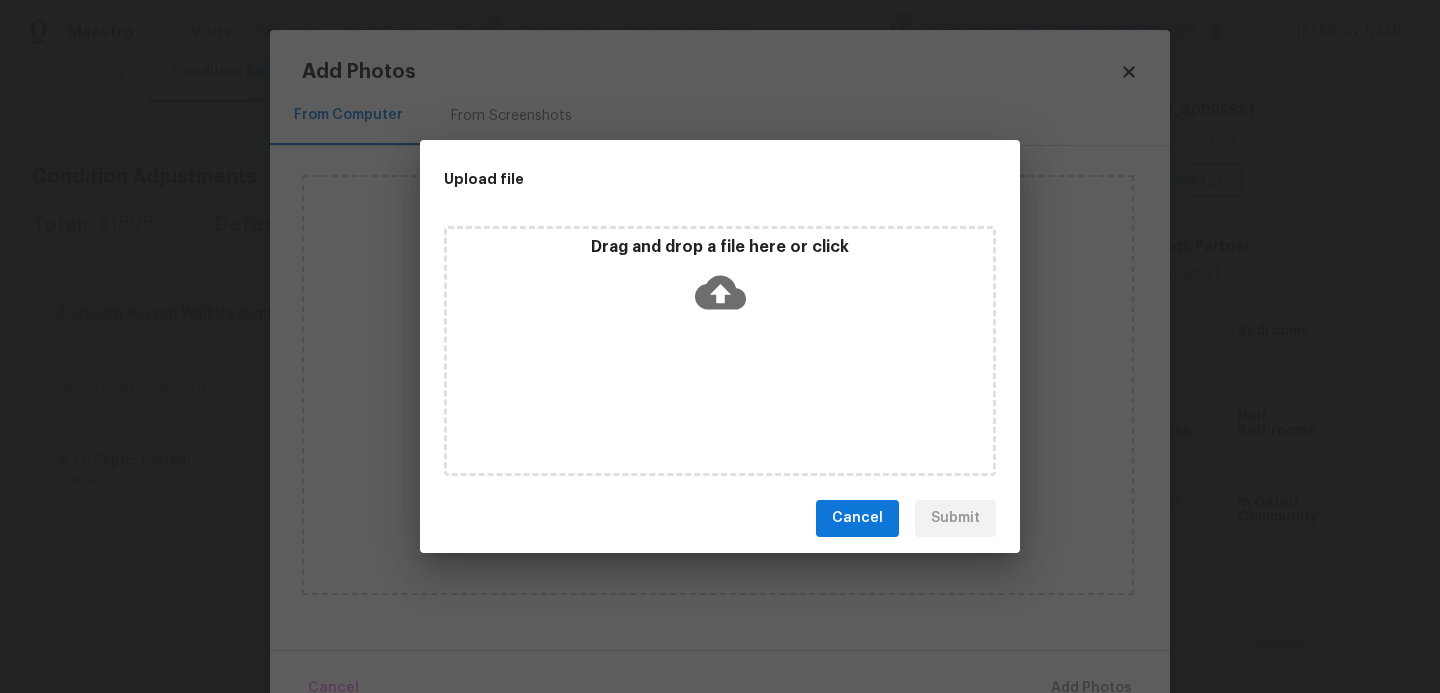click on "Drag and drop a file here or click" at bounding box center [720, 351] 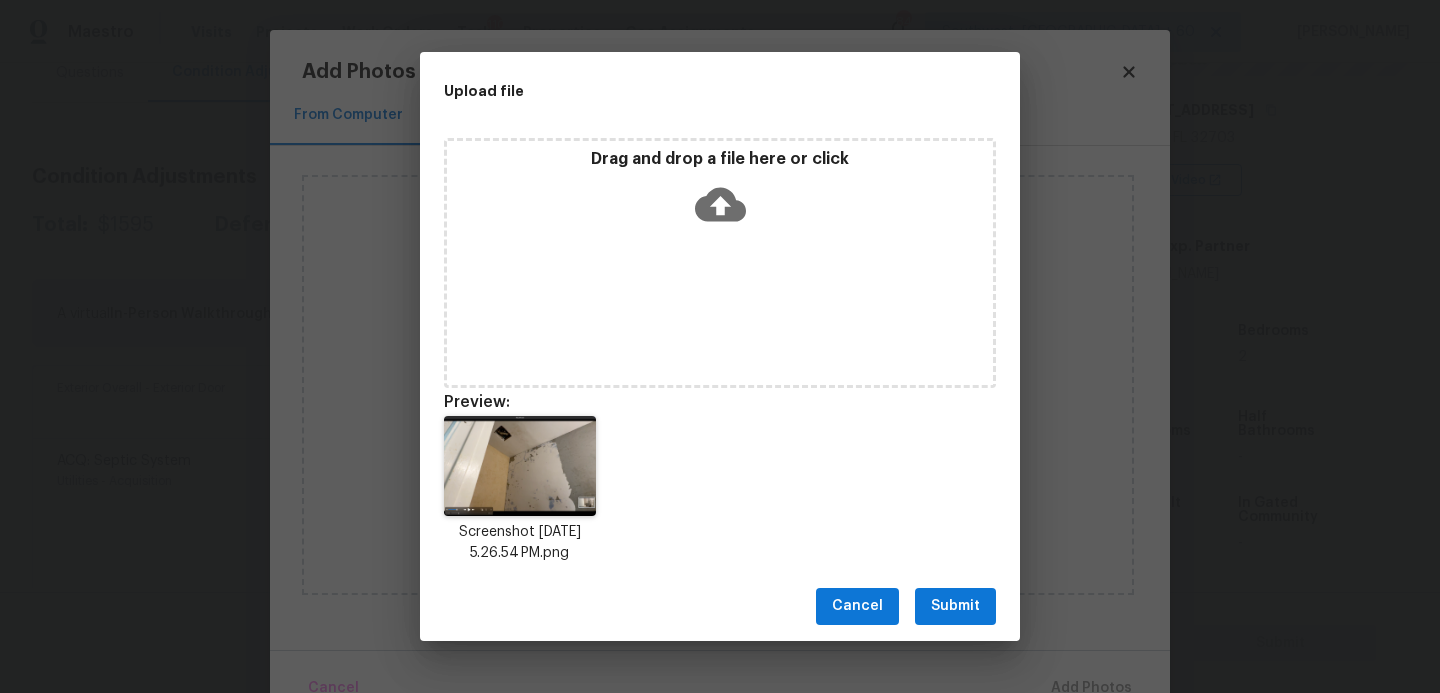 click on "Cancel Submit" at bounding box center (720, 606) 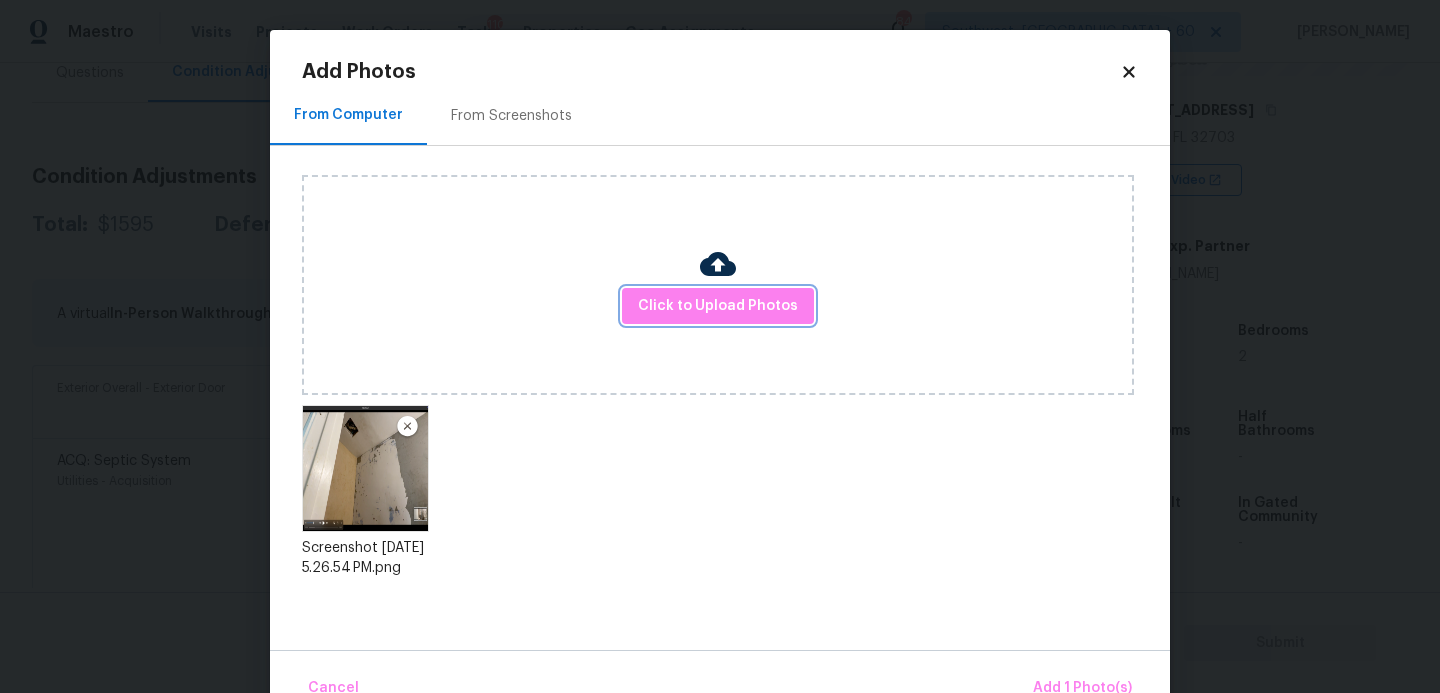 scroll, scrollTop: 47, scrollLeft: 0, axis: vertical 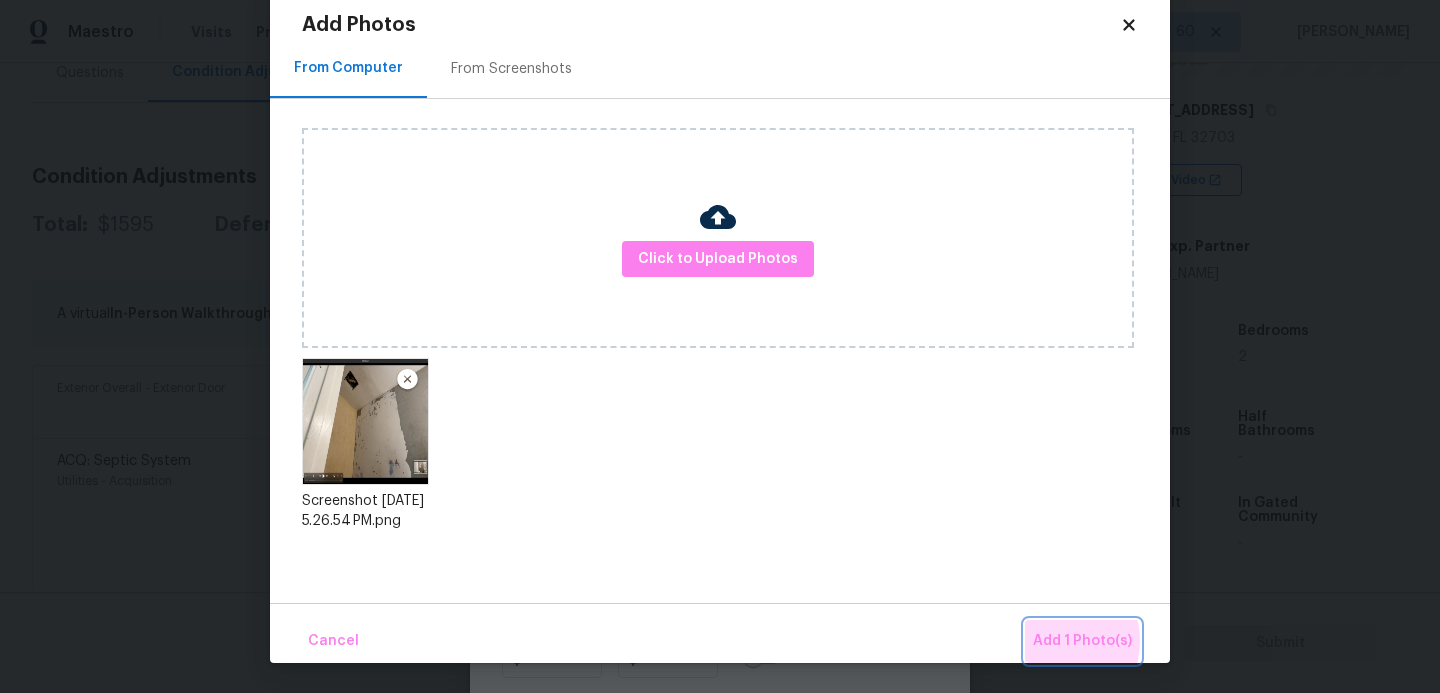 click on "Add 1 Photo(s)" at bounding box center (1082, 641) 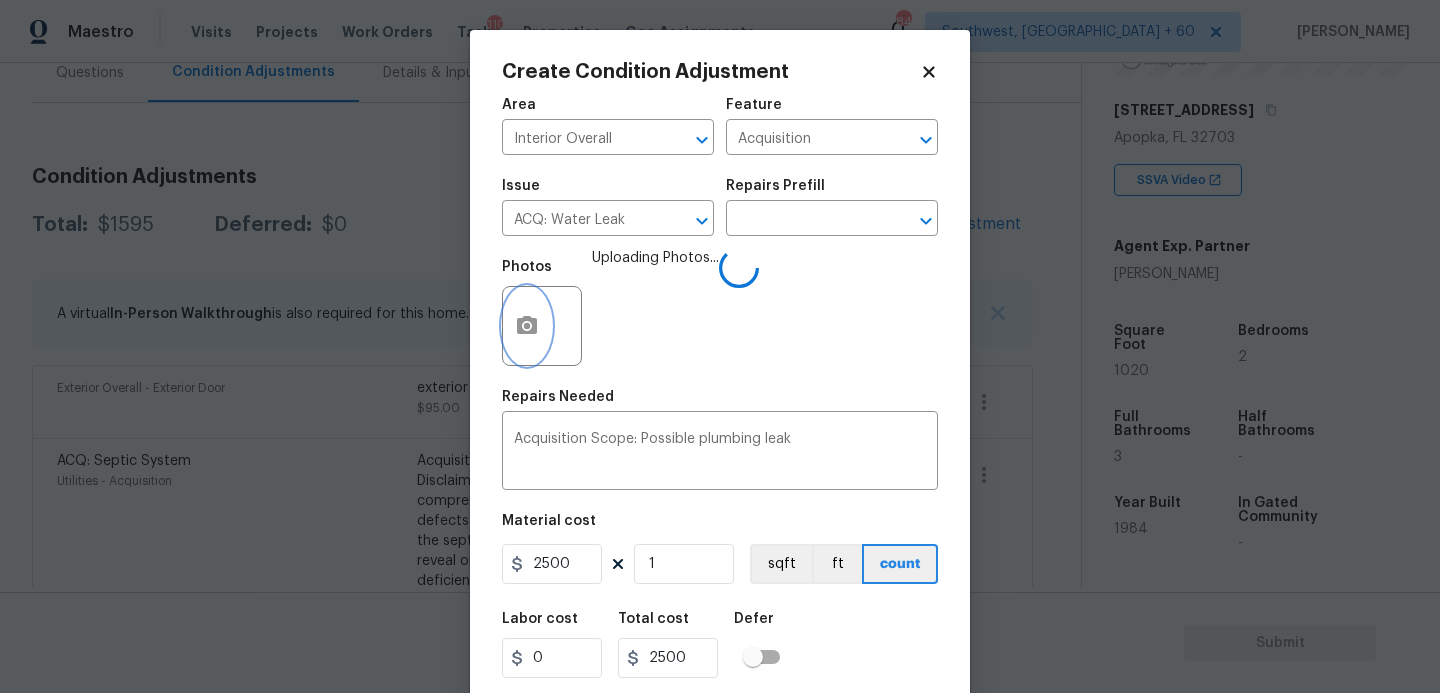 scroll, scrollTop: 0, scrollLeft: 0, axis: both 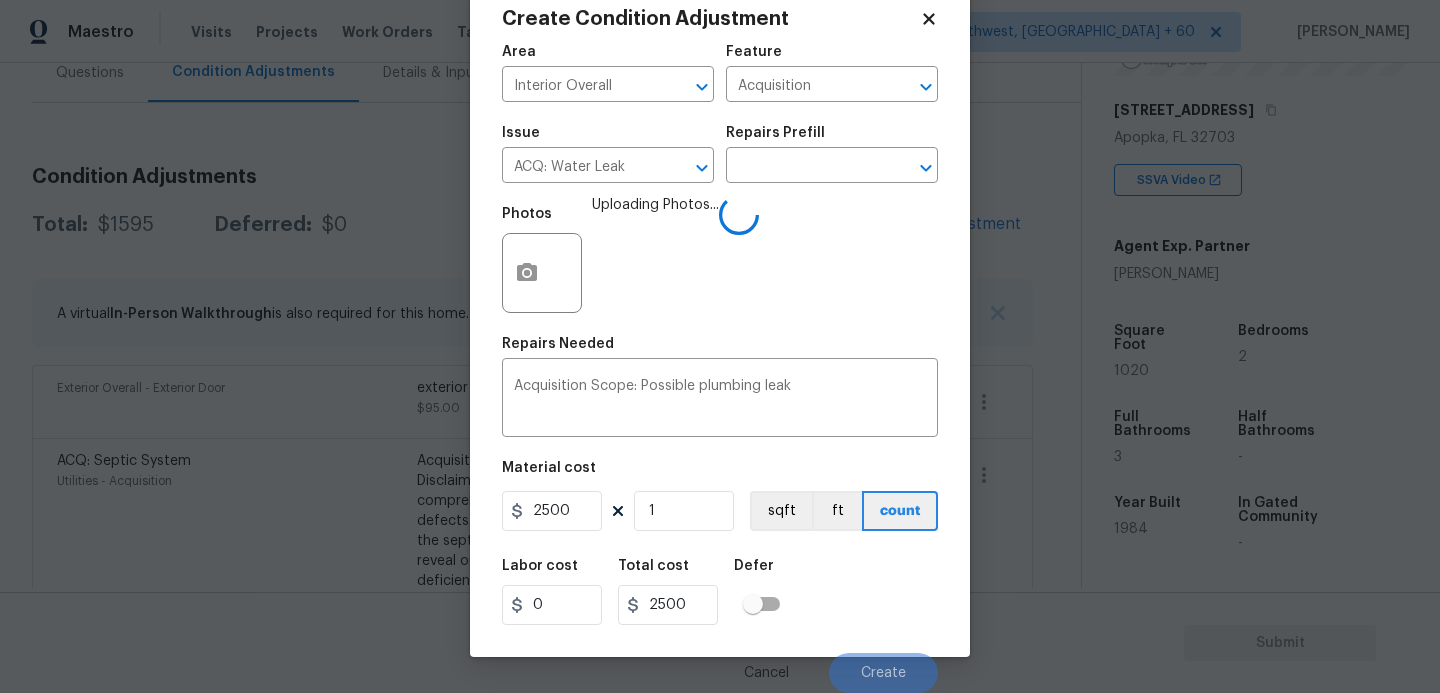 click on "Labor cost 0 Total cost 2500 Defer" at bounding box center [720, 592] 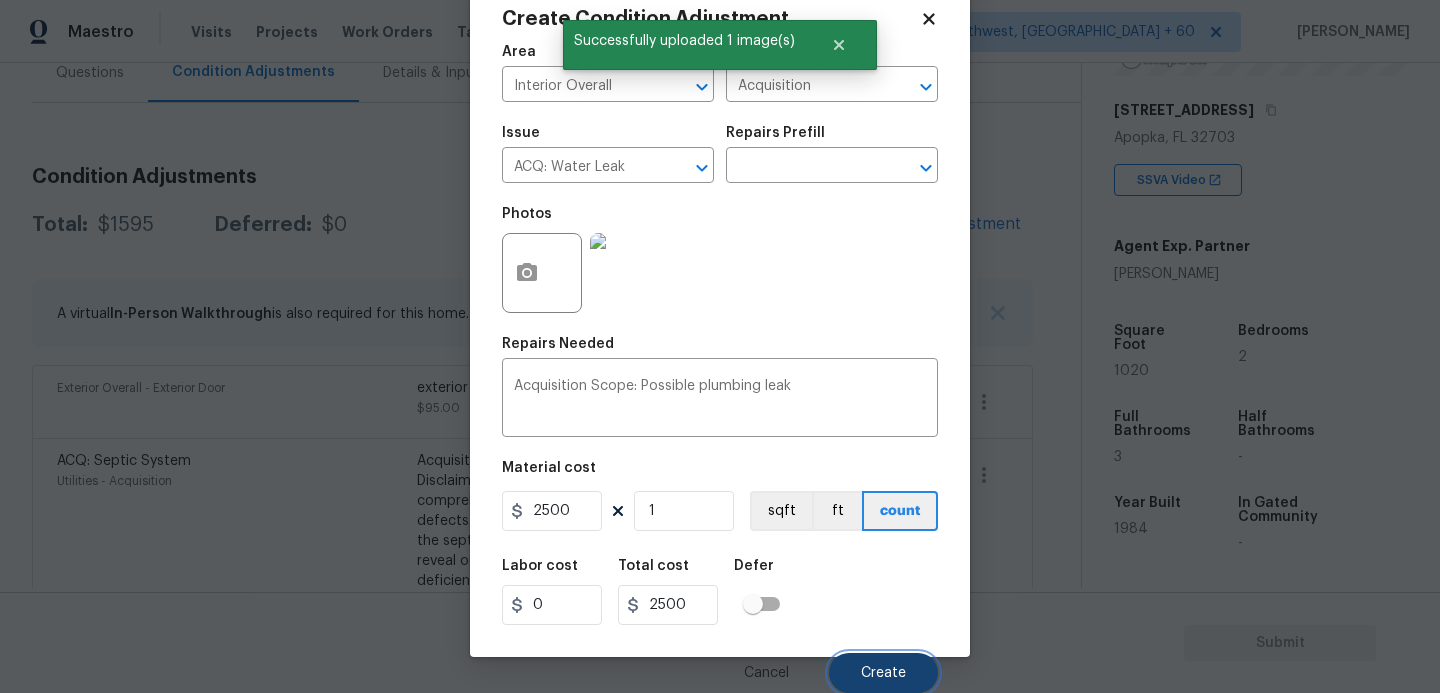 click on "Create" at bounding box center (883, 673) 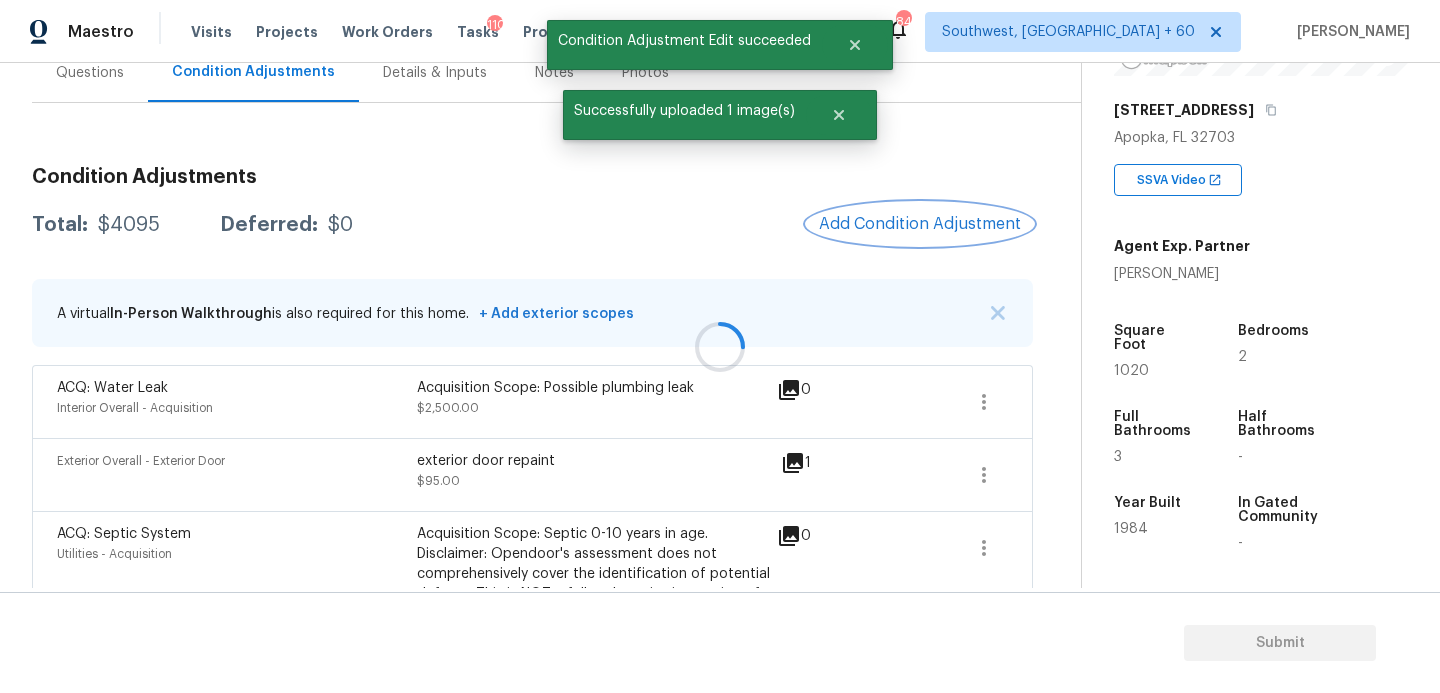 scroll, scrollTop: 0, scrollLeft: 0, axis: both 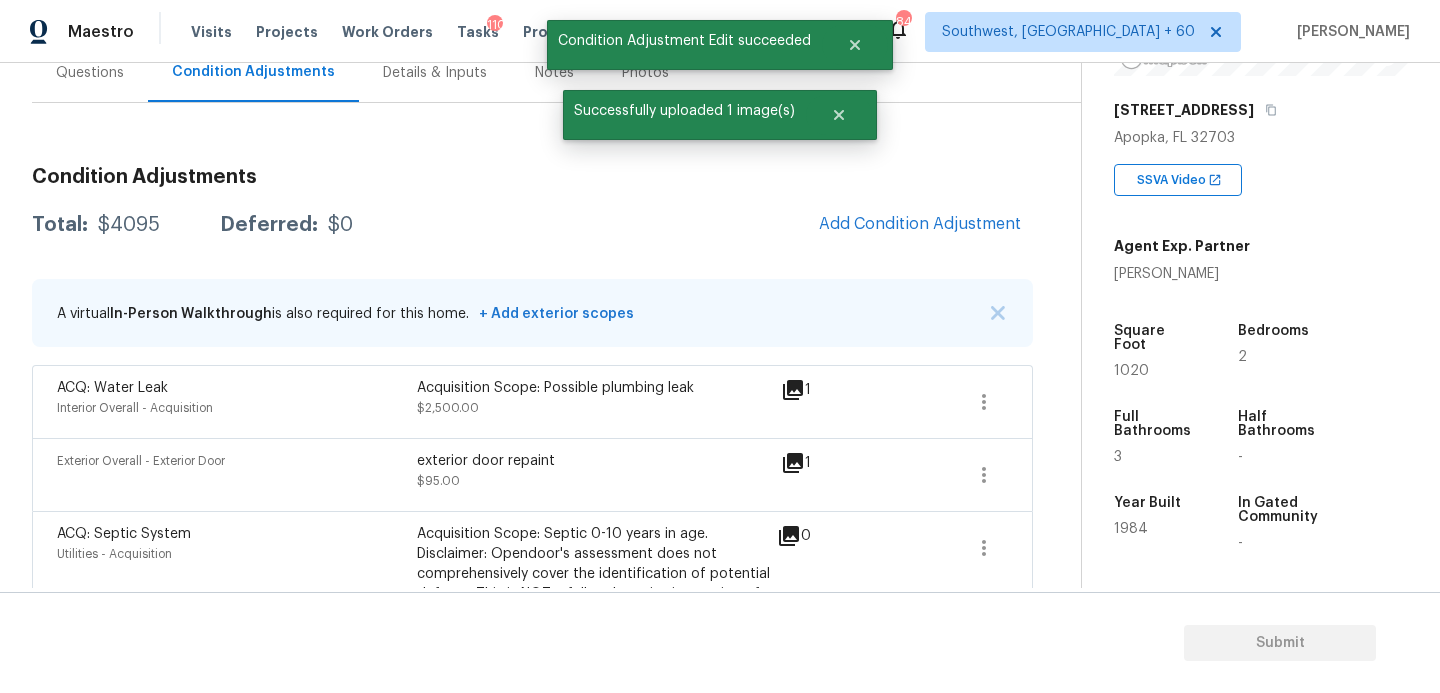 click on "Questions" at bounding box center [90, 72] 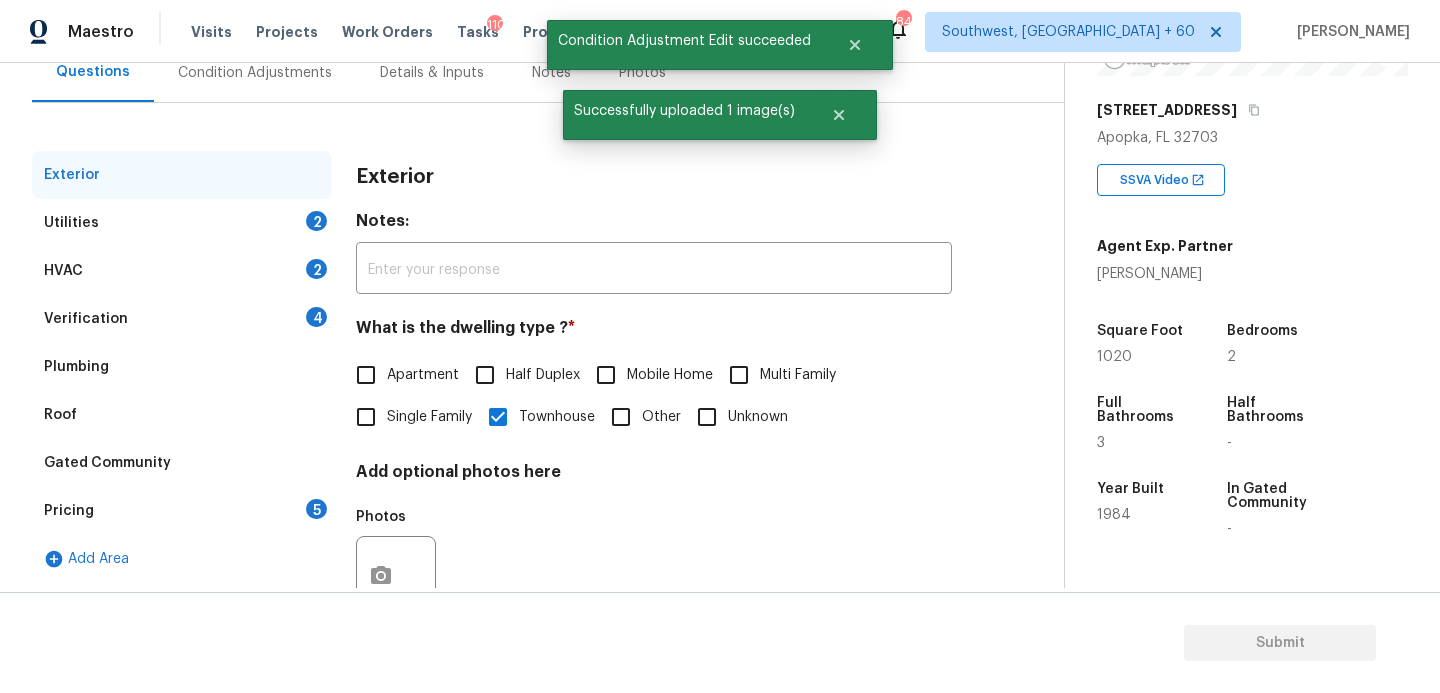 scroll, scrollTop: 199, scrollLeft: 0, axis: vertical 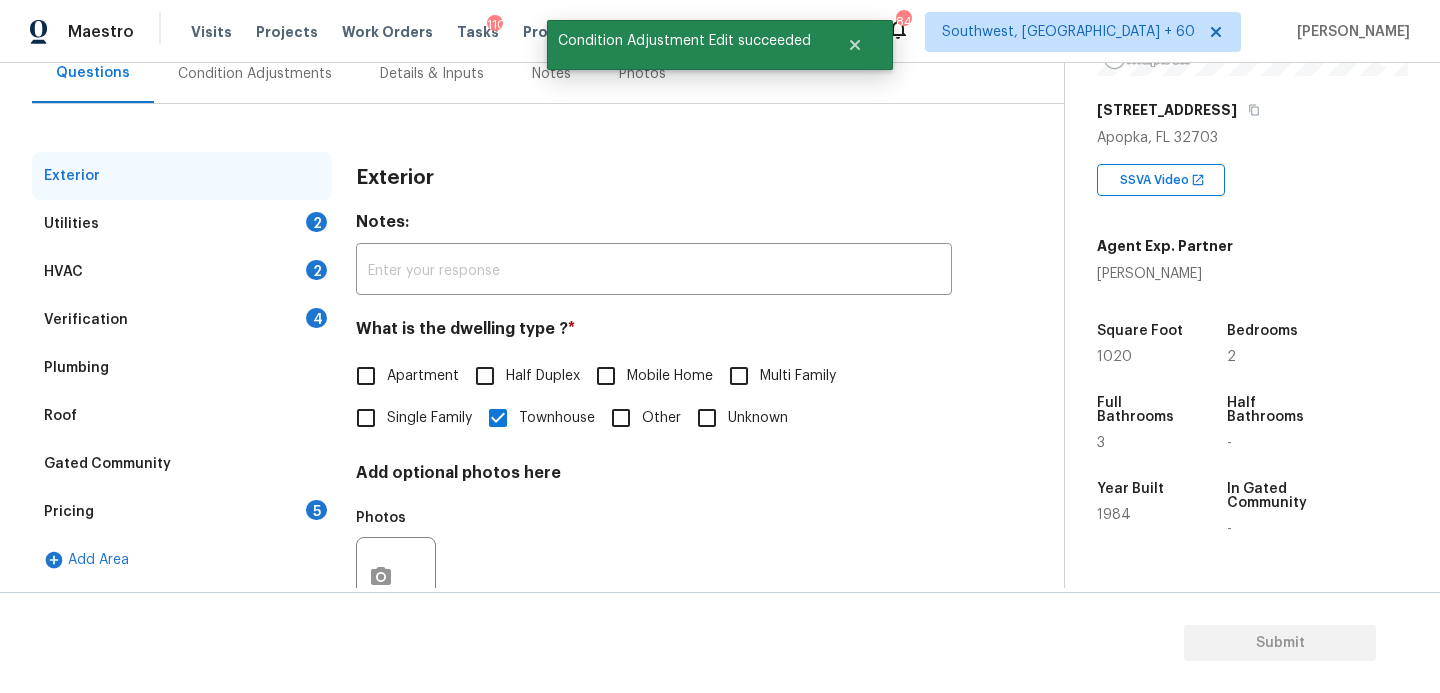 click on "Verification 4" at bounding box center (182, 320) 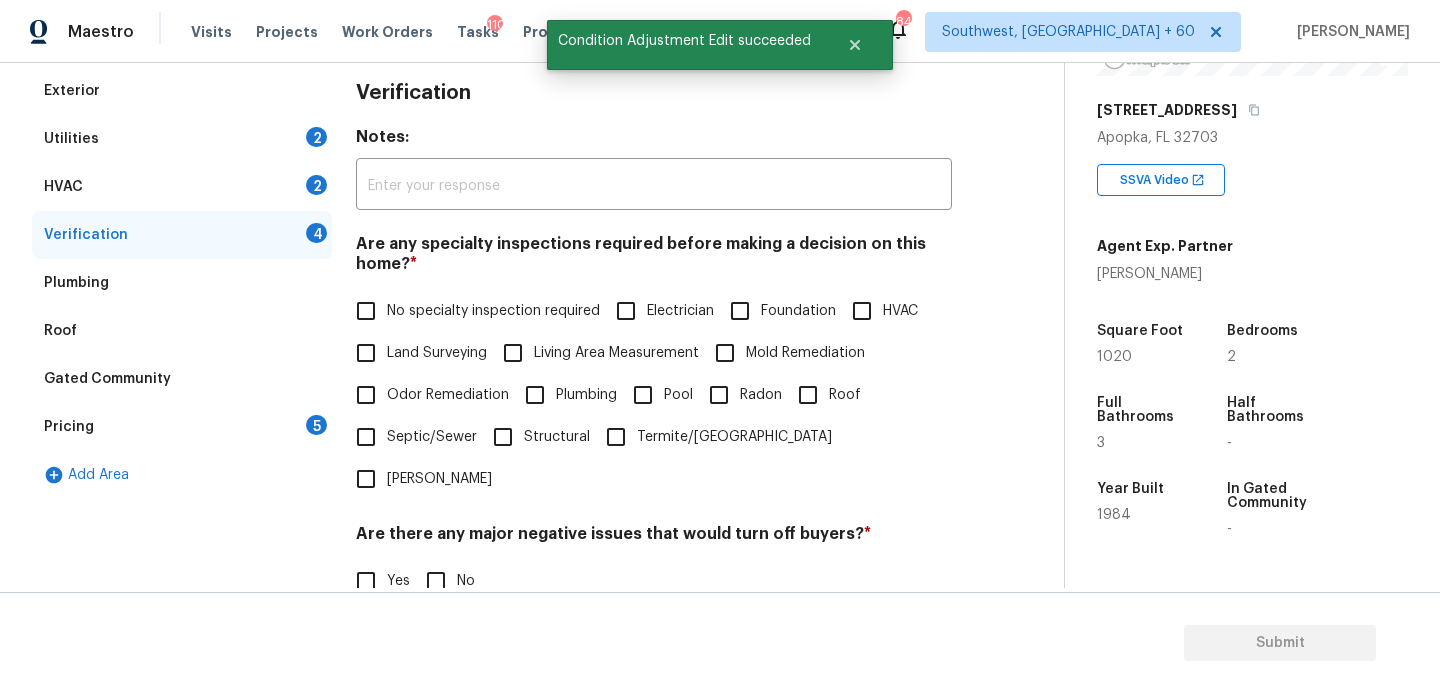 click on "No specialty inspection required" at bounding box center [493, 311] 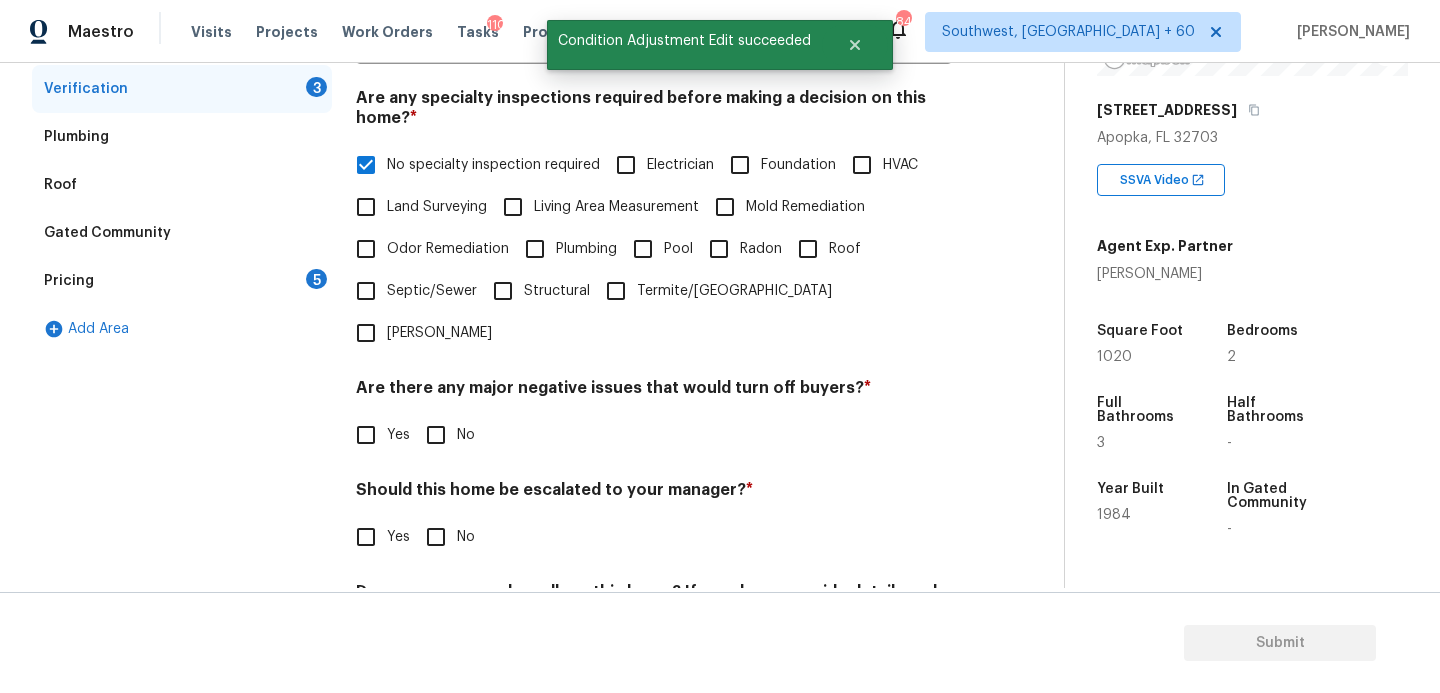 click on "No" at bounding box center [436, 435] 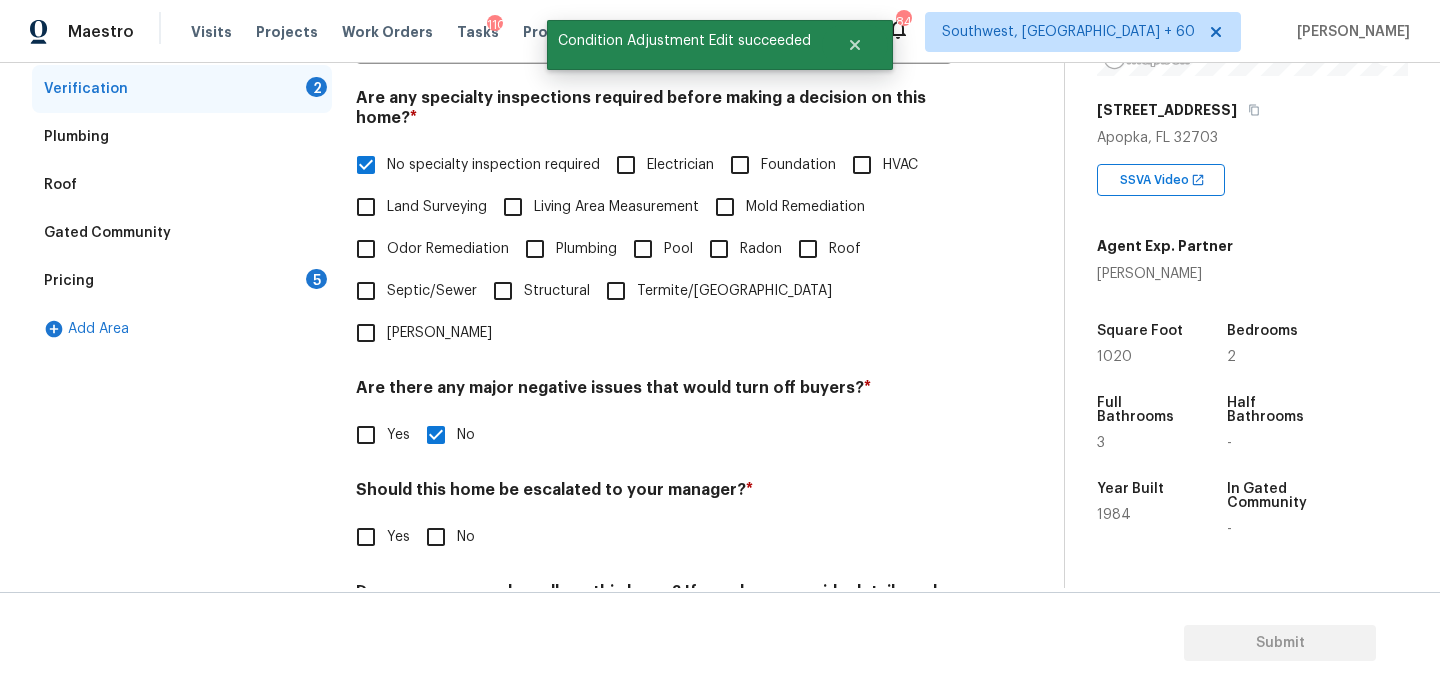 scroll, scrollTop: 510, scrollLeft: 0, axis: vertical 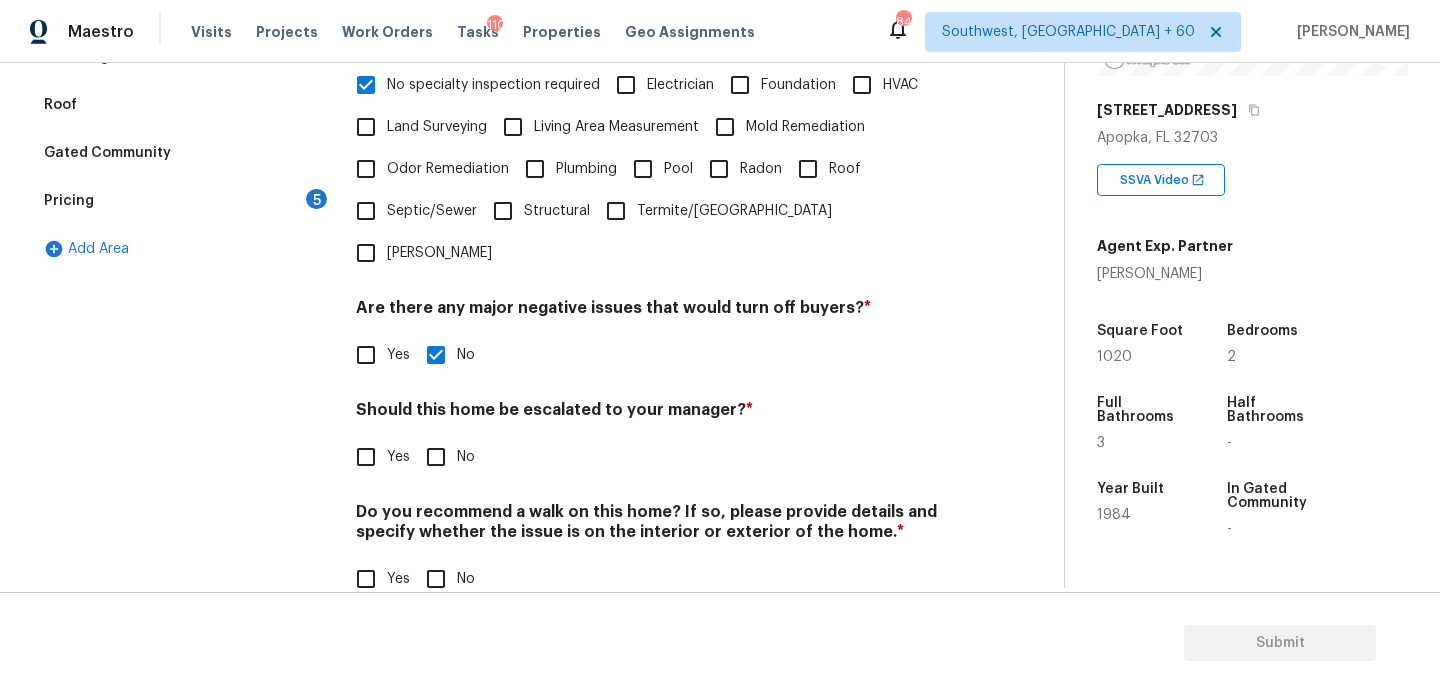 click on "No" at bounding box center (436, 579) 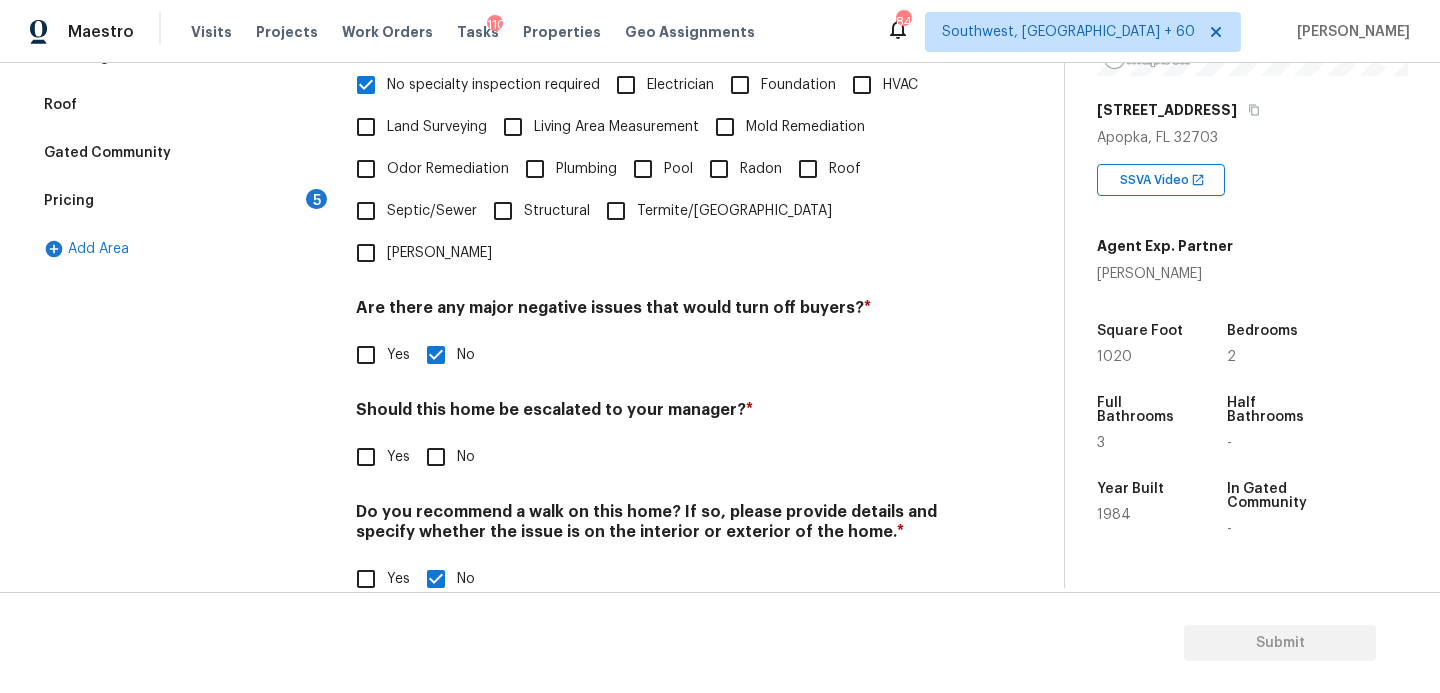 click on "Verification Notes: ​ Are any specialty inspections required before making a decision on this home?  * No specialty inspection required Electrician Foundation HVAC Land Surveying Living Area Measurement Mold Remediation Odor Remediation Plumbing Pool Radon Roof Septic/Sewer Structural Termite/Pest Wells Are there any major negative issues that would turn off buyers?  * Yes No Should this home be escalated to your manager?  * Yes No Do you recommend a walk on this home? If so, please provide details and specify whether the issue is on the interior or exterior of the home.  * Yes No" at bounding box center [654, 232] 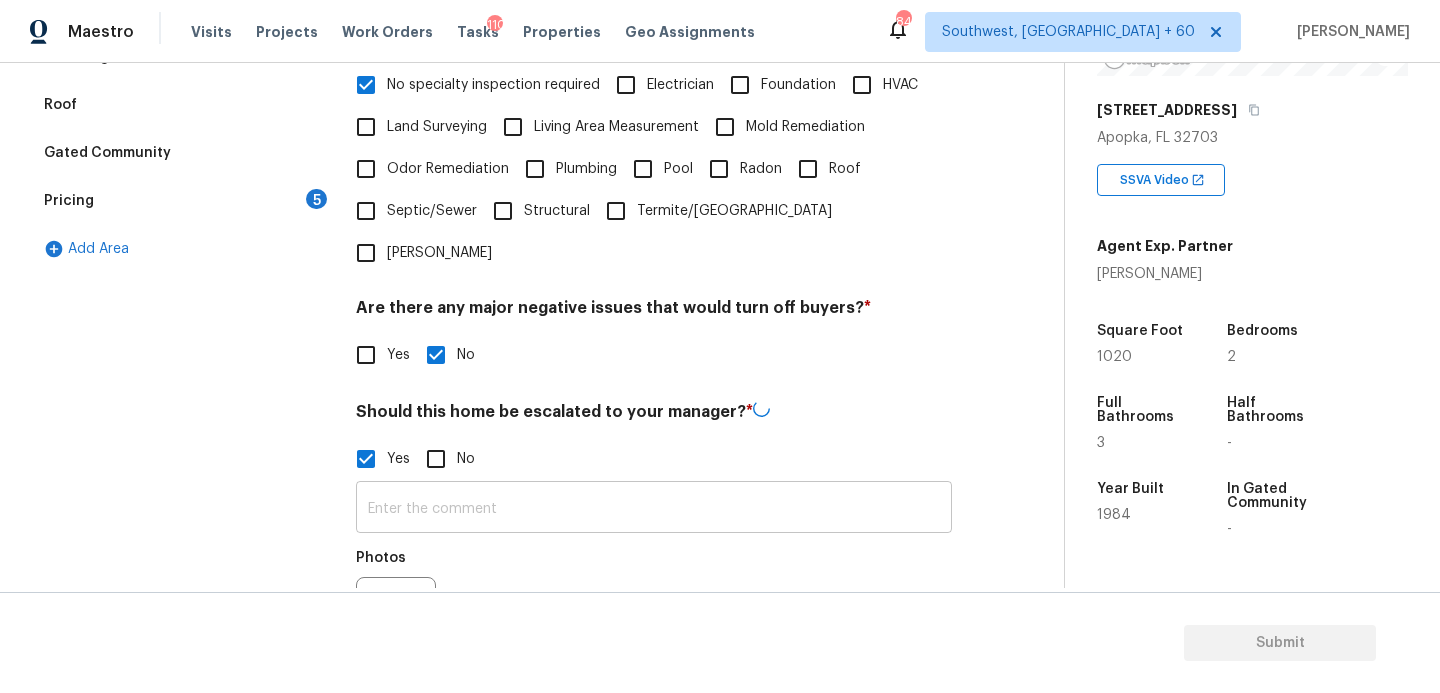 click at bounding box center [654, 509] 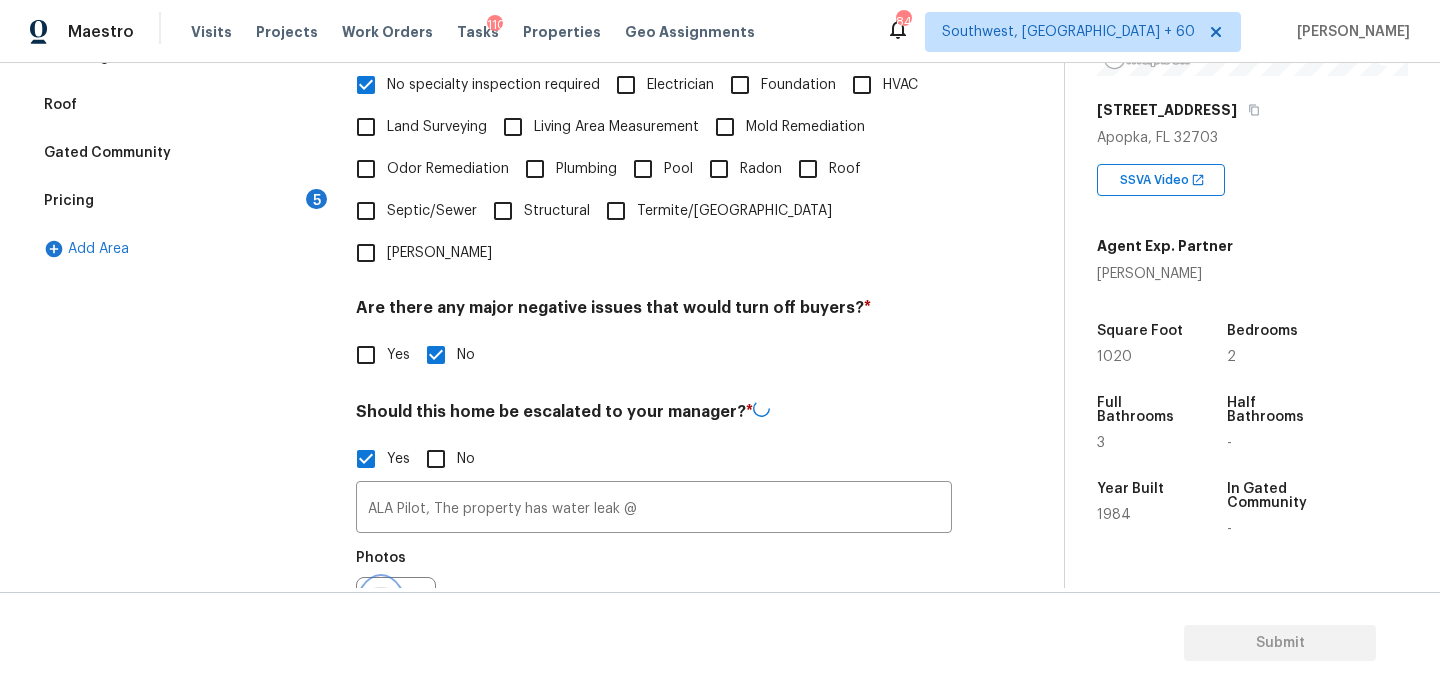 click at bounding box center (381, 617) 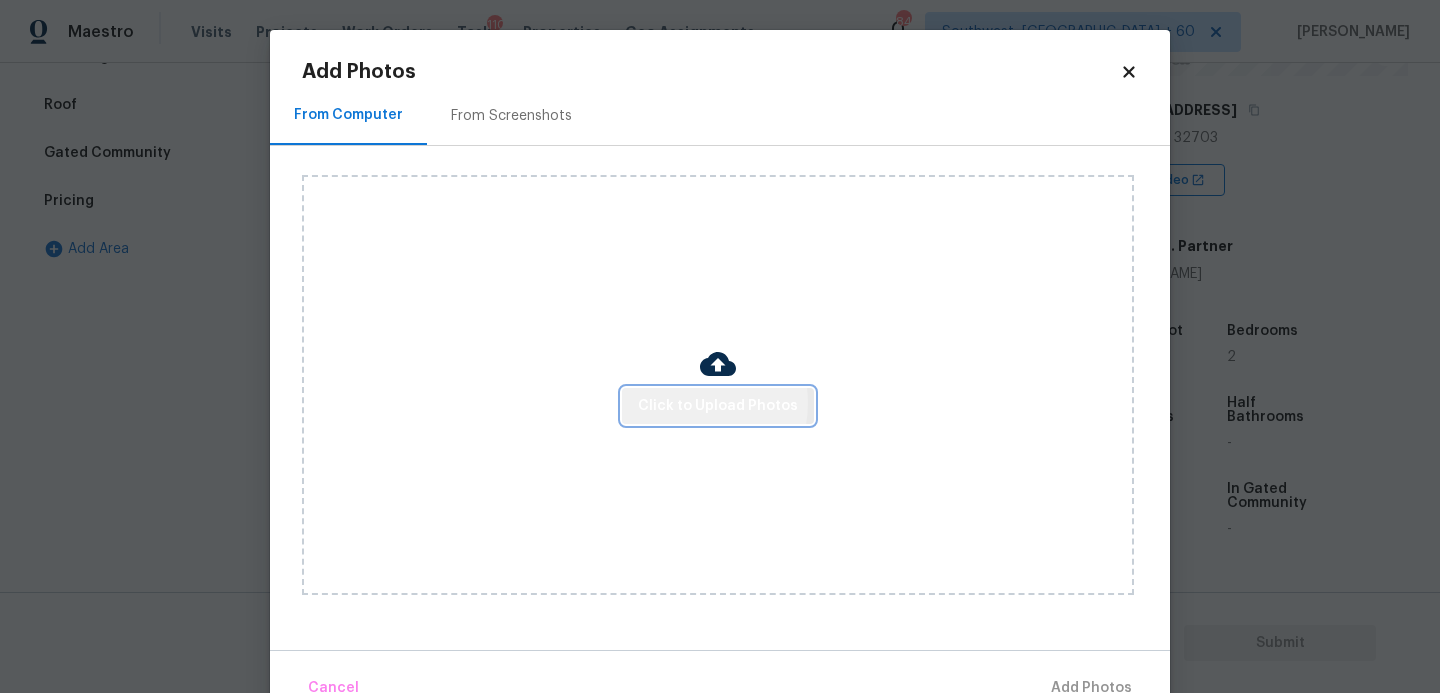 click on "Click to Upload Photos" at bounding box center (718, 406) 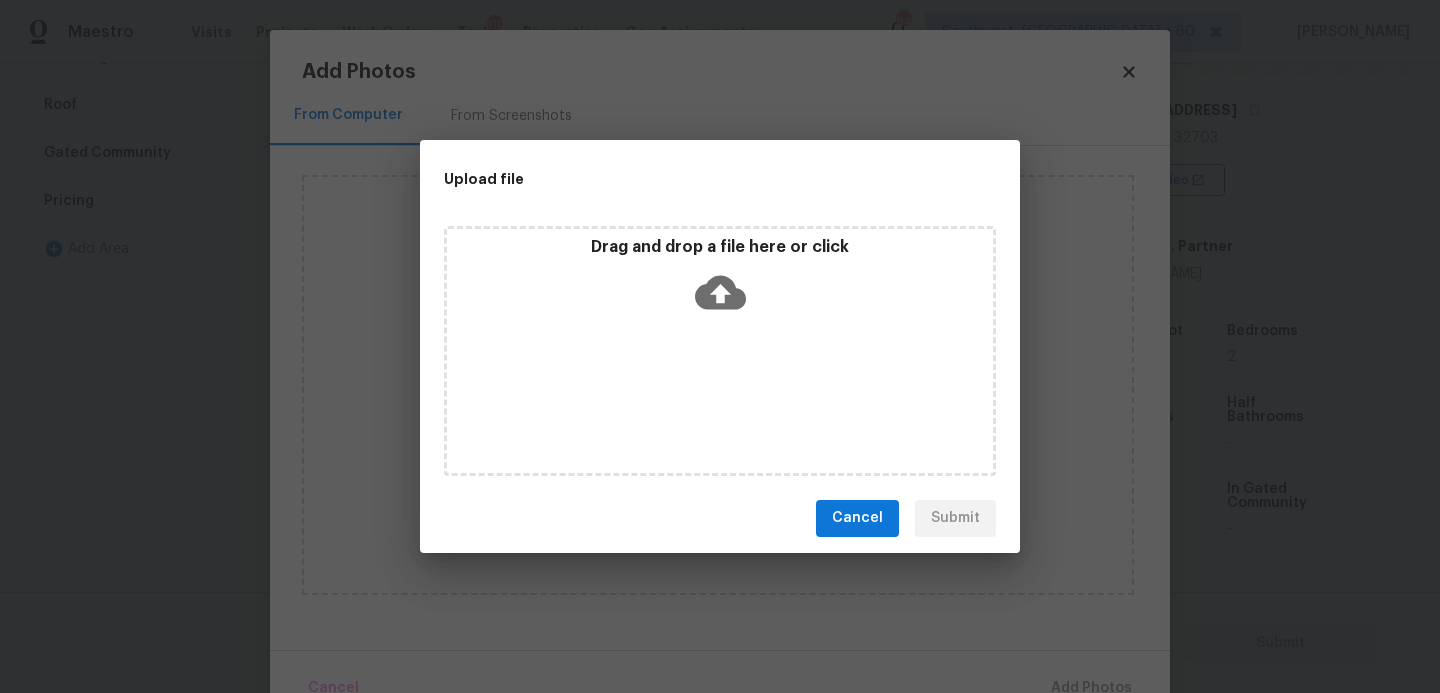 click 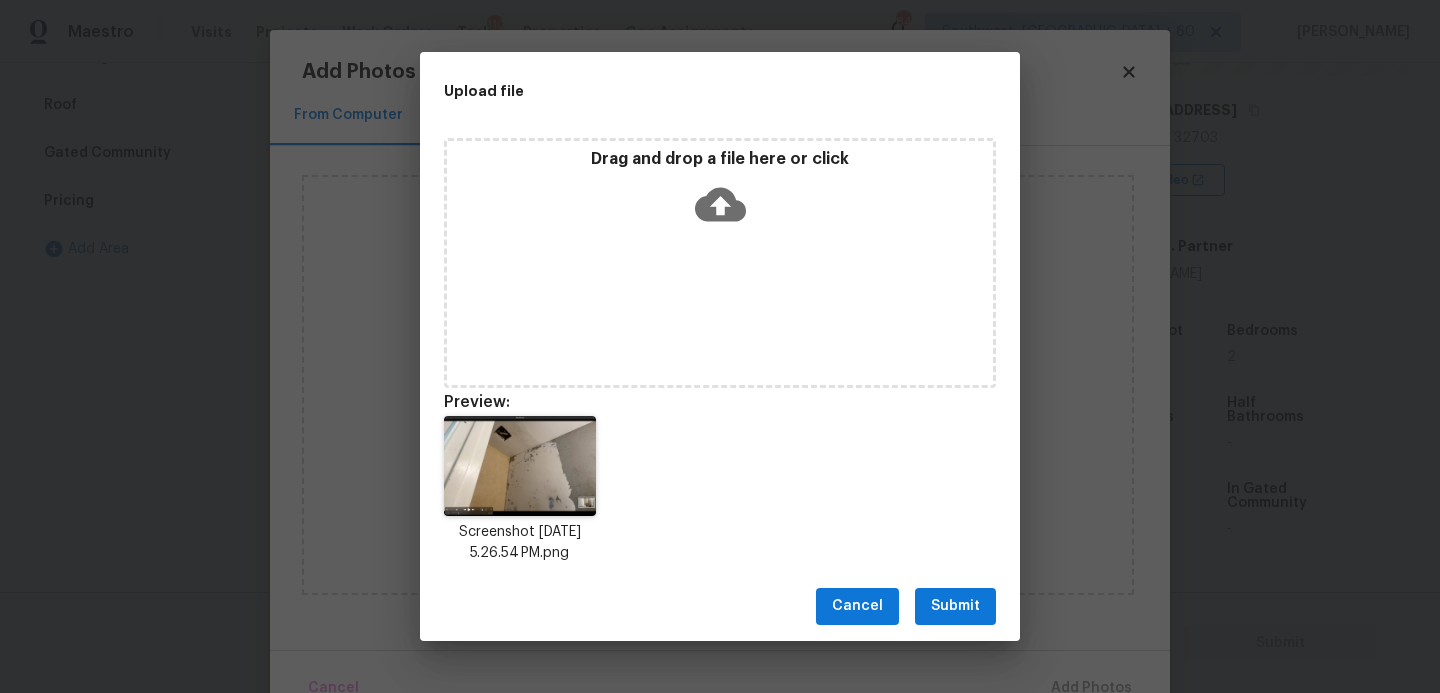 click on "Submit" at bounding box center [955, 606] 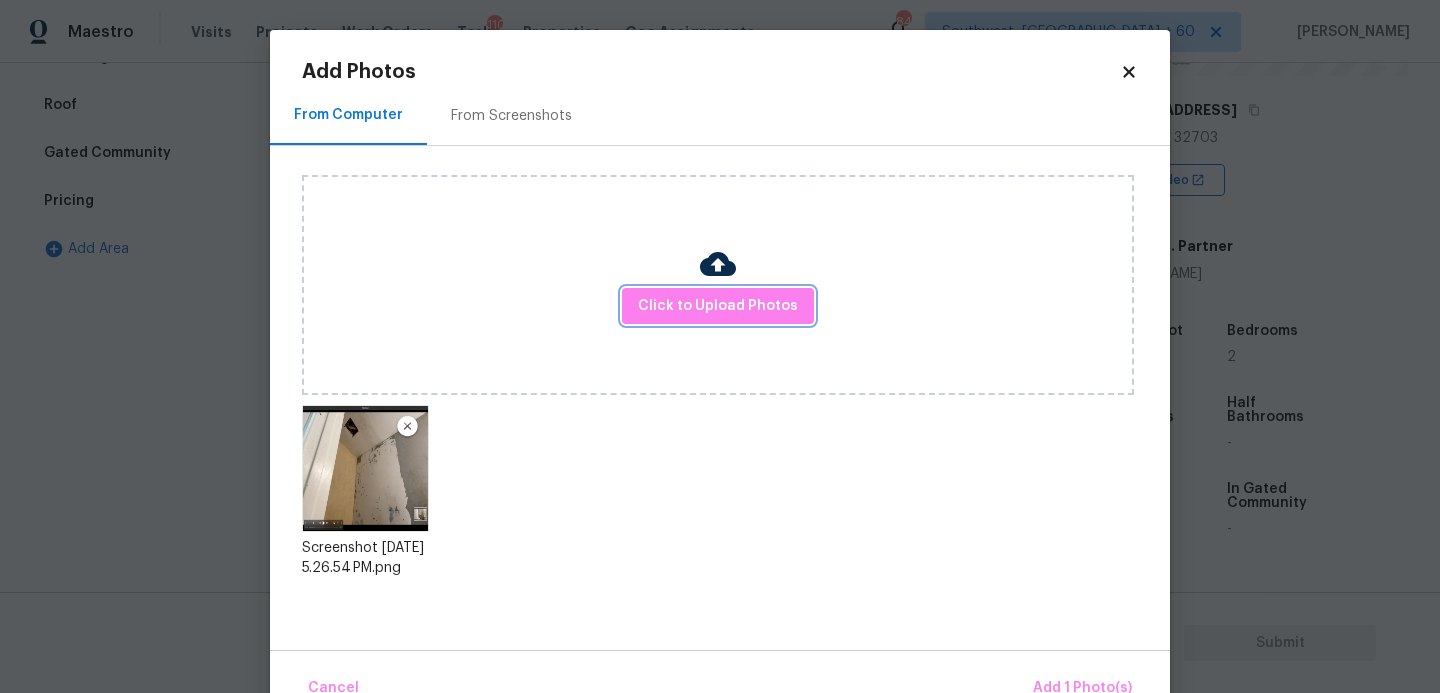 scroll, scrollTop: 47, scrollLeft: 0, axis: vertical 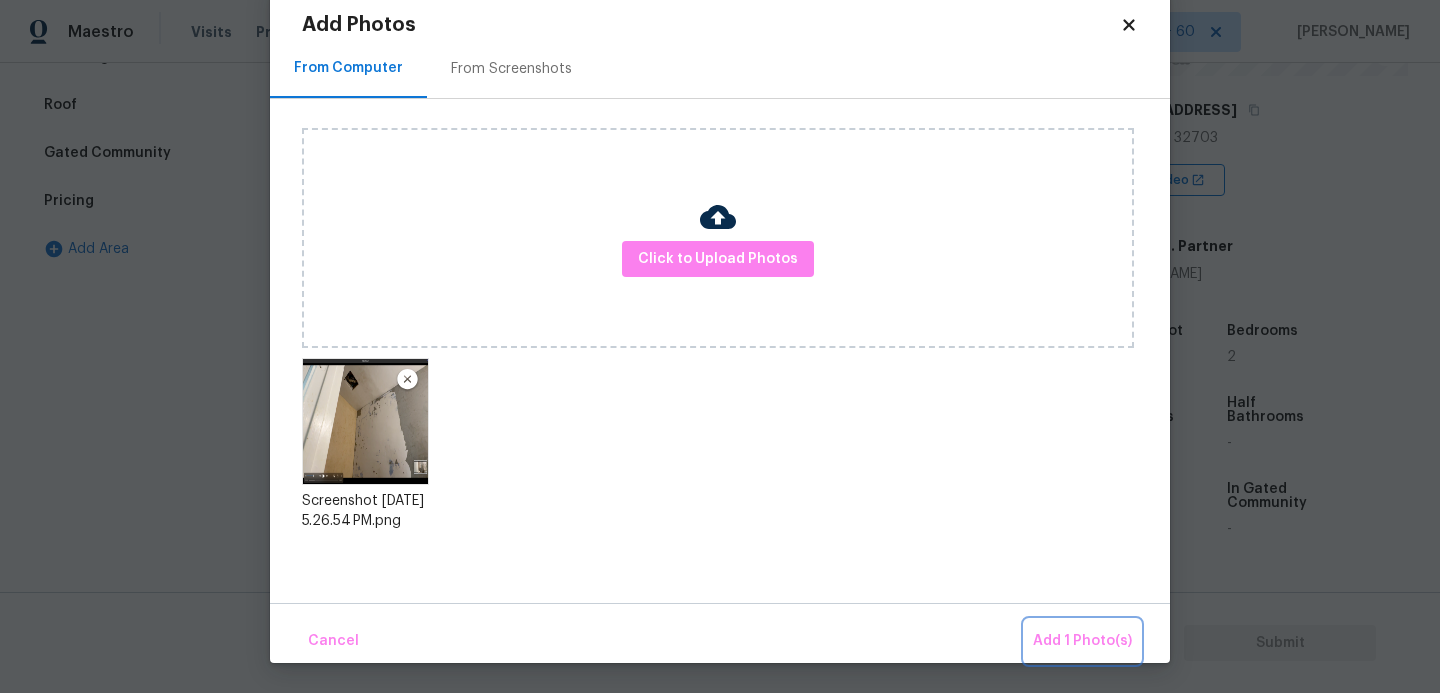 click on "Add 1 Photo(s)" at bounding box center (1082, 641) 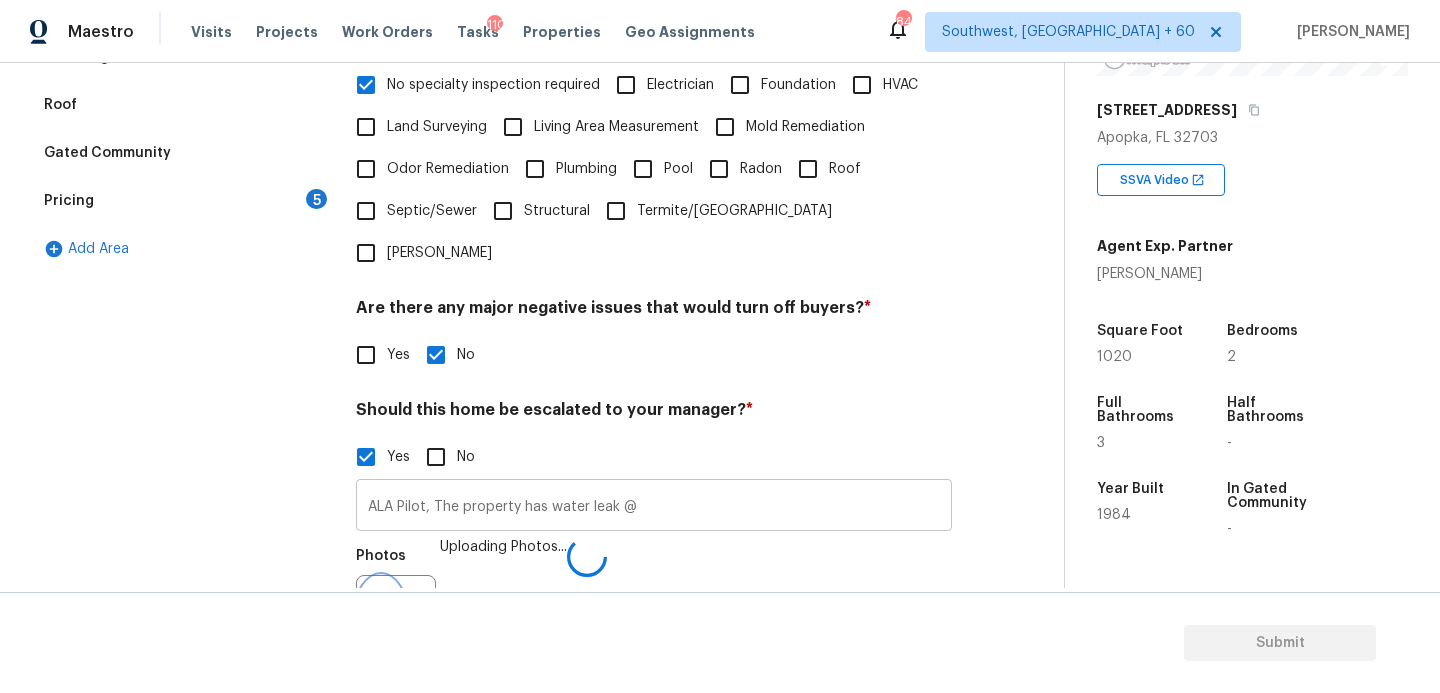 scroll, scrollTop: 535, scrollLeft: 0, axis: vertical 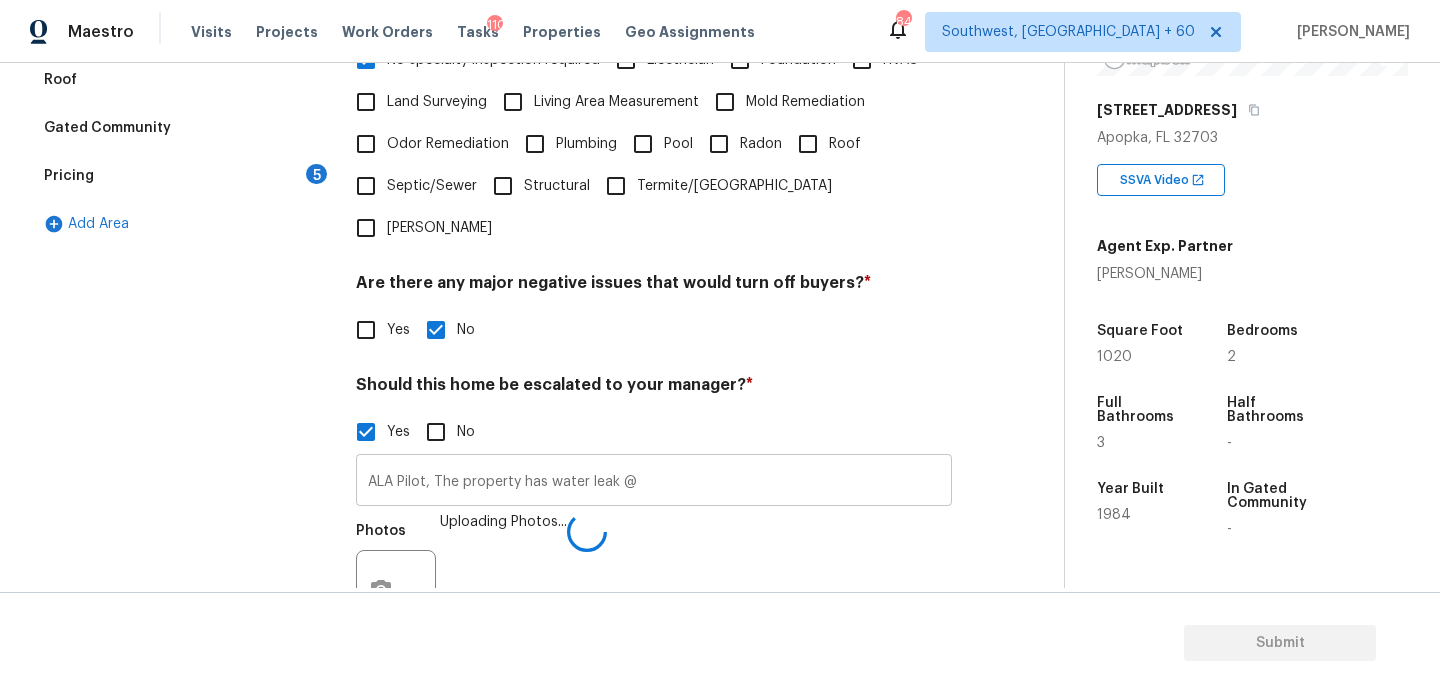 click on "ALA Pilot, The property has water leak @" at bounding box center [654, 482] 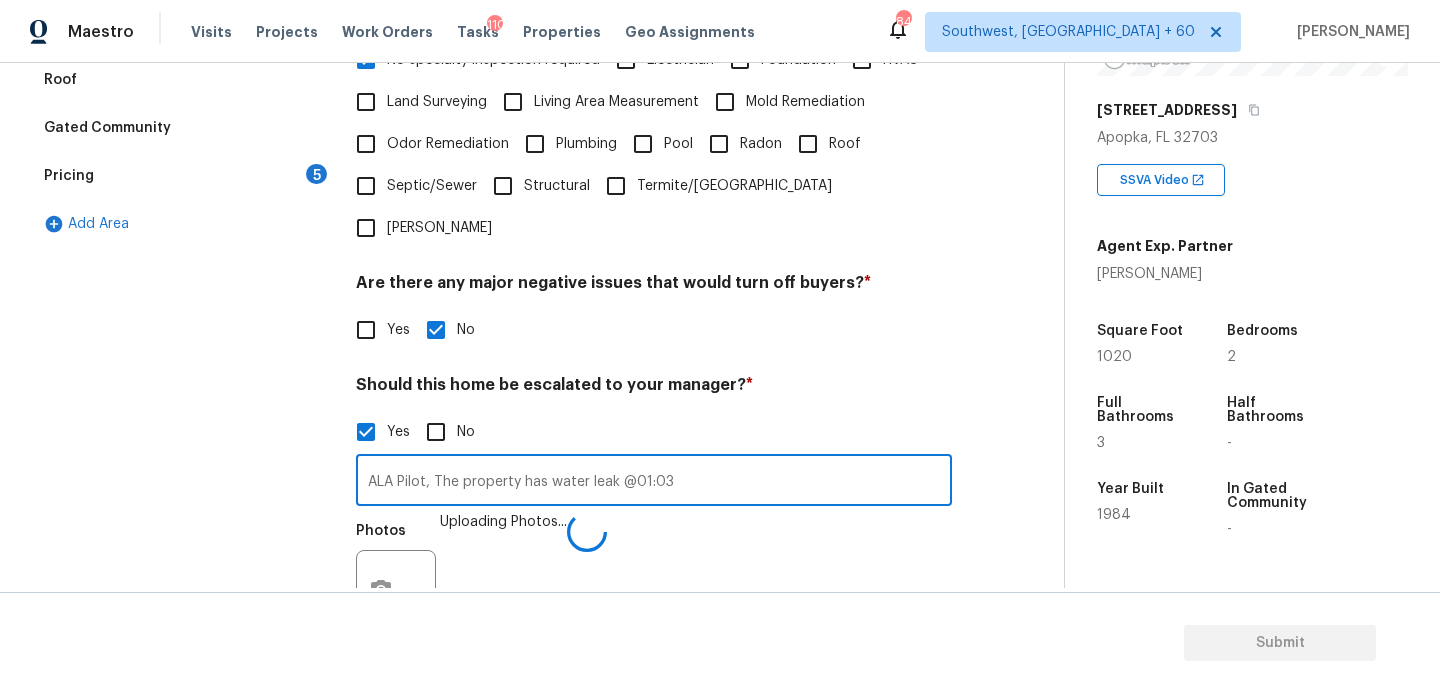 click on "Photos Uploading Photos..." at bounding box center (654, 577) 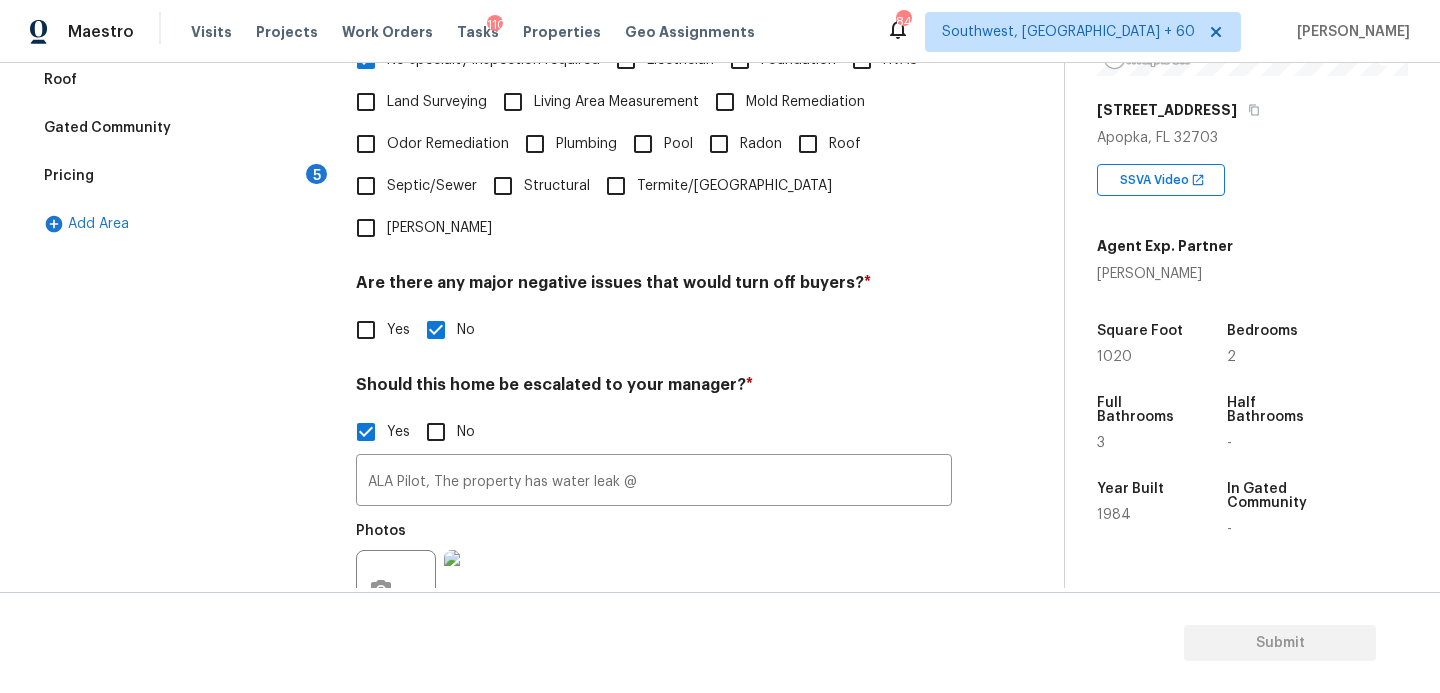 type on "ALA Pilot, The property has water leak @01:03" 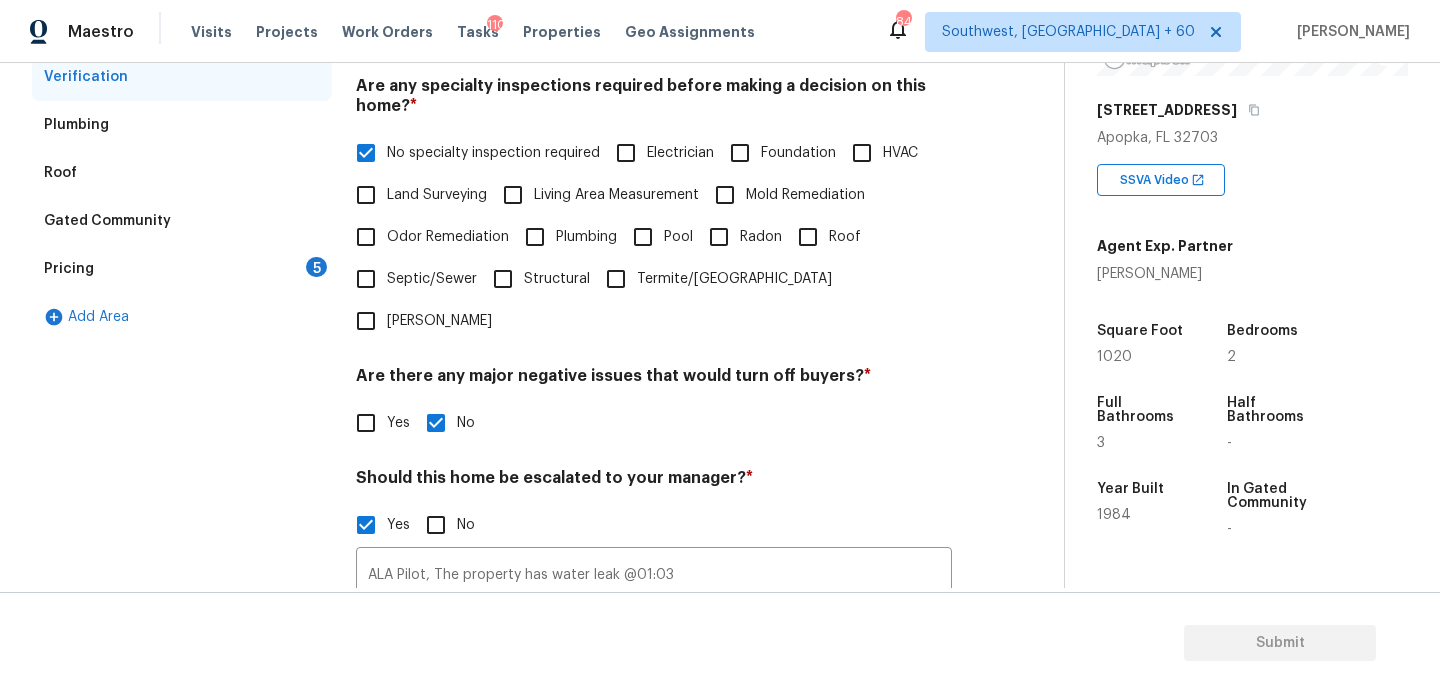 scroll, scrollTop: 2, scrollLeft: 0, axis: vertical 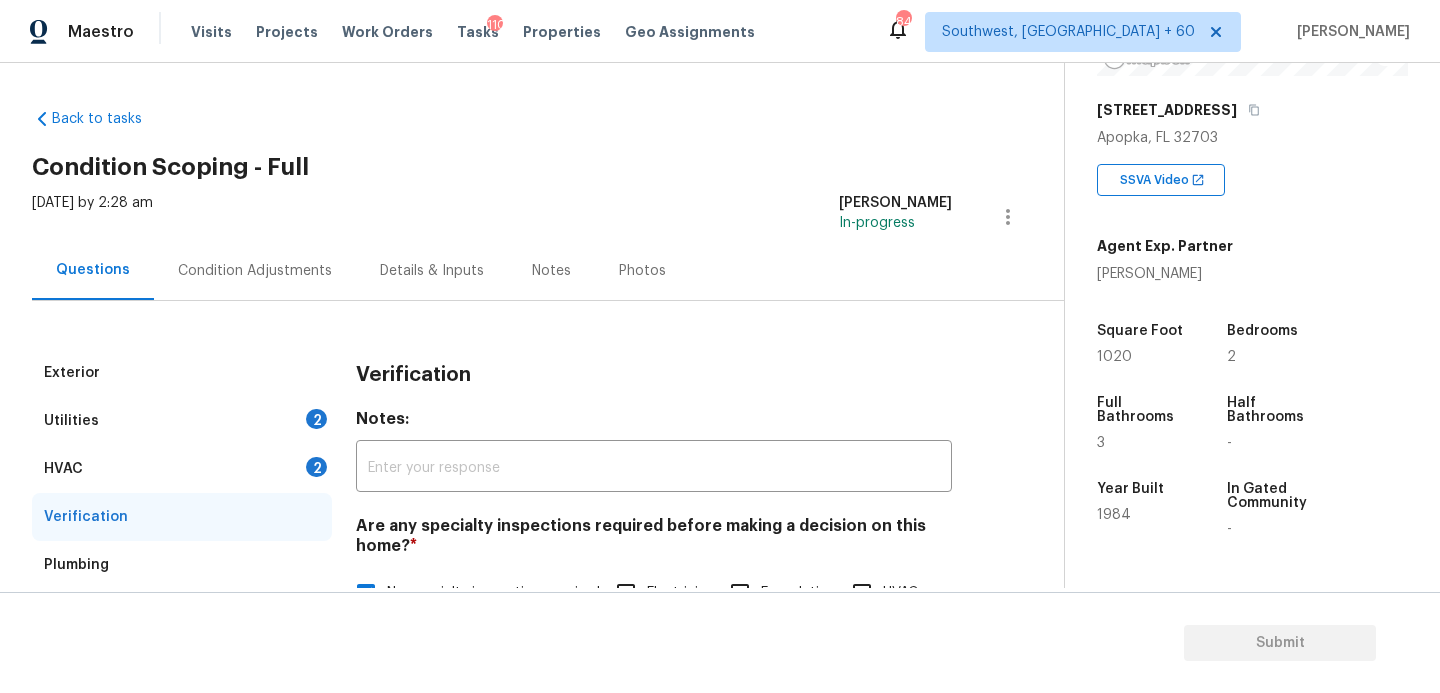 click on "Condition Adjustments" at bounding box center (255, 270) 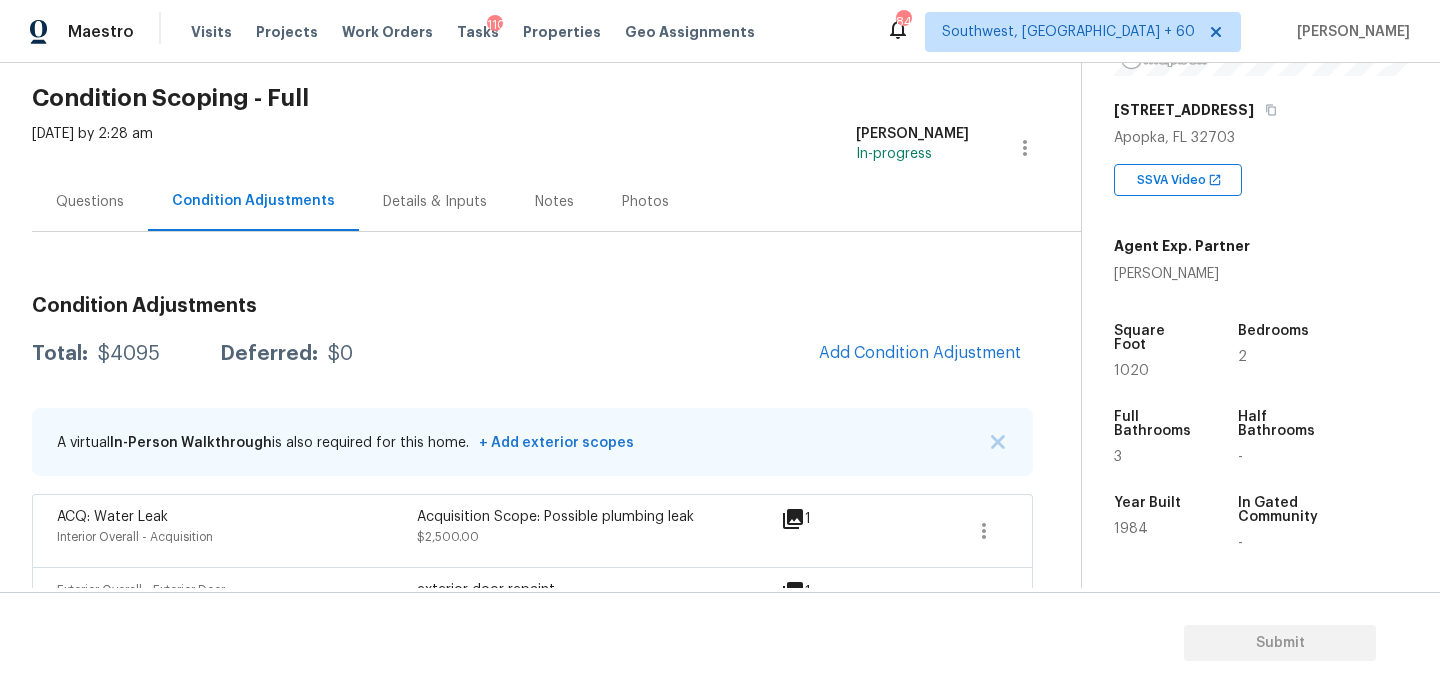 scroll, scrollTop: 140, scrollLeft: 0, axis: vertical 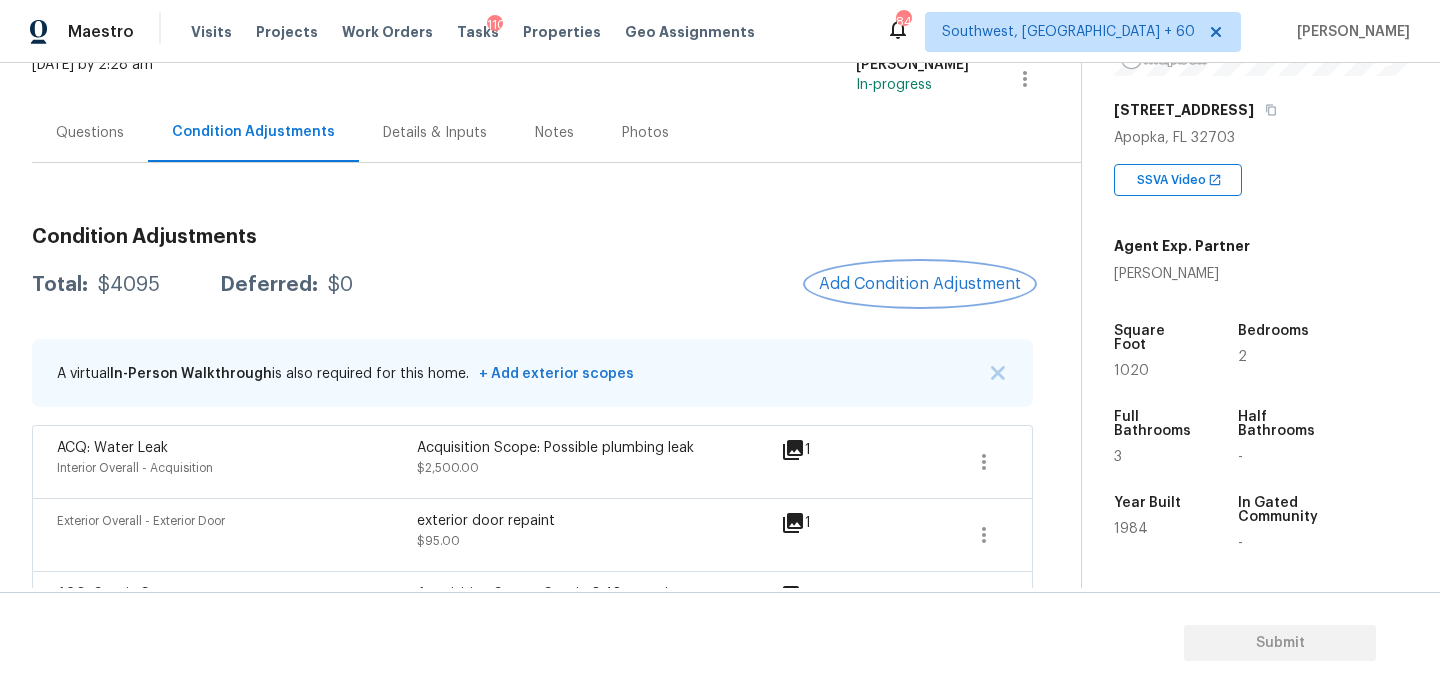 click on "Add Condition Adjustment" at bounding box center [920, 284] 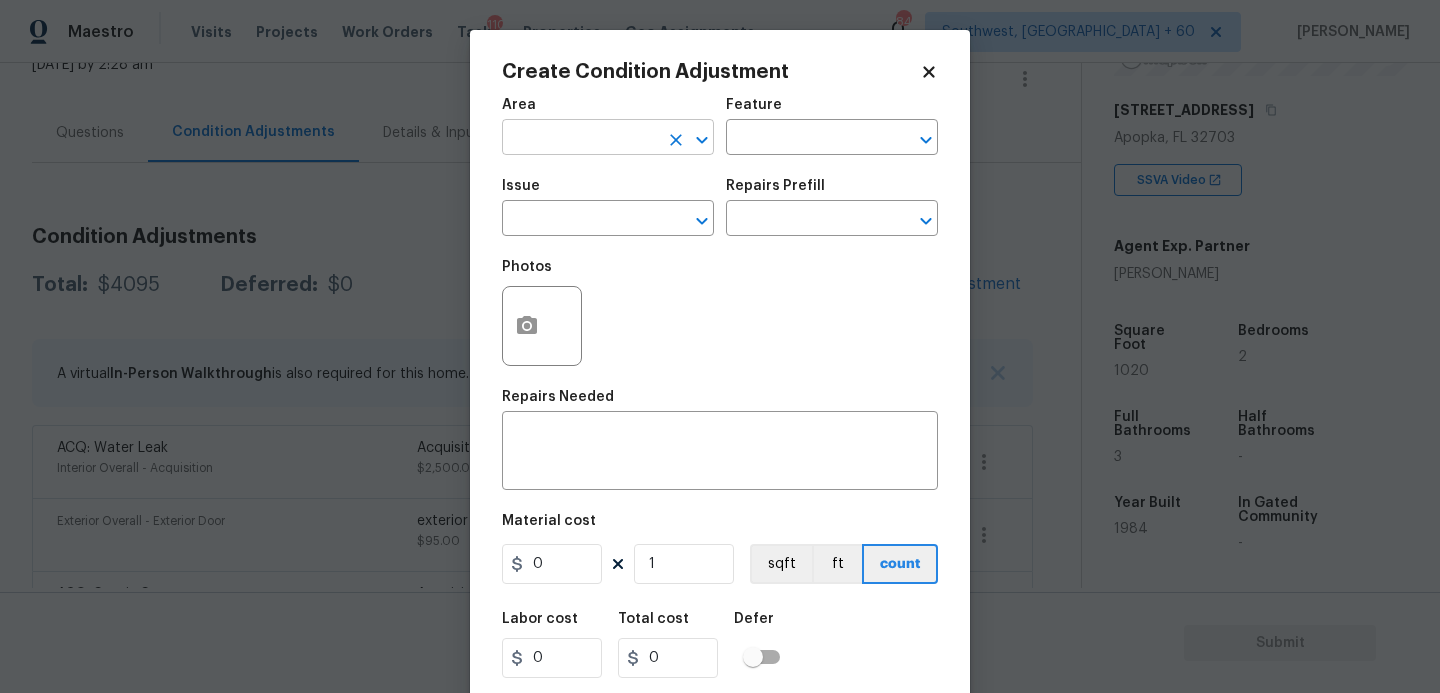 click at bounding box center [580, 139] 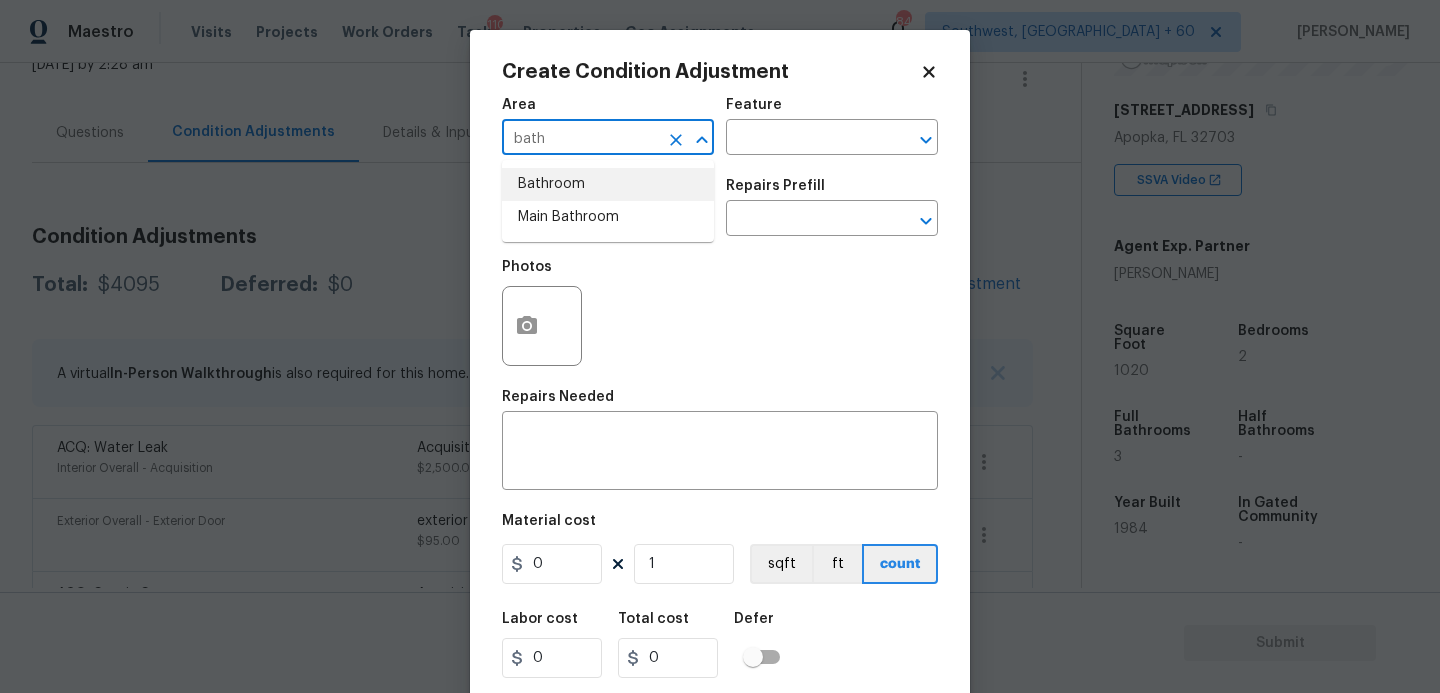 click on "Bathroom" at bounding box center (608, 184) 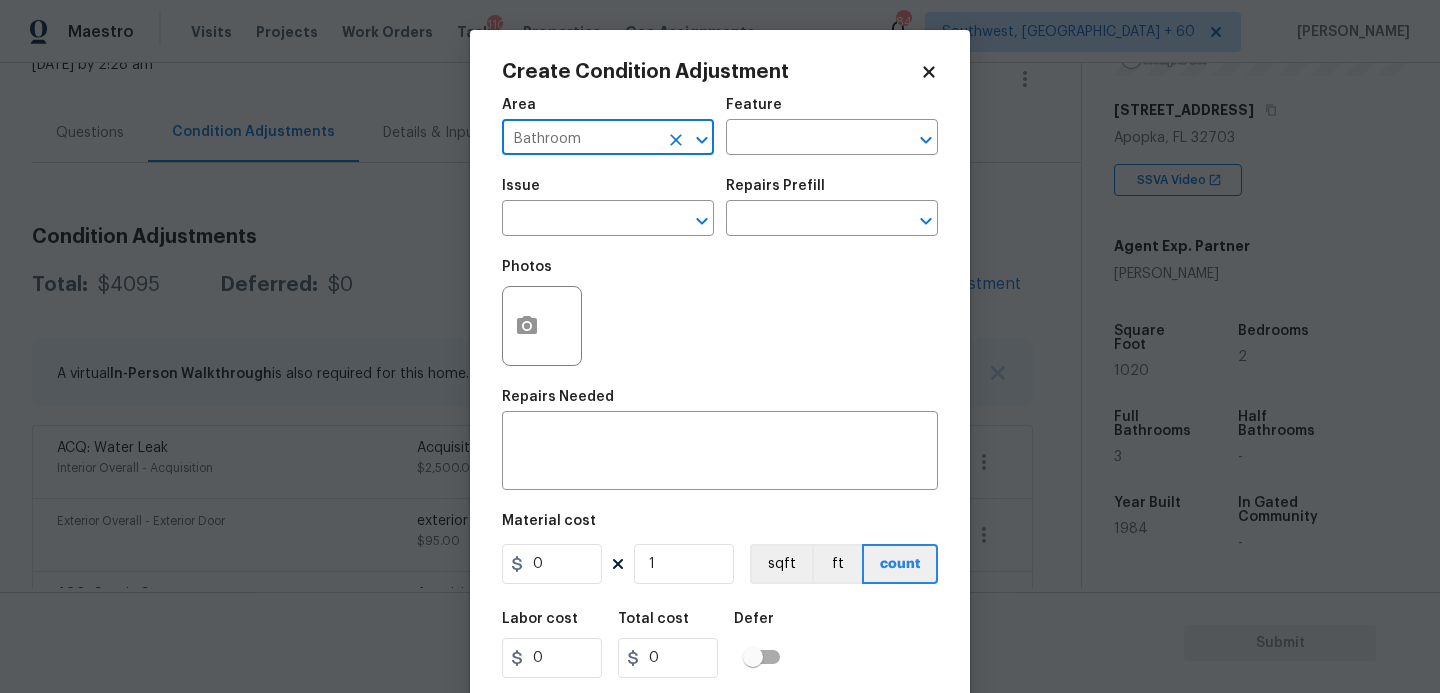 type on "Bathroom" 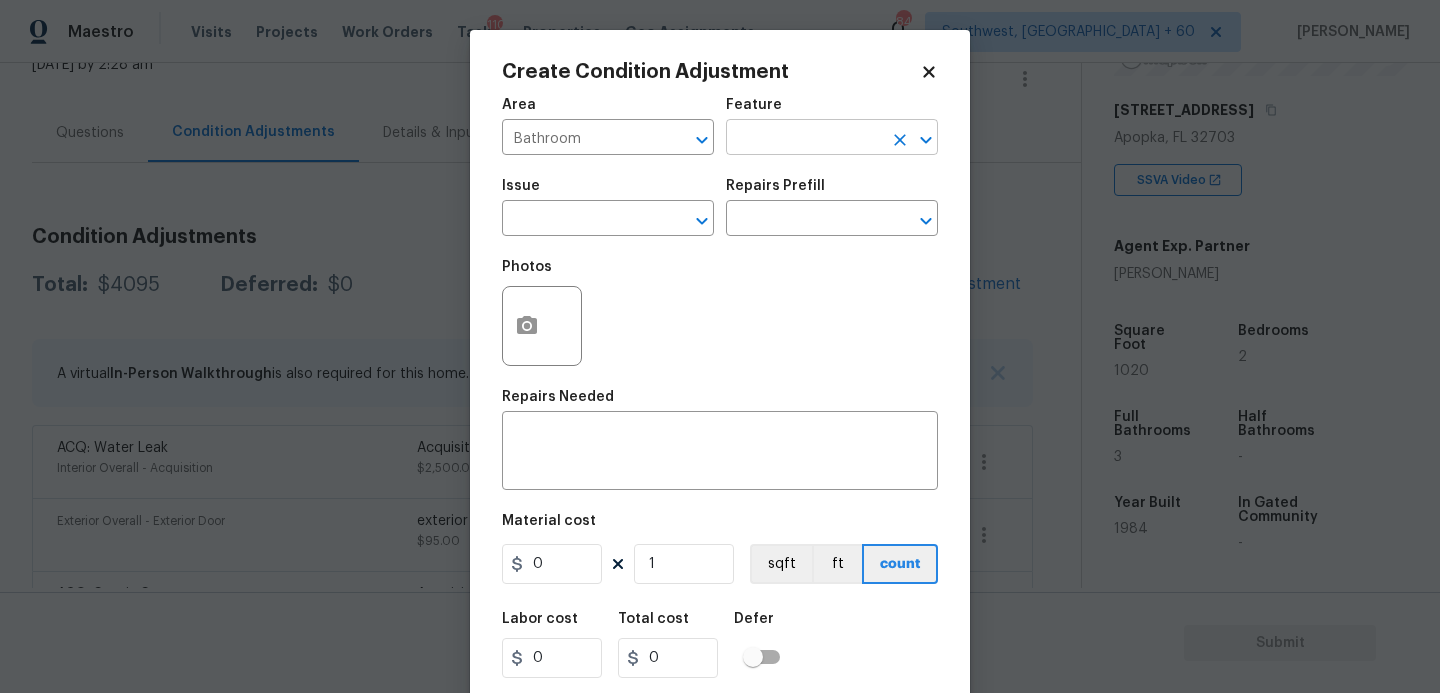 click at bounding box center (804, 139) 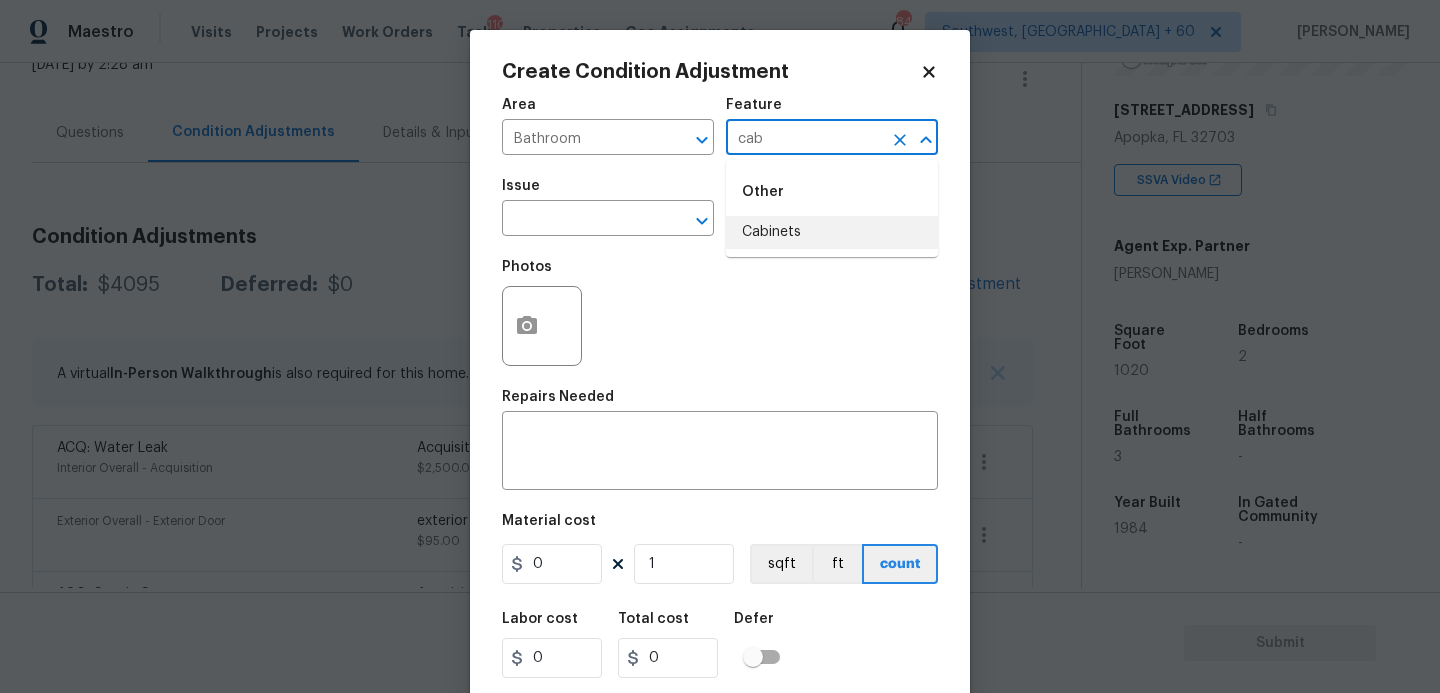 click on "Cabinets" at bounding box center [832, 232] 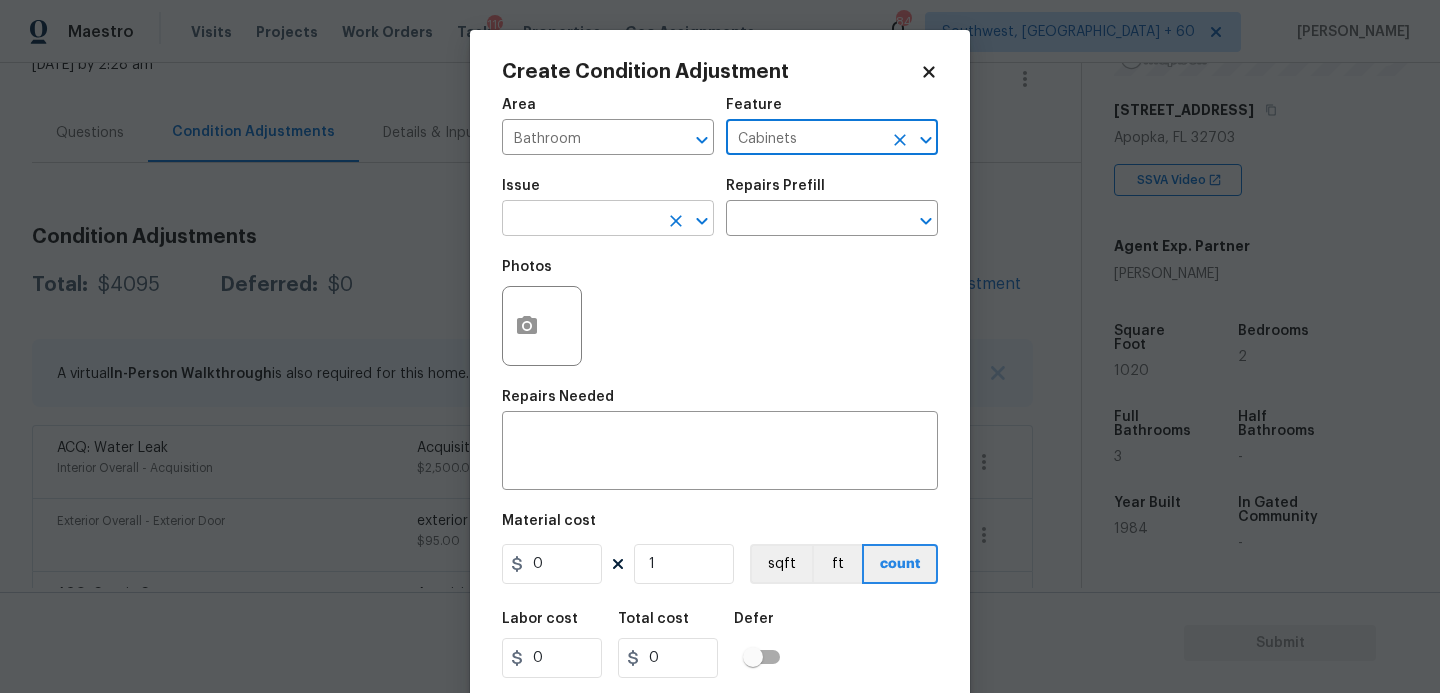 type on "Cabinets" 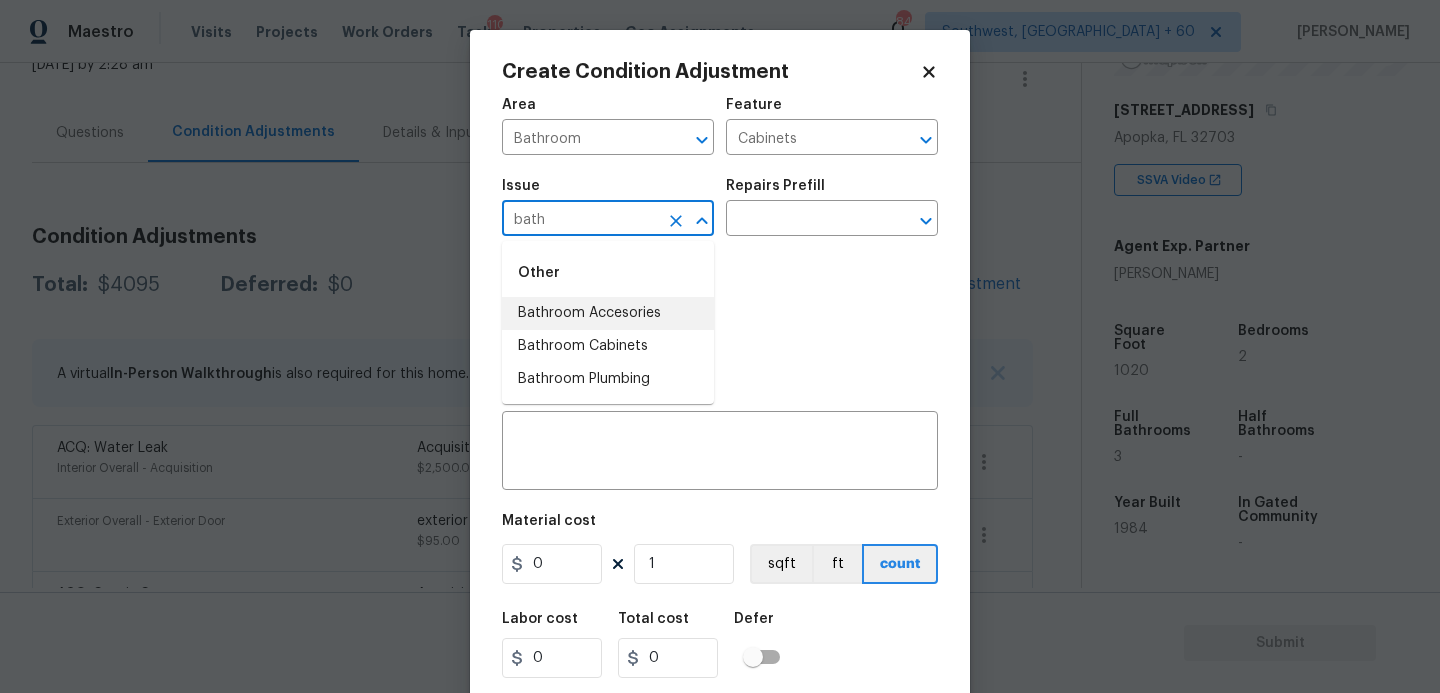 click on "Bathroom Cabinets" at bounding box center (608, 346) 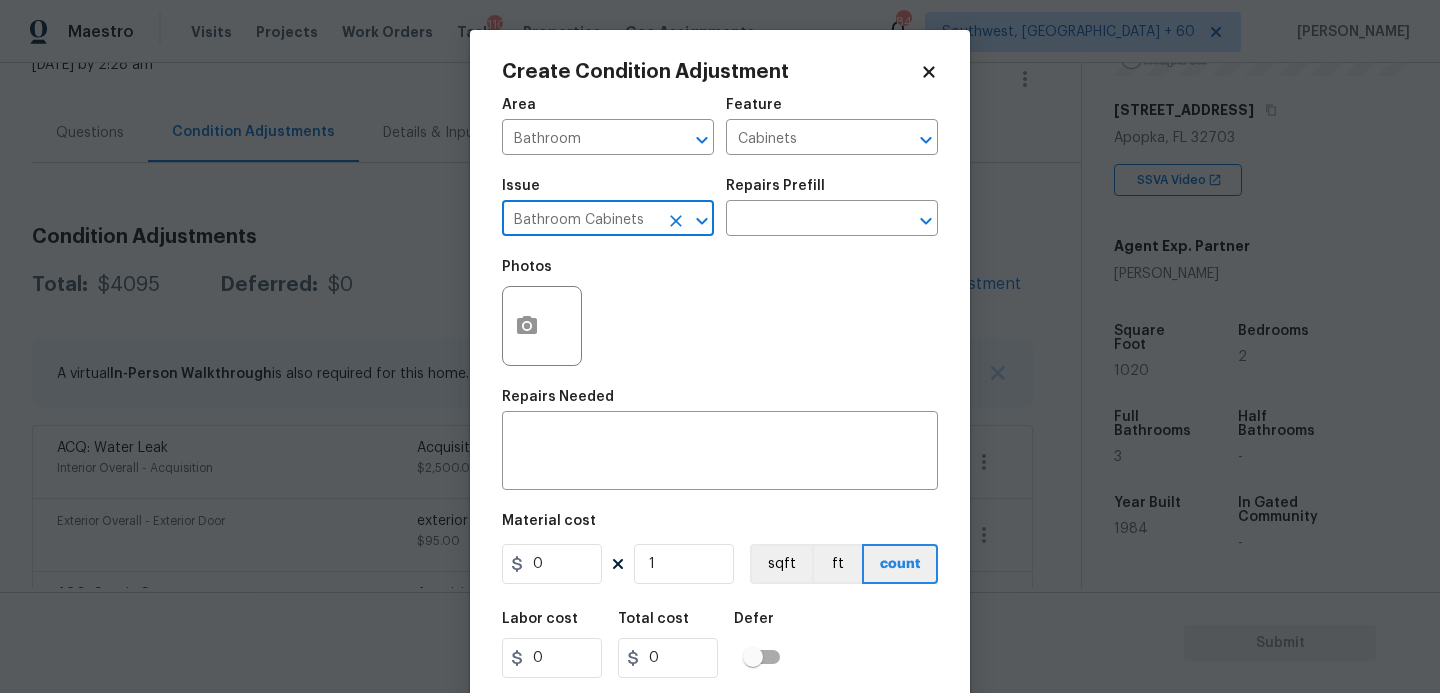 type on "Bathroom Cabinets" 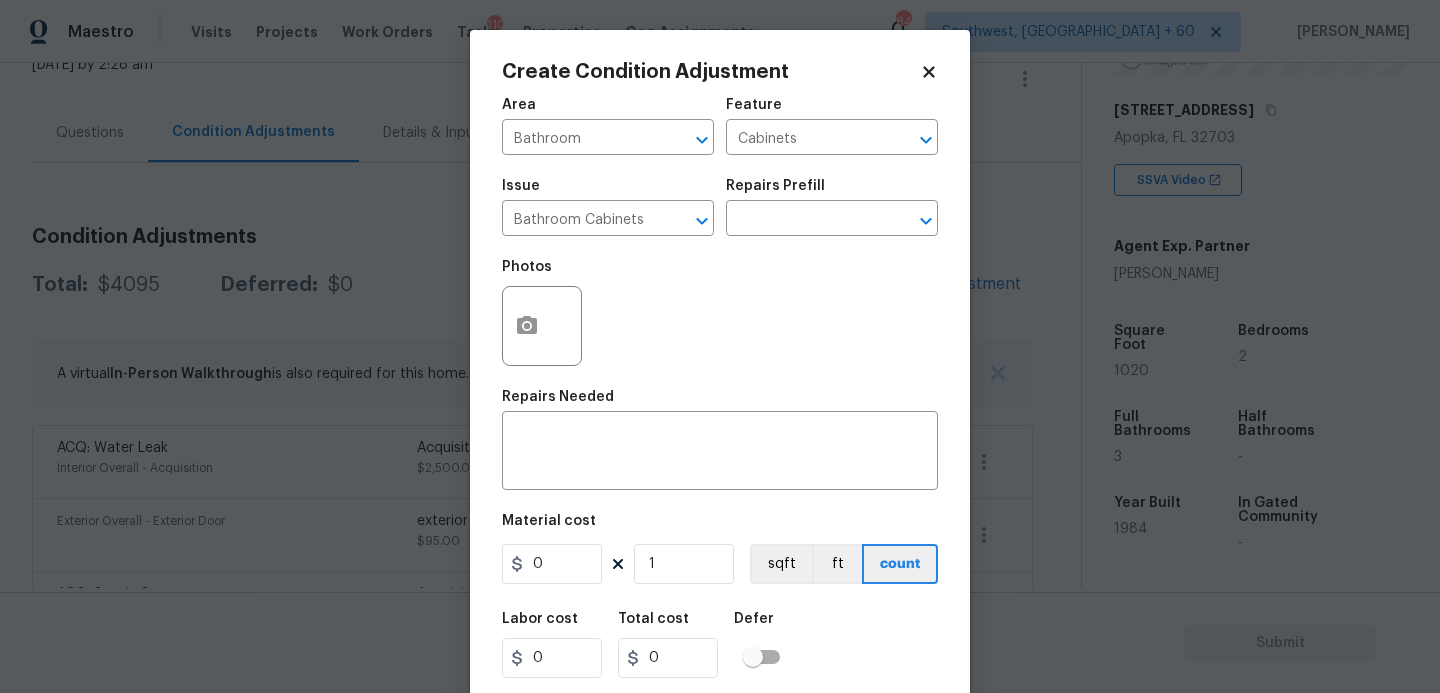 click on "Photos" at bounding box center (720, 313) 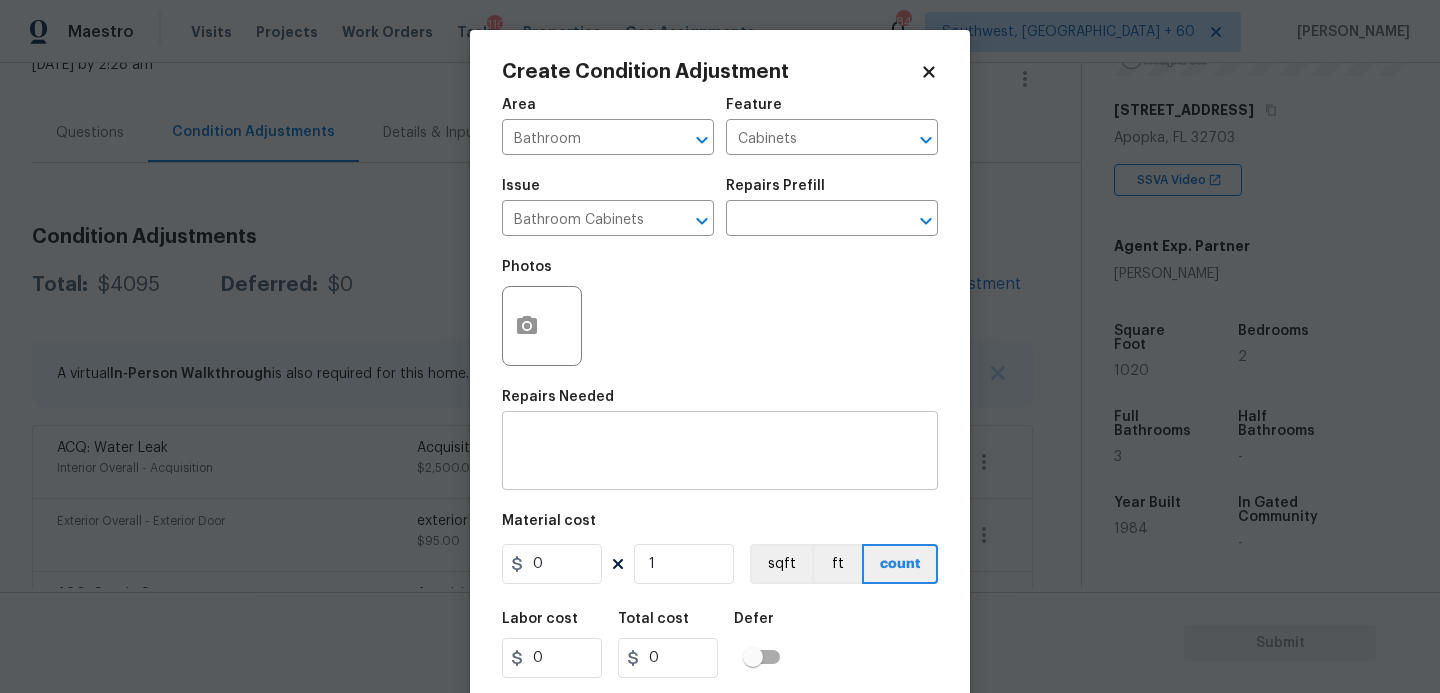 click at bounding box center (720, 453) 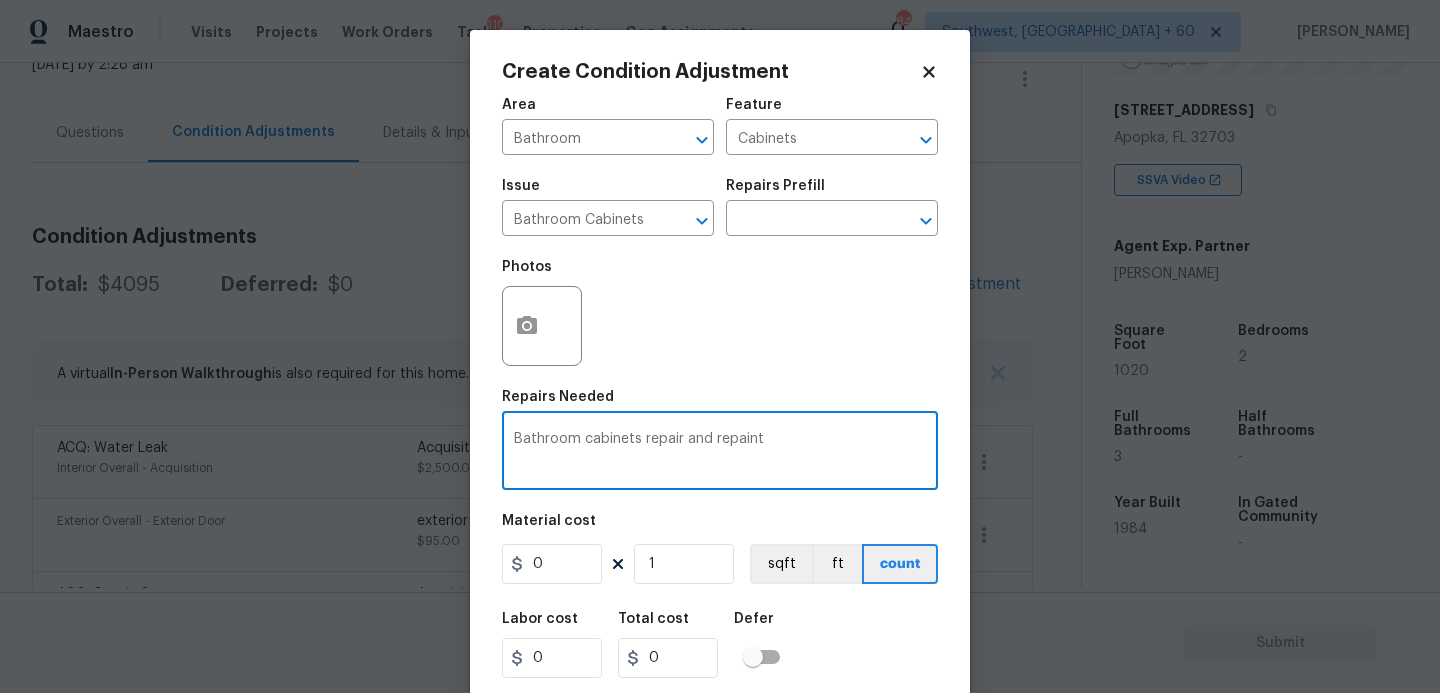 type on "Bathroom cabinets repair and repaint" 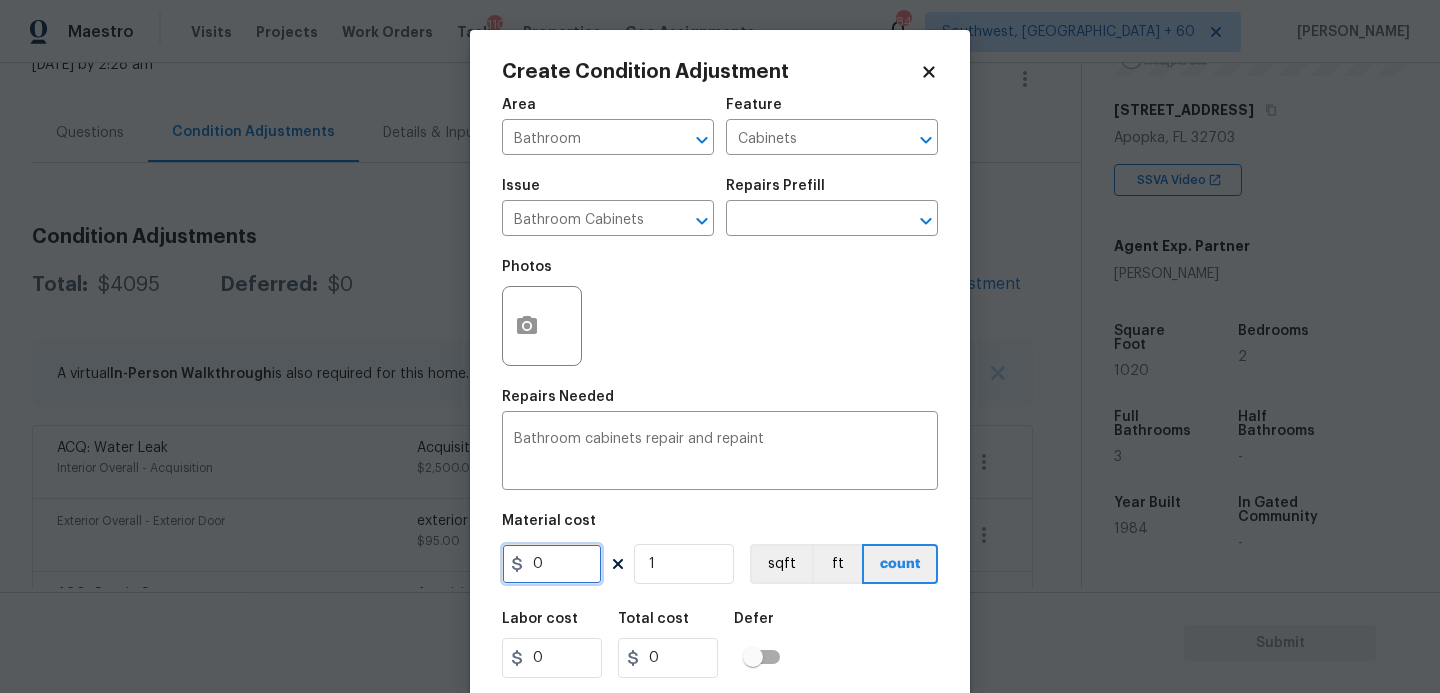 drag, startPoint x: 530, startPoint y: 560, endPoint x: 462, endPoint y: 560, distance: 68 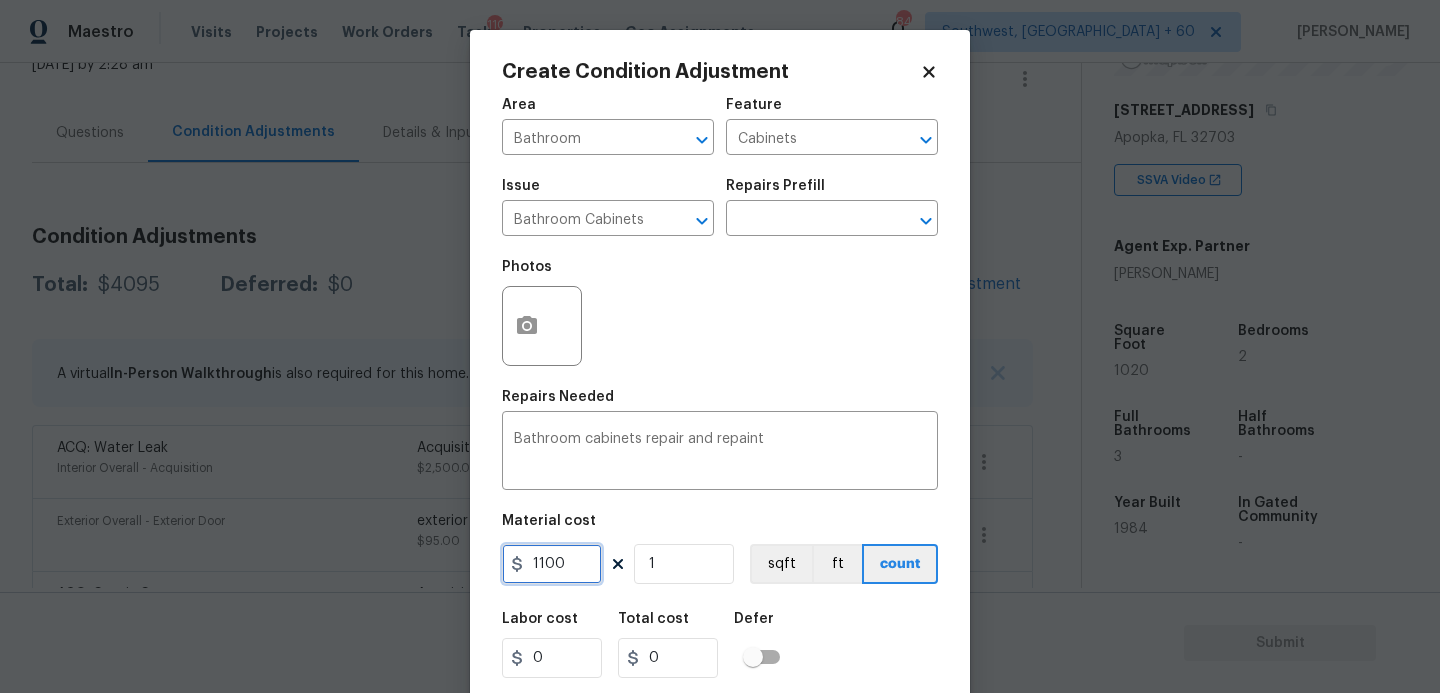 type on "1100" 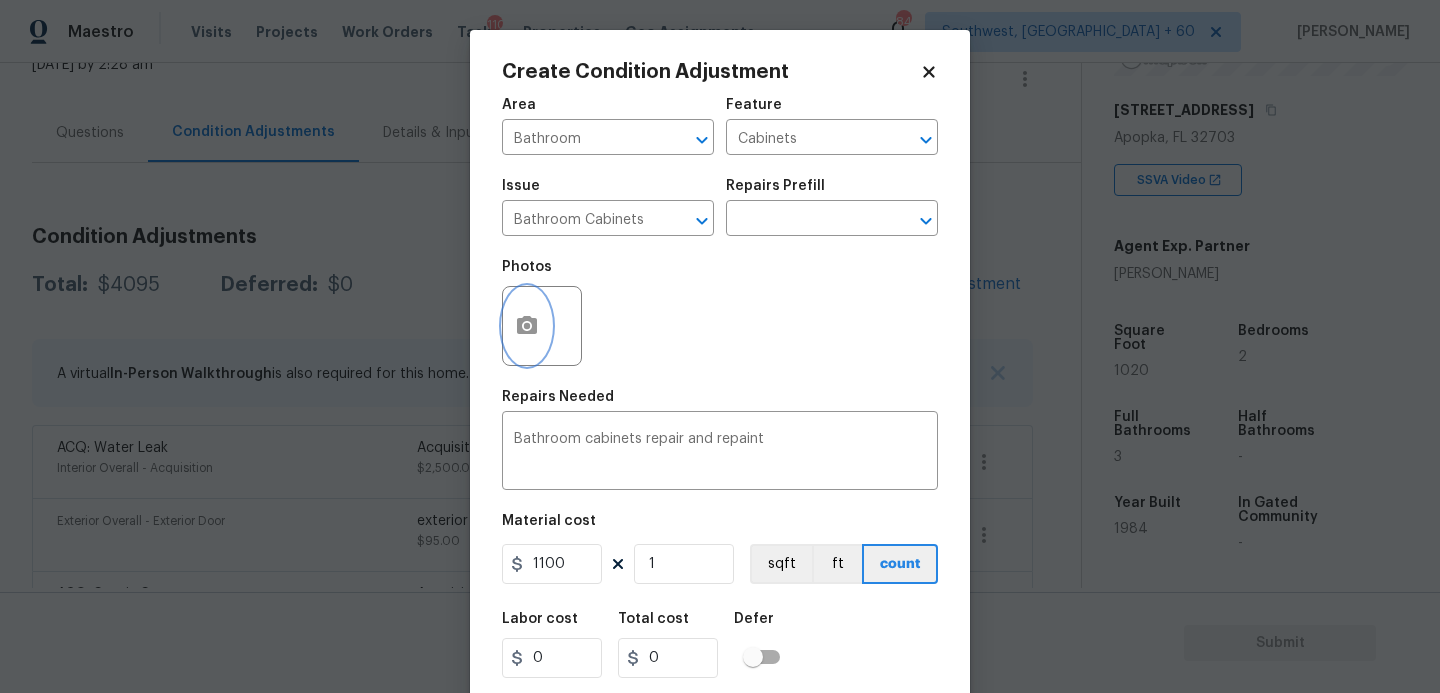 type on "1100" 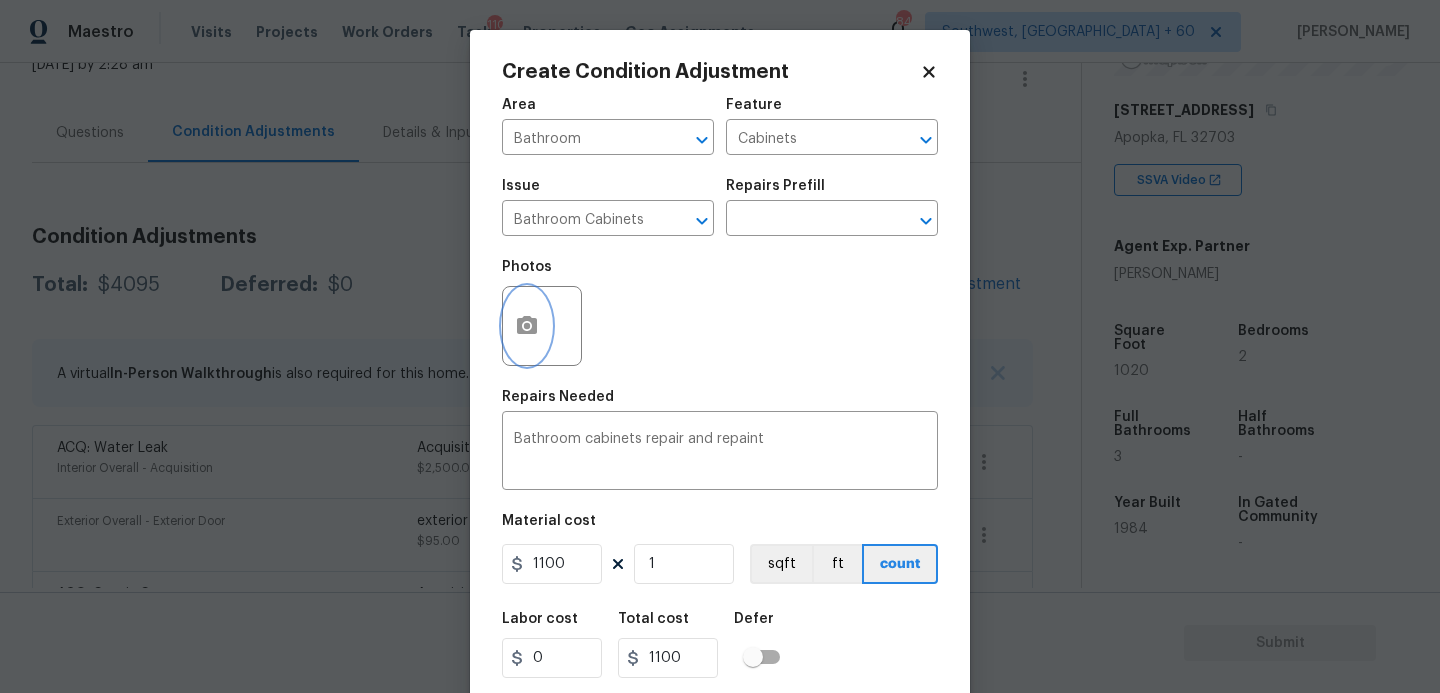 click at bounding box center [527, 326] 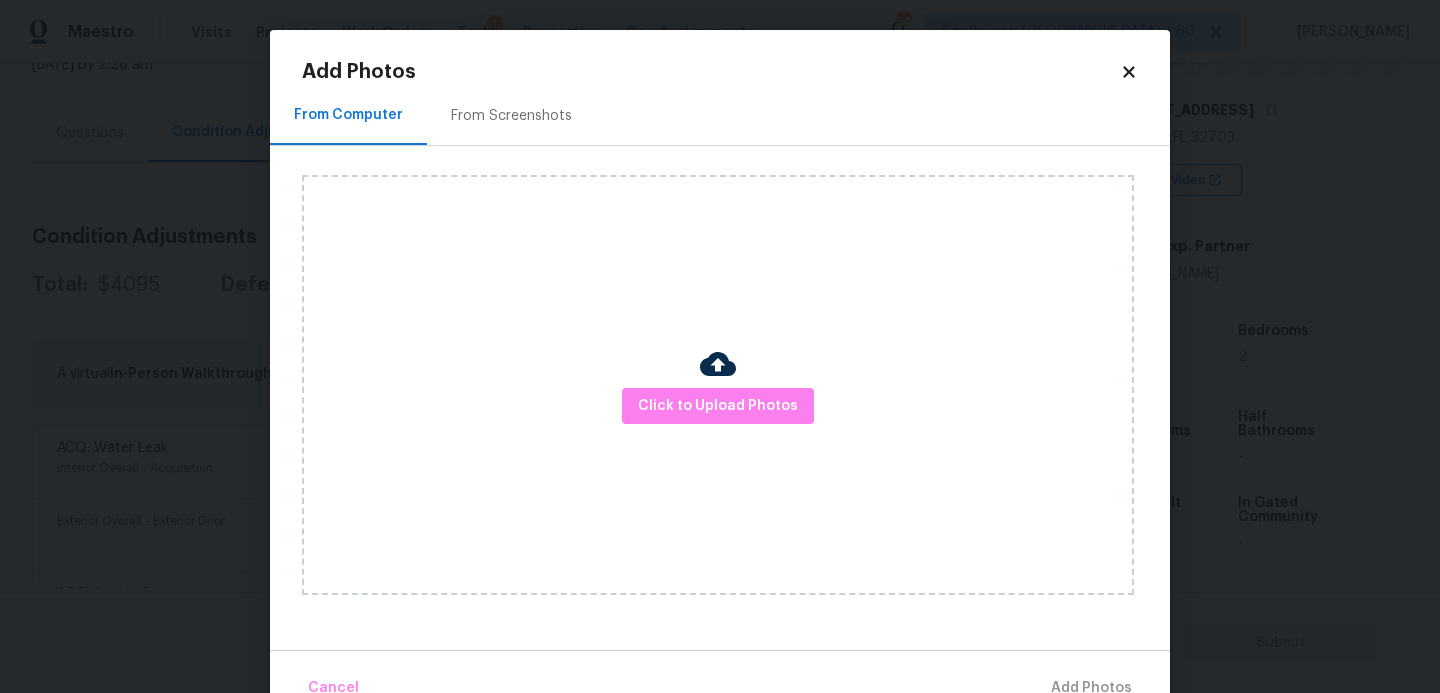 click on "Click to Upload Photos" at bounding box center (718, 385) 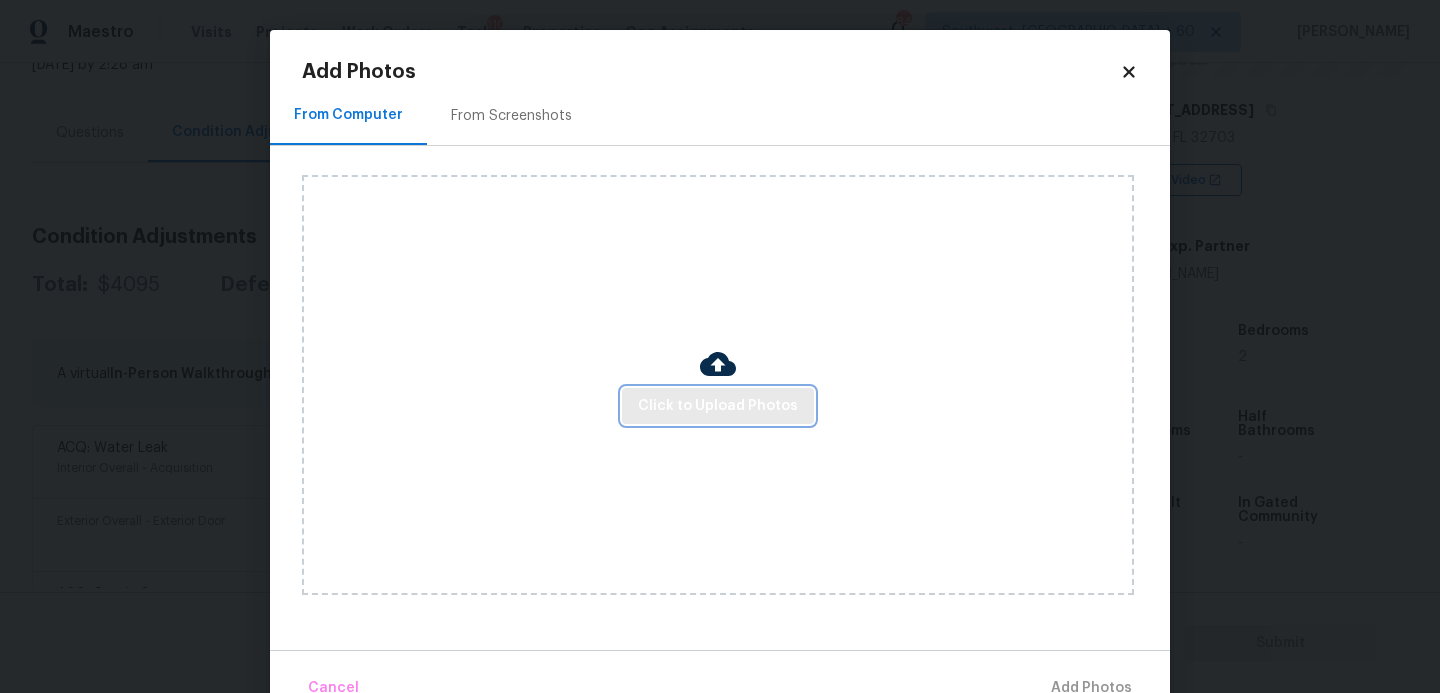 click on "Click to Upload Photos" at bounding box center (718, 406) 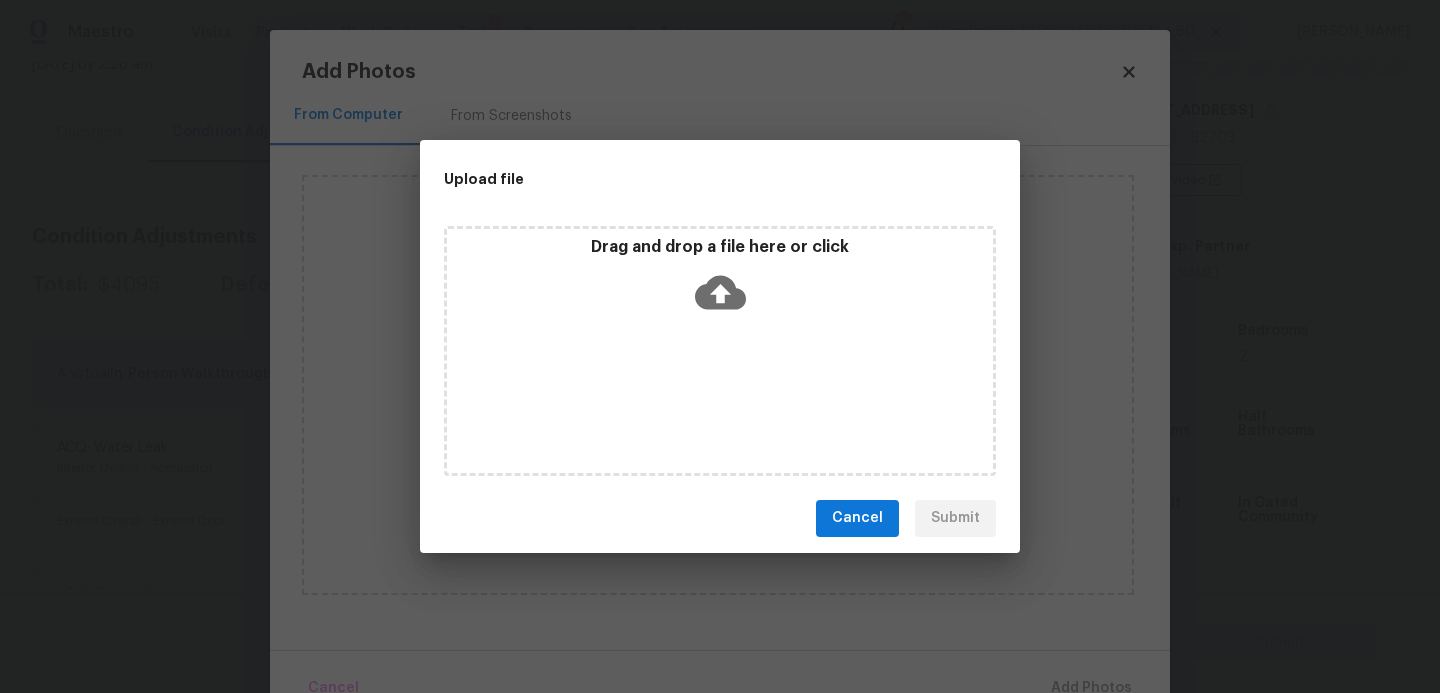 click on "Drag and drop a file here or click" at bounding box center [720, 280] 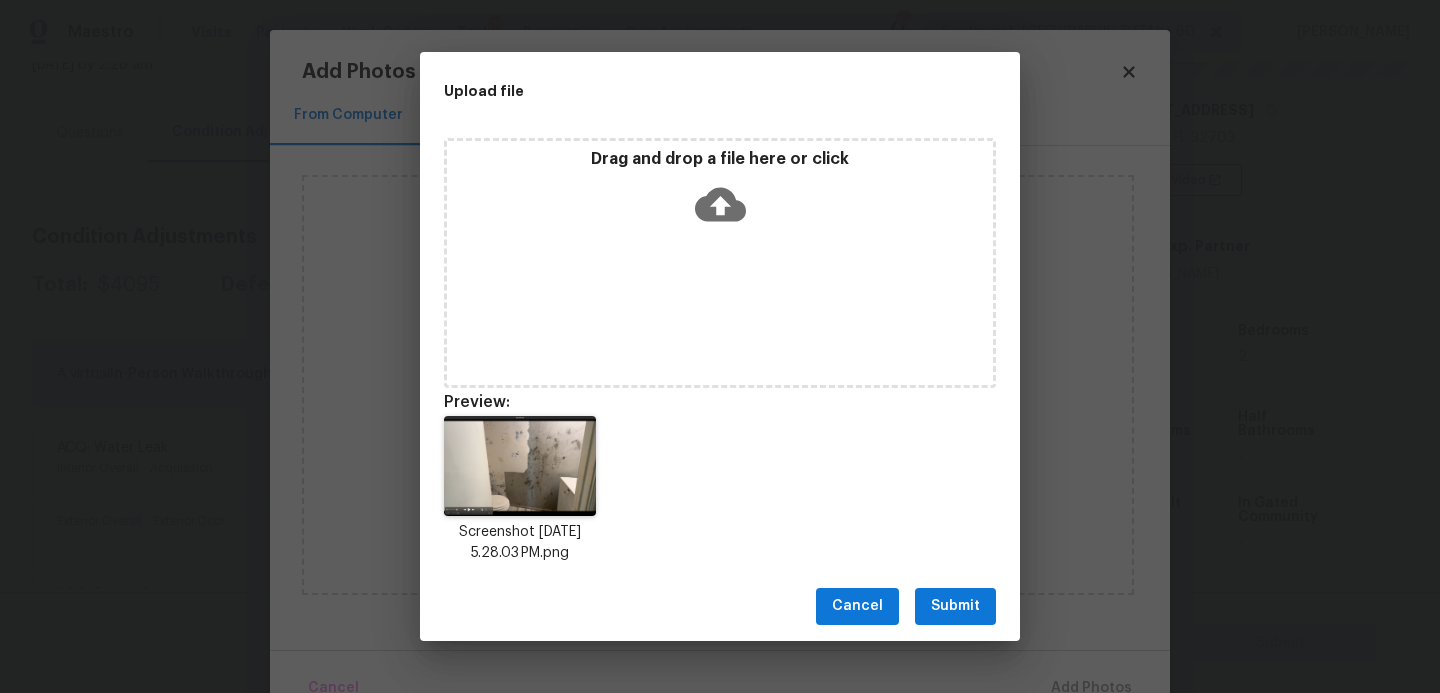 click on "Submit" at bounding box center (955, 606) 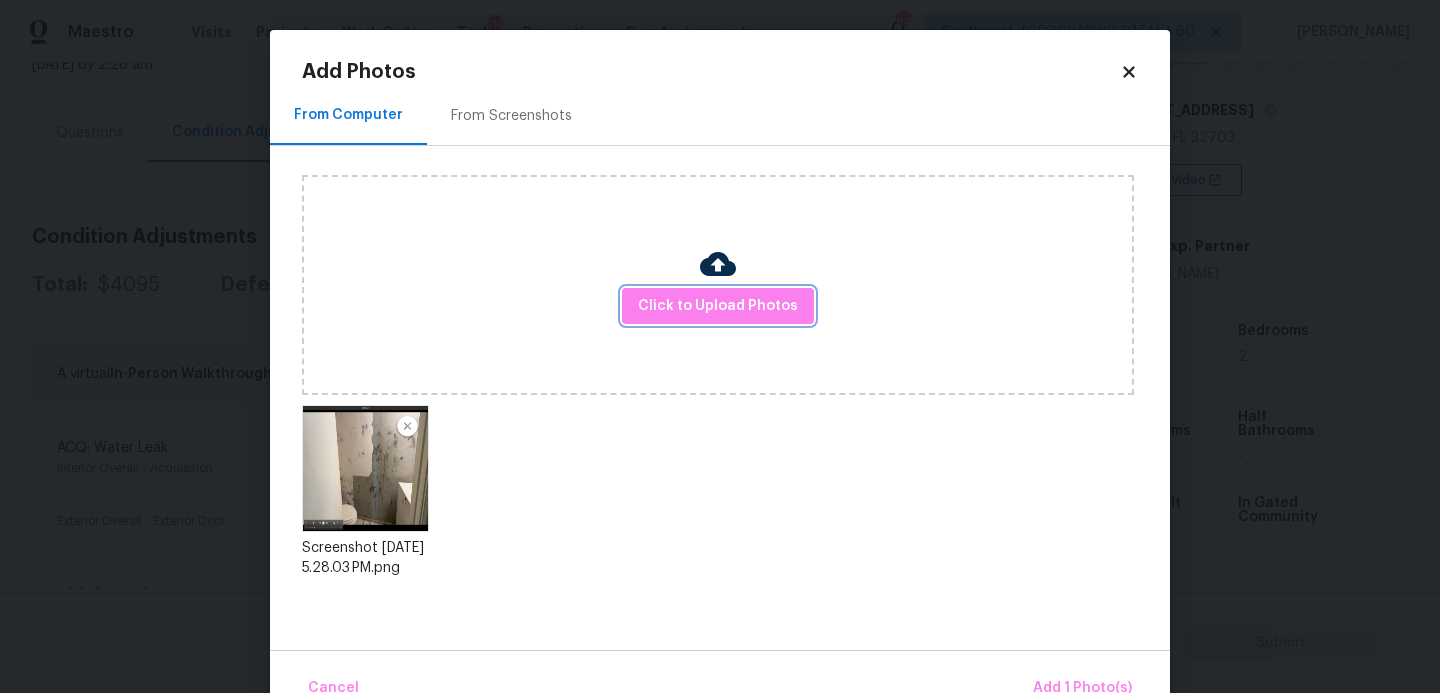 scroll, scrollTop: 47, scrollLeft: 0, axis: vertical 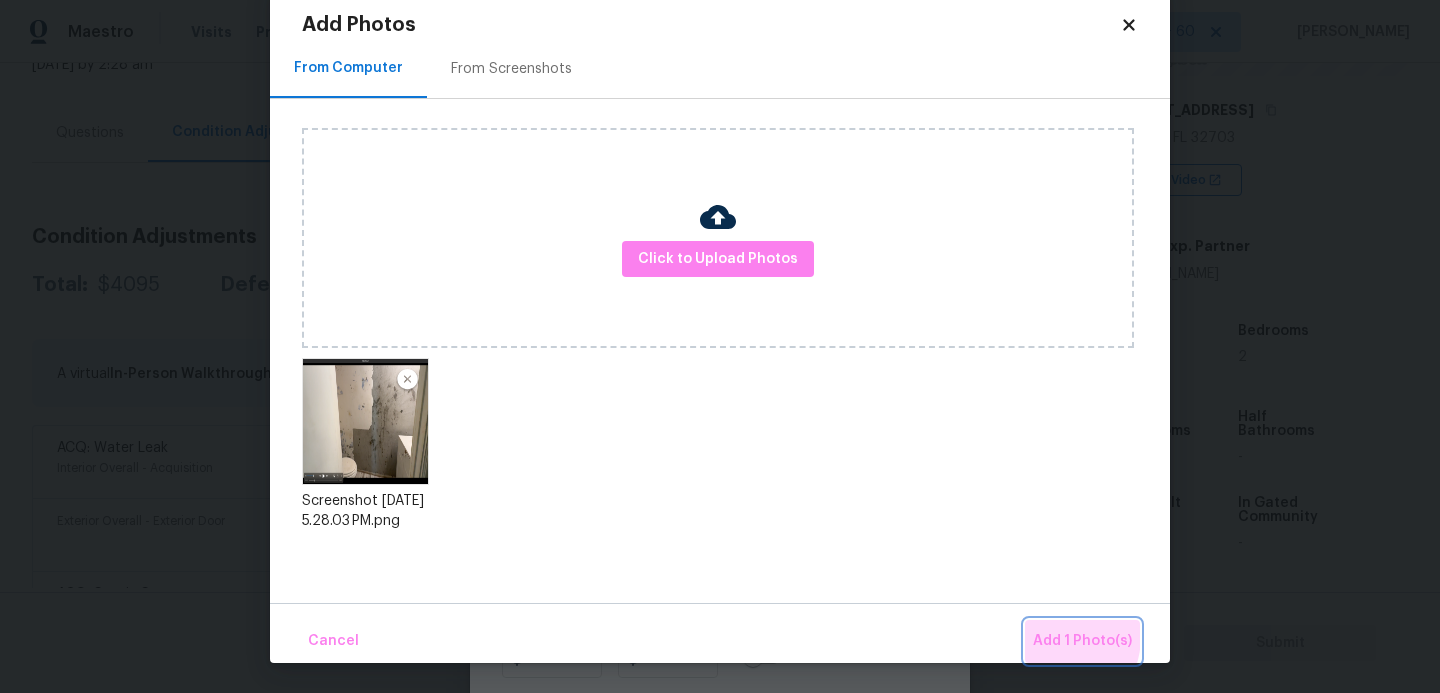 click on "Add 1 Photo(s)" at bounding box center [1082, 641] 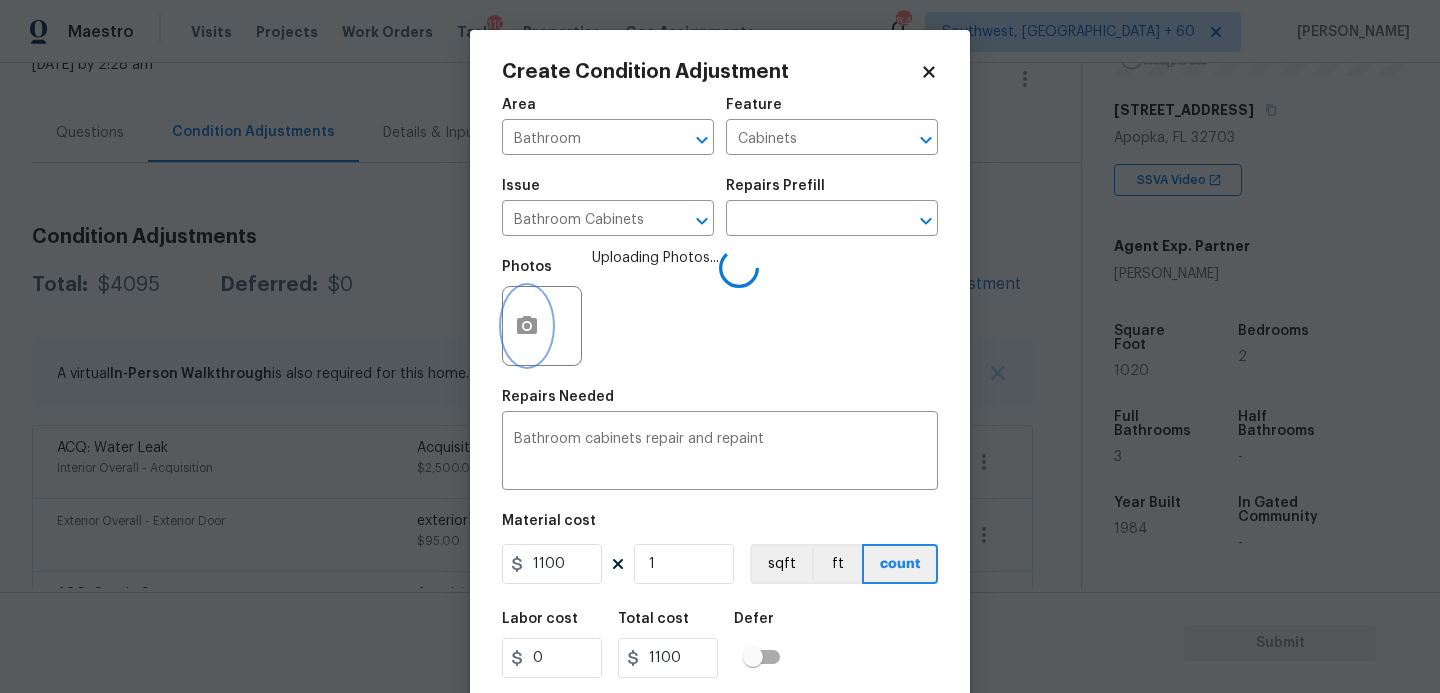 scroll, scrollTop: 0, scrollLeft: 0, axis: both 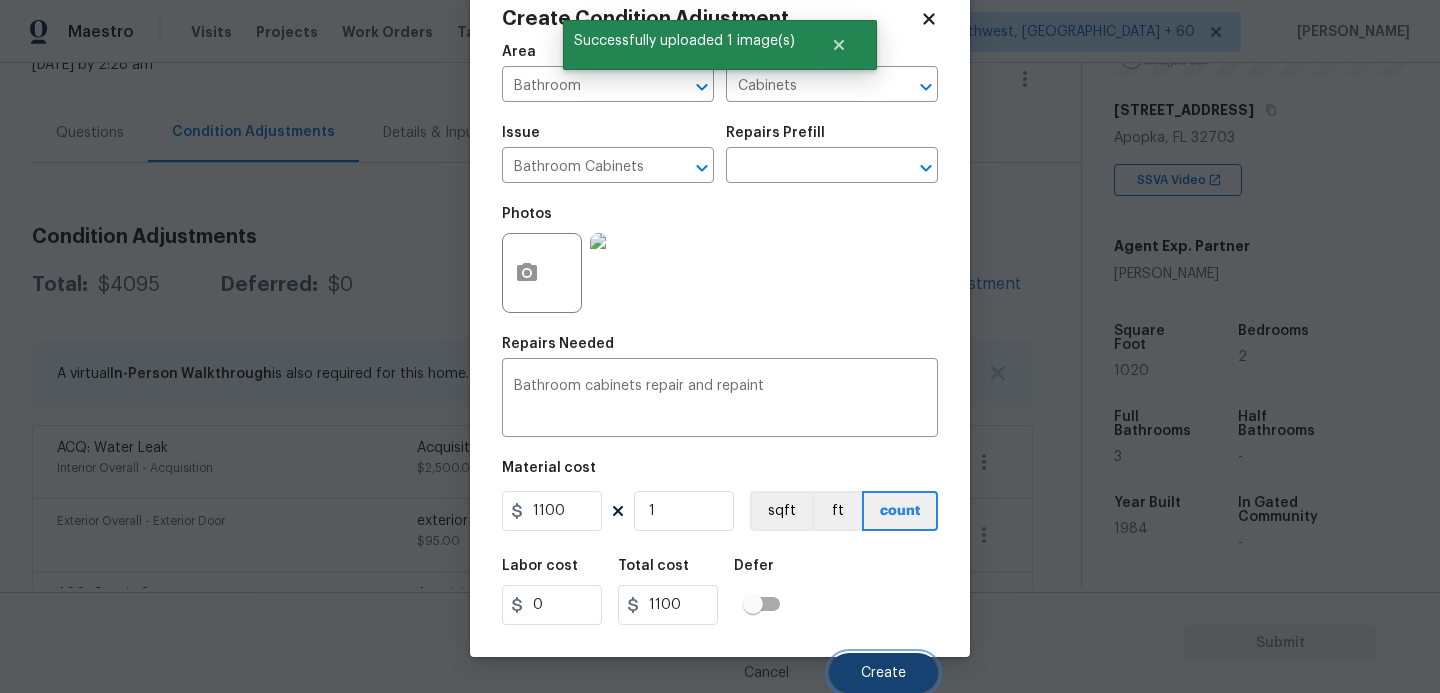 click on "Create" at bounding box center (883, 673) 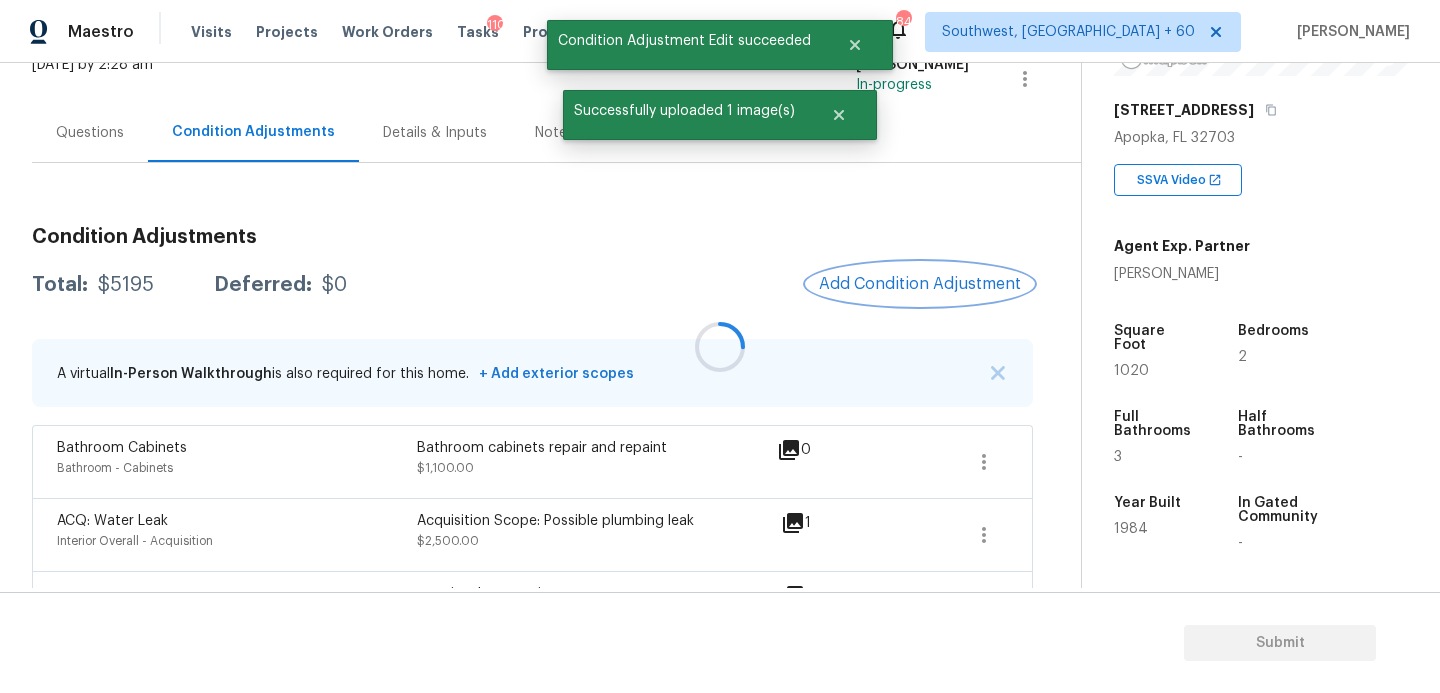 scroll, scrollTop: 0, scrollLeft: 0, axis: both 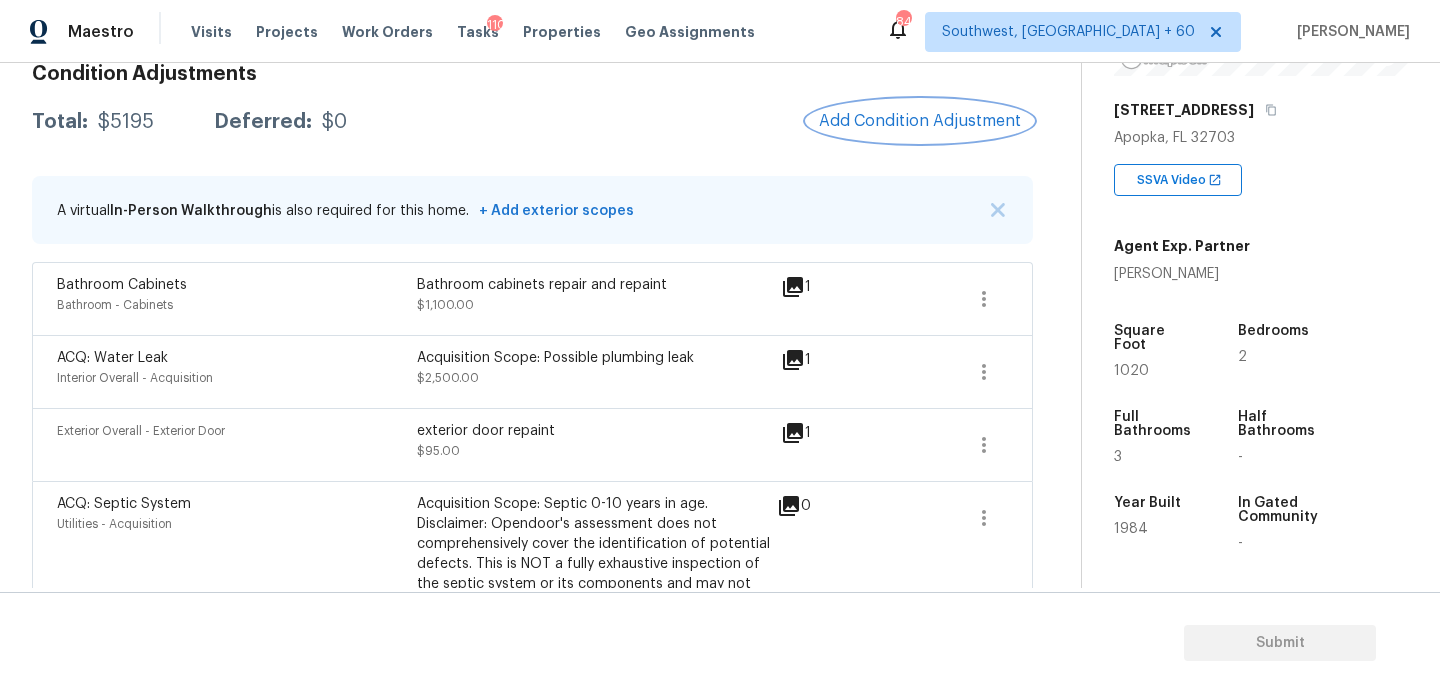 click on "Add Condition Adjustment" at bounding box center [920, 121] 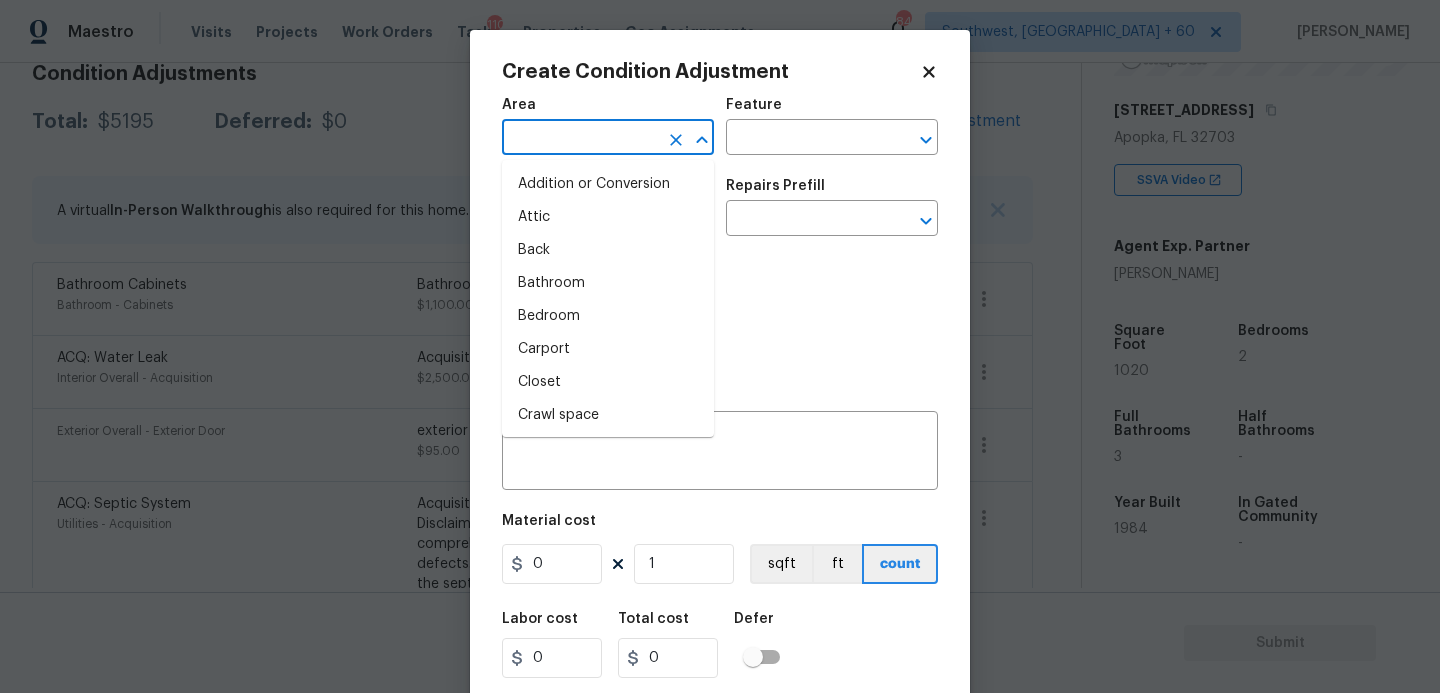 click at bounding box center [580, 139] 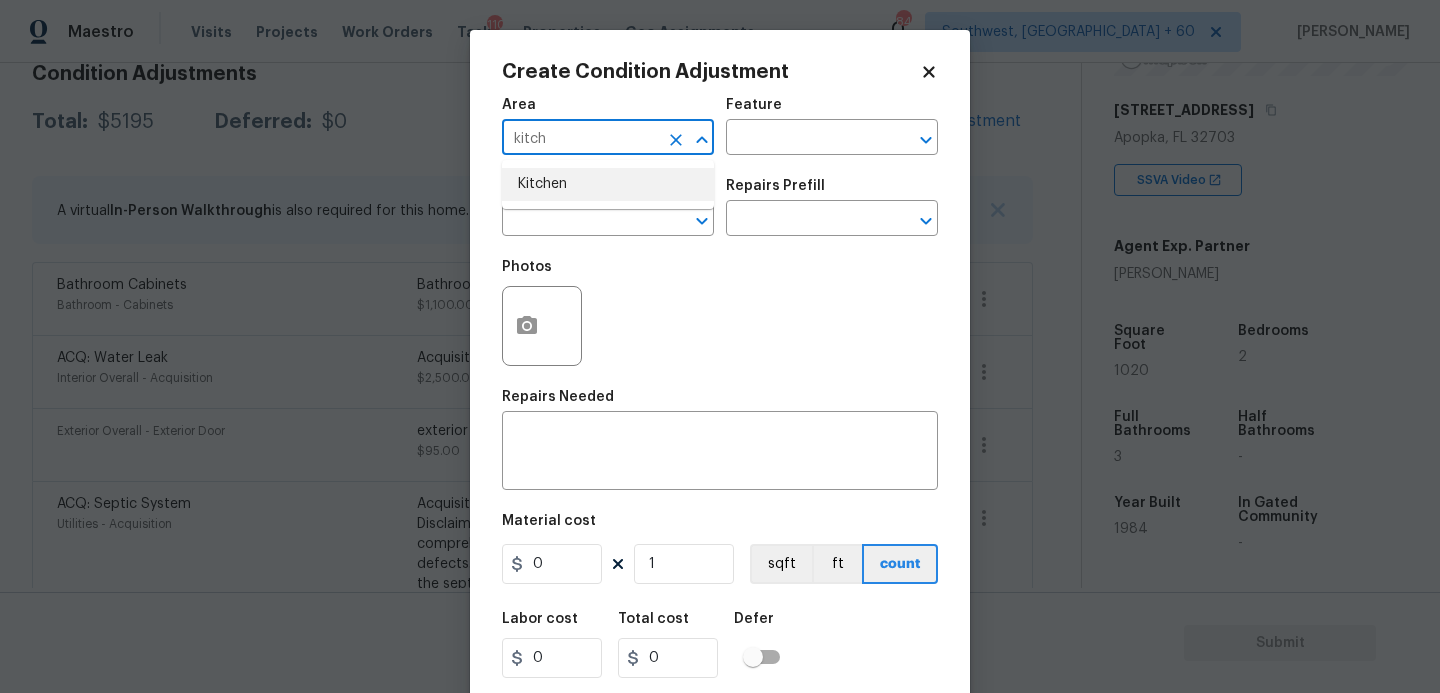 click on "Kitchen" at bounding box center (608, 184) 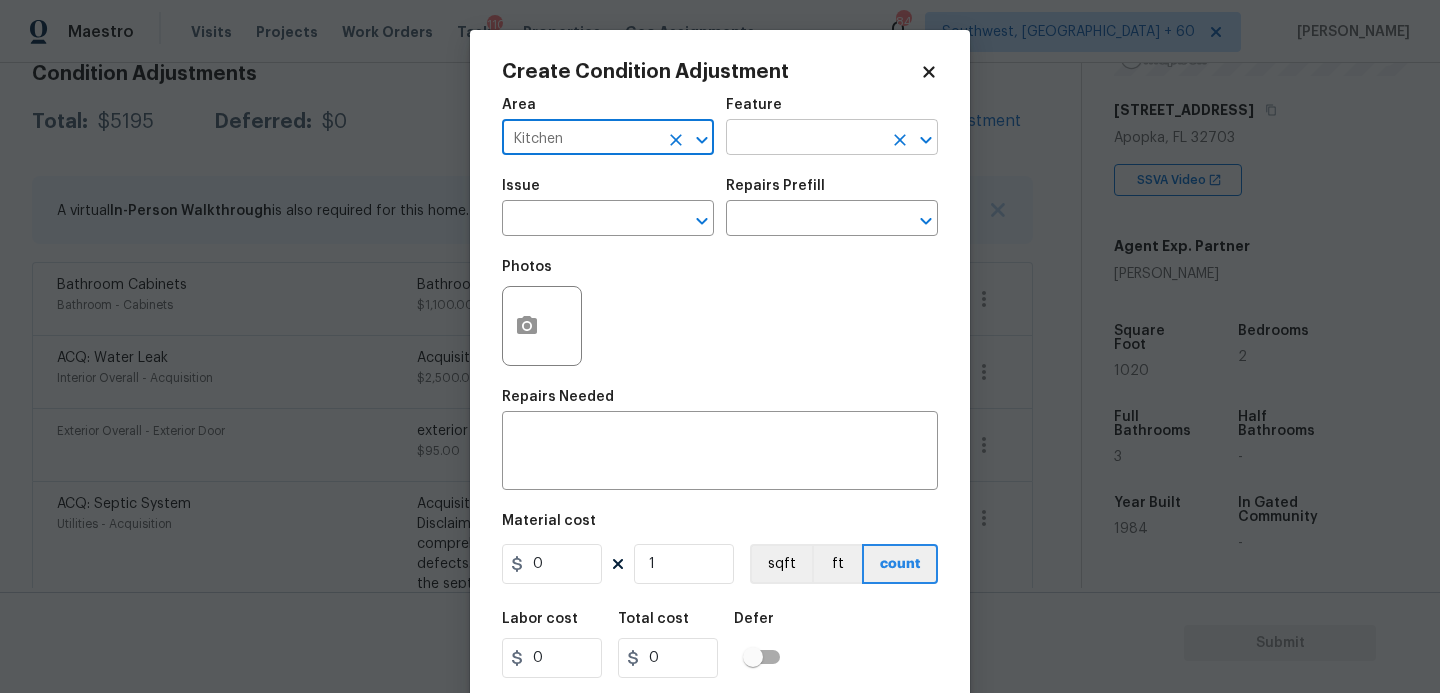 type on "Kitchen" 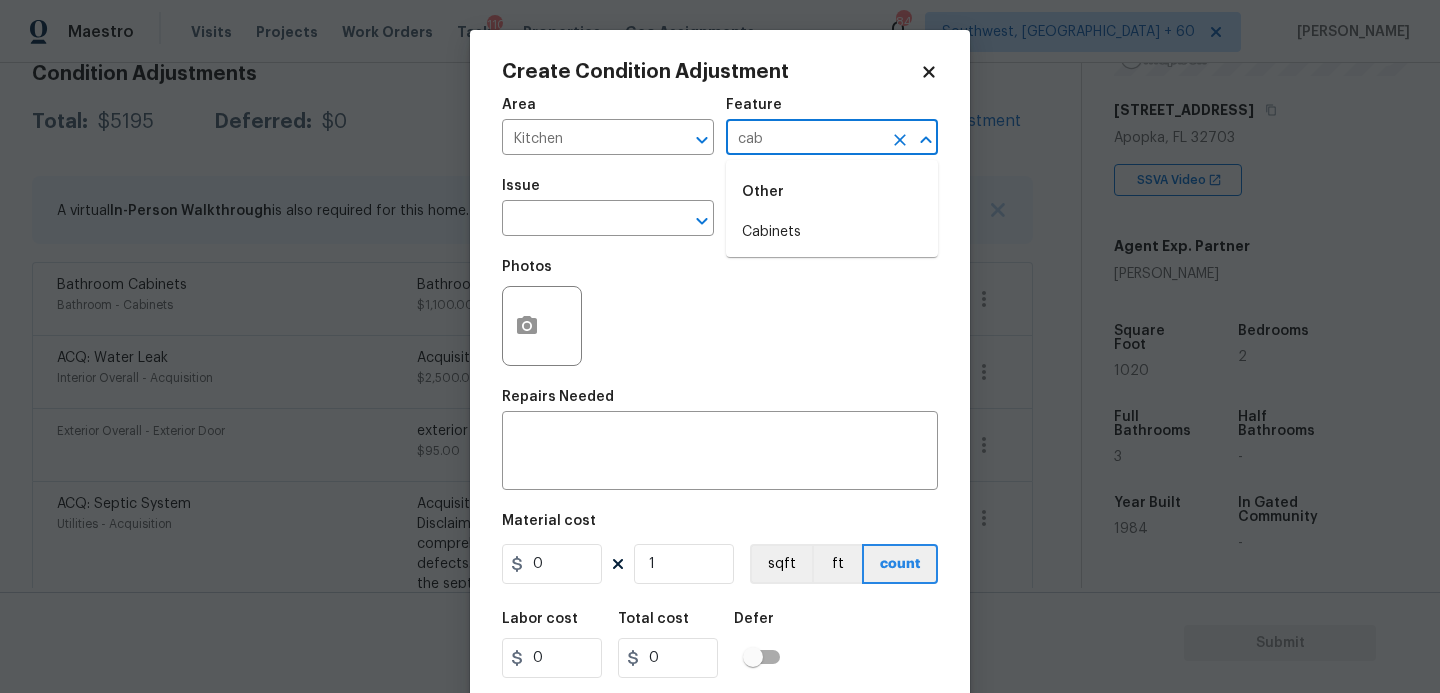 click on "Cabinets" at bounding box center (832, 232) 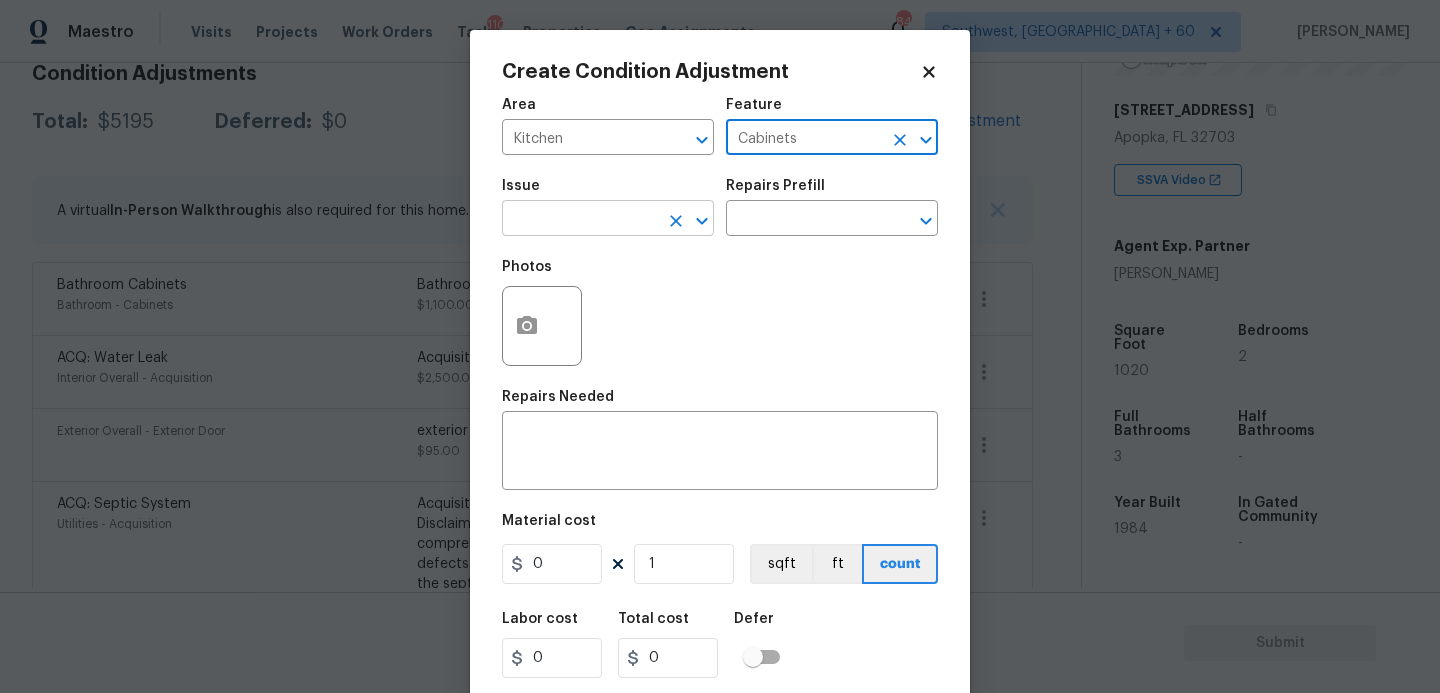 type on "Cabinets" 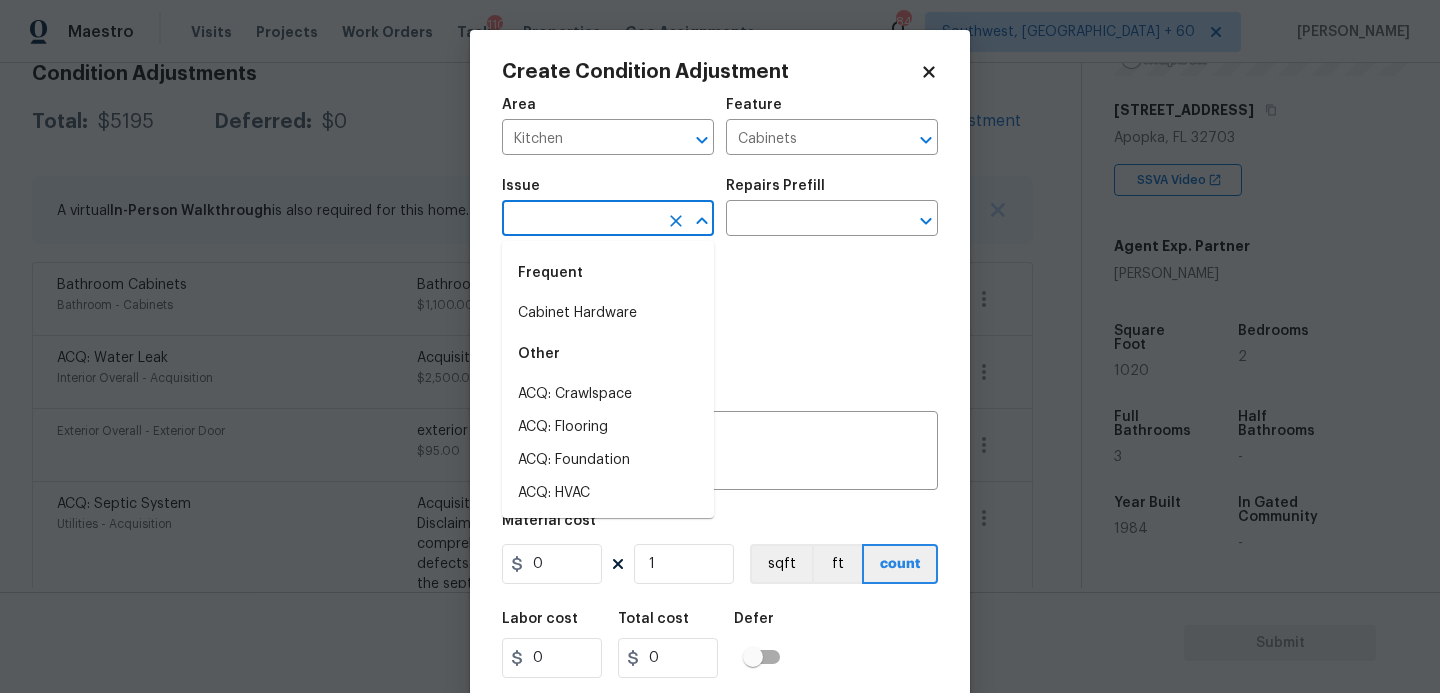 click at bounding box center (580, 220) 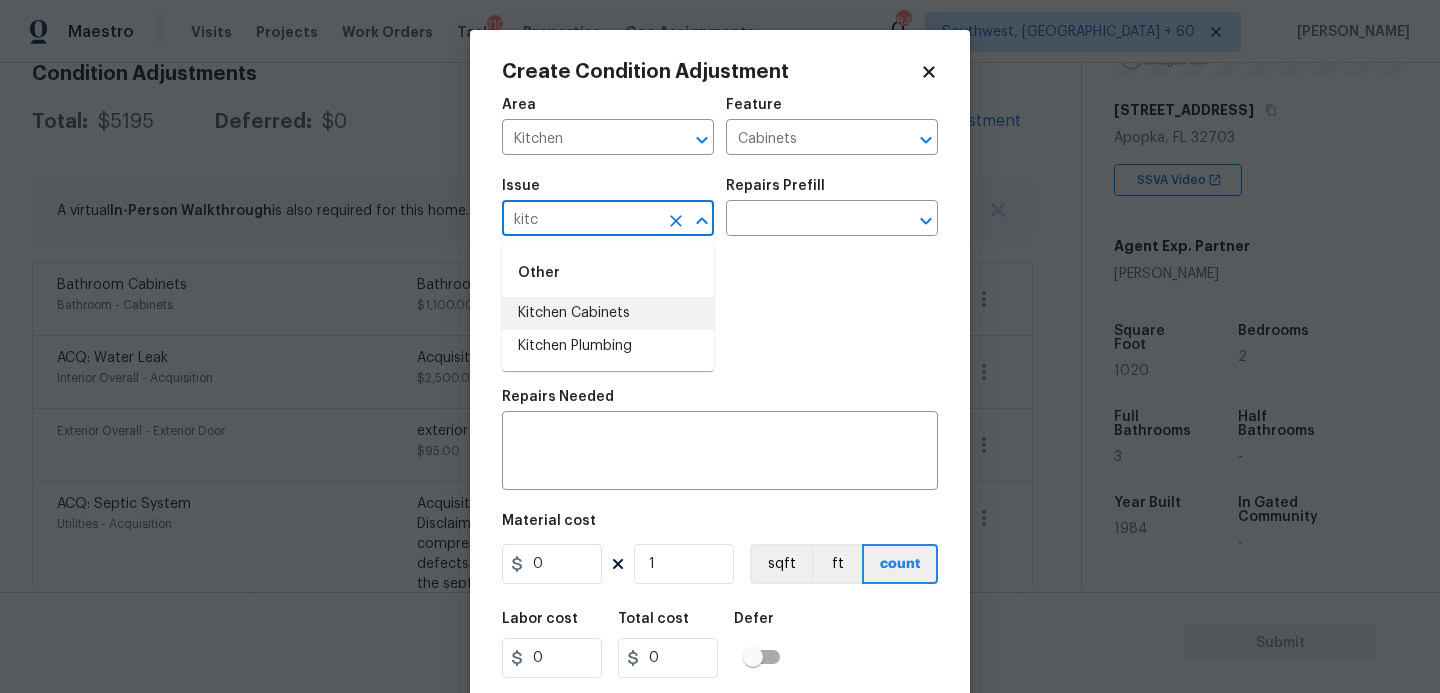 click on "Kitchen Cabinets" at bounding box center (608, 313) 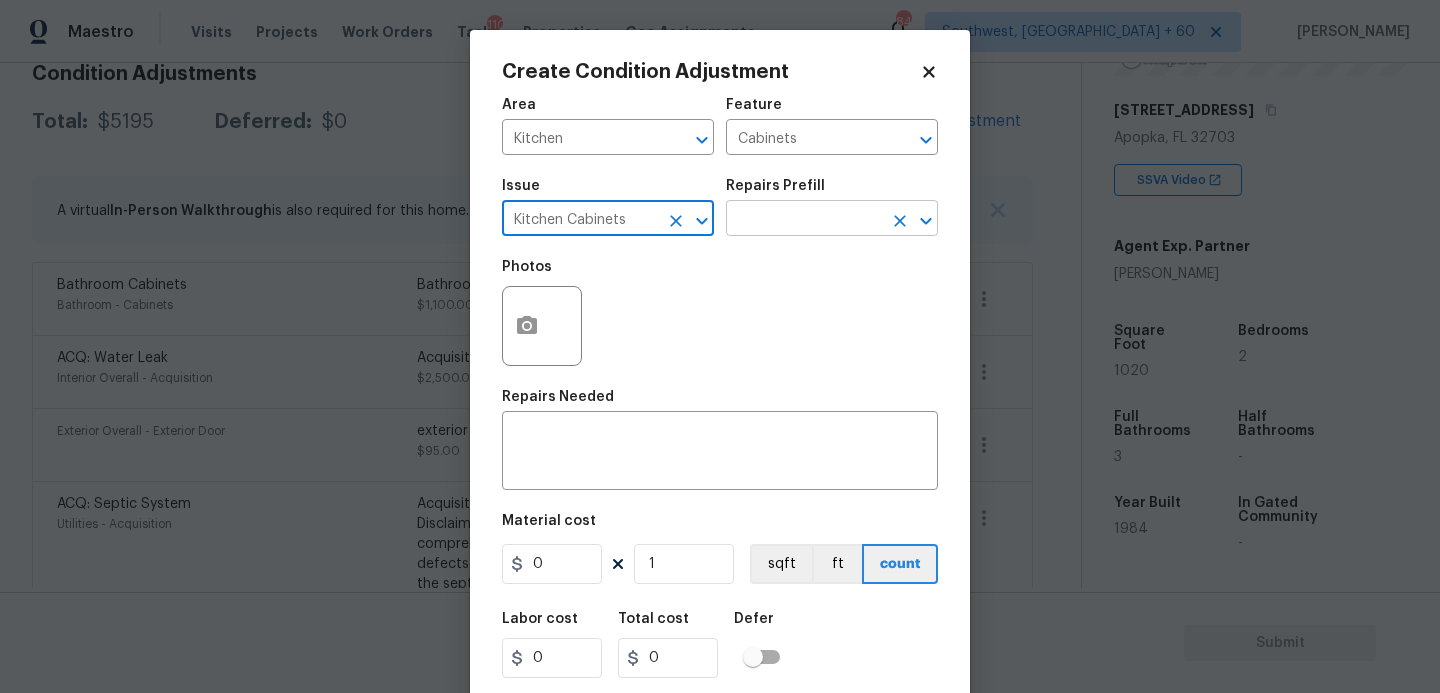 type on "Kitchen Cabinets" 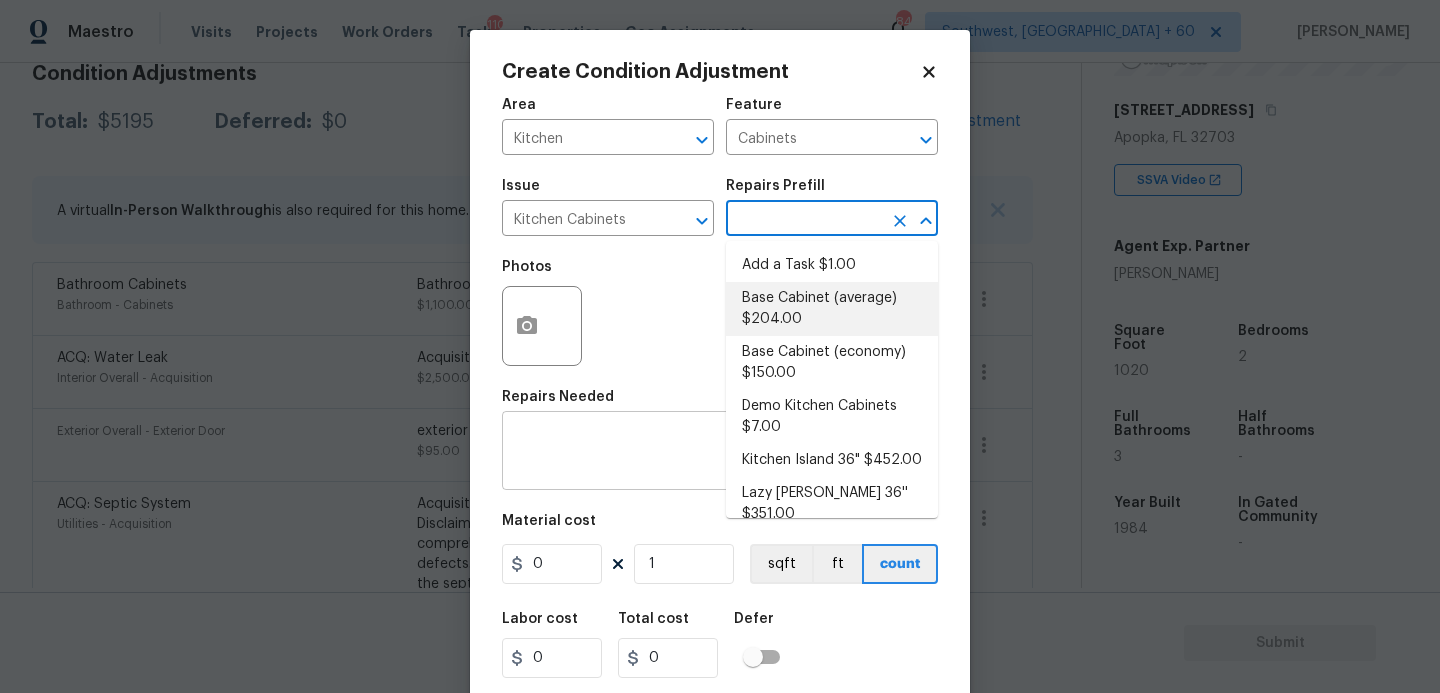 click at bounding box center (720, 453) 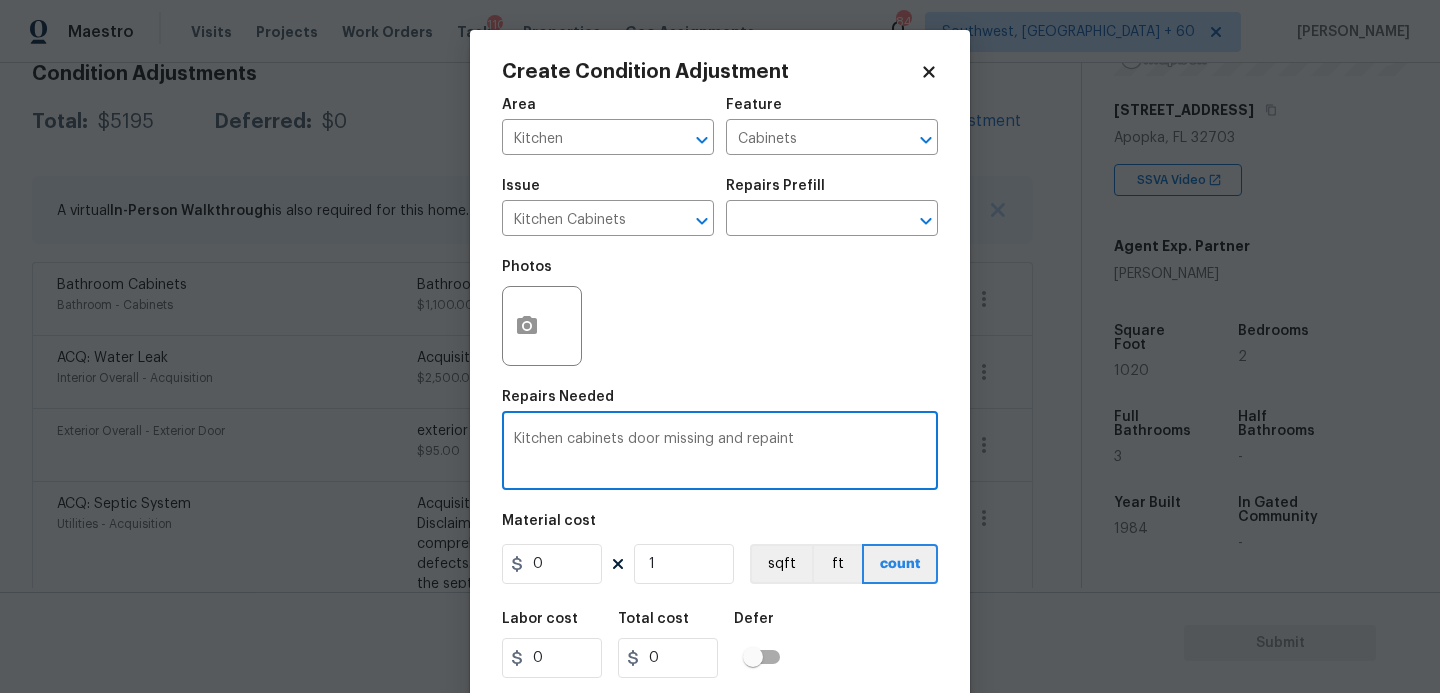 type on "Kitchen cabinets door missing and repaint" 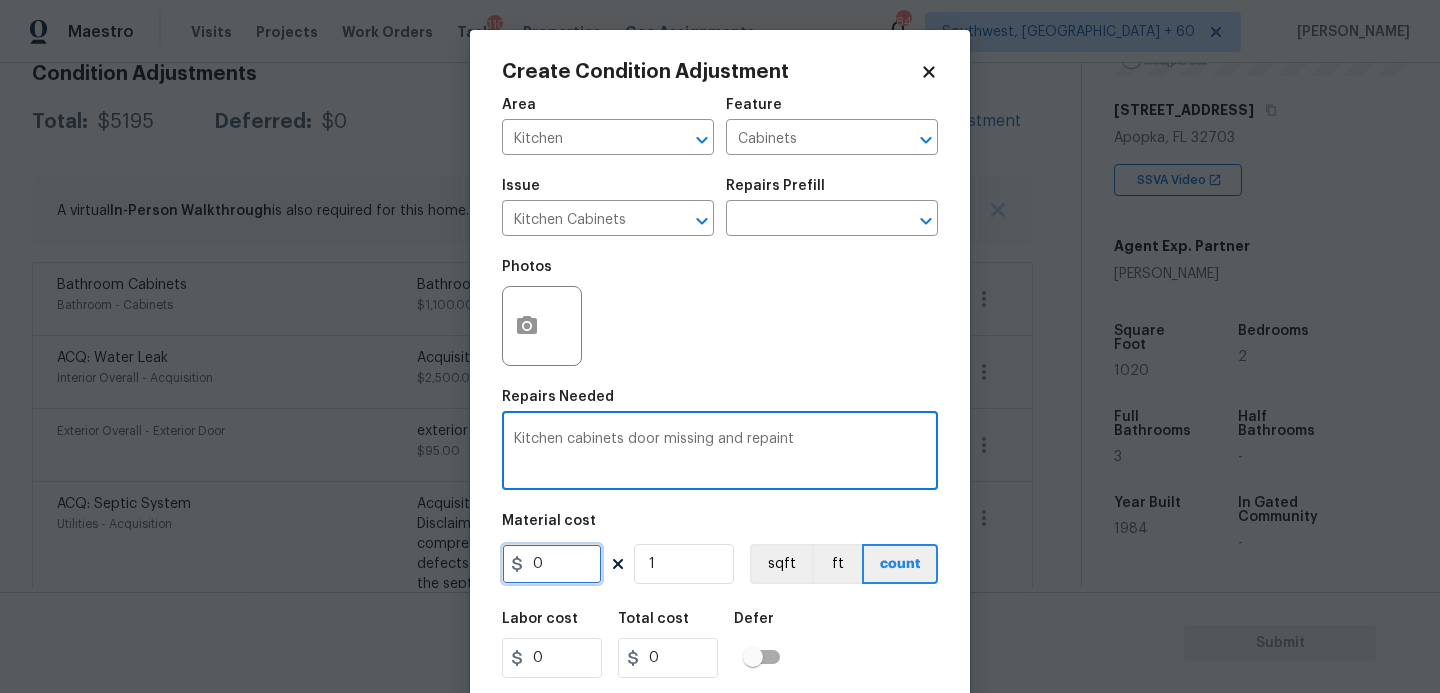 drag, startPoint x: 575, startPoint y: 558, endPoint x: 456, endPoint y: 558, distance: 119 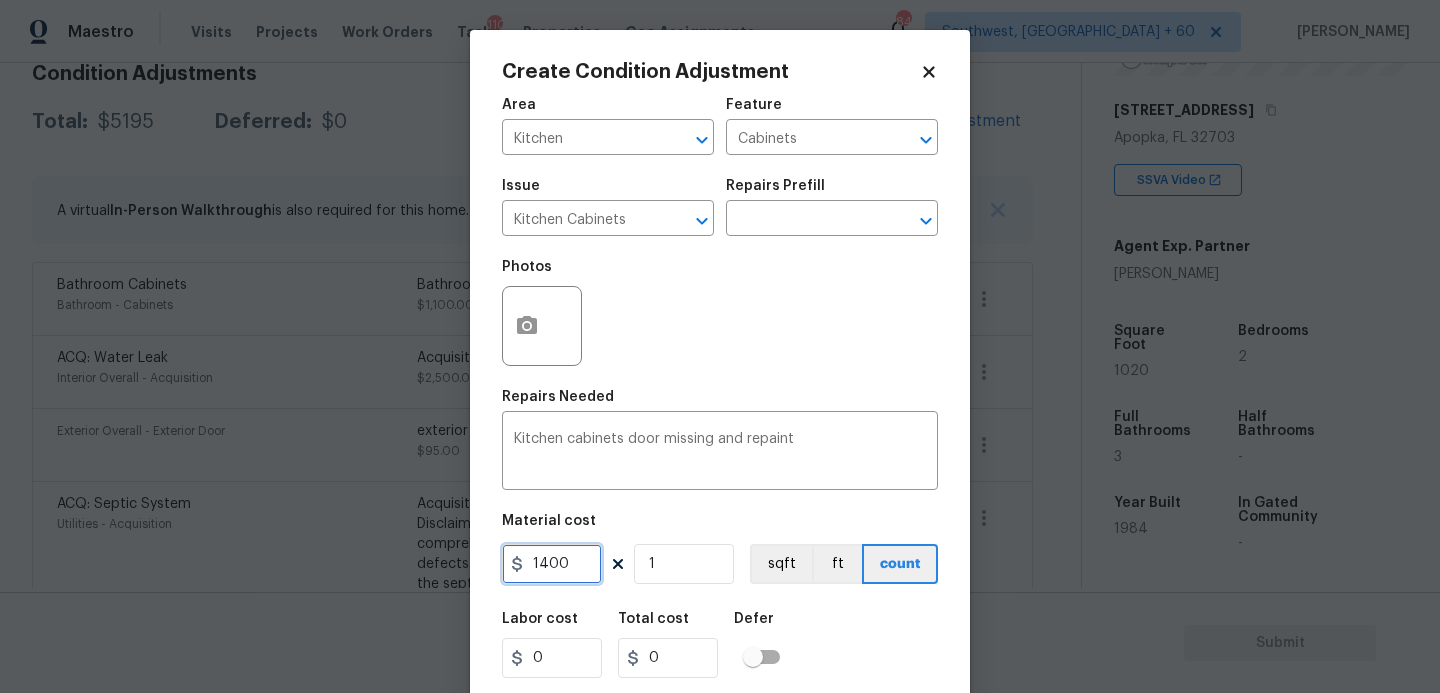 type on "1400" 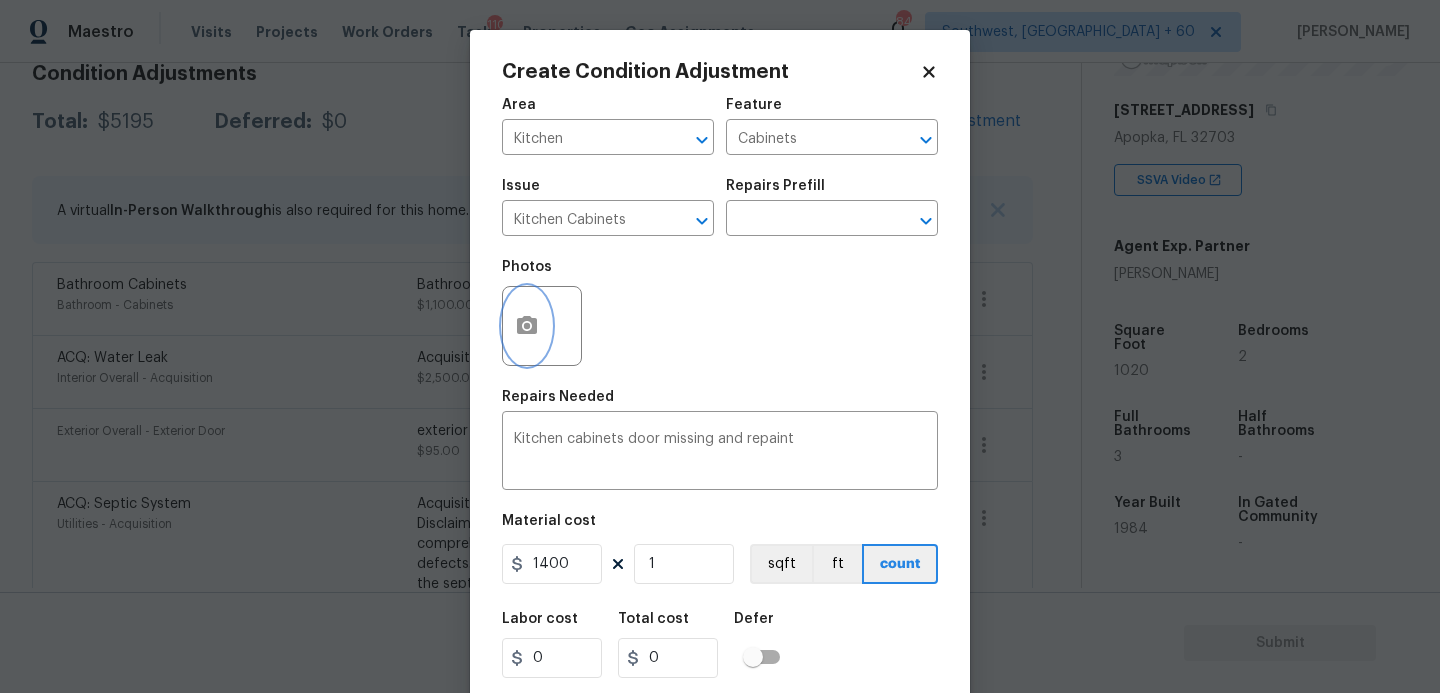 type on "1400" 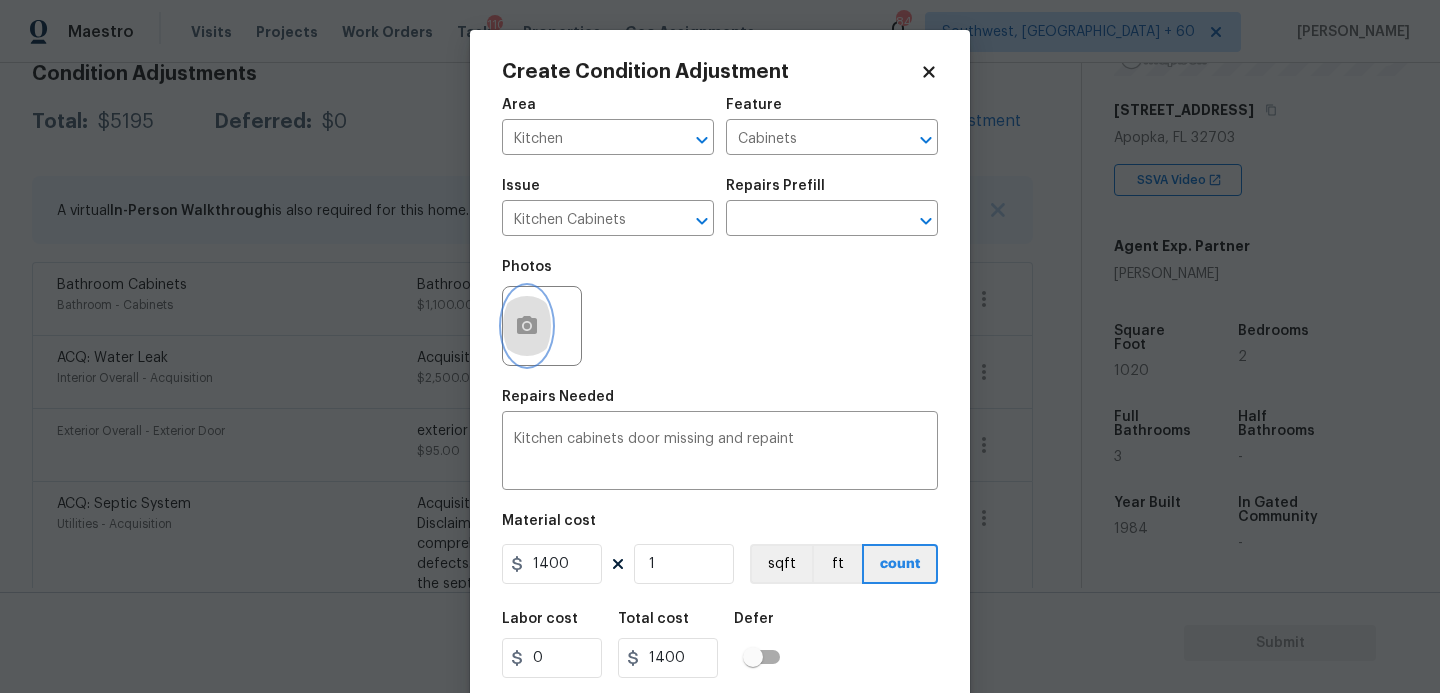 click 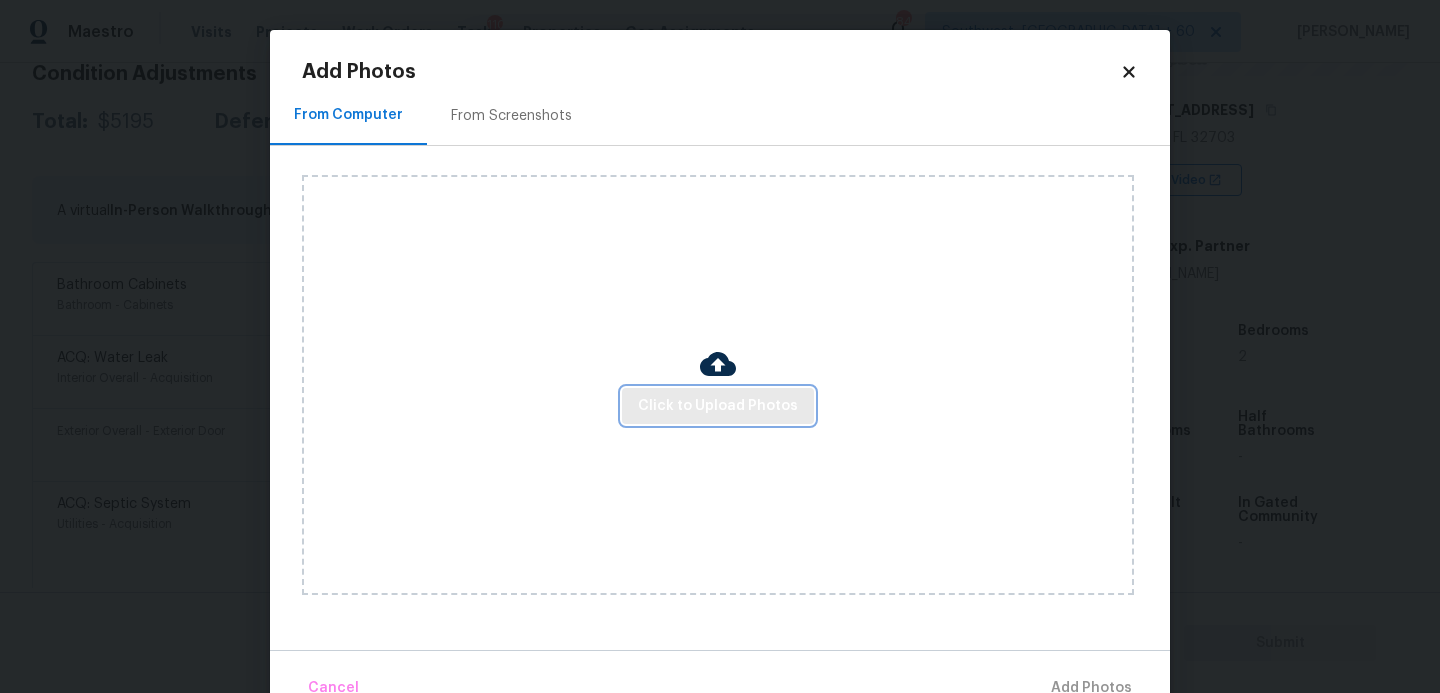 click on "Click to Upload Photos" at bounding box center [718, 406] 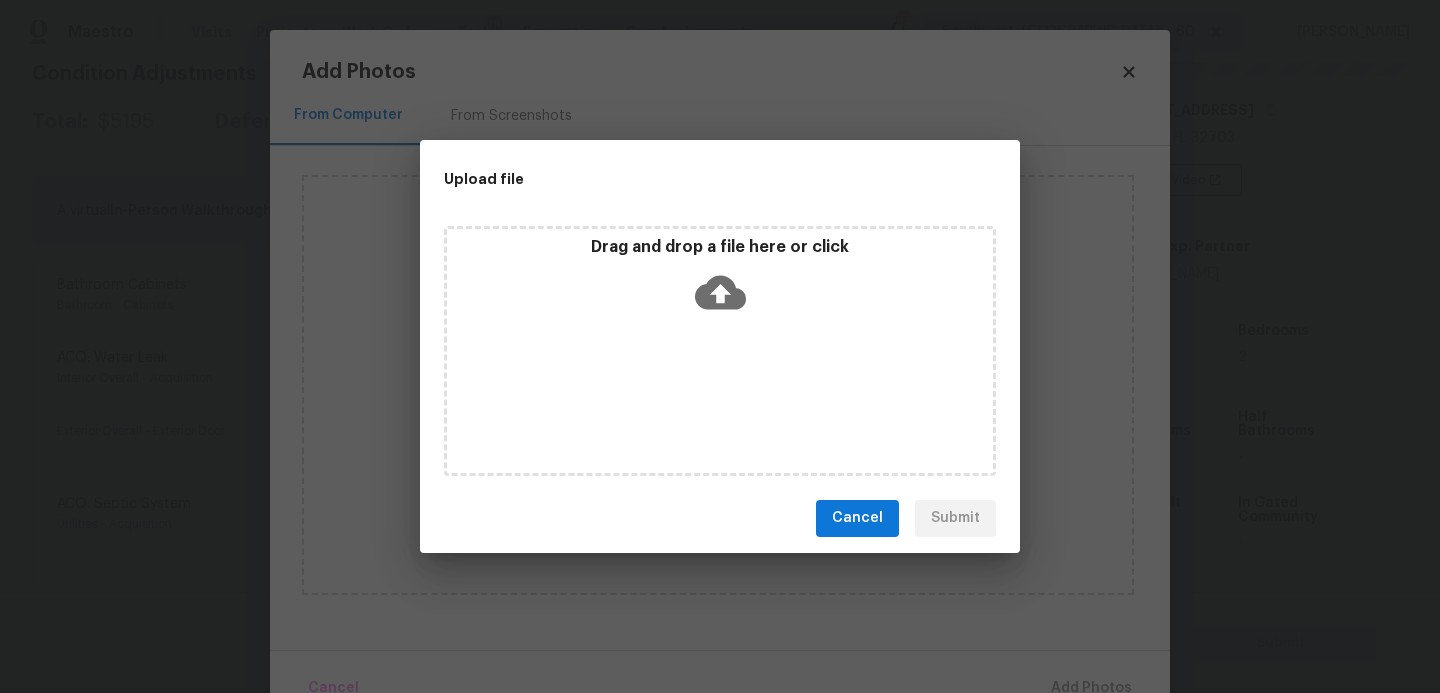 click on "Drag and drop a file here or click" at bounding box center (720, 351) 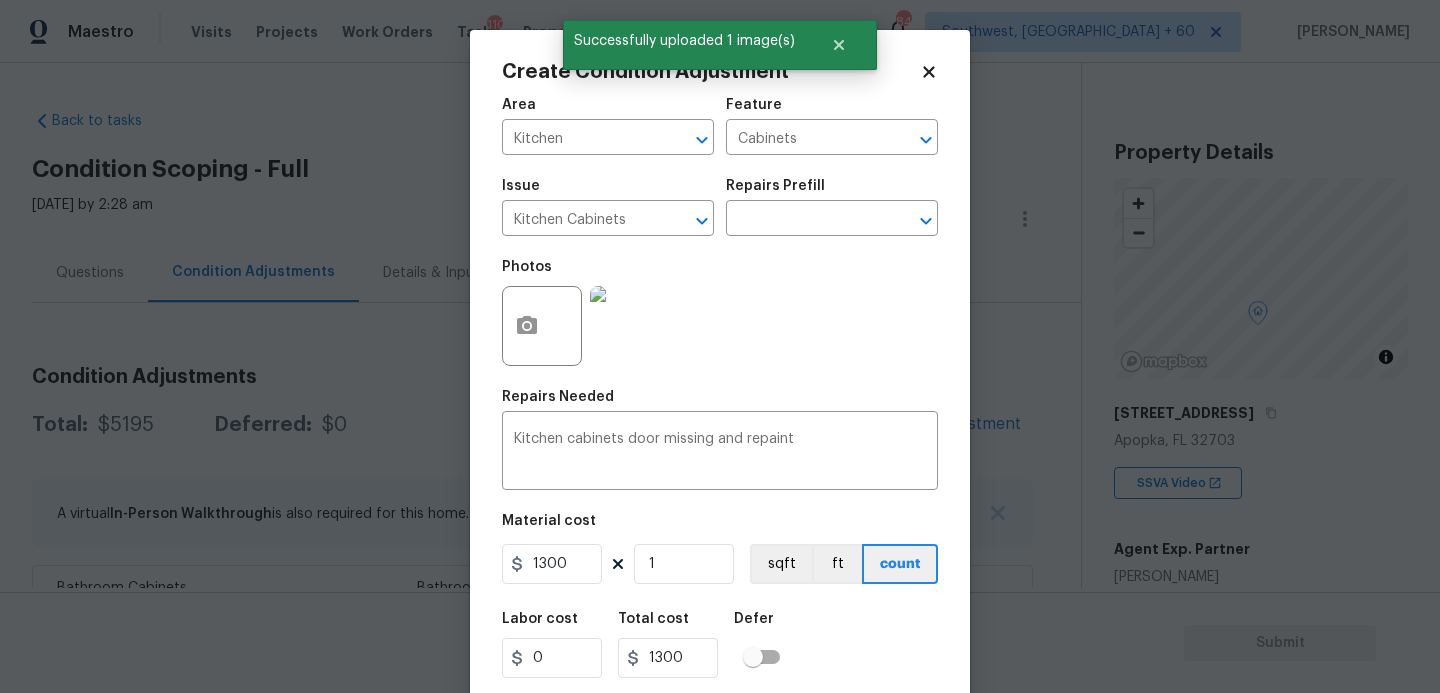 scroll, scrollTop: 0, scrollLeft: 0, axis: both 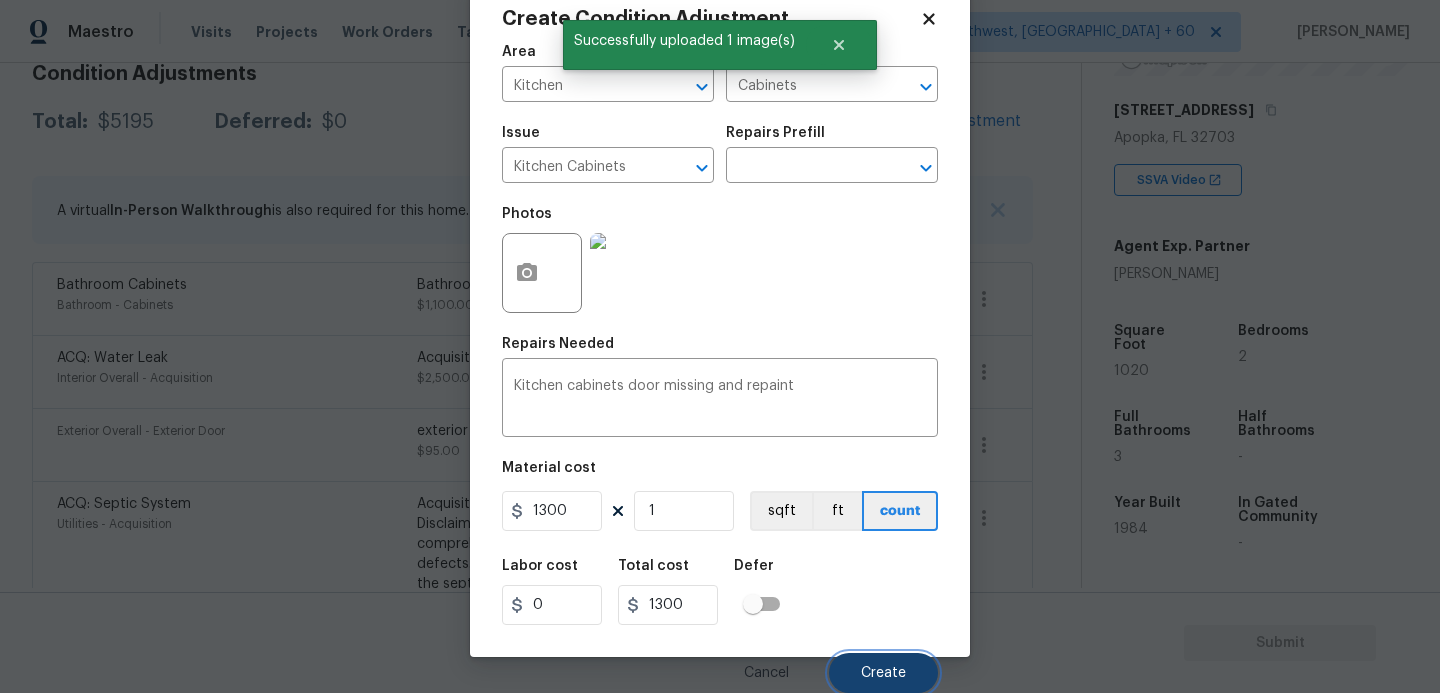 click on "Create" at bounding box center [883, 673] 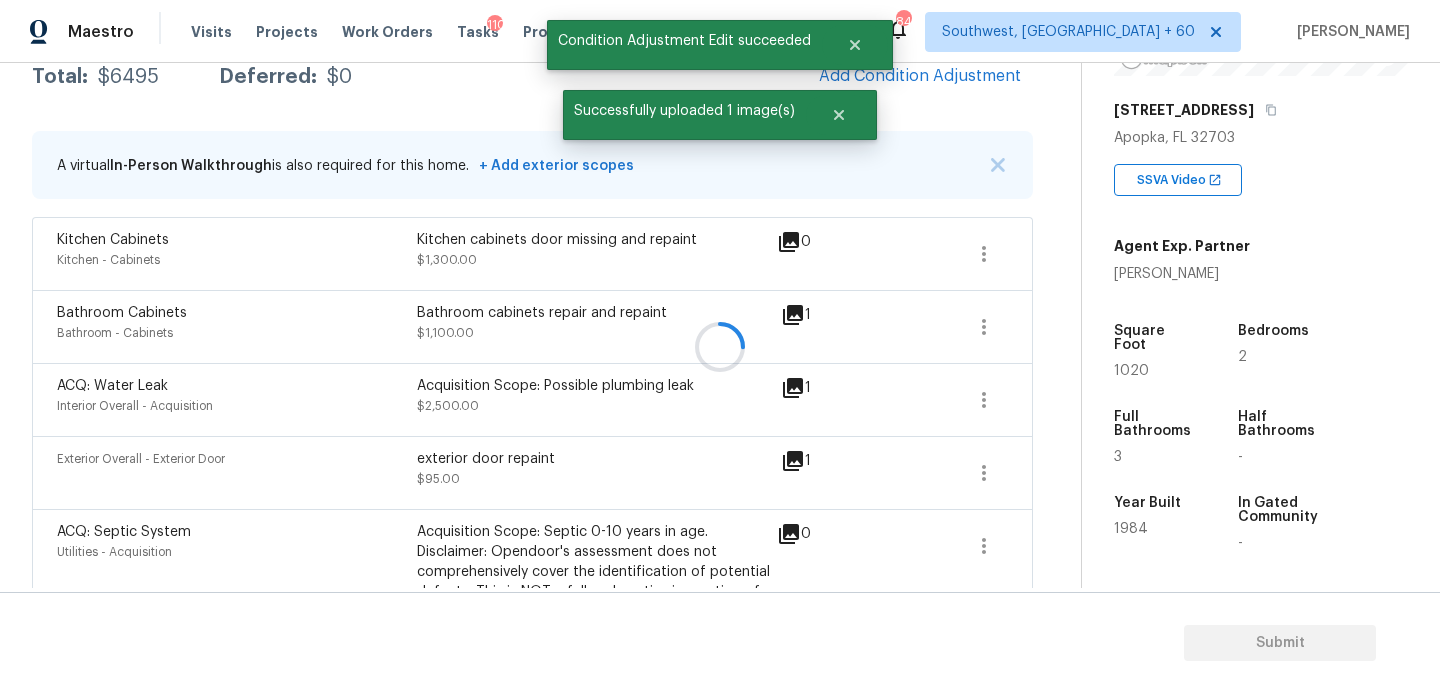 scroll, scrollTop: 303, scrollLeft: 0, axis: vertical 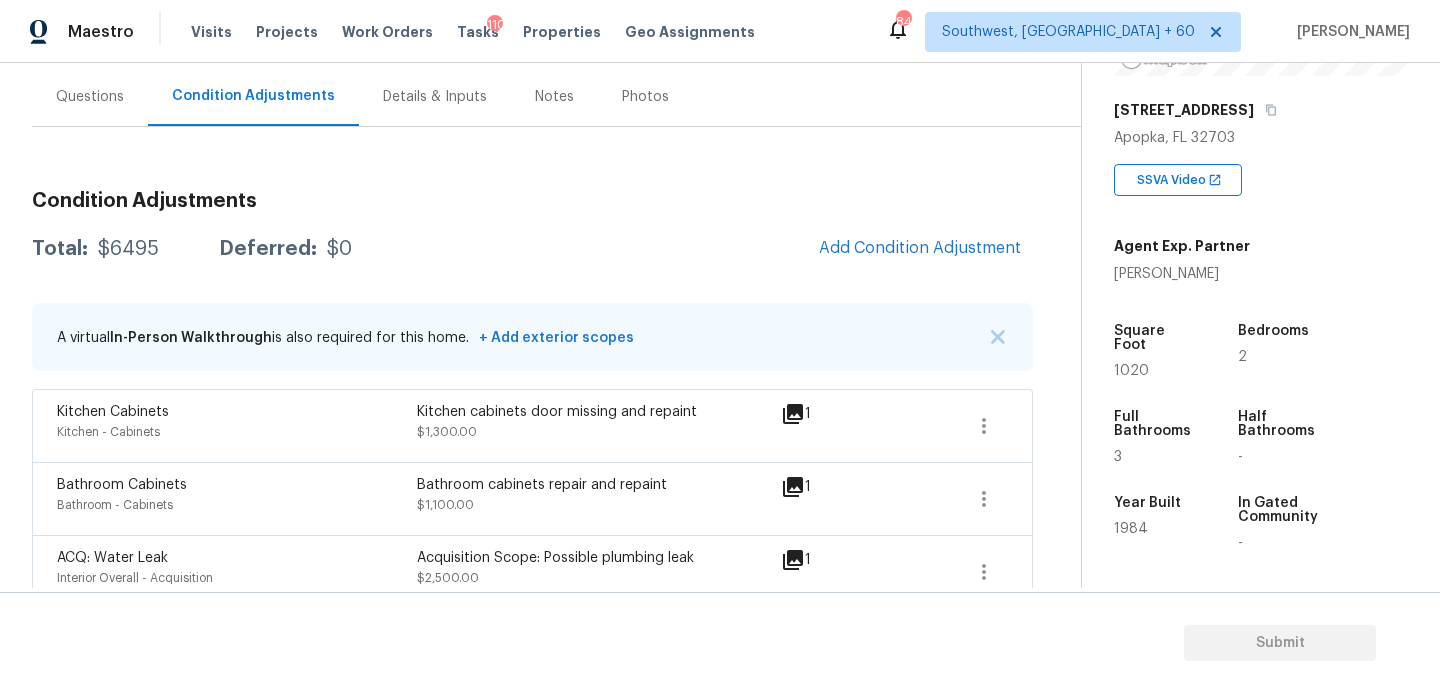click on "Questions" at bounding box center [90, 97] 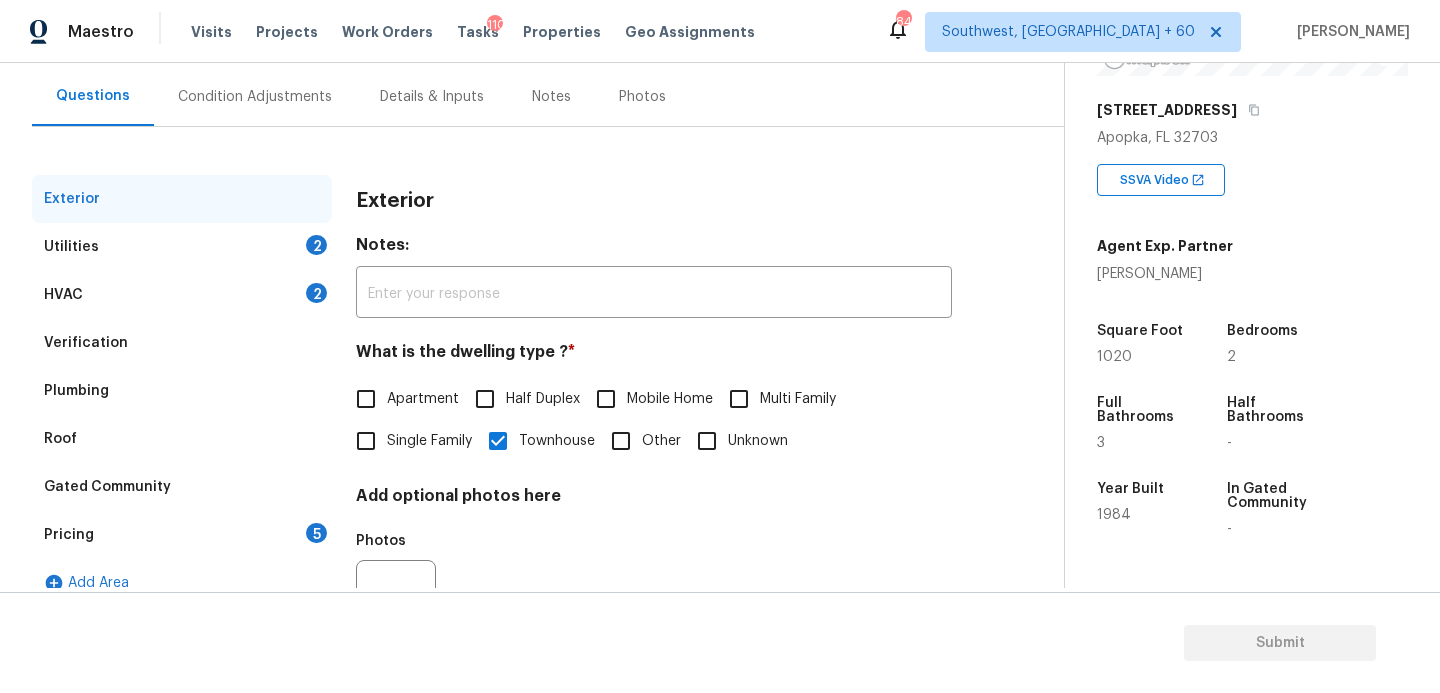 click on "Verification" at bounding box center (86, 343) 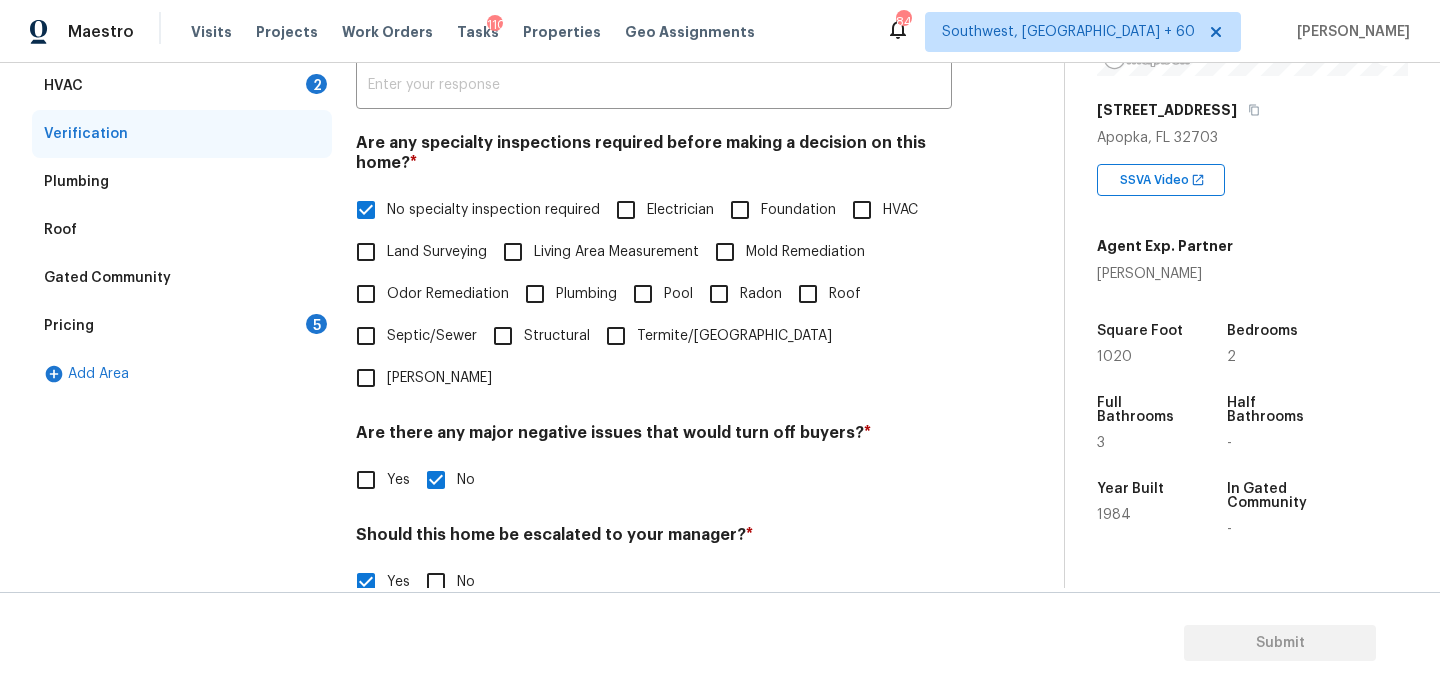 scroll, scrollTop: 550, scrollLeft: 0, axis: vertical 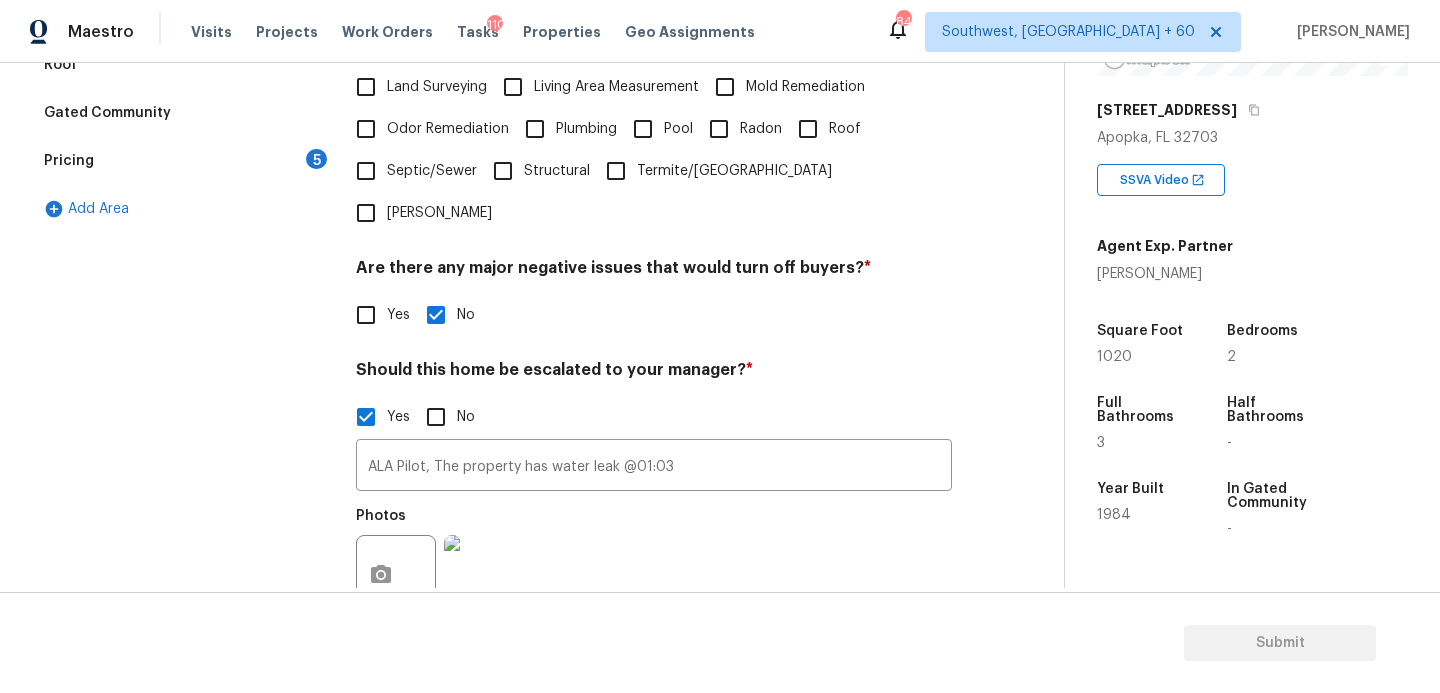 click on "Verification Notes: ​ Are any specialty inspections required before making a decision on this home?  * No specialty inspection required Electrician Foundation HVAC Land Surveying Living Area Measurement Mold Remediation Odor Remediation Plumbing Pool Radon Roof Septic/Sewer Structural Termite/Pest Wells Are there any major negative issues that would turn off buyers?  * Yes No Should this home be escalated to your manager?  * Yes No ALA Pilot, The property has water leak @01:03 ​ Photos Do you recommend a walk on this home? If so, please provide details and specify whether the issue is on the interior or exterior of the home.  * Yes No" at bounding box center (654, 287) 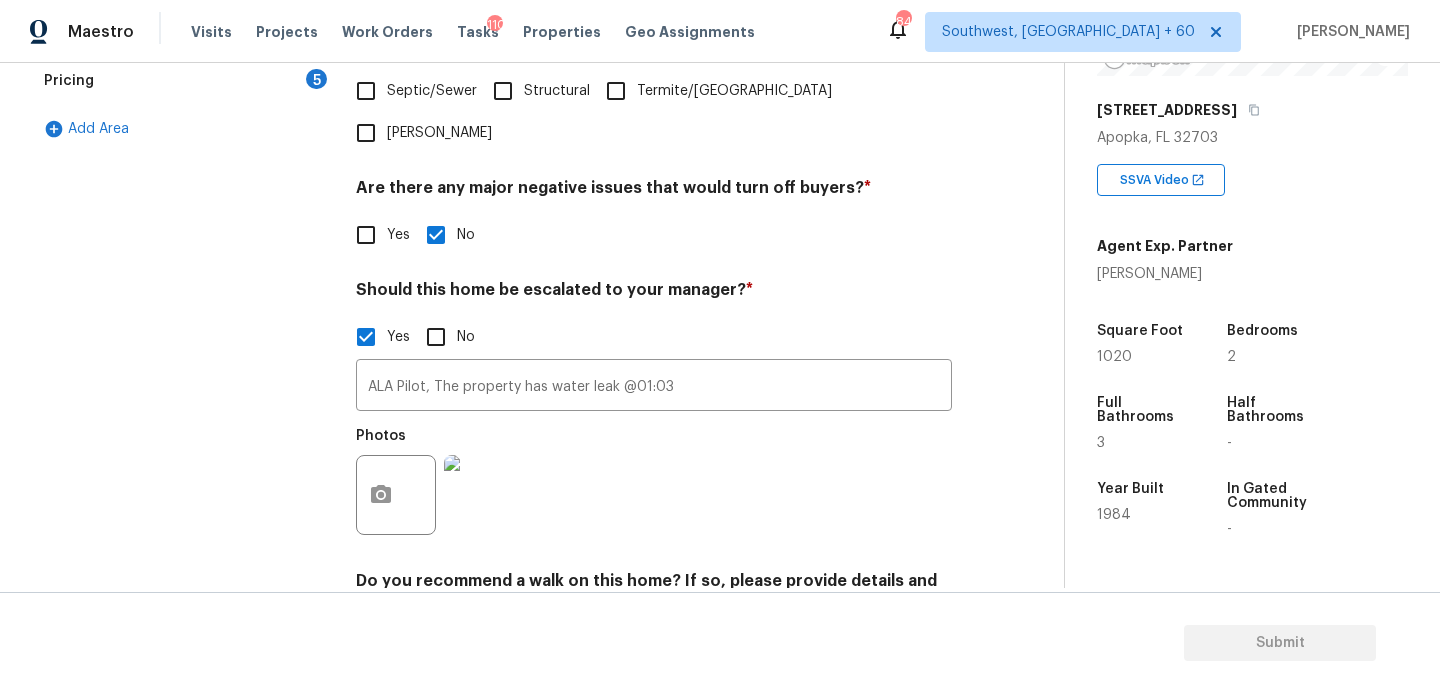 scroll, scrollTop: 650, scrollLeft: 0, axis: vertical 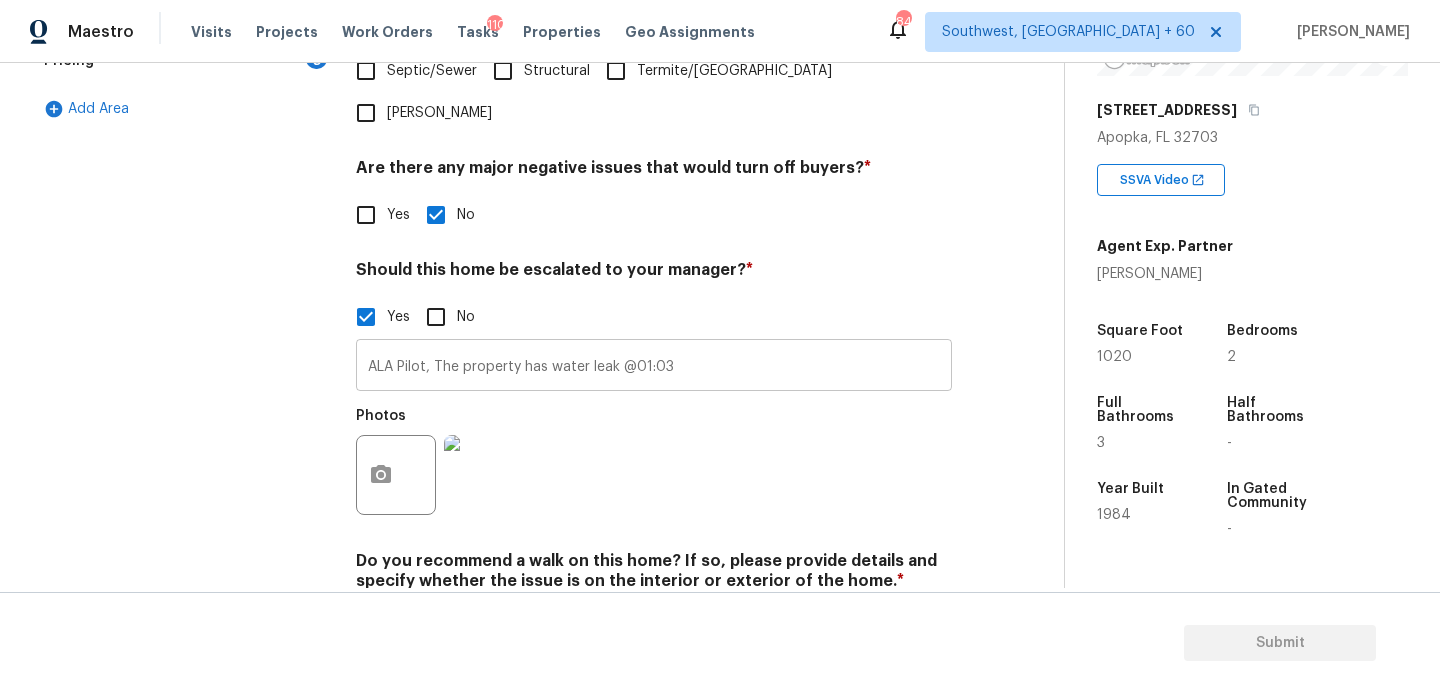 click on "ALA Pilot, The property has water leak @01:03" at bounding box center [654, 367] 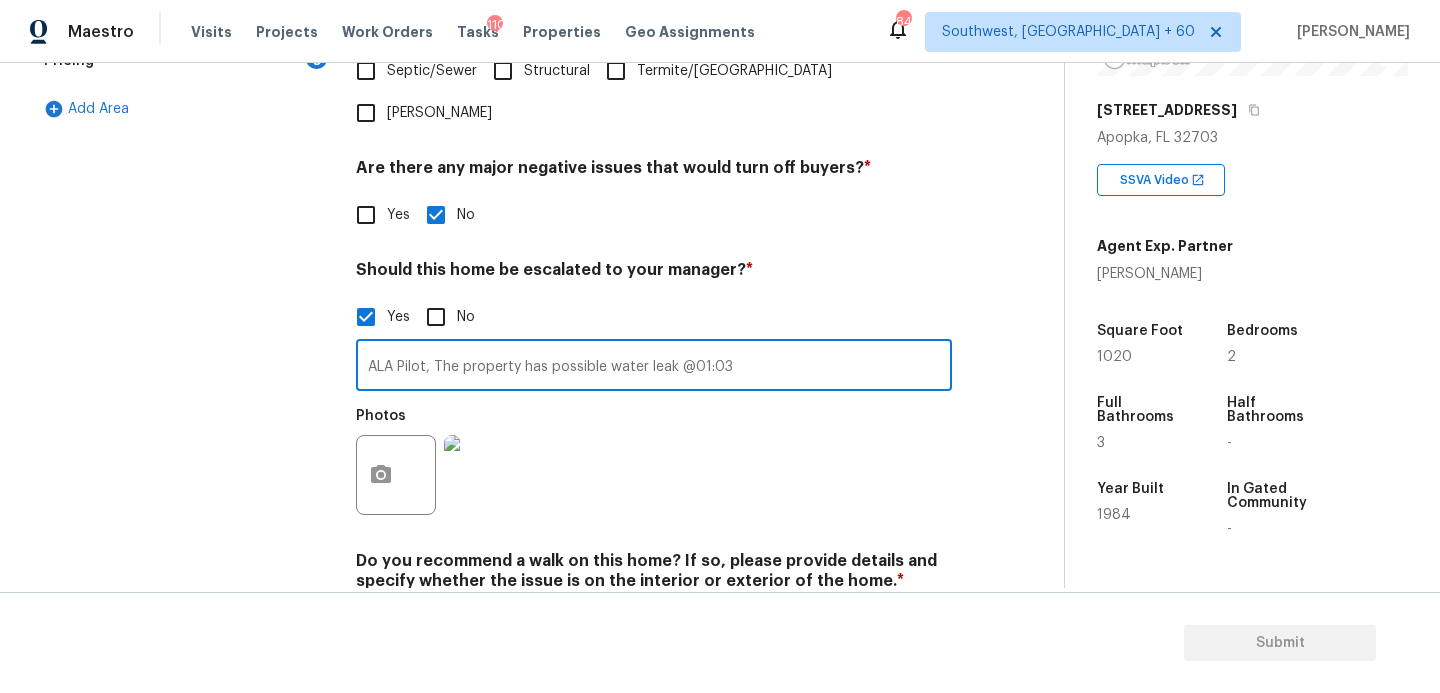 type on "ALA Pilot, The property has possible water leak @01:03" 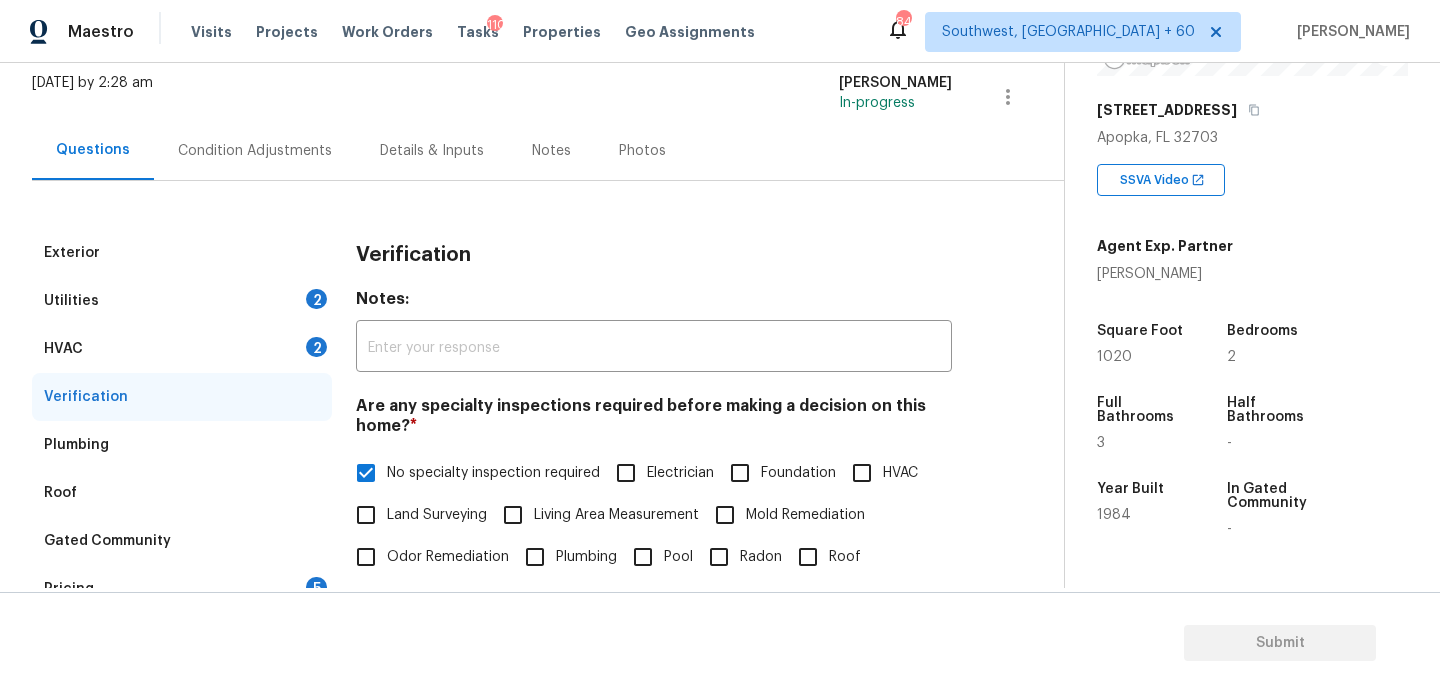 scroll, scrollTop: 51, scrollLeft: 0, axis: vertical 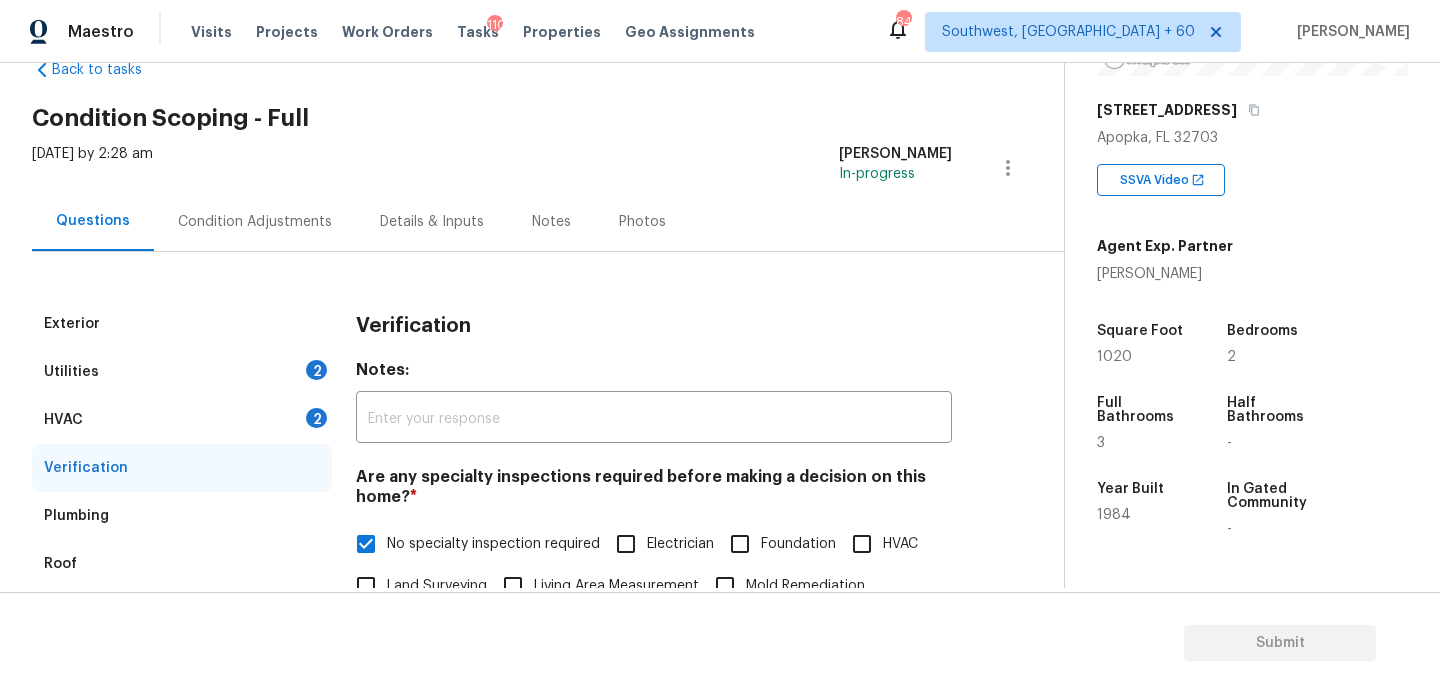 click on "Condition Adjustments" at bounding box center [255, 221] 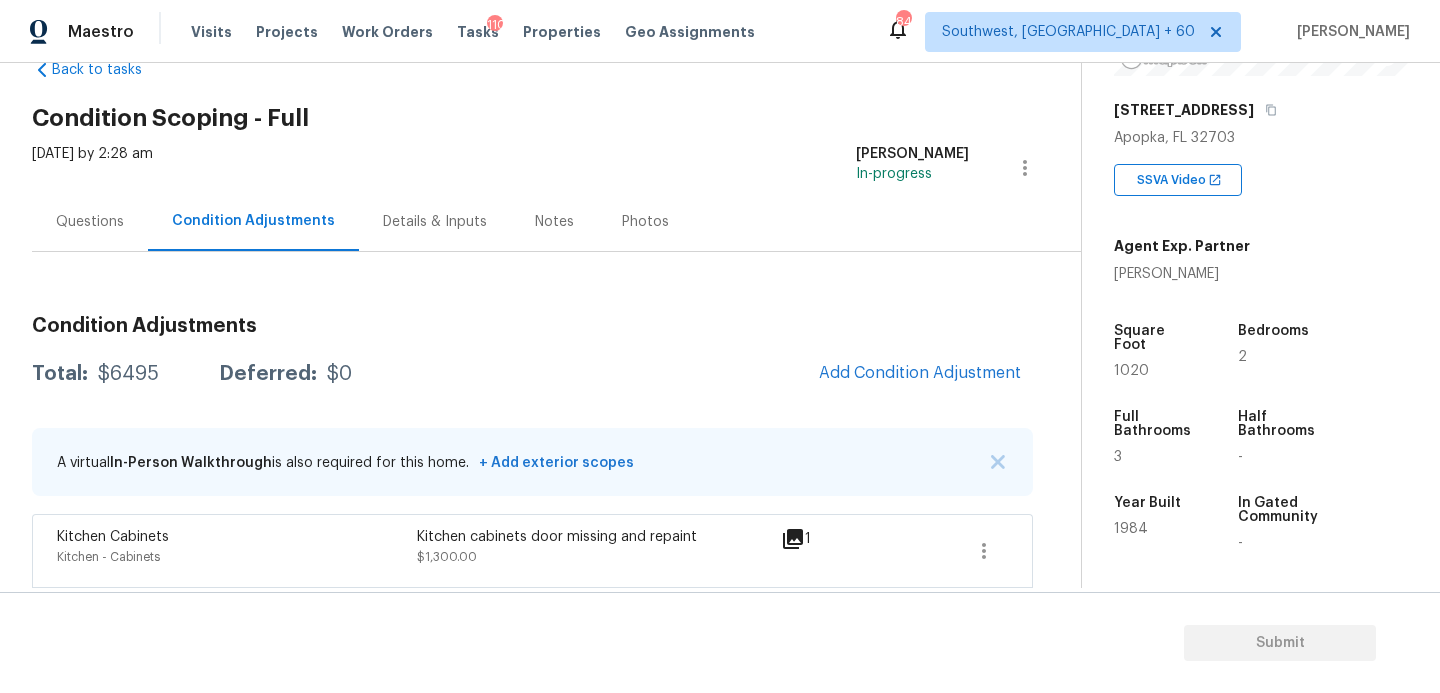 scroll, scrollTop: 306, scrollLeft: 0, axis: vertical 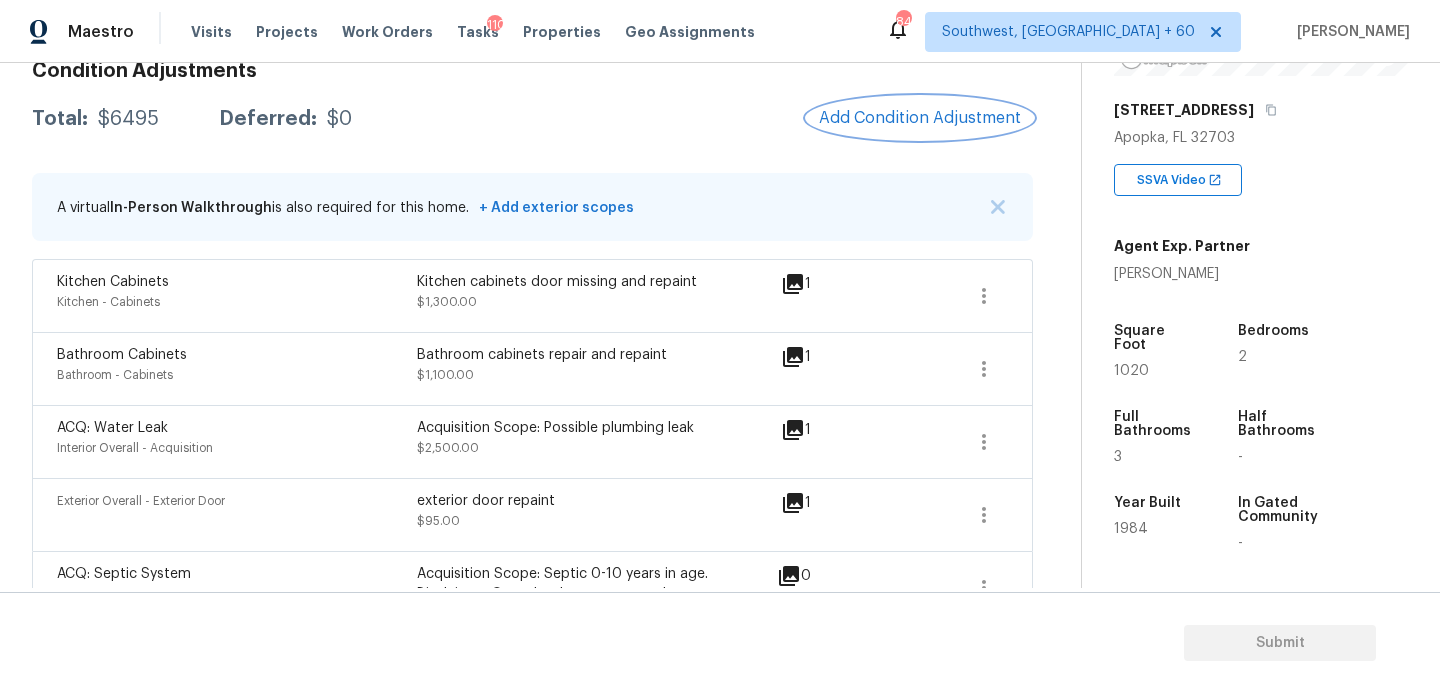 click on "Add Condition Adjustment" at bounding box center (920, 118) 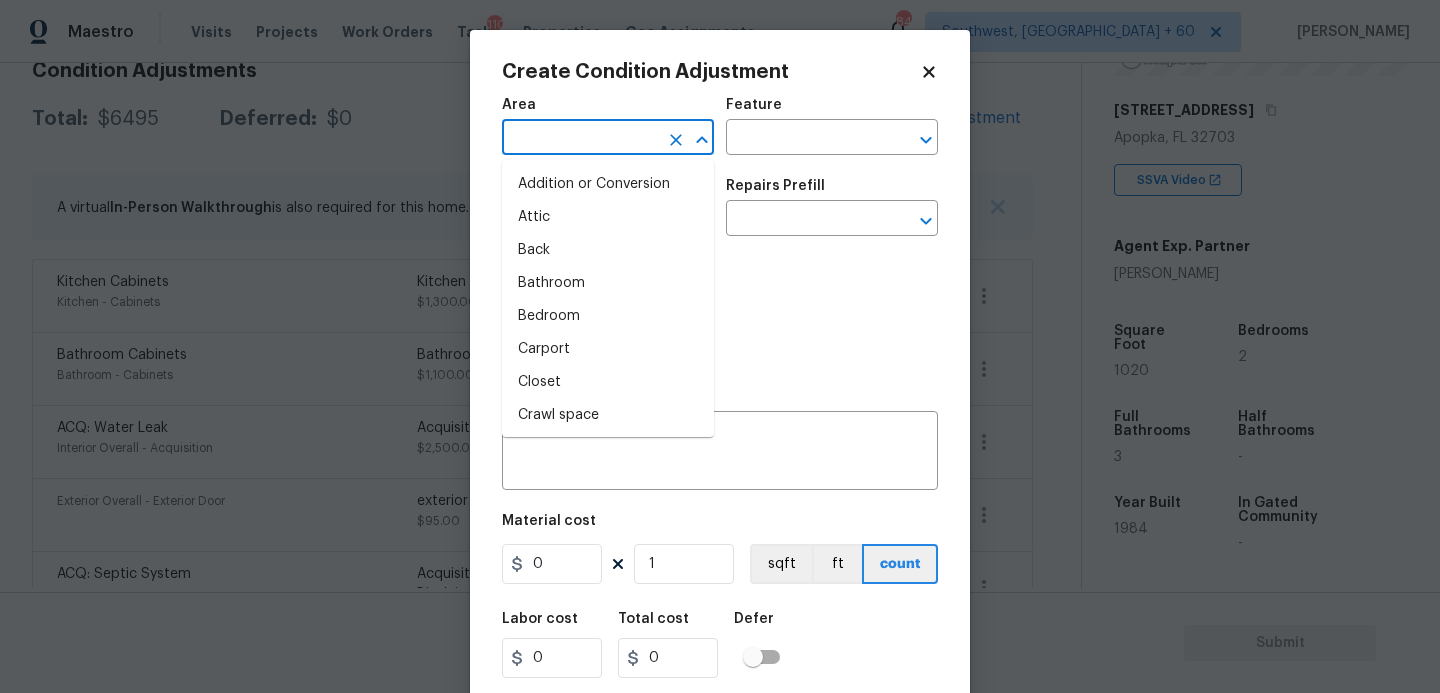 click at bounding box center (580, 139) 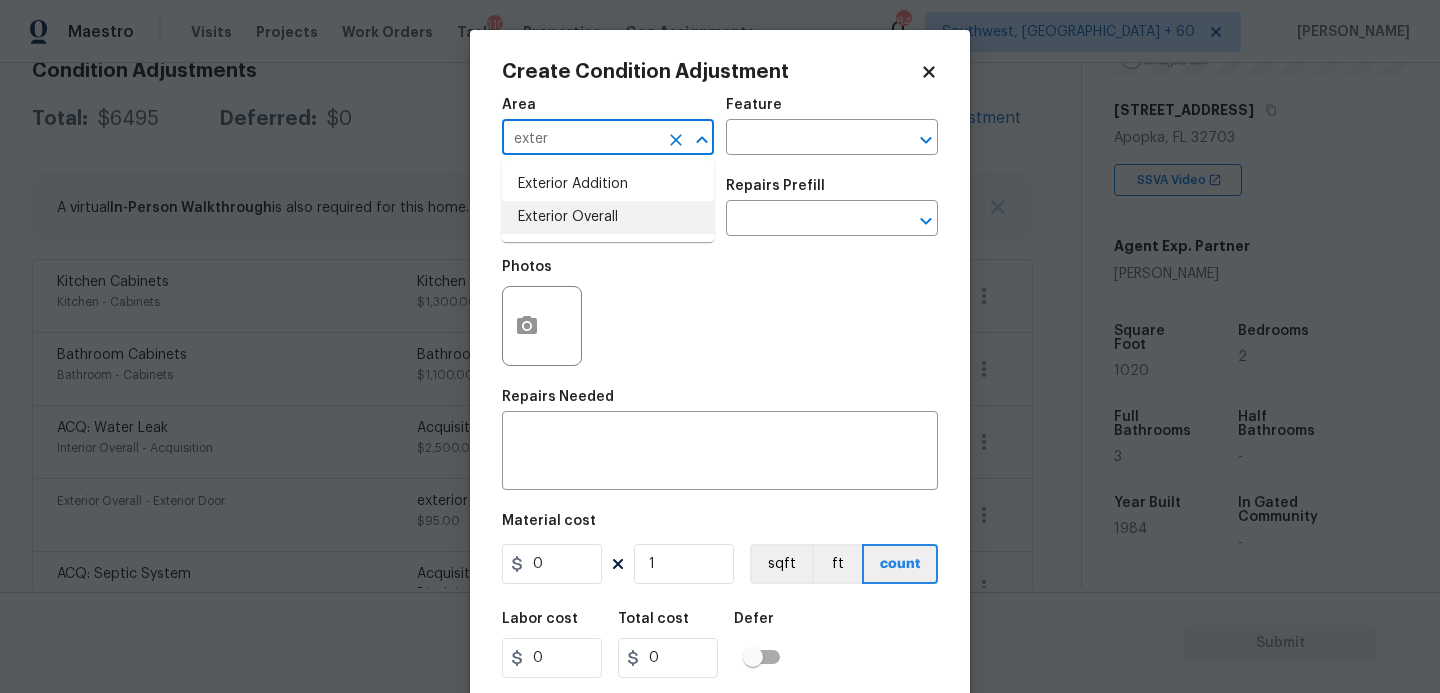 click on "Exterior Overall" at bounding box center (608, 217) 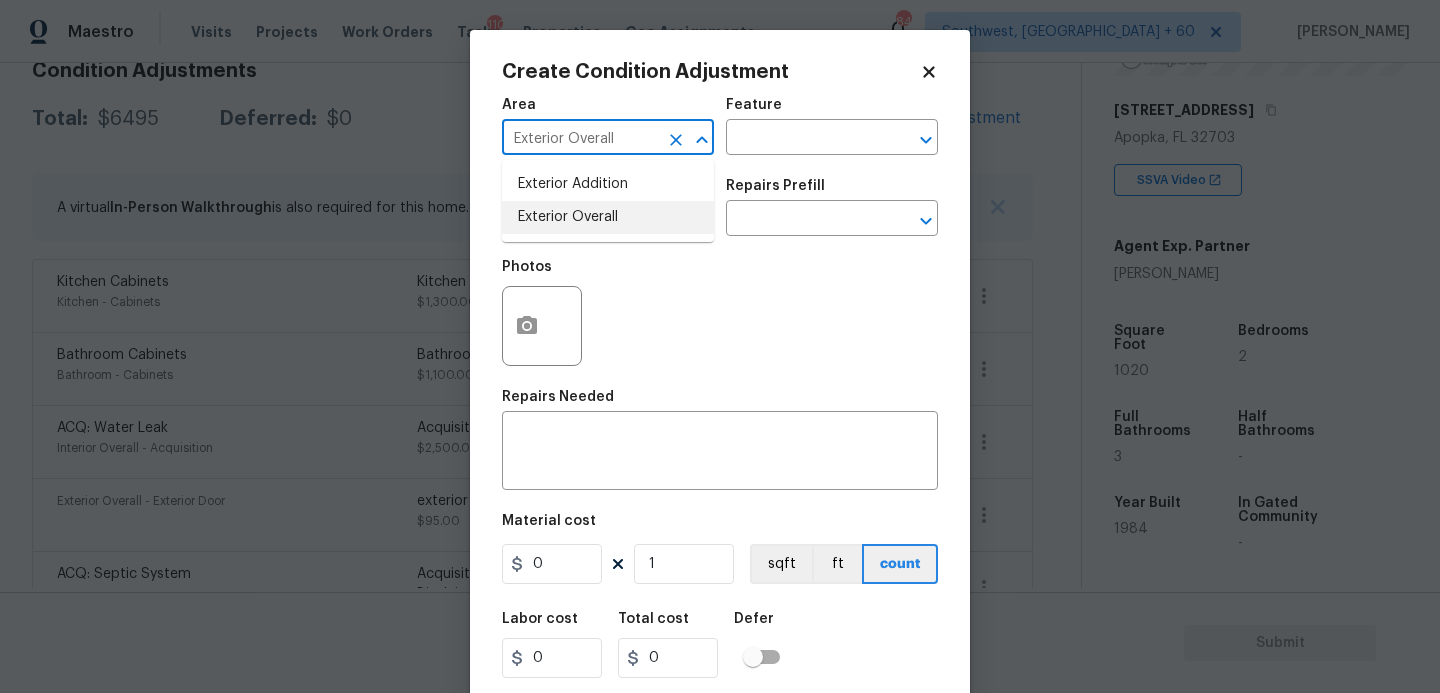 type on "Exterior Overall" 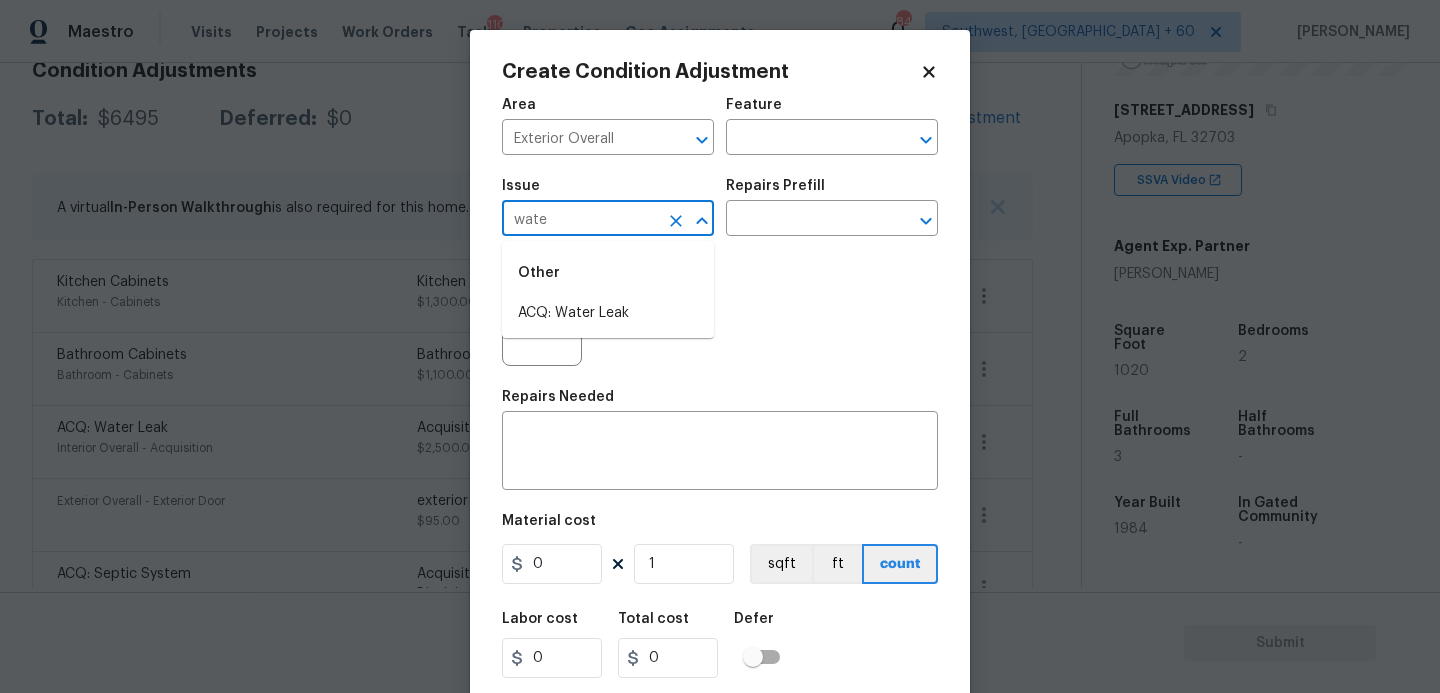 type on "water" 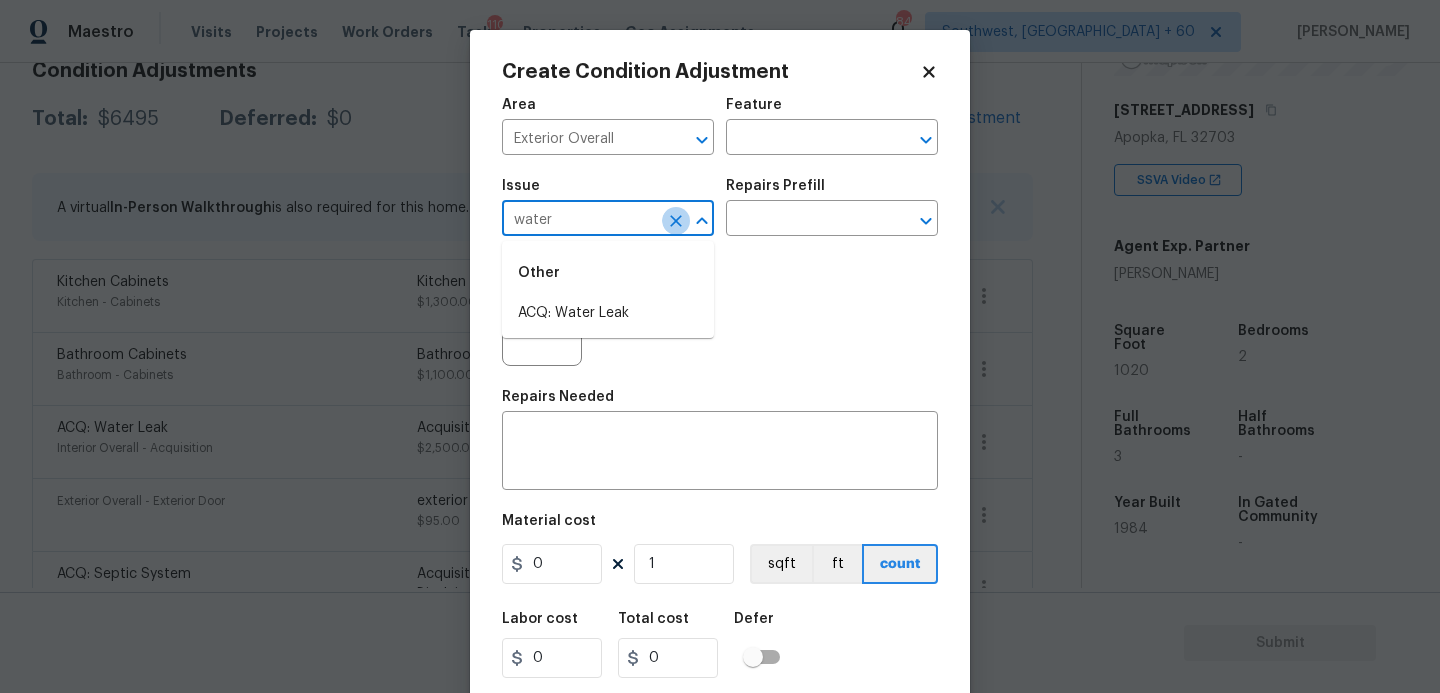click 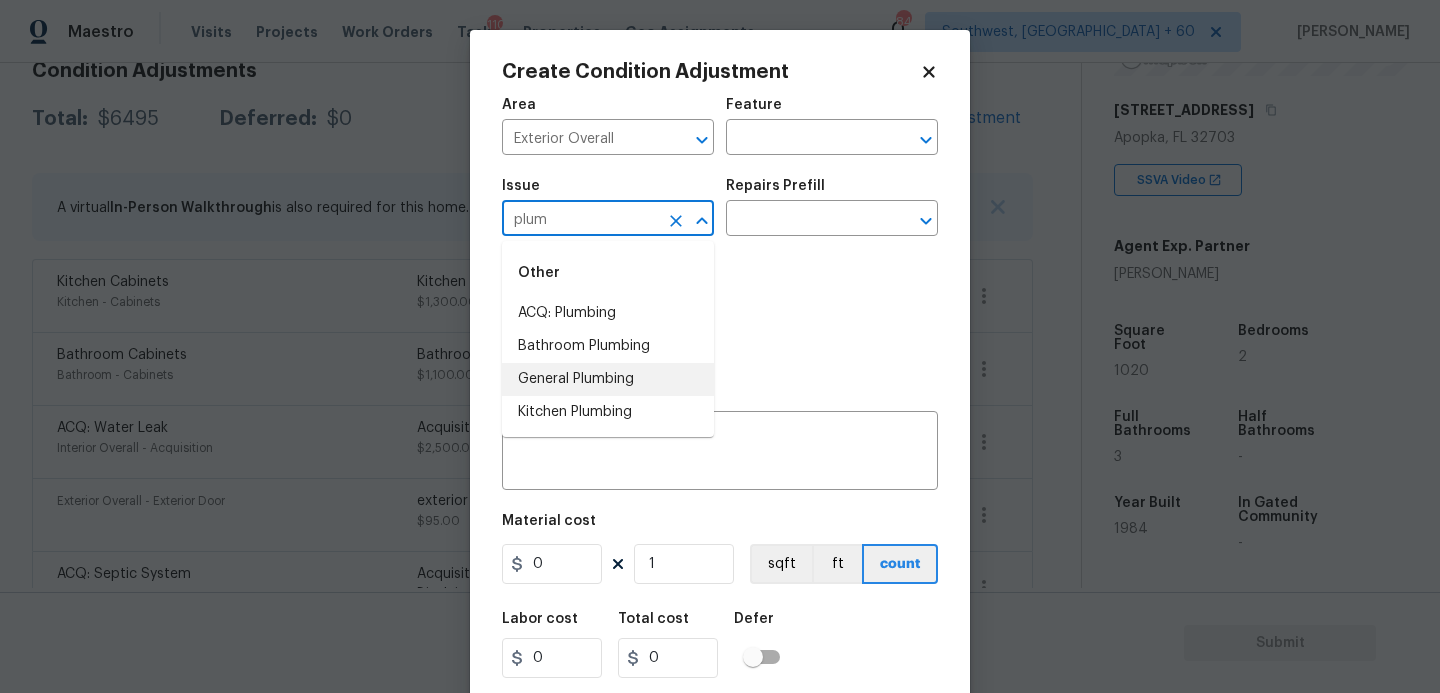 click on "General Plumbing" at bounding box center (608, 379) 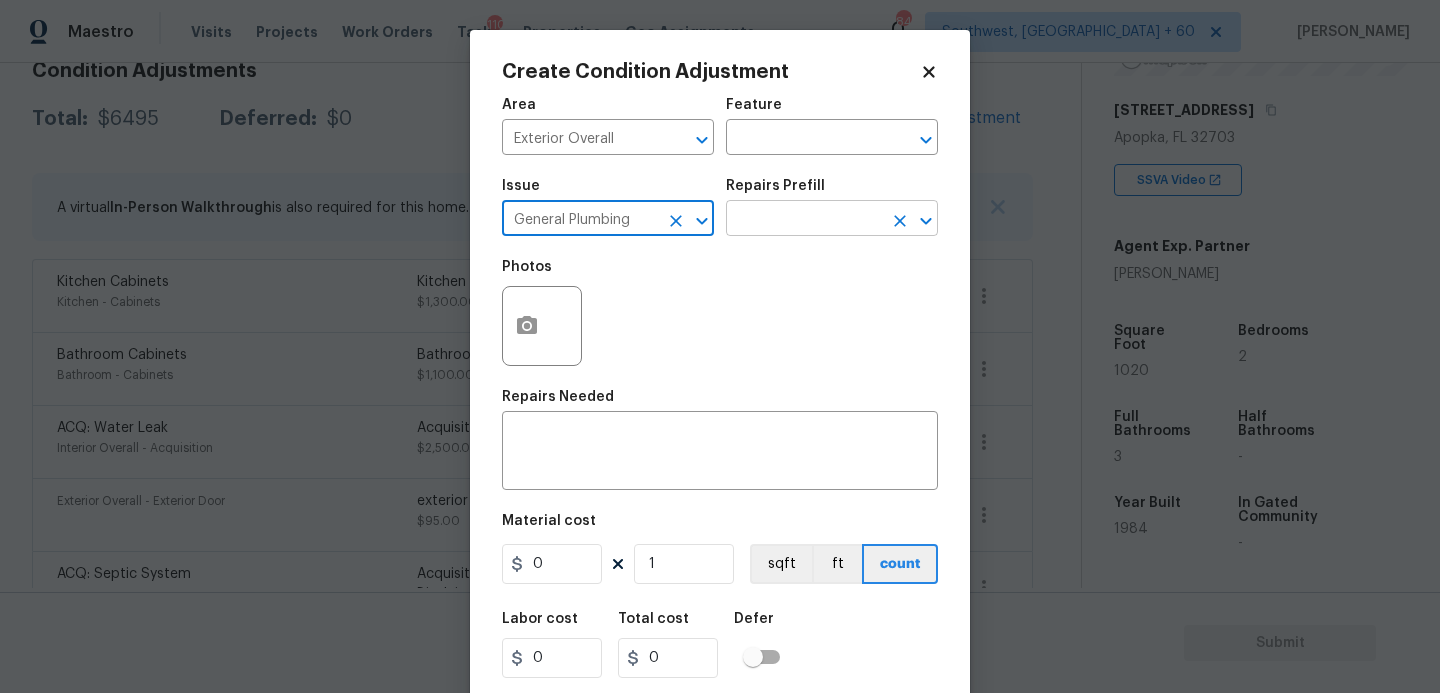 type on "General Plumbing" 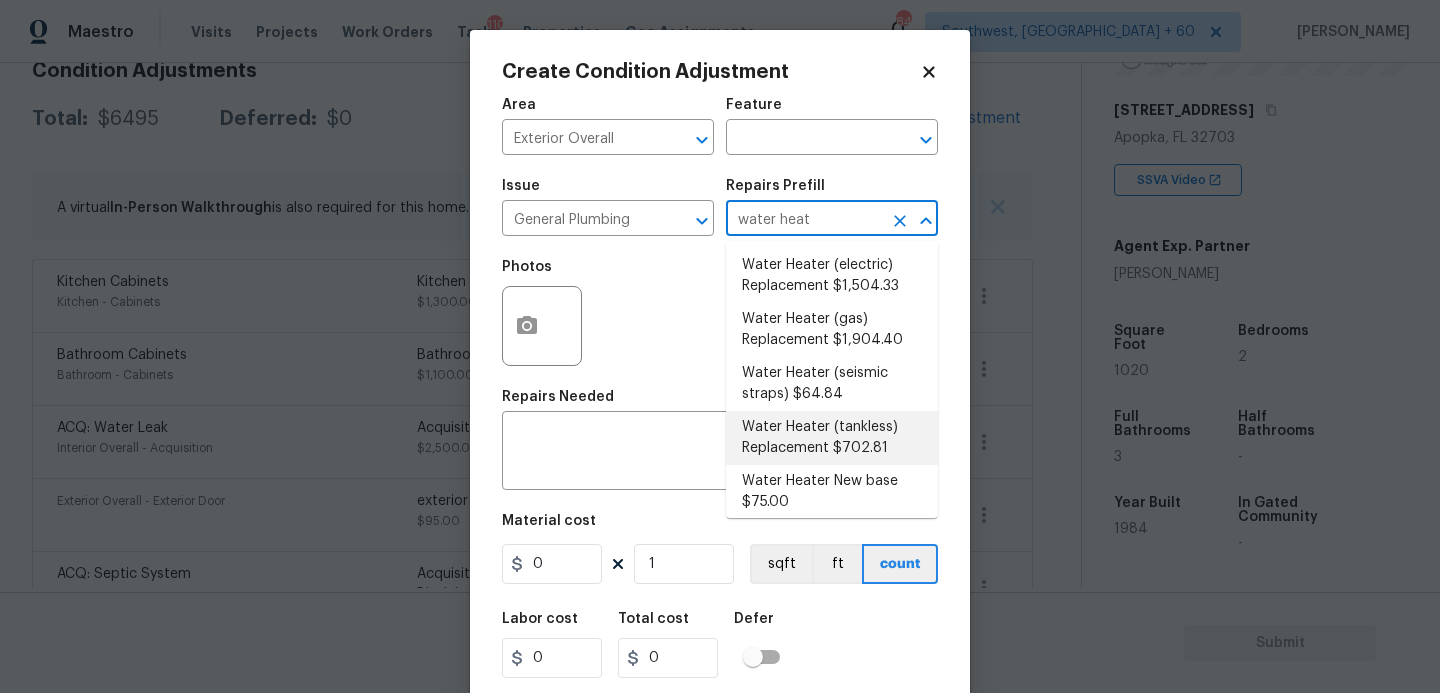 type on "water heate" 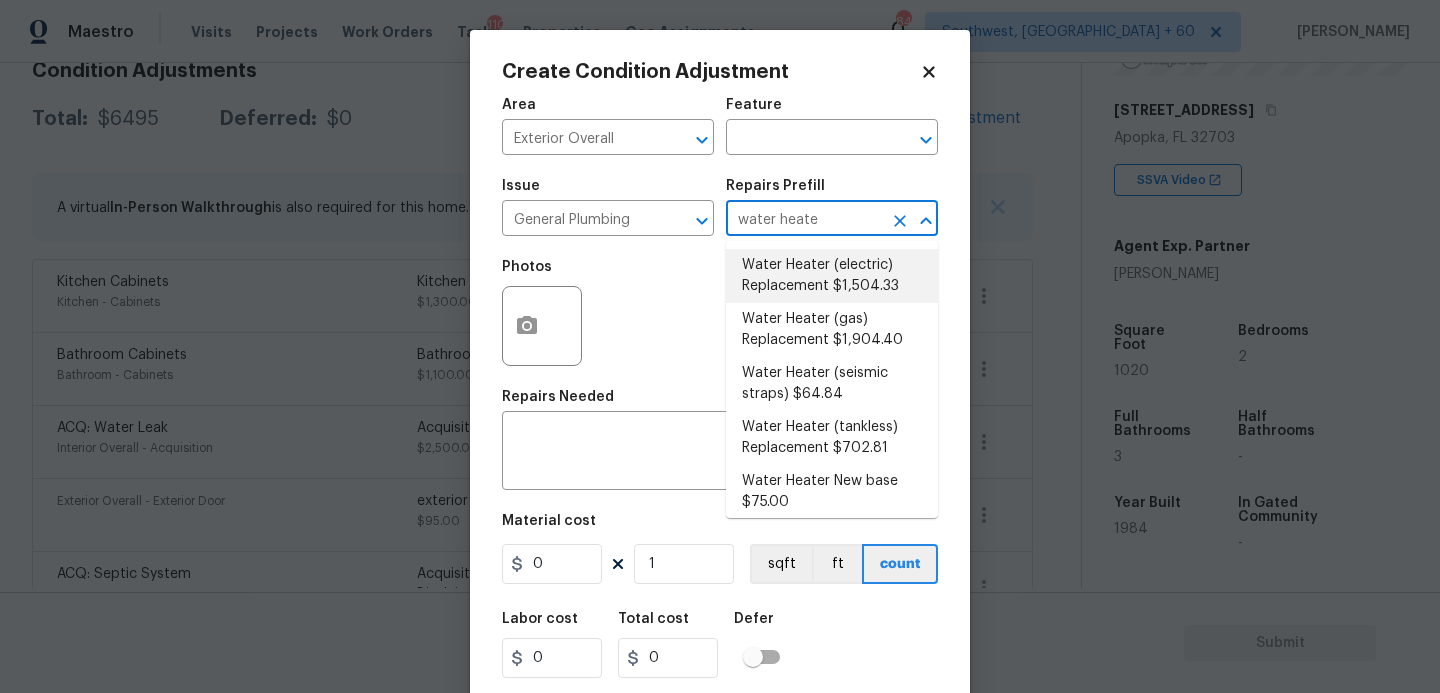 click on "Water Heater (electric) Replacement $1,504.33" at bounding box center [832, 276] 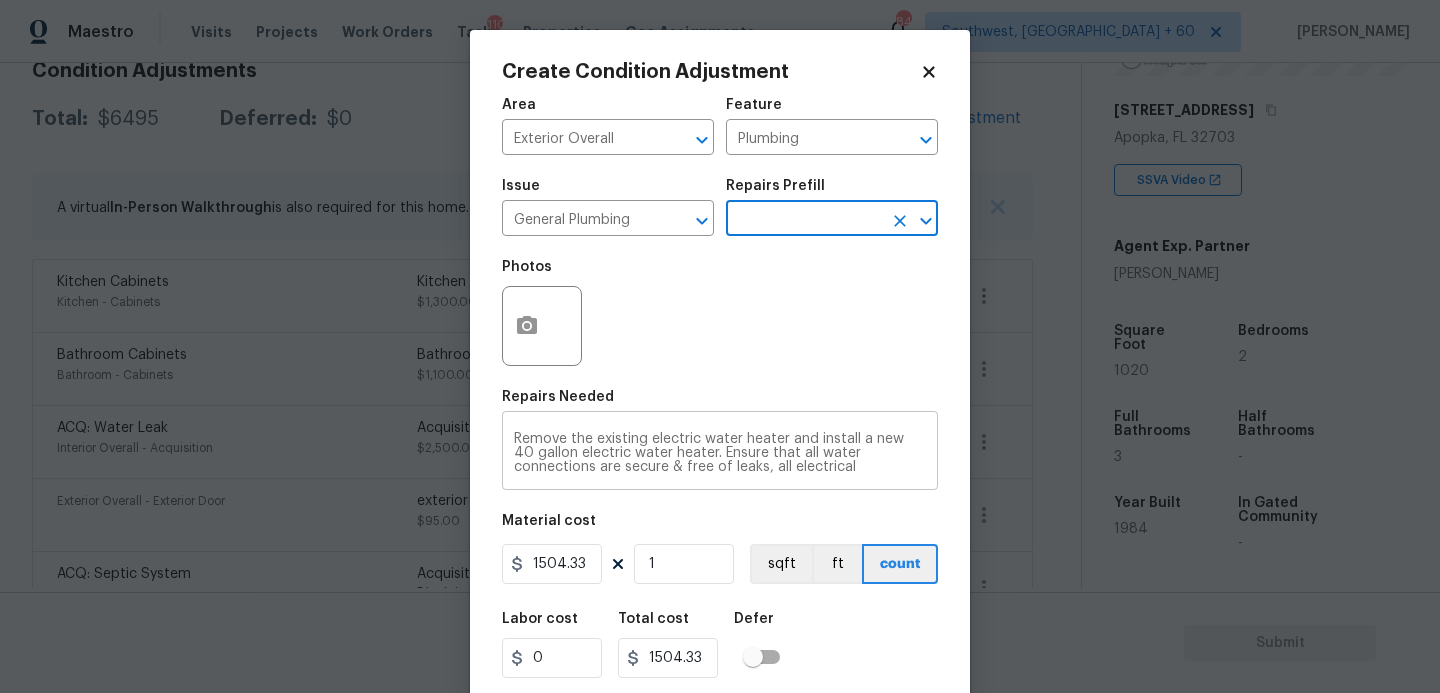 scroll, scrollTop: 42, scrollLeft: 0, axis: vertical 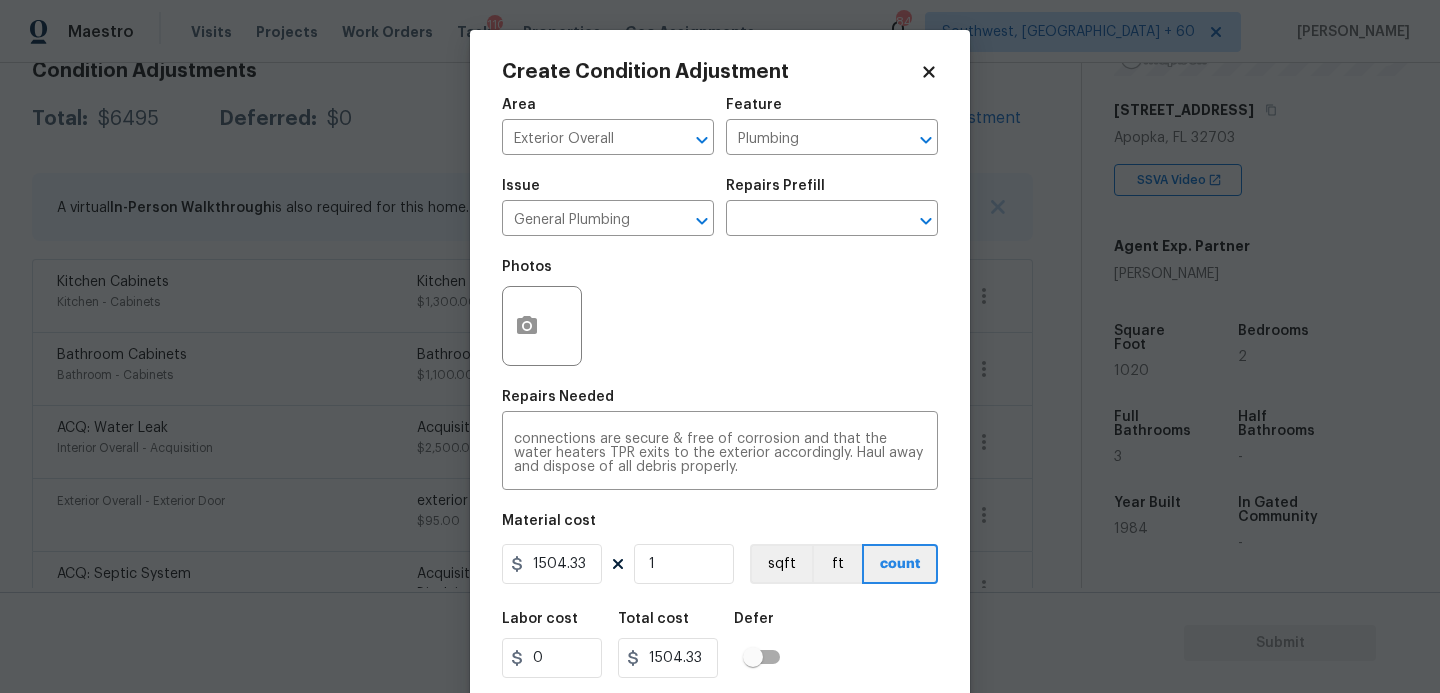 click on "Material cost 1504.33 1 sqft ft count" at bounding box center [720, 551] 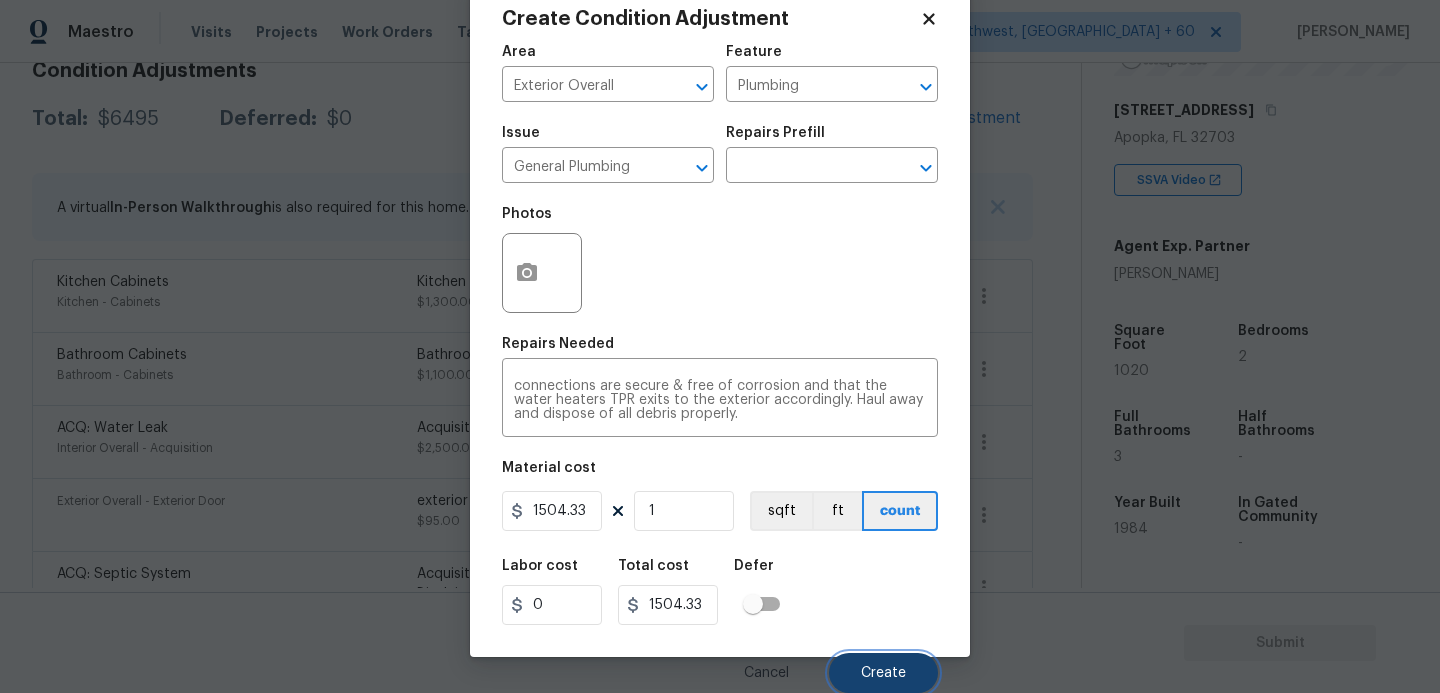 click on "Create" at bounding box center (883, 673) 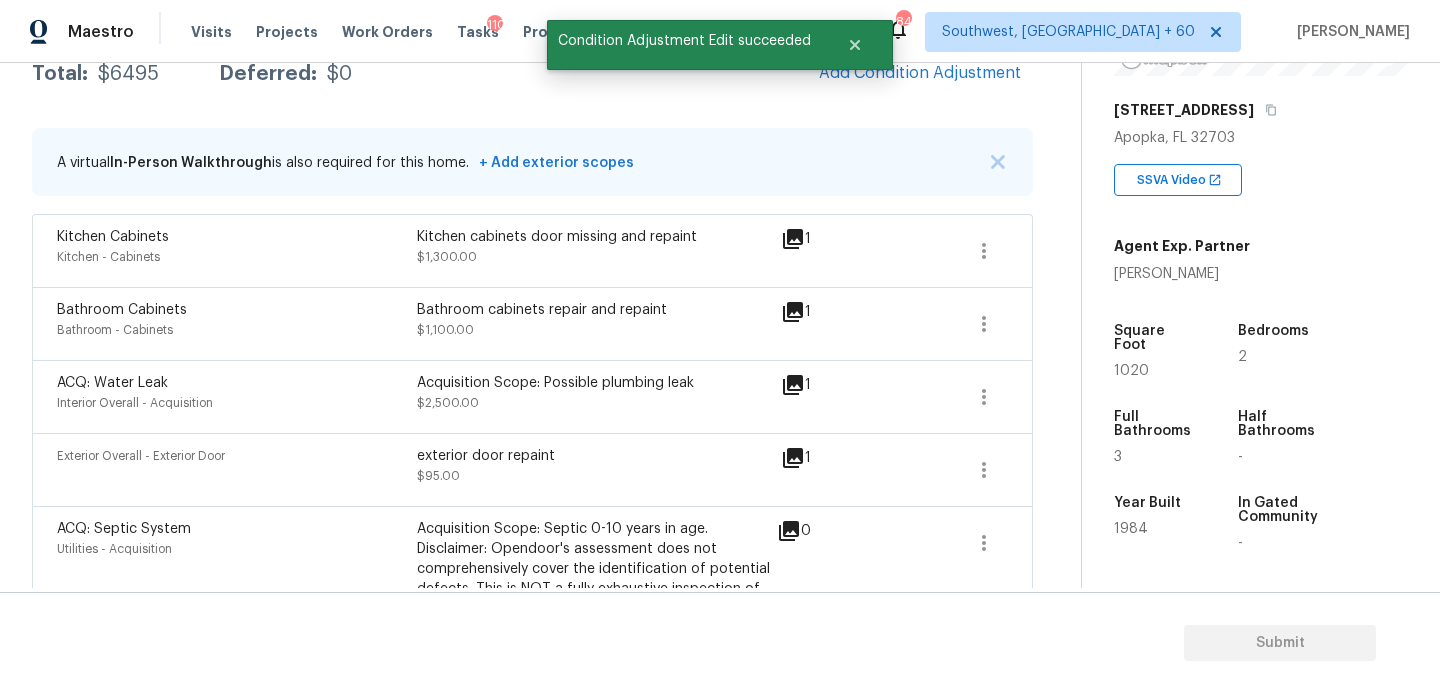 scroll, scrollTop: 306, scrollLeft: 0, axis: vertical 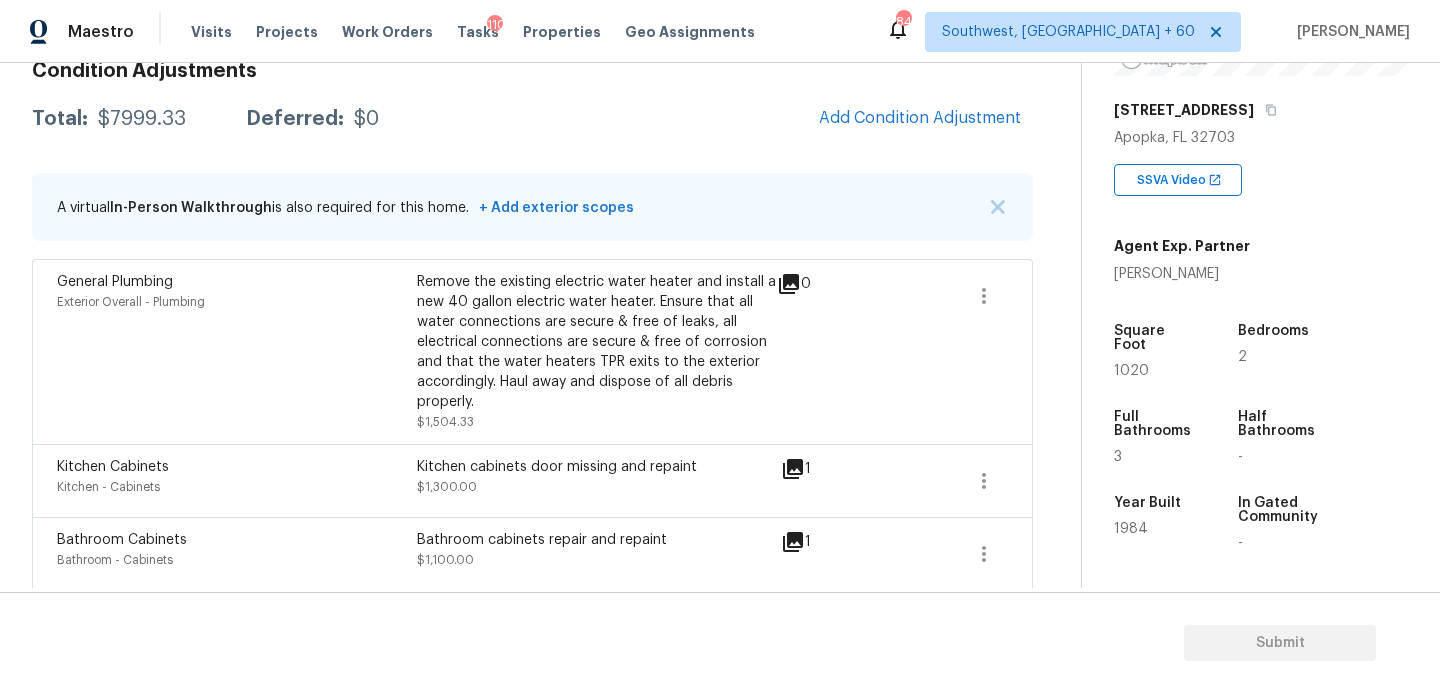 click on "Remove the existing electric water heater and install a new 40 gallon electric water heater. Ensure that all water connections are secure & free of leaks, all electrical connections are secure & free of corrosion and that the water heaters TPR exits to the exterior accordingly. Haul away and dispose of all debris properly." at bounding box center (597, 342) 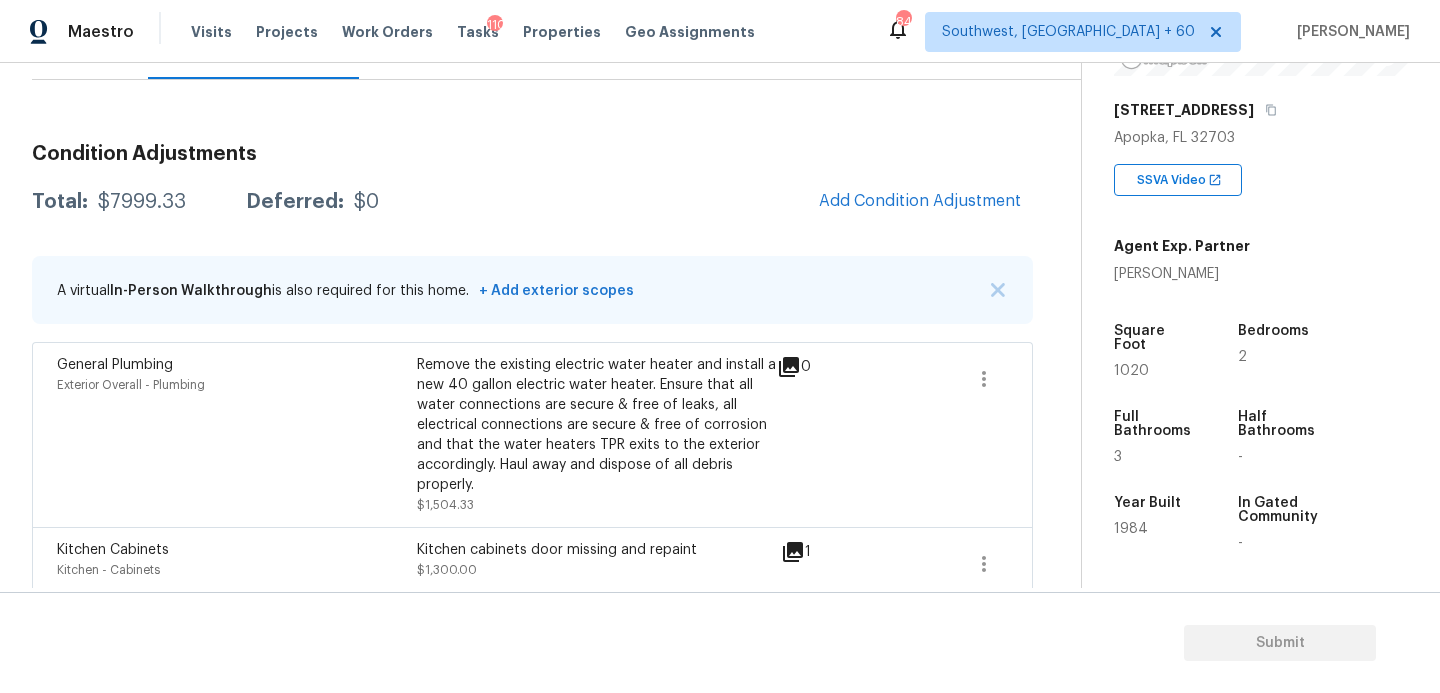 scroll, scrollTop: 158, scrollLeft: 0, axis: vertical 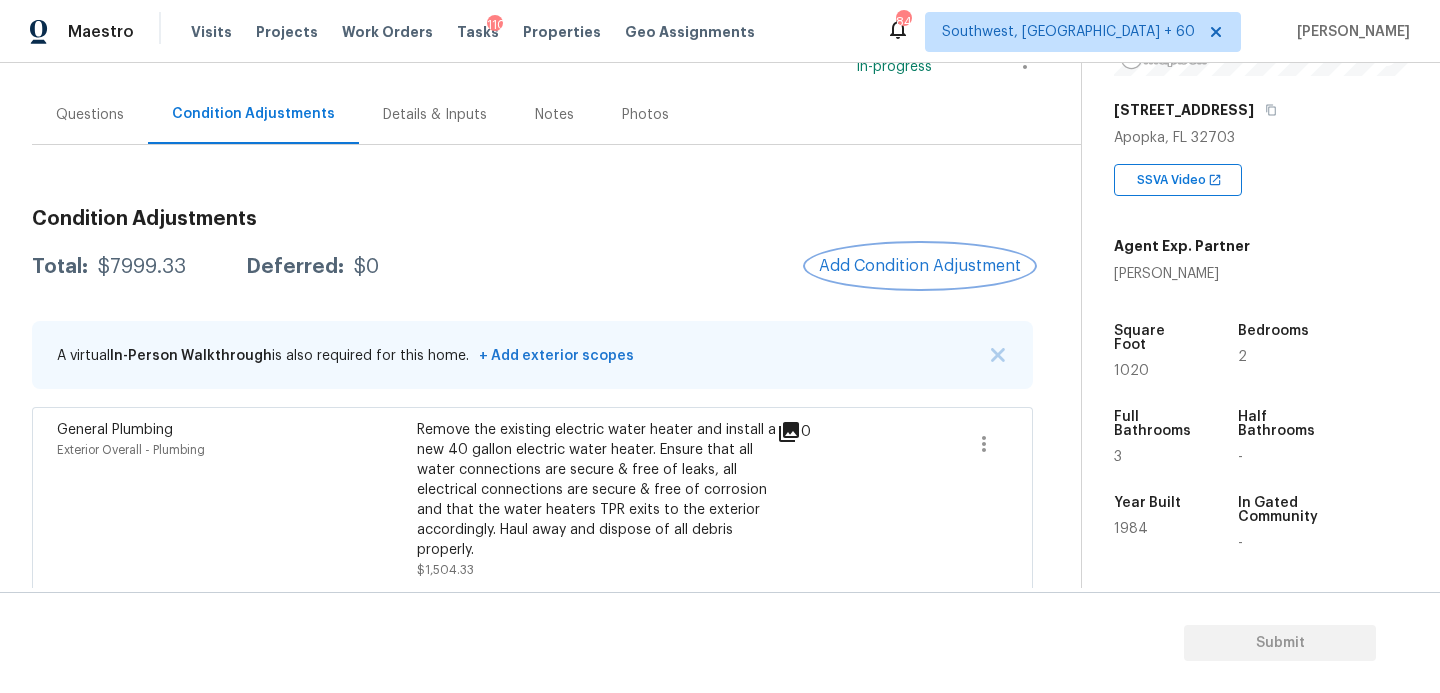 click on "Add Condition Adjustment" at bounding box center (920, 266) 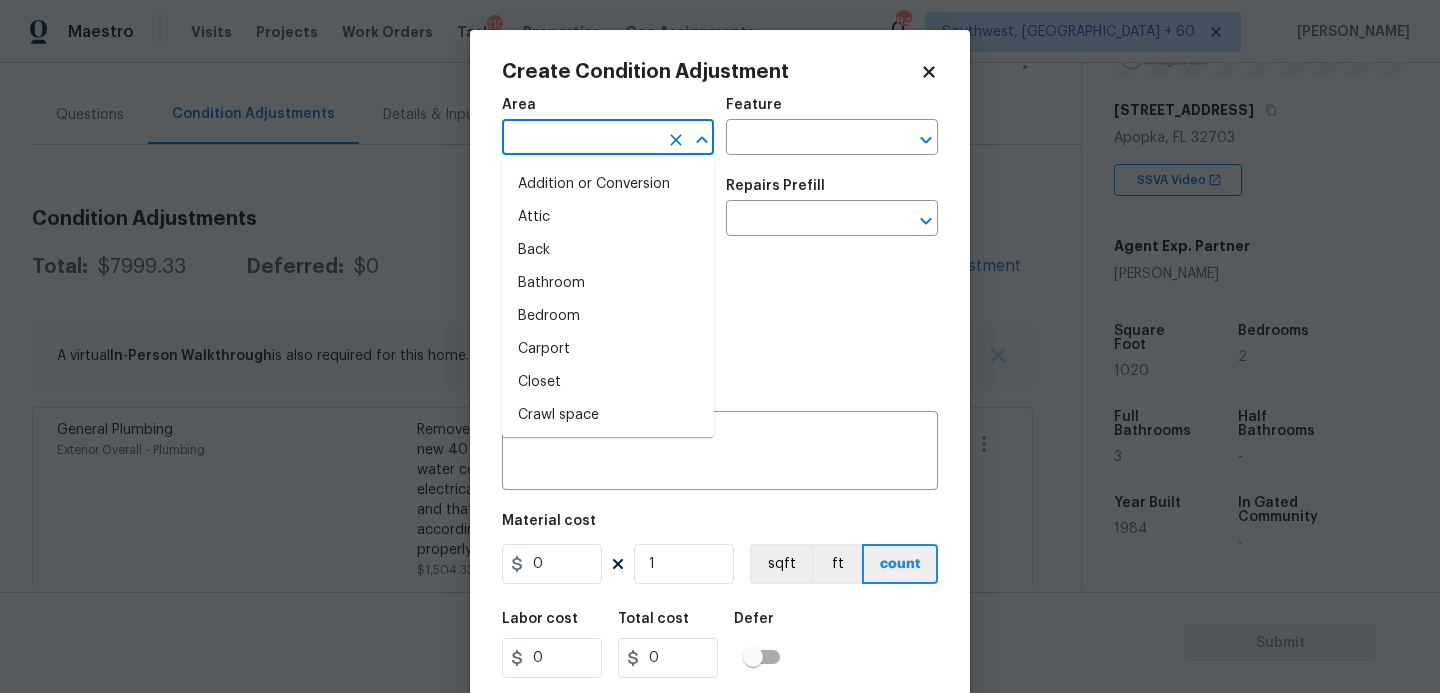 click at bounding box center [580, 139] 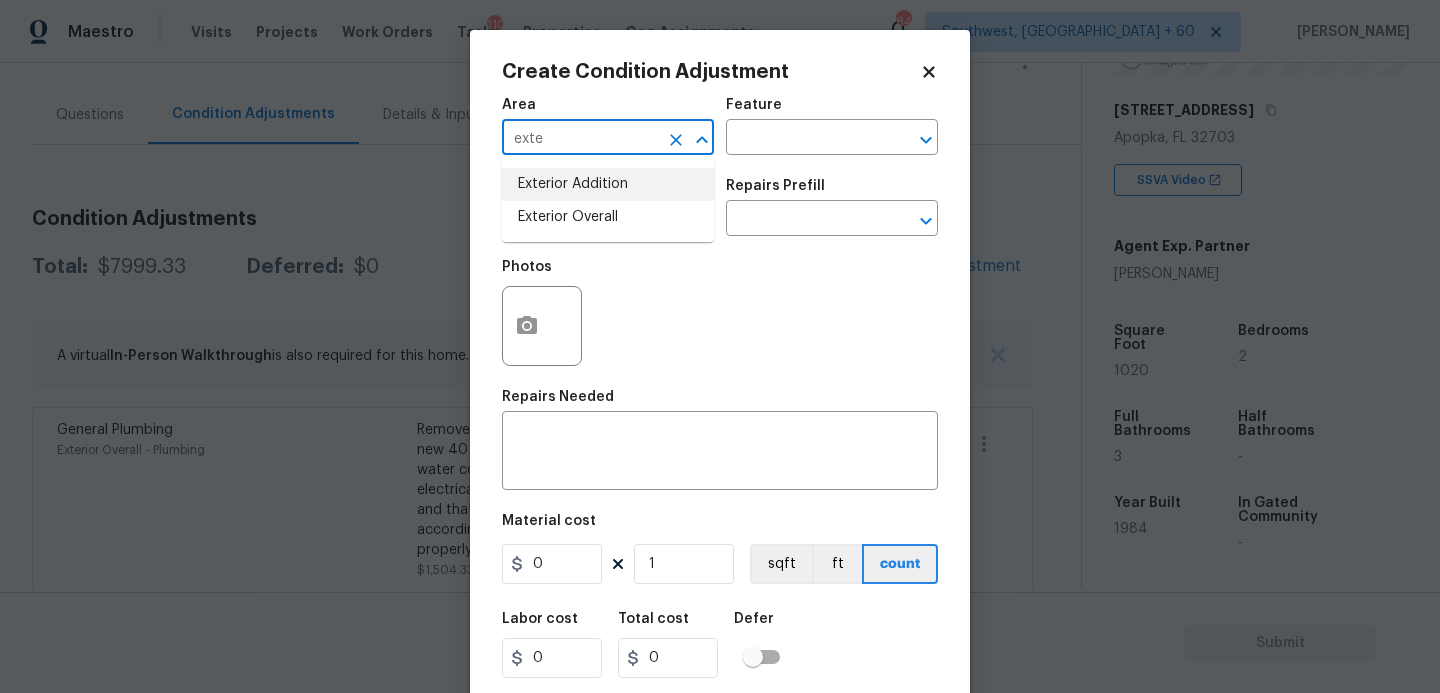 click on "Exterior Overall" at bounding box center (608, 217) 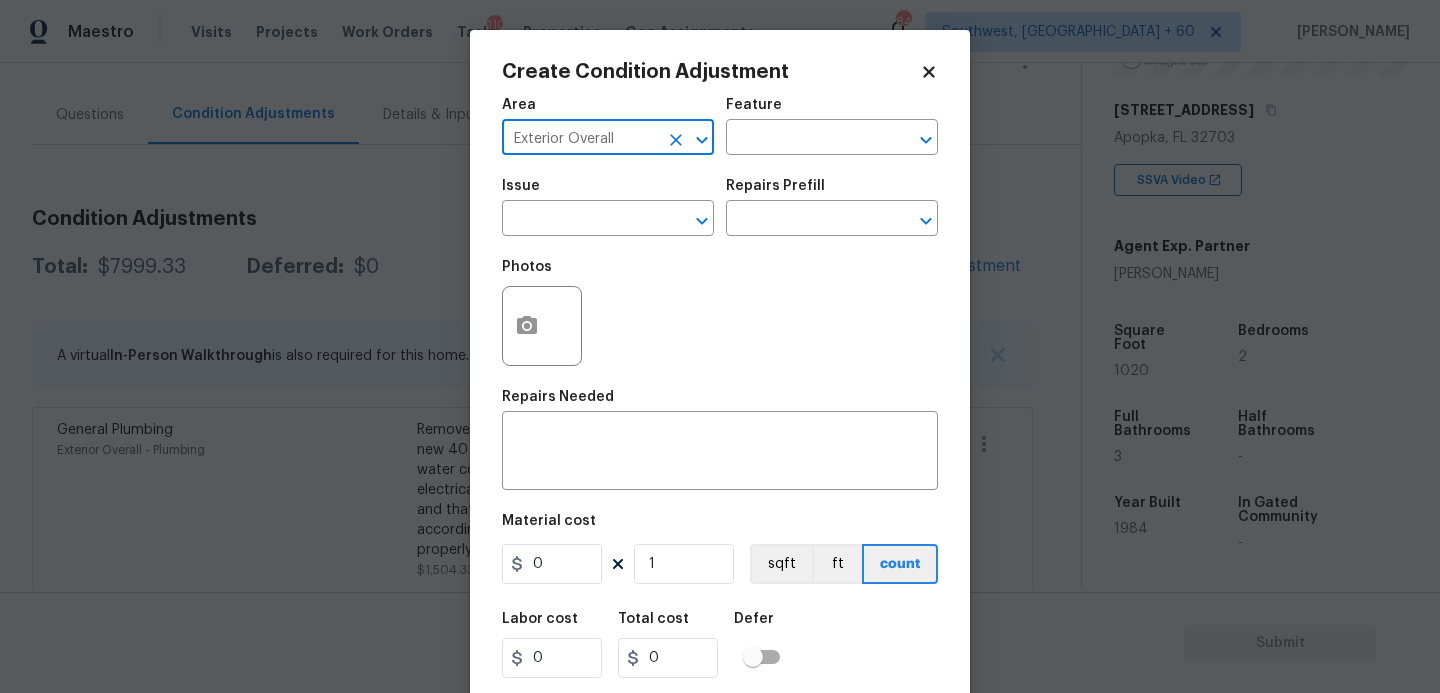type on "Exterior Overall" 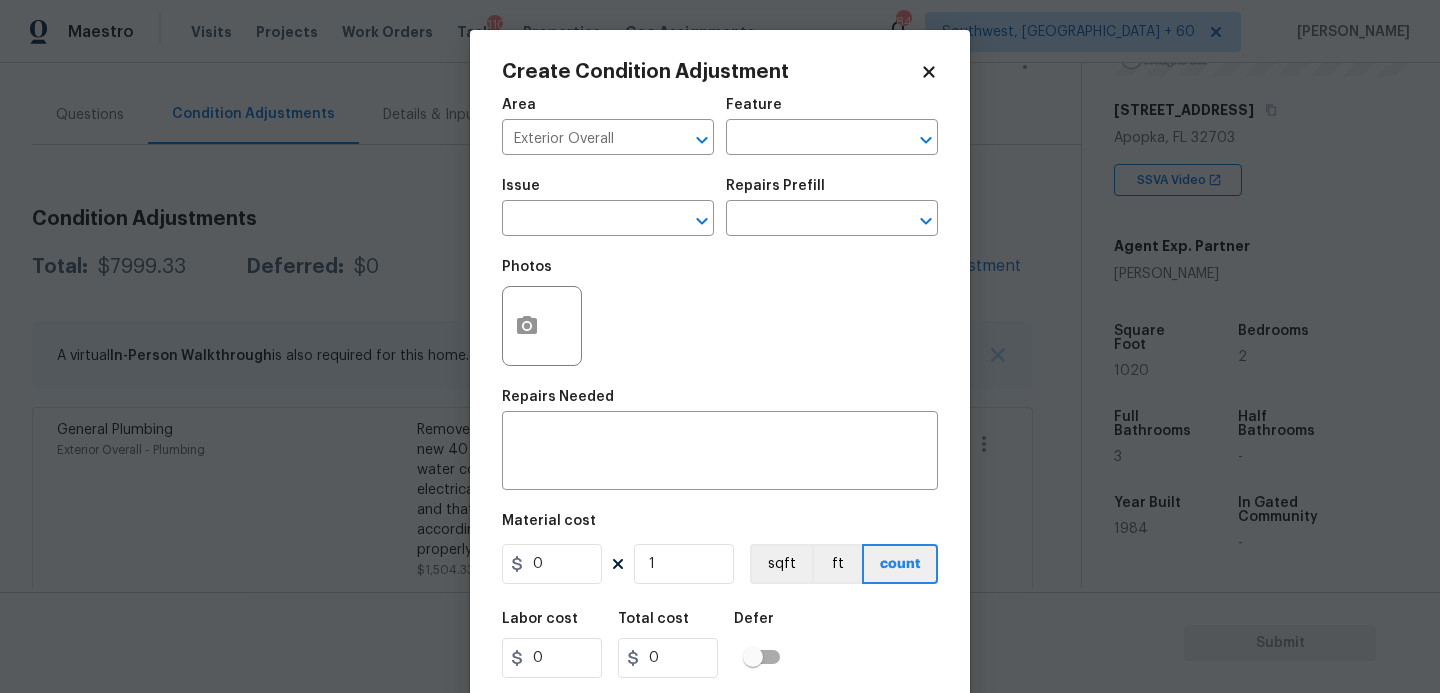 click on "Feature" at bounding box center [832, 111] 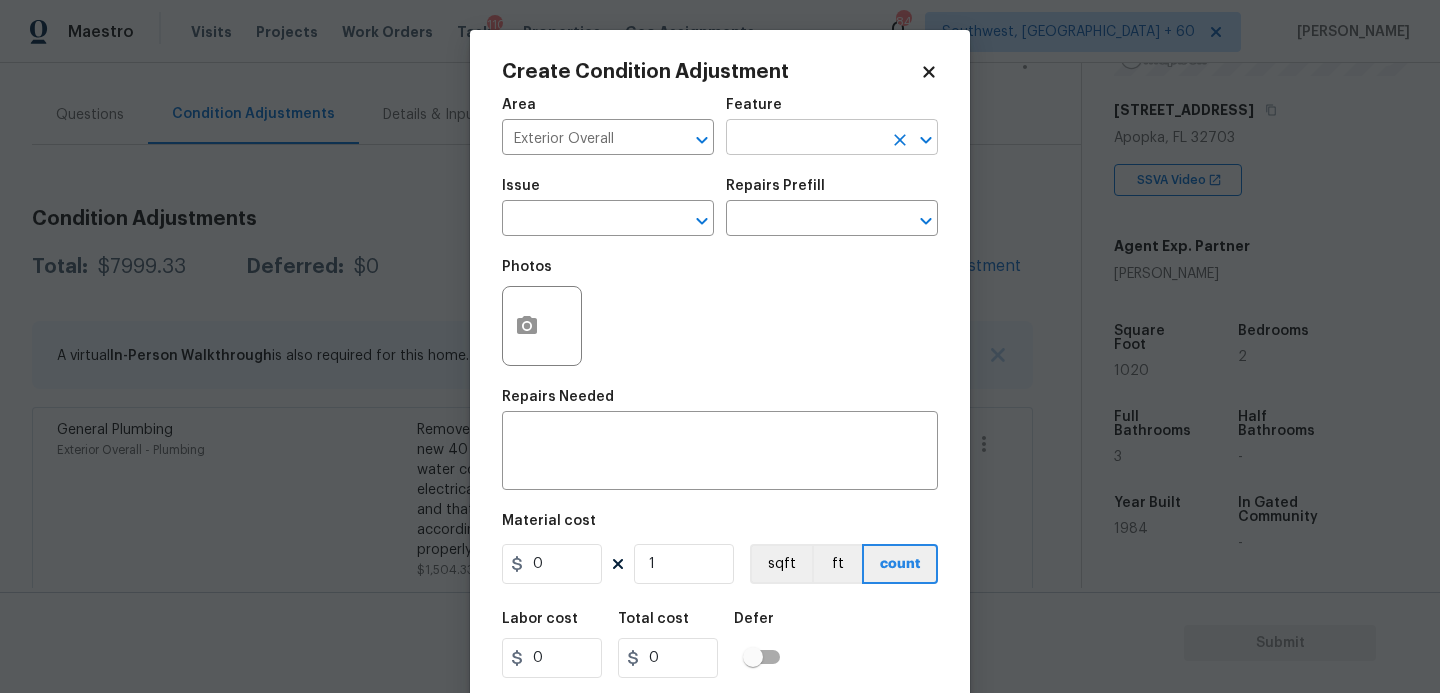 click at bounding box center (804, 139) 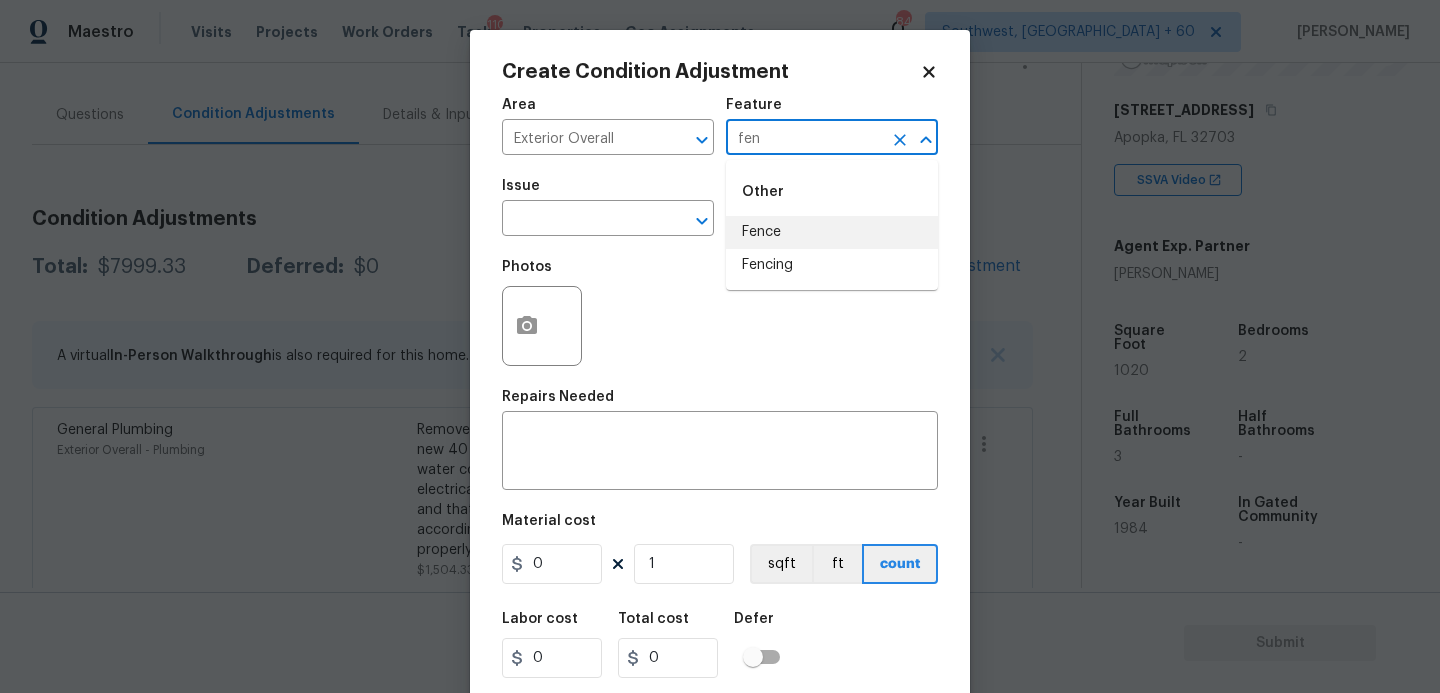 click on "Fence" at bounding box center (832, 232) 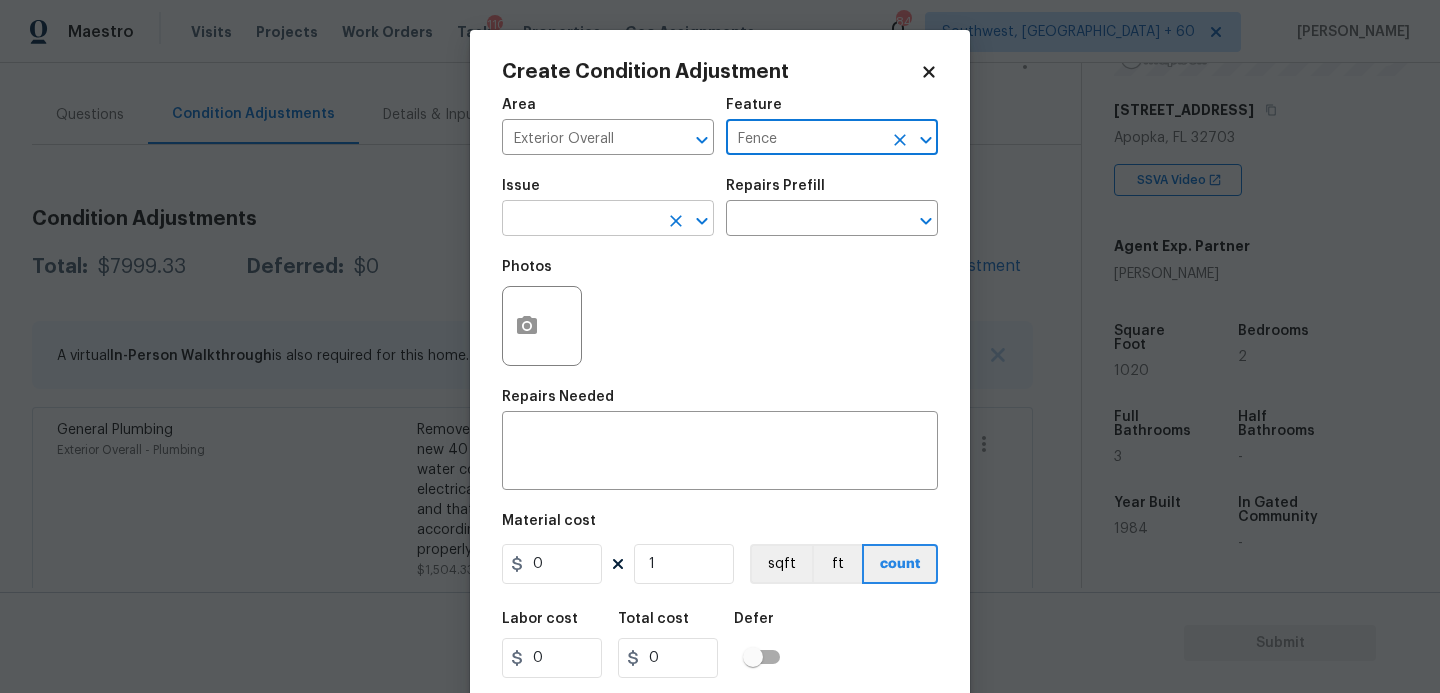 type on "Fence" 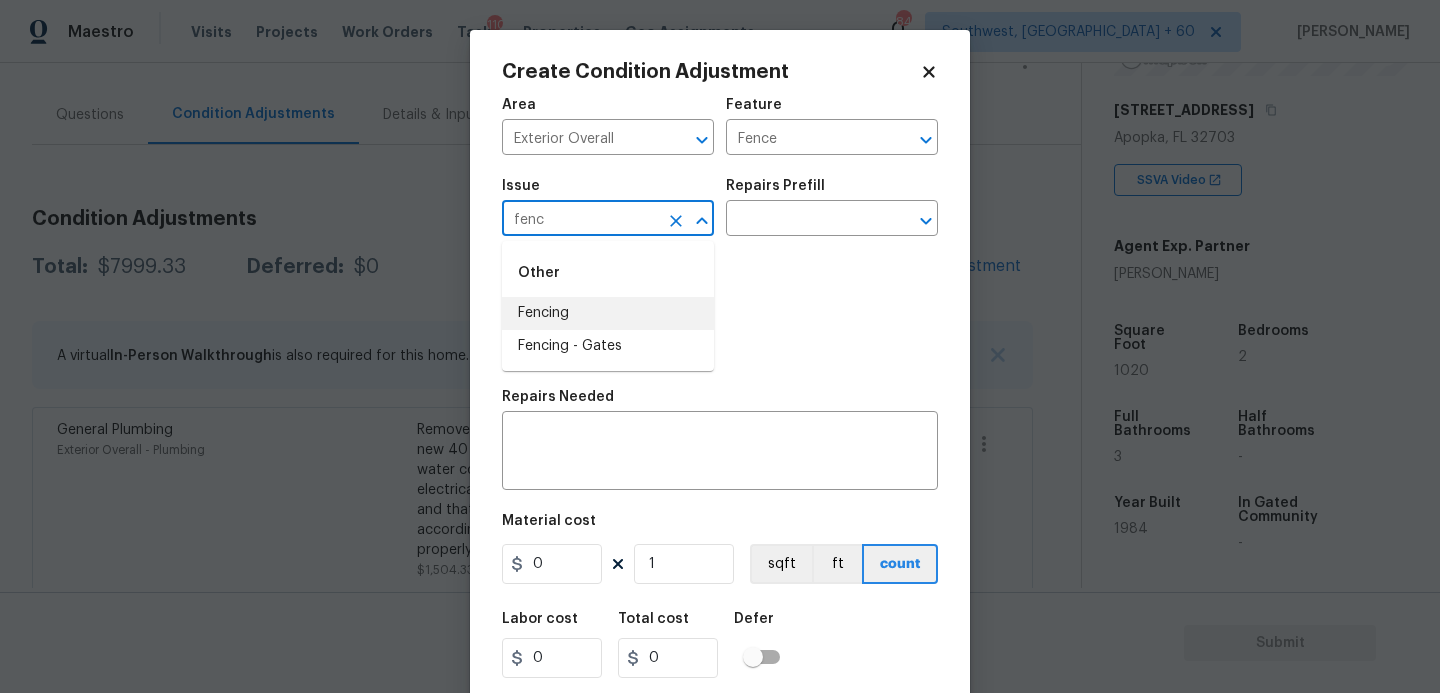 click on "Fencing" at bounding box center (608, 313) 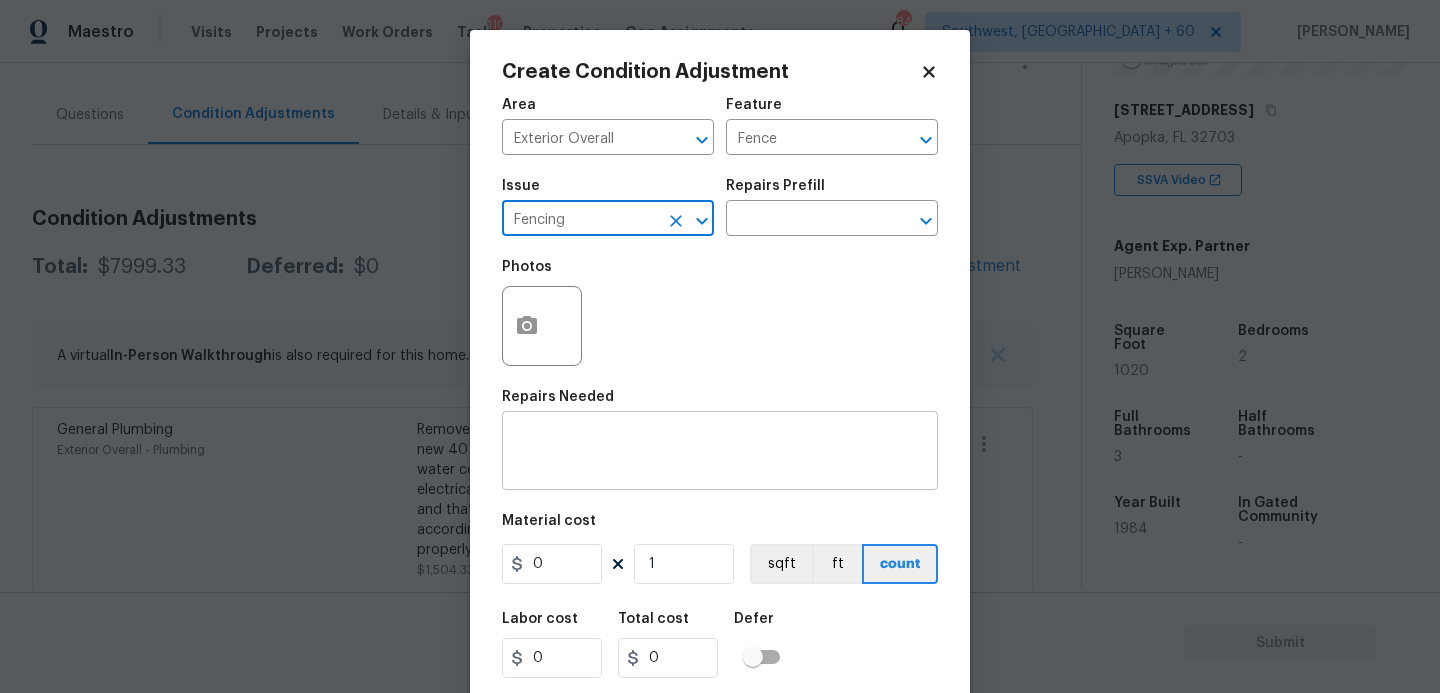 type on "Fencing" 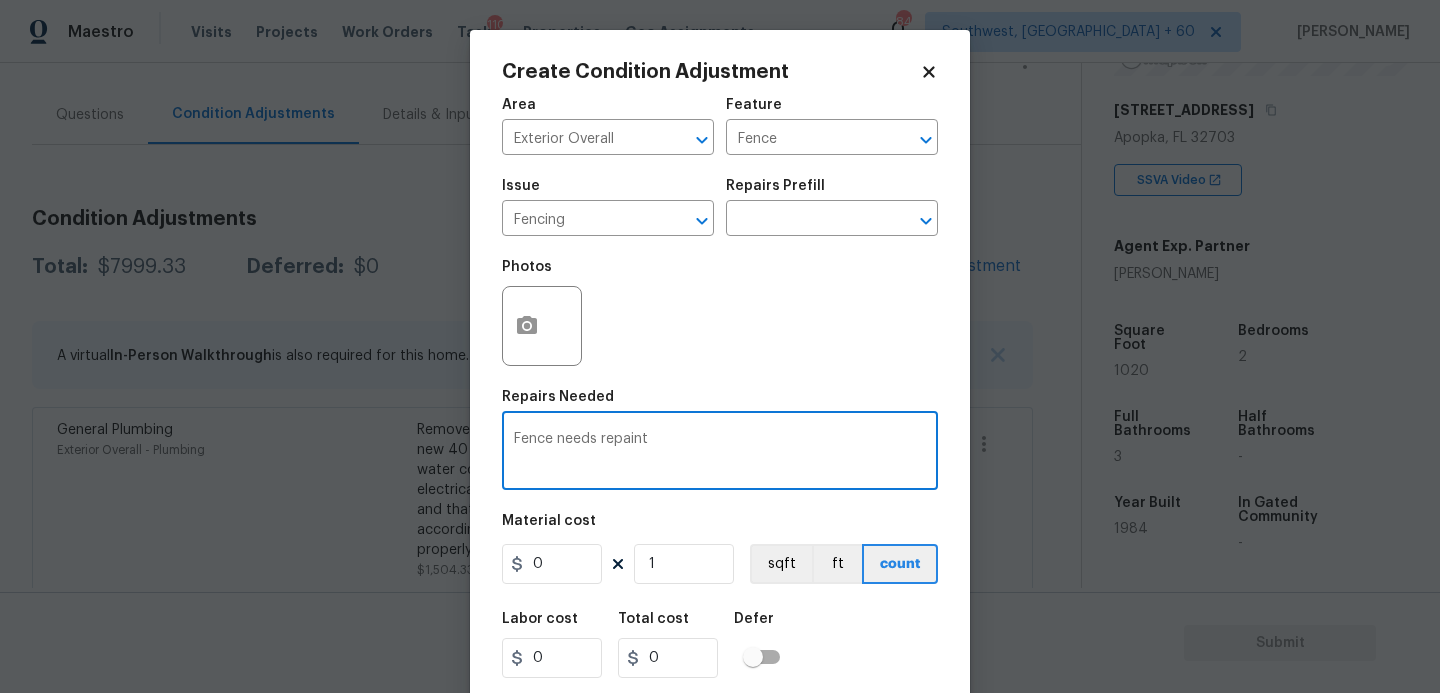 type on "Fence needs repaint" 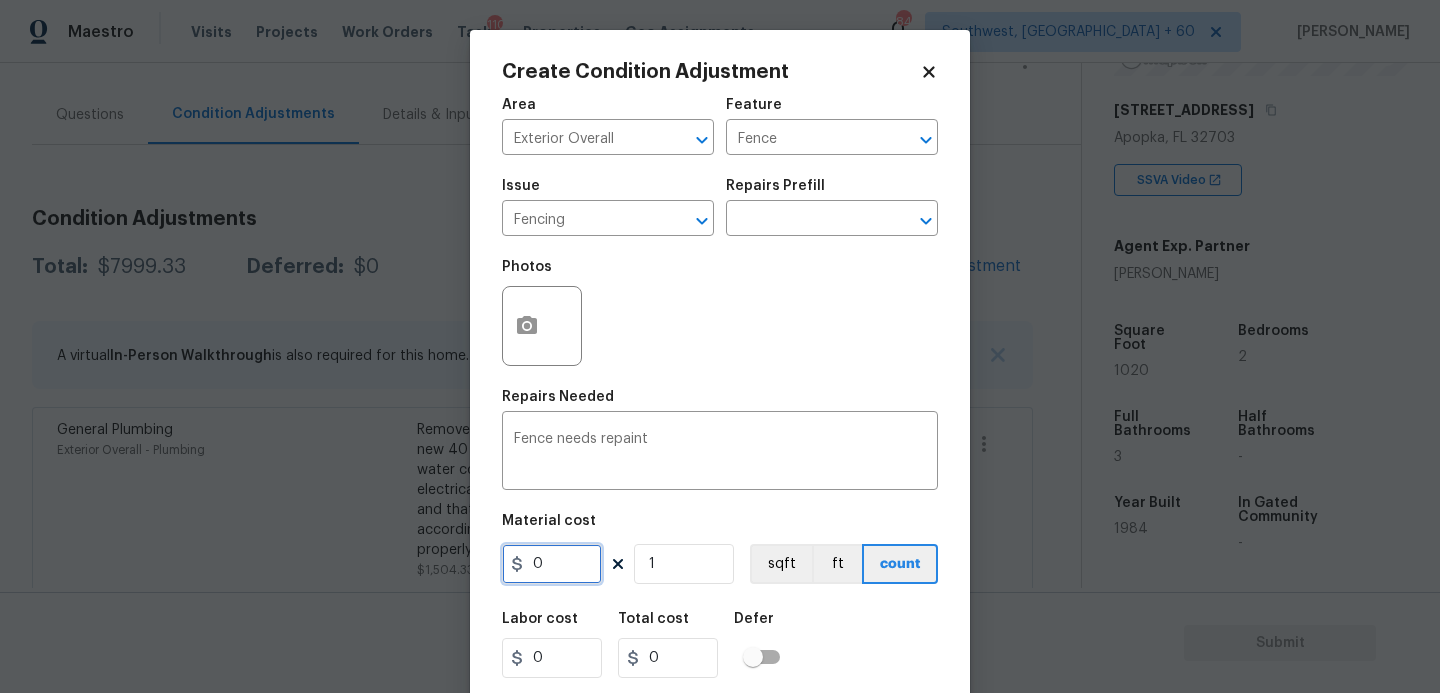 drag, startPoint x: 509, startPoint y: 569, endPoint x: 476, endPoint y: 569, distance: 33 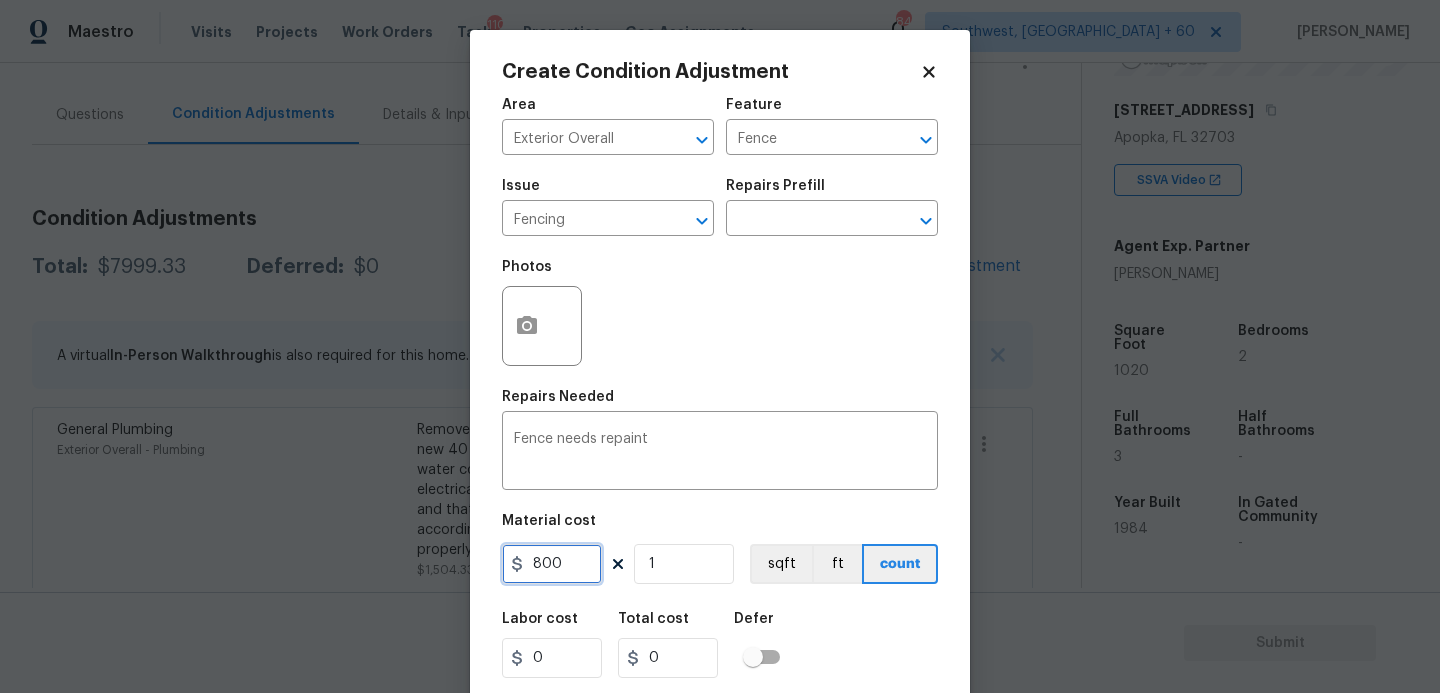 type on "800" 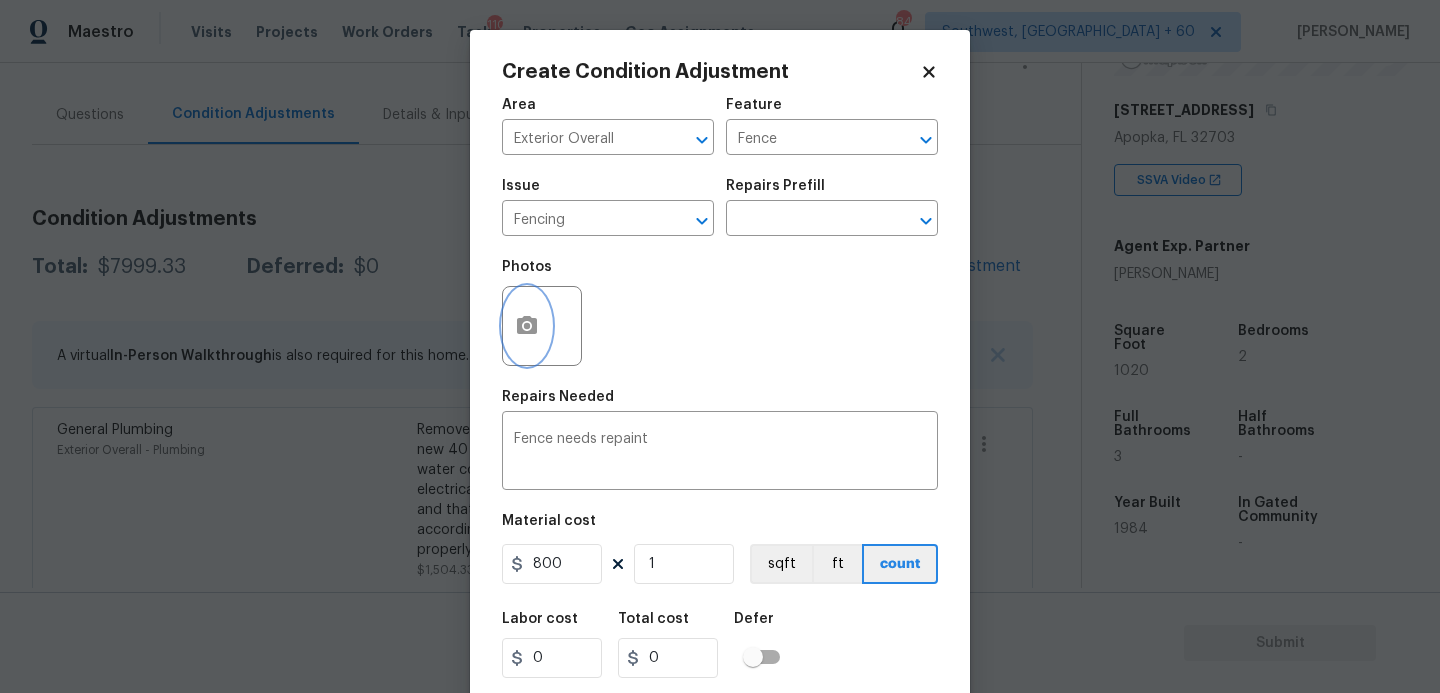 type on "800" 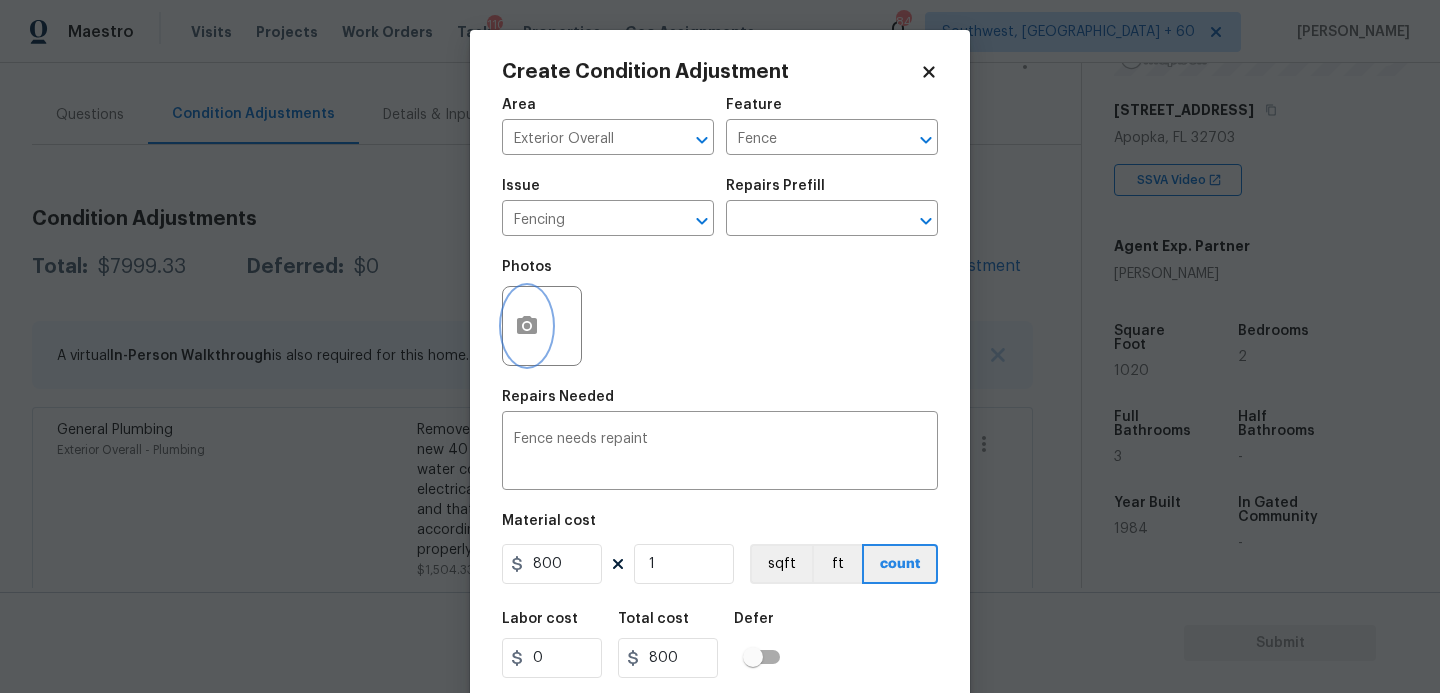 click at bounding box center [527, 326] 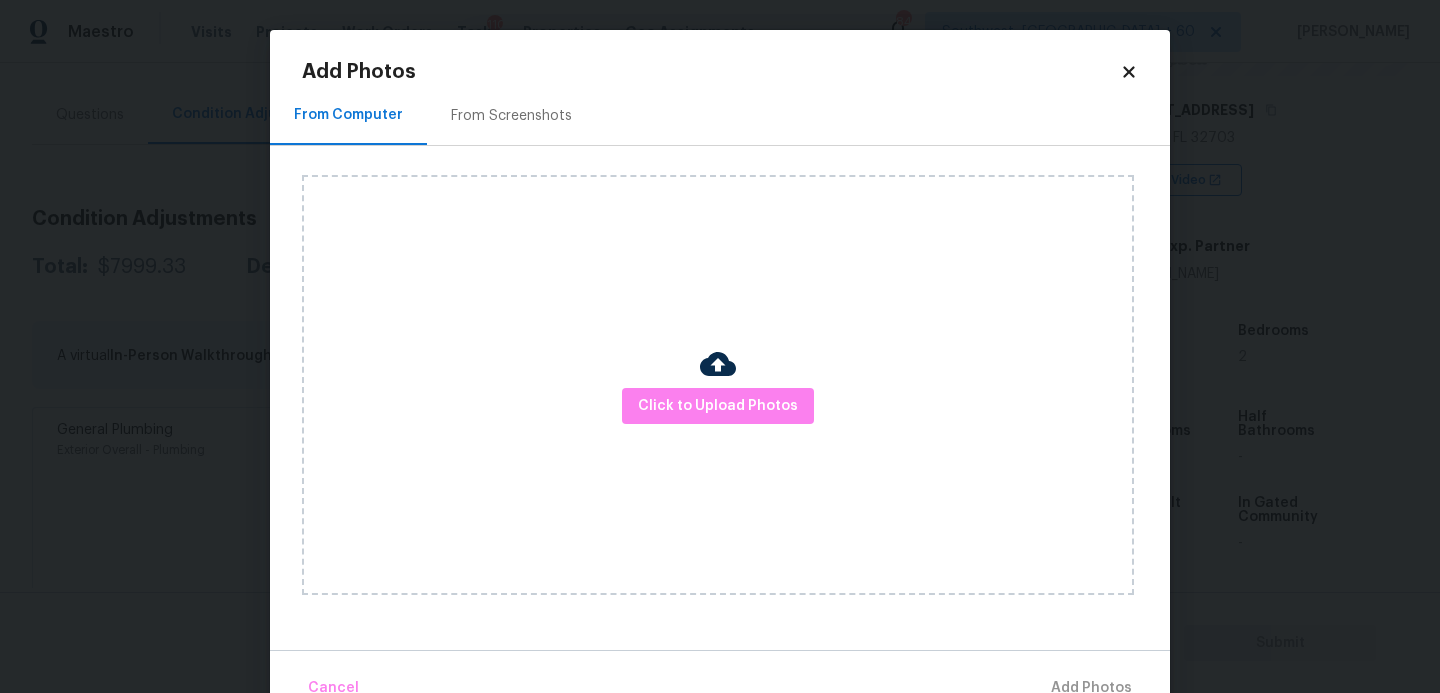 click at bounding box center (718, 364) 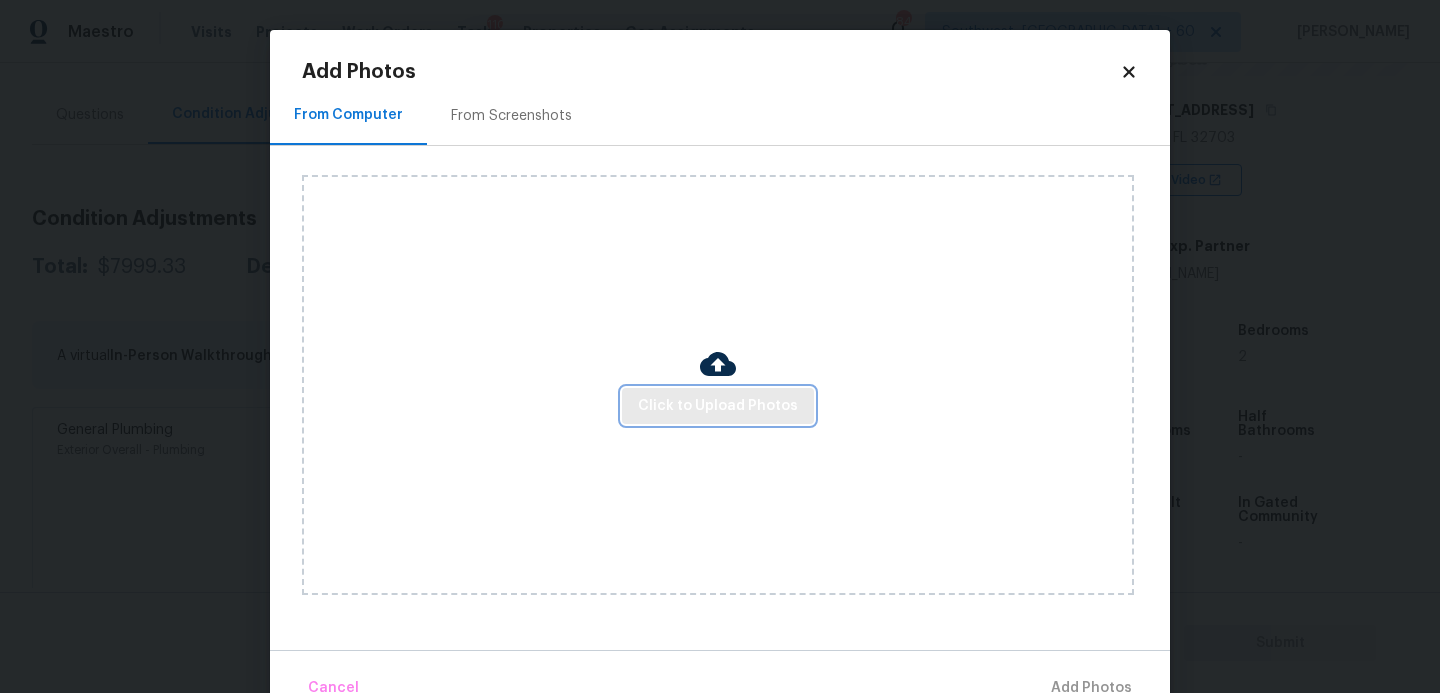 click on "Click to Upload Photos" at bounding box center (718, 406) 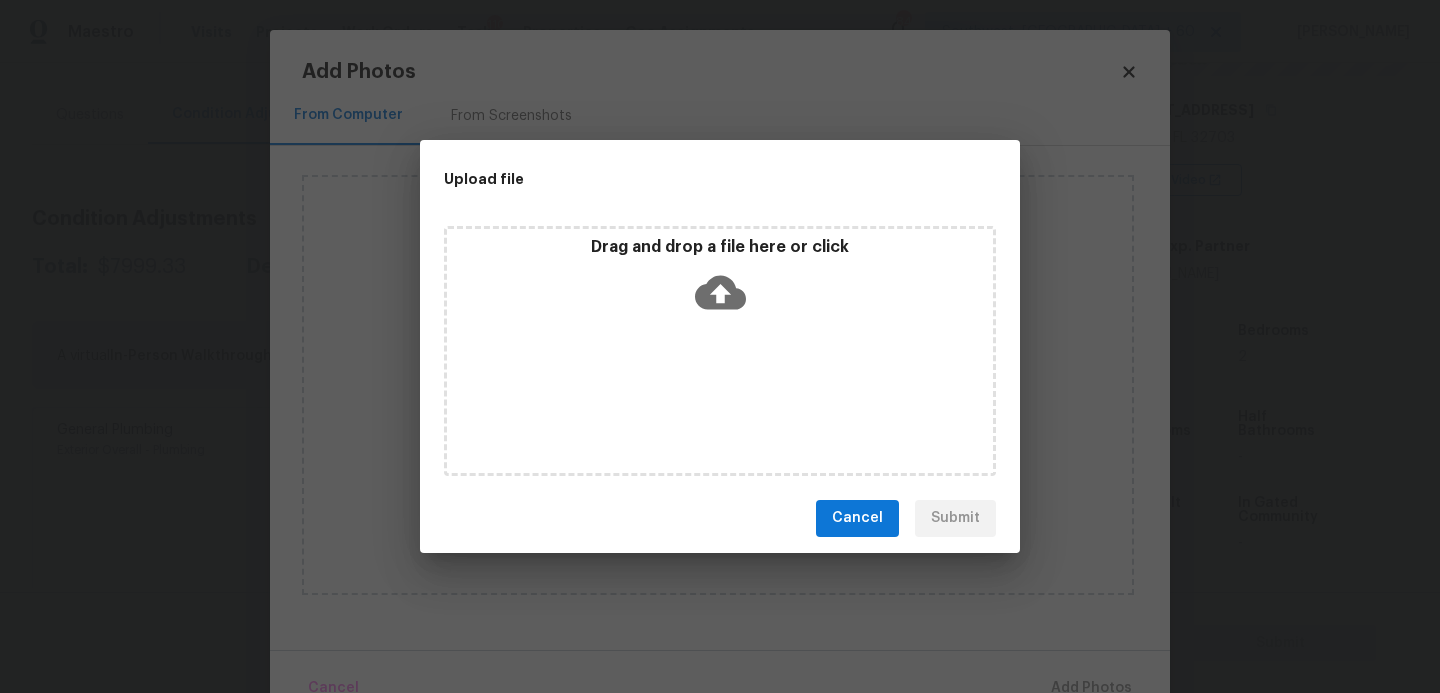 click on "Drag and drop a file here or click" at bounding box center [720, 351] 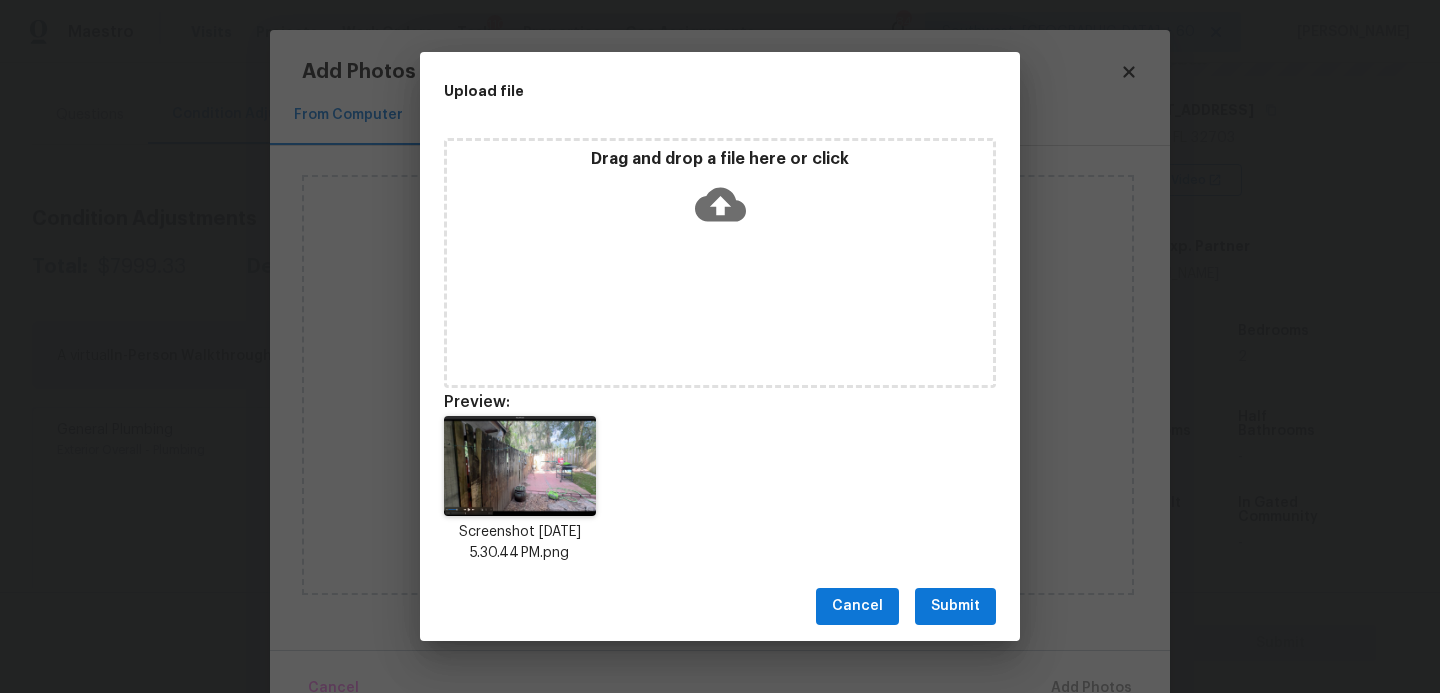 click on "Submit" at bounding box center (955, 606) 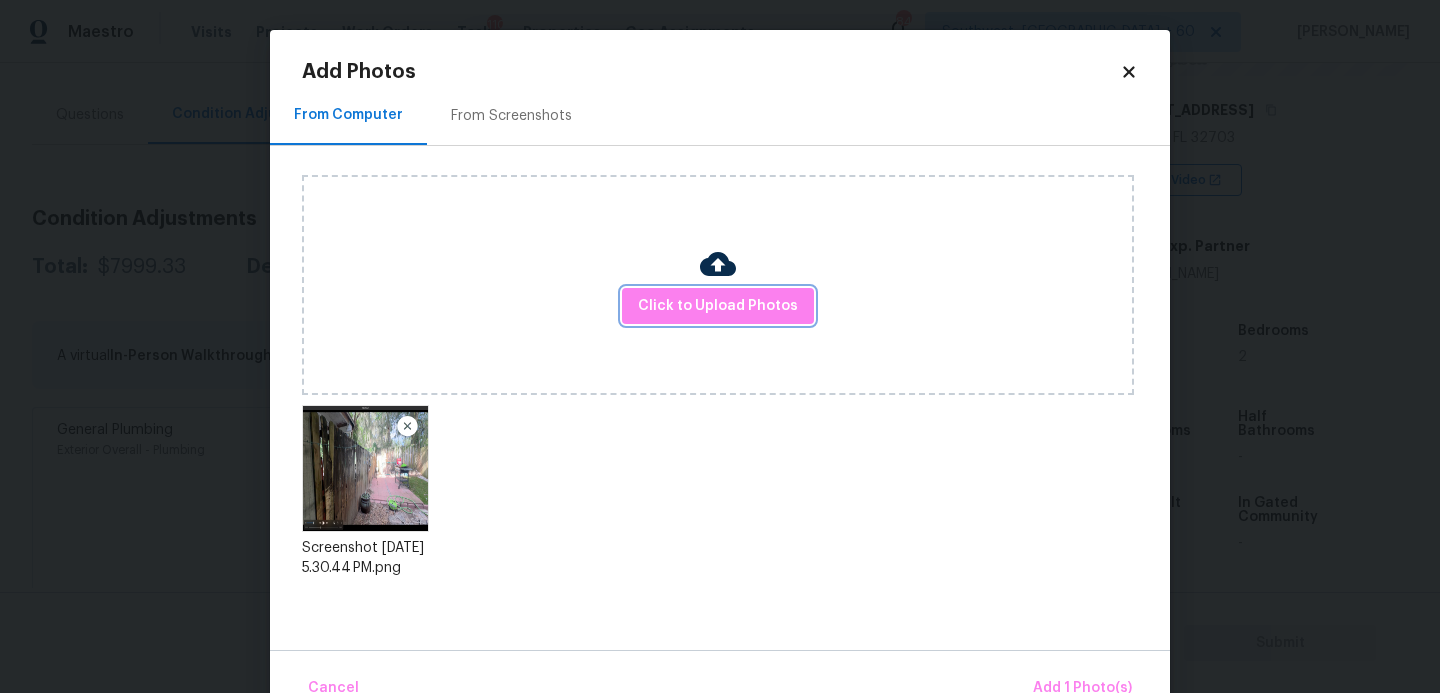 scroll, scrollTop: 47, scrollLeft: 0, axis: vertical 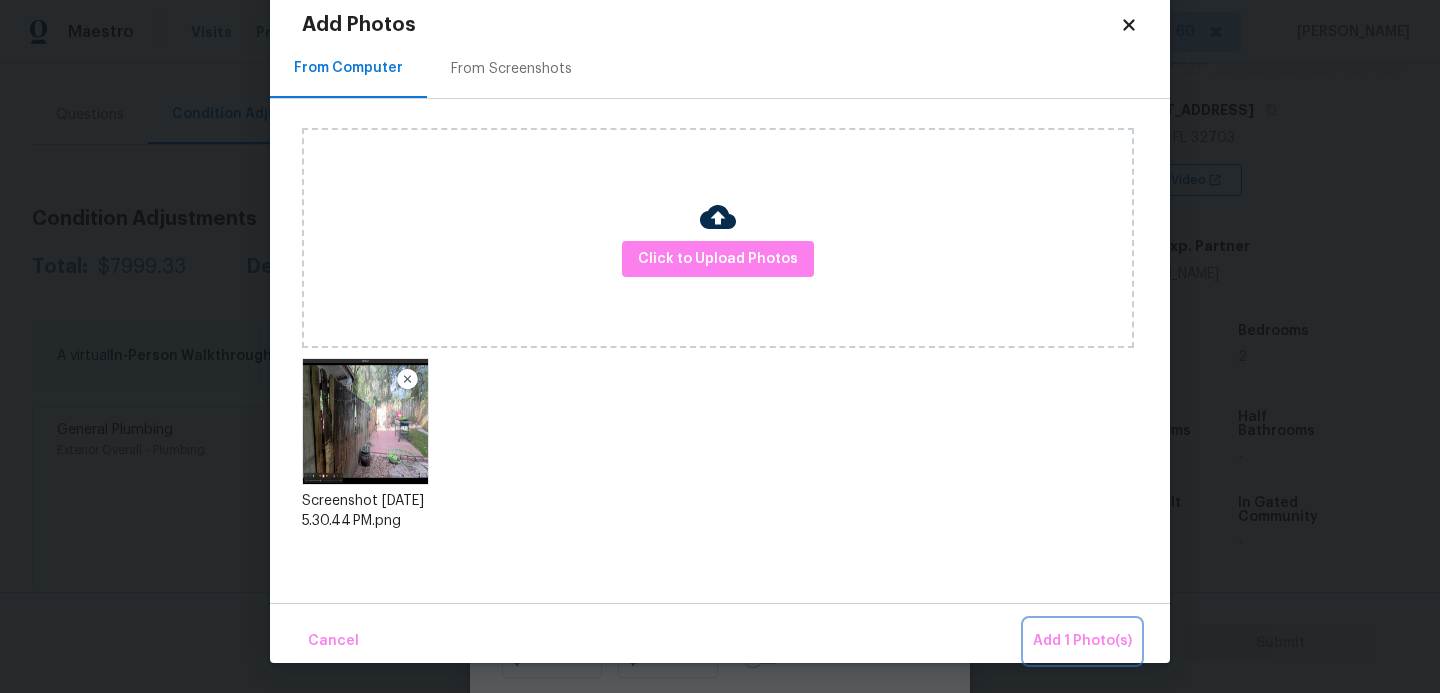 click on "Add 1 Photo(s)" at bounding box center [1082, 641] 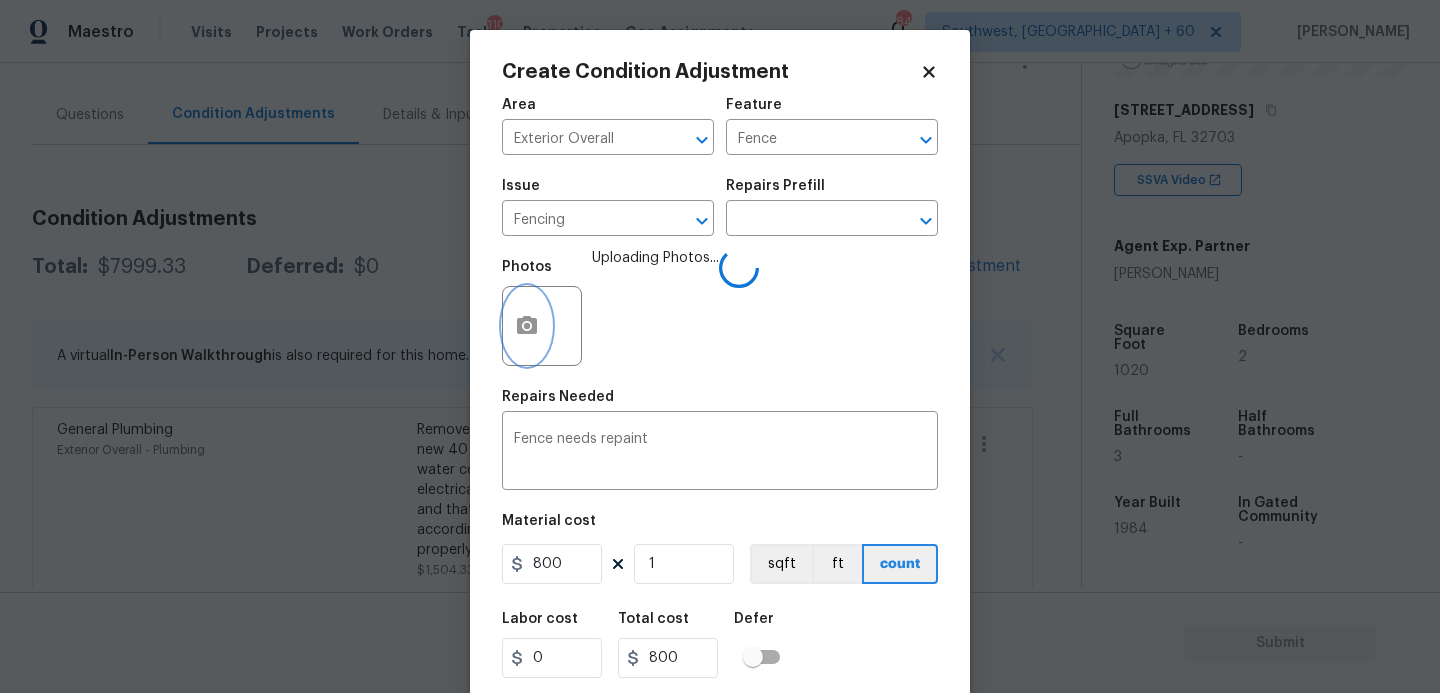 scroll, scrollTop: 0, scrollLeft: 0, axis: both 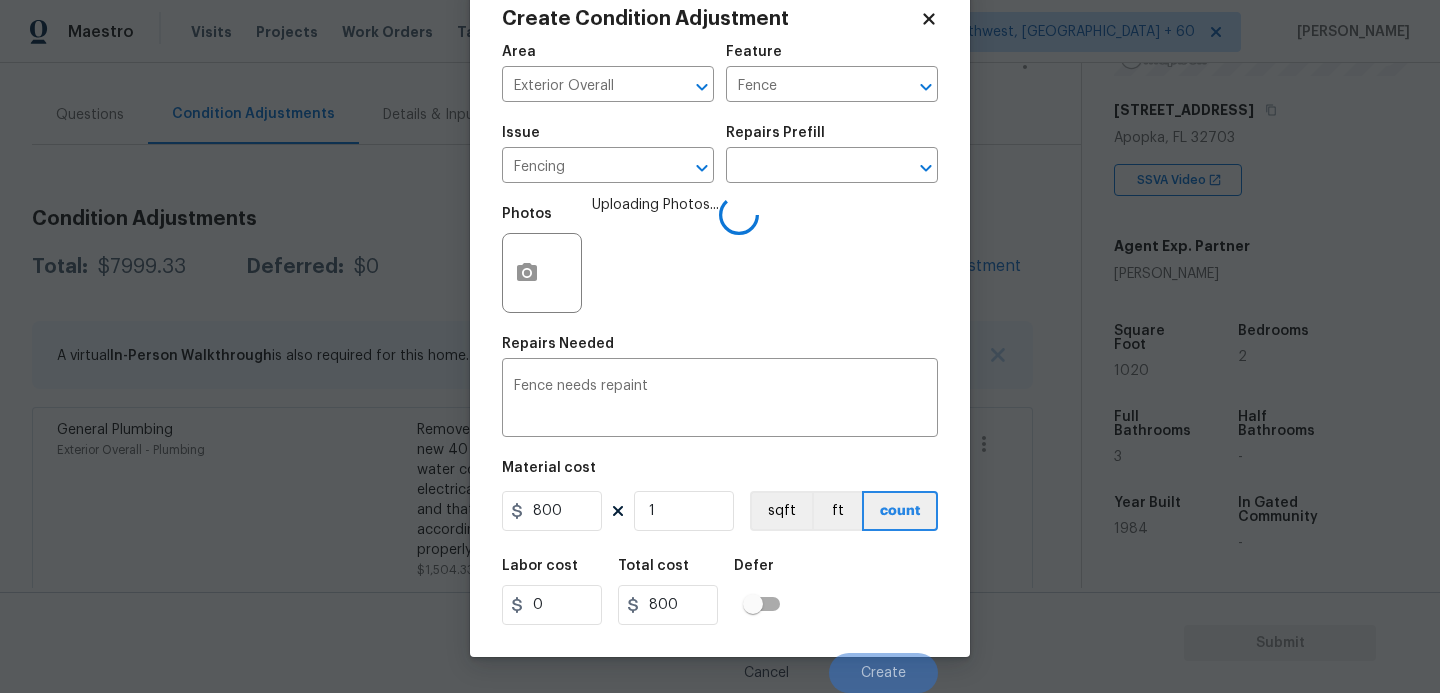 click on "Labor cost 0 Total cost 800 Defer" at bounding box center (720, 592) 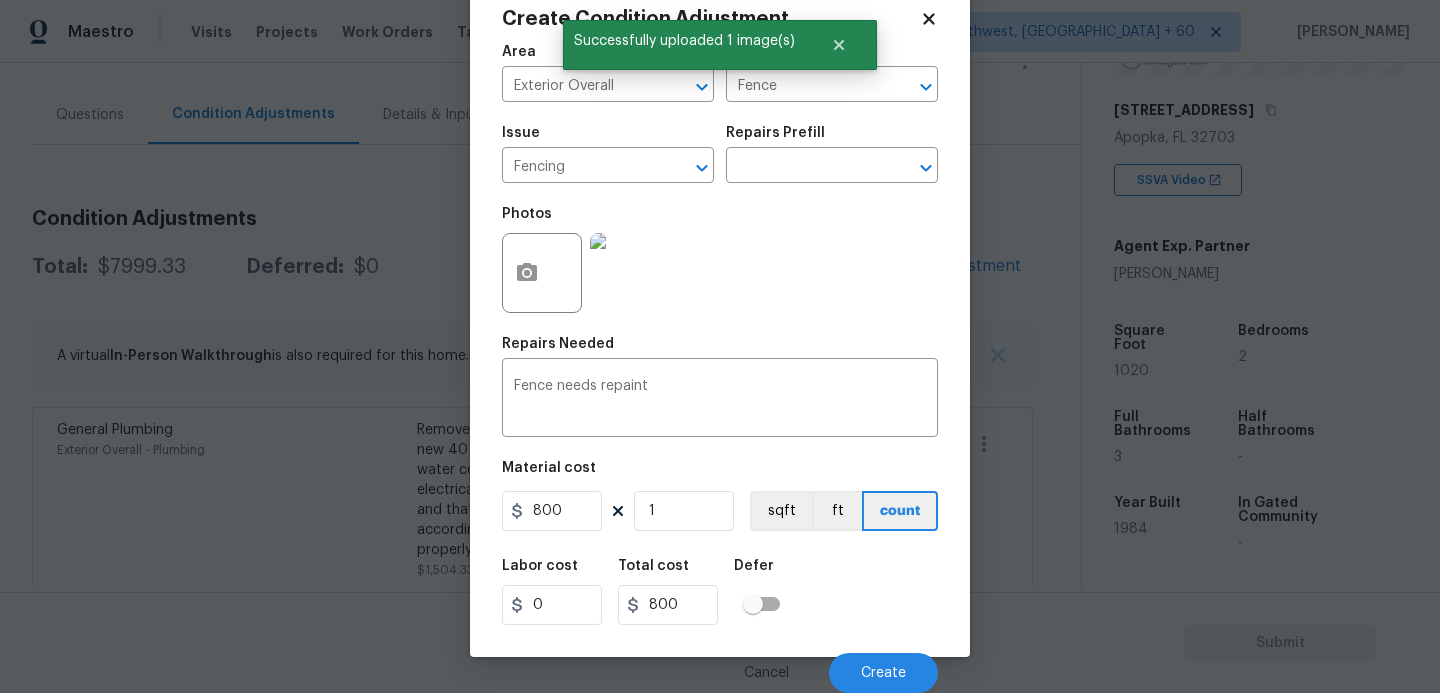 click on "Labor cost 0 Total cost 800 Defer" at bounding box center (720, 592) 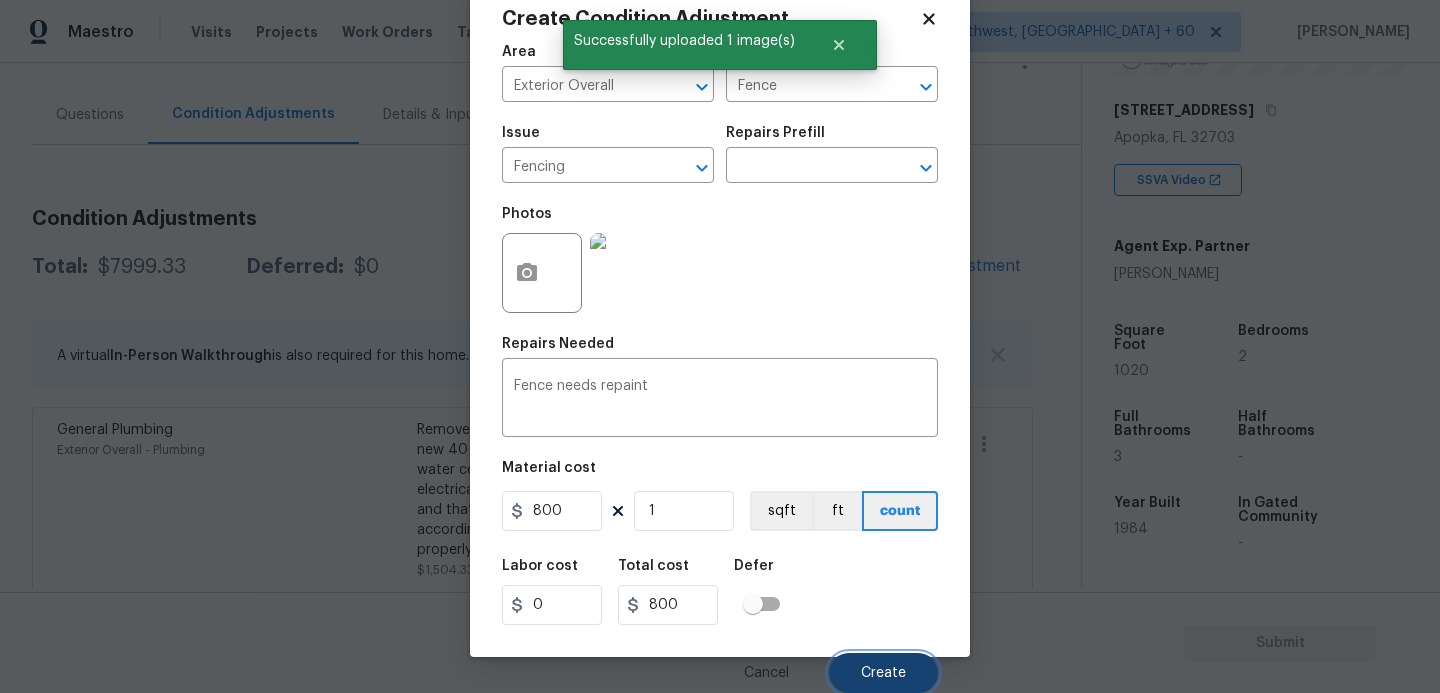 click on "Create" at bounding box center [883, 673] 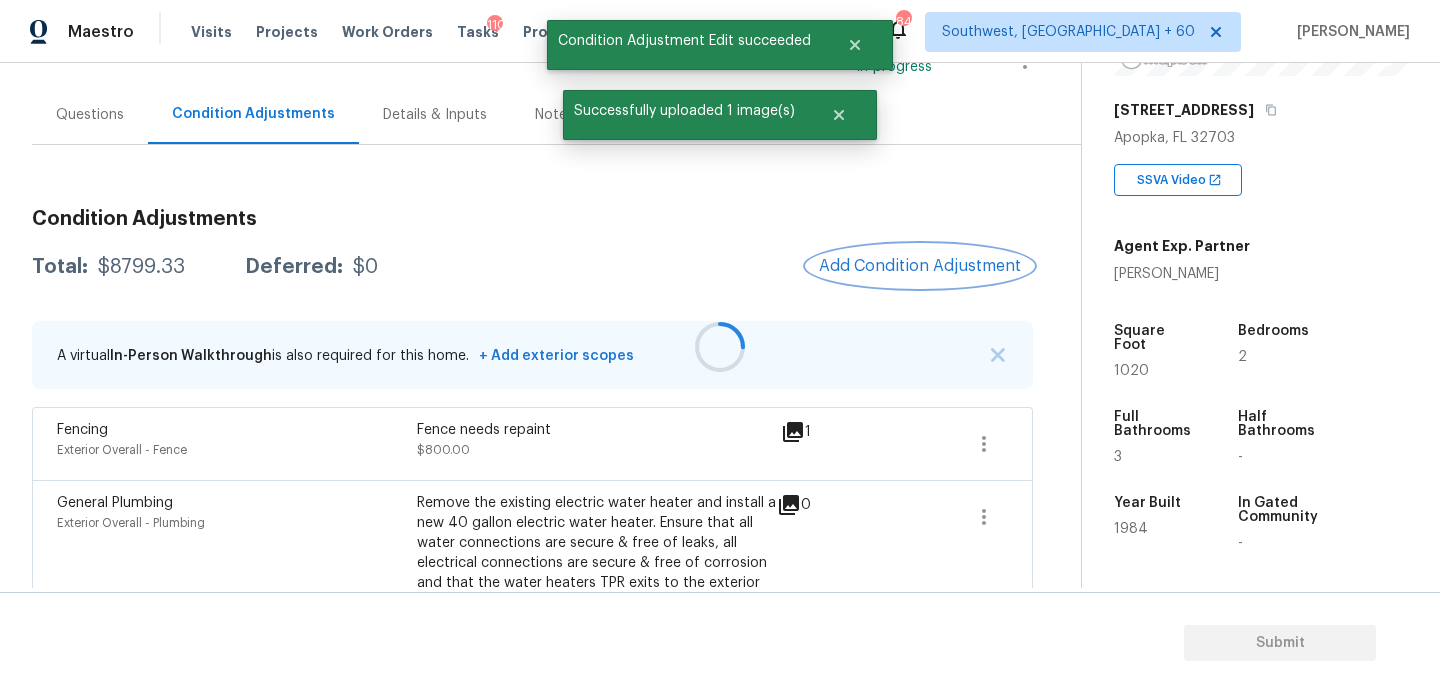scroll, scrollTop: 0, scrollLeft: 0, axis: both 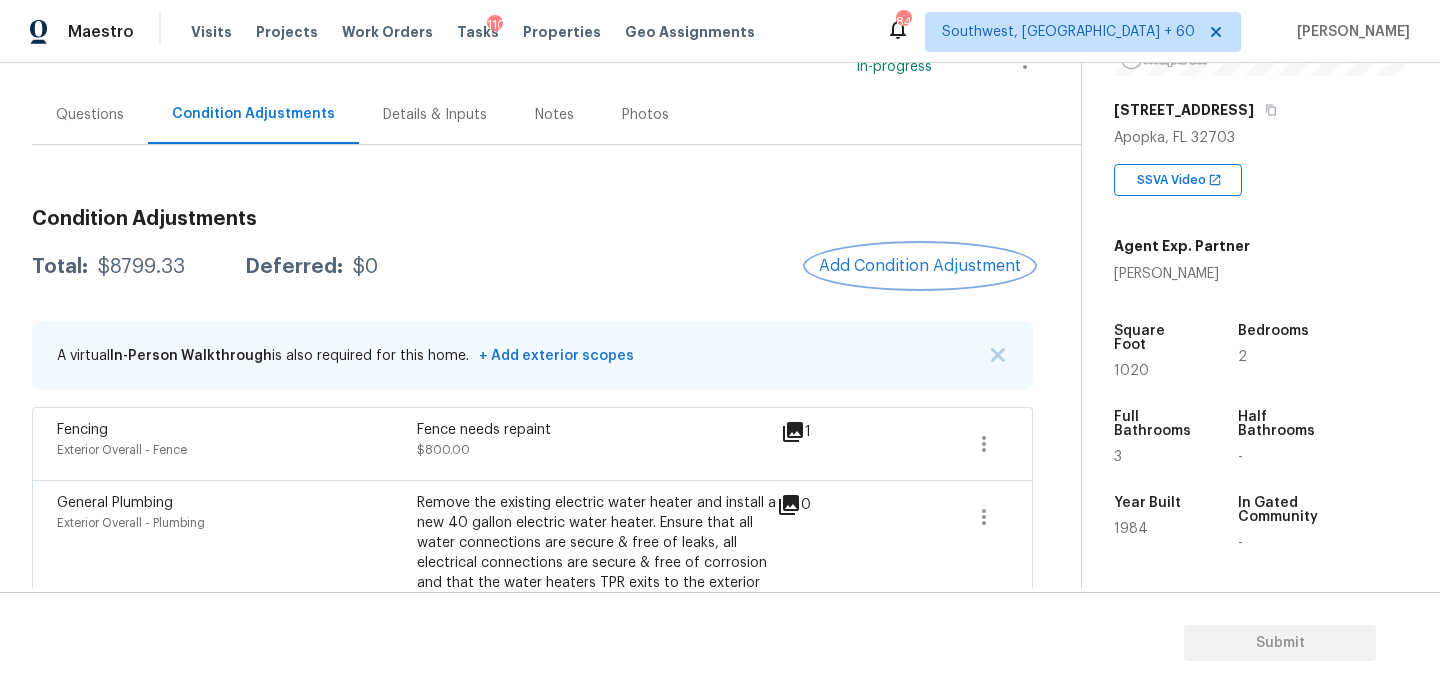 click on "Add Condition Adjustment" at bounding box center [920, 266] 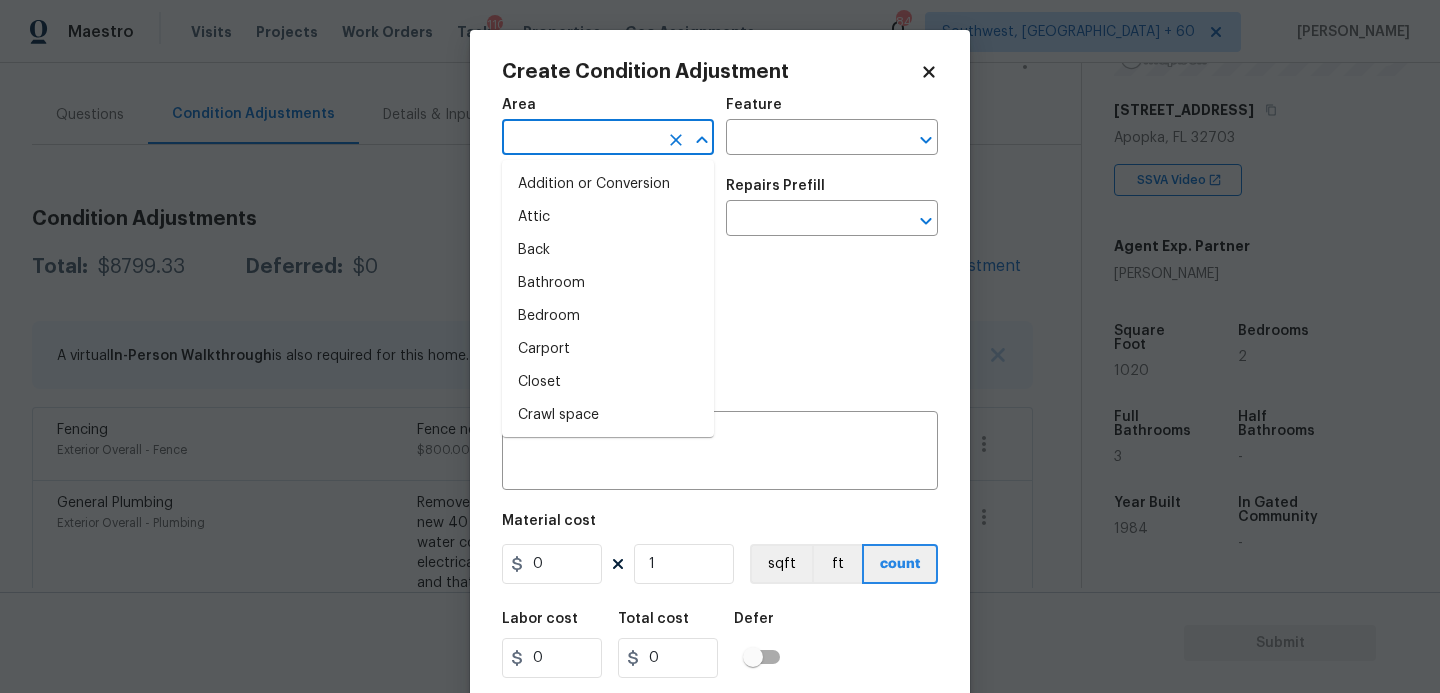 click at bounding box center (580, 139) 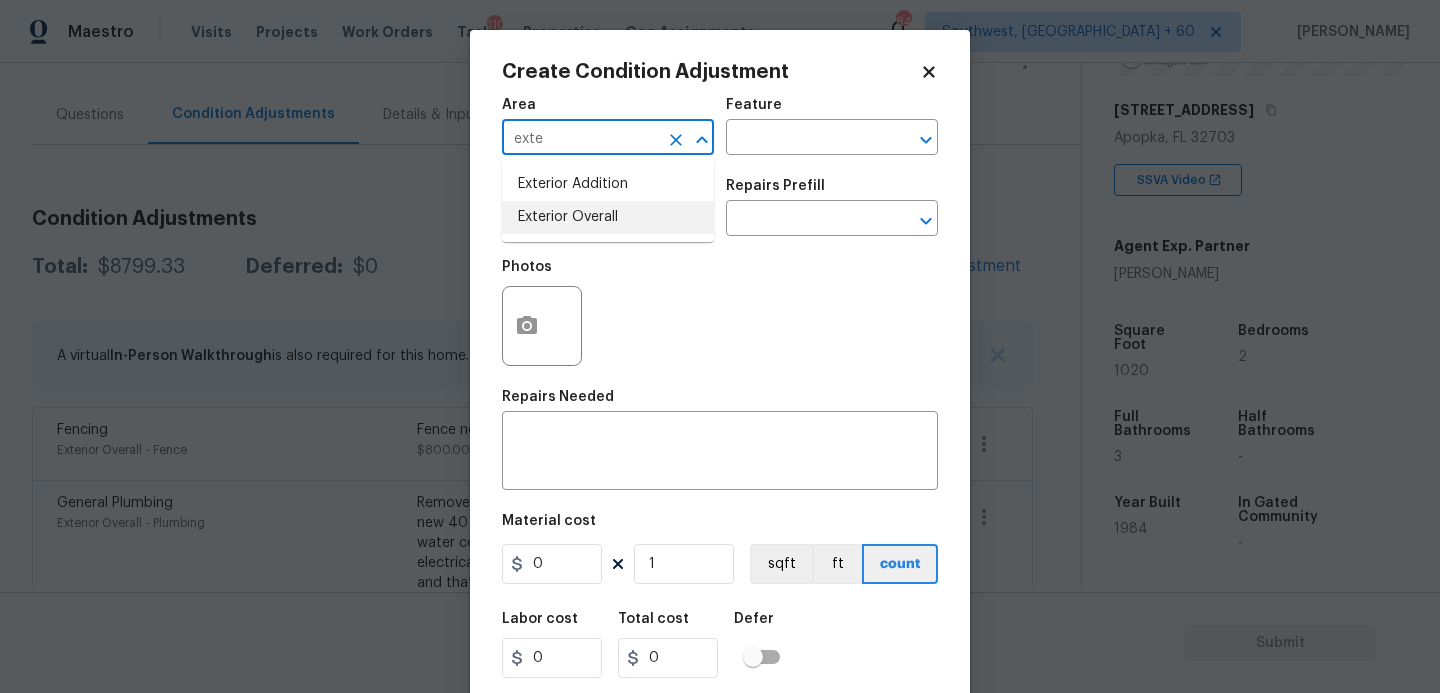 click on "Exterior Overall" at bounding box center [608, 217] 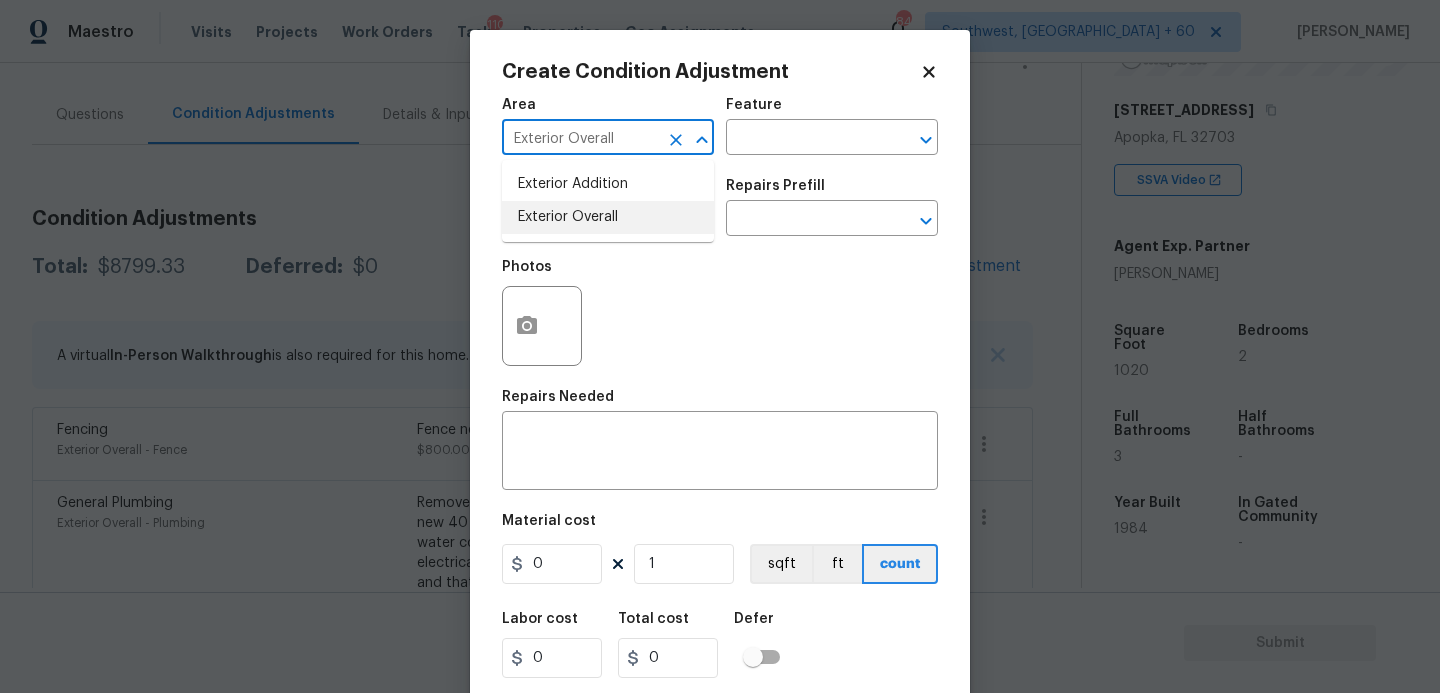 type on "Exterior Overall" 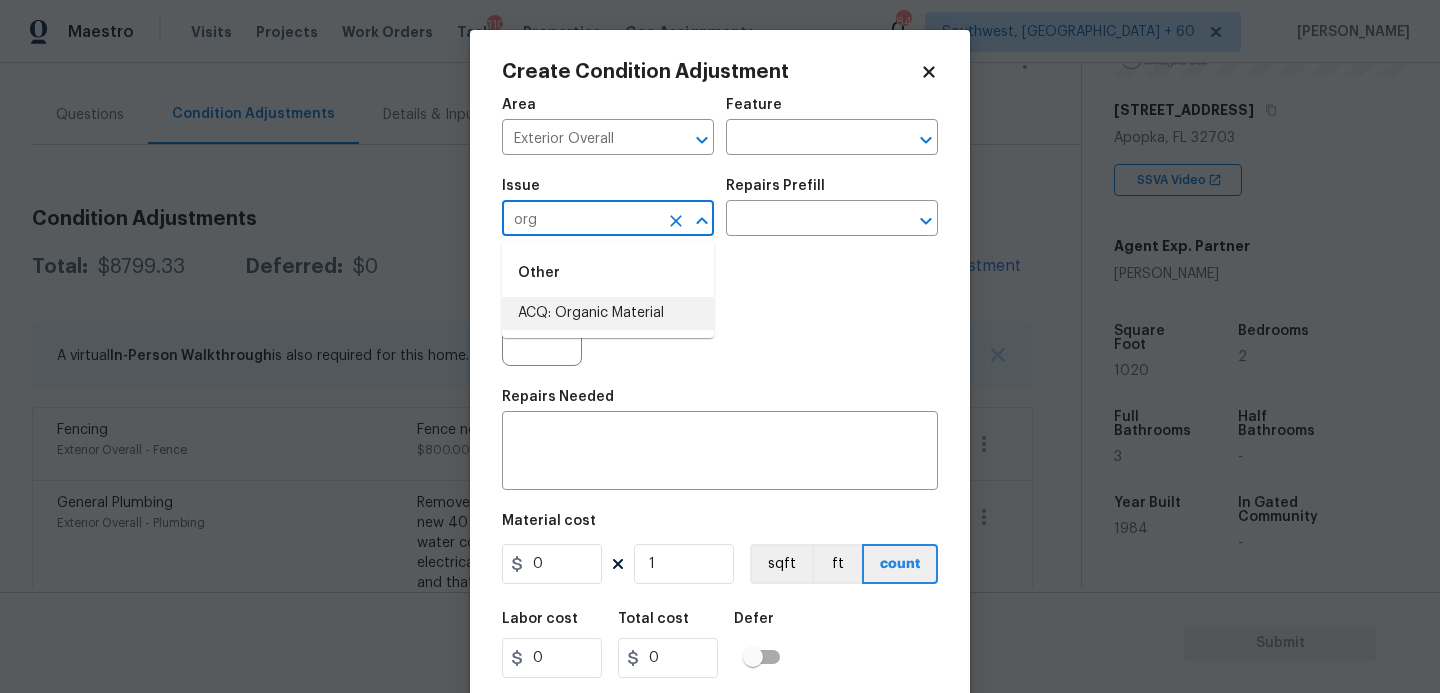 click on "ACQ: Organic Material" at bounding box center (608, 313) 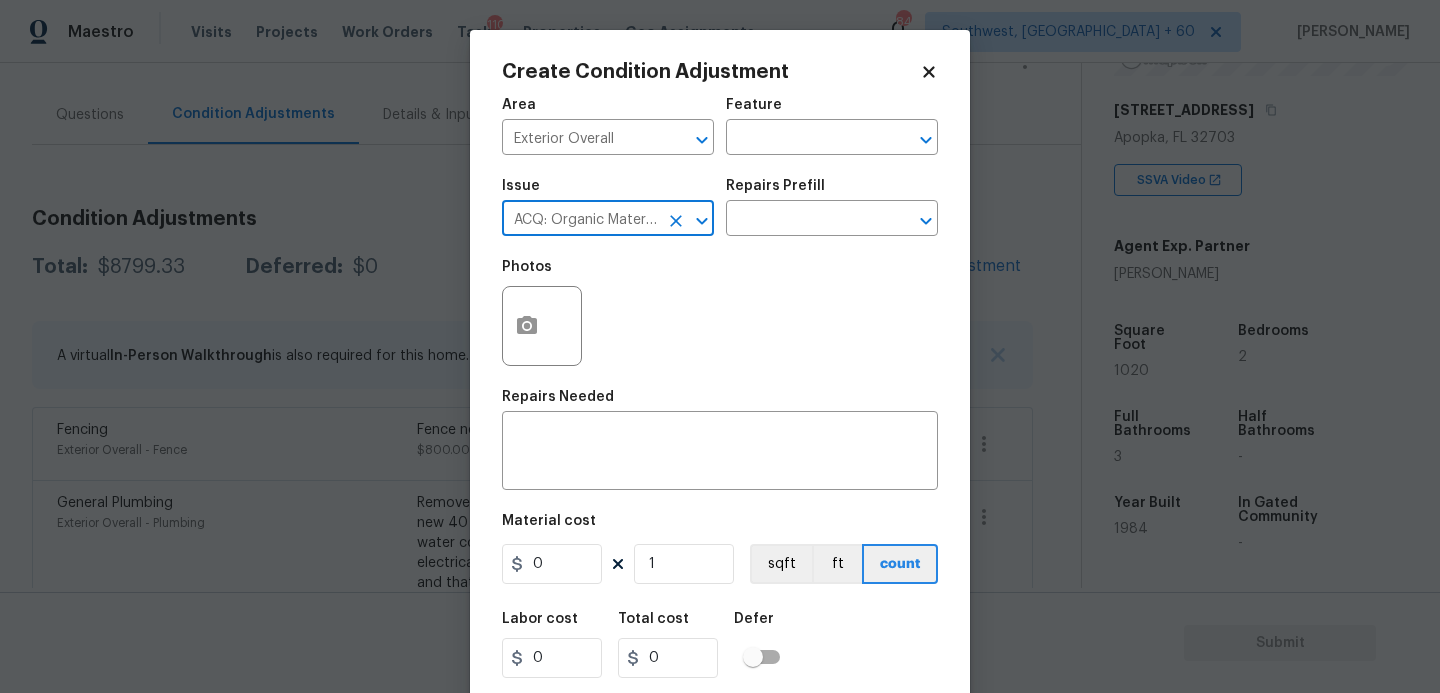 type on "ACQ: Organic Material" 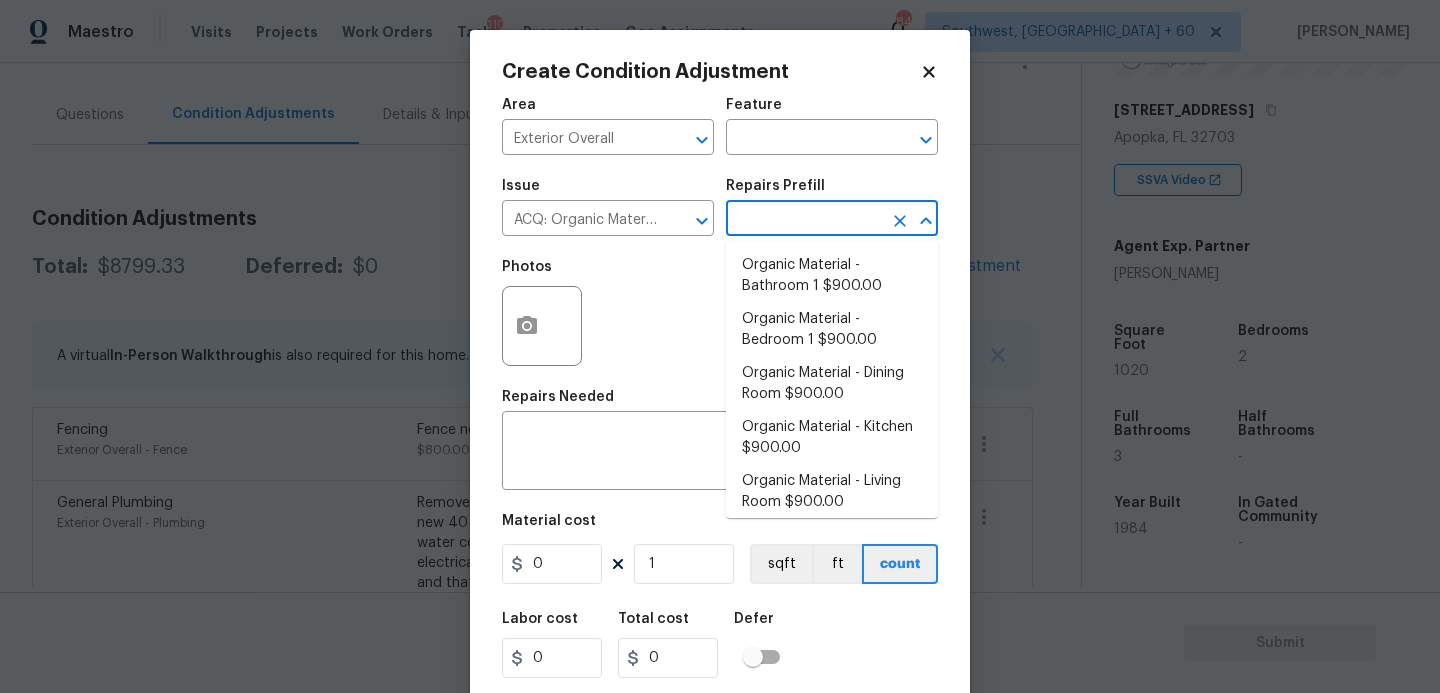 click at bounding box center (804, 220) 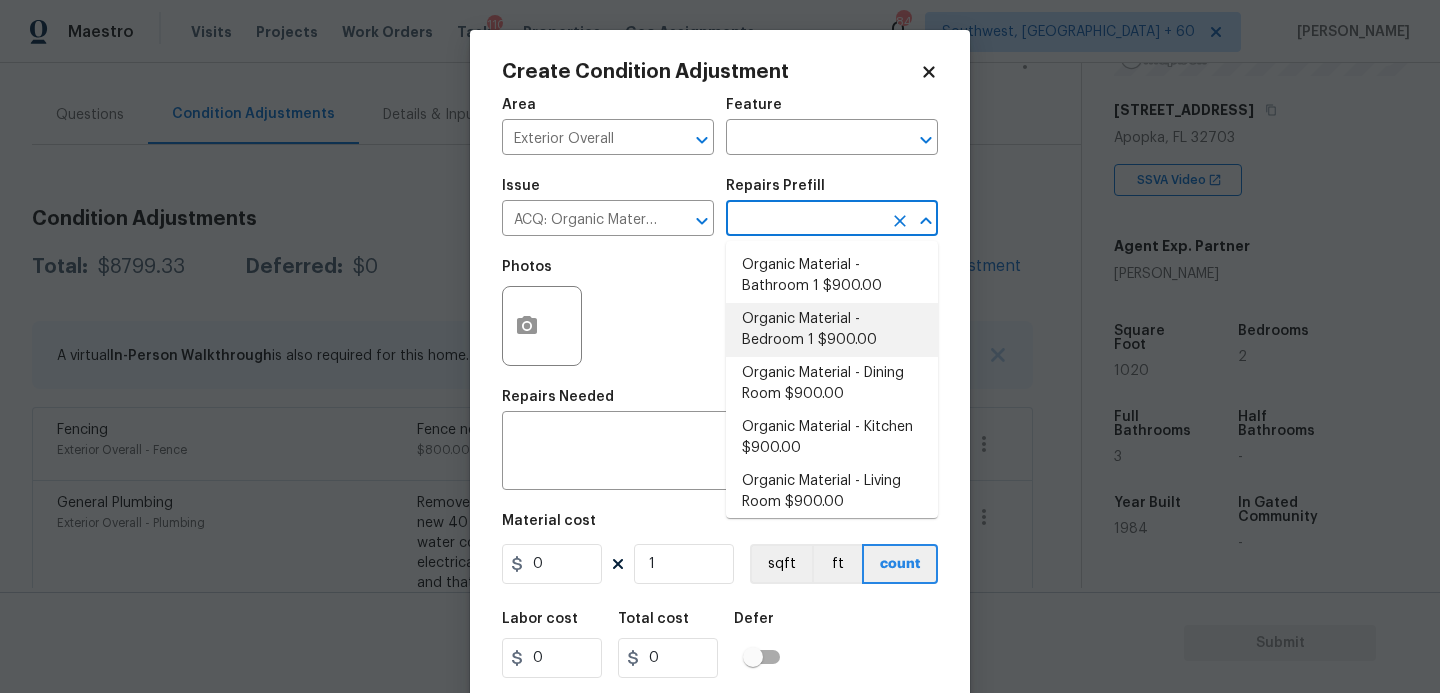 click on "Organic Material - Bathroom 1 $900.00" at bounding box center [832, 276] 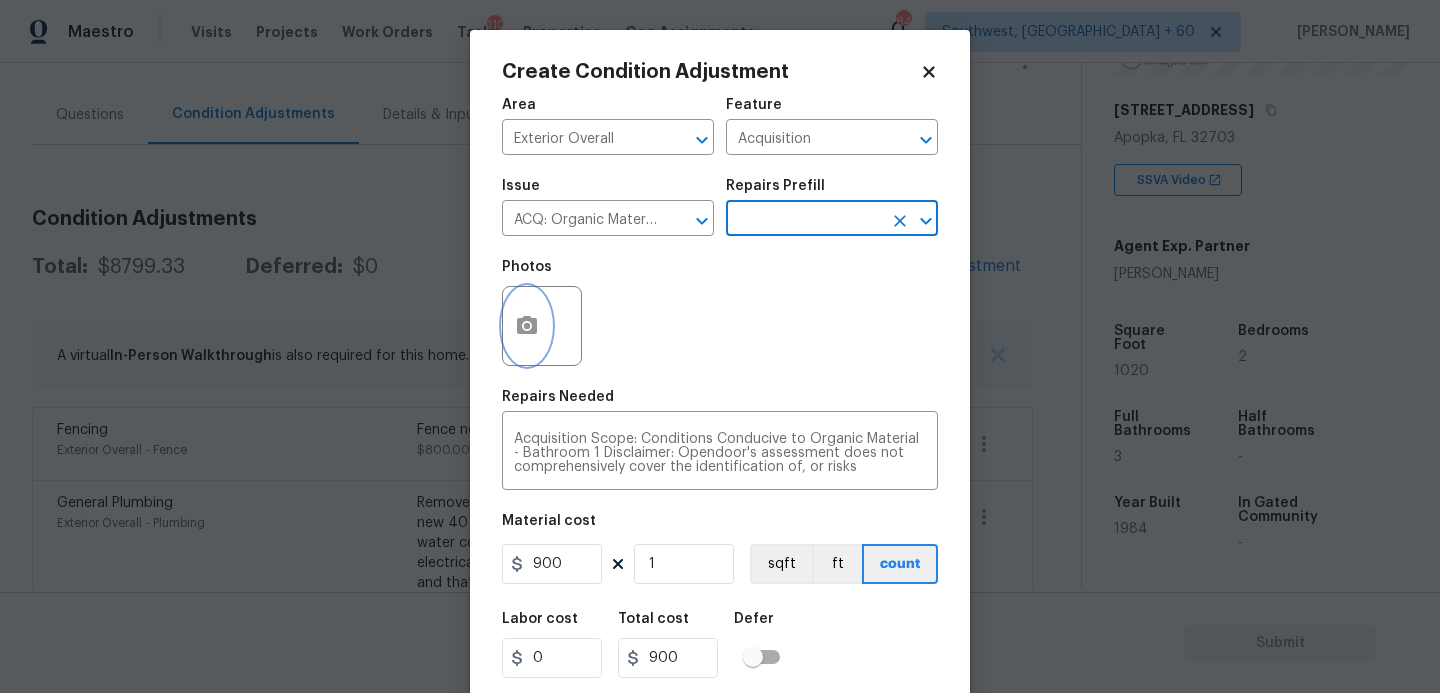 click 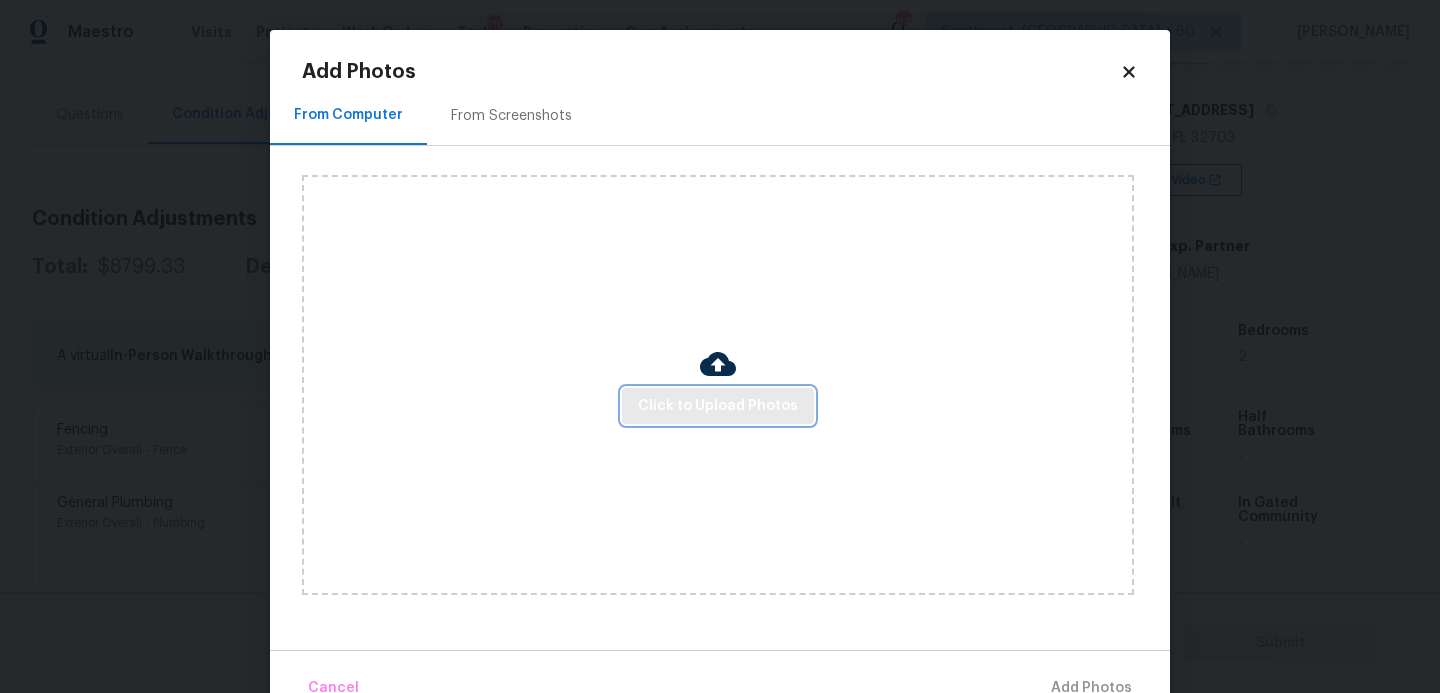 click on "Click to Upload Photos" at bounding box center (718, 406) 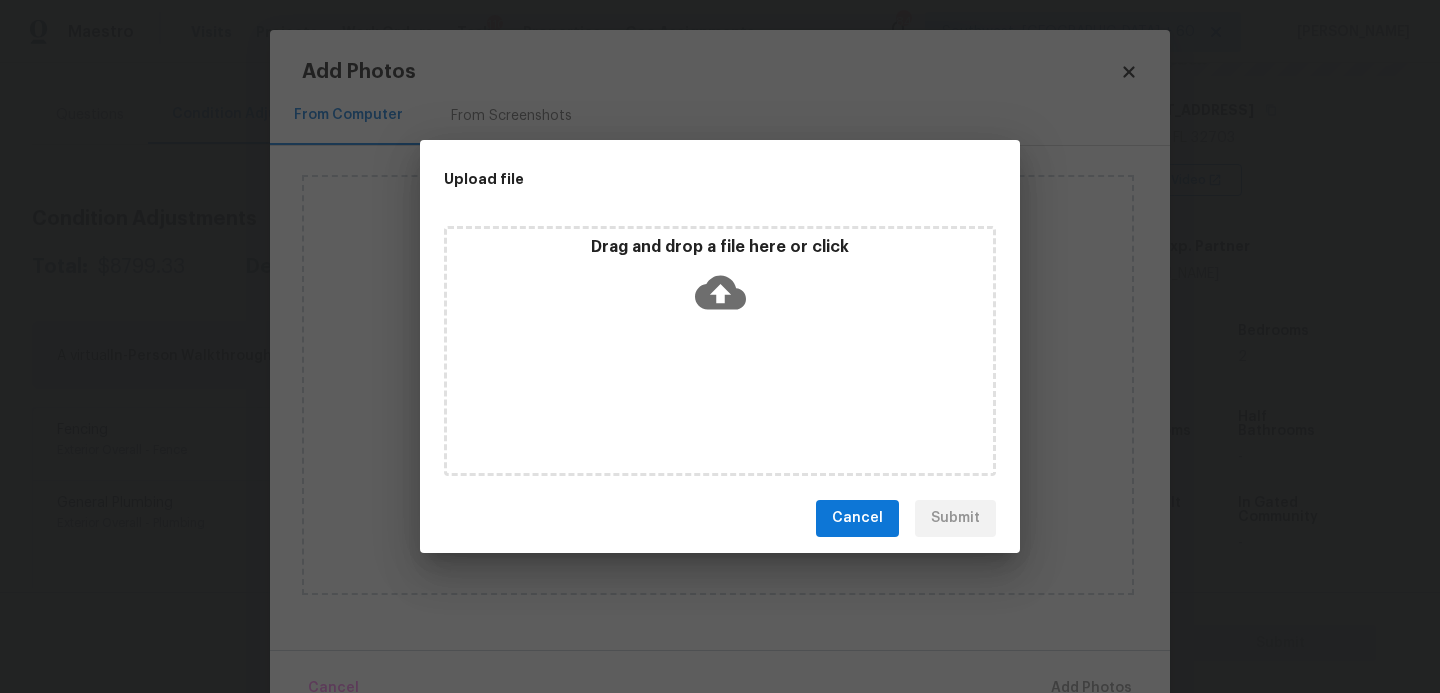 click on "Drag and drop a file here or click" at bounding box center (720, 280) 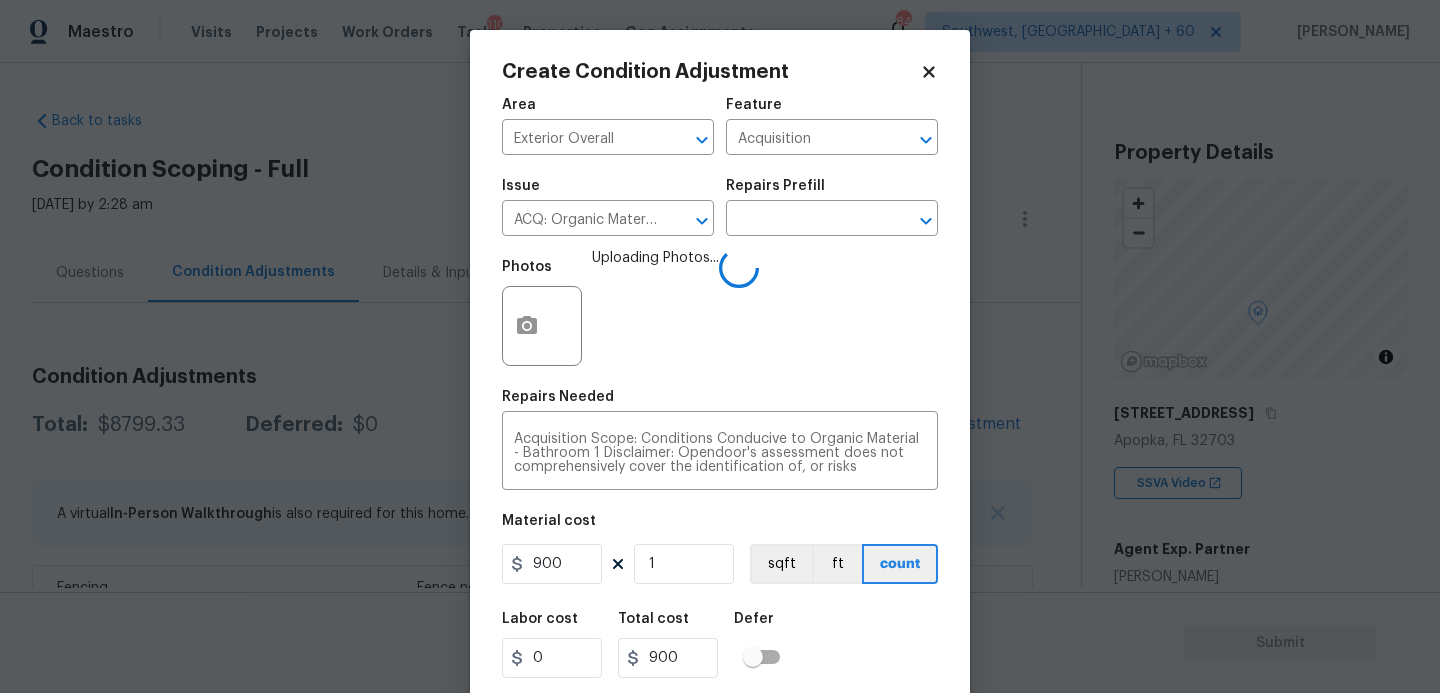 scroll, scrollTop: 0, scrollLeft: 0, axis: both 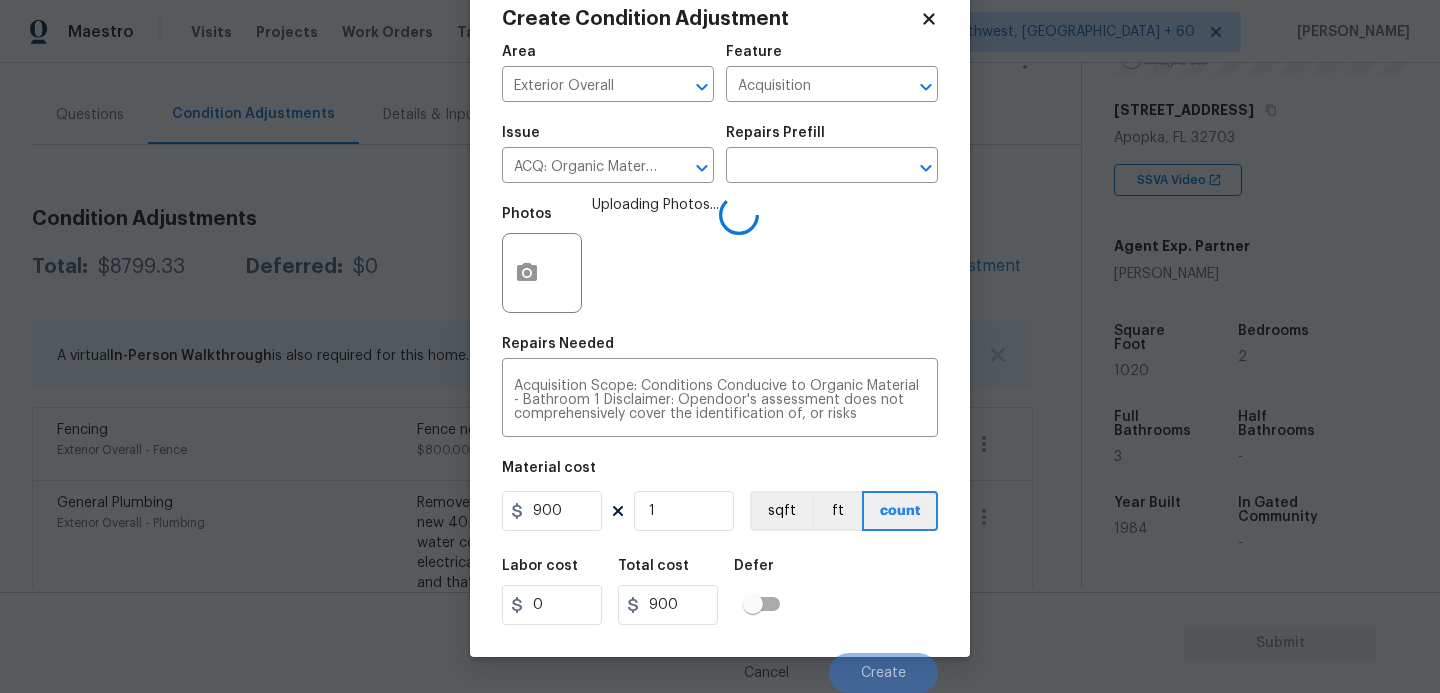 click on "Labor cost 0 Total cost 900 Defer" at bounding box center (720, 592) 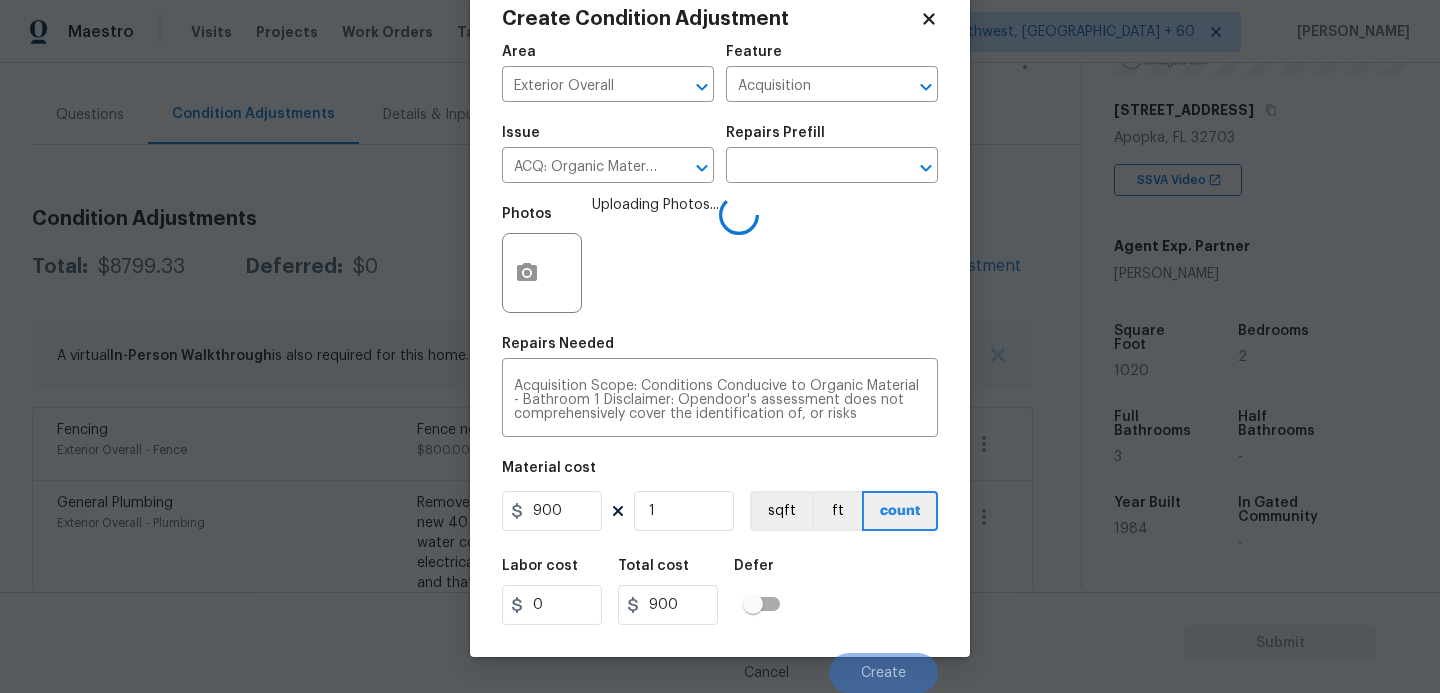 click on "Labor cost 0 Total cost 900 Defer" at bounding box center (720, 592) 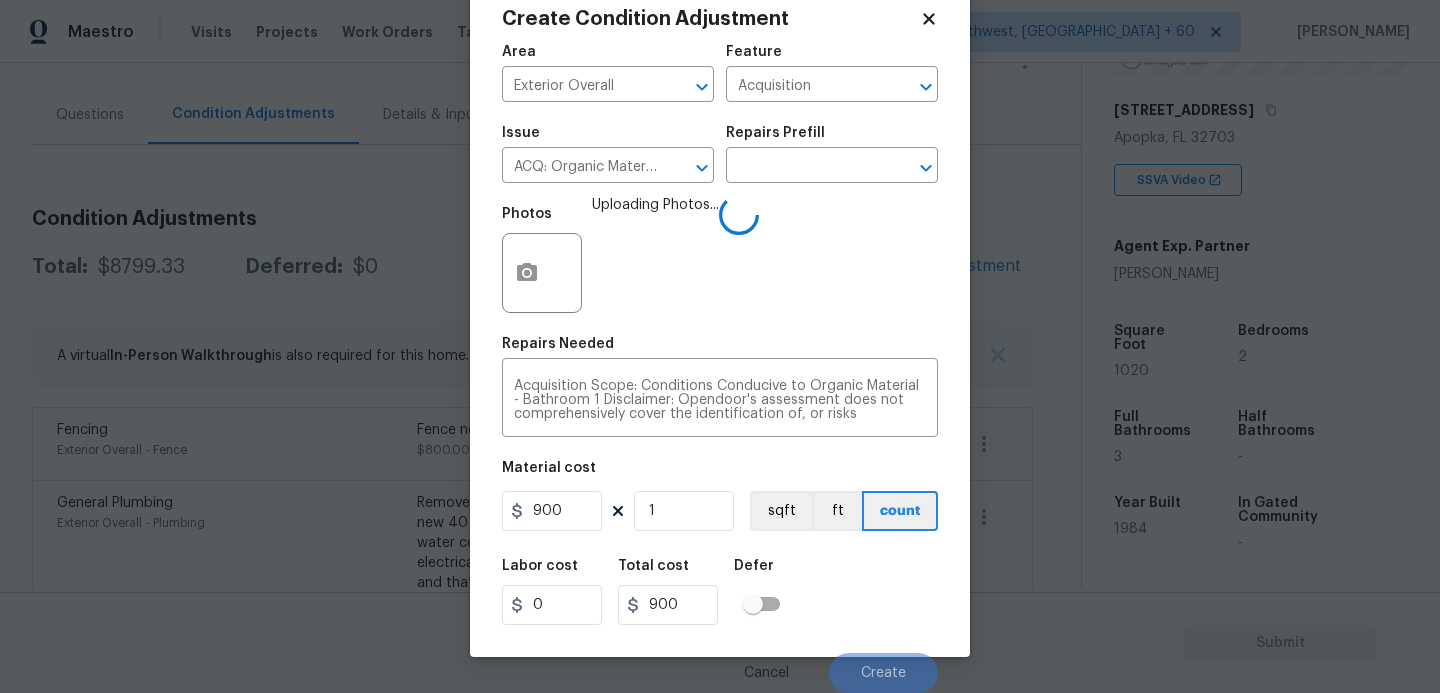 click on "Labor cost 0 Total cost 900 Defer" at bounding box center [720, 592] 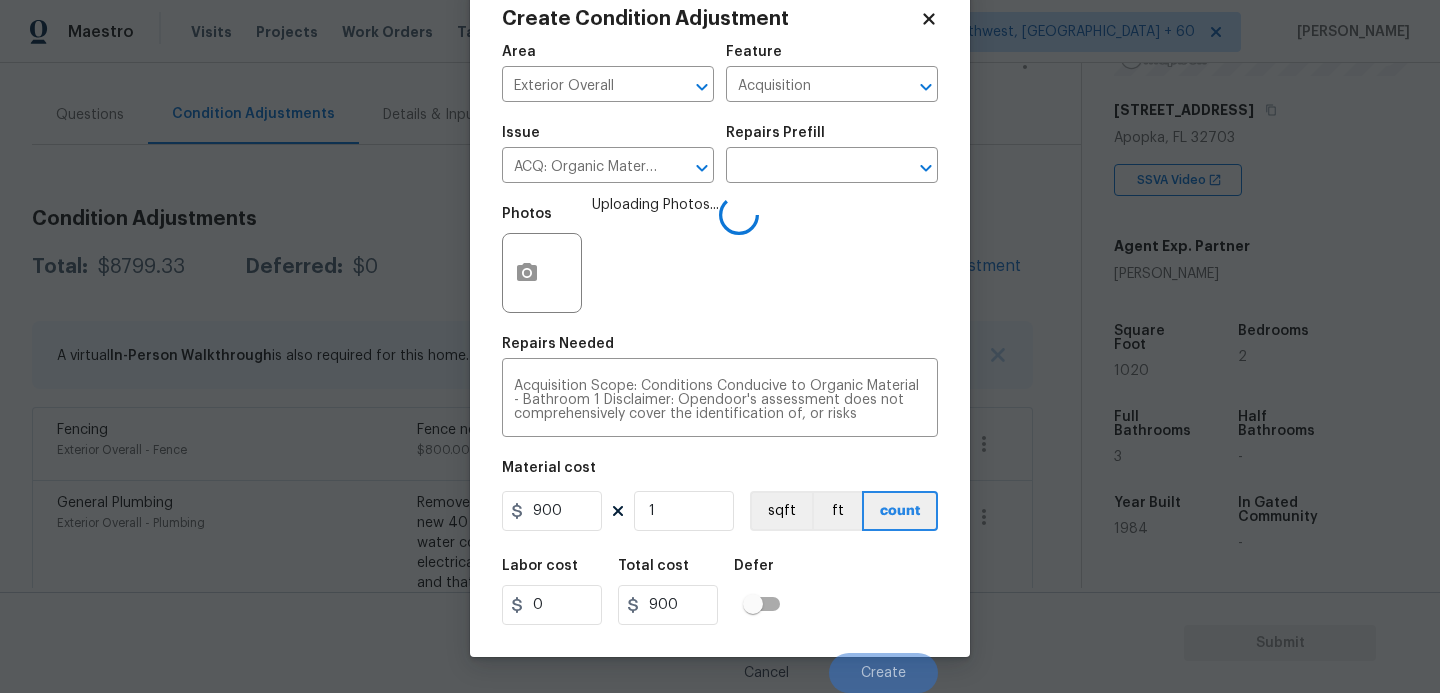 click on "Labor cost 0 Total cost 900 Defer" at bounding box center (720, 592) 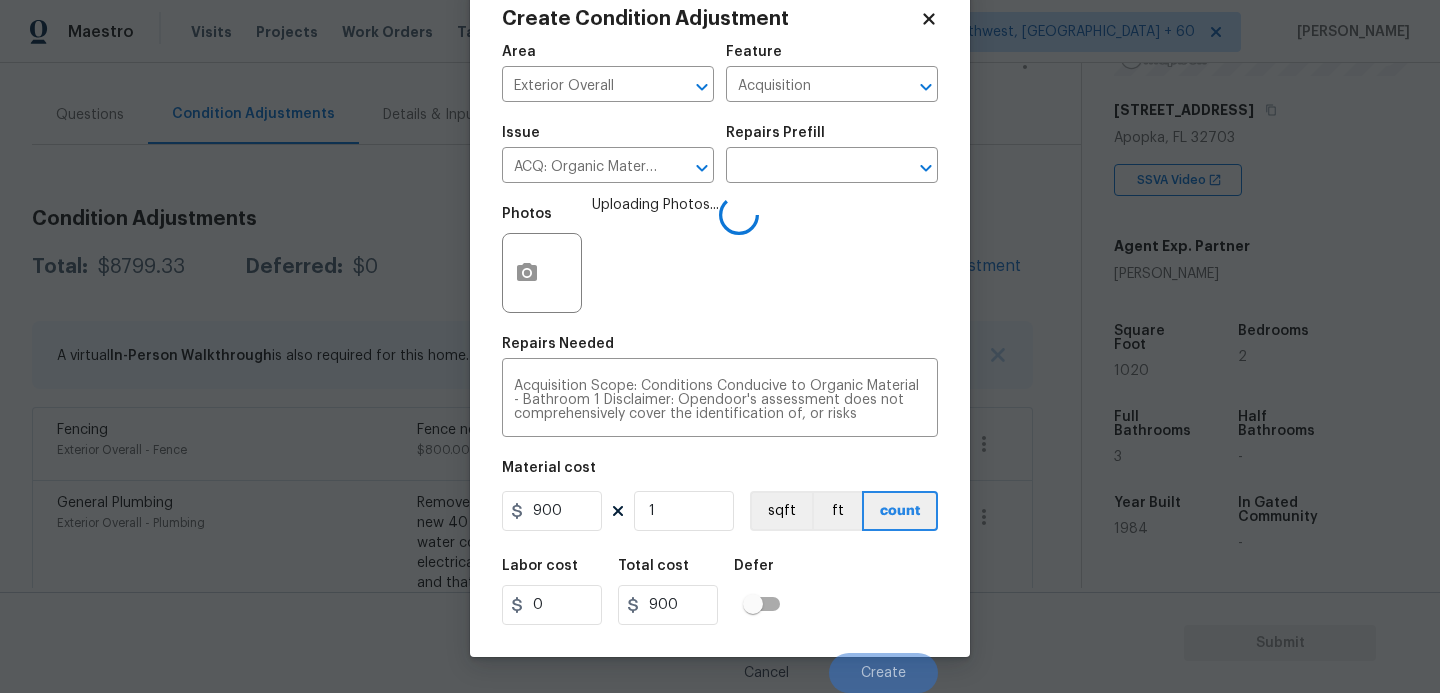 click on "Labor cost 0 Total cost 900 Defer" at bounding box center (720, 592) 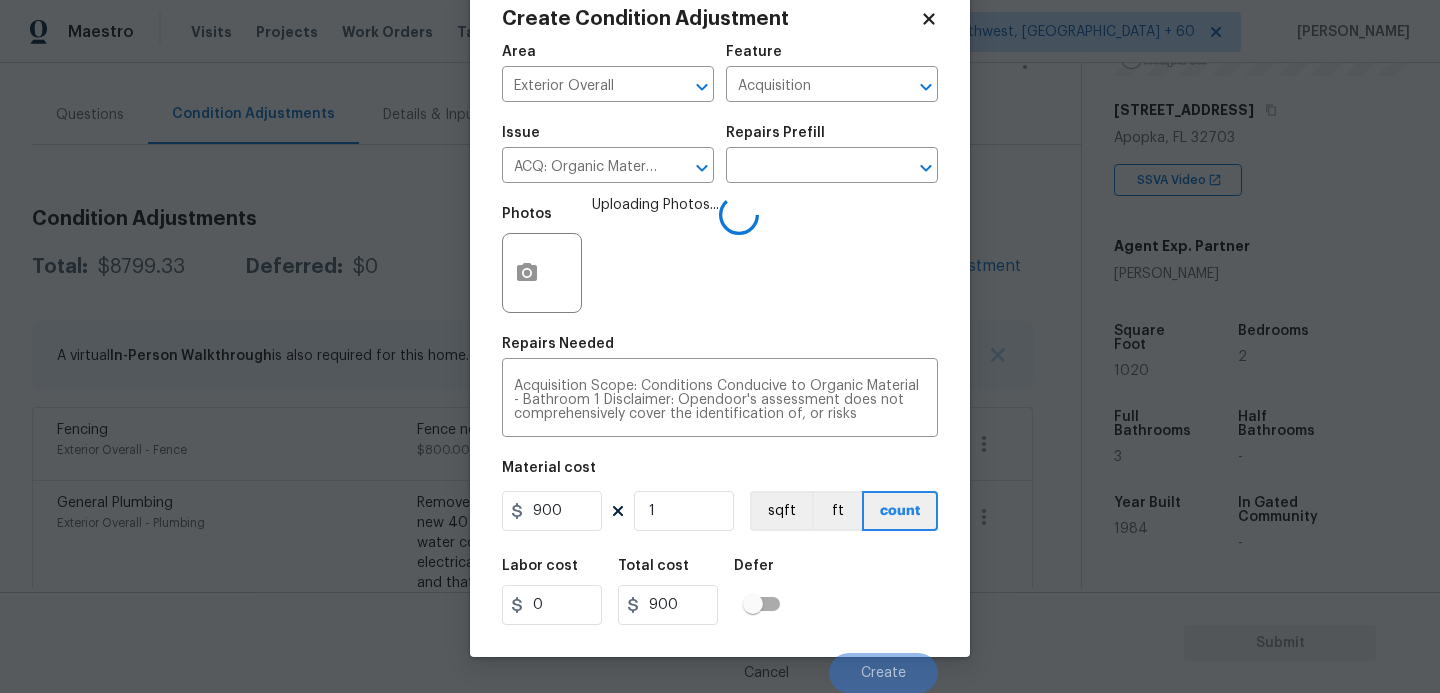 click on "Labor cost 0 Total cost 900 Defer" at bounding box center [720, 592] 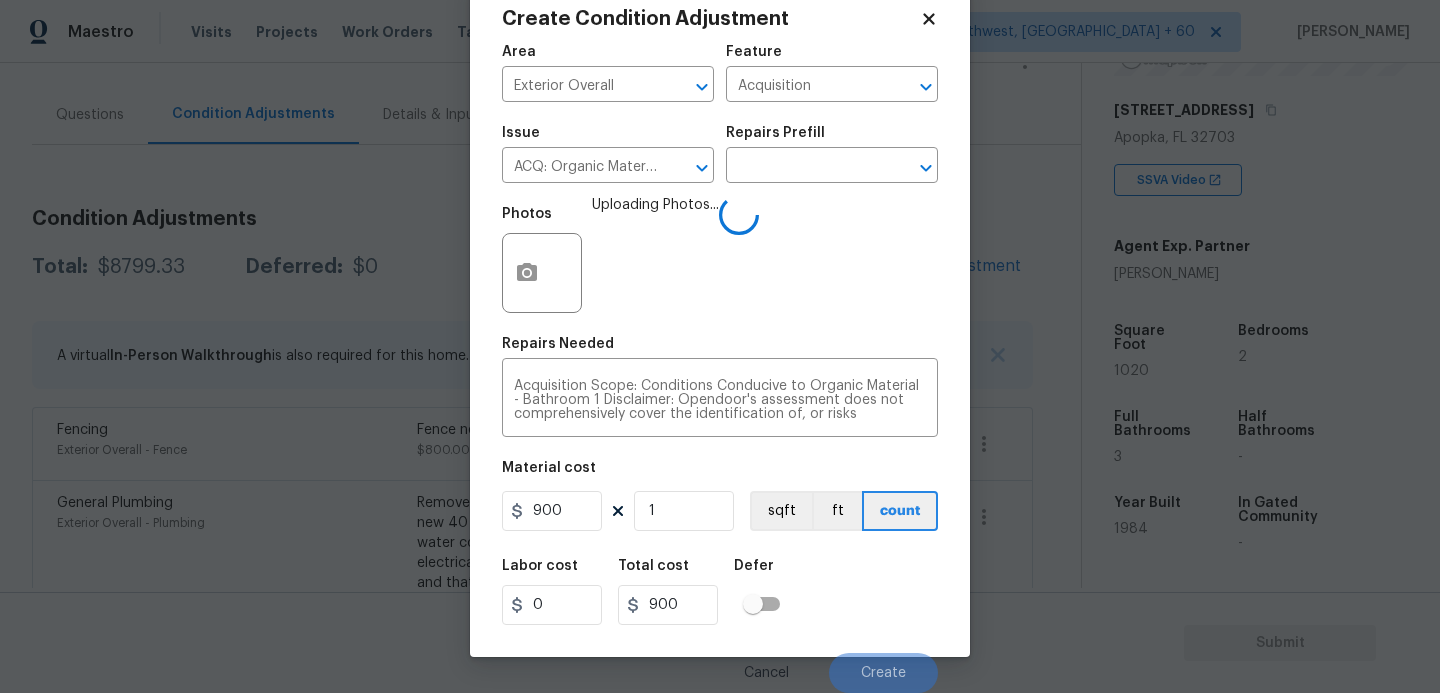 click on "Labor cost 0 Total cost 900 Defer" at bounding box center (720, 592) 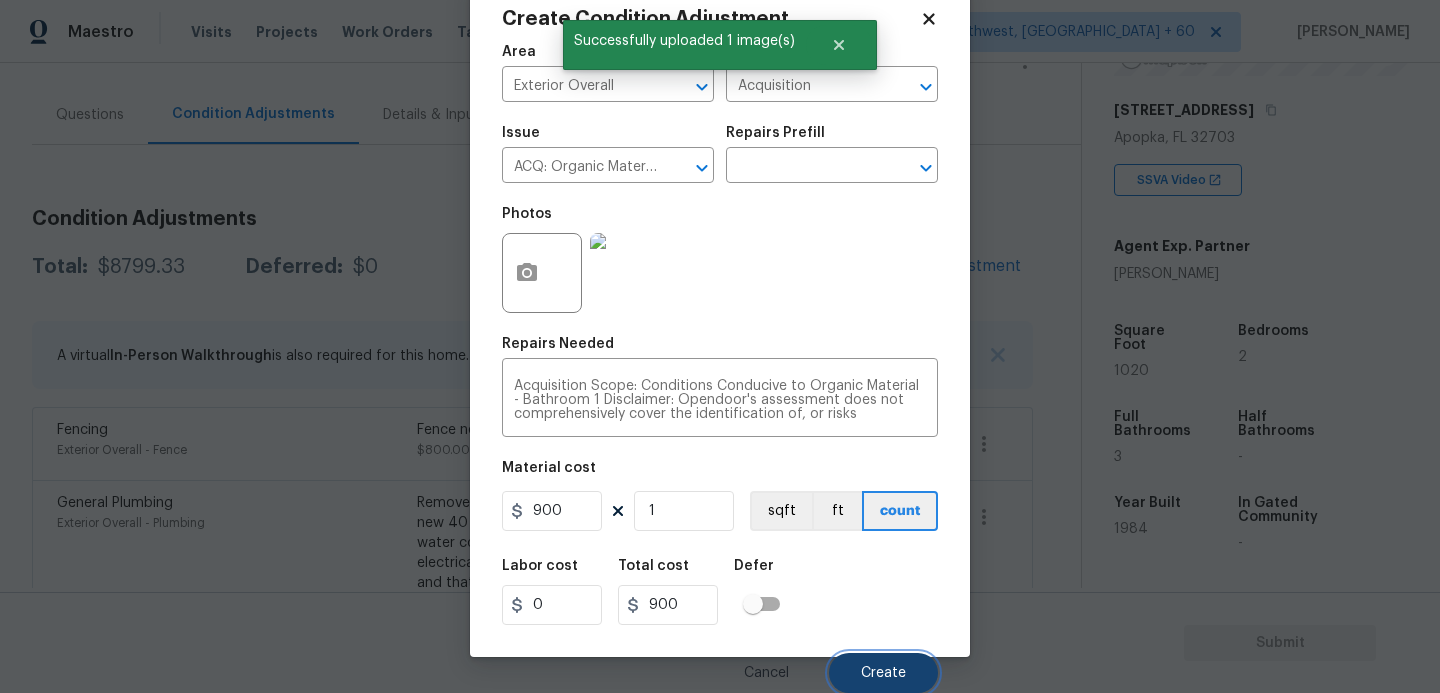 click on "Create" at bounding box center [883, 673] 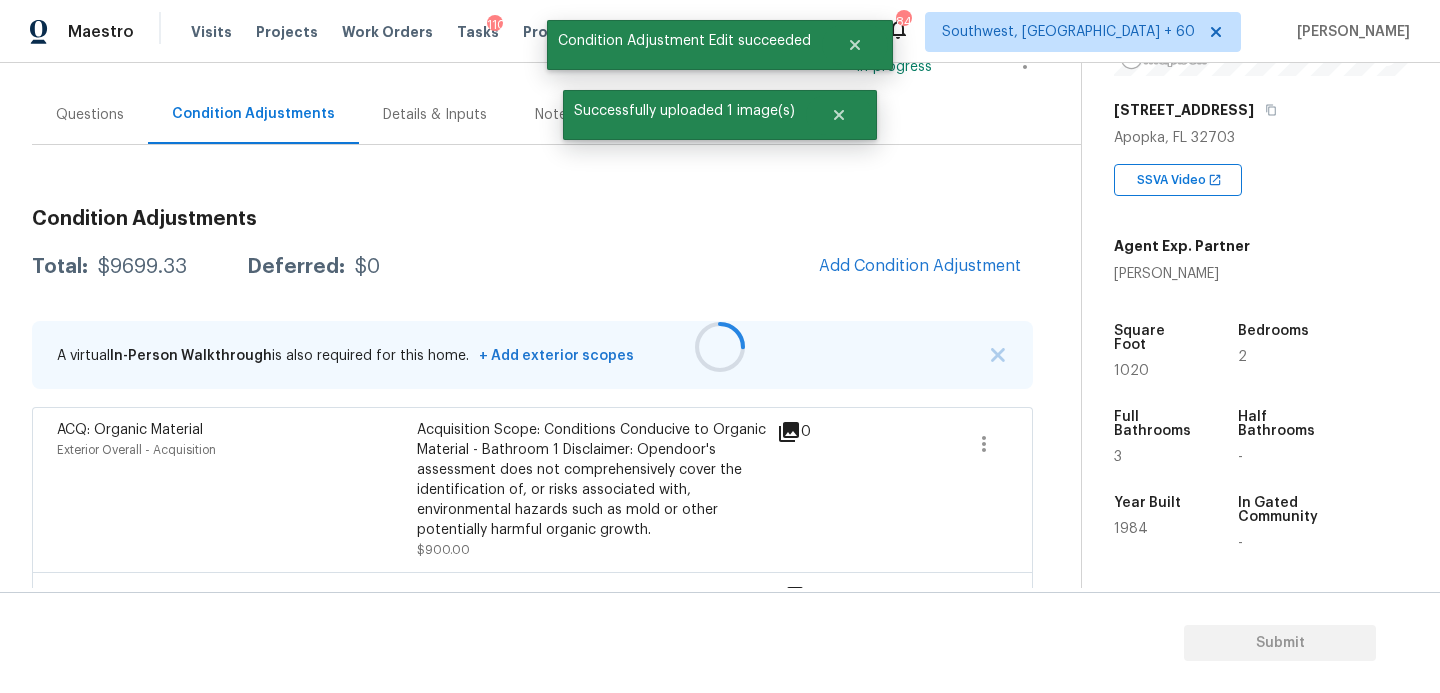 scroll, scrollTop: 47, scrollLeft: 0, axis: vertical 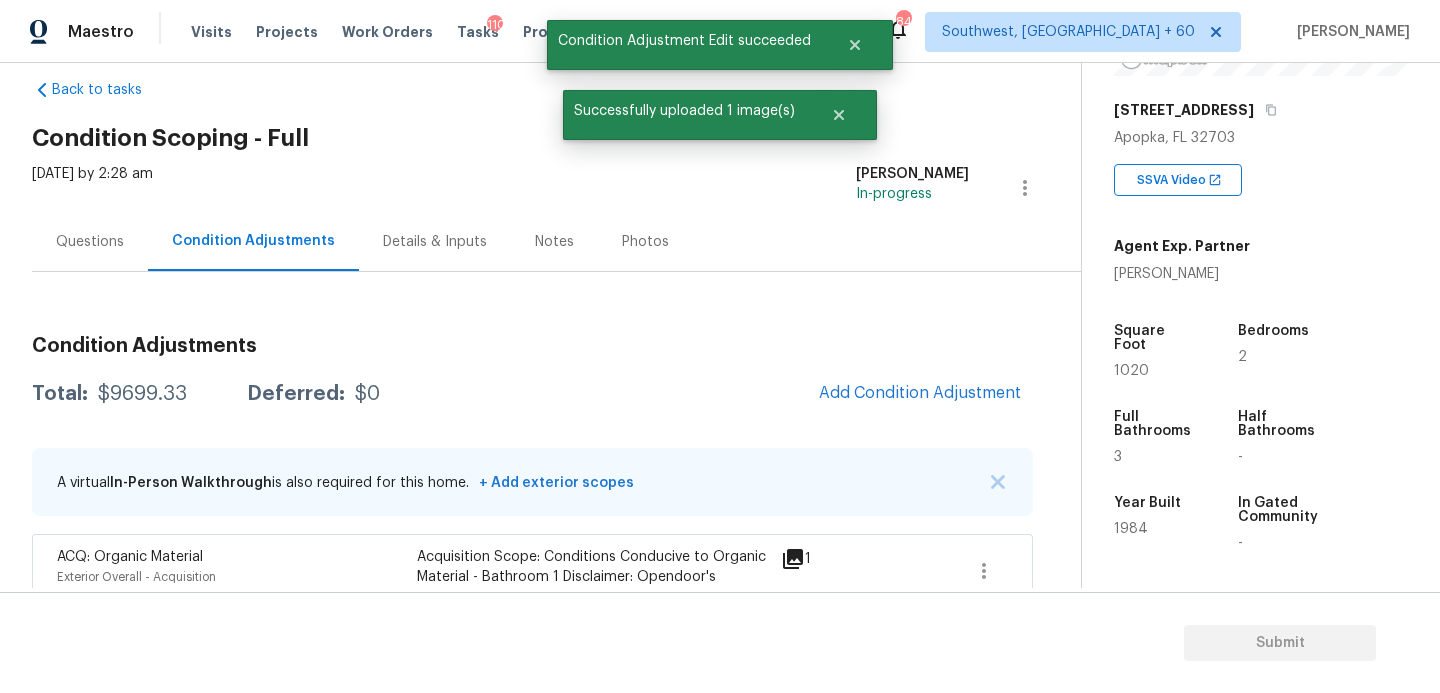 click on "[DATE] by 2:28 am" at bounding box center [92, 188] 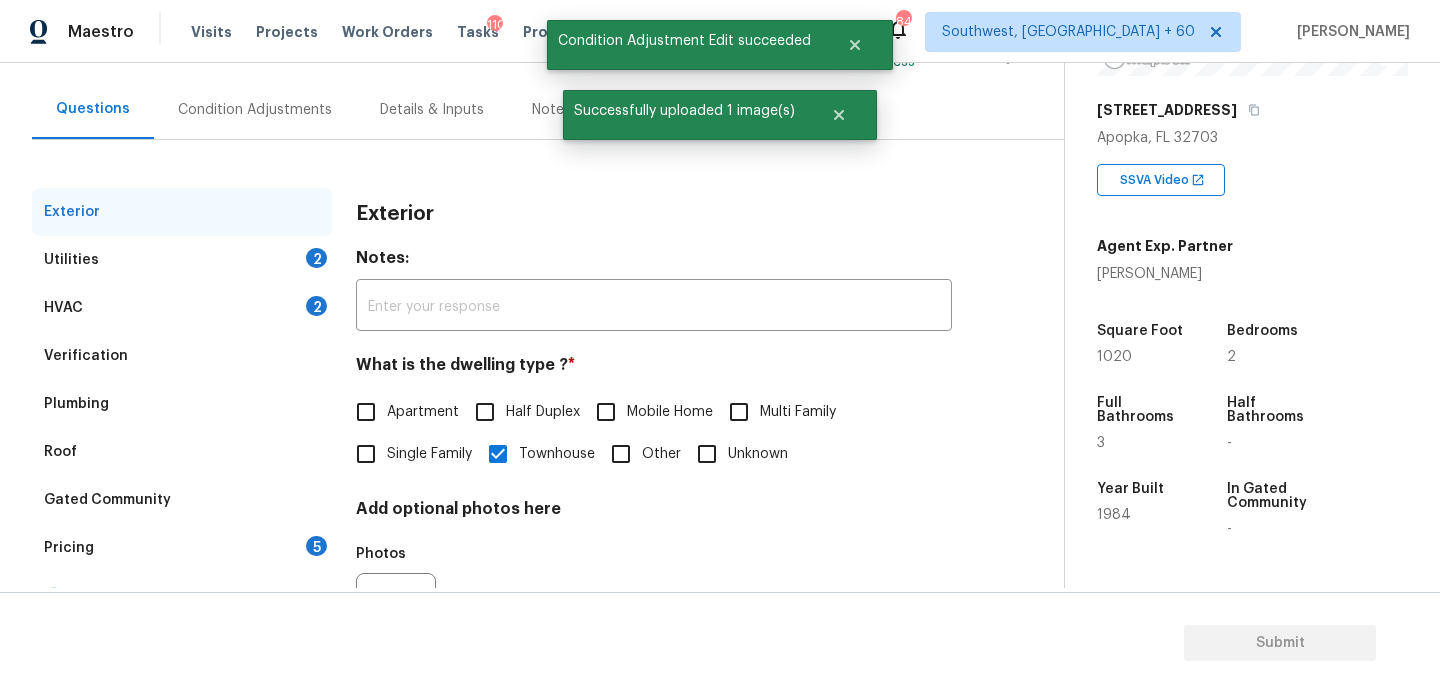 click on "Verification" at bounding box center [182, 356] 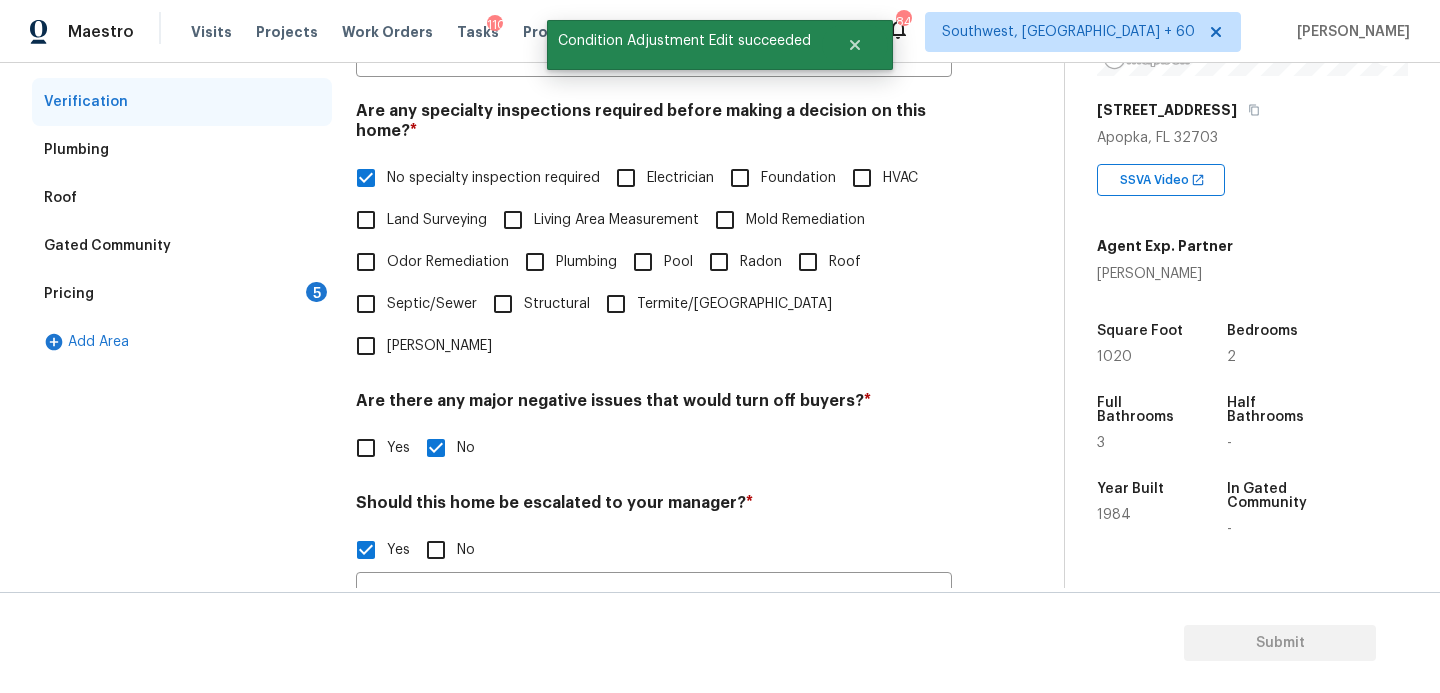 scroll, scrollTop: 387, scrollLeft: 0, axis: vertical 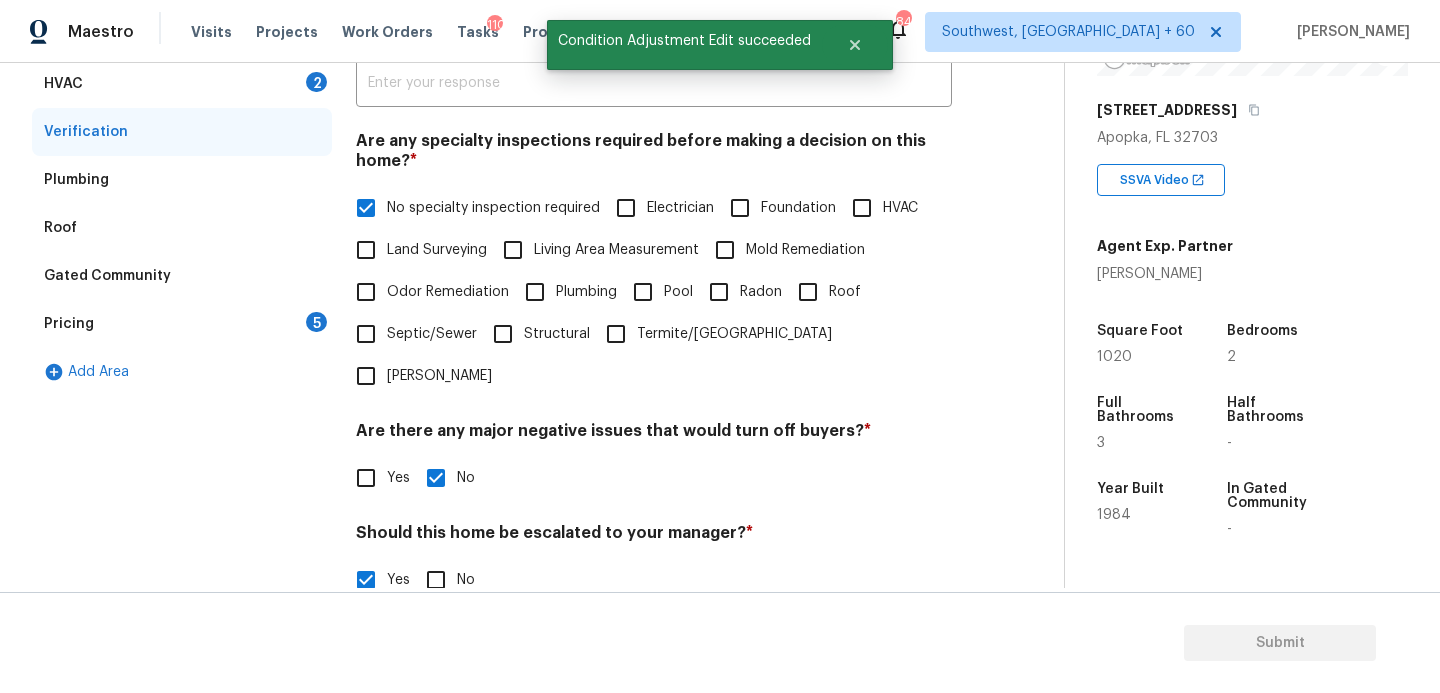 click on "Mold Remediation" at bounding box center [784, 250] 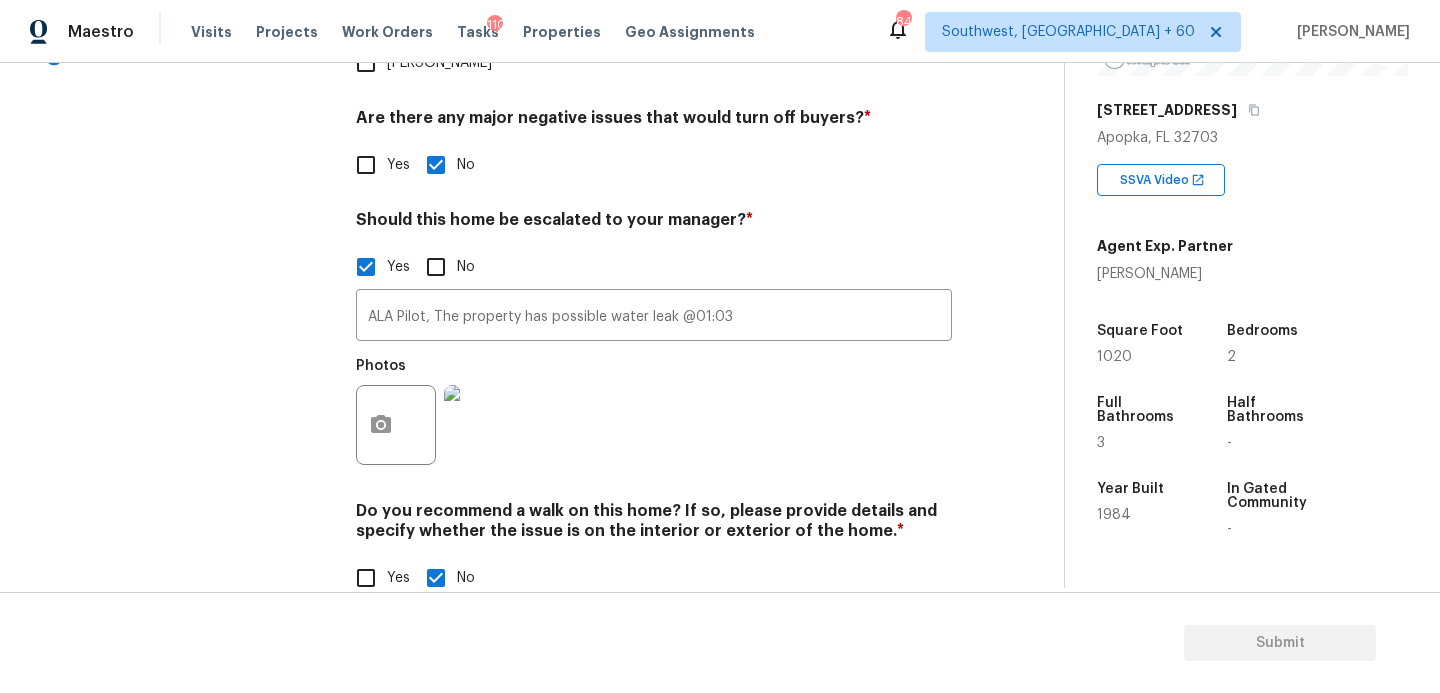 scroll, scrollTop: 700, scrollLeft: 0, axis: vertical 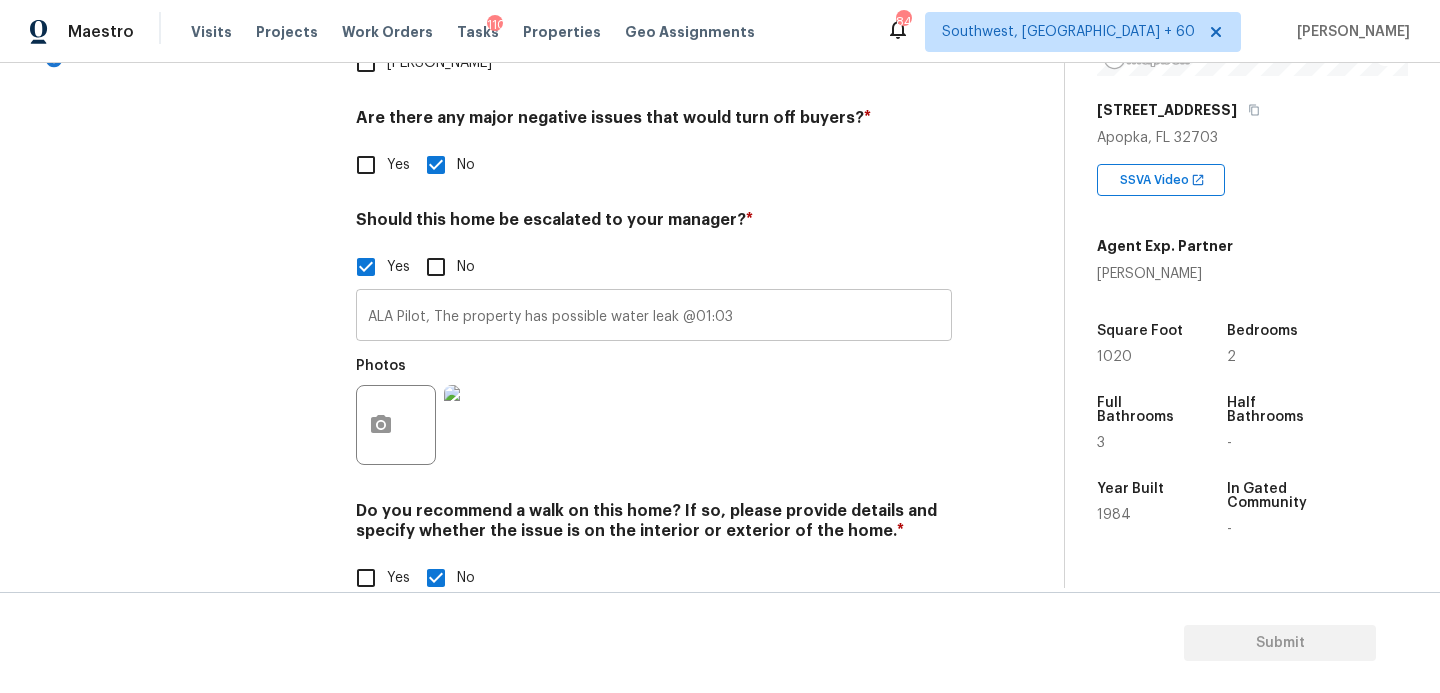 click on "ALA Pilot, The property has possible water leak @01:03" at bounding box center (654, 317) 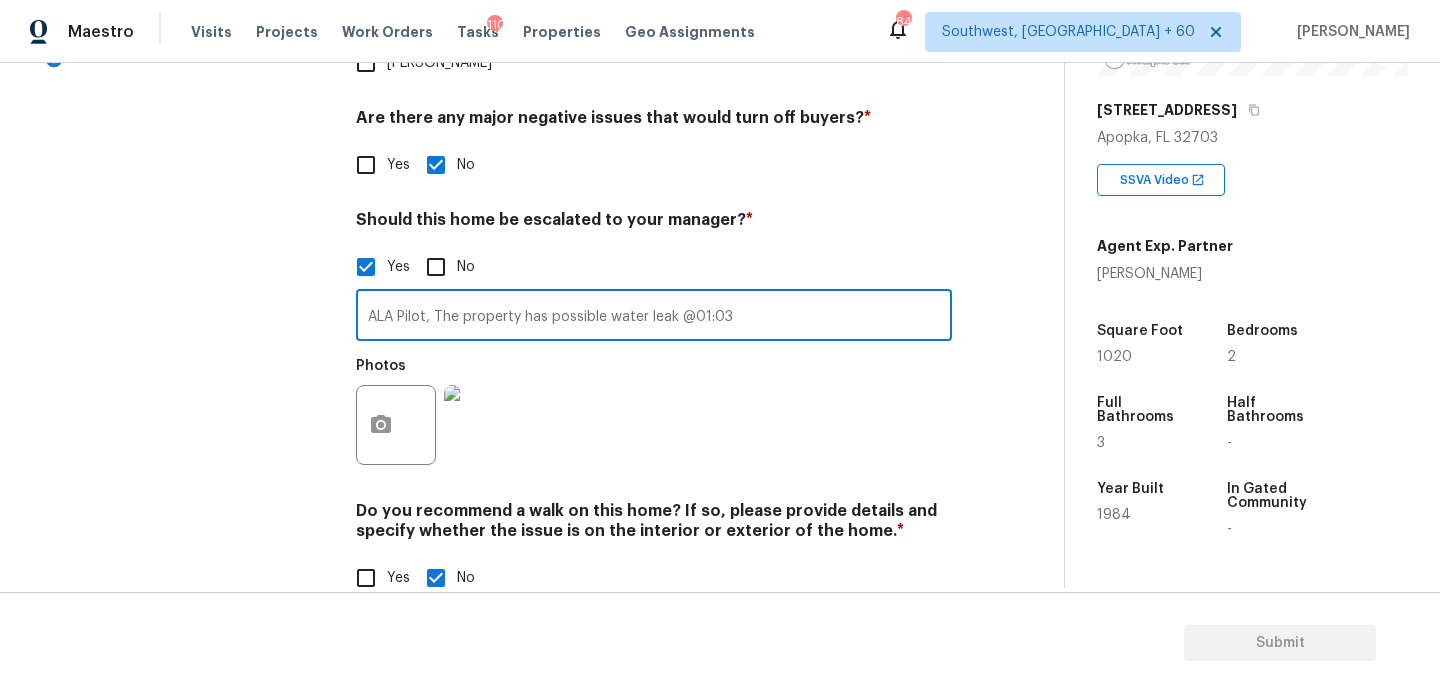 click on "ALA Pilot, The property has possible water leak @01:03" at bounding box center (654, 317) 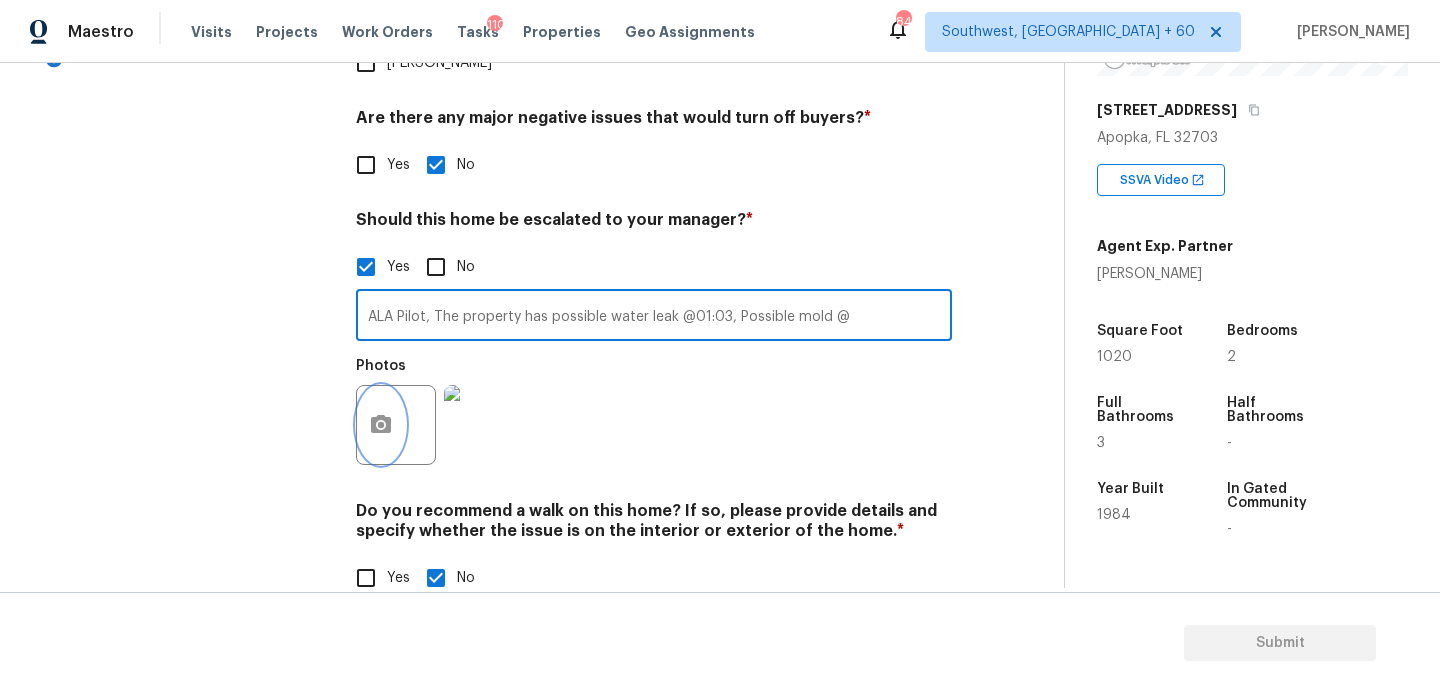 click at bounding box center (381, 425) 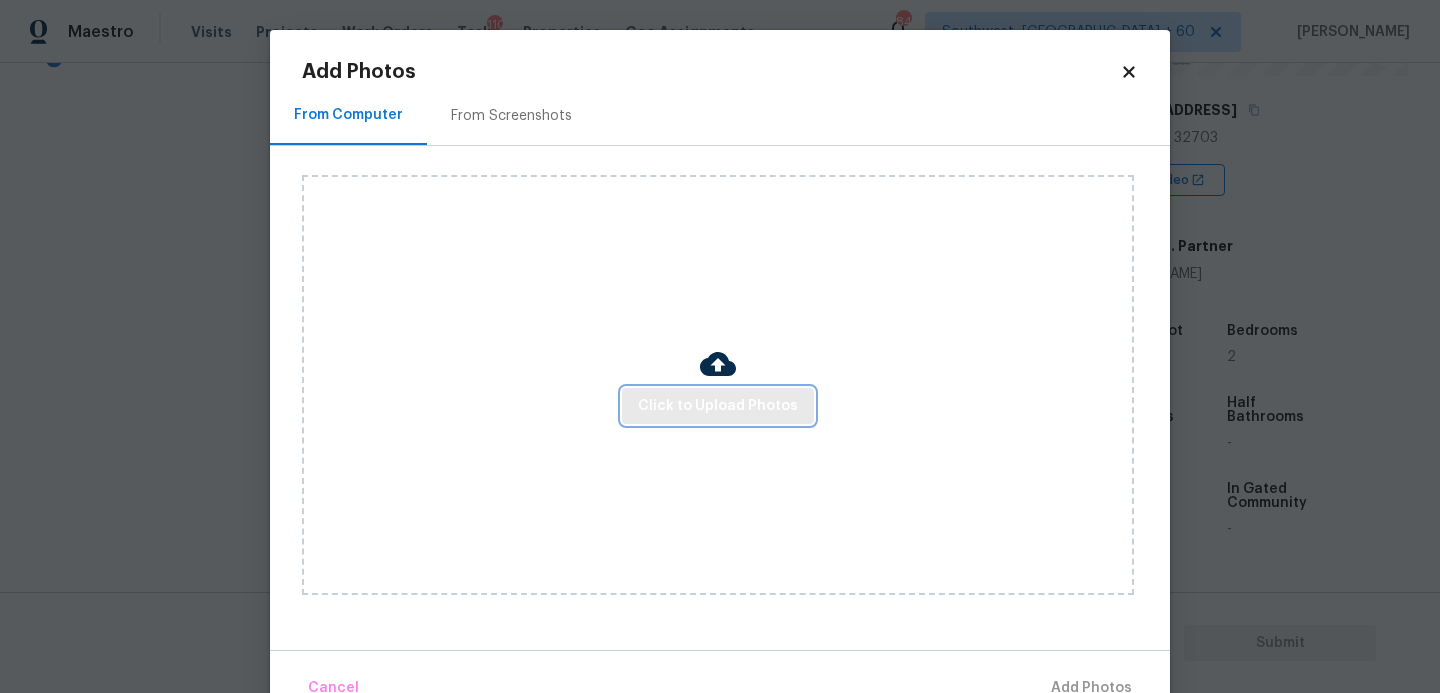 click on "Click to Upload Photos" at bounding box center (718, 406) 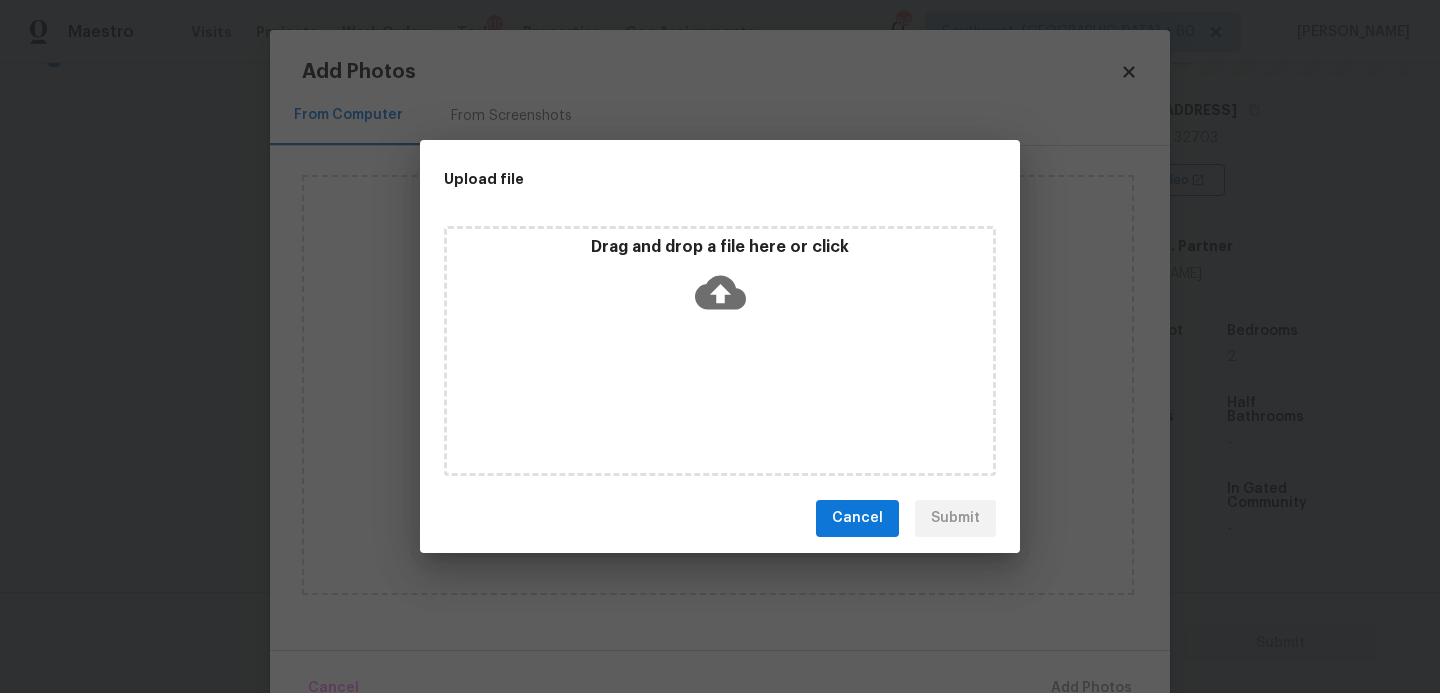 click on "Drag and drop a file here or click" at bounding box center (720, 351) 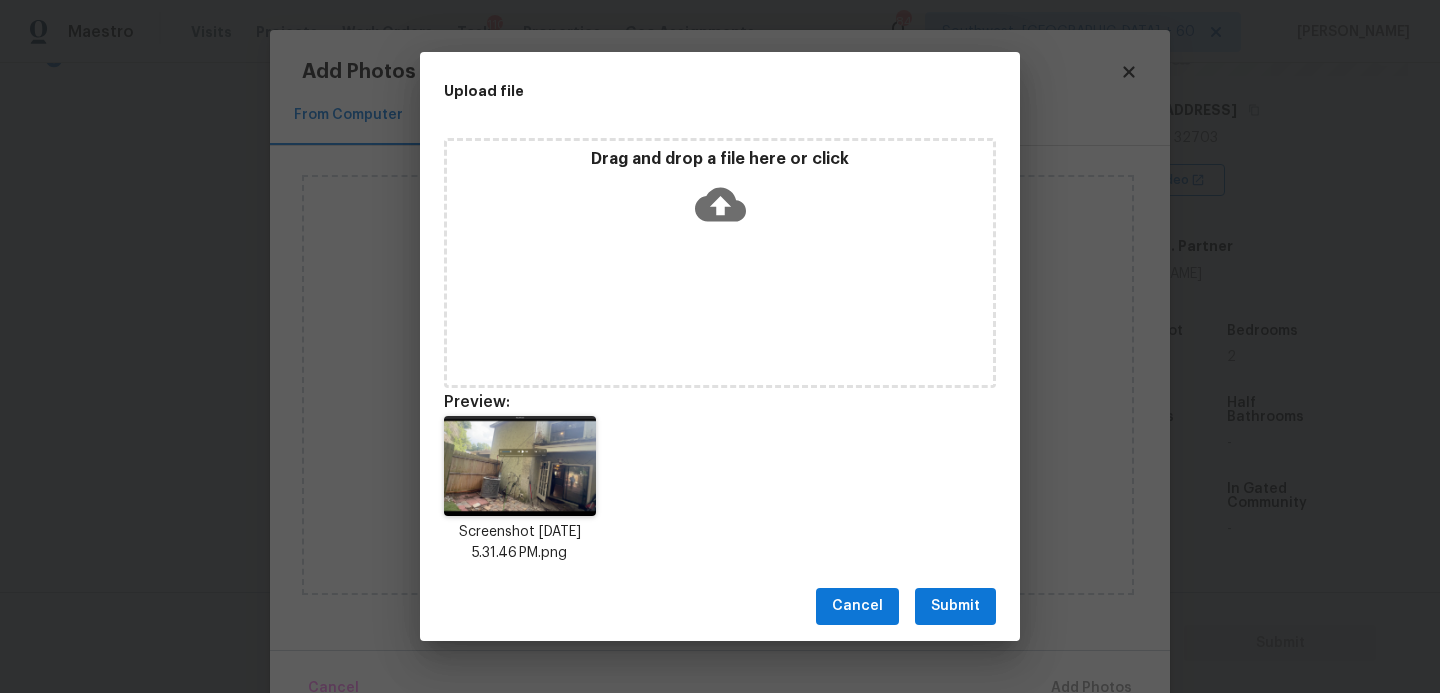 click on "Submit" at bounding box center (955, 606) 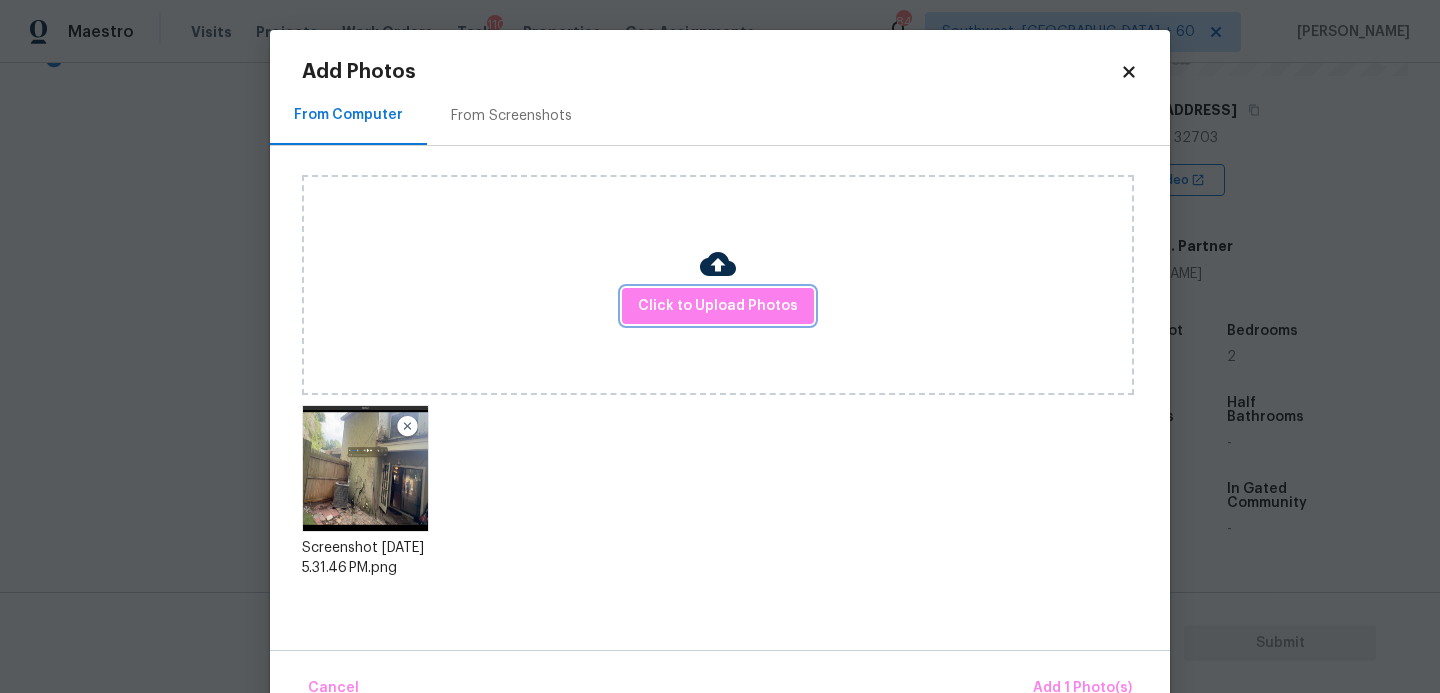 scroll, scrollTop: 47, scrollLeft: 0, axis: vertical 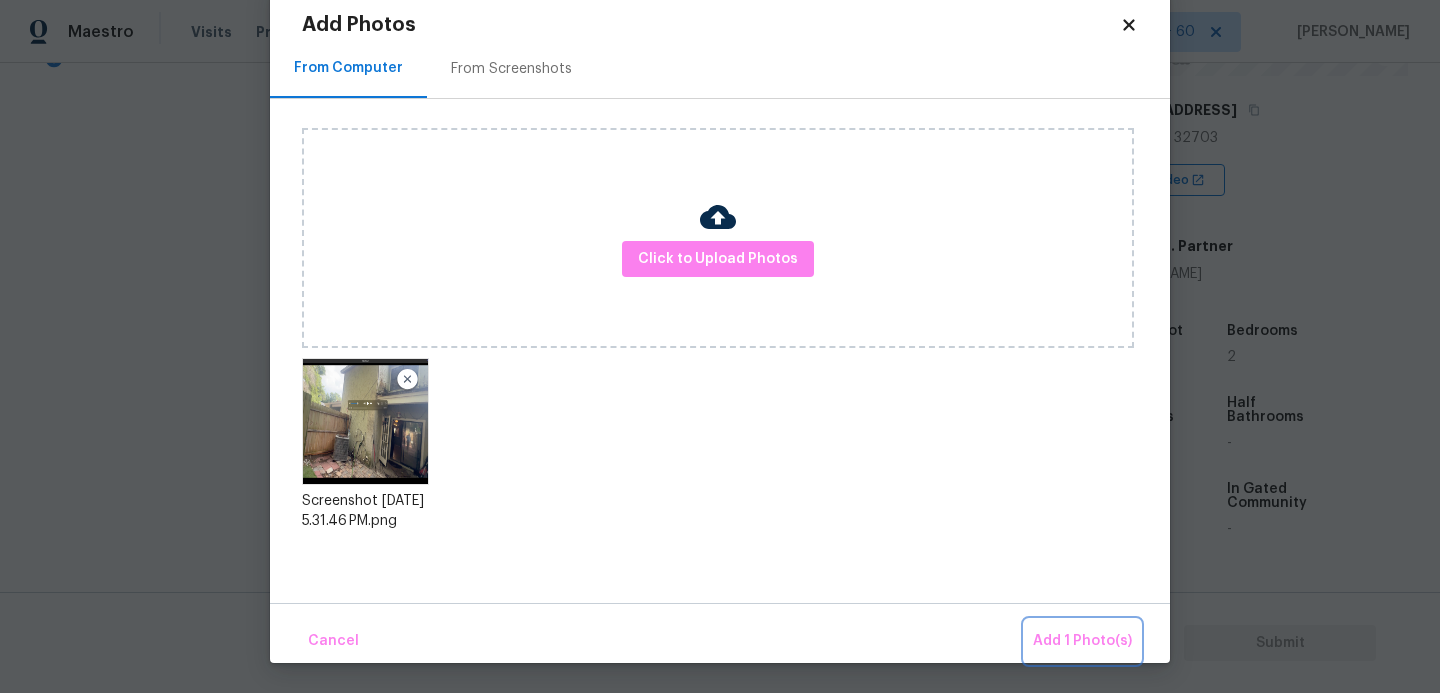 click on "Add 1 Photo(s)" at bounding box center (1082, 641) 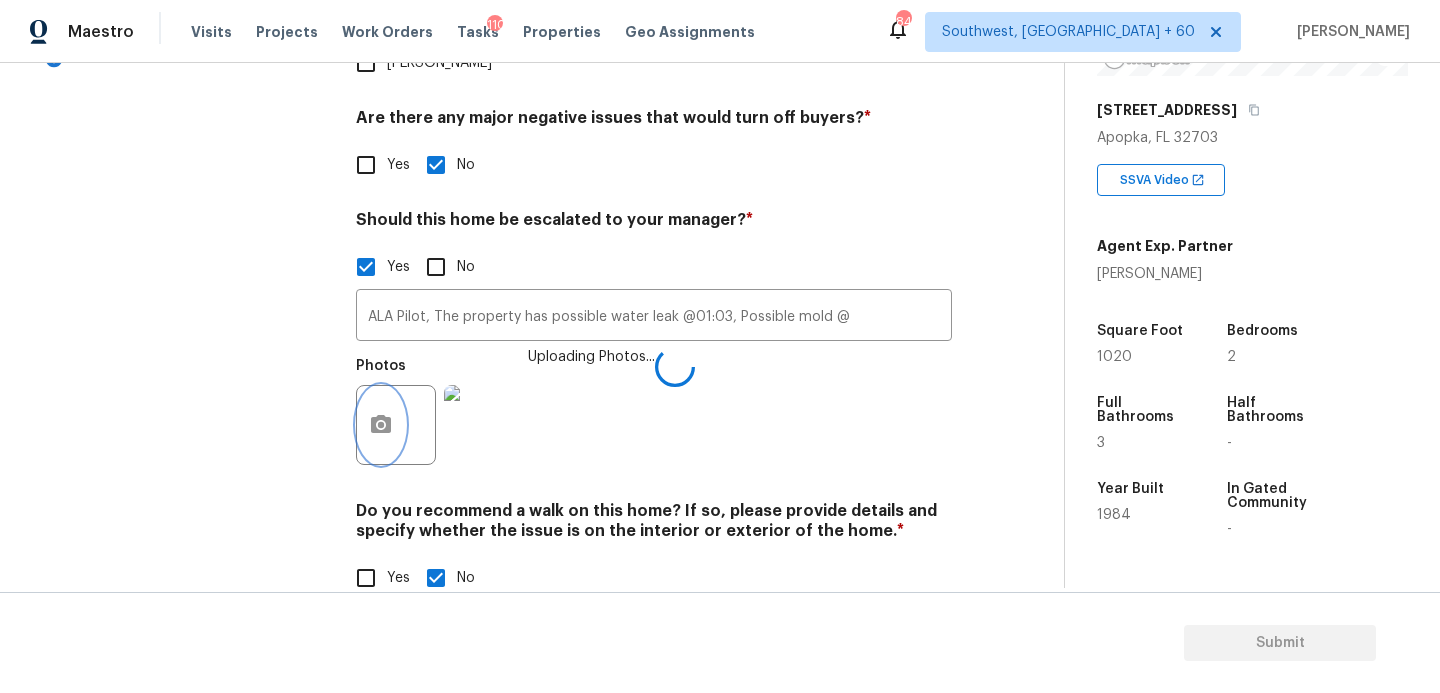 scroll, scrollTop: 0, scrollLeft: 0, axis: both 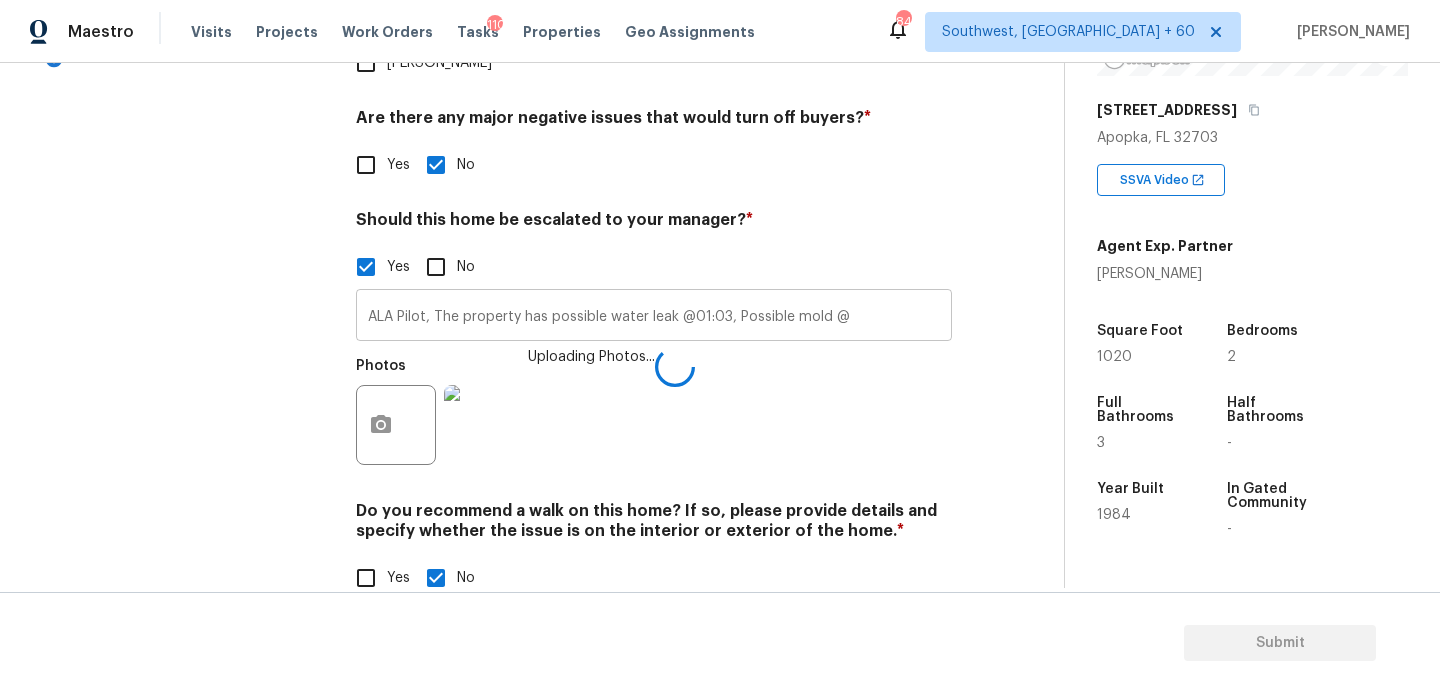 click on "ALA Pilot, The property has possible water leak @01:03, Possible mold @" at bounding box center [654, 317] 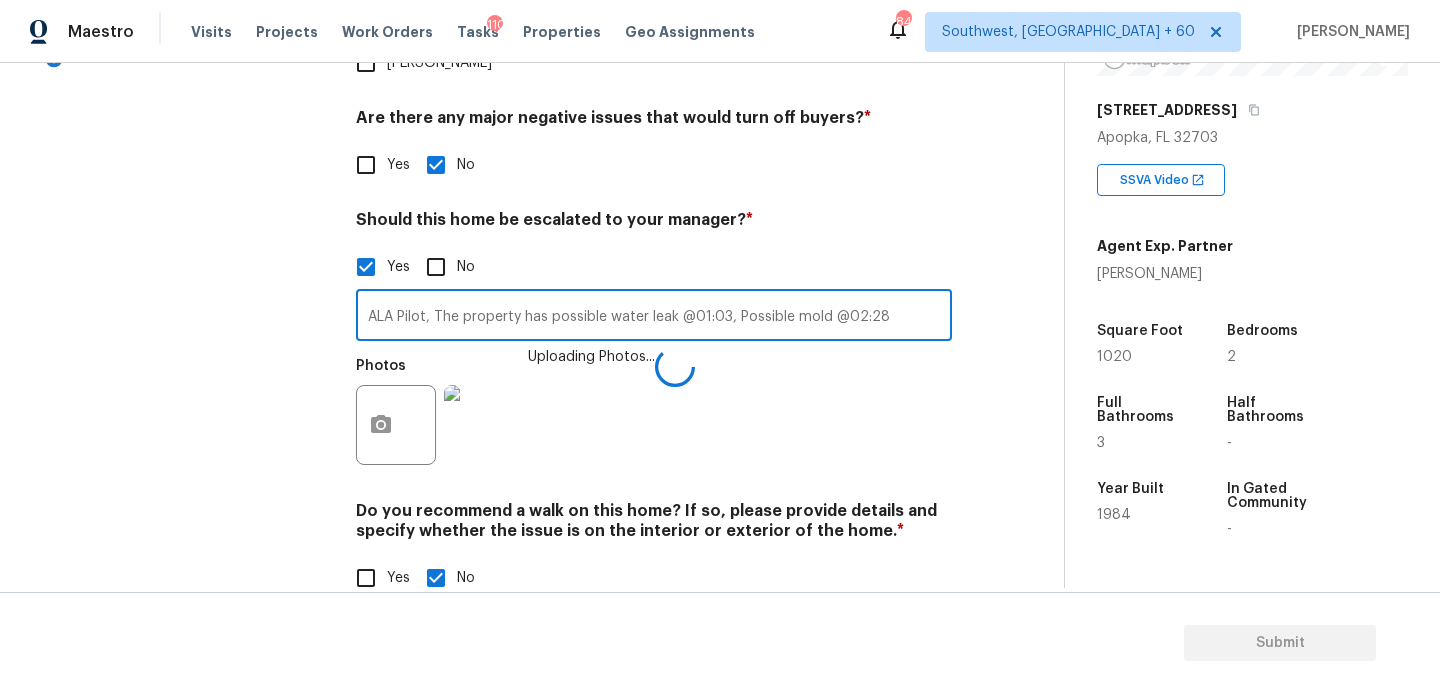 type on "ALA Pilot, The property has possible water leak @01:03, Possible mold @02:28" 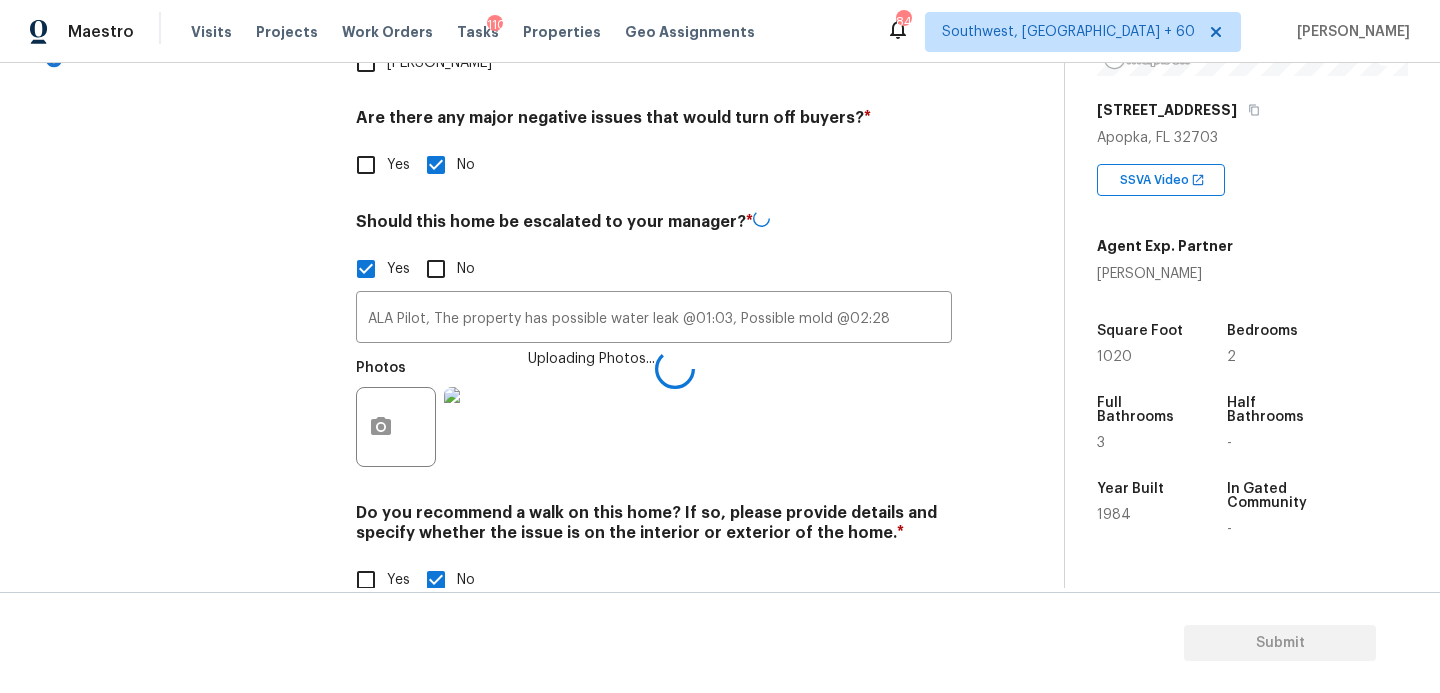 click on "Photos Uploading Photos..." at bounding box center [654, 414] 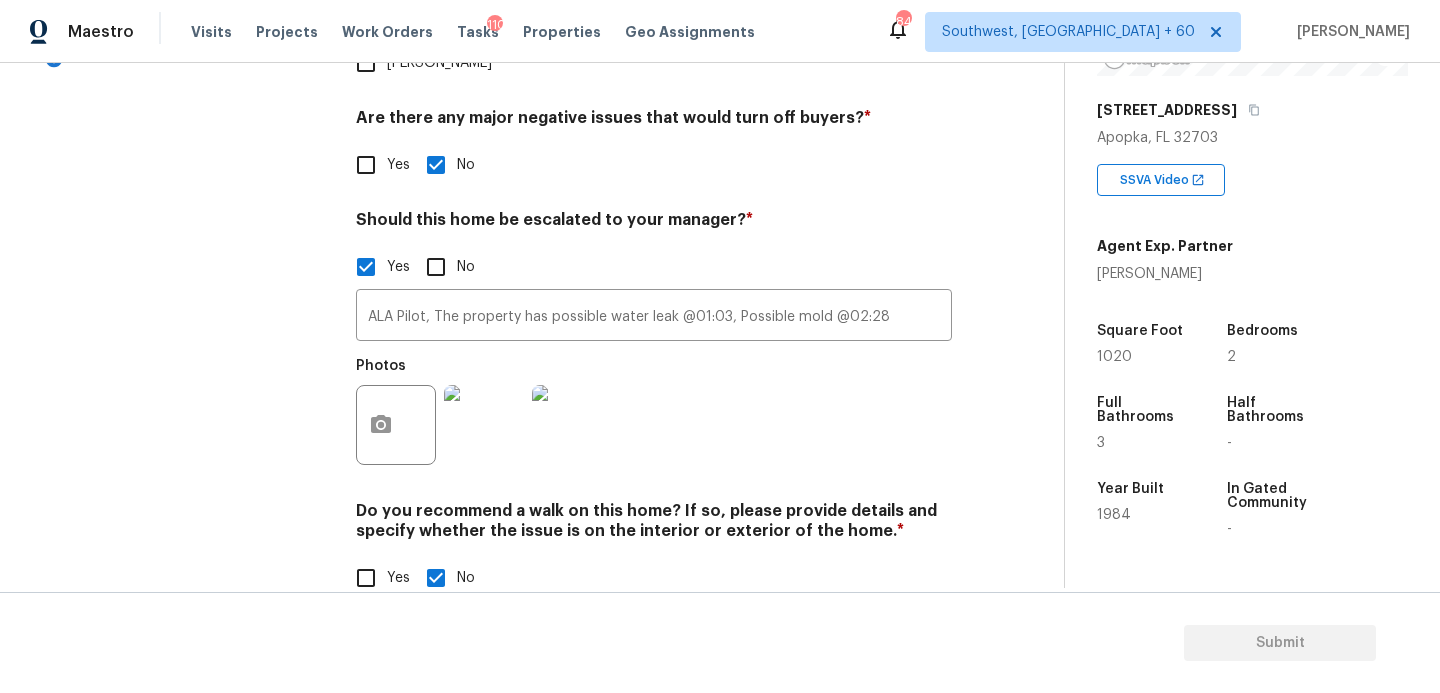 click on "Photos" at bounding box center (654, 412) 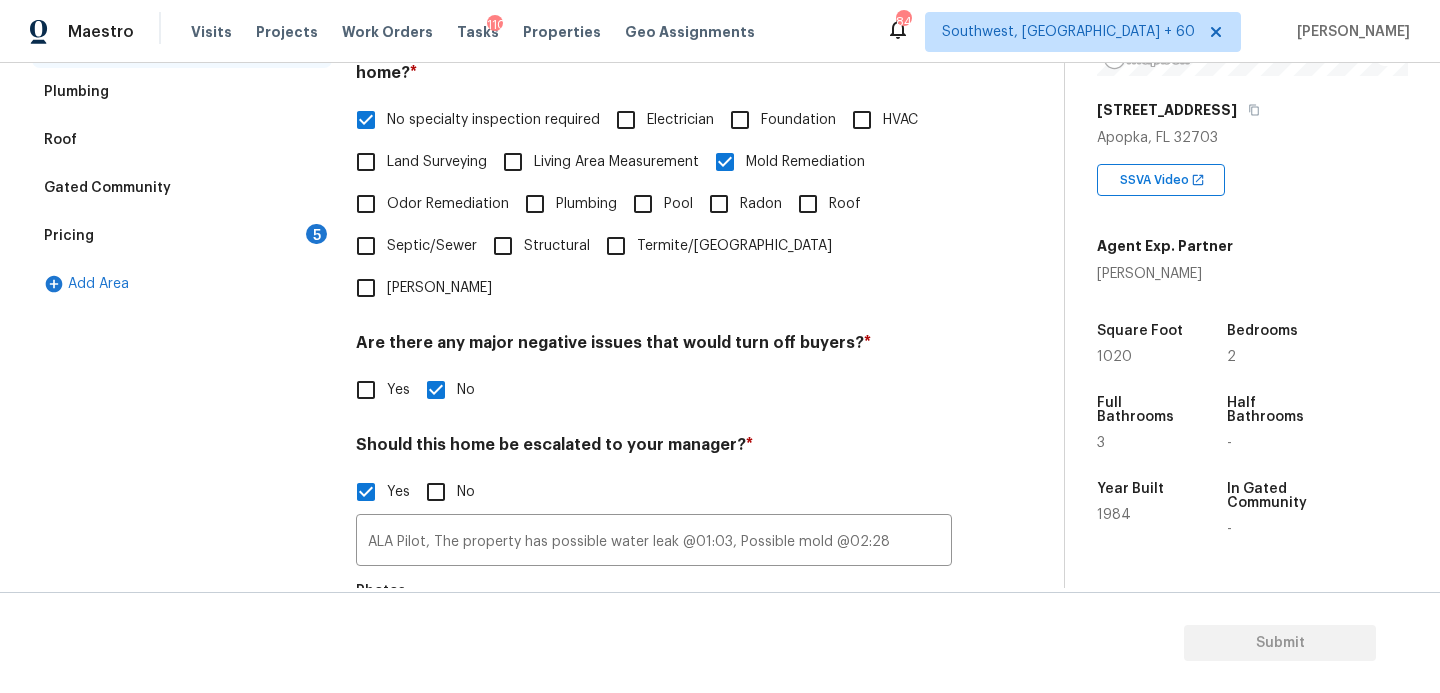 scroll, scrollTop: 0, scrollLeft: 0, axis: both 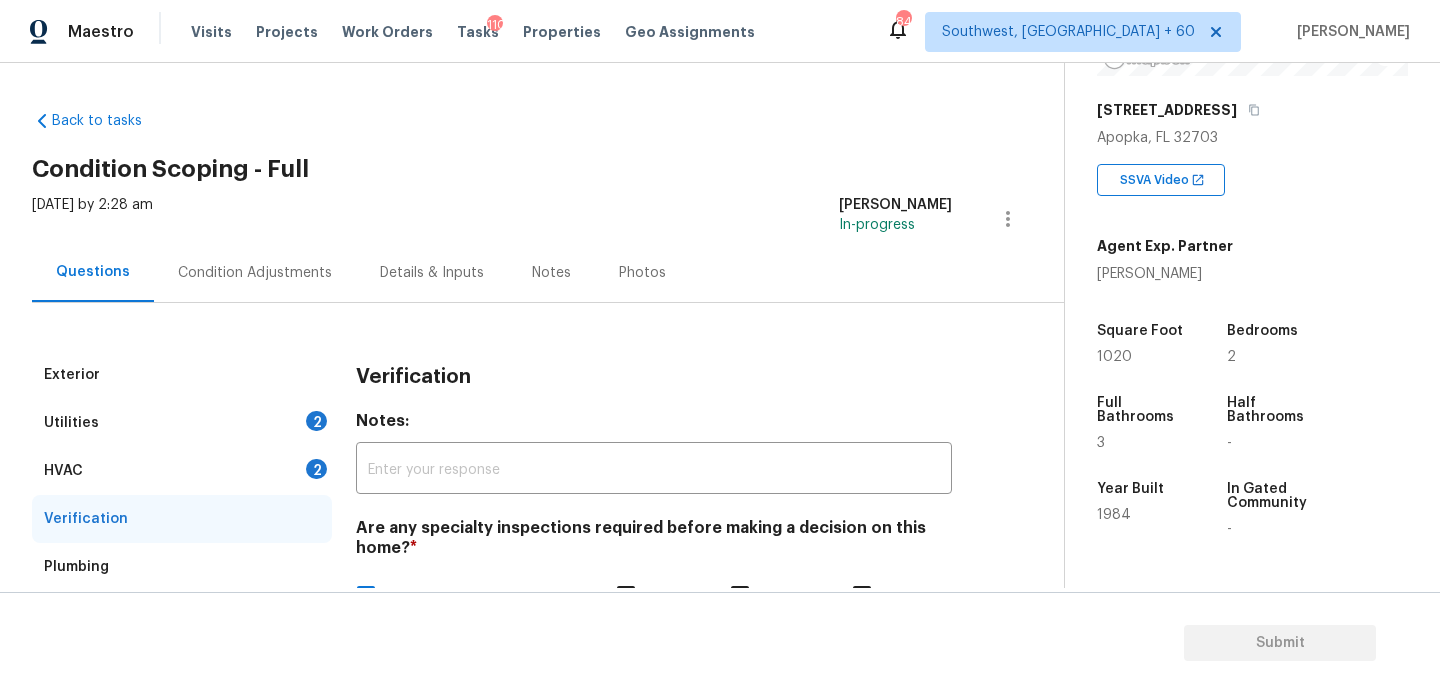 click on "Condition Adjustments" at bounding box center [255, 272] 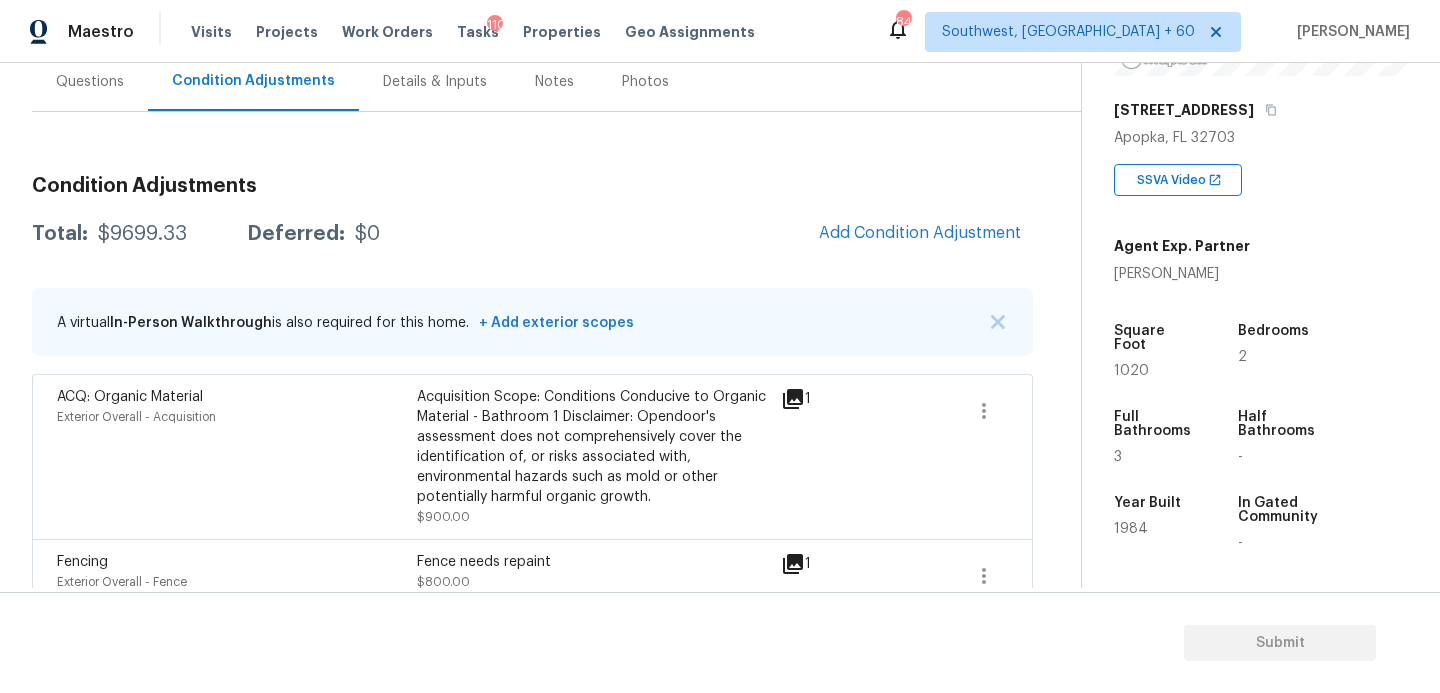 scroll, scrollTop: 219, scrollLeft: 0, axis: vertical 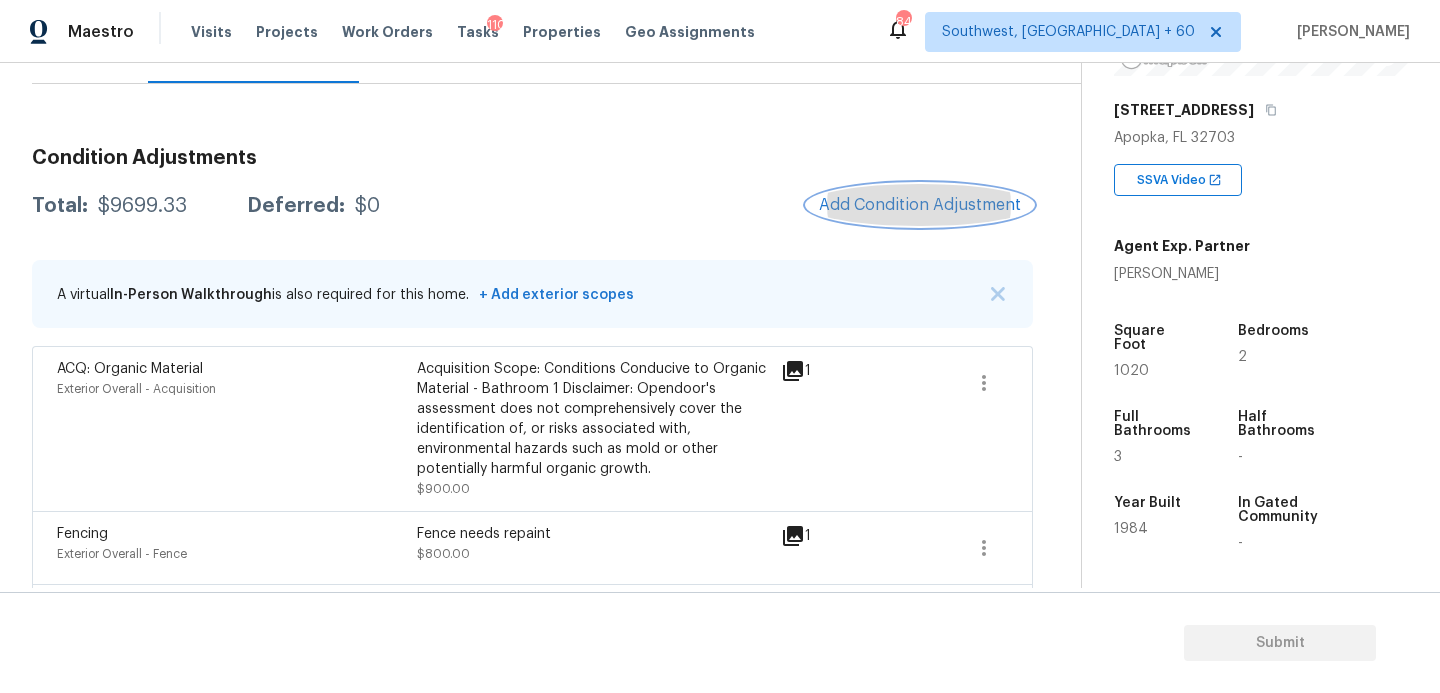 click on "Add Condition Adjustment" at bounding box center (920, 205) 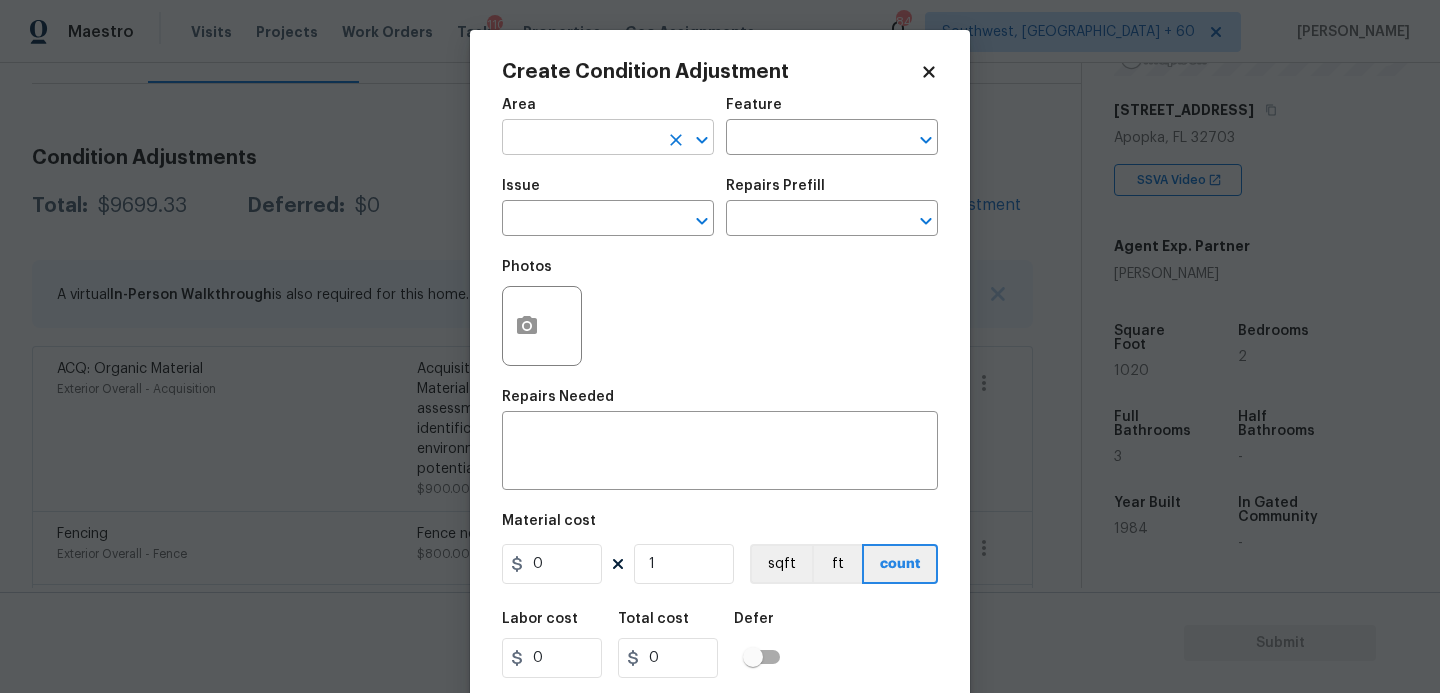 click at bounding box center [580, 139] 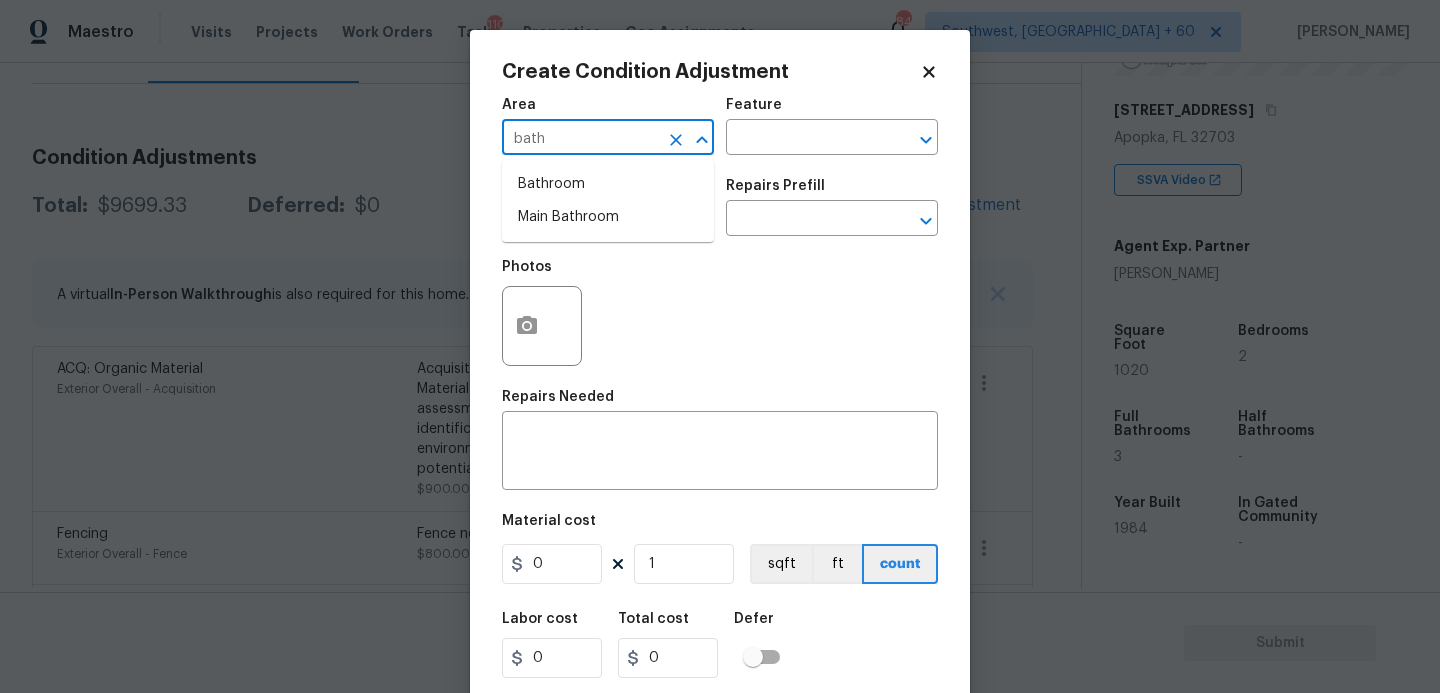 click on "Bathroom" at bounding box center [608, 184] 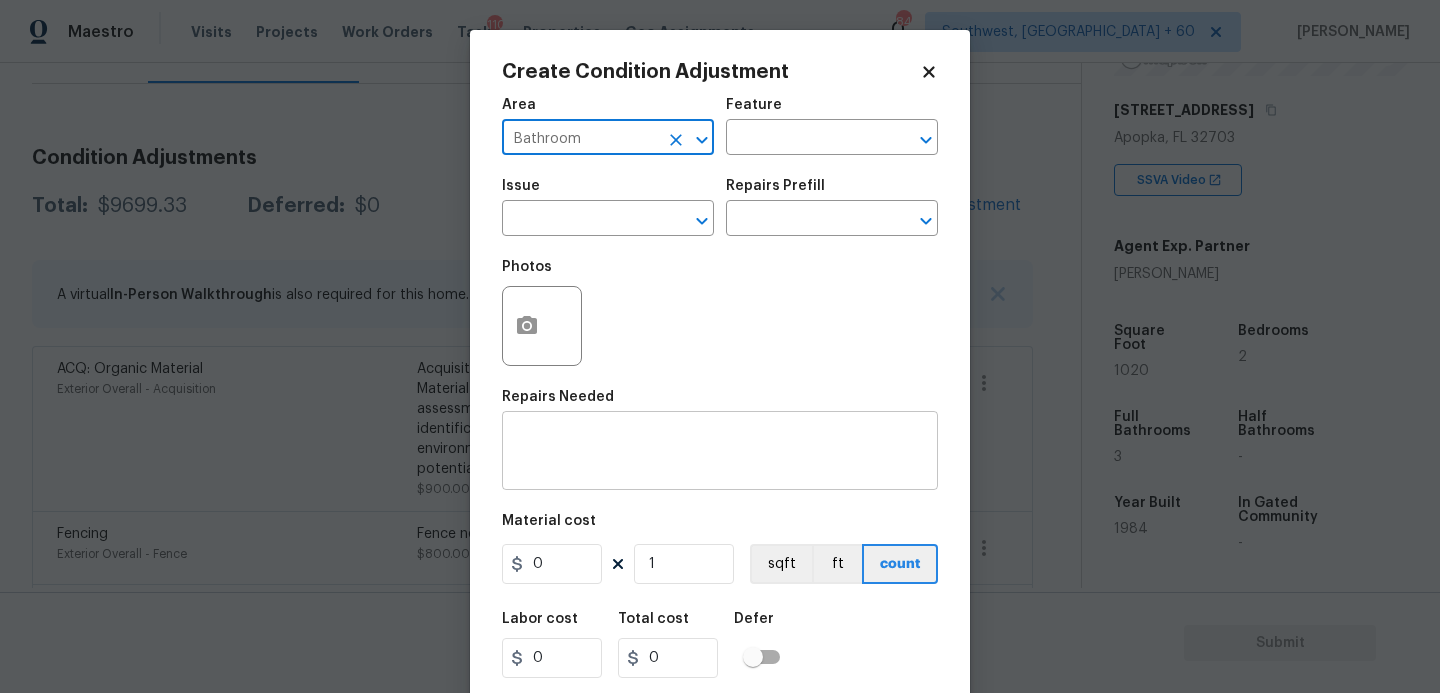 type on "Bathroom" 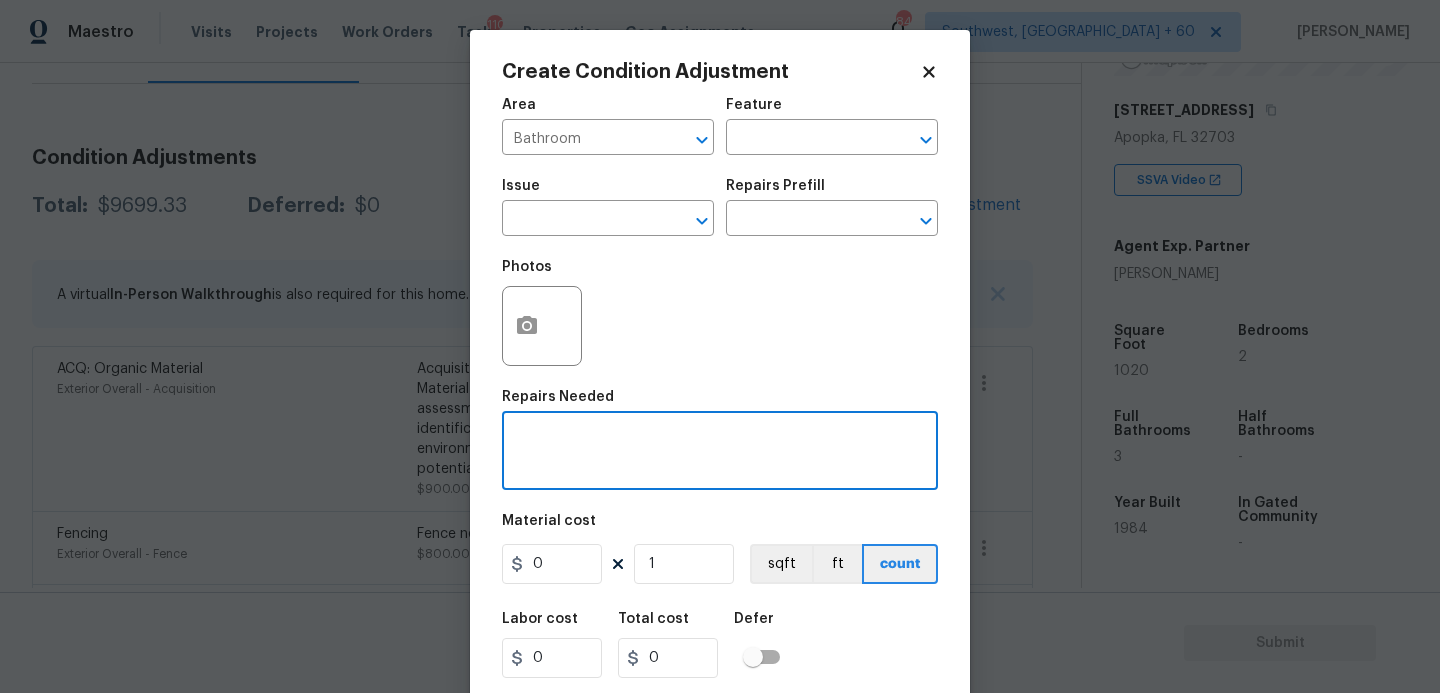 click at bounding box center [720, 453] 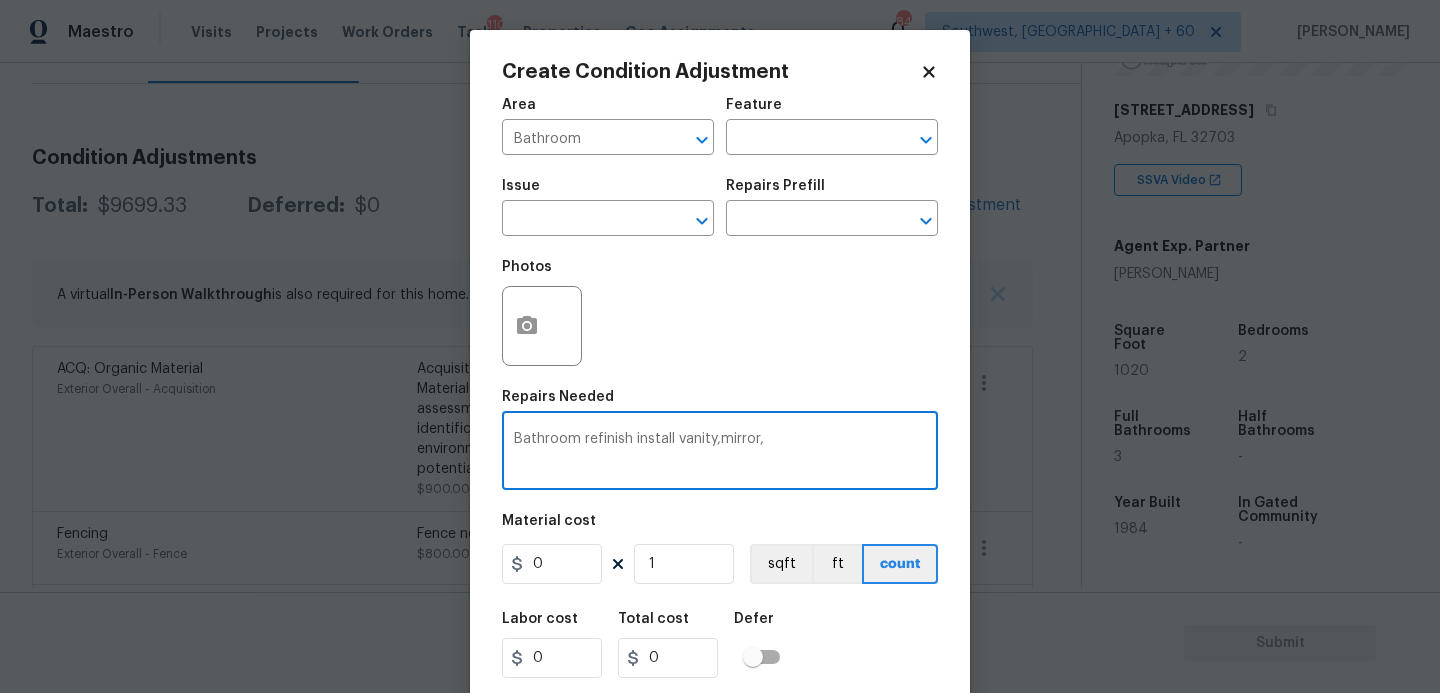 click on "Bathroom refinish install vanity,mirror," at bounding box center (720, 453) 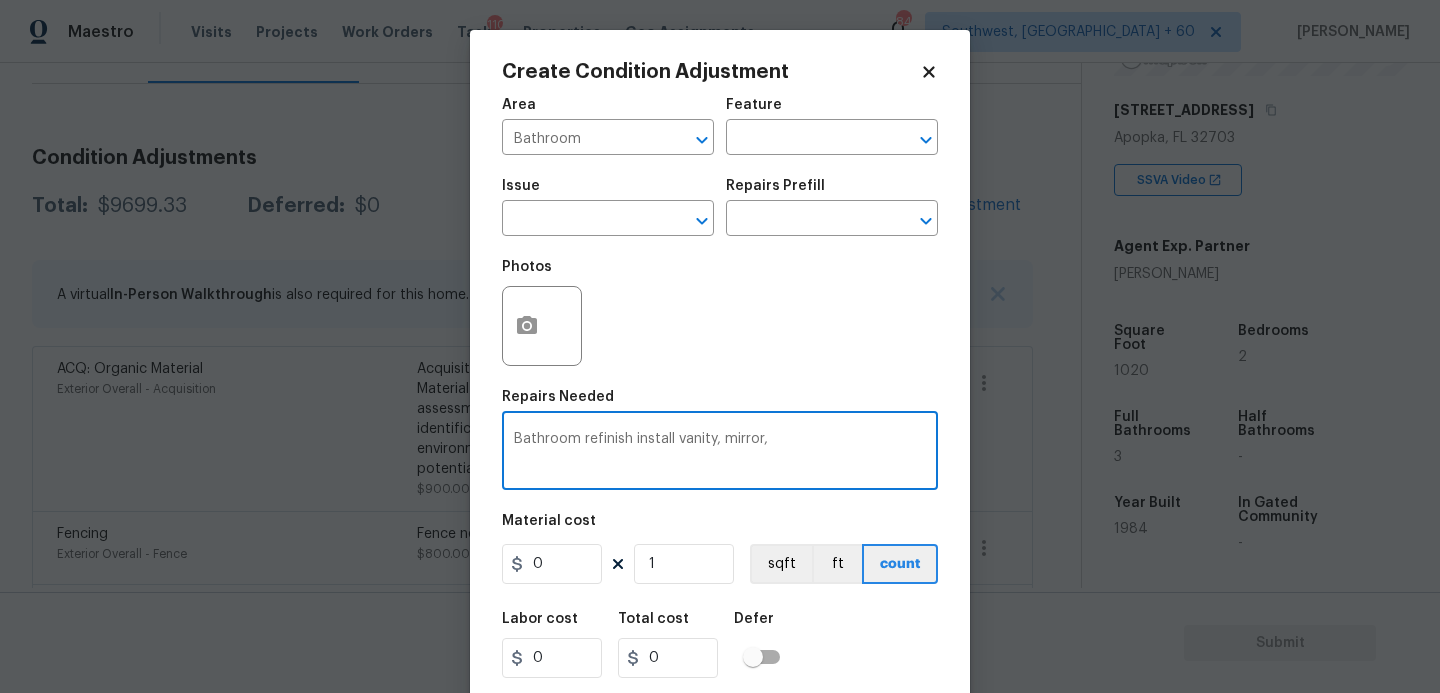 click on "Bathroom refinish install vanity, mirror," at bounding box center [720, 453] 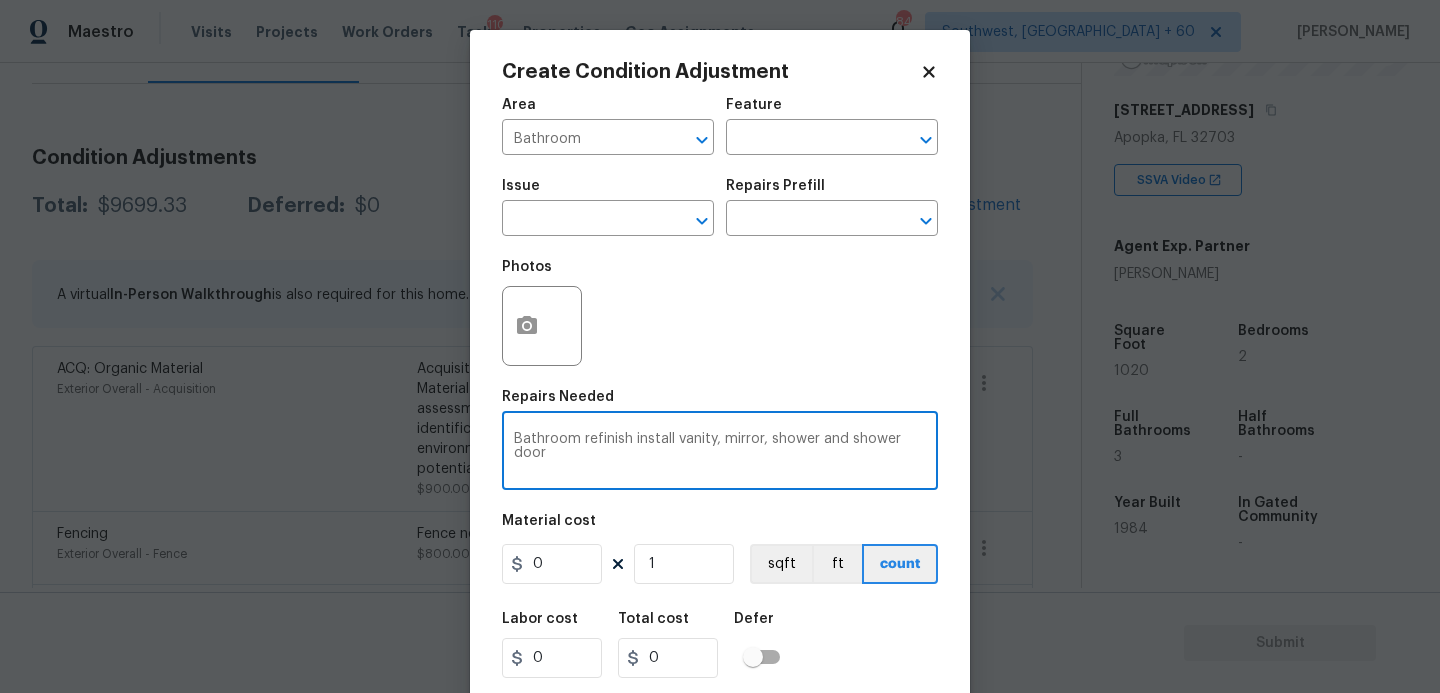 type on "Bathroom refinish install vanity, mirror, shower and shower door" 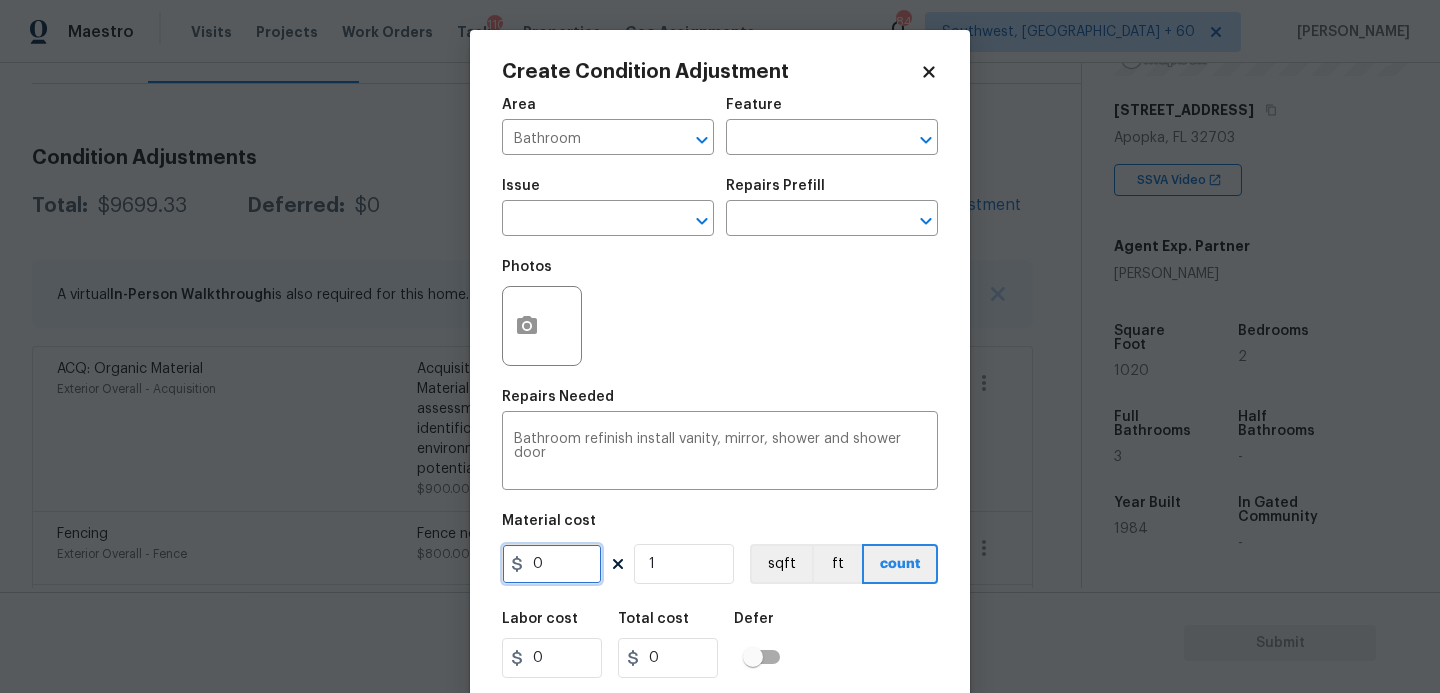 drag, startPoint x: 555, startPoint y: 559, endPoint x: 410, endPoint y: 559, distance: 145 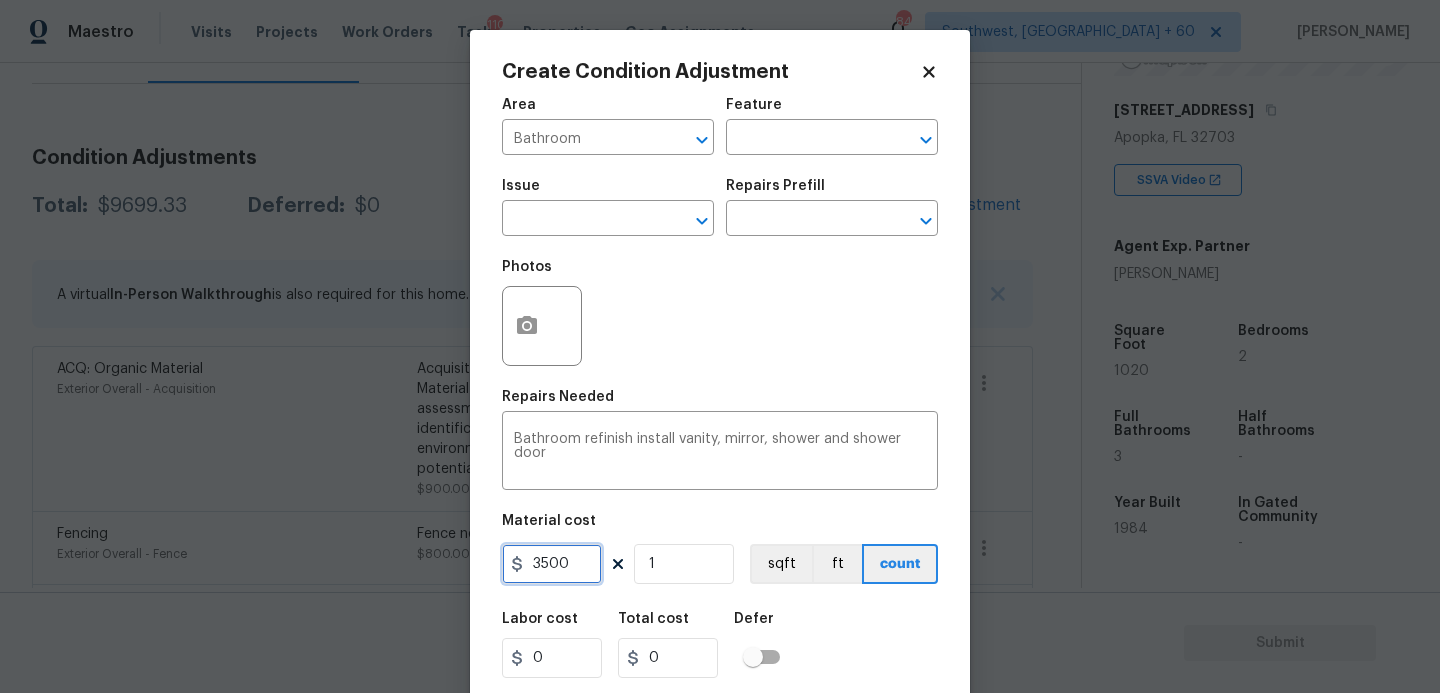 type on "3500" 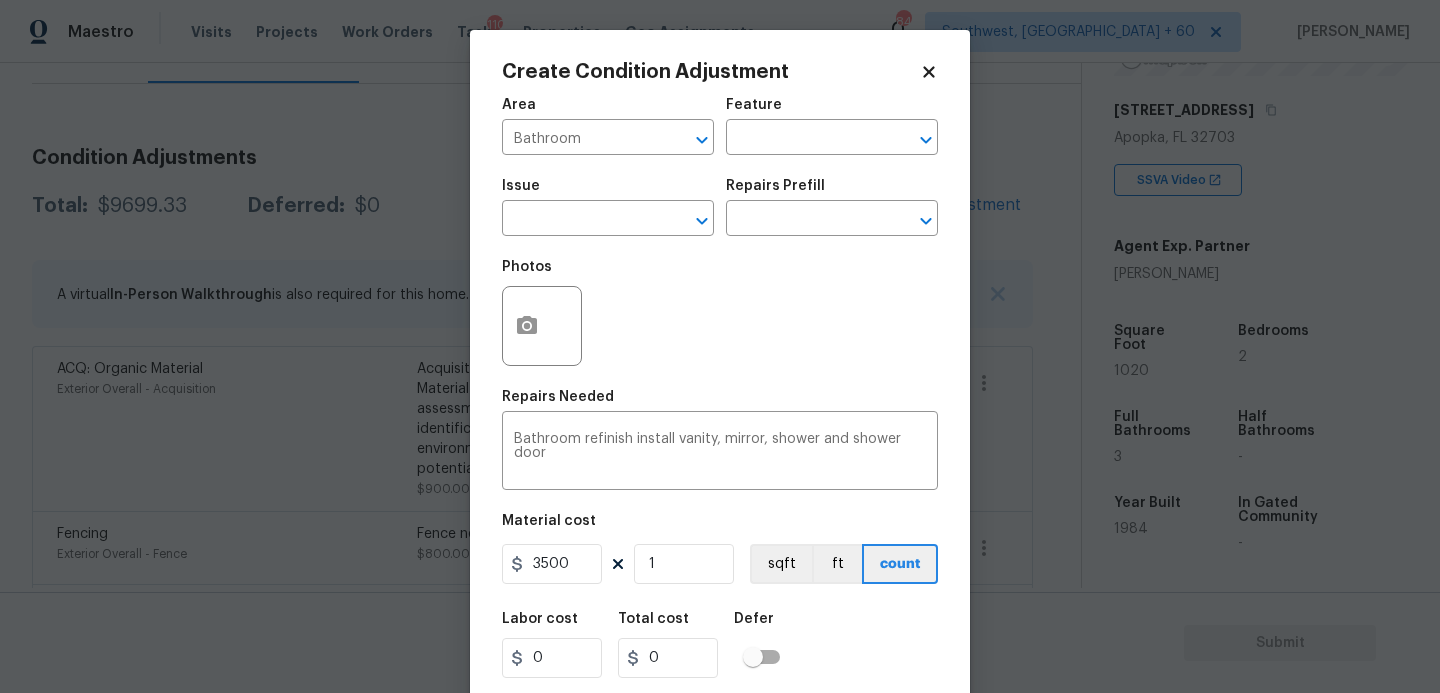 type on "3500" 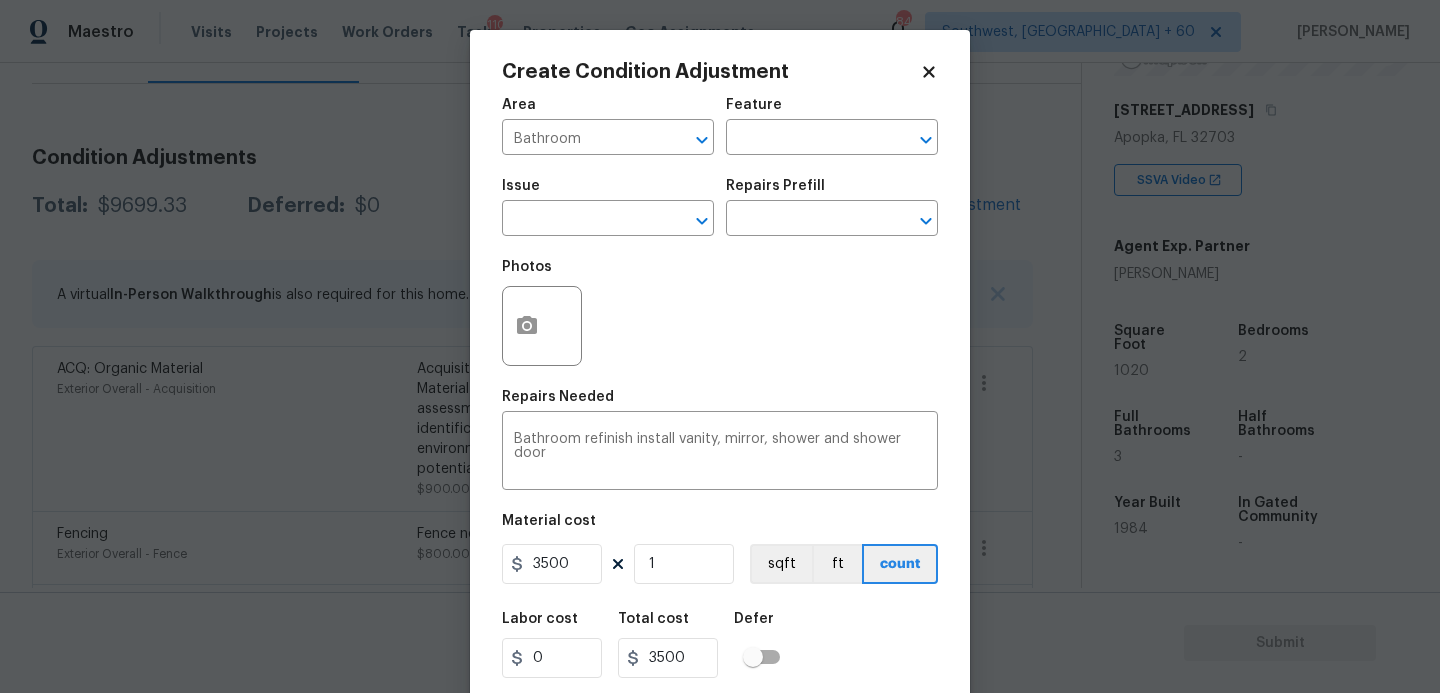 click on "Repairs Needed" at bounding box center [720, 403] 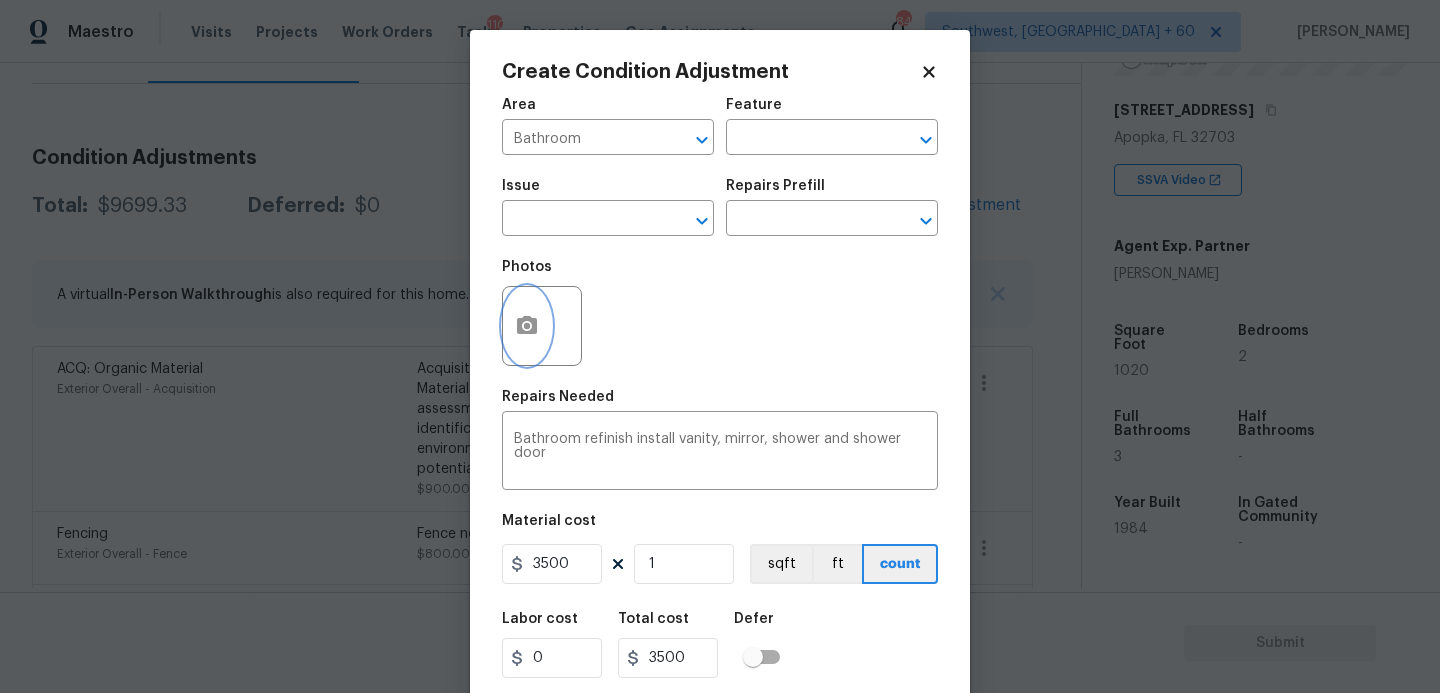 click at bounding box center [527, 326] 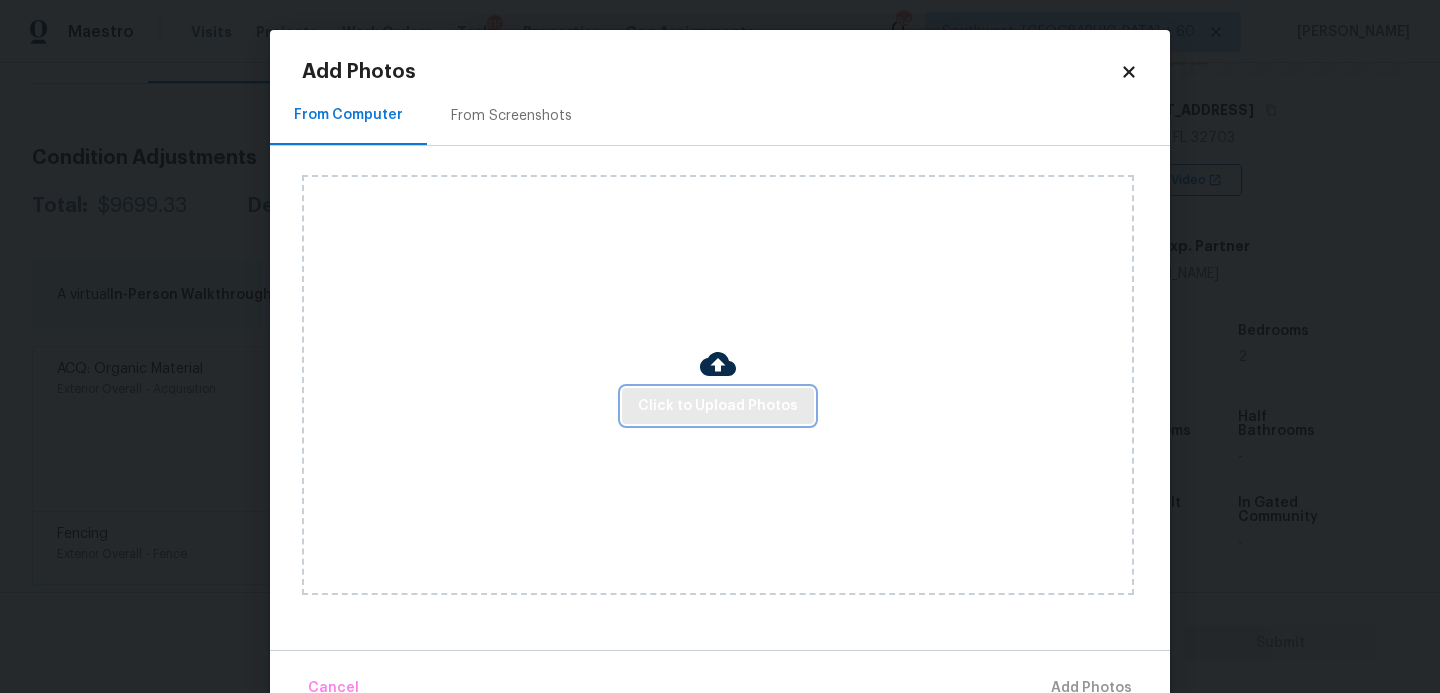 click on "Click to Upload Photos" at bounding box center (718, 406) 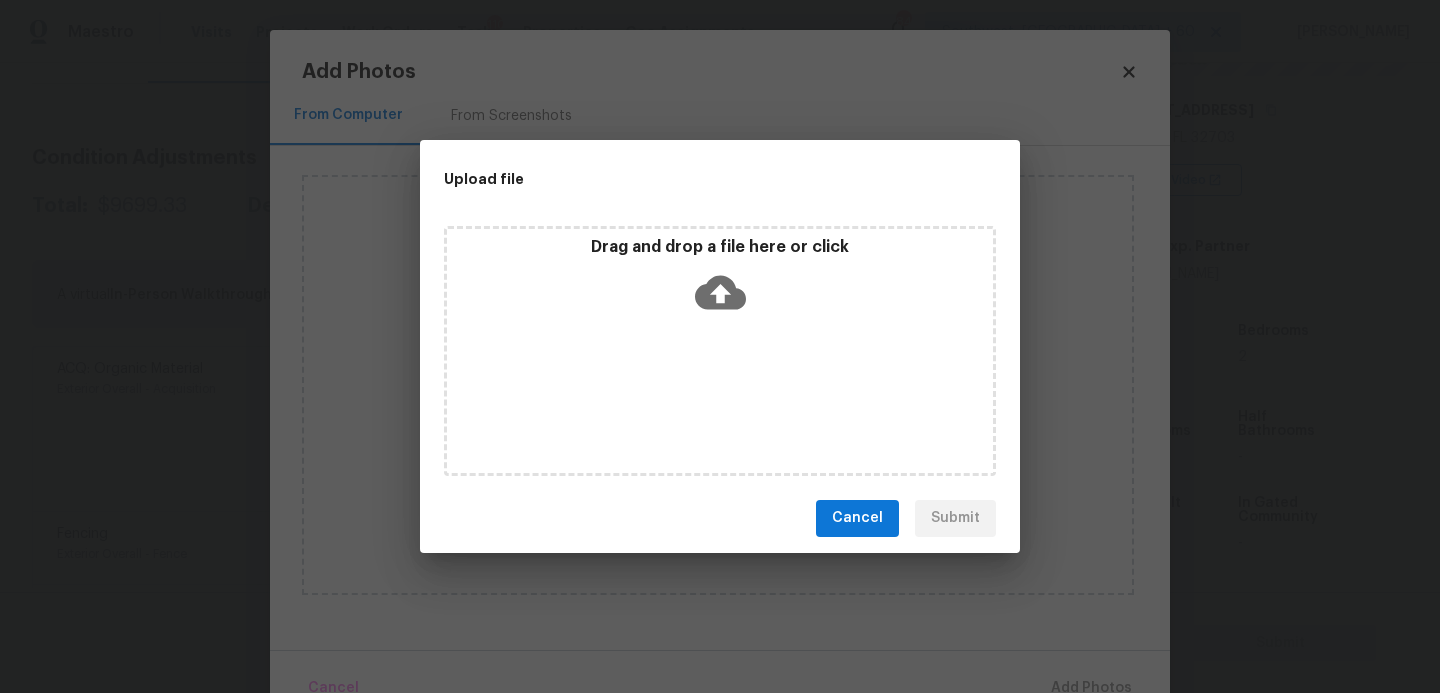 click on "Drag and drop a file here or click" at bounding box center [720, 280] 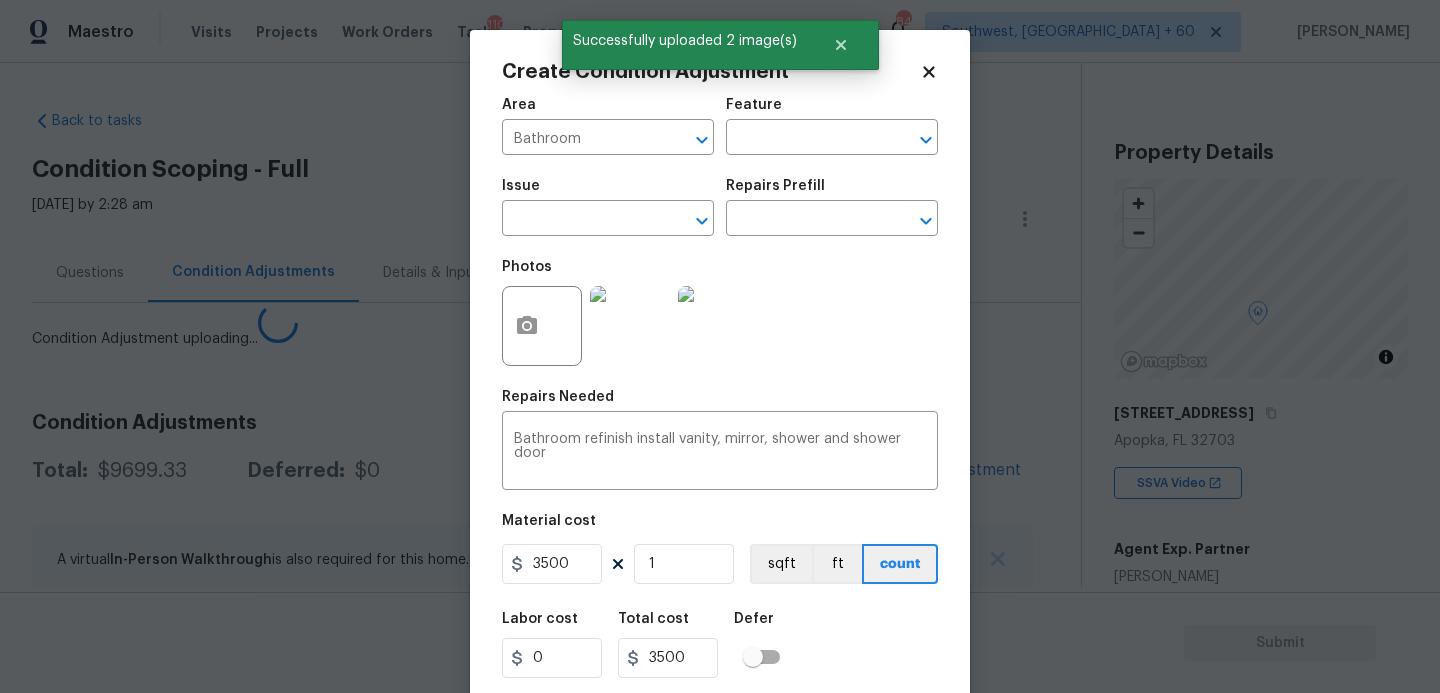 scroll, scrollTop: 0, scrollLeft: 0, axis: both 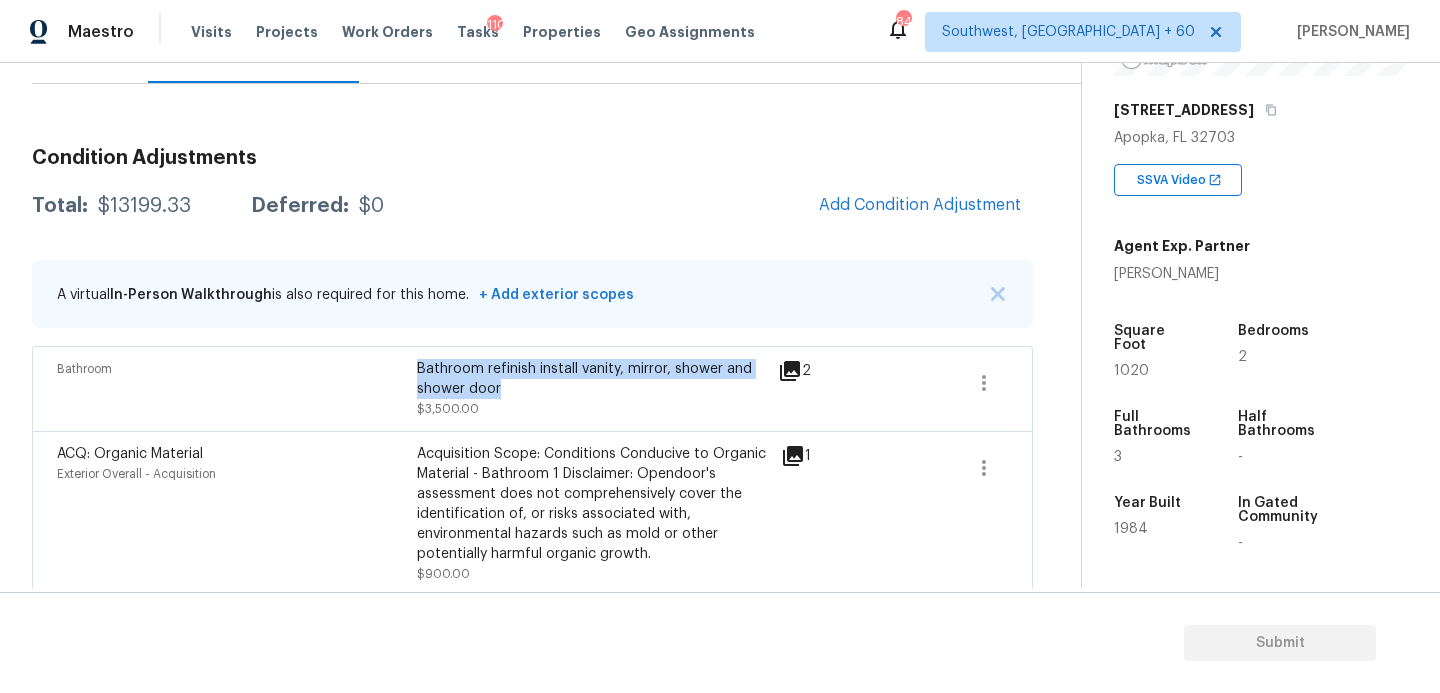 drag, startPoint x: 419, startPoint y: 368, endPoint x: 506, endPoint y: 380, distance: 87.823685 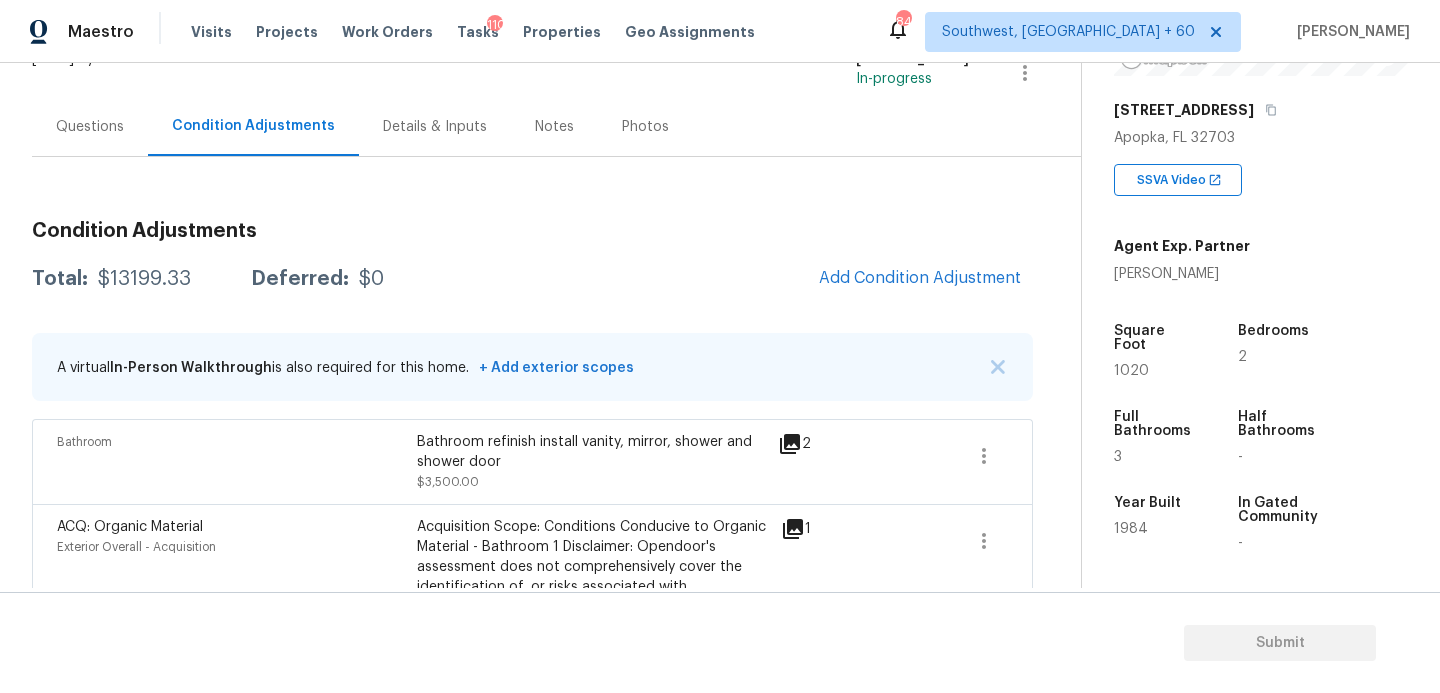 click on "Questions" at bounding box center [90, 127] 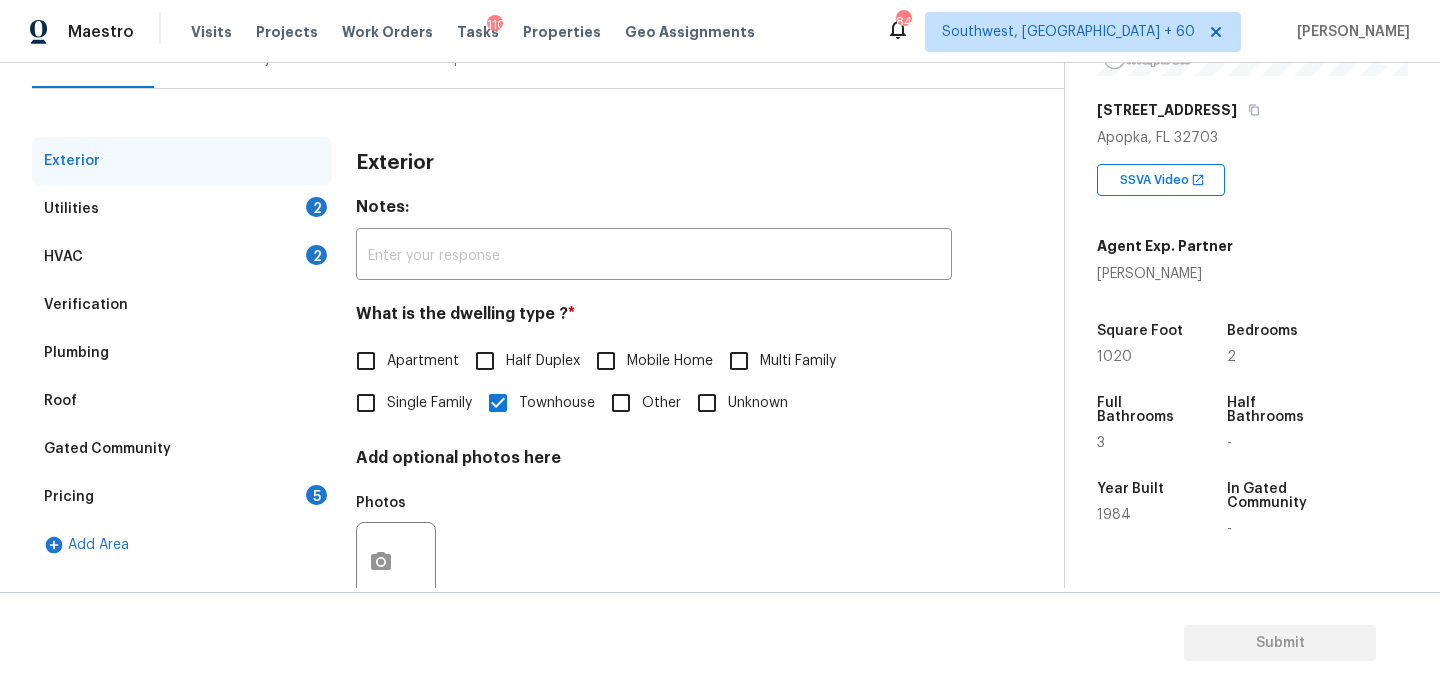 scroll, scrollTop: 270, scrollLeft: 0, axis: vertical 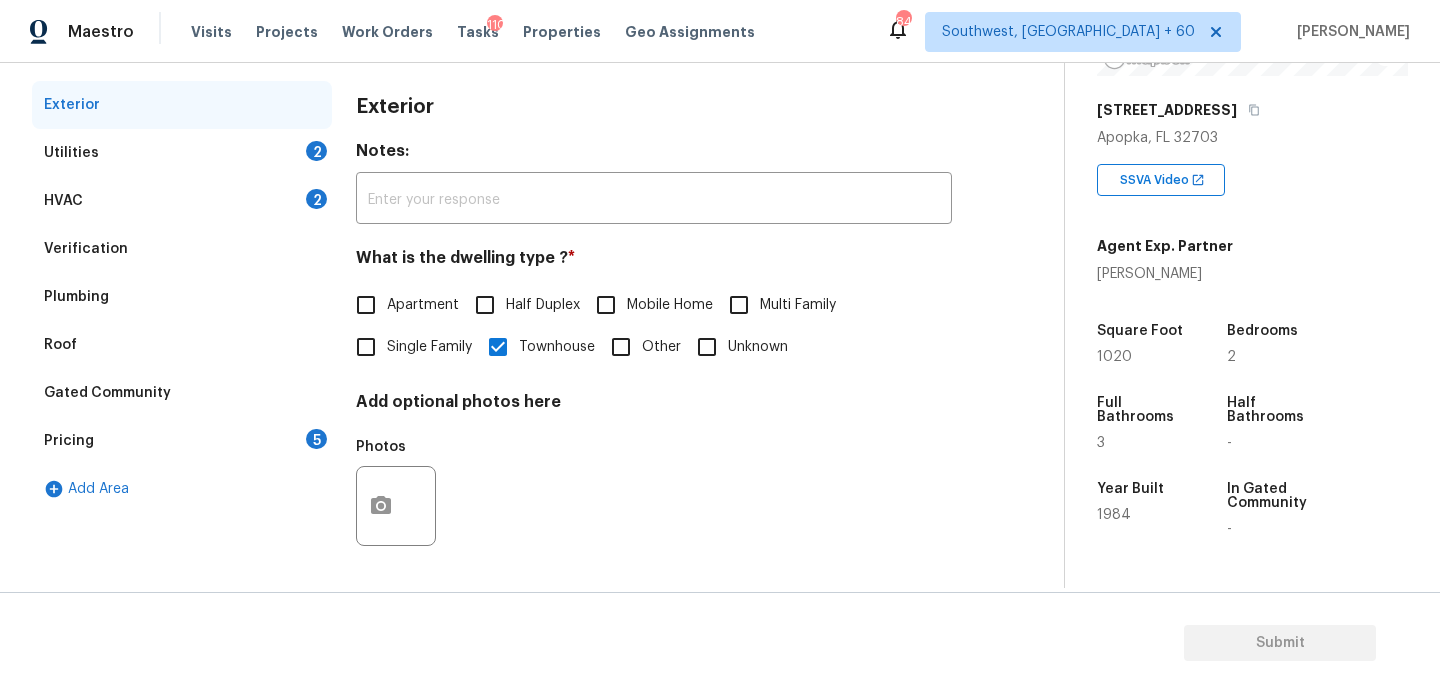 click on "Verification" at bounding box center (182, 249) 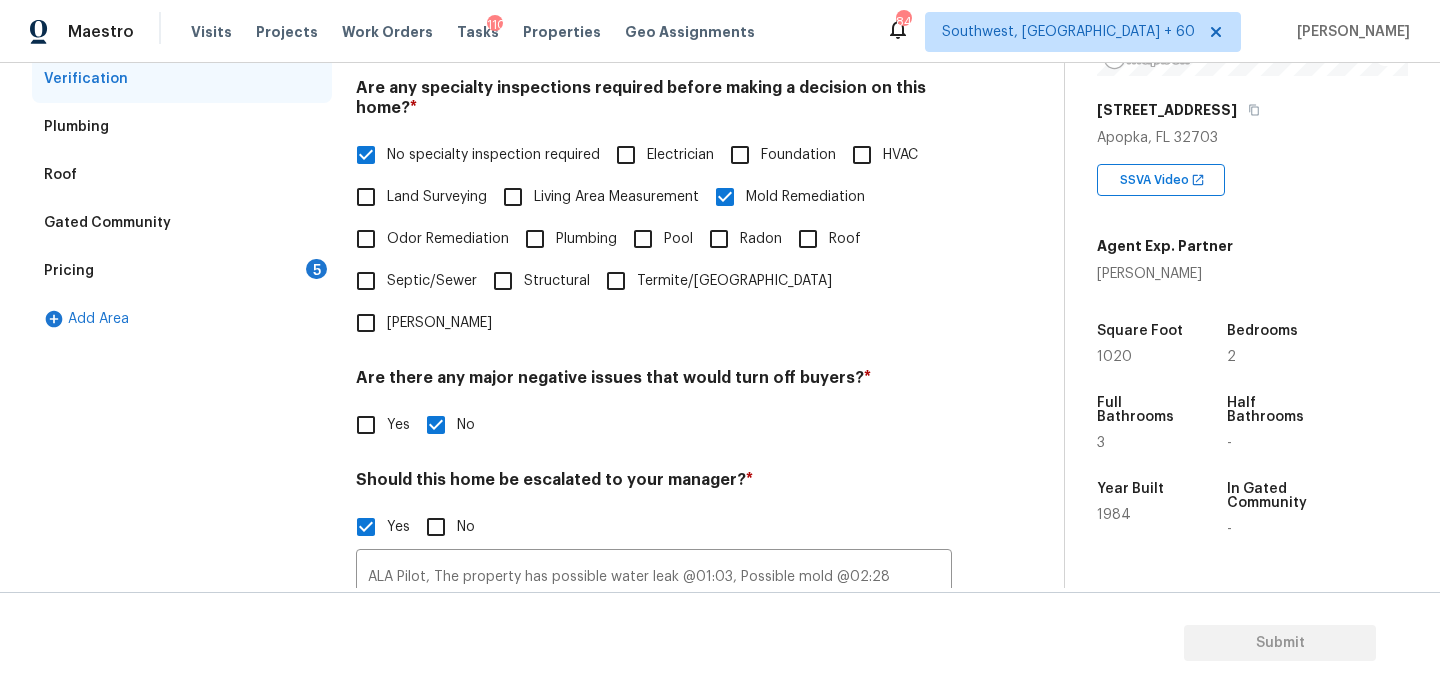scroll, scrollTop: 535, scrollLeft: 0, axis: vertical 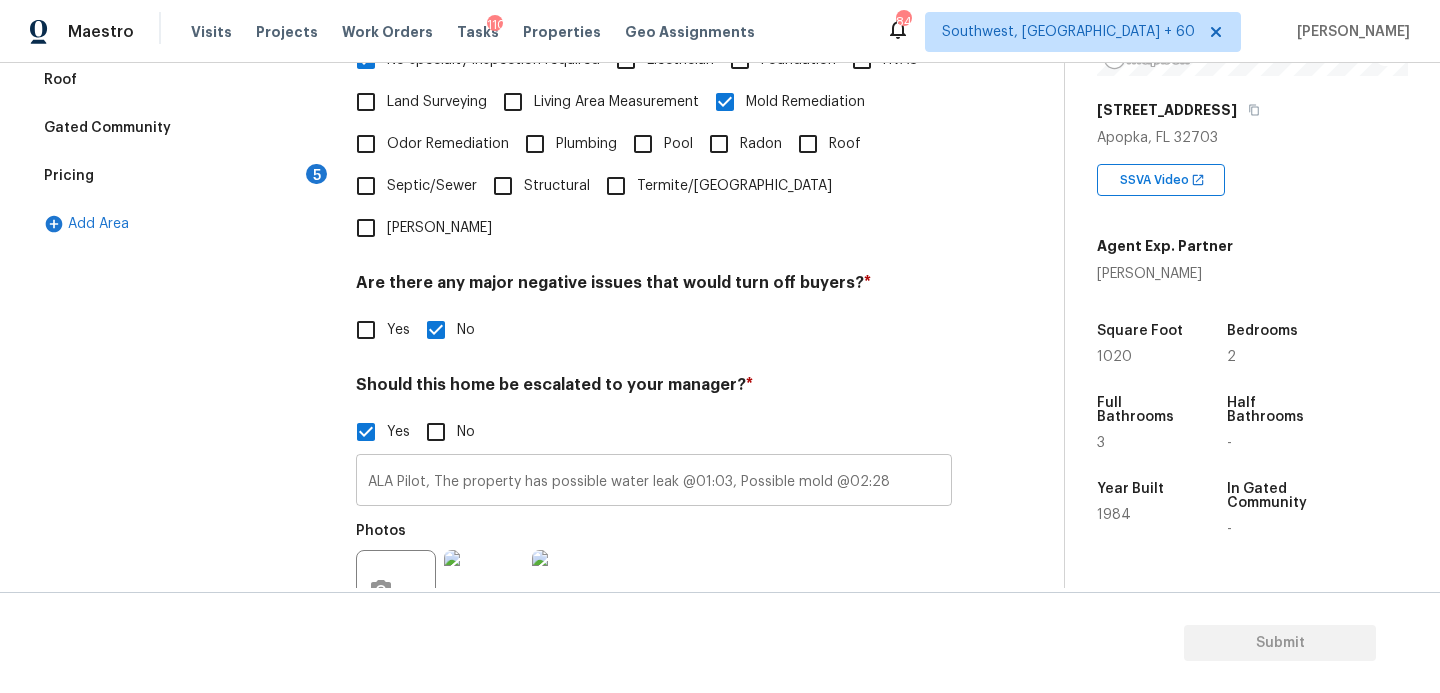 click on "ALA Pilot, The property has possible water leak @01:03, Possible mold @02:28" at bounding box center (654, 482) 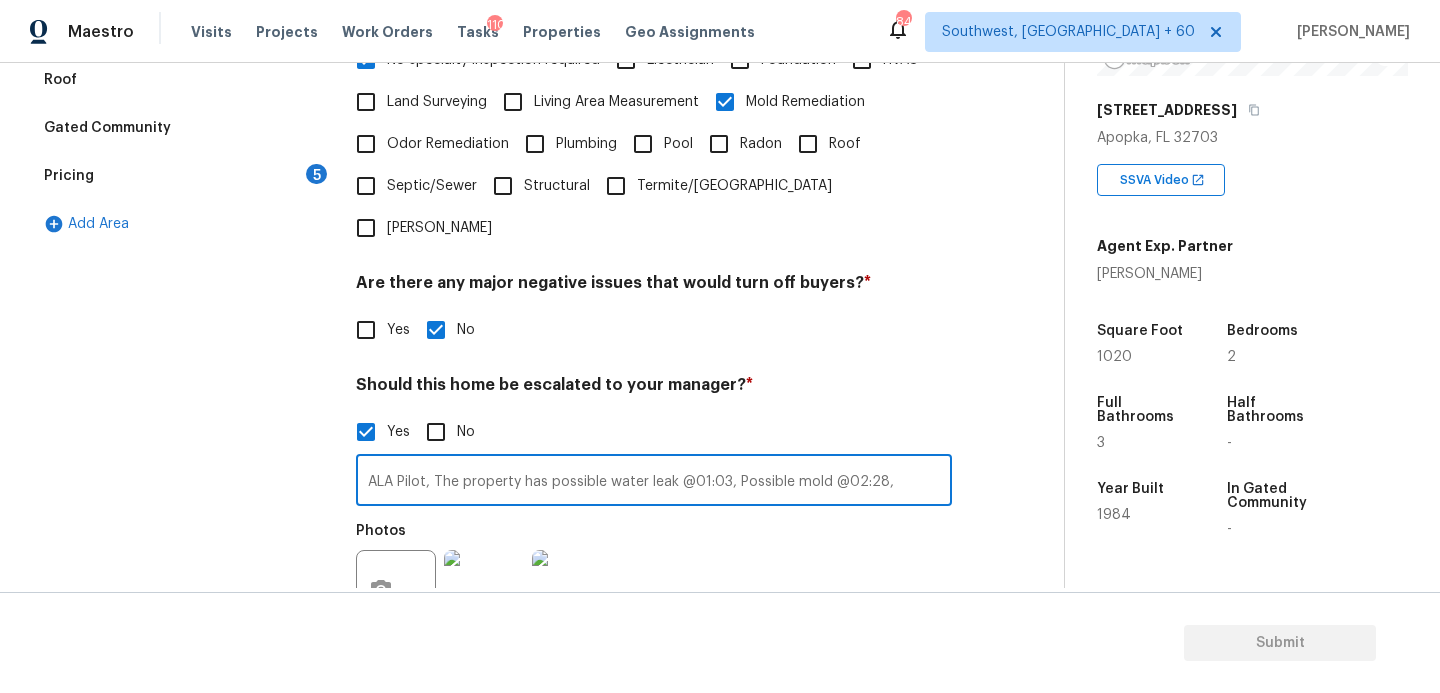 paste on "Bathroom refinish install vanity, mirror, shower and shower door" 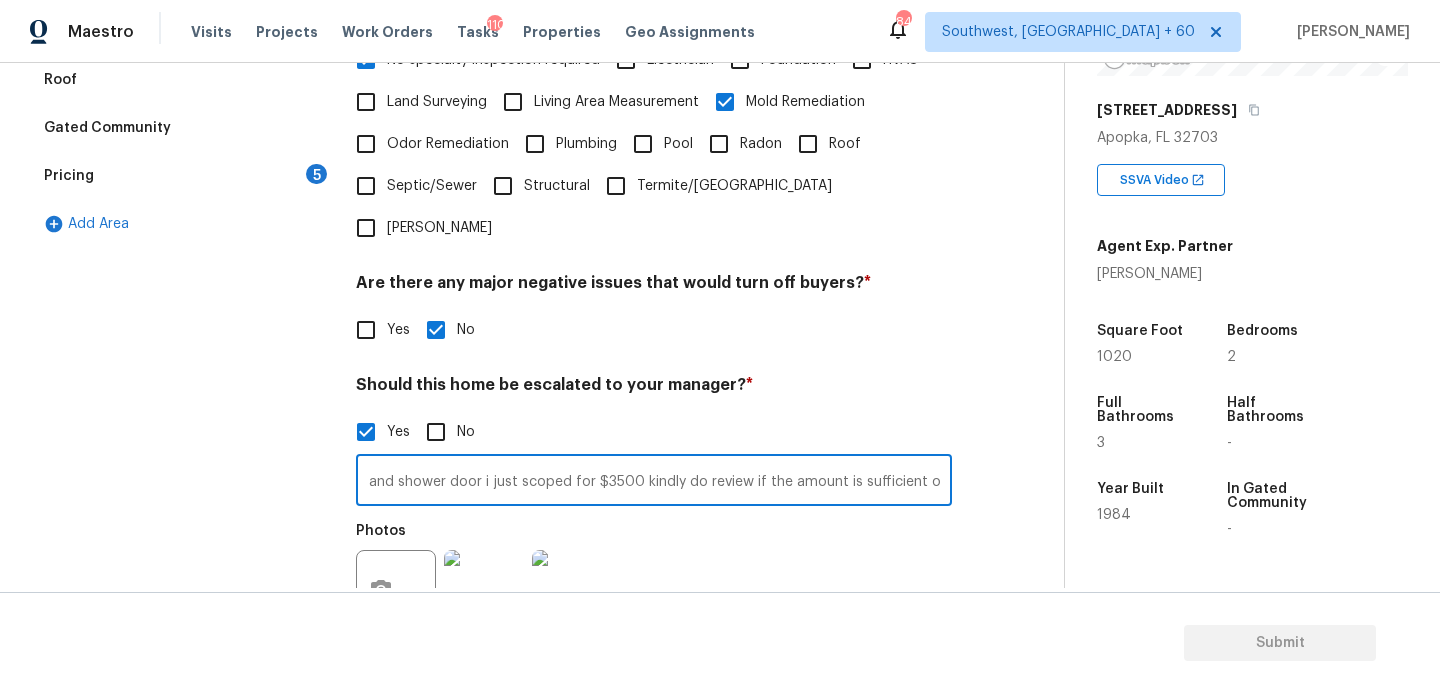 scroll, scrollTop: 0, scrollLeft: 844, axis: horizontal 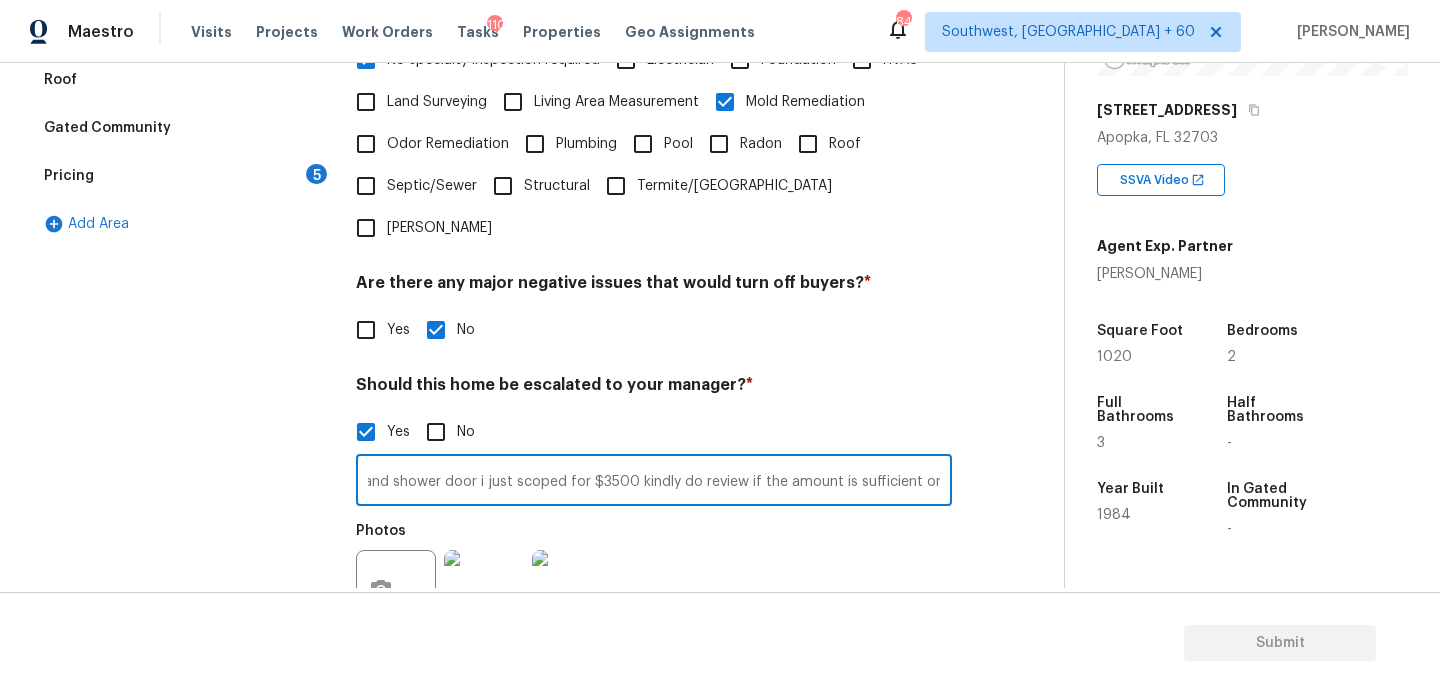 type on "ALA Pilot, The property has possible water leak @01:03, Possible mold @02:28, Bathroom refinish install vanity, mirror, shower and shower door i just scoped for $3500 kindly do review if the amount is sufficient or not" 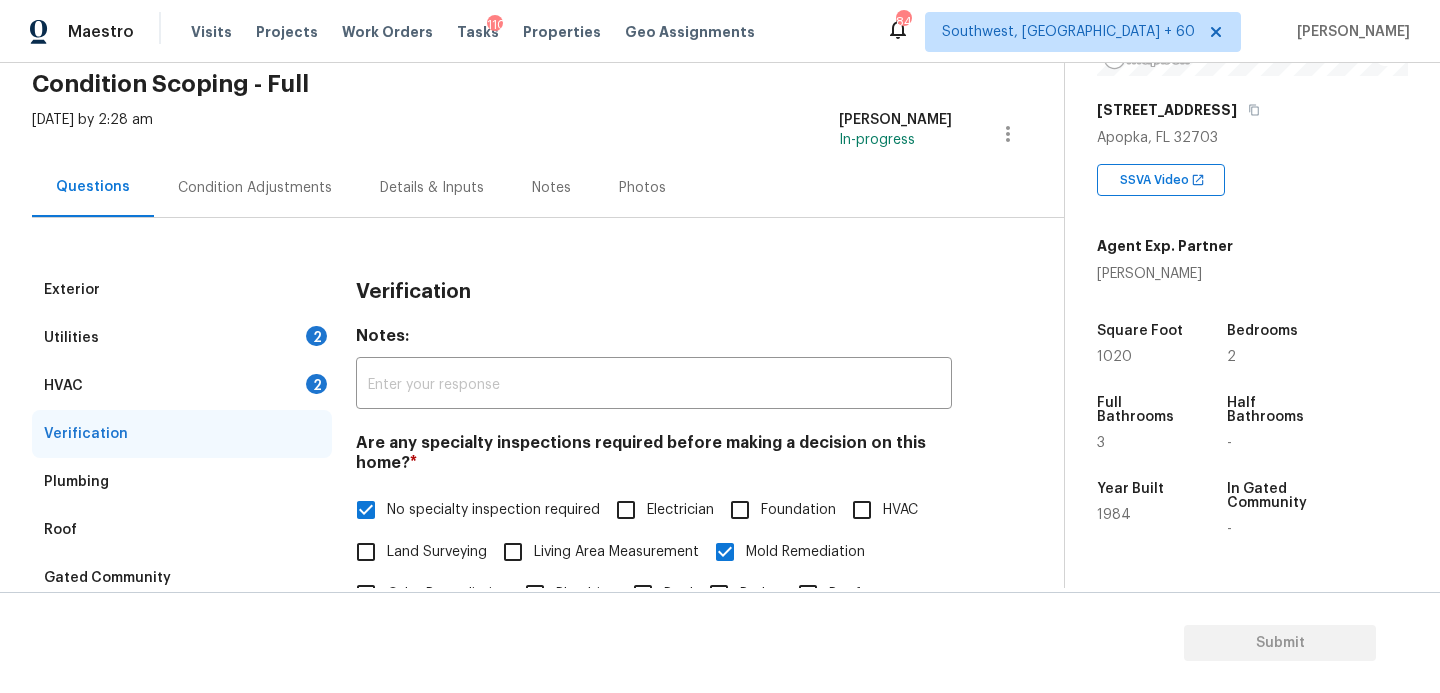 click on "Condition Adjustments" at bounding box center [255, 188] 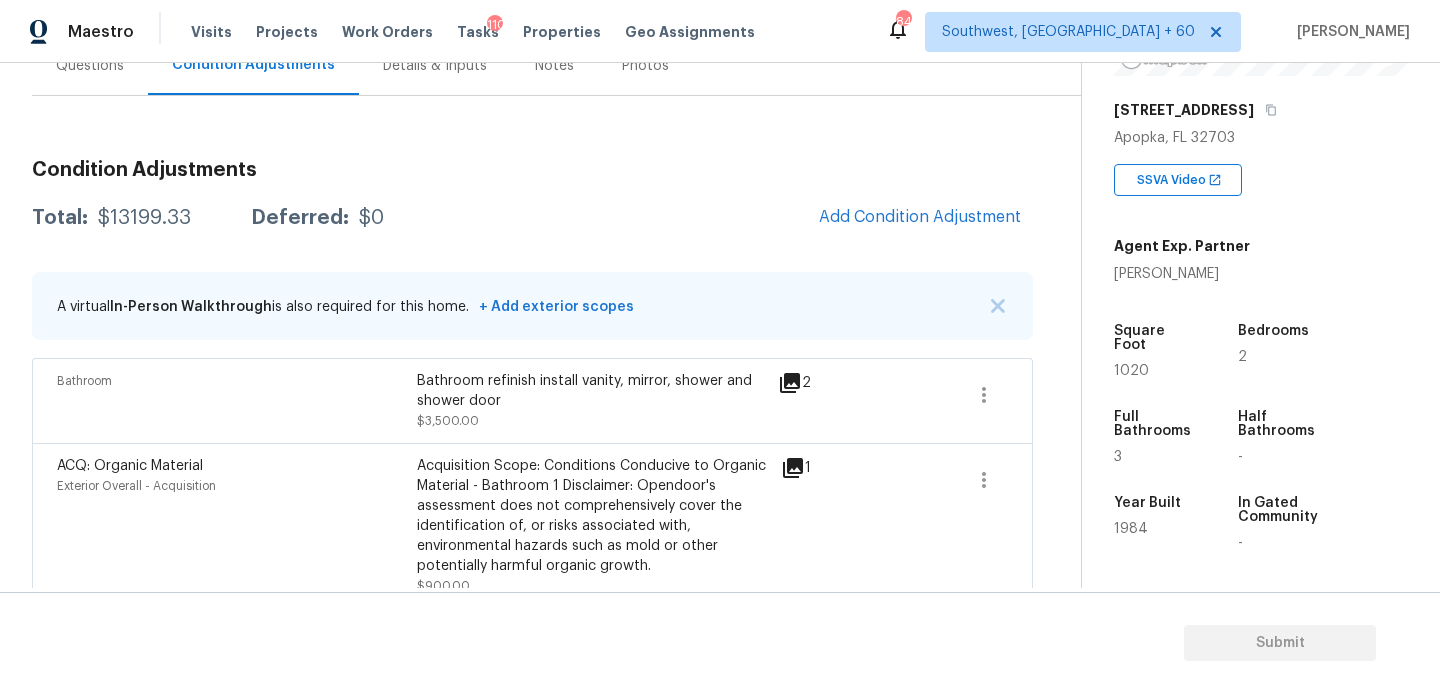 scroll, scrollTop: 148, scrollLeft: 0, axis: vertical 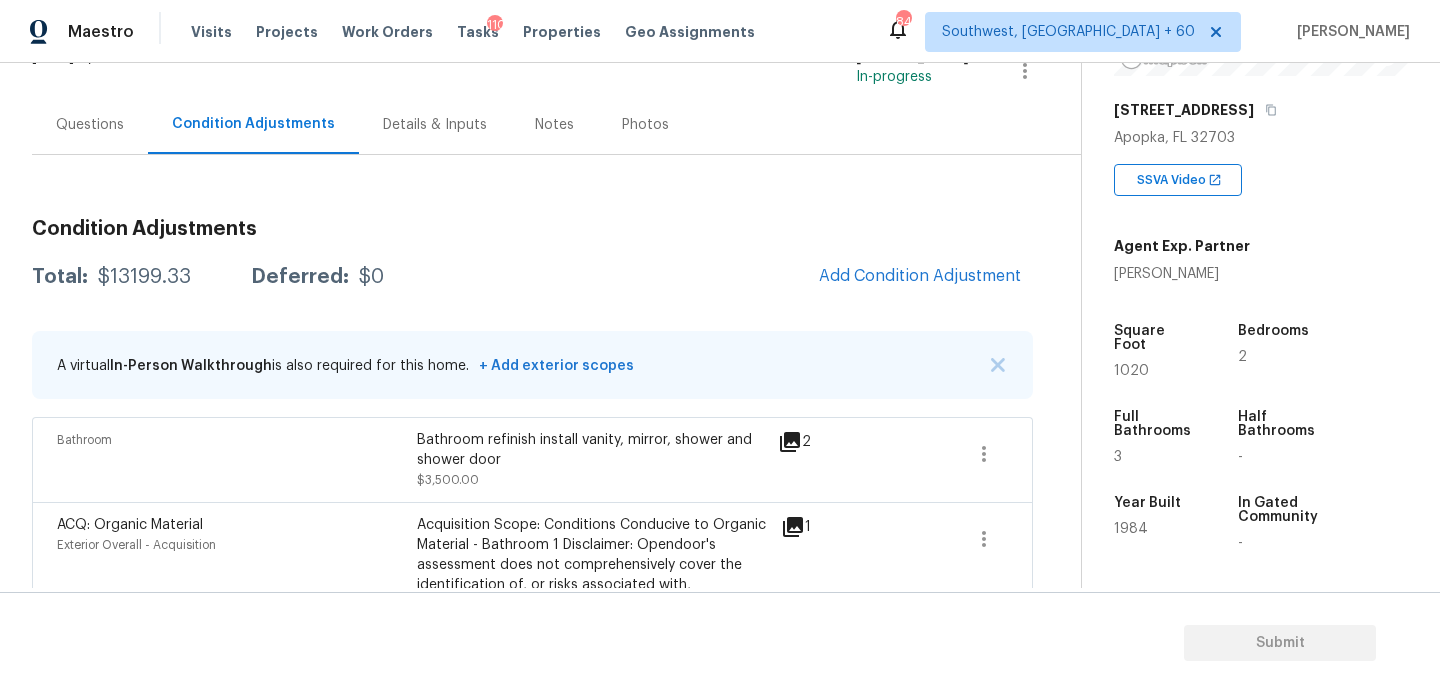 click on "Questions" at bounding box center (90, 125) 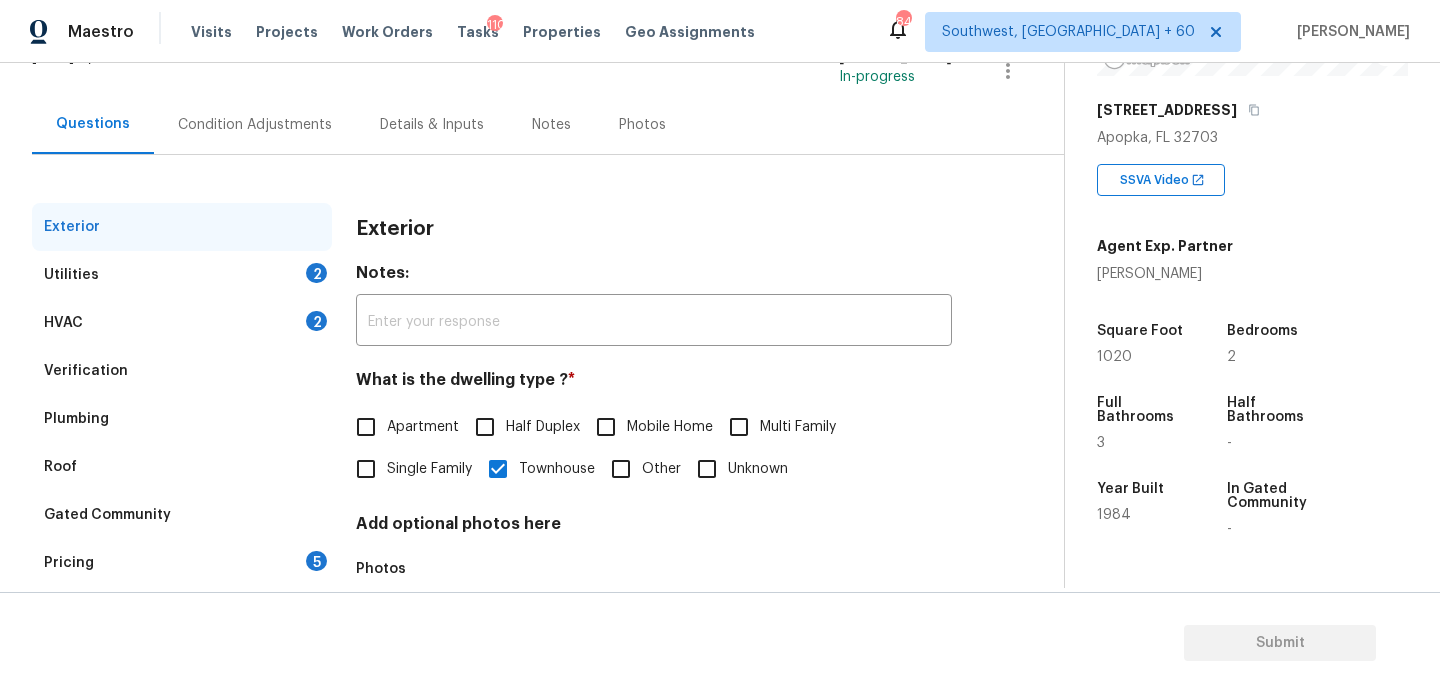 click on "Verification" at bounding box center (182, 371) 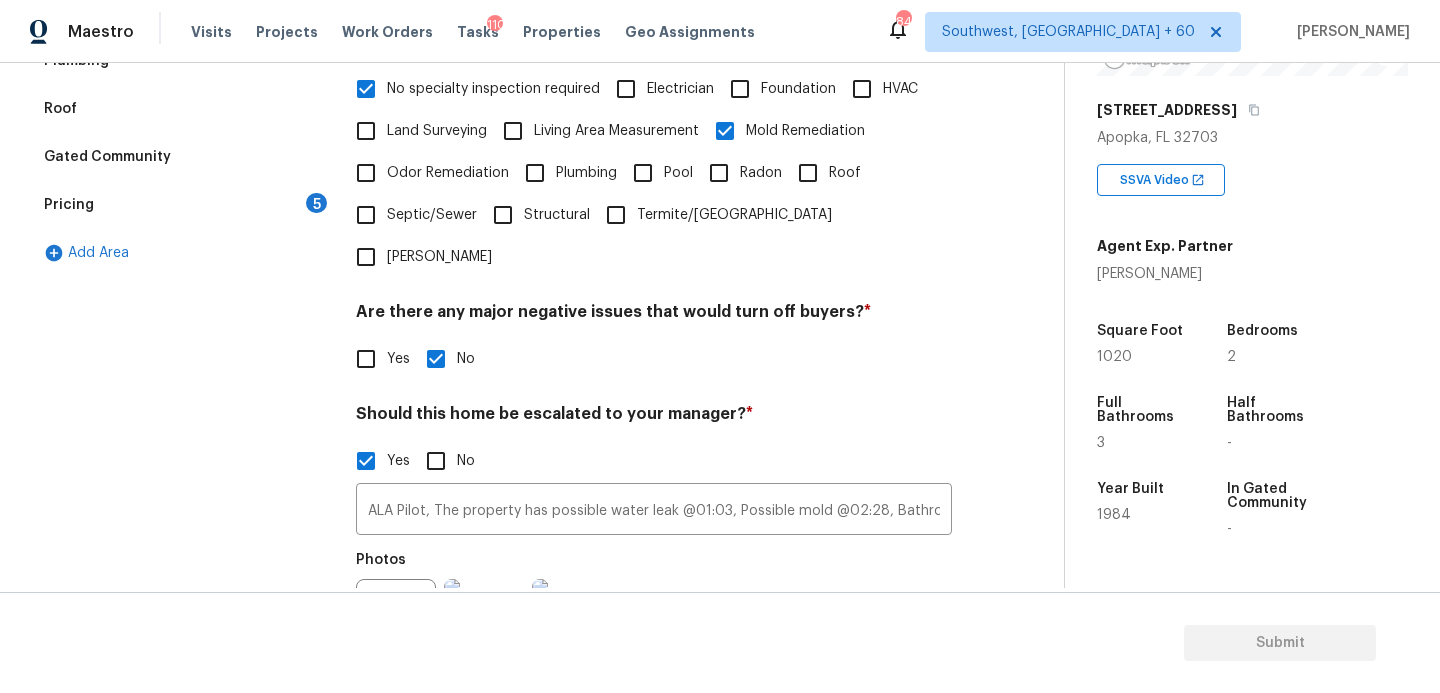 scroll, scrollTop: 677, scrollLeft: 0, axis: vertical 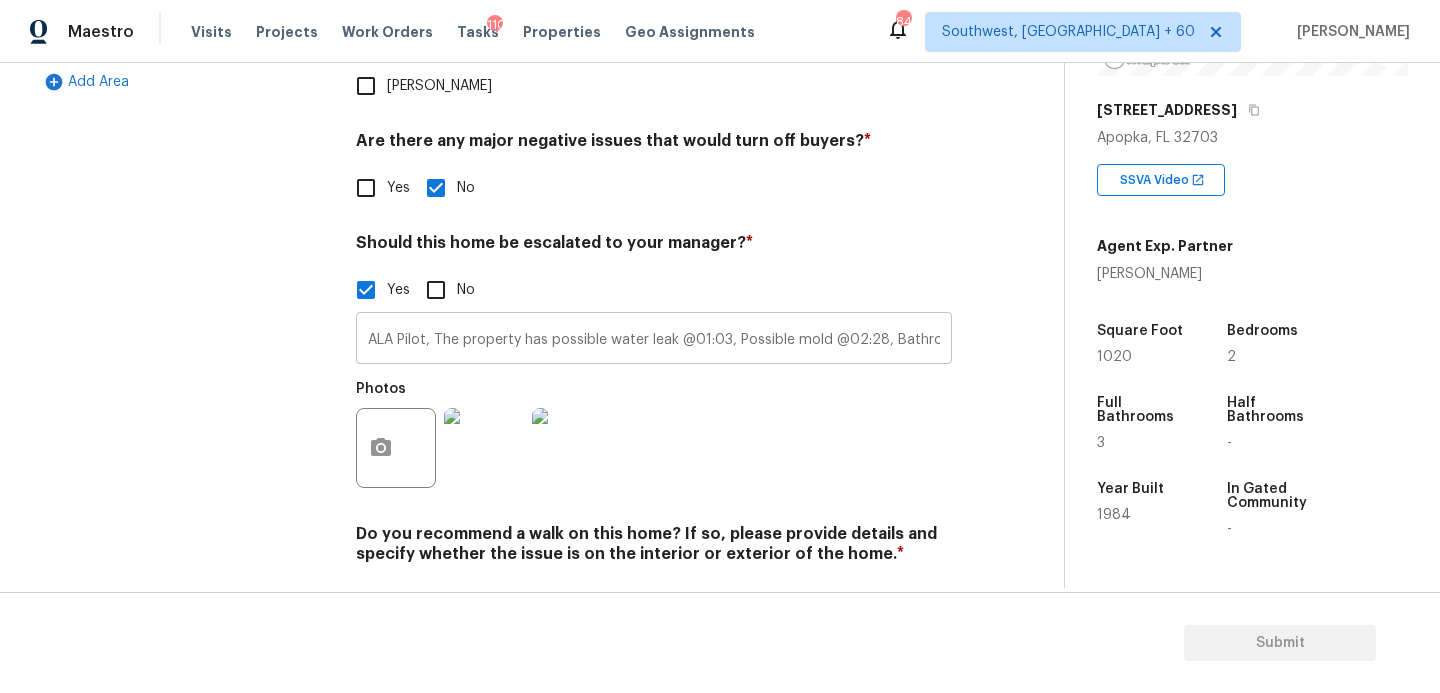 click on "ALA Pilot, The property has possible water leak @01:03, Possible mold @02:28, Bathroom refinish install vanity, mirror, shower and shower door i just scoped for $3500 kindly do review if the amount is sufficient or not" at bounding box center (654, 340) 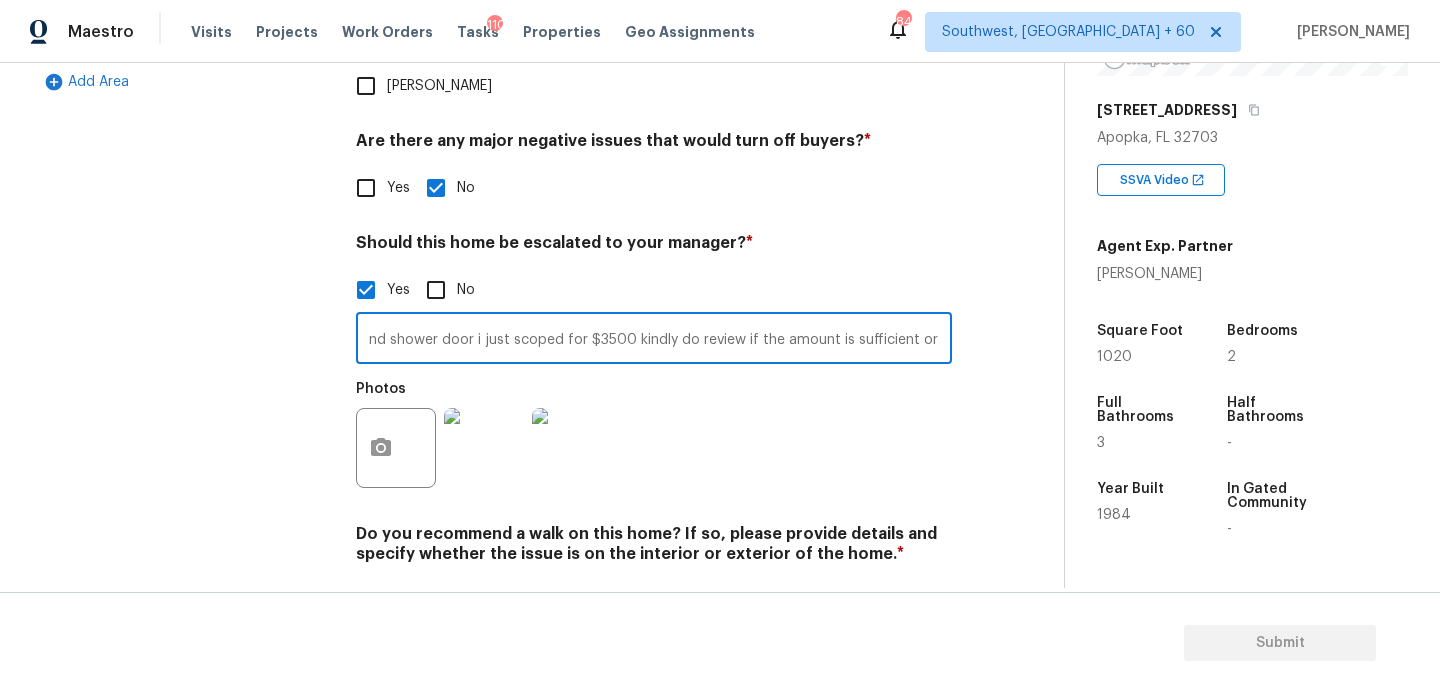 scroll, scrollTop: 0, scrollLeft: 860, axis: horizontal 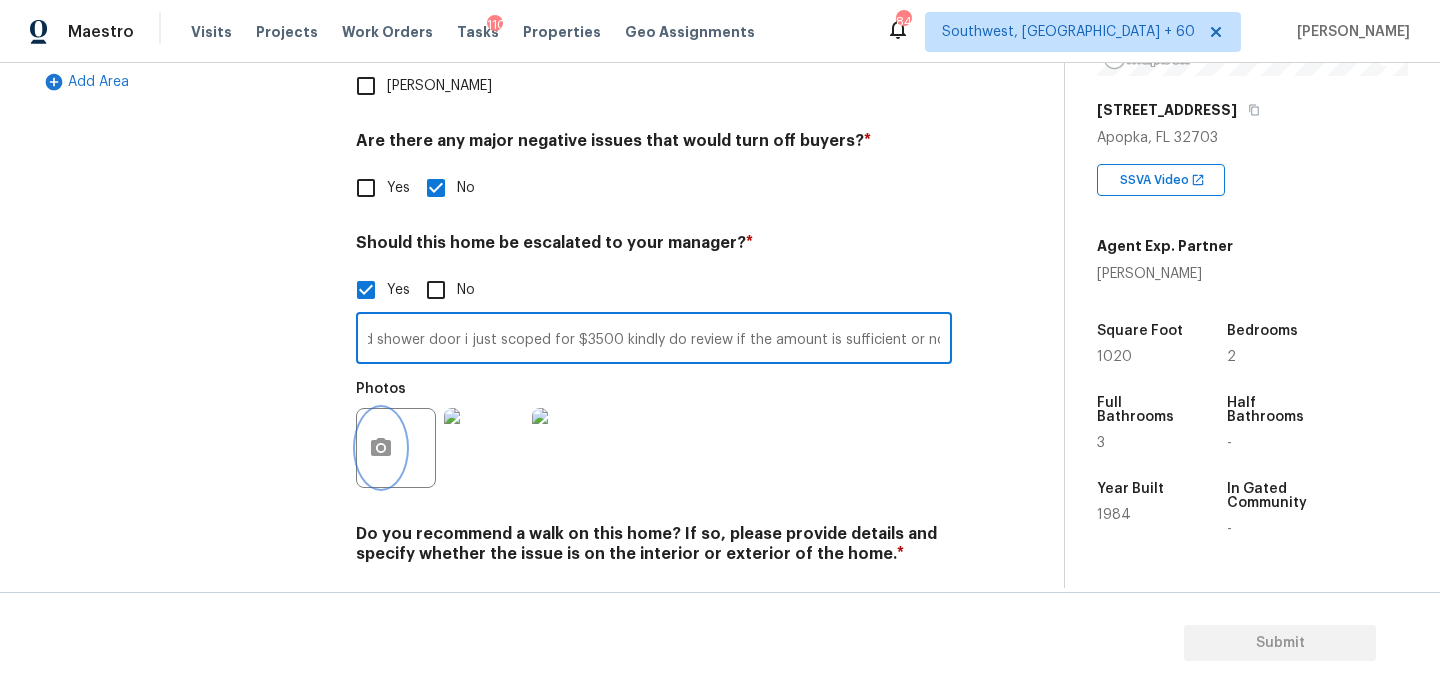click 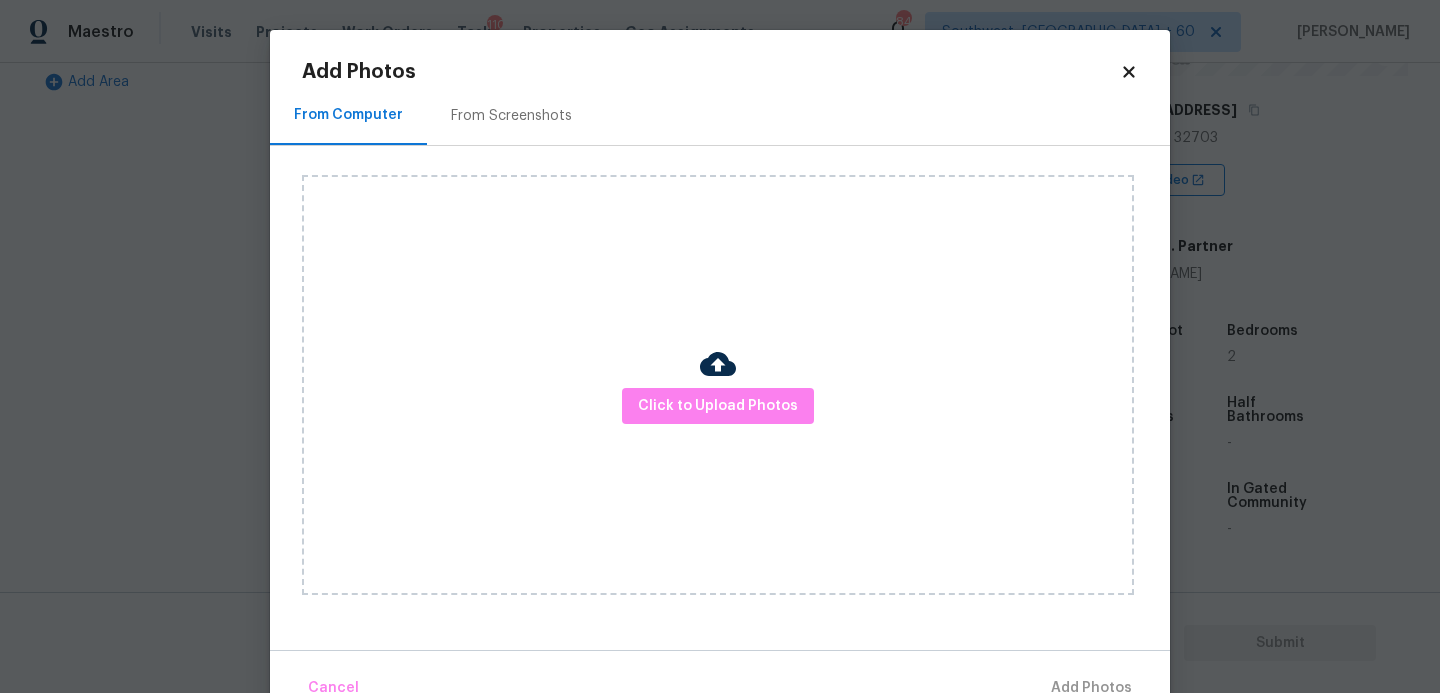 scroll, scrollTop: 0, scrollLeft: 0, axis: both 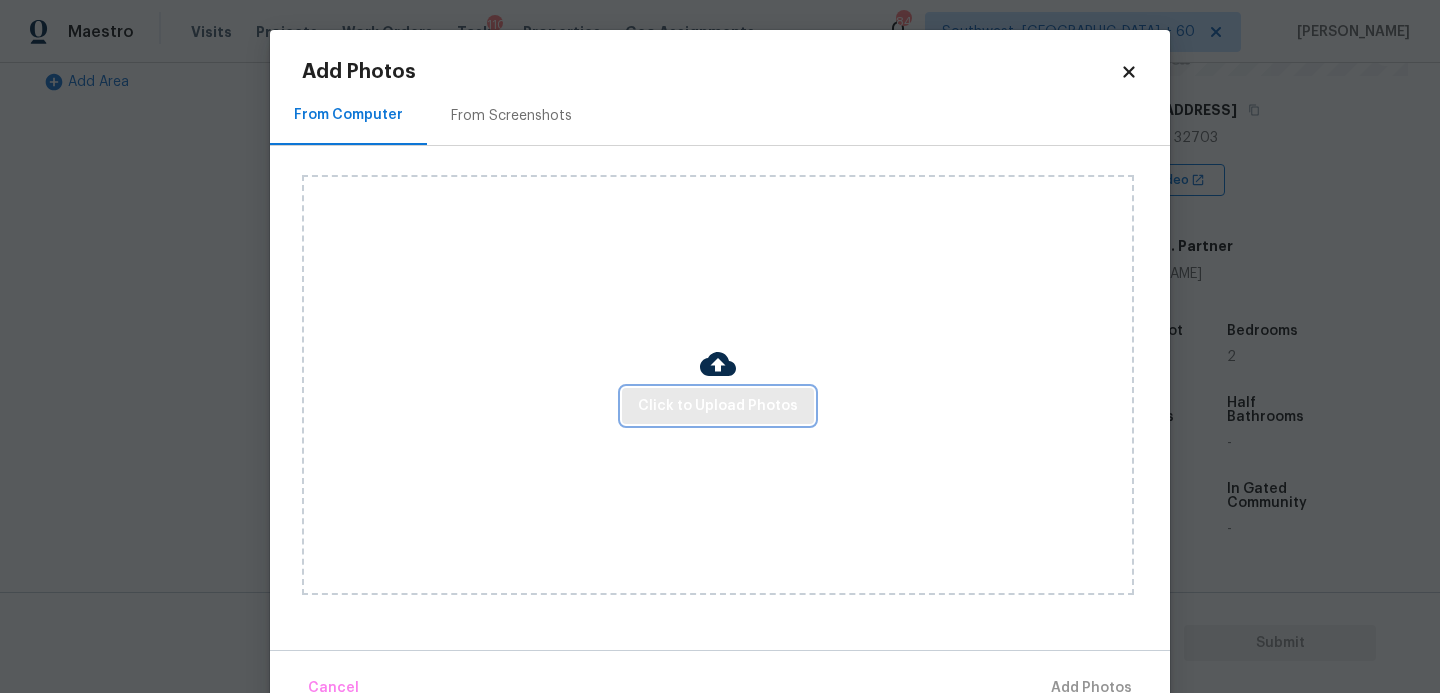 click on "Click to Upload Photos" at bounding box center (718, 406) 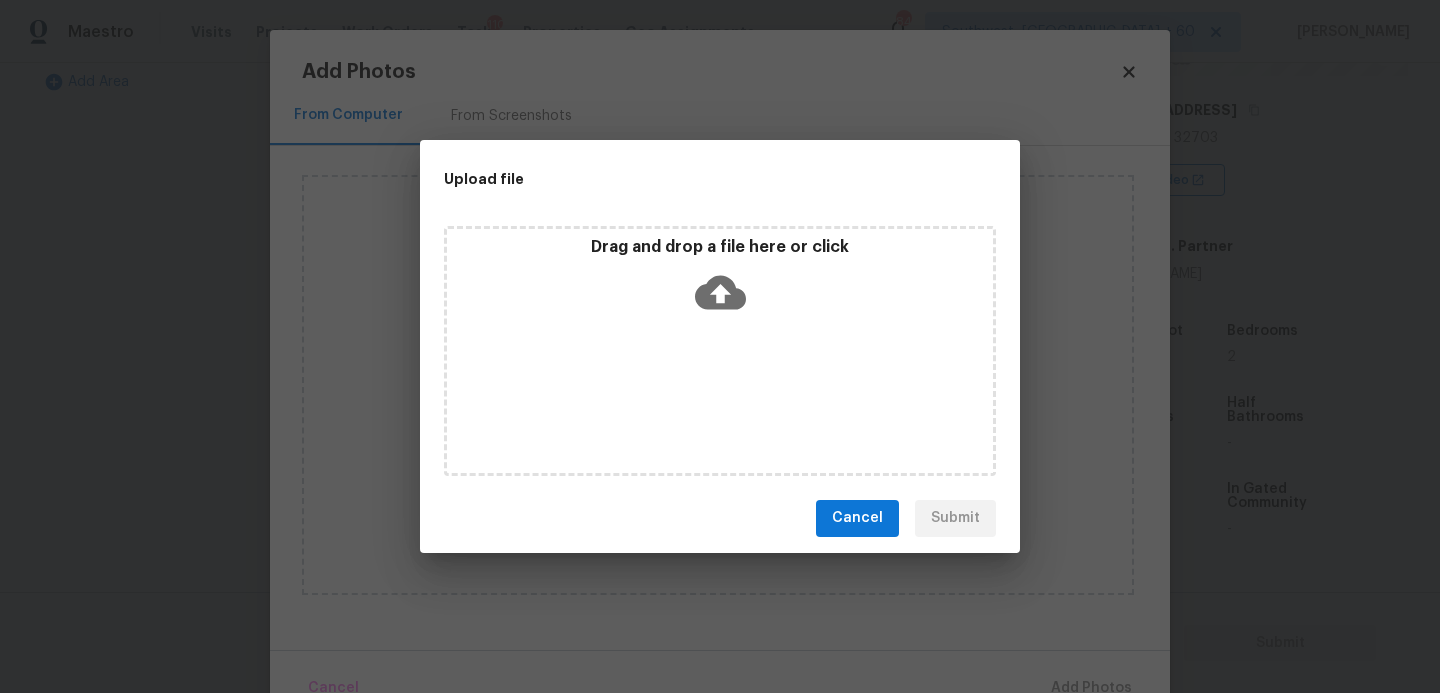 click 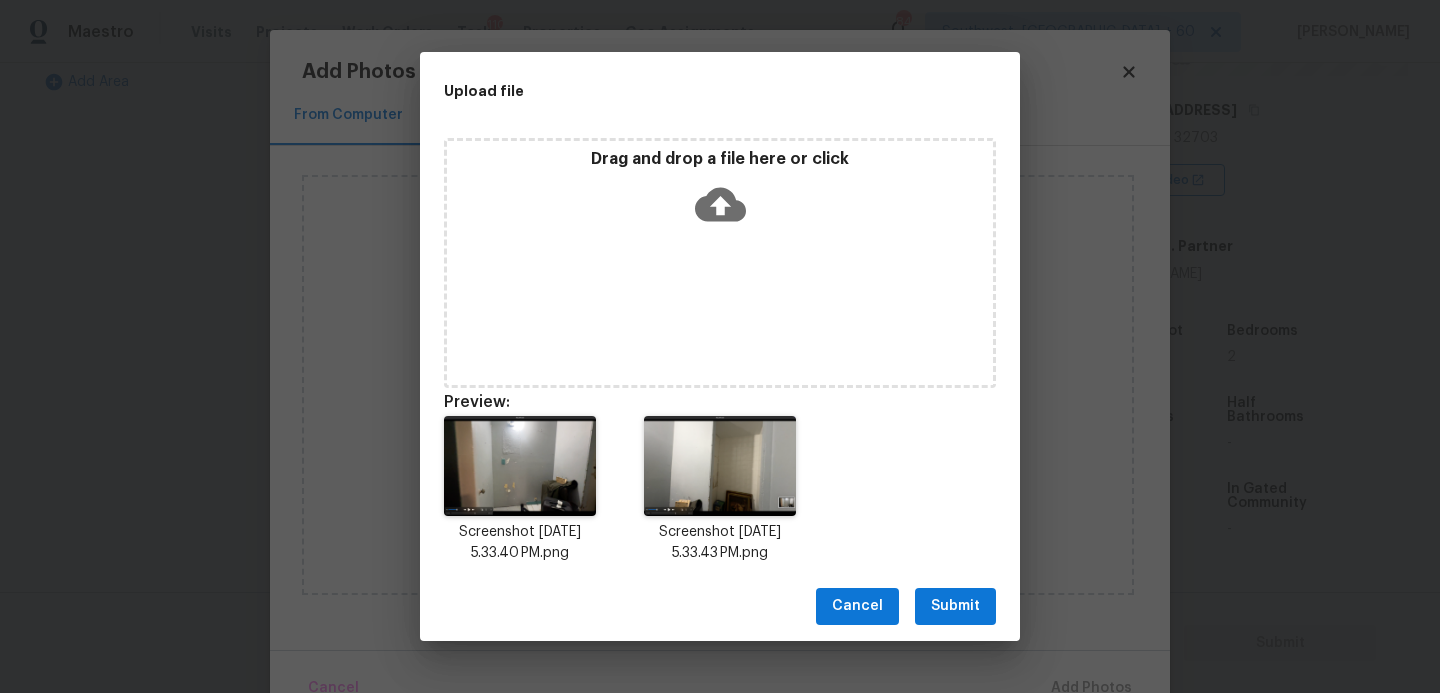 click on "Submit" at bounding box center (955, 606) 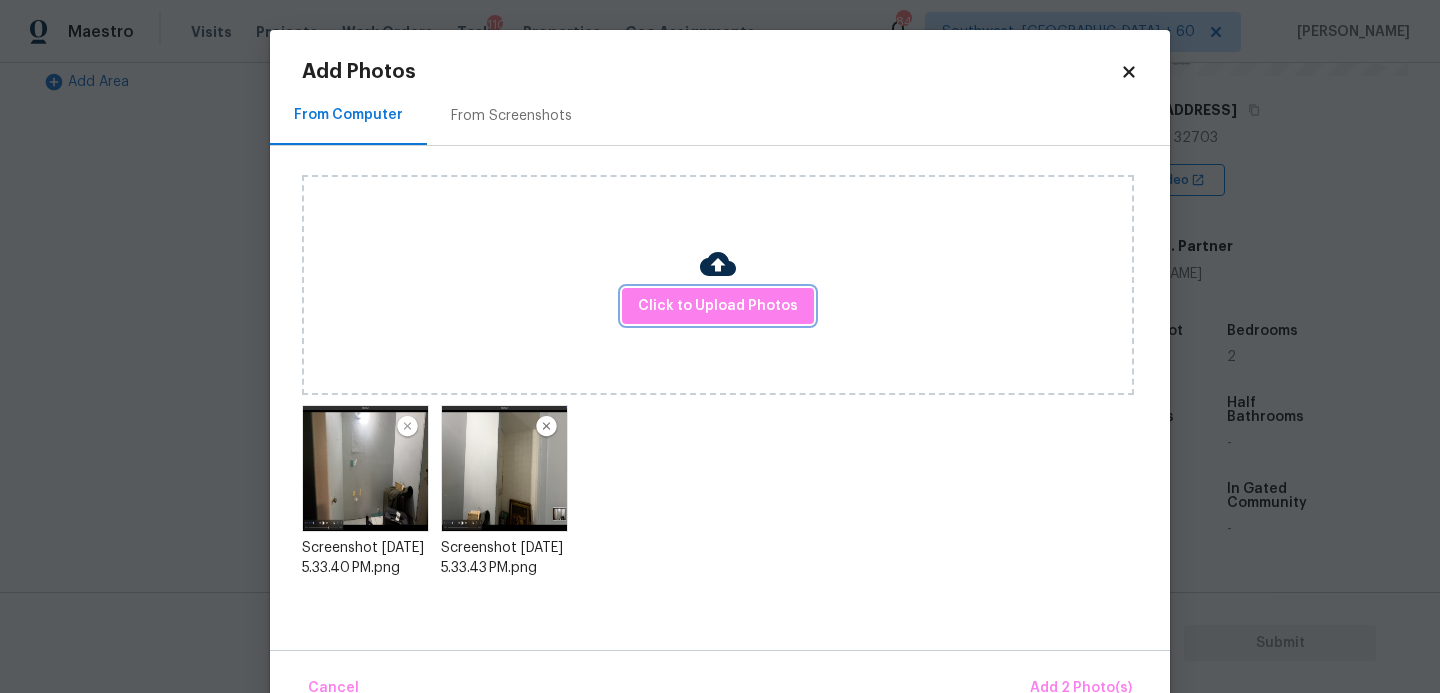 scroll, scrollTop: 47, scrollLeft: 0, axis: vertical 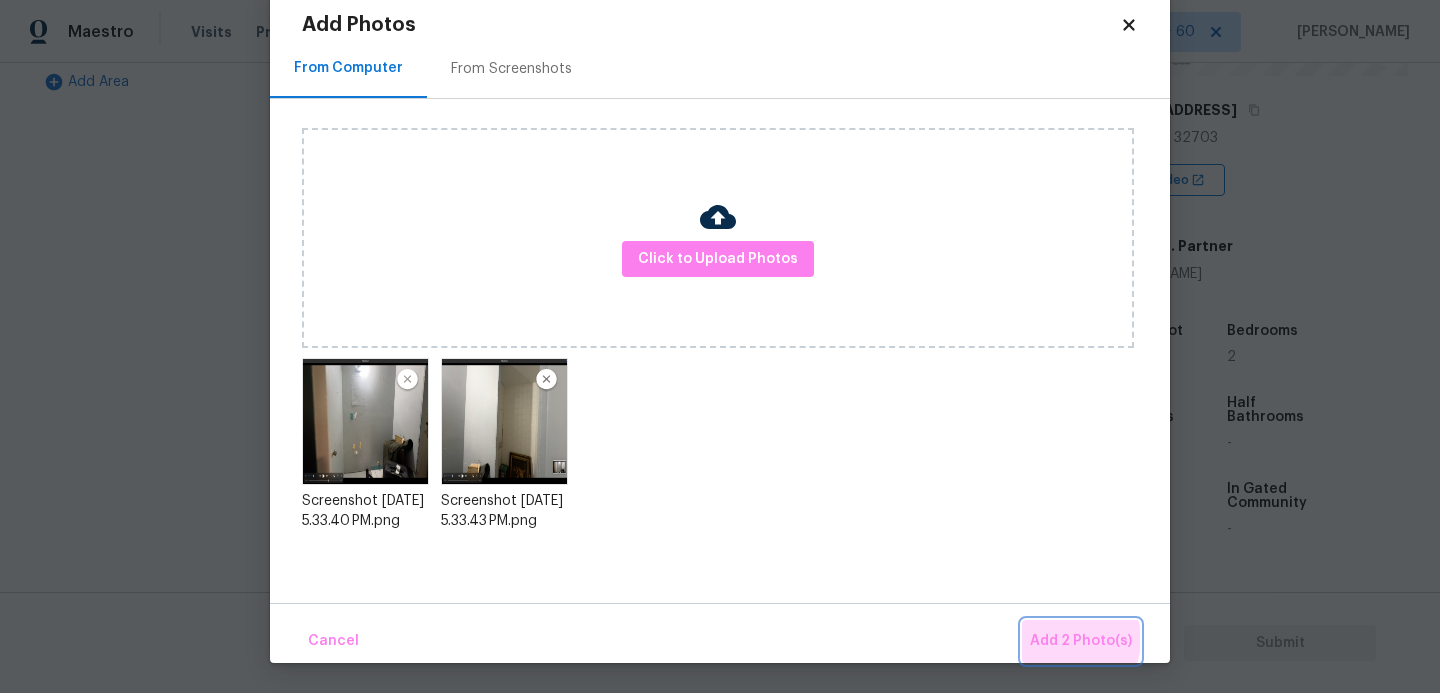 click on "Add 2 Photo(s)" at bounding box center (1081, 641) 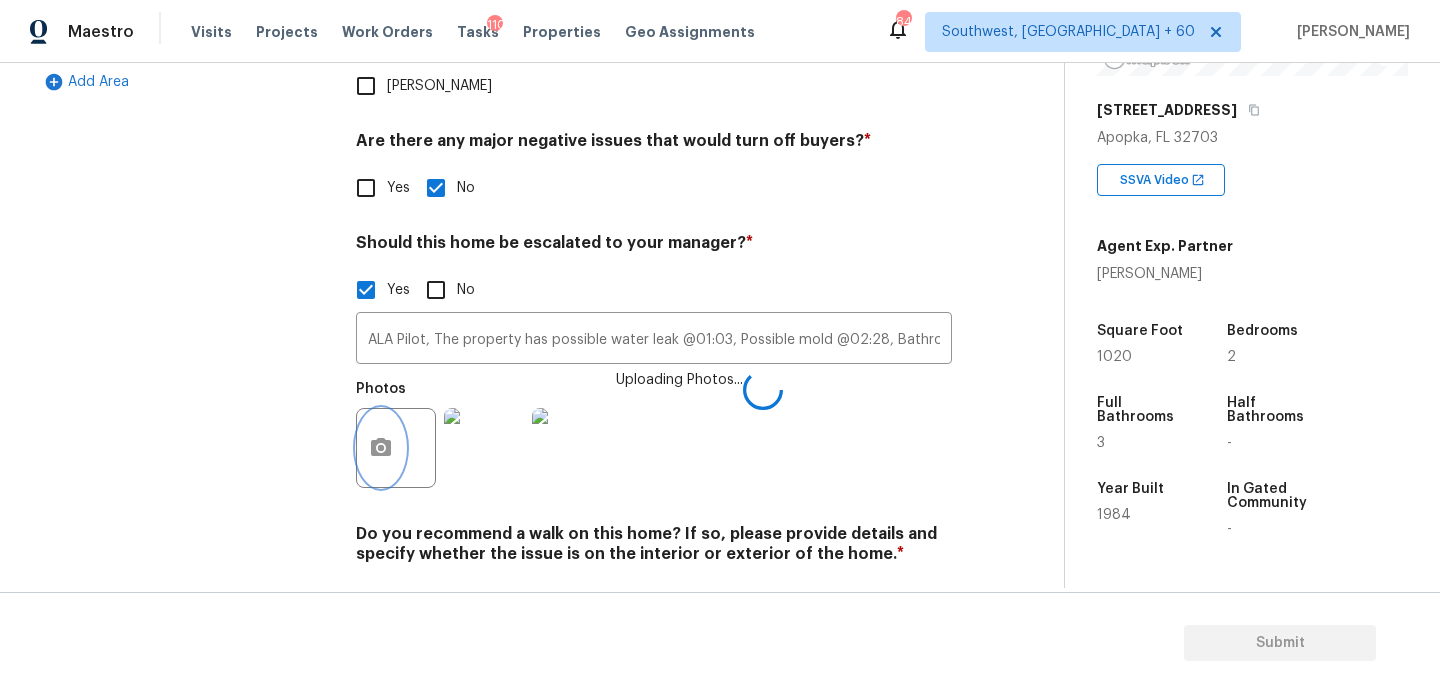 scroll, scrollTop: 0, scrollLeft: 0, axis: both 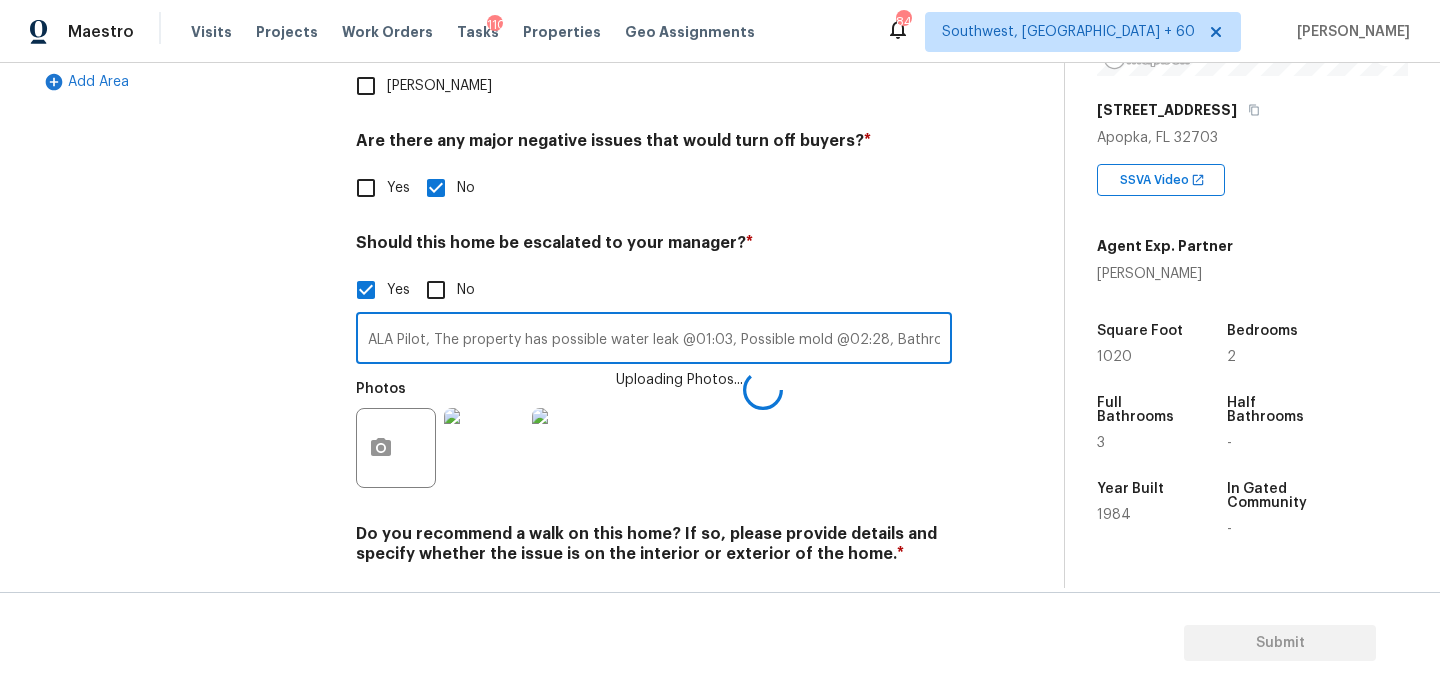 click on "ALA Pilot, The property has possible water leak @01:03, Possible mold @02:28, Bathroom refinish install vanity, mirror, shower and shower door i just scoped for $3500 kindly do review if the amount is sufficient or not @" at bounding box center (654, 340) 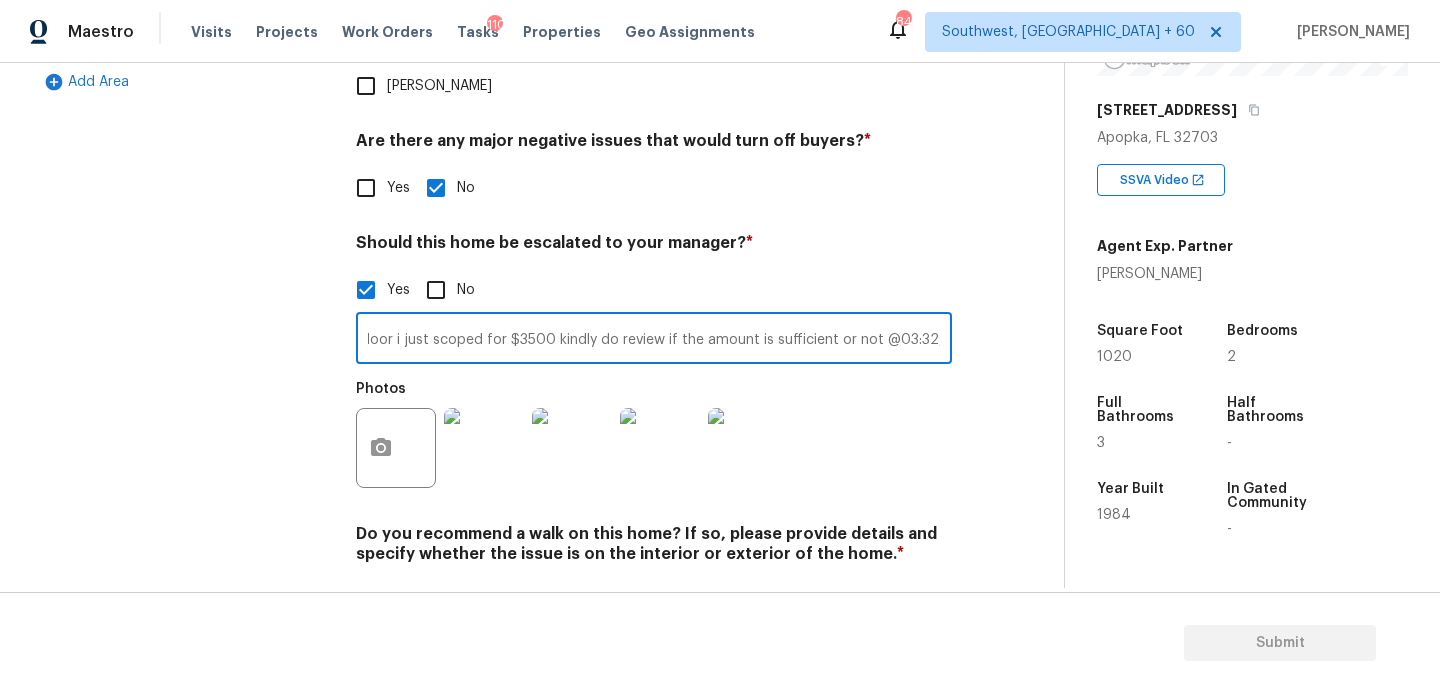 scroll, scrollTop: 0, scrollLeft: 944, axis: horizontal 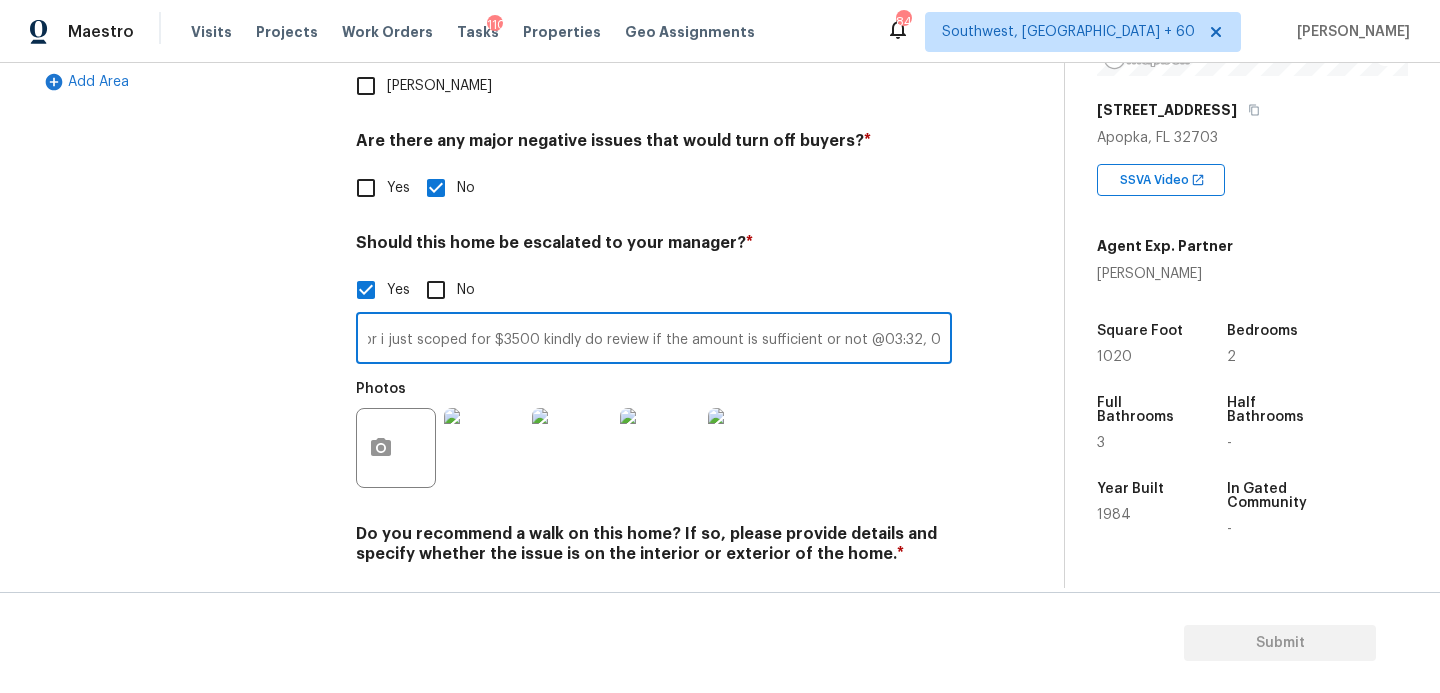 type on "ALA Pilot, The property has possible water leak @01:03, Possible mold @02:28, Bathroom refinish install vanity, mirror, shower and shower door i just scoped for $3500 kindly do review if the amount is sufficient or not @03:32, 03:35" 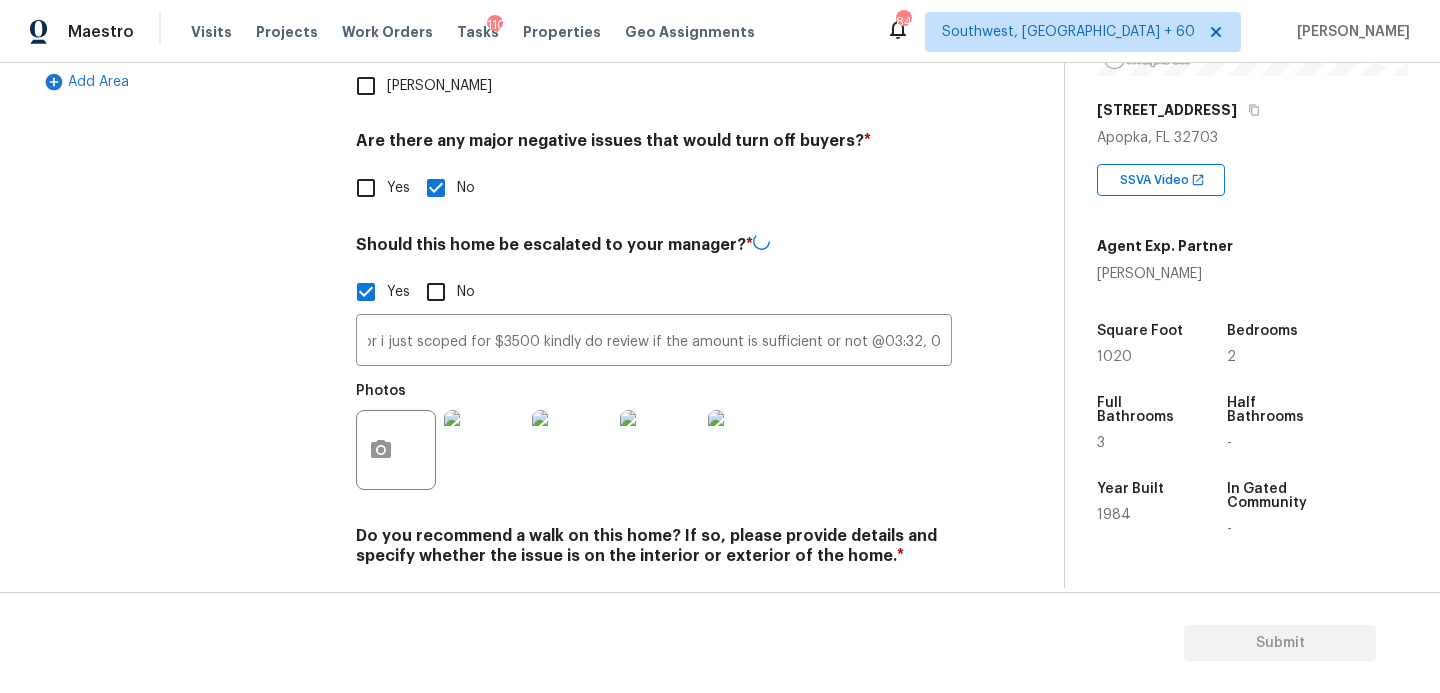 click on "Exterior Utilities 2 HVAC 2 Verification Plumbing Roof Gated Community Pricing 5 Add Area Verification Notes: ​ Are any specialty inspections required before making a decision on this home?  * No specialty inspection required Electrician Foundation HVAC Land Surveying Living Area Measurement Mold Remediation Odor Remediation Plumbing Pool Radon Roof Septic/Sewer Structural Termite/Pest Wells Are there any major negative issues that would turn off buyers?  * Yes No Should this home be escalated to your manager?  * Yes No ALA Pilot, The property has possible water leak @01:03, Possible mold @02:28, Bathroom refinish install vanity, mirror, shower and shower door i just scoped for $3500 kindly do review if the amount is sufficient or not @03:32, 03:35 ​ Photos Do you recommend a walk on this home? If so, please provide details and specify whether the issue is on the interior or exterior of the home.  * Yes No" at bounding box center [524, 161] 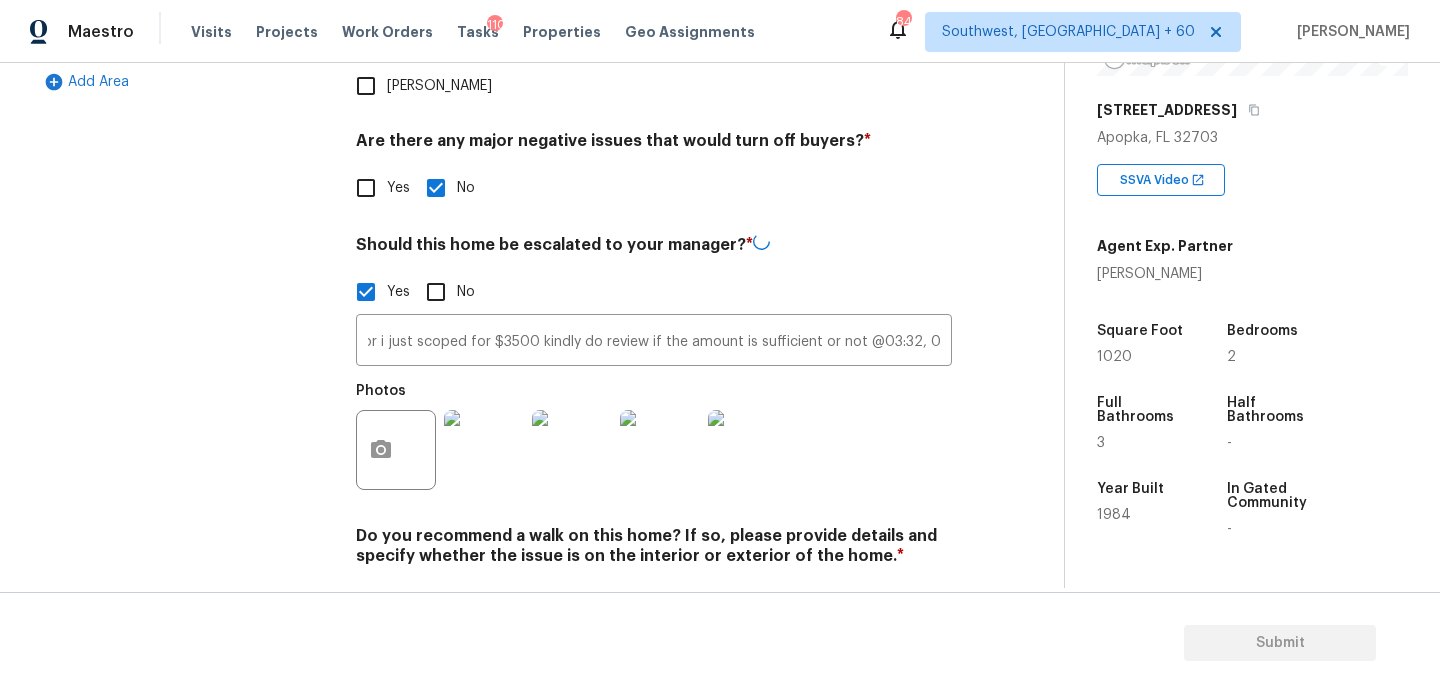 scroll, scrollTop: 0, scrollLeft: 0, axis: both 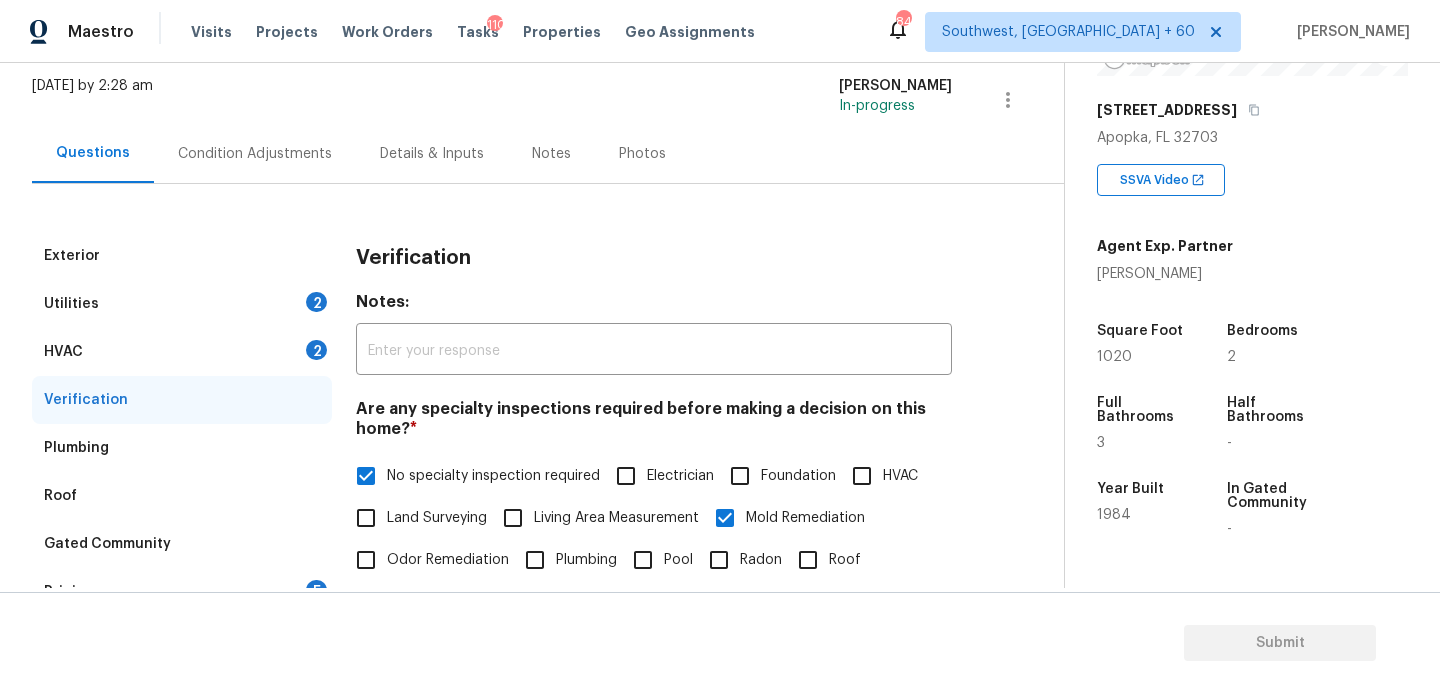 click on "Condition Adjustments" at bounding box center (255, 153) 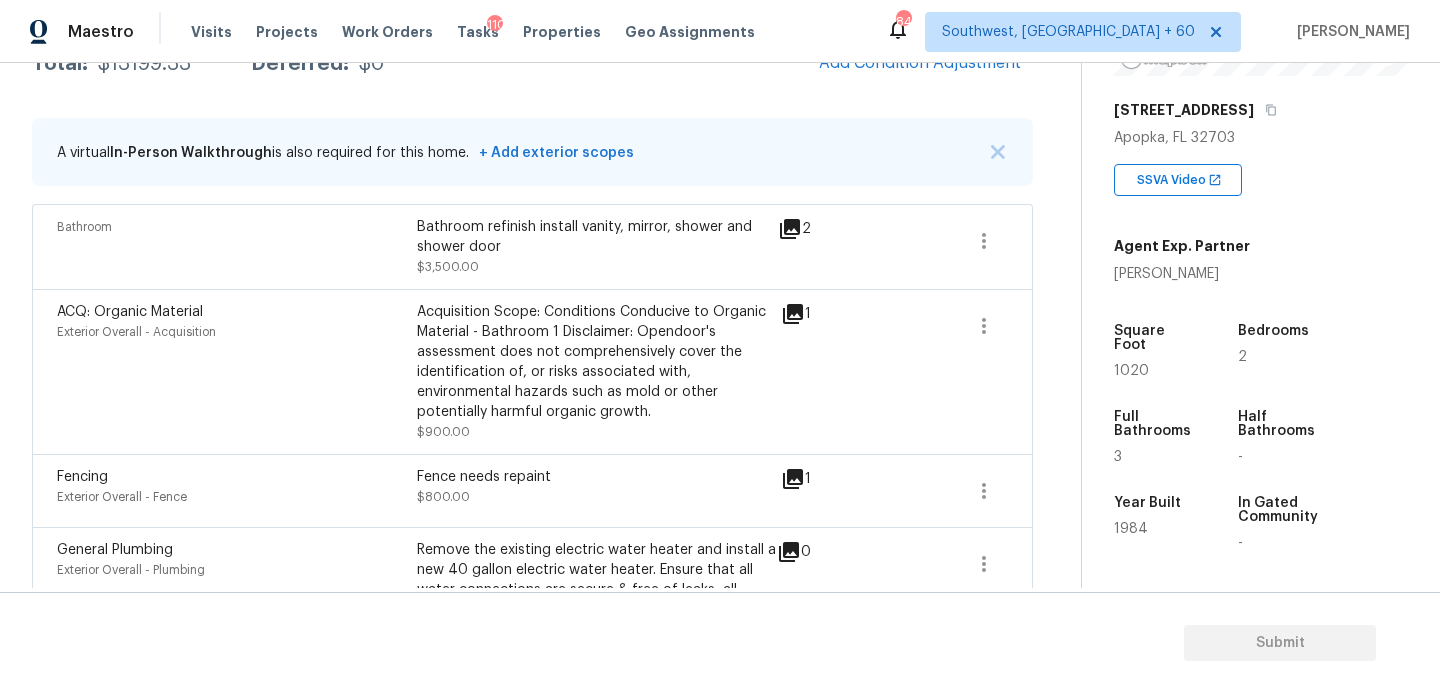 scroll, scrollTop: 237, scrollLeft: 0, axis: vertical 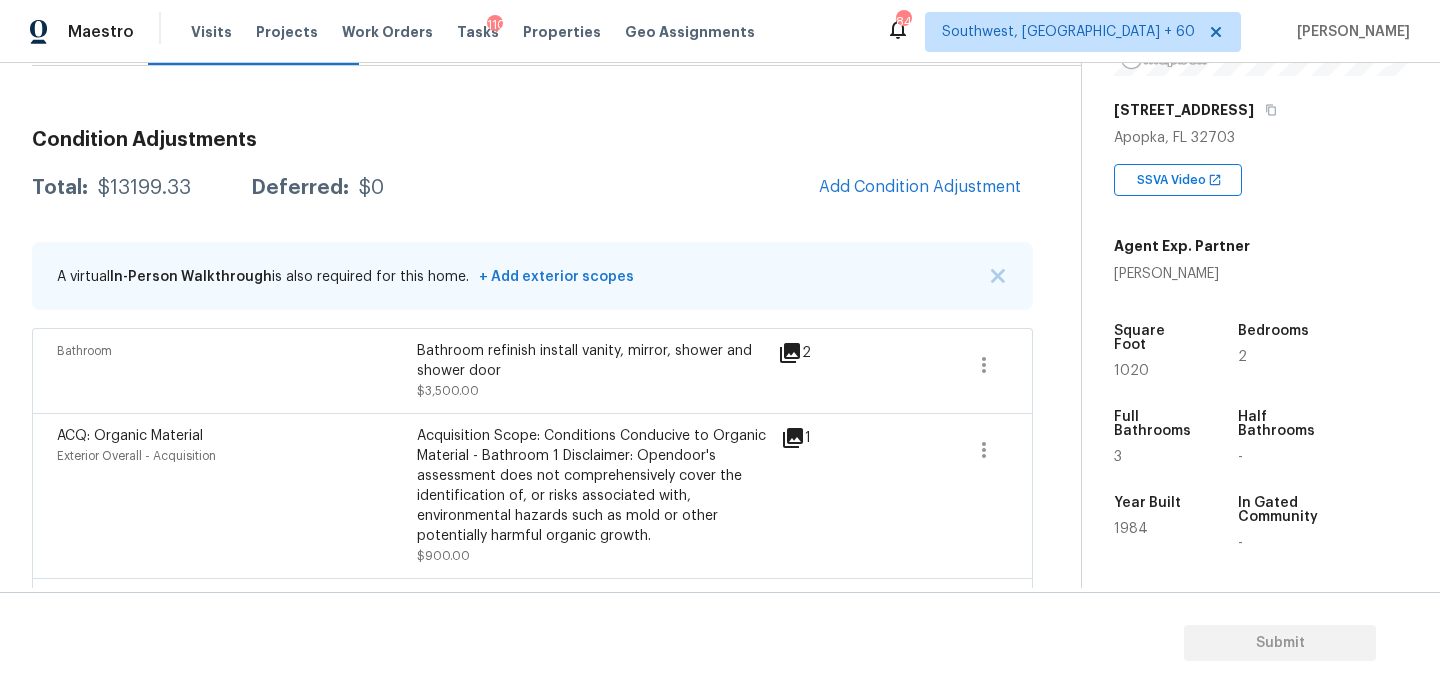 click on "Condition Adjustments Total:  $13199.33 Deferred:  $0 Add Condition Adjustment A virtual  In-Person Walkthrough  is also required for this home.   + Add exterior scopes Bathroom Bathroom refinish install vanity, mirror, shower and shower door $3,500.00   2 ACQ: Organic Material Exterior Overall - Acquisition Acquisition Scope: Conditions Conducive to Organic Material - Bathroom 1 Disclaimer: Opendoor's assessment does not comprehensively cover the identification of, or risks associated with, environmental hazards such as mold or other potentially harmful organic growth. $900.00   1 Fencing Exterior Overall - Fence Fence needs repaint $800.00   1 General Plumbing Exterior Overall - Plumbing Remove the existing electric water heater and install a new 40 gallon electric water heater. Ensure that all water connections are secure & free of leaks, all electrical connections are secure & free of corrosion and that the water heaters TPR exits to the exterior accordingly. Haul away and dispose of all debris properly." at bounding box center [532, 764] 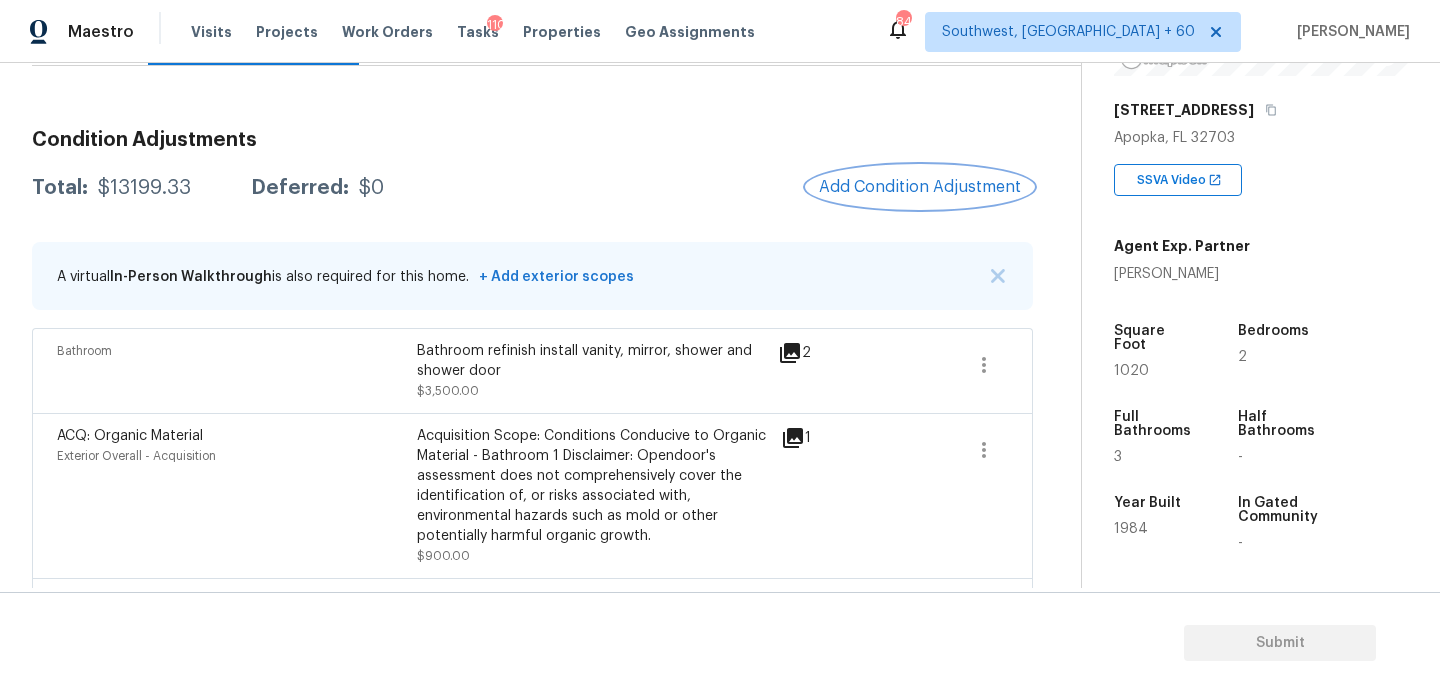 click on "Add Condition Adjustment" at bounding box center [920, 187] 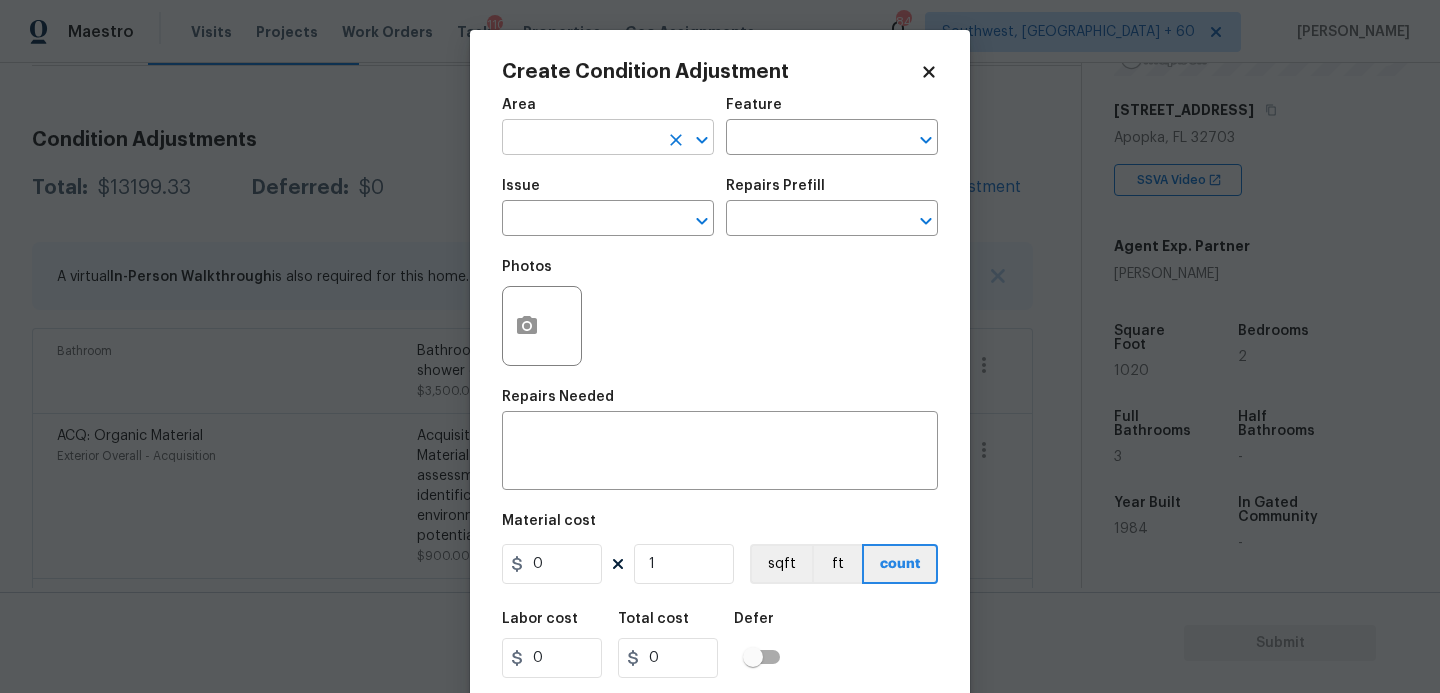 click on "Area ​ Feature ​ Issue ​ Repairs Prefill ​" at bounding box center [720, 167] 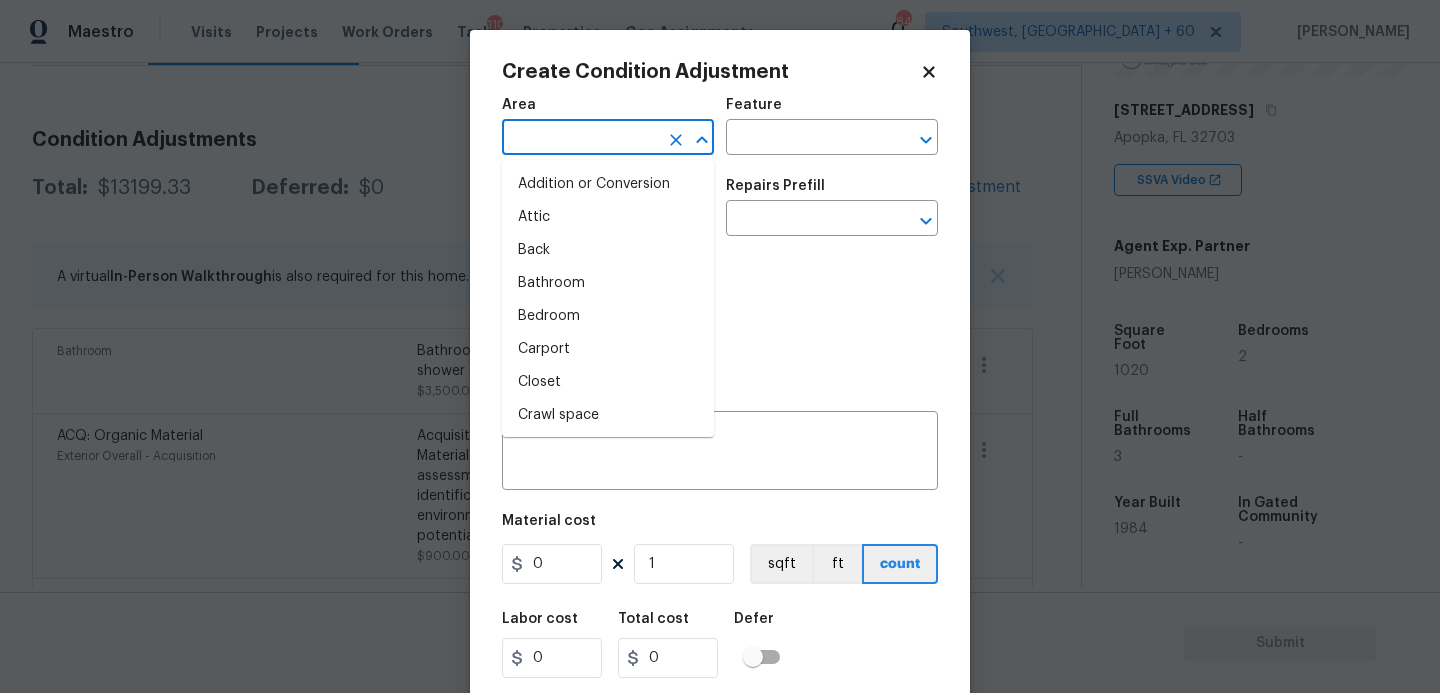 click at bounding box center [580, 139] 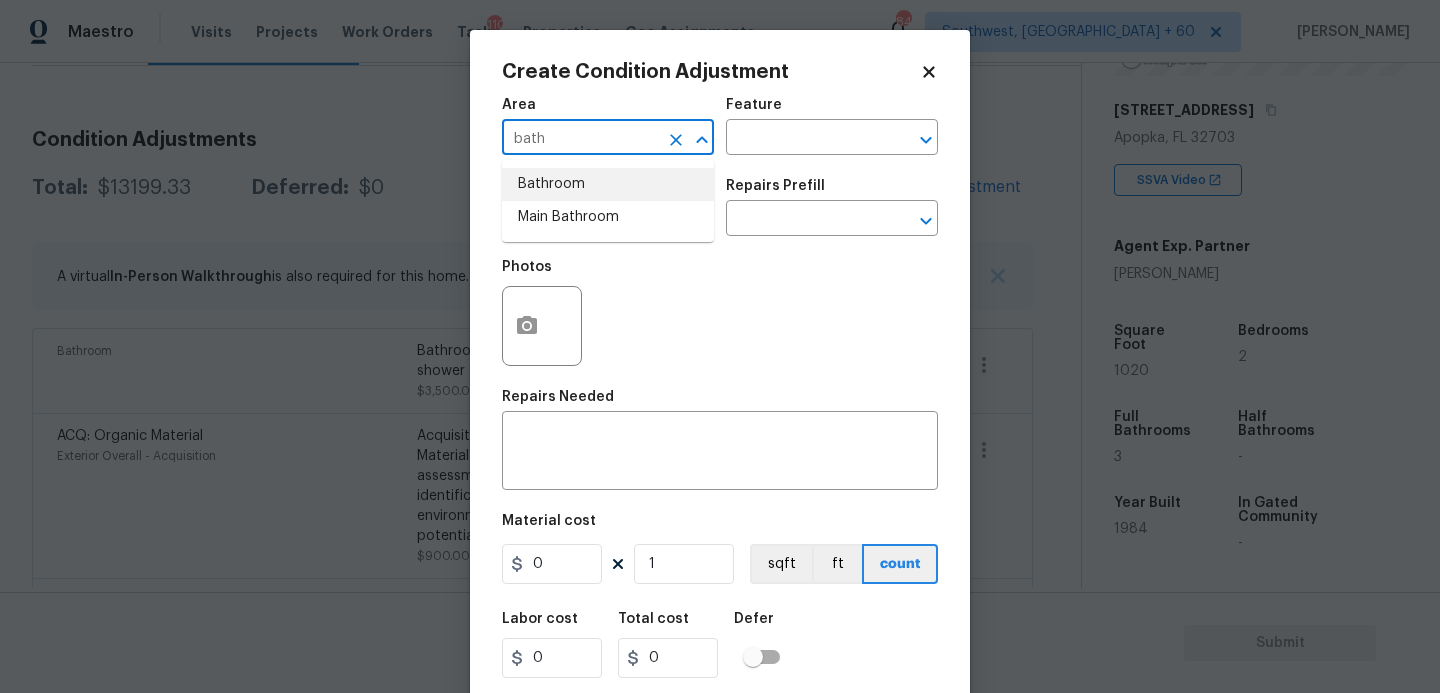 click on "Bathroom" at bounding box center (608, 184) 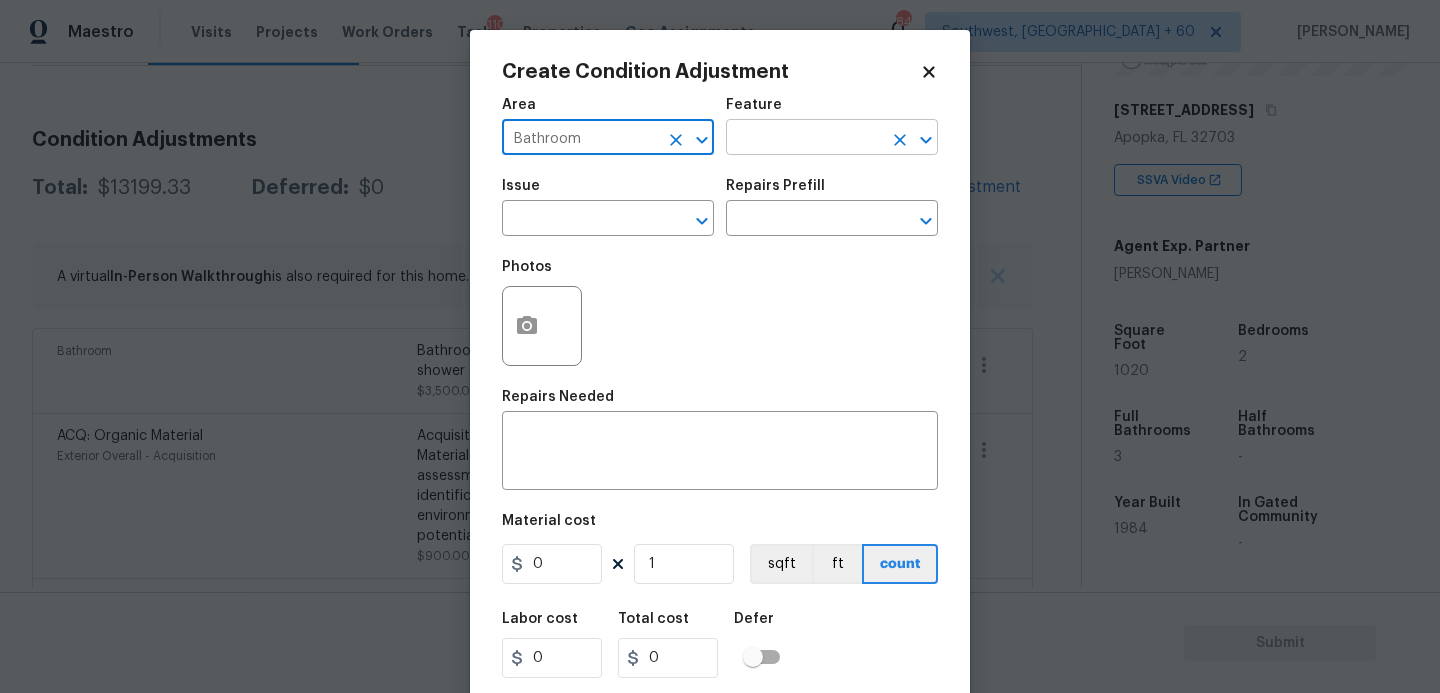 type on "Bathroom" 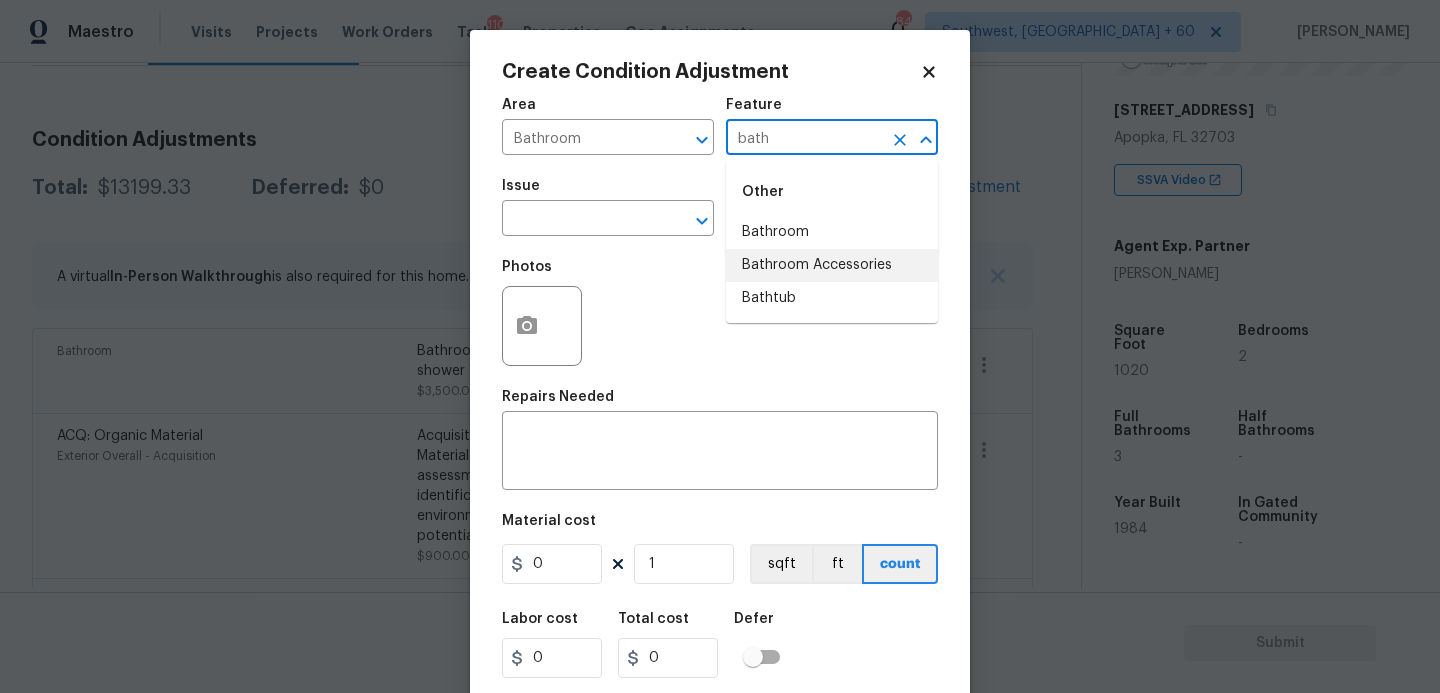 click on "Bathtub" at bounding box center [832, 298] 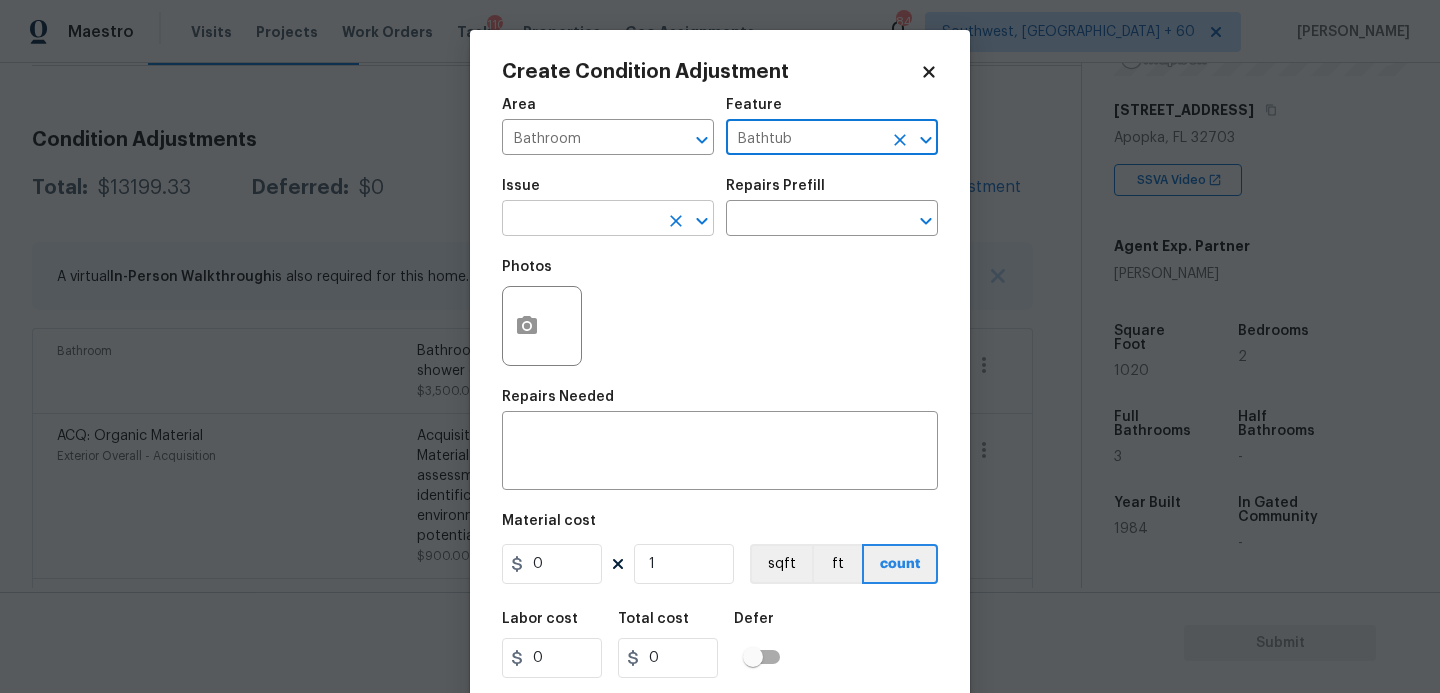 type on "Bathtub" 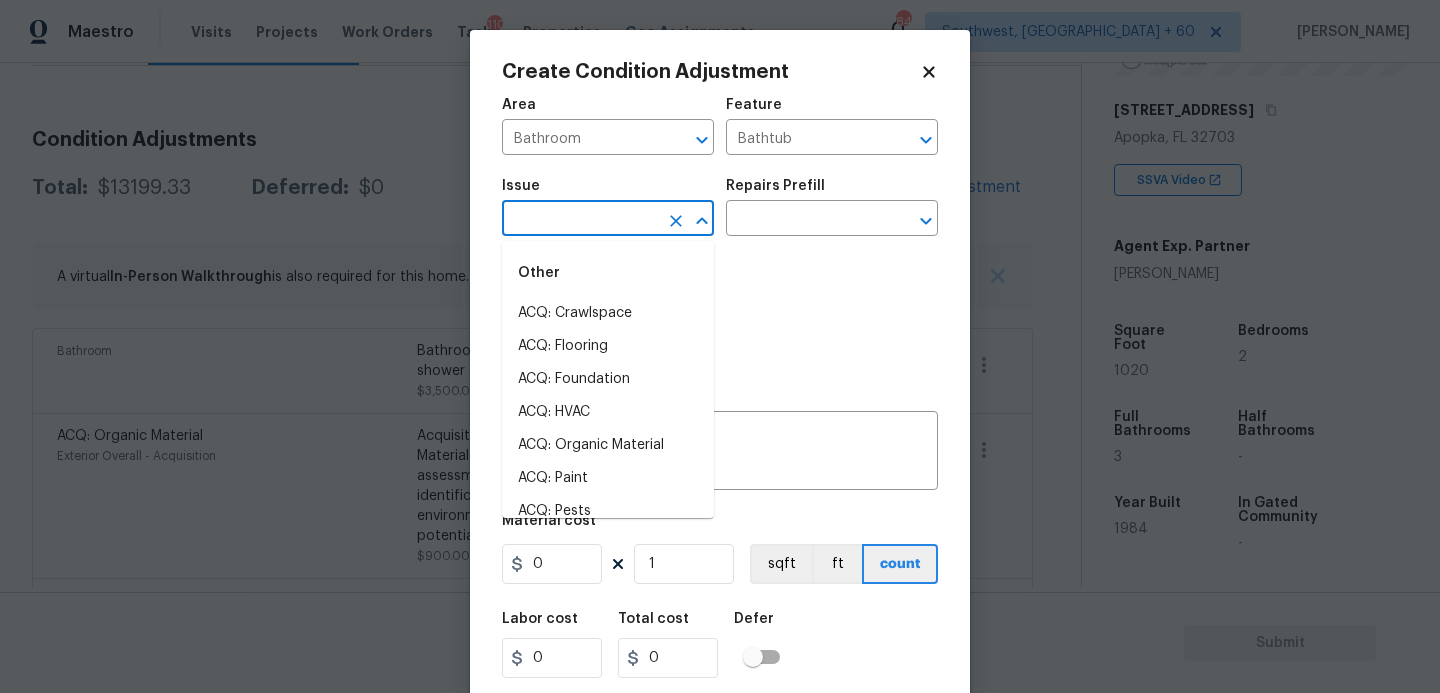 click at bounding box center [580, 220] 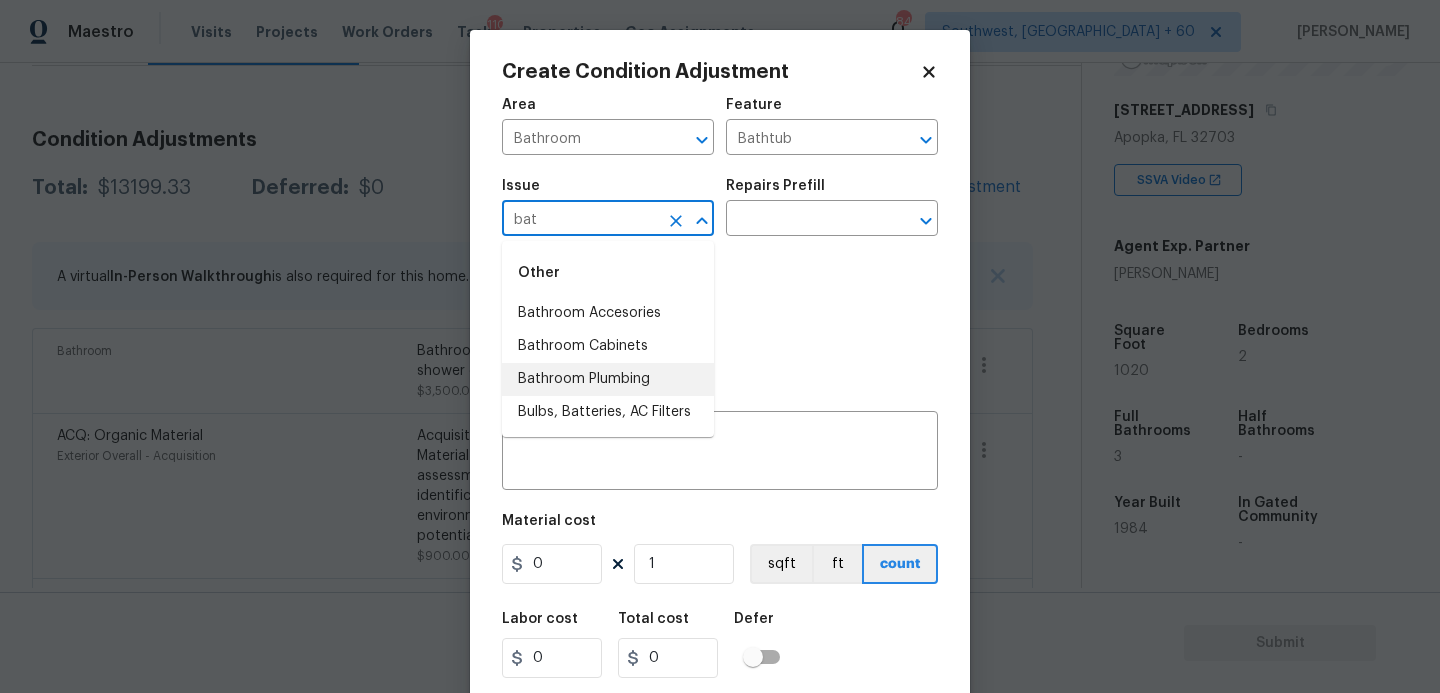 click on "Bathroom Plumbing" at bounding box center [608, 379] 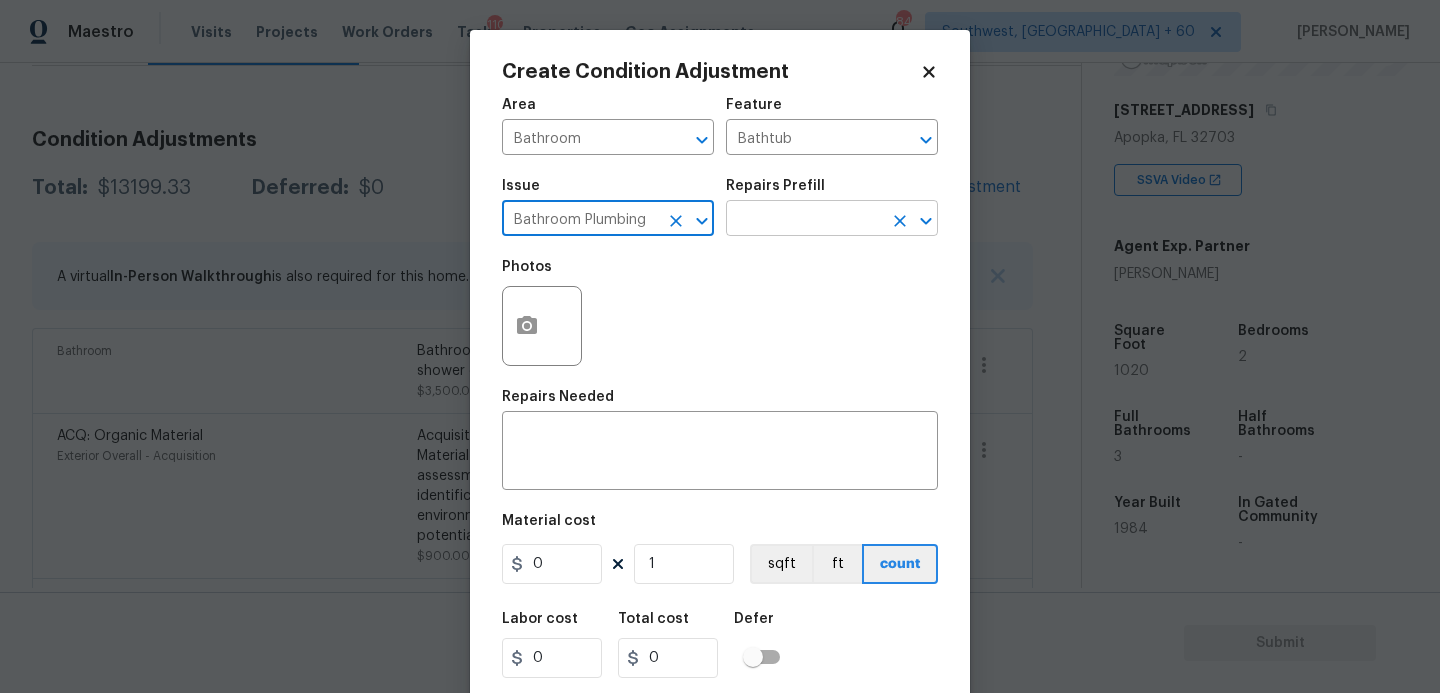 type on "Bathroom Plumbing" 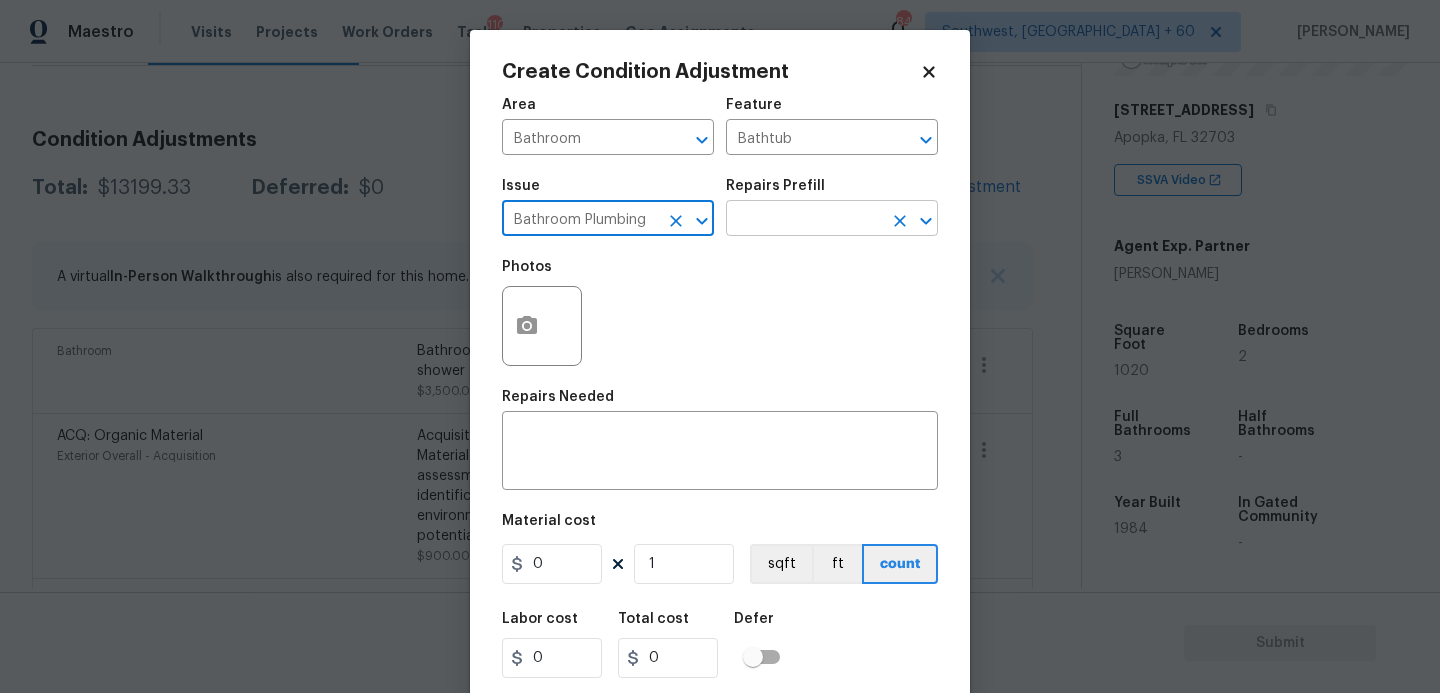 click at bounding box center (804, 220) 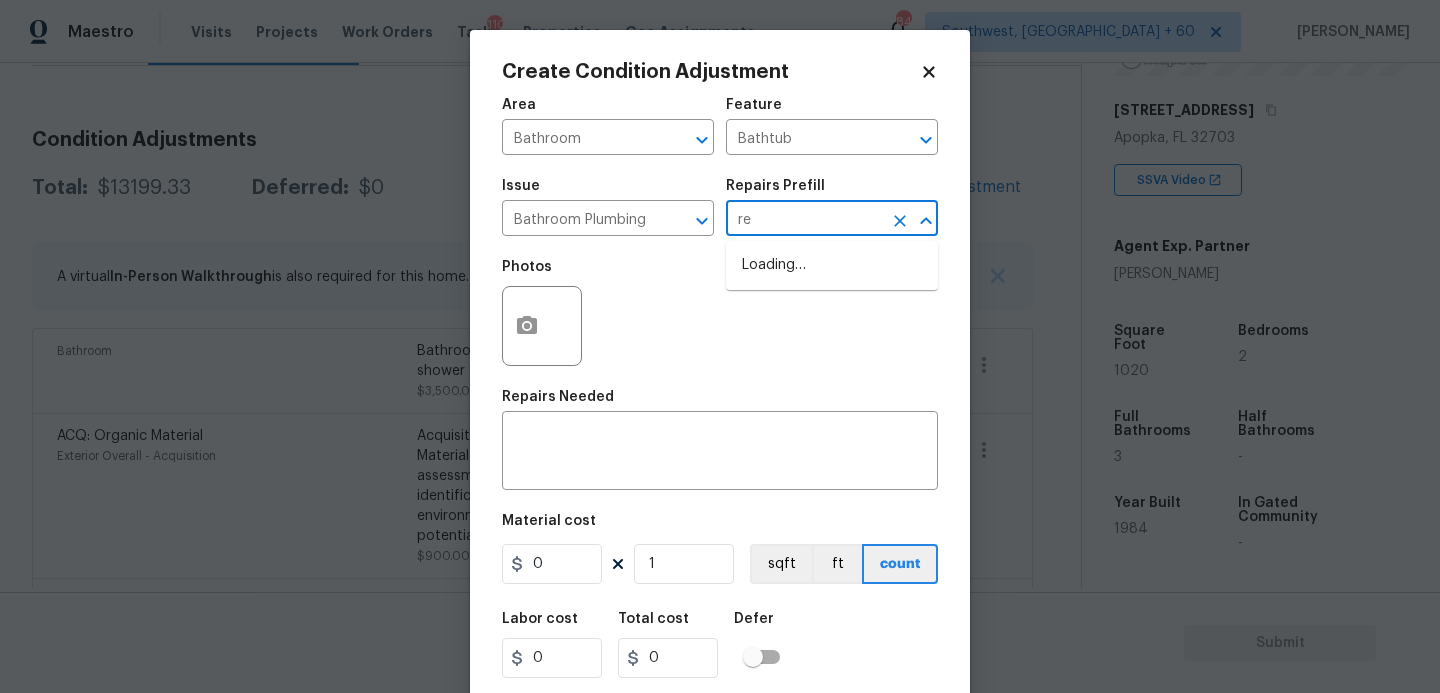 type on "ref" 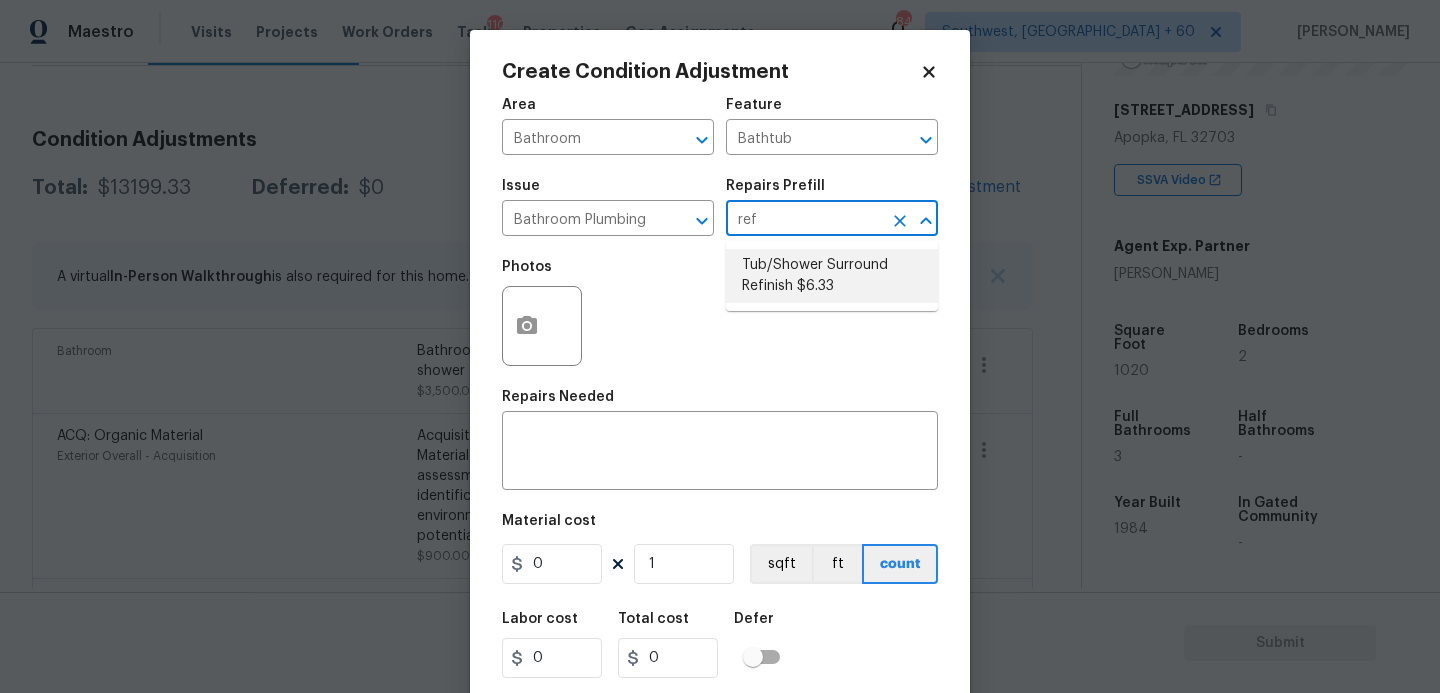 click on "Tub/Shower Surround Refinish $6.33" at bounding box center [832, 276] 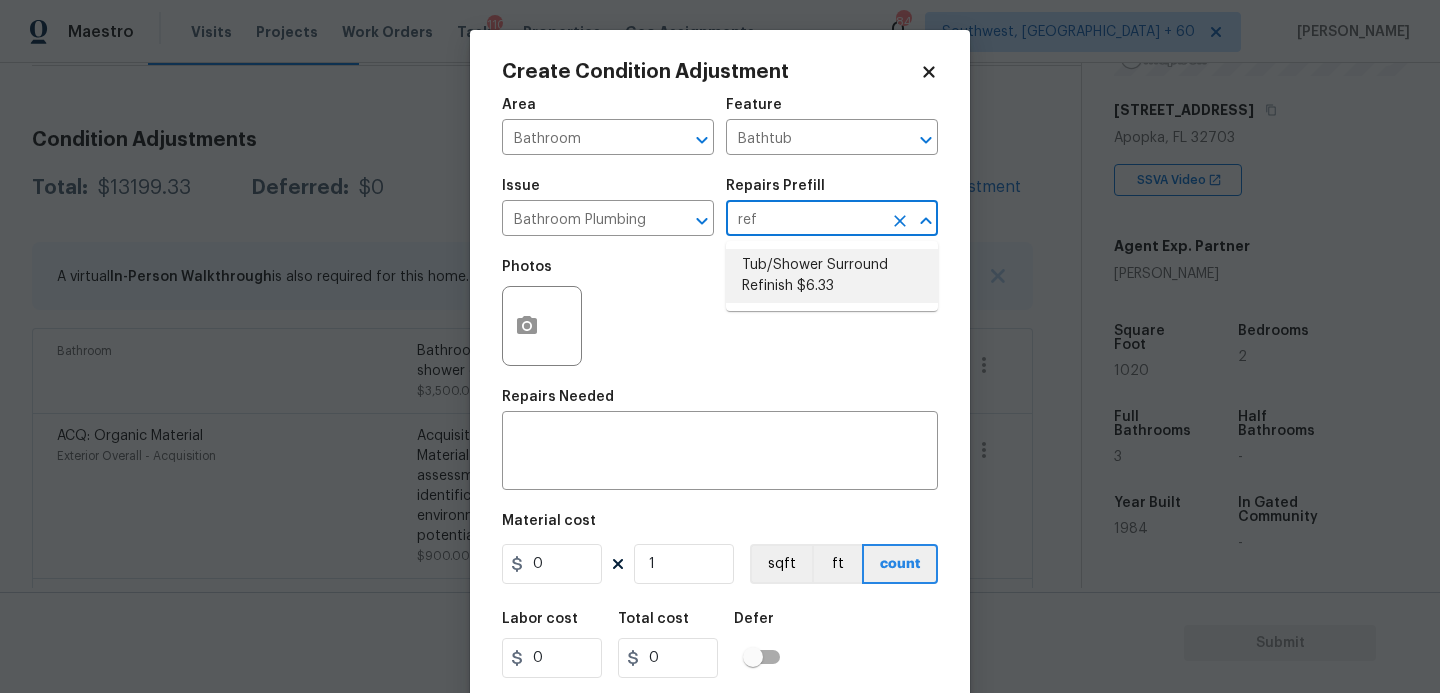 type on "Prep, mask, clean and refinish the tub/shower tile surround both all sides ensuring a complete and professional coverage. Haul away and dispose of all masking/debris properly." 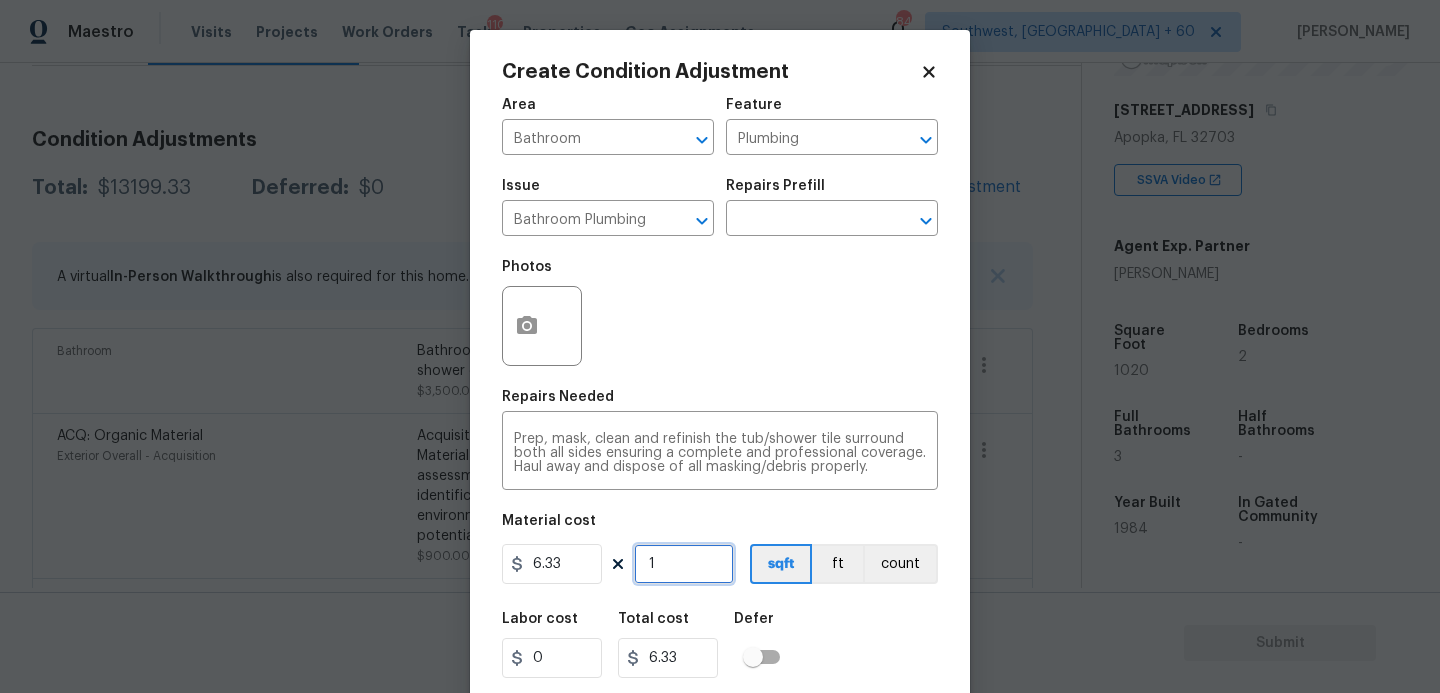 click on "1" at bounding box center (684, 564) 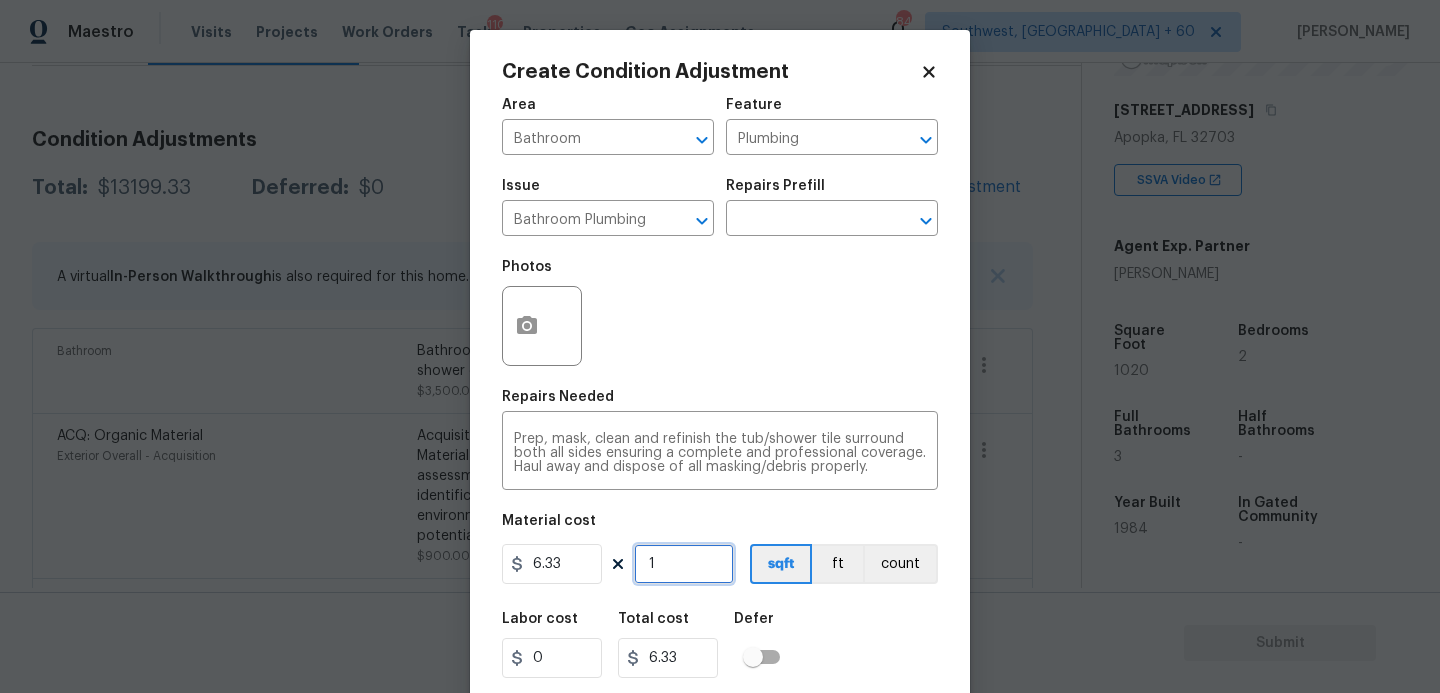 type on "0" 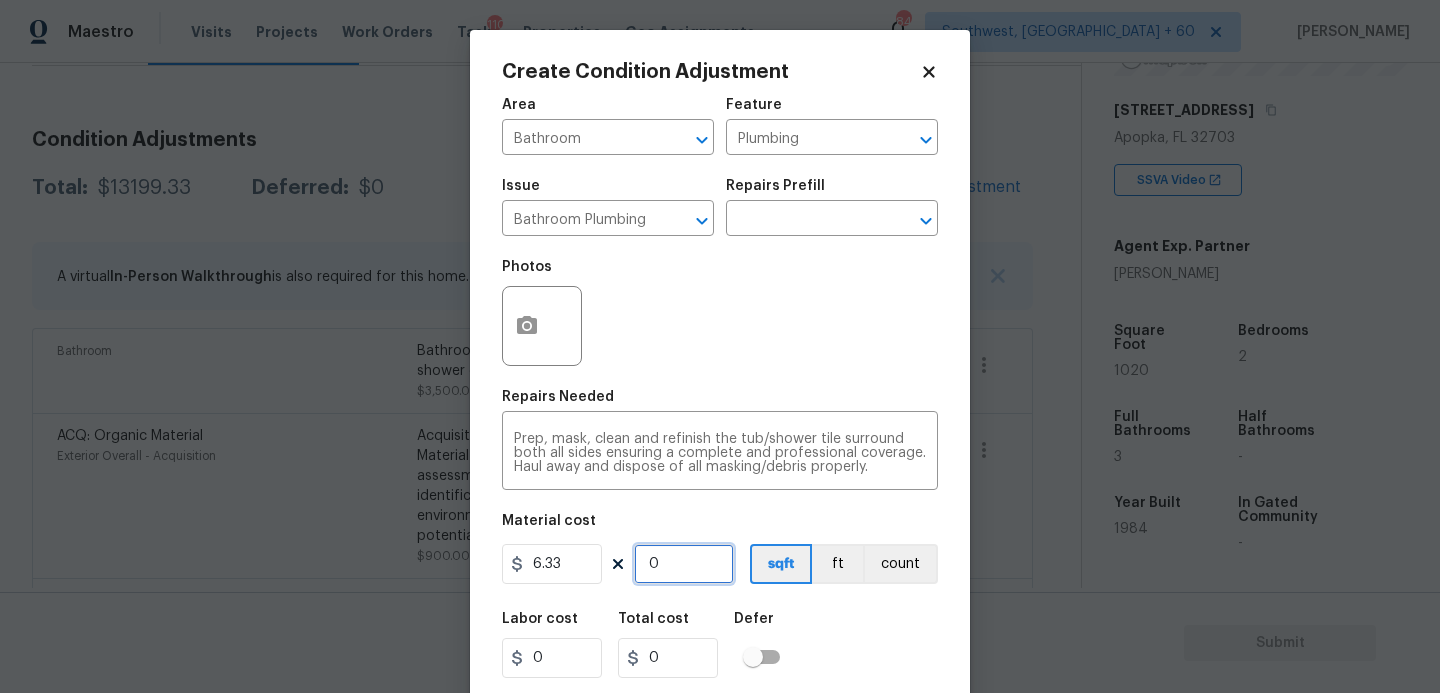 type on "5" 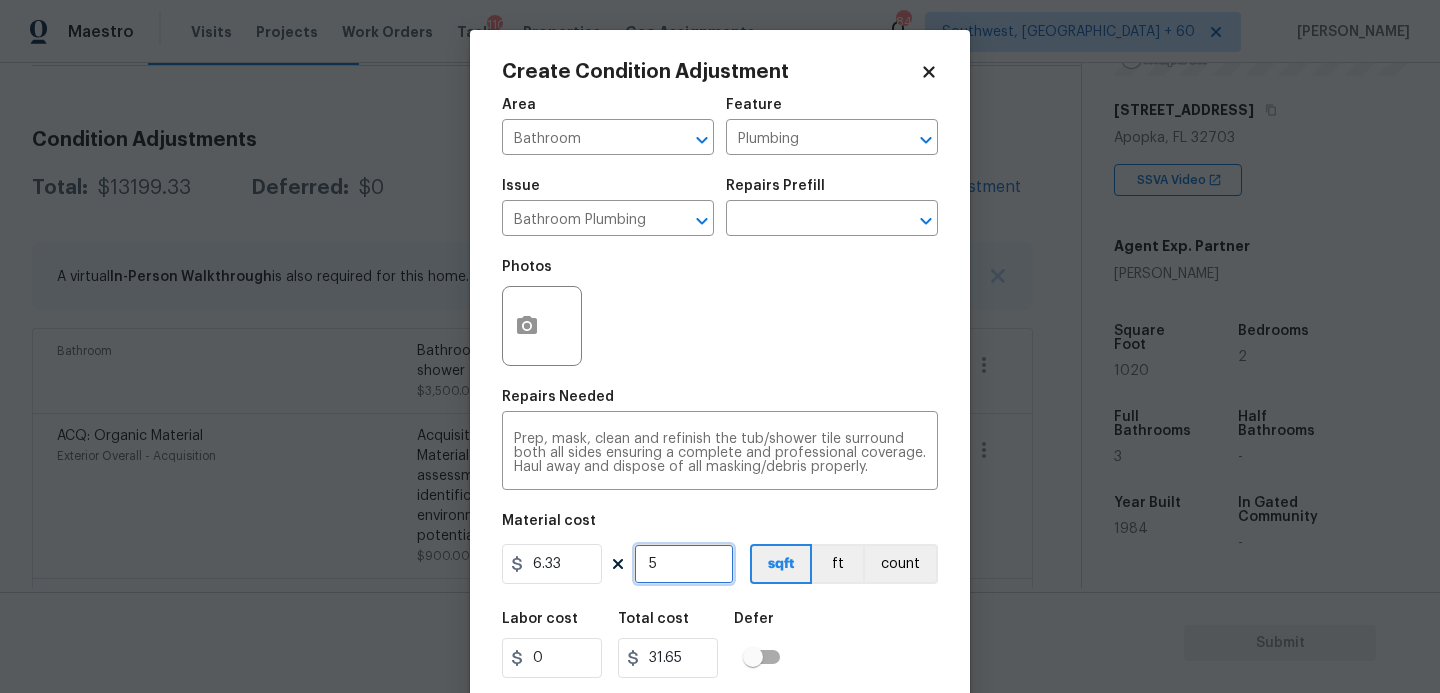 type on "56" 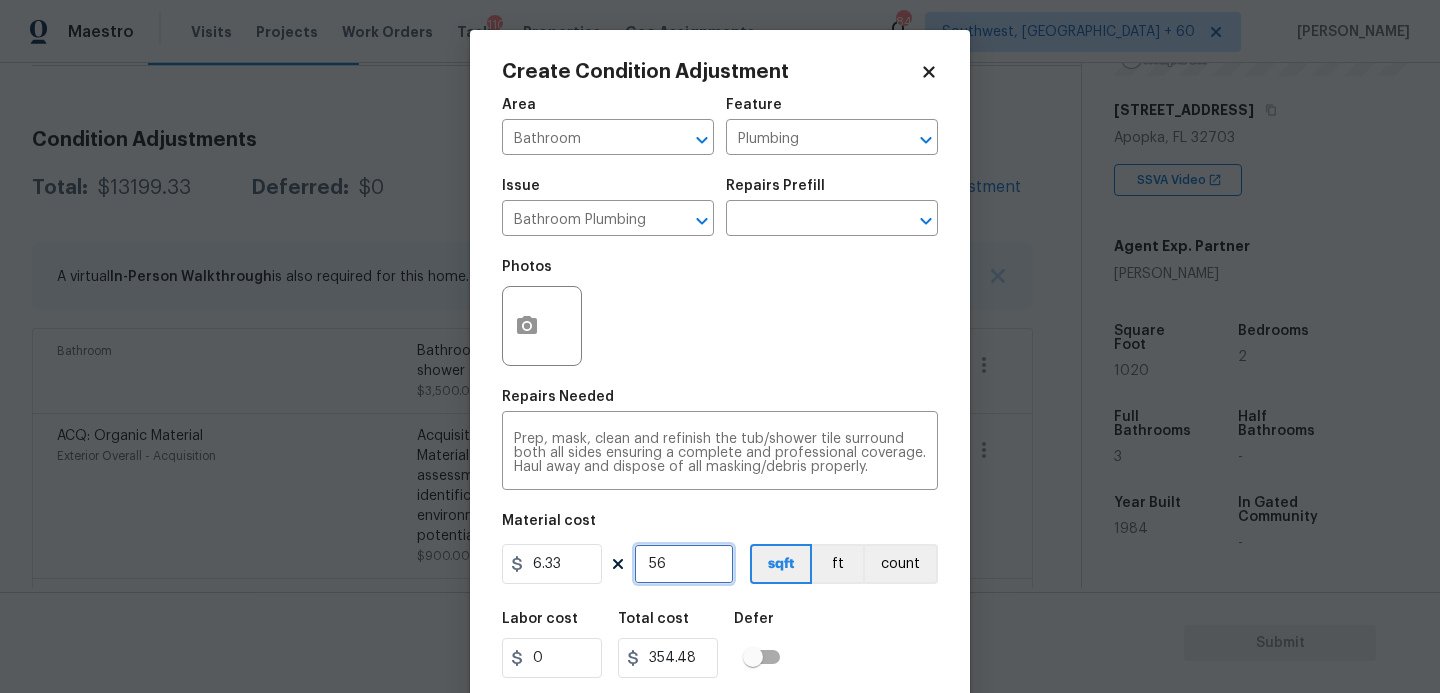 type on "56" 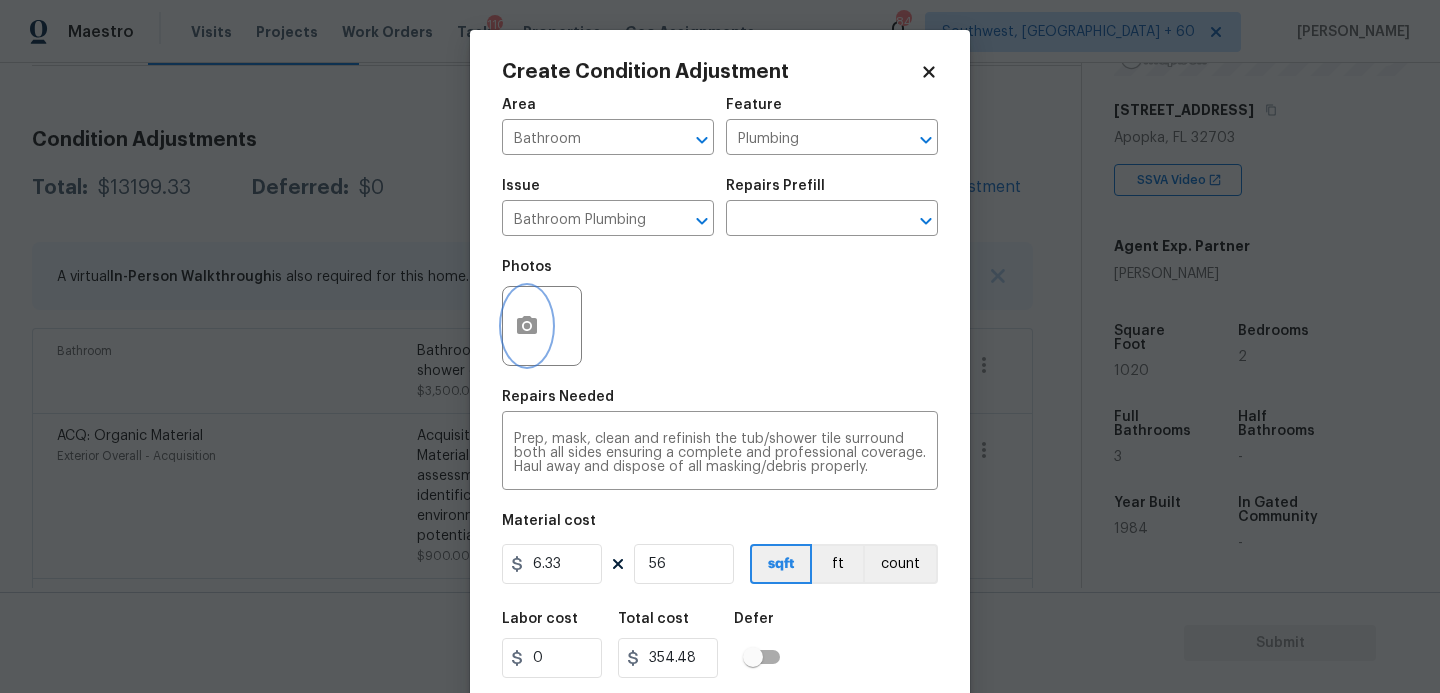click 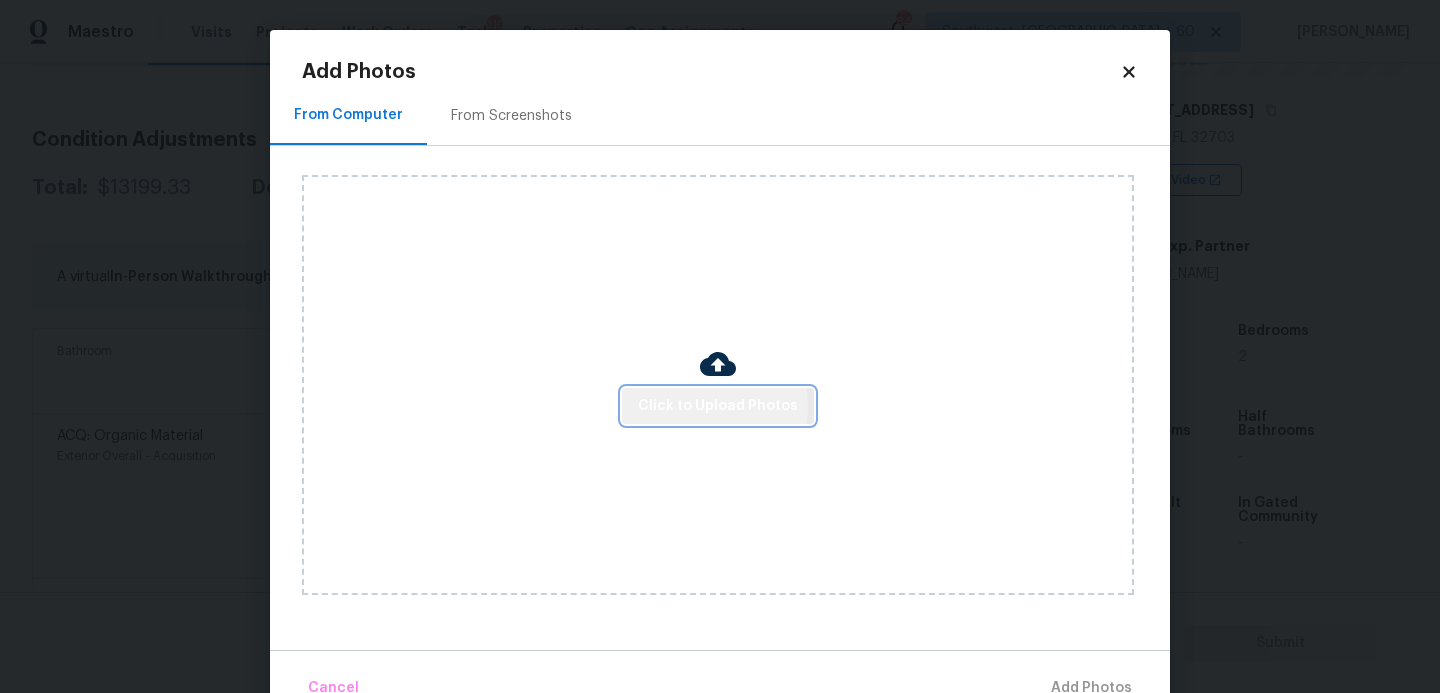 click on "Click to Upload Photos" at bounding box center [718, 406] 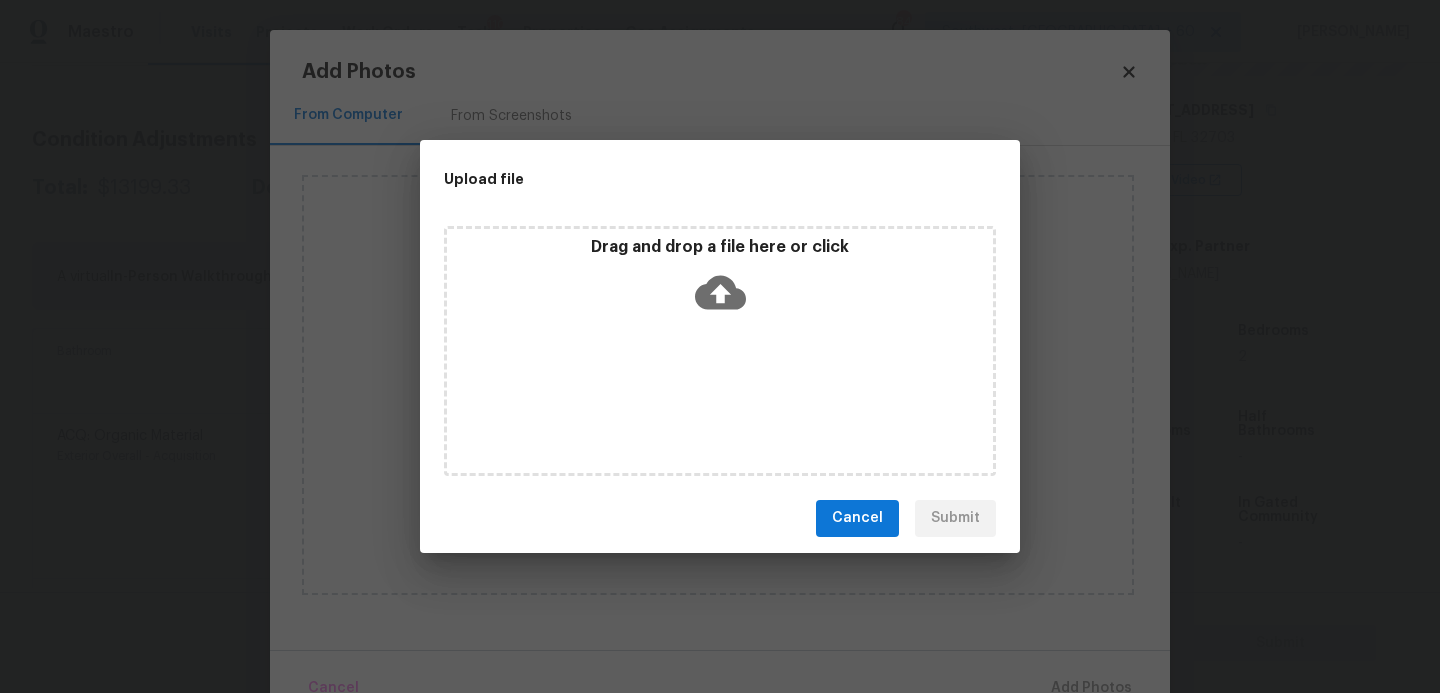 click on "Drag and drop a file here or click" at bounding box center [720, 351] 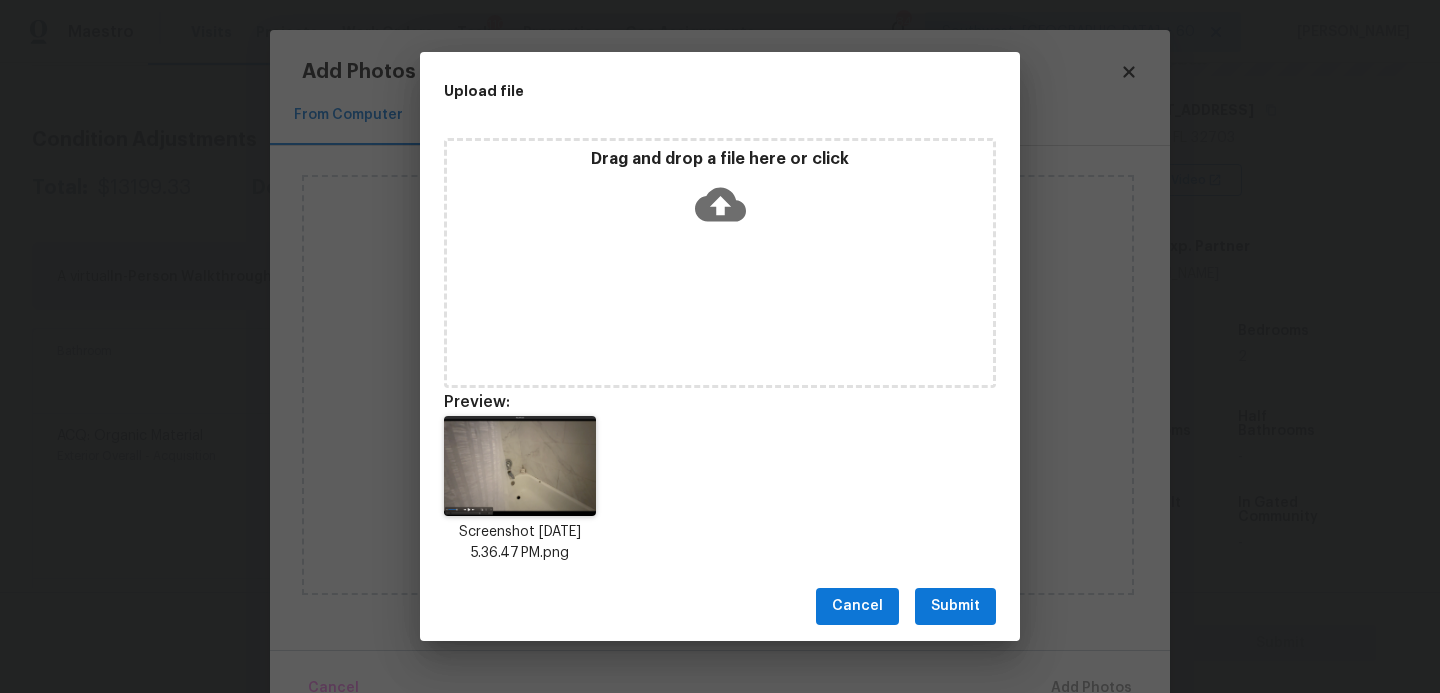 click on "Submit" at bounding box center (955, 606) 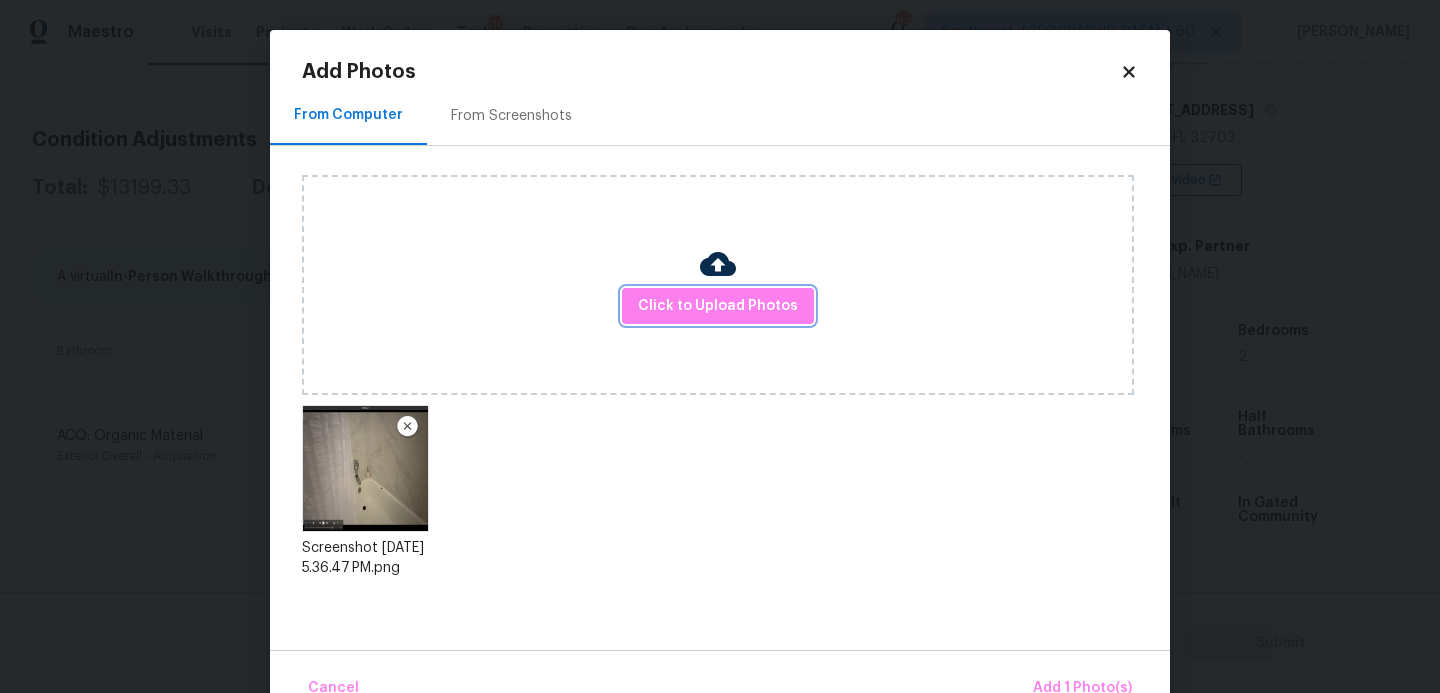 scroll, scrollTop: 47, scrollLeft: 0, axis: vertical 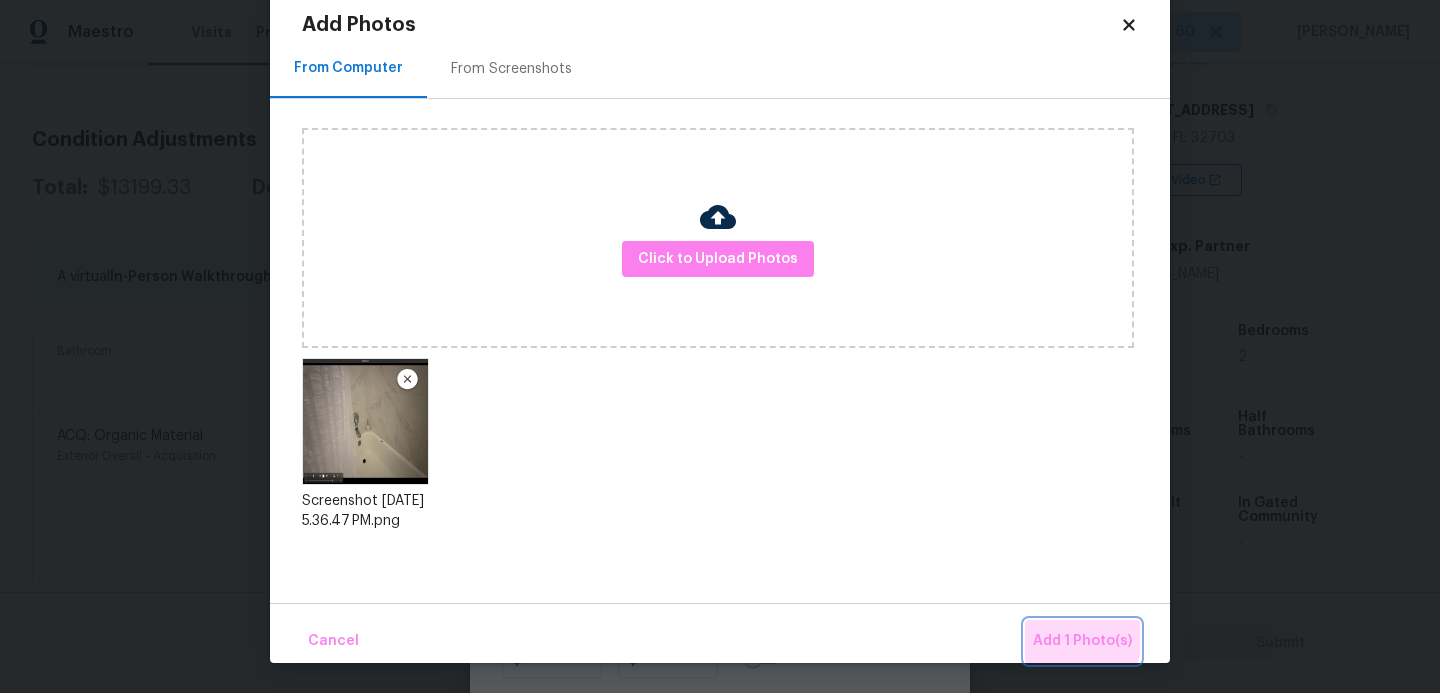 click on "Add 1 Photo(s)" at bounding box center (1082, 641) 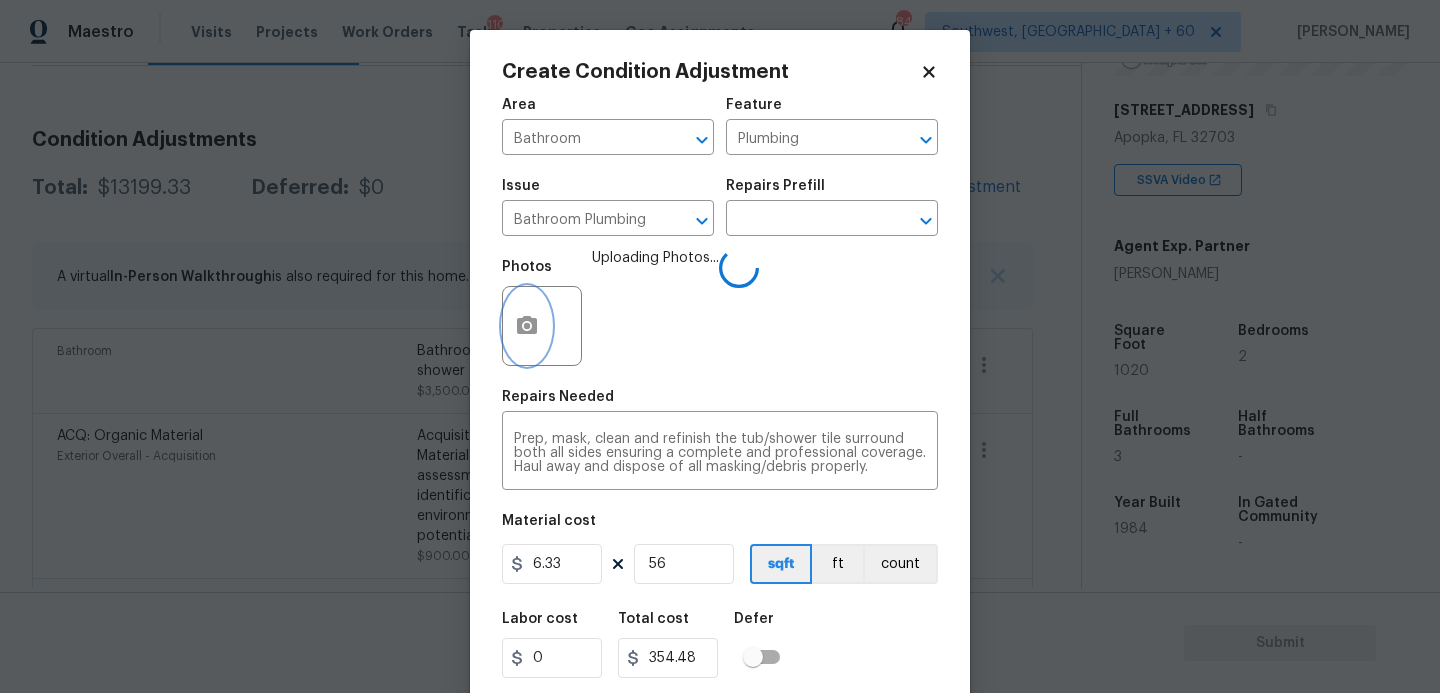 scroll, scrollTop: 0, scrollLeft: 0, axis: both 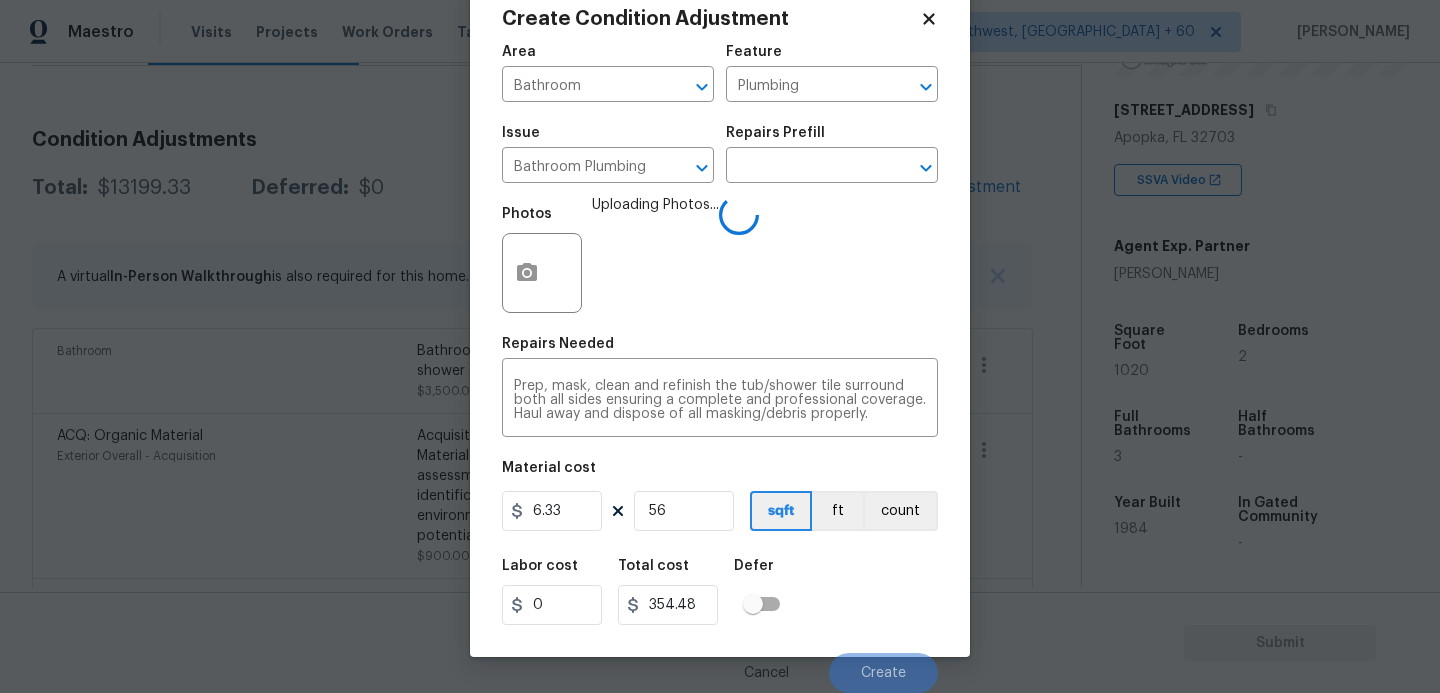 click on "Area Bathroom ​ Feature Plumbing ​ Issue Bathroom Plumbing ​ Repairs Prefill ​ Photos Uploading Photos... Repairs Needed Prep, mask, clean and refinish the tub/shower tile surround both all sides ensuring a complete and professional coverage. Haul away and dispose of all masking/debris properly. x ​ Material cost 6.33 56 sqft ft count Labor cost 0 Total cost 354.48 Defer Cancel Create" at bounding box center [720, 363] 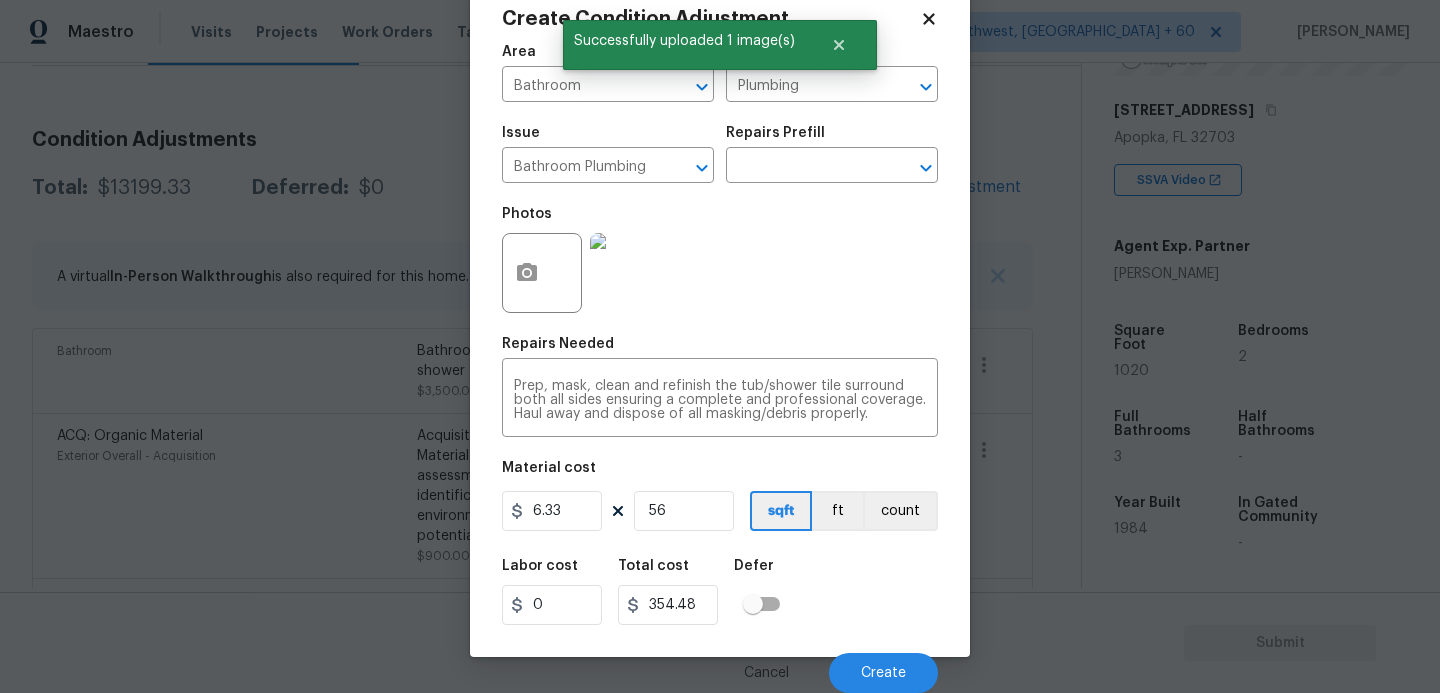 click on "Labor cost 0 Total cost 354.48 Defer" at bounding box center [720, 592] 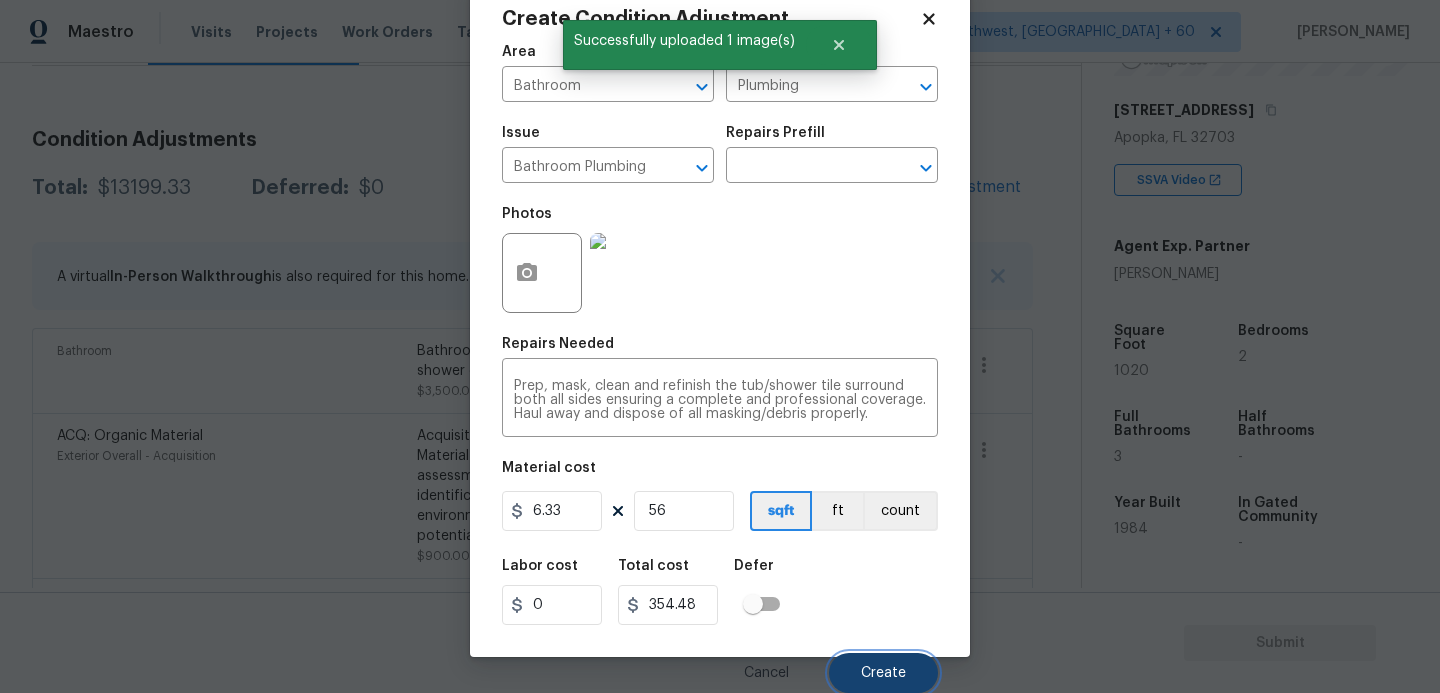click on "Create" at bounding box center (883, 673) 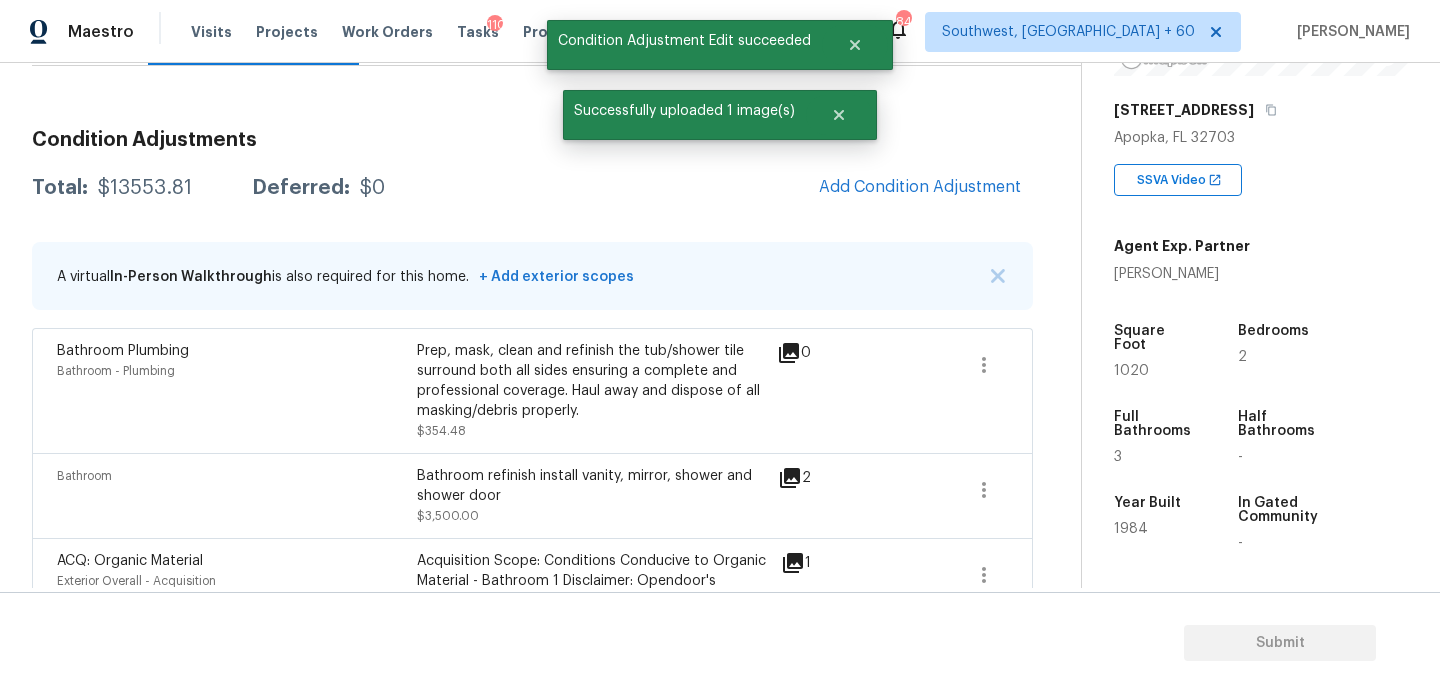 scroll, scrollTop: 0, scrollLeft: 0, axis: both 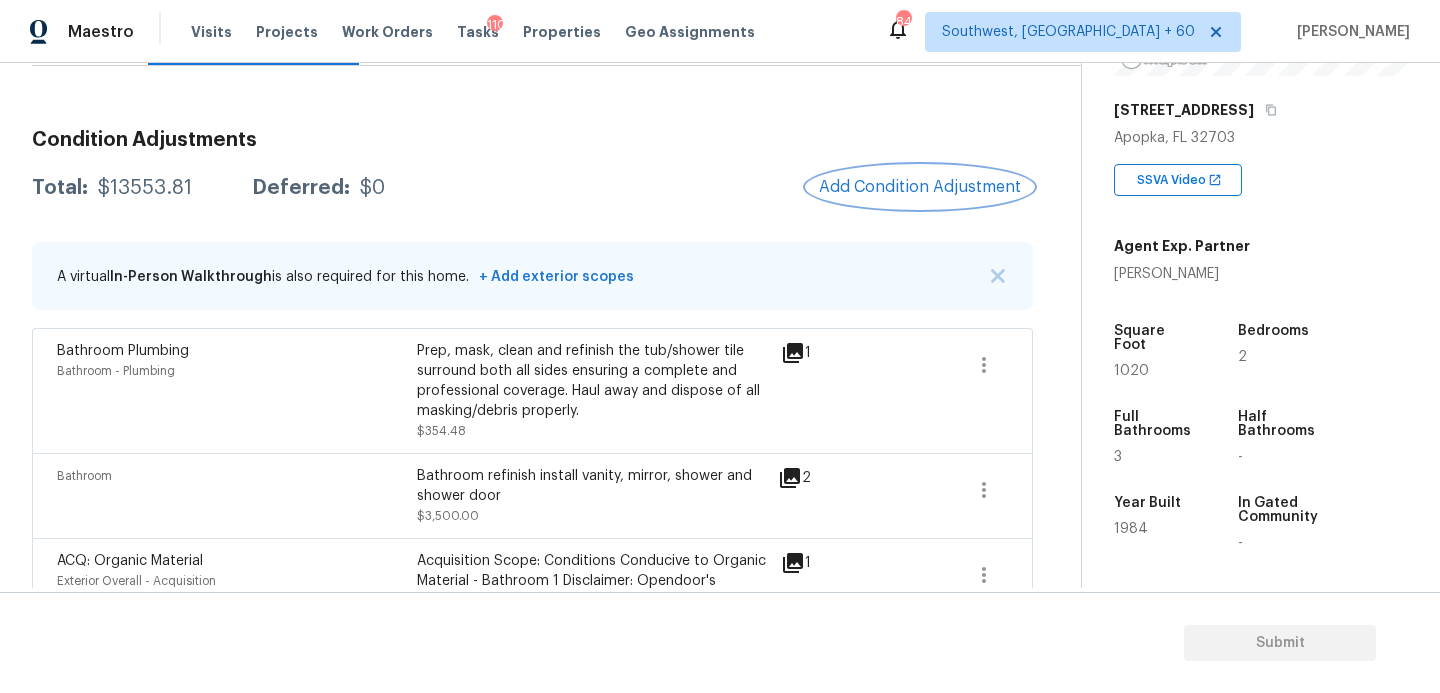 click on "Add Condition Adjustment" at bounding box center (920, 187) 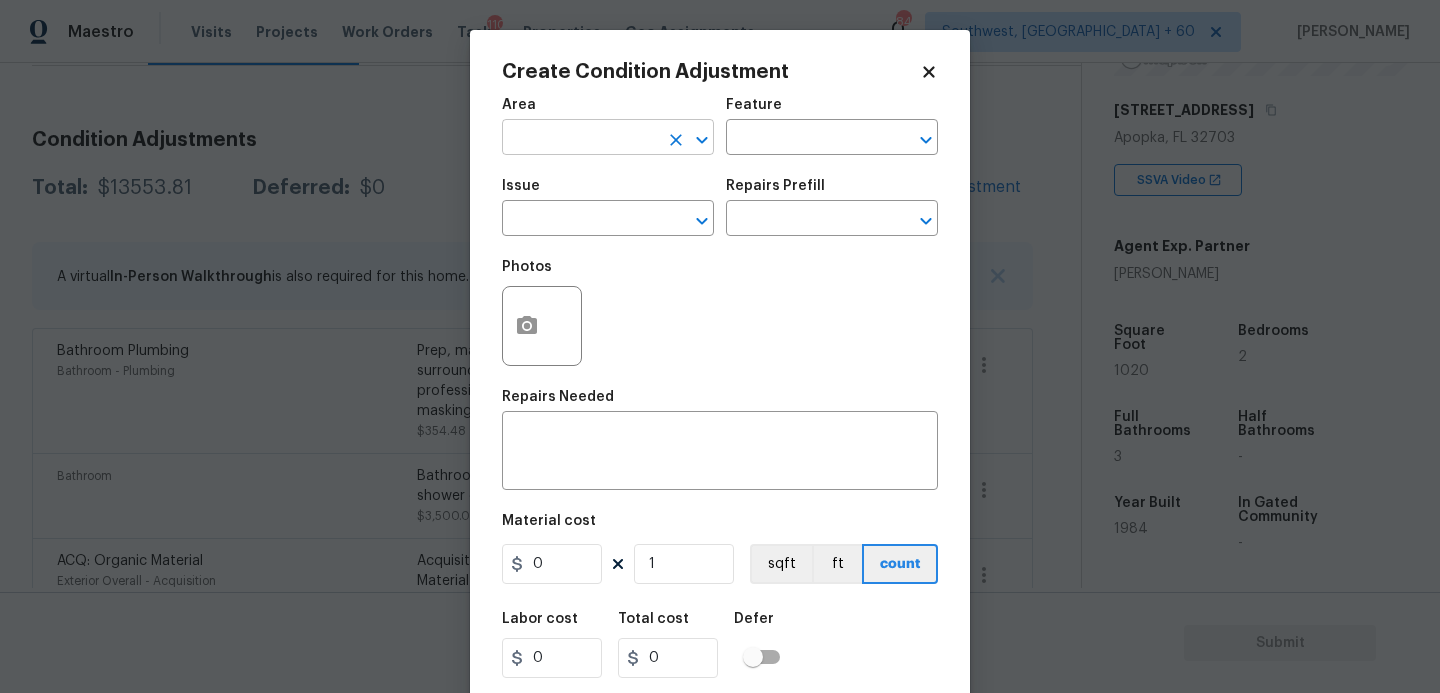 click at bounding box center [580, 139] 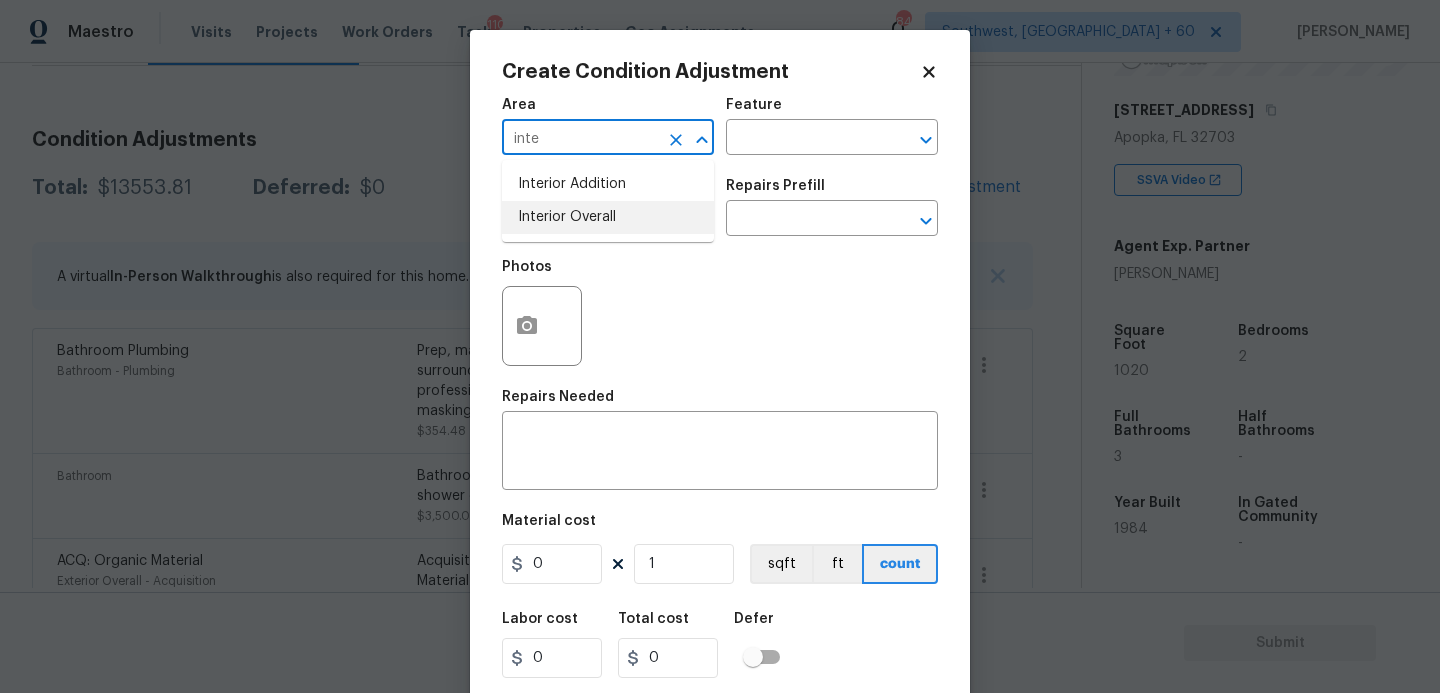 click on "Interior Overall" at bounding box center [608, 217] 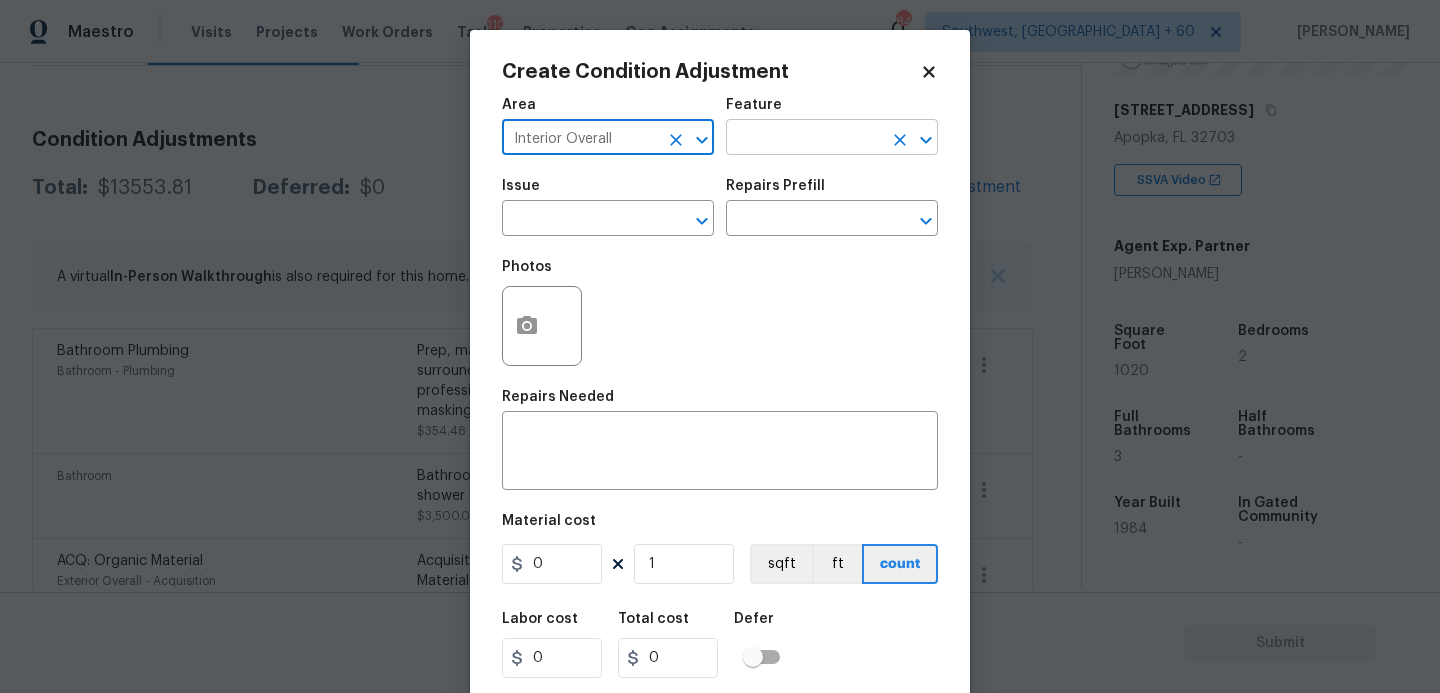 type on "Interior Overall" 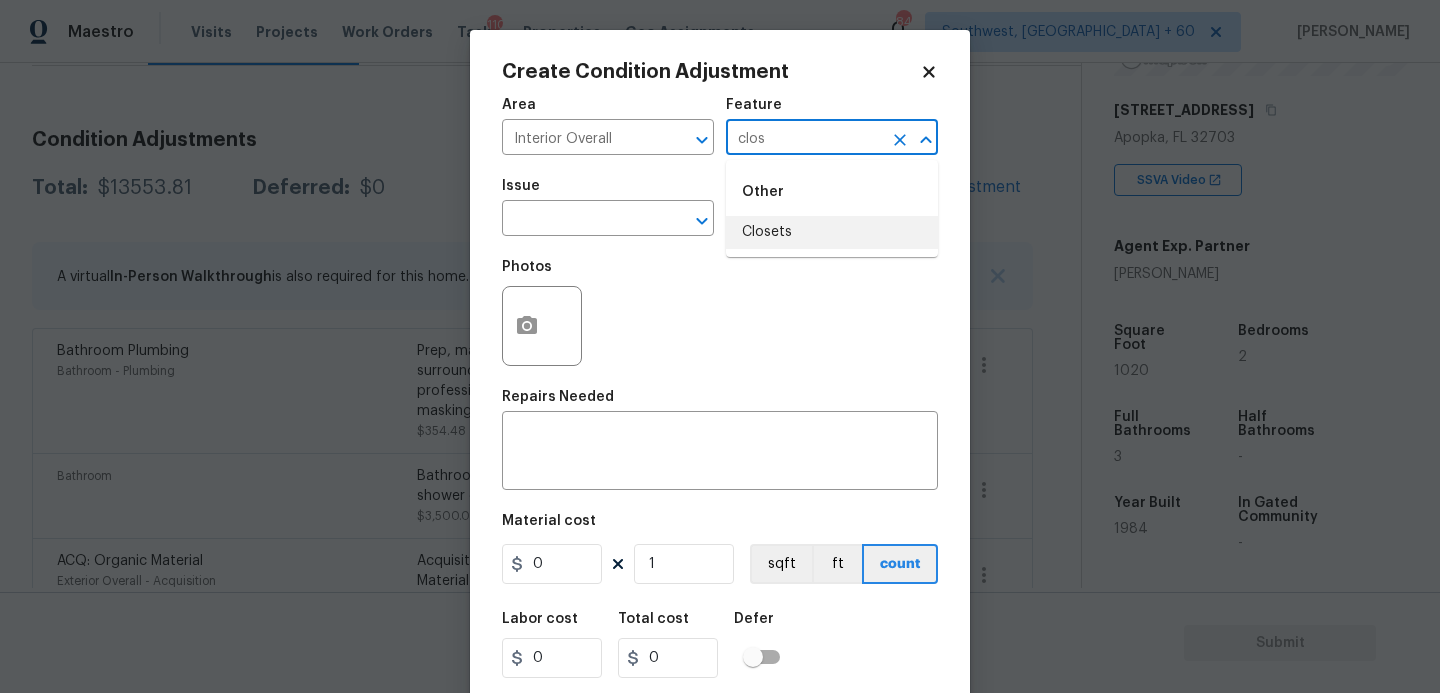 click on "Closets" at bounding box center [832, 232] 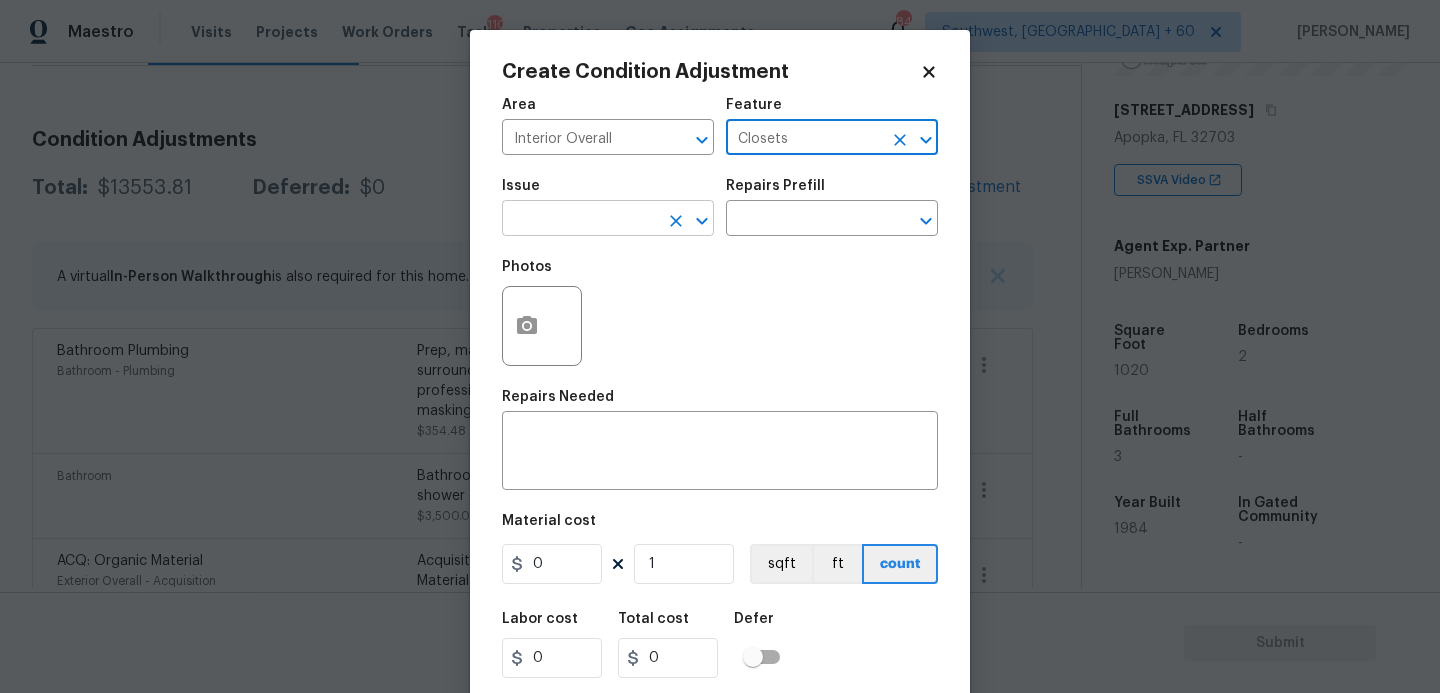type on "Closets" 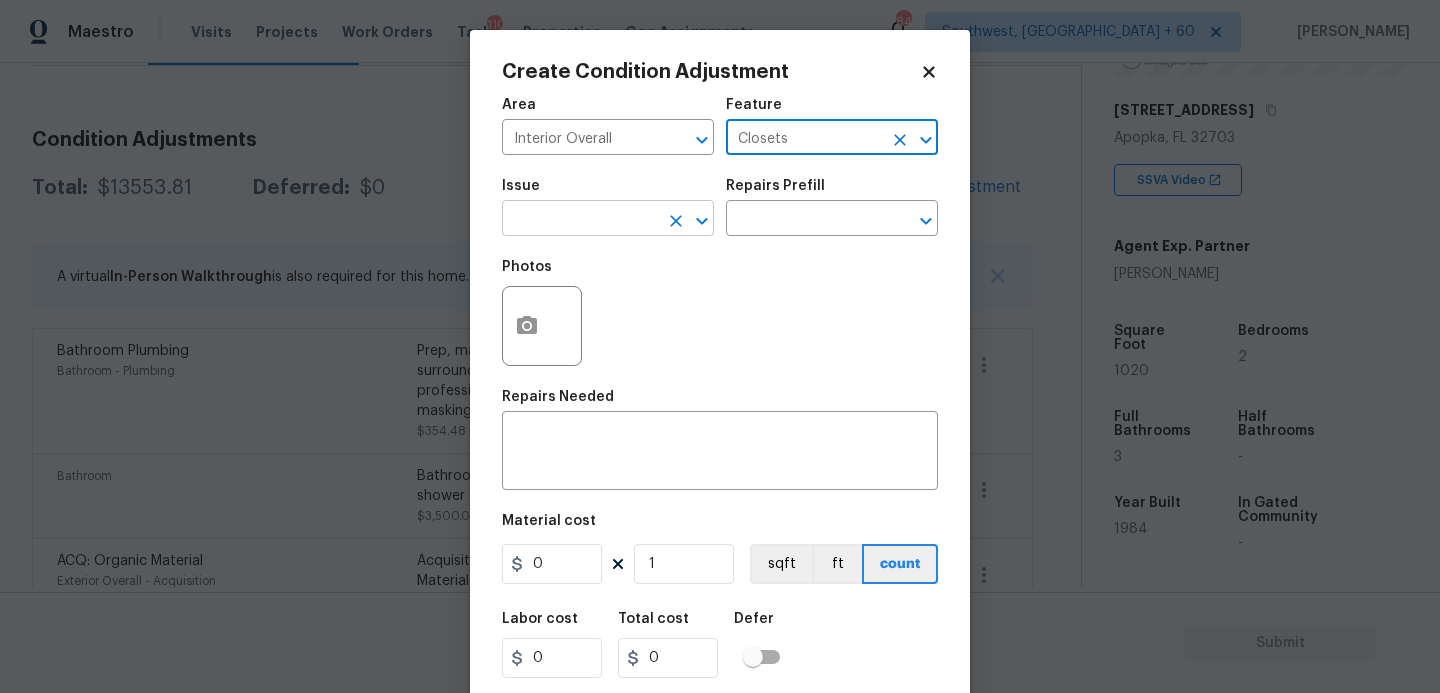 click at bounding box center [580, 220] 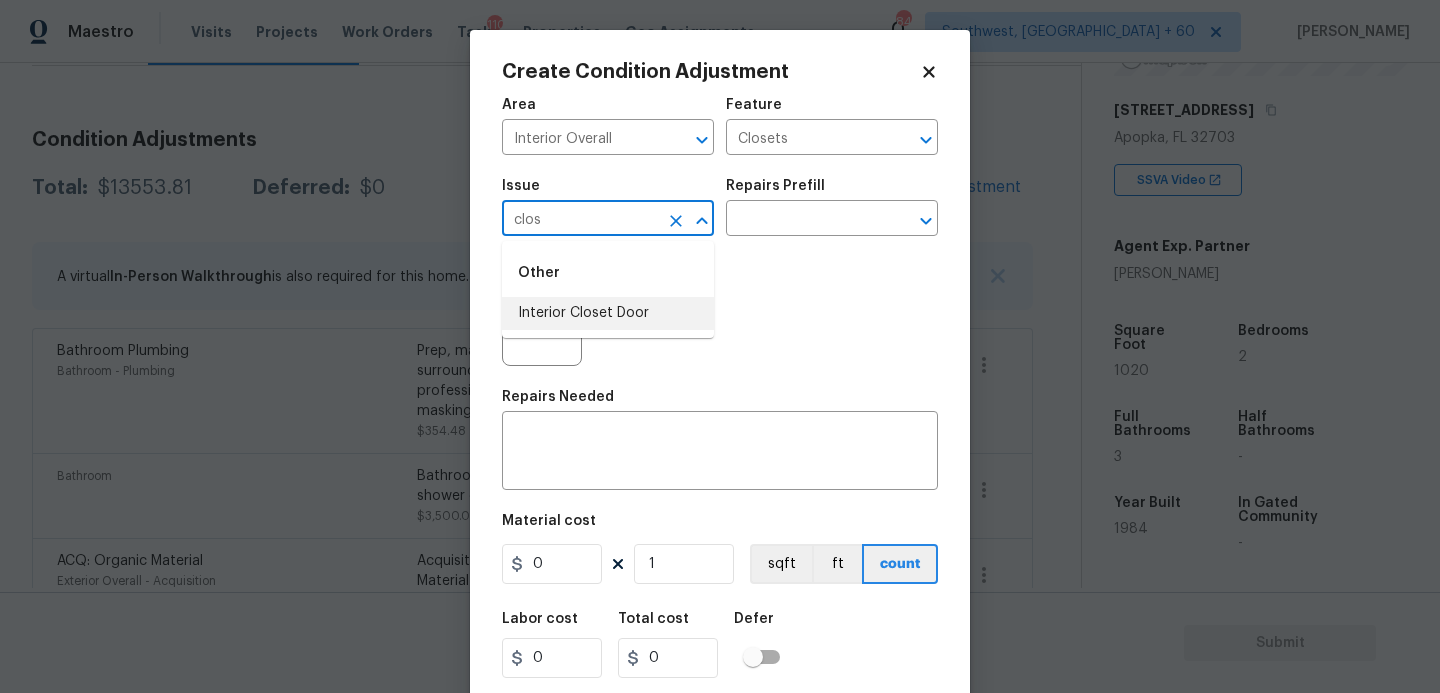 click on "Interior Closet Door" at bounding box center (608, 313) 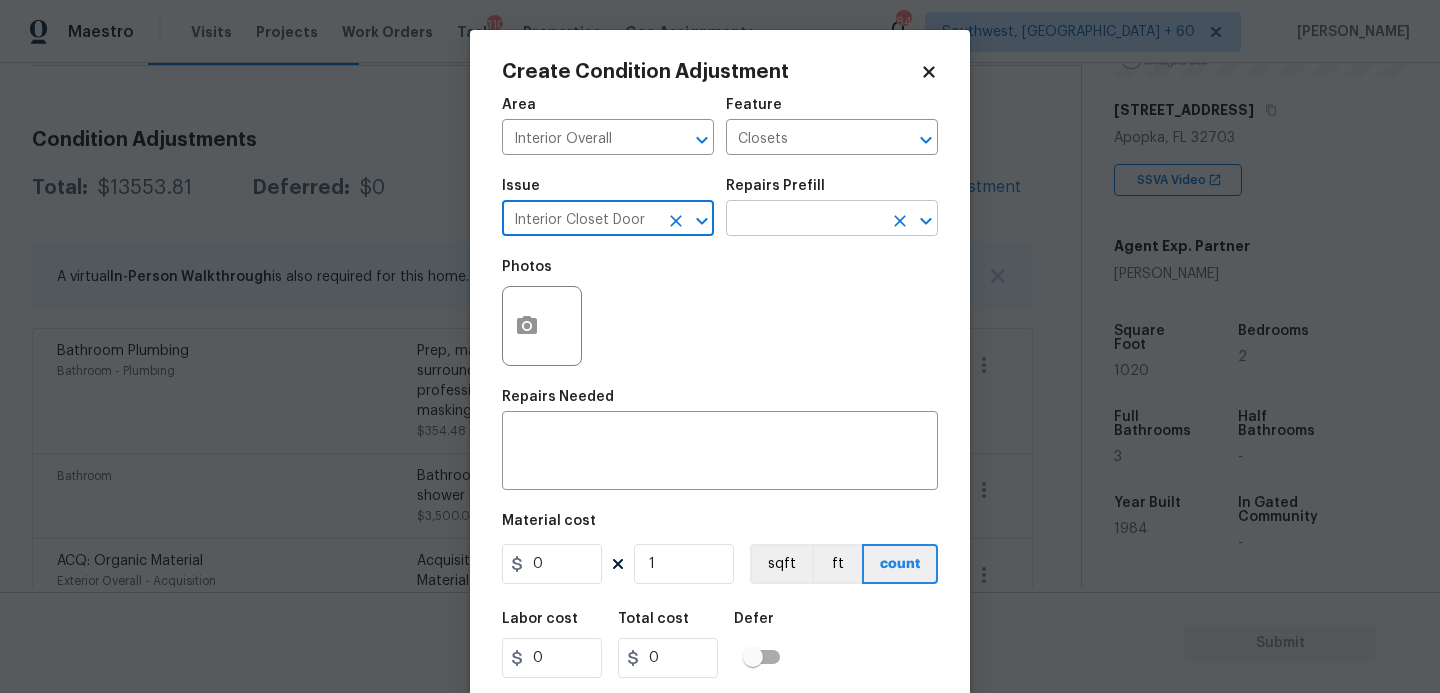 type on "Interior Closet Door" 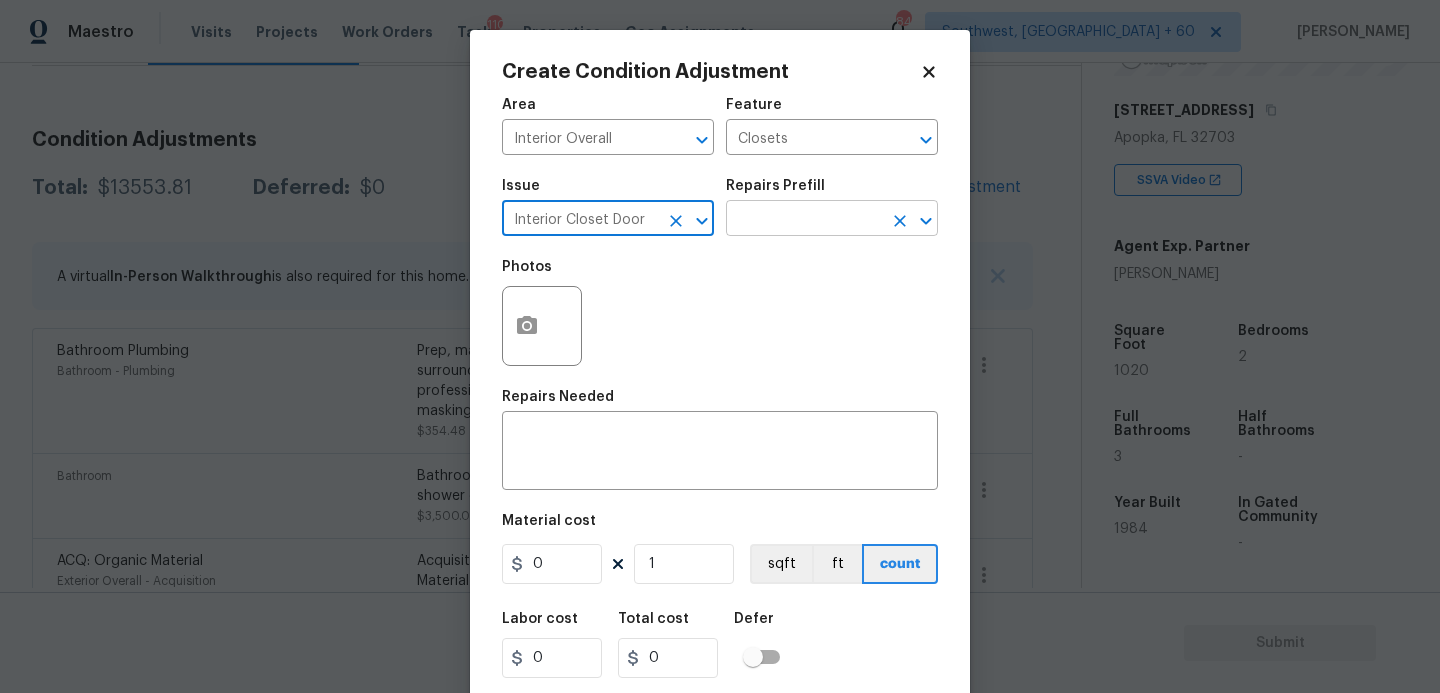click at bounding box center [804, 220] 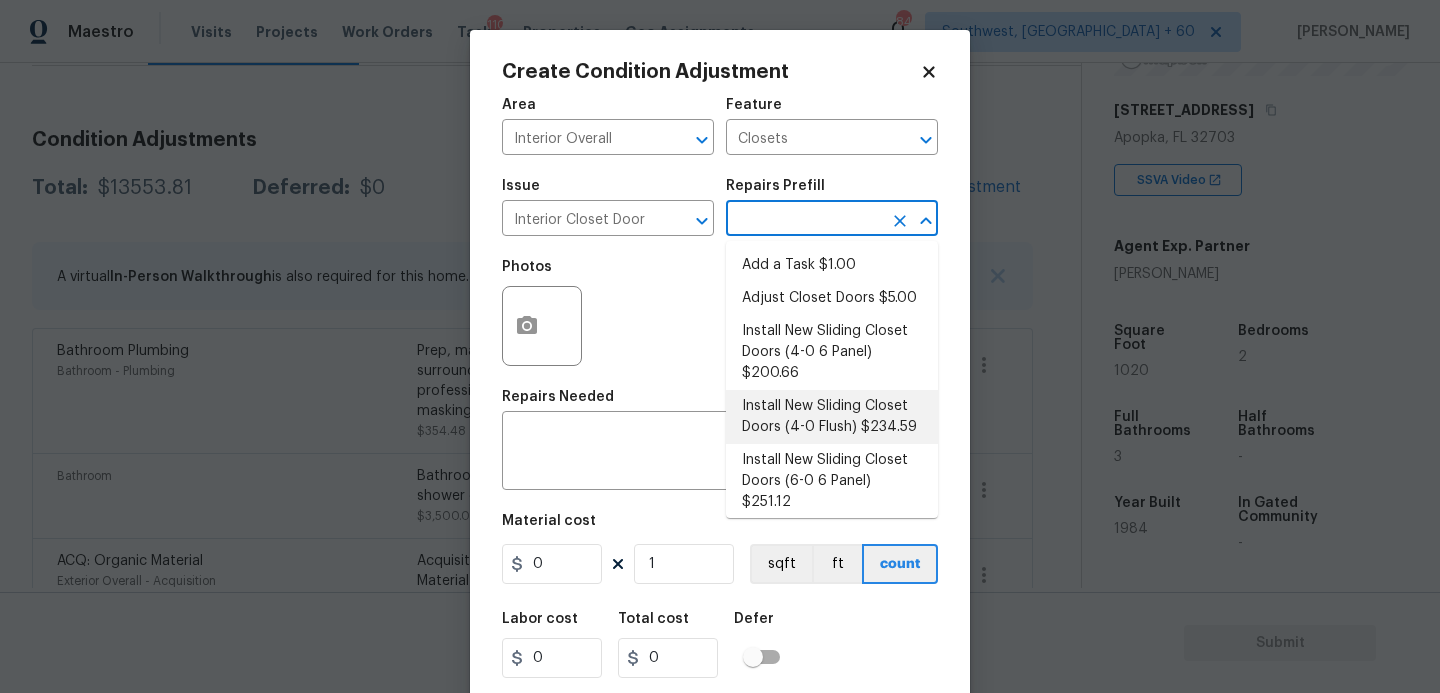 scroll, scrollTop: 75, scrollLeft: 0, axis: vertical 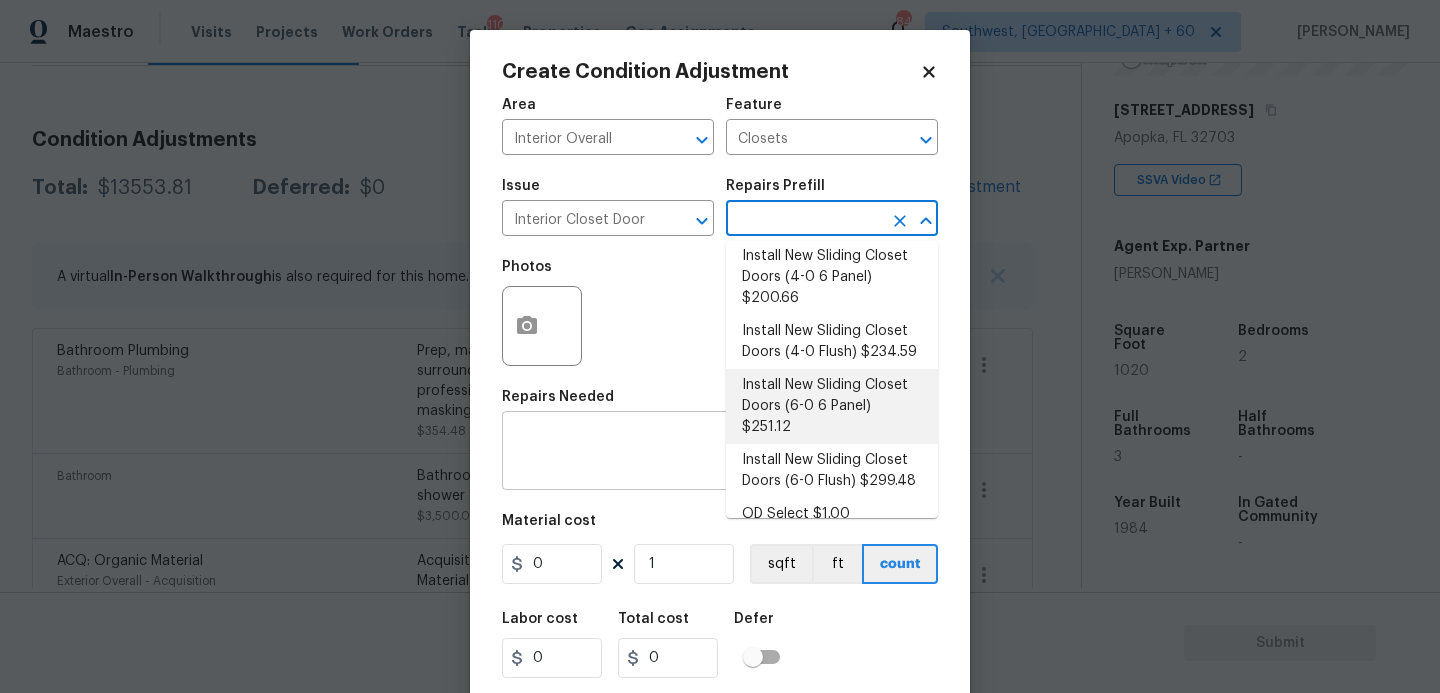 click on "Install New Sliding Closet Doors (6-0 Flush) $299.48" at bounding box center [832, 471] 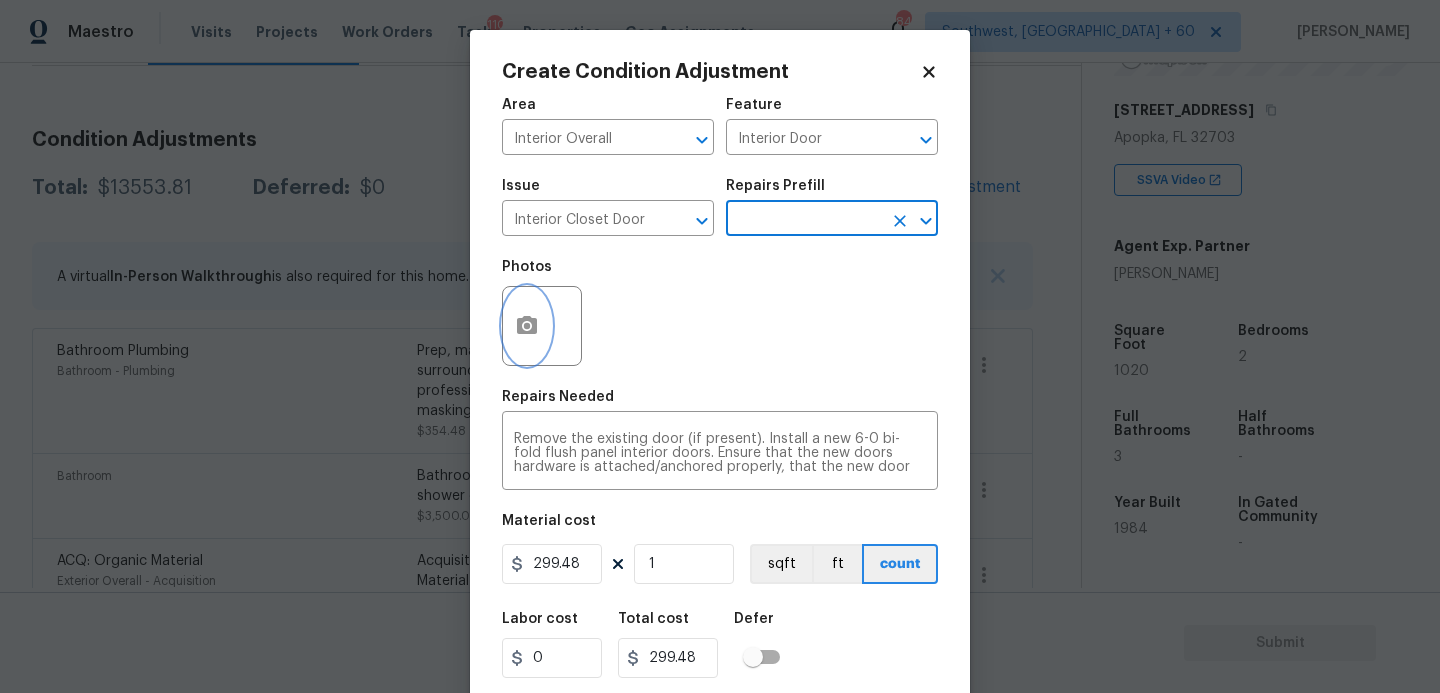 click at bounding box center [527, 326] 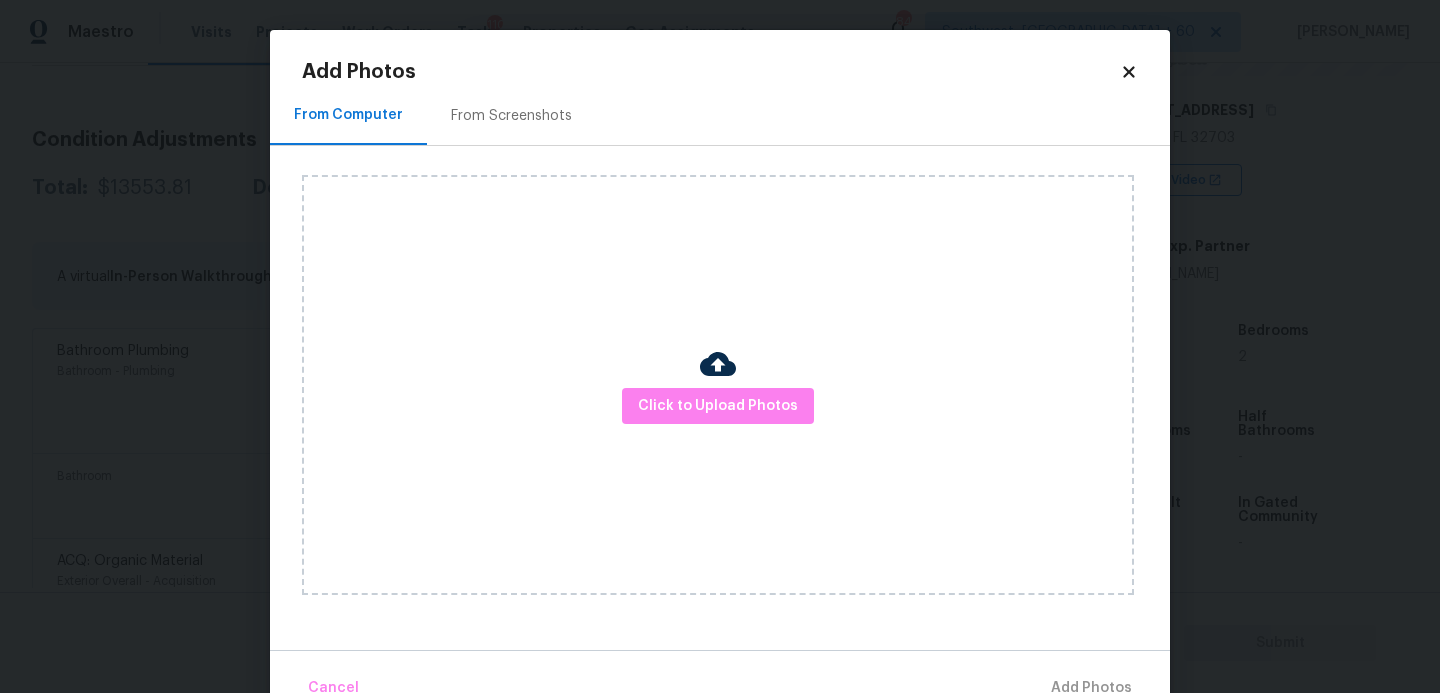 click on "Click to Upload Photos" at bounding box center (718, 385) 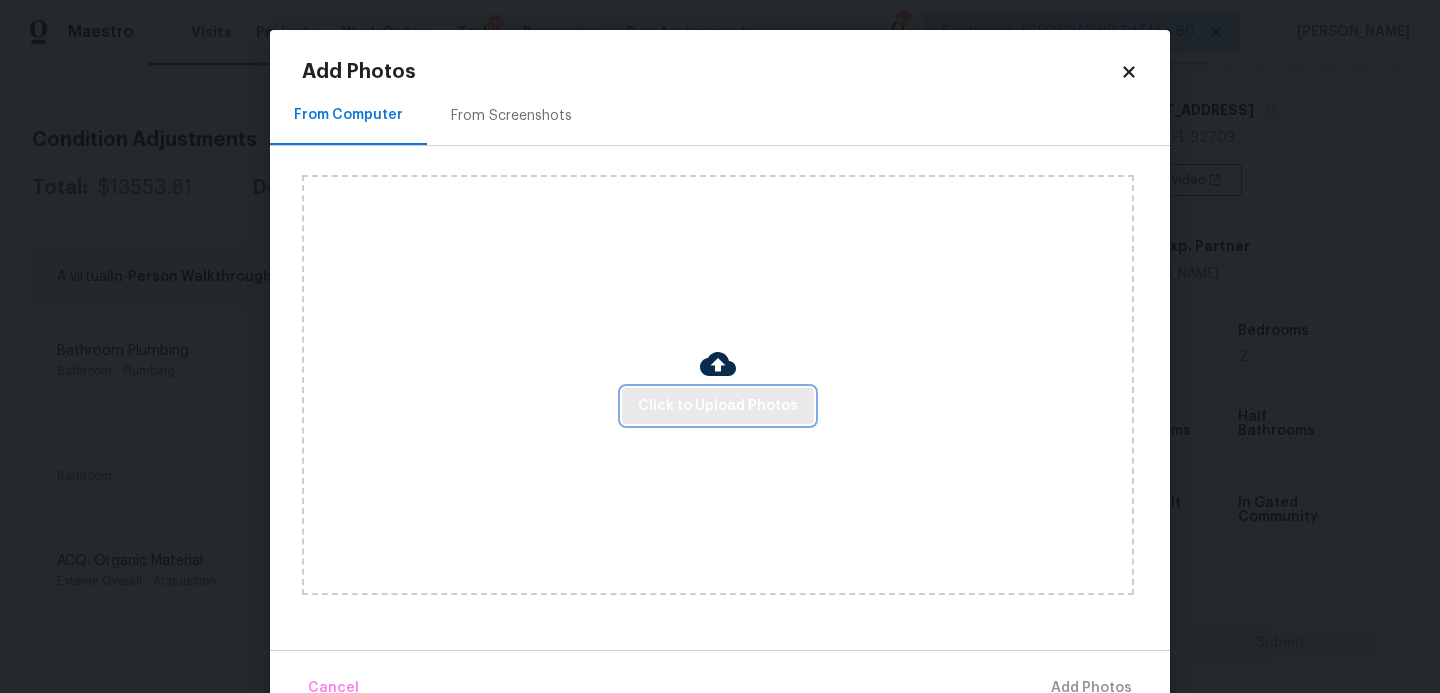 click on "Click to Upload Photos" at bounding box center (718, 406) 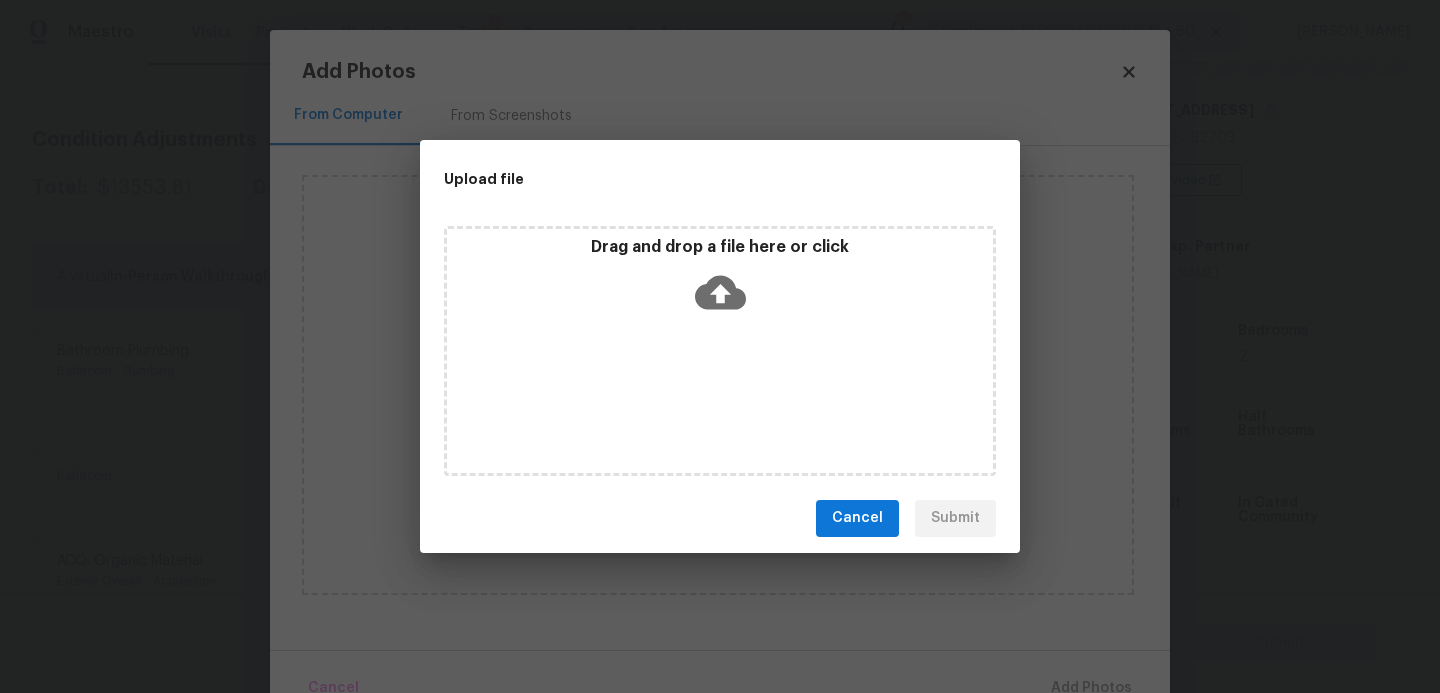 click on "Drag and drop a file here or click" at bounding box center [720, 280] 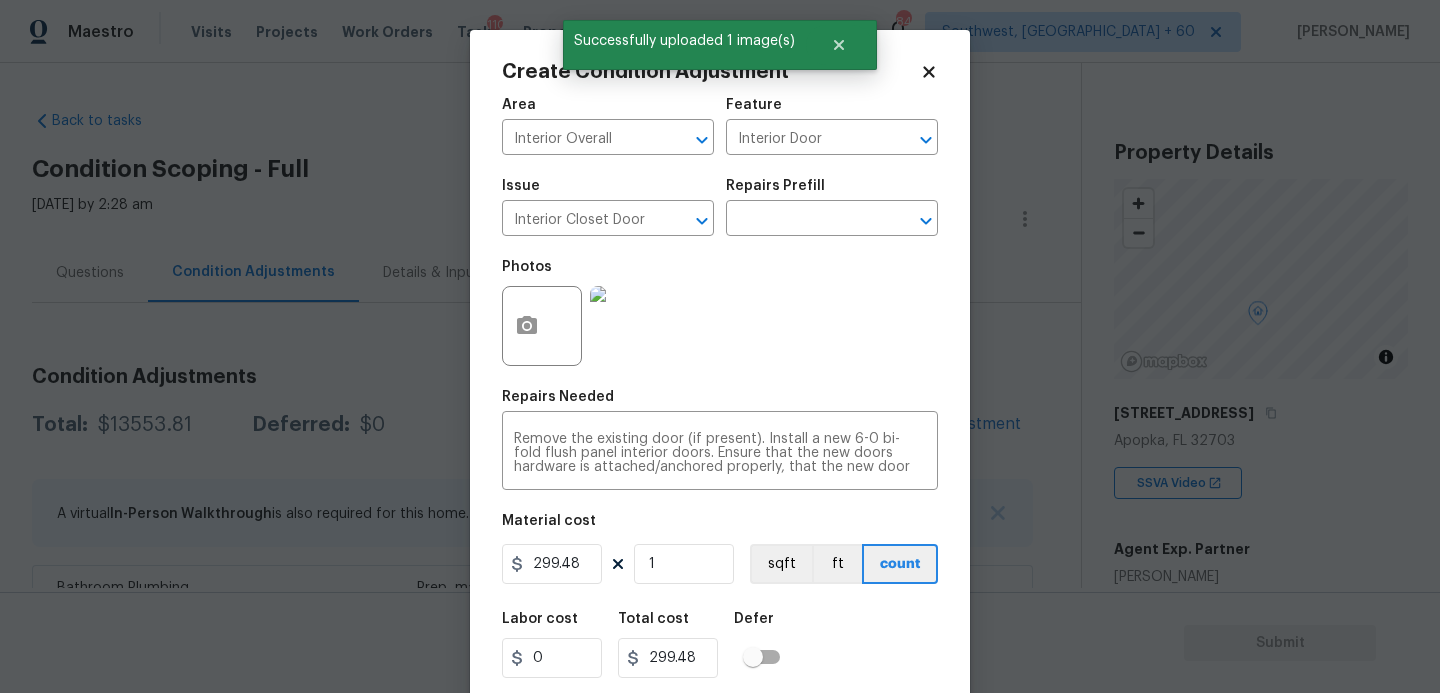 scroll, scrollTop: 0, scrollLeft: 0, axis: both 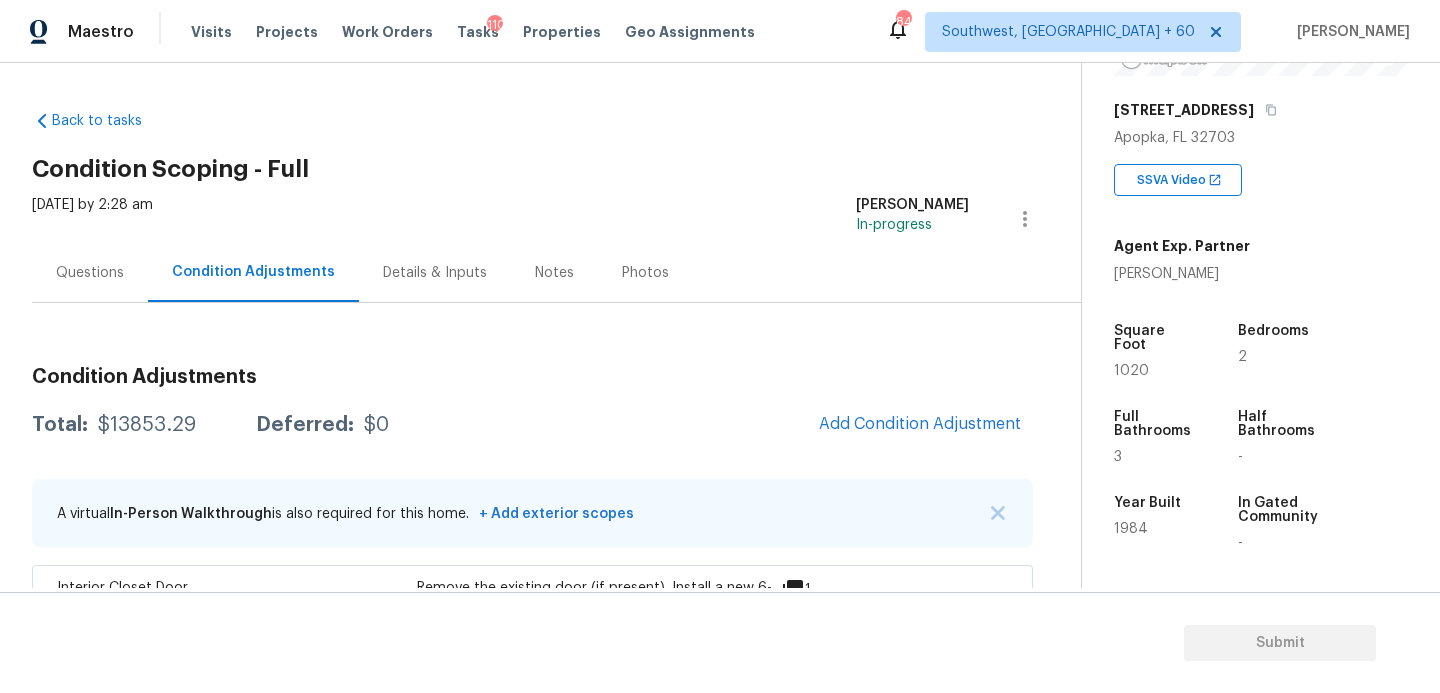 click on "Questions" at bounding box center [90, 273] 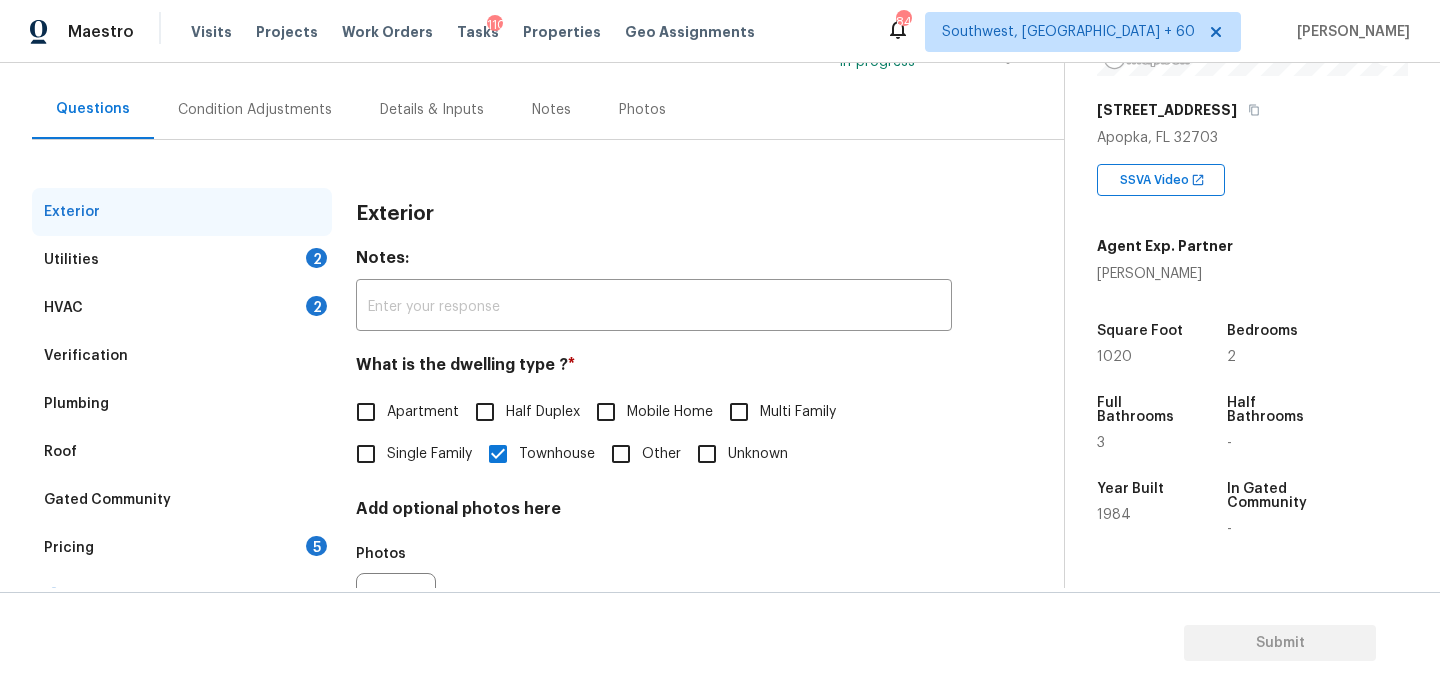 click on "Exterior Utilities 2 HVAC 2 Verification Plumbing Roof Gated Community Pricing 5 Add Area" at bounding box center (182, 438) 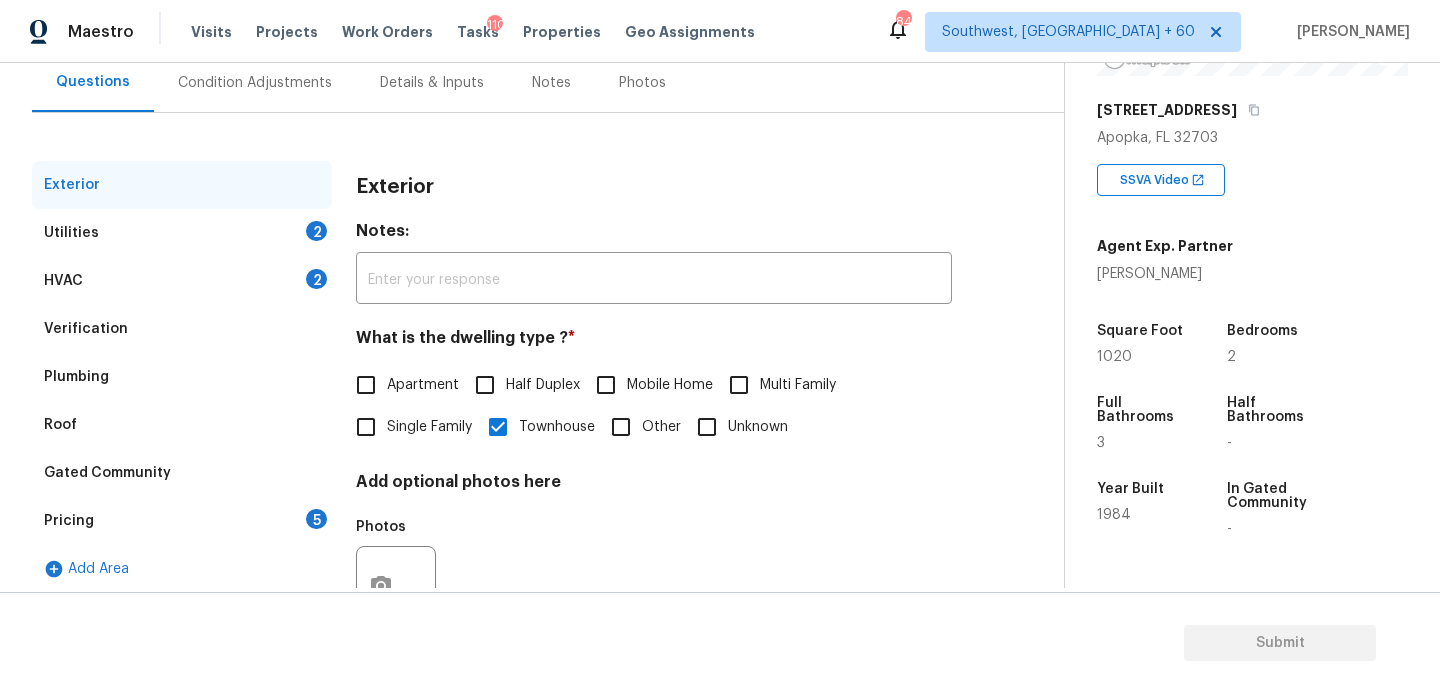 scroll, scrollTop: 194, scrollLeft: 0, axis: vertical 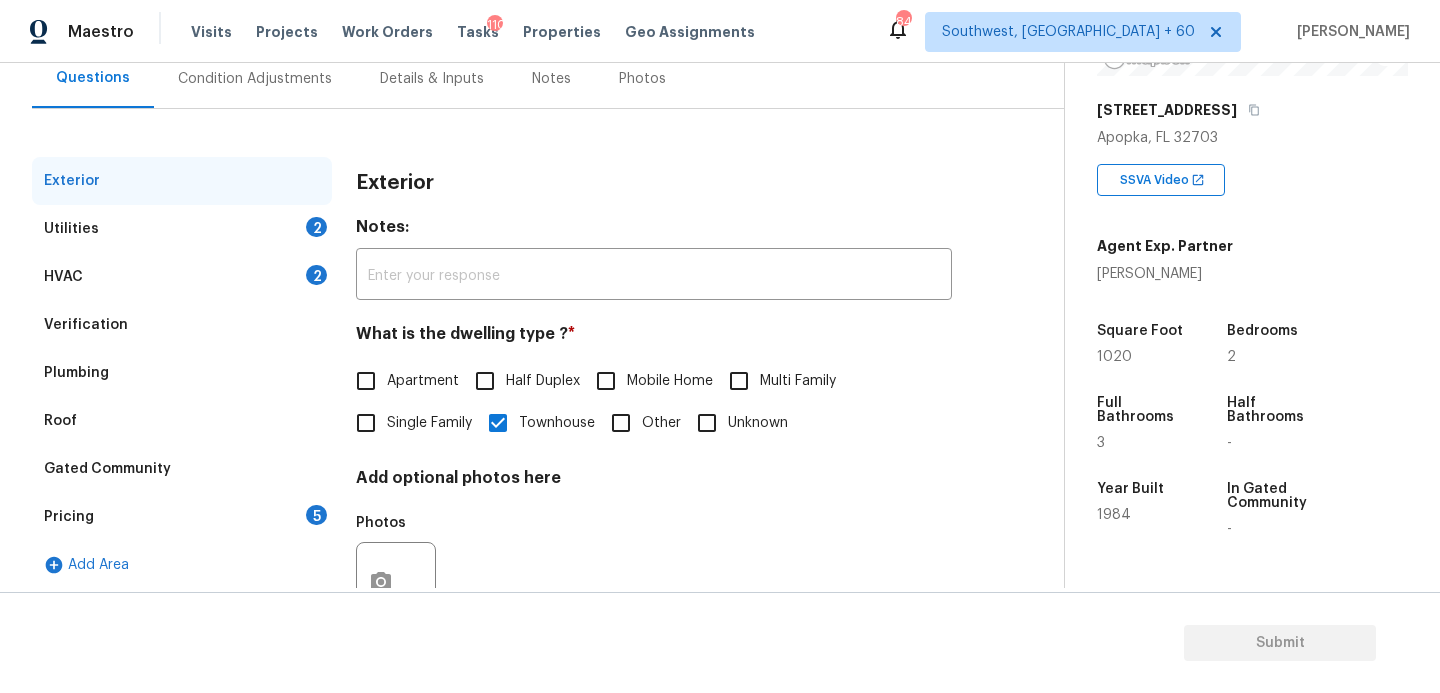 click on "Utilities 2" at bounding box center [182, 229] 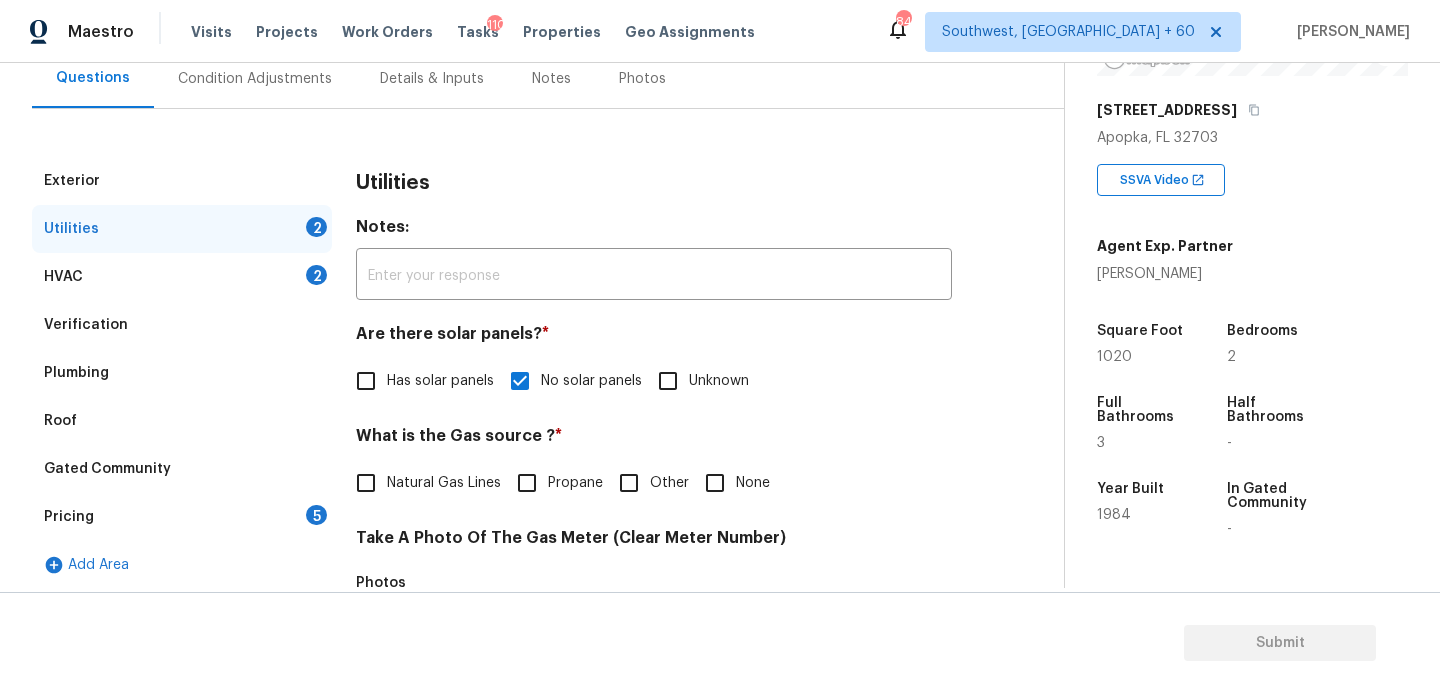 scroll, scrollTop: 431, scrollLeft: 0, axis: vertical 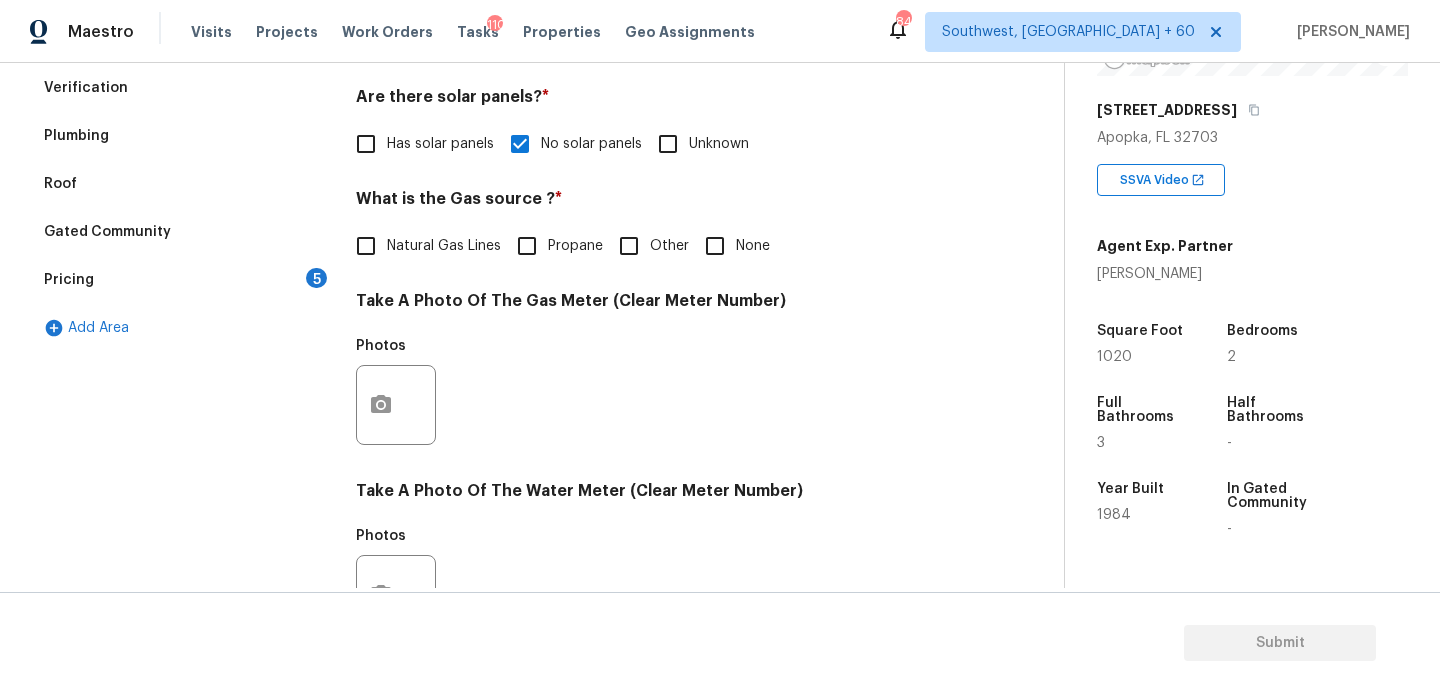 click on "None" at bounding box center (715, 246) 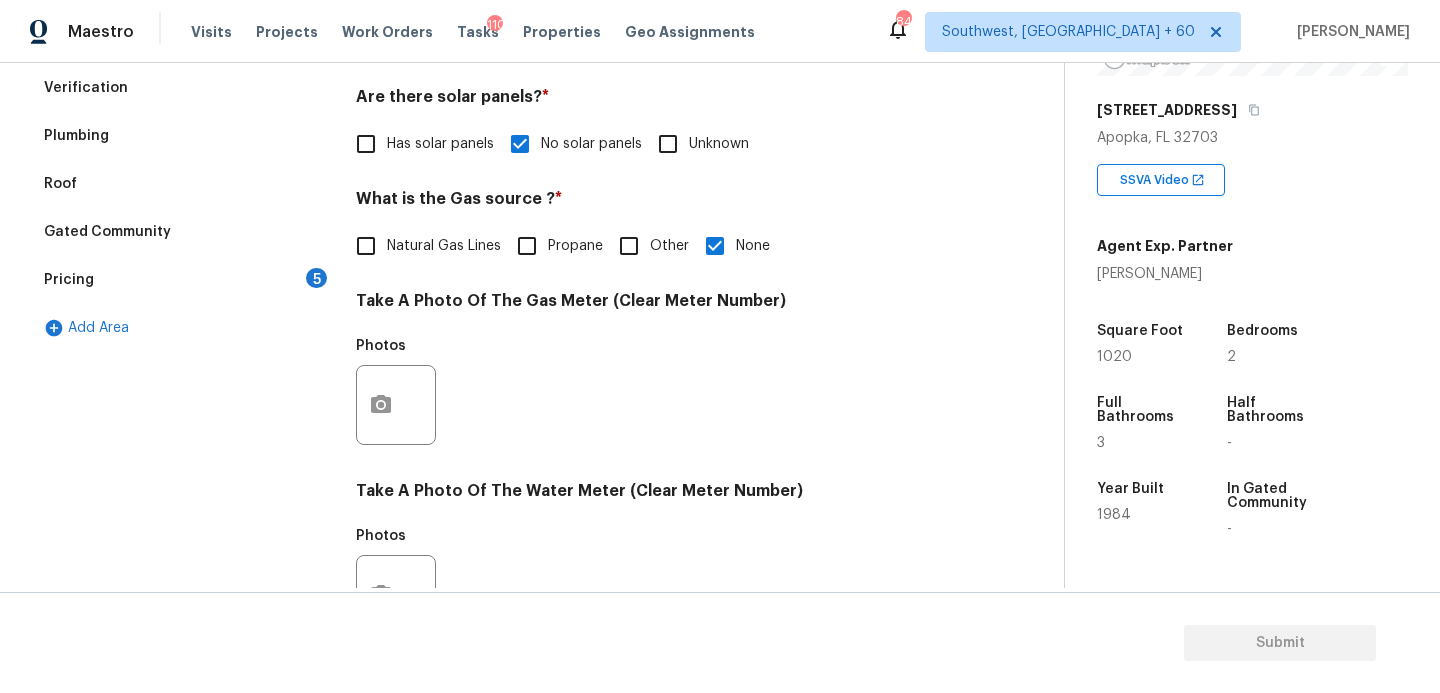 scroll, scrollTop: 812, scrollLeft: 0, axis: vertical 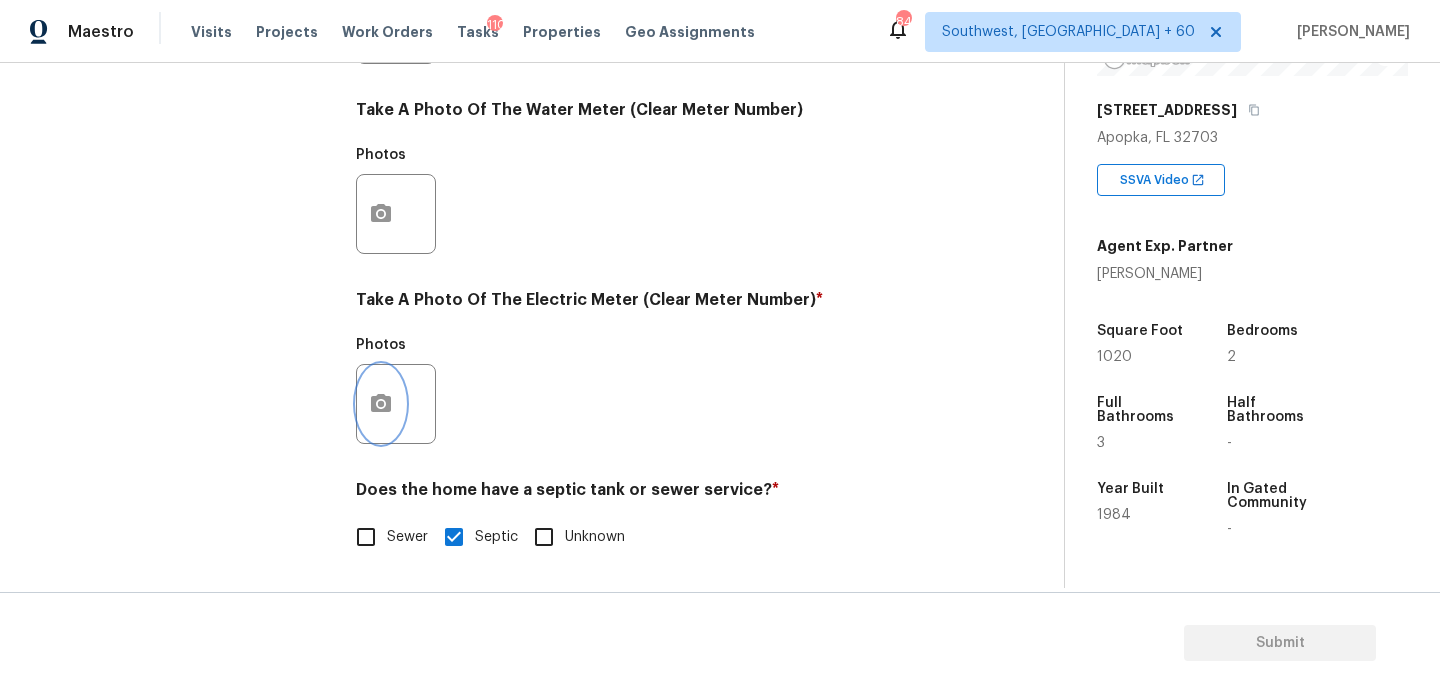 click 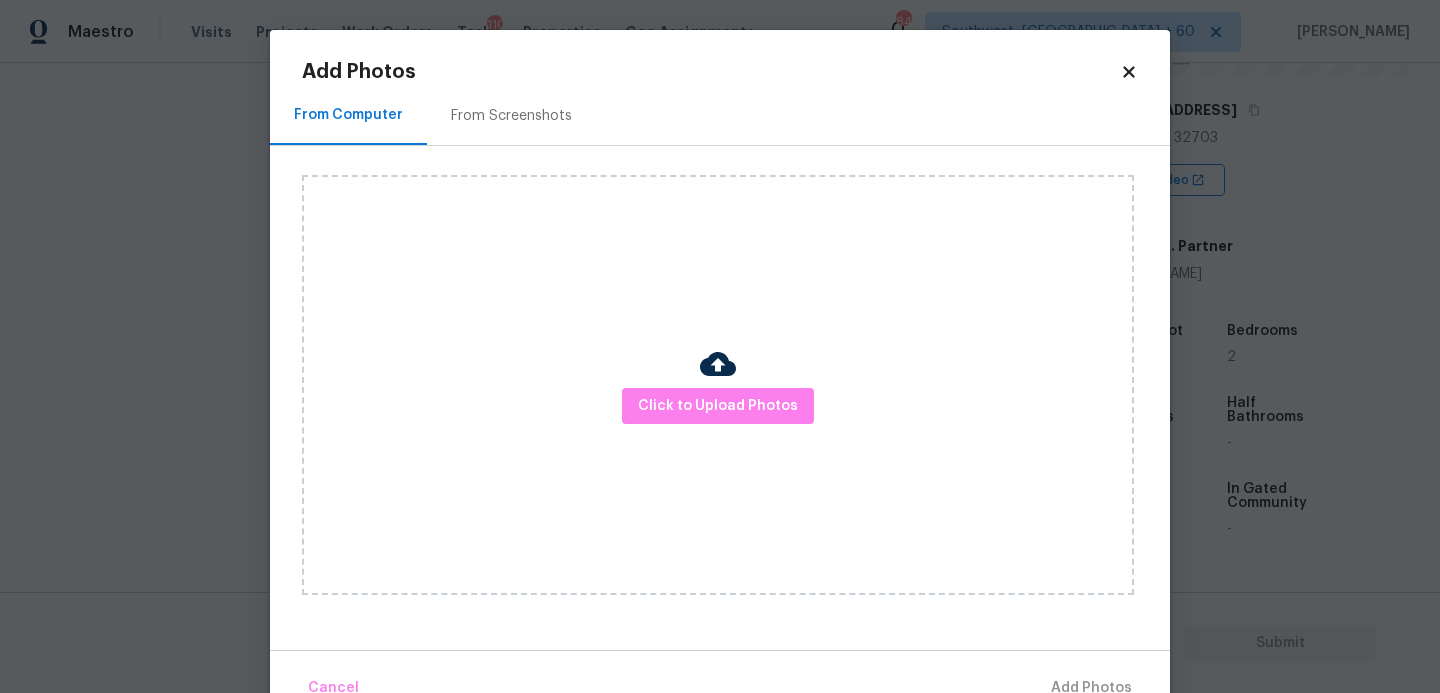 click on "Click to Upload Photos" at bounding box center [718, 385] 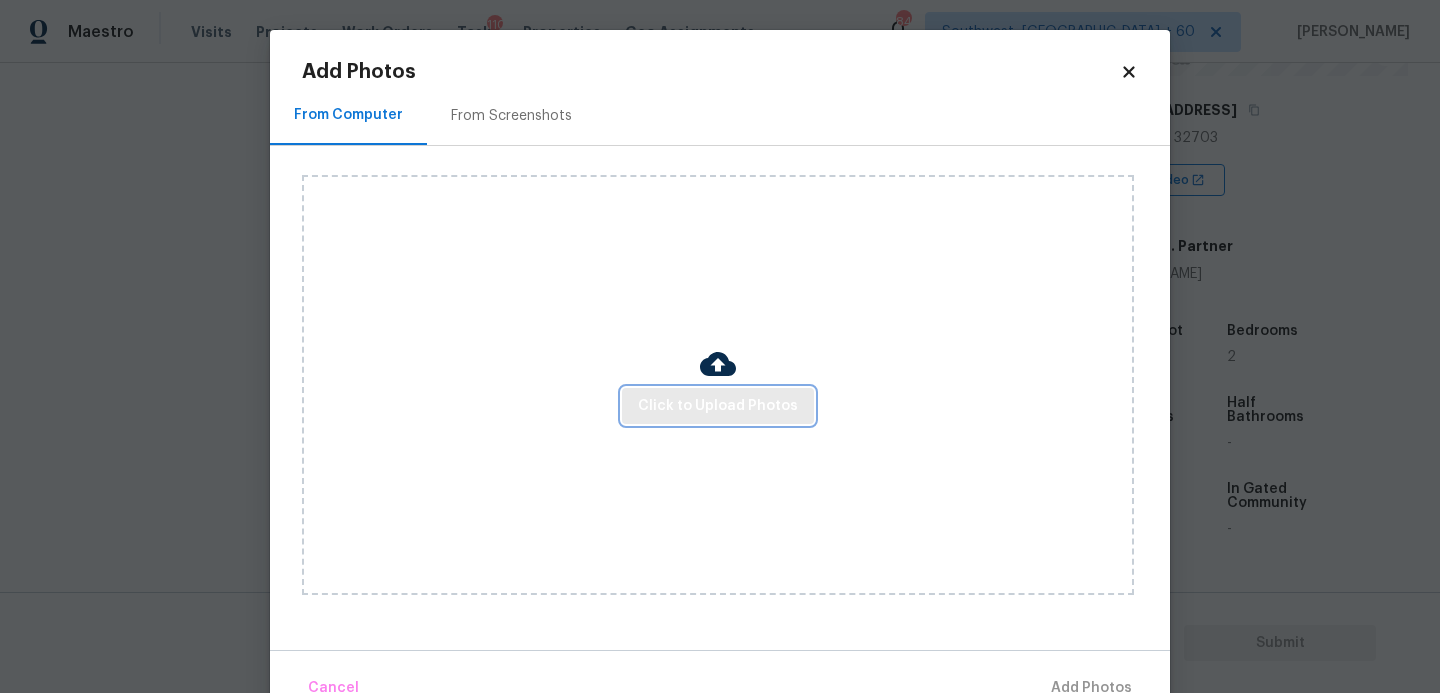 click on "Click to Upload Photos" at bounding box center (718, 406) 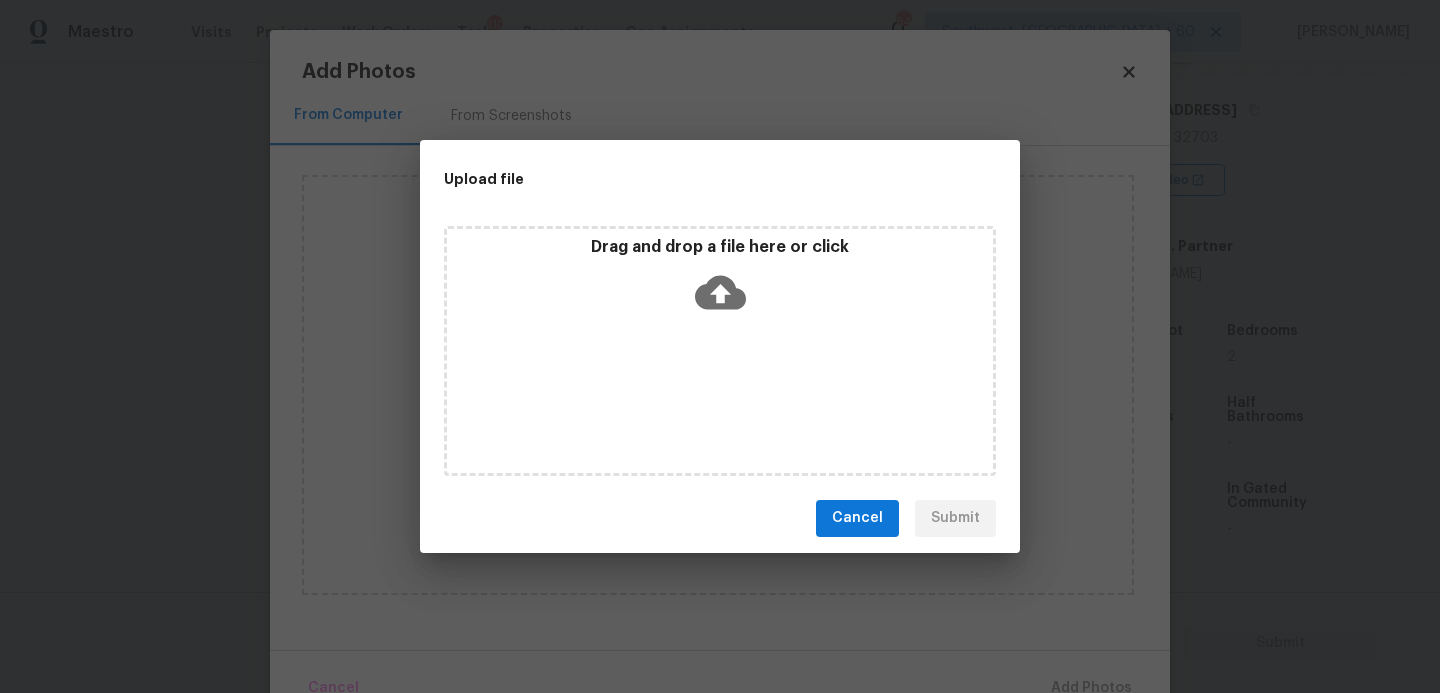 click on "Drag and drop a file here or click" at bounding box center [720, 351] 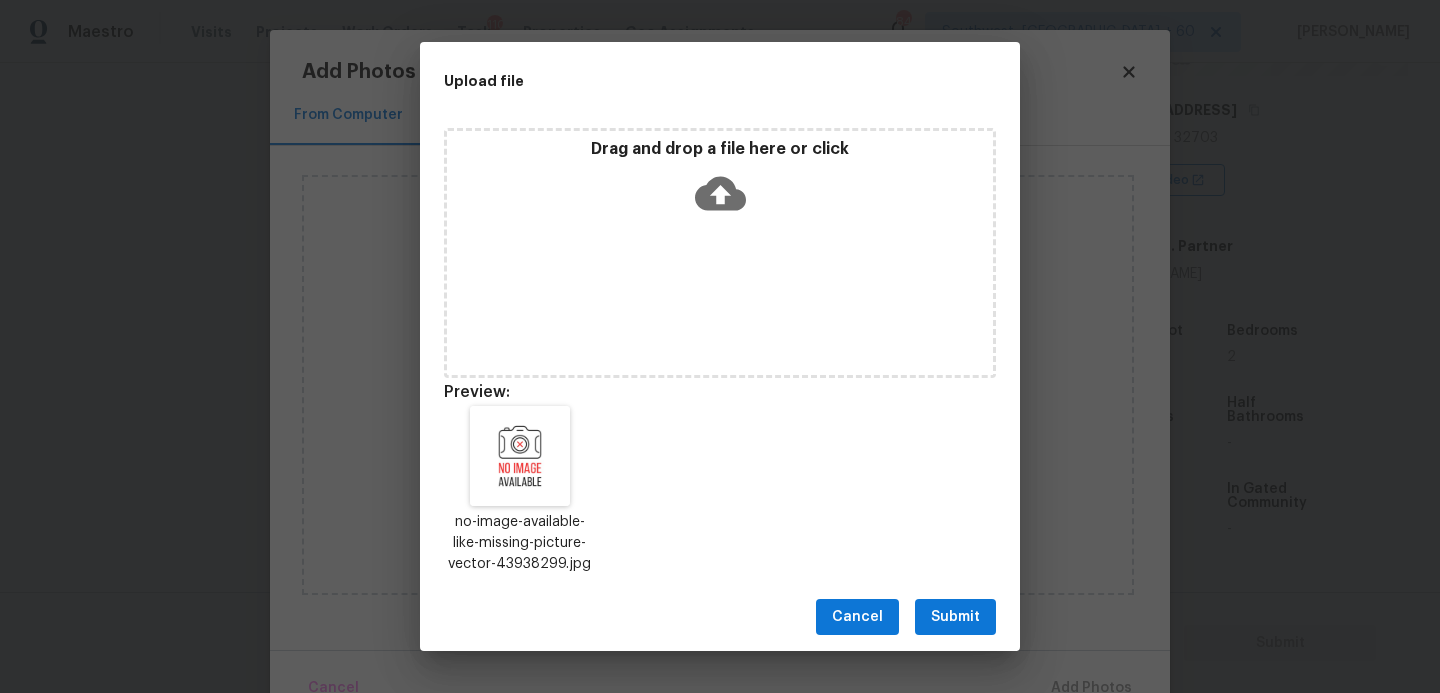 click on "Submit" at bounding box center [955, 617] 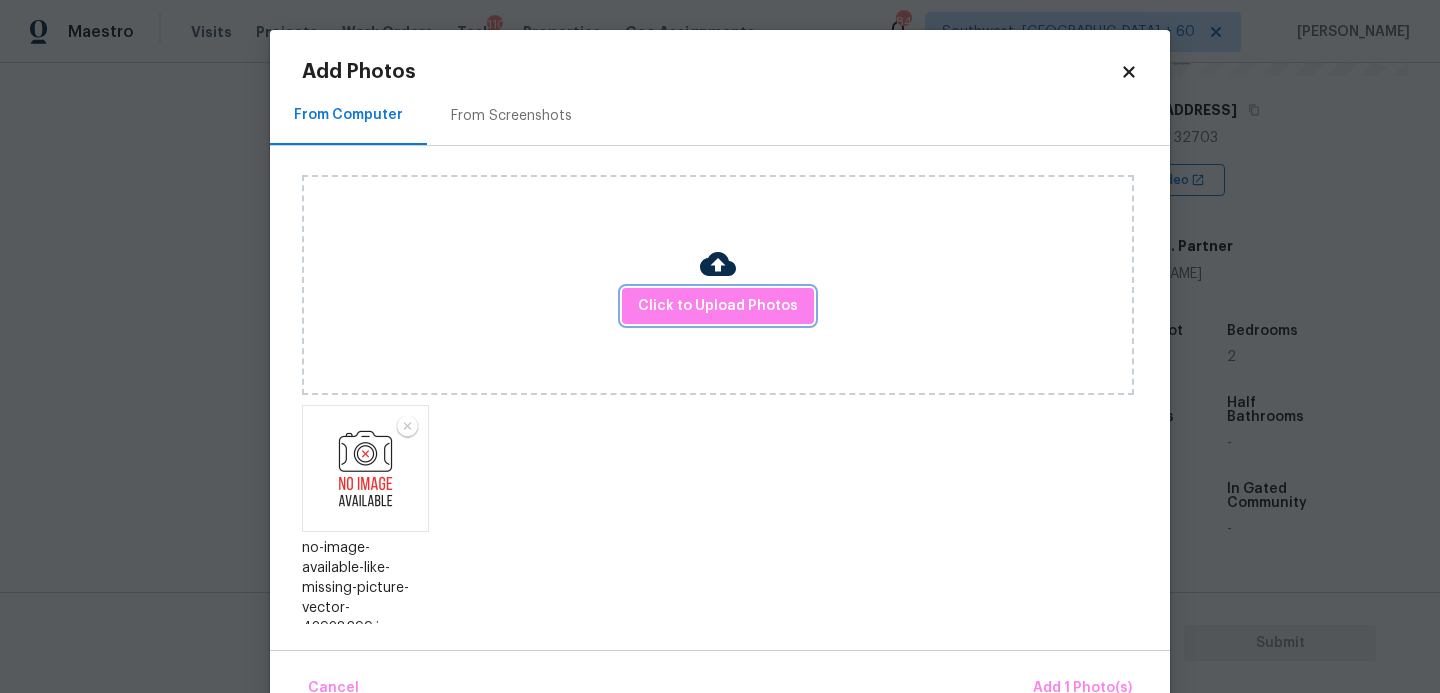scroll, scrollTop: 13, scrollLeft: 0, axis: vertical 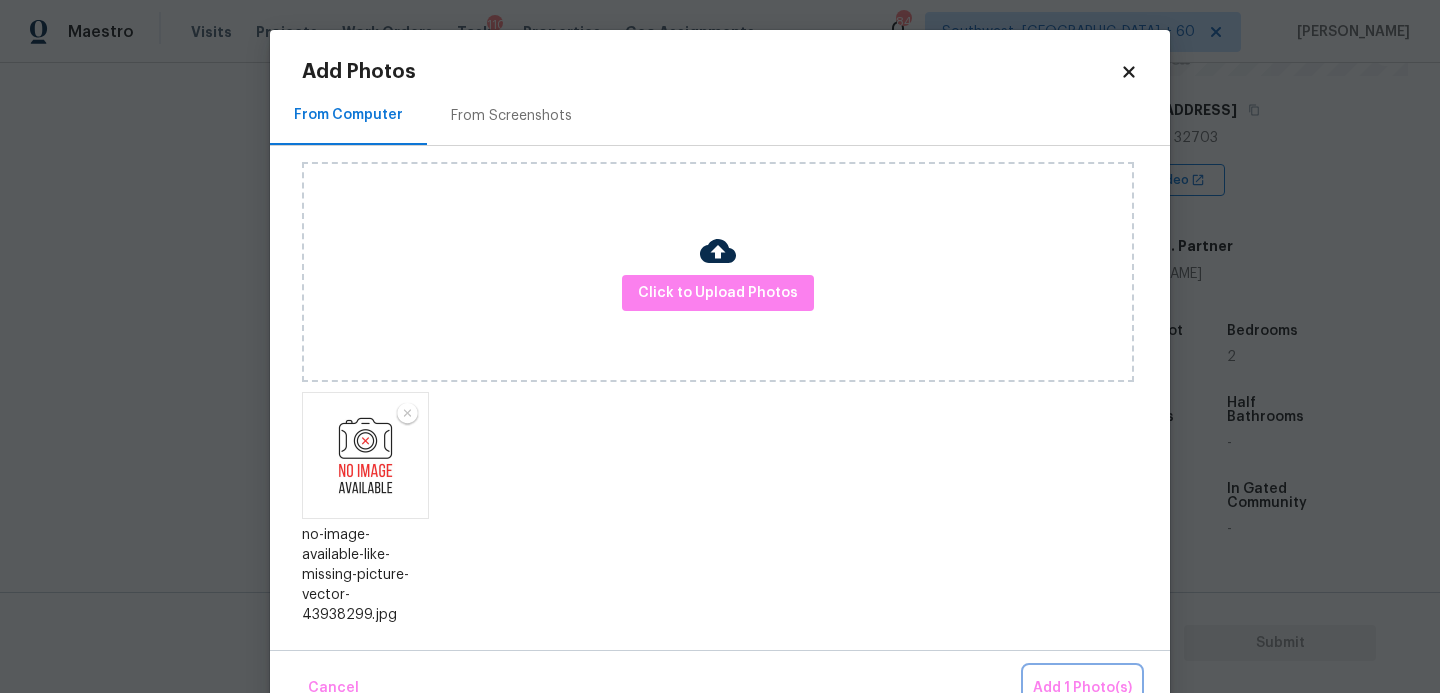 click on "Add 1 Photo(s)" at bounding box center (1082, 688) 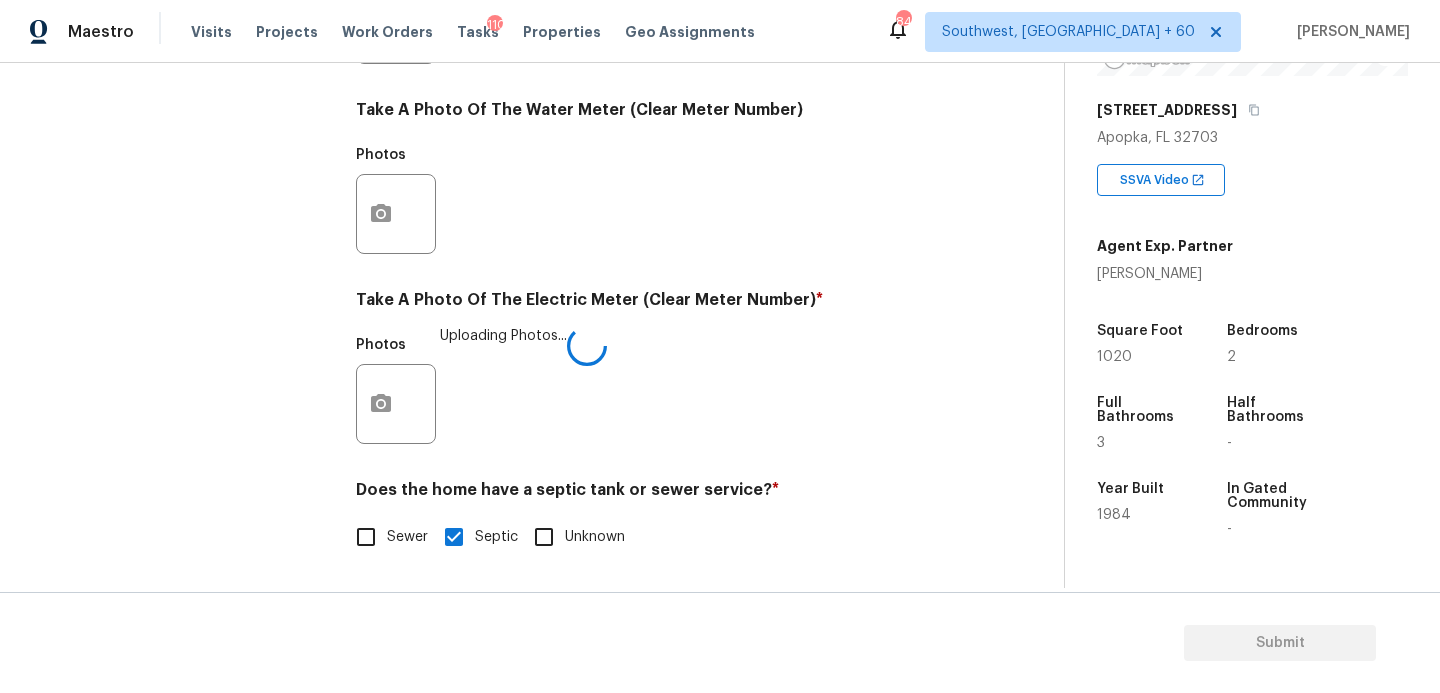 click on "Photos Uploading Photos..." at bounding box center [654, 391] 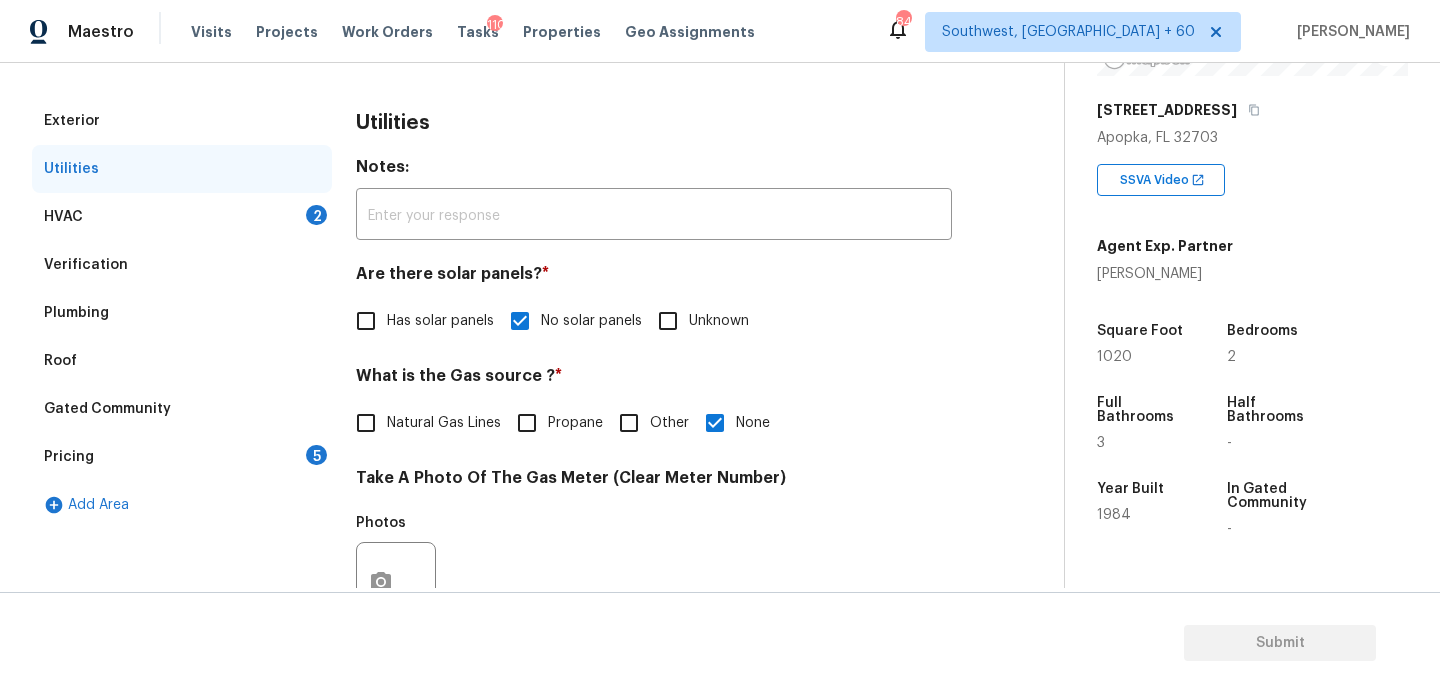 scroll, scrollTop: 115, scrollLeft: 0, axis: vertical 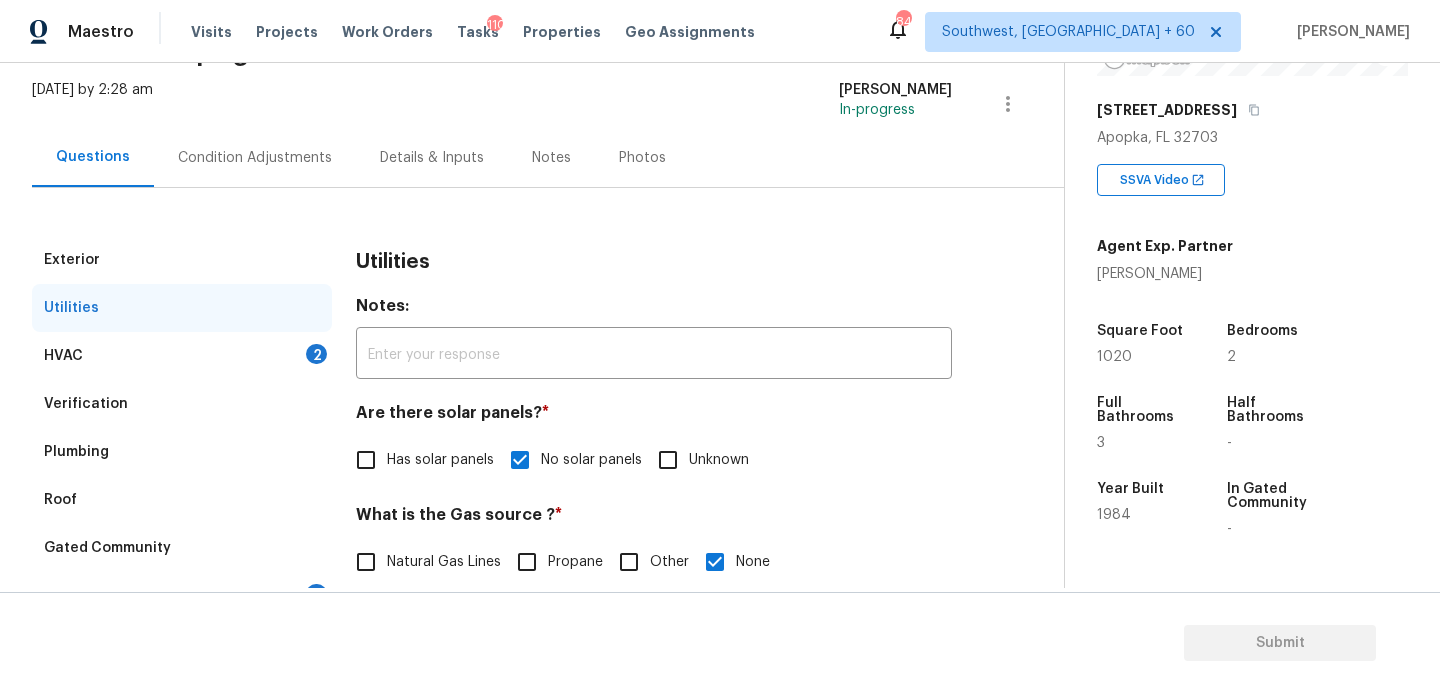 click on "HVAC 2" at bounding box center [182, 356] 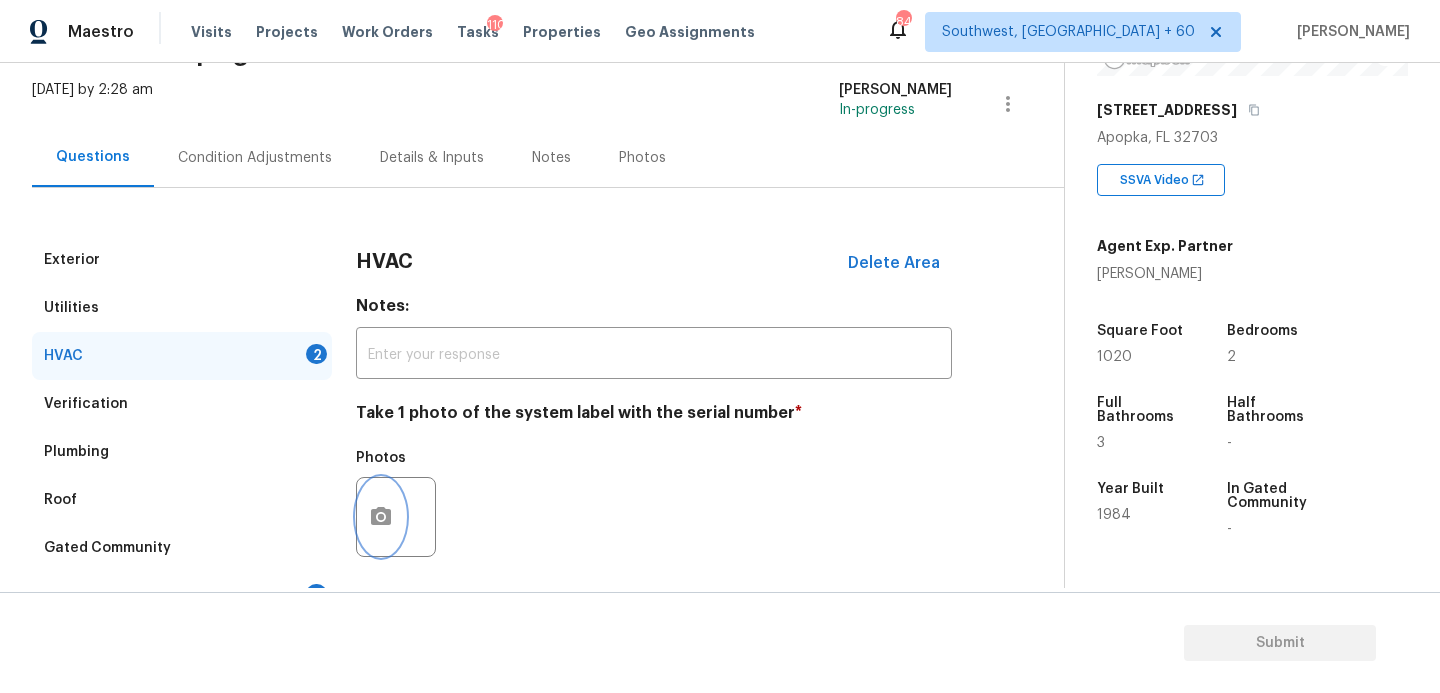 click 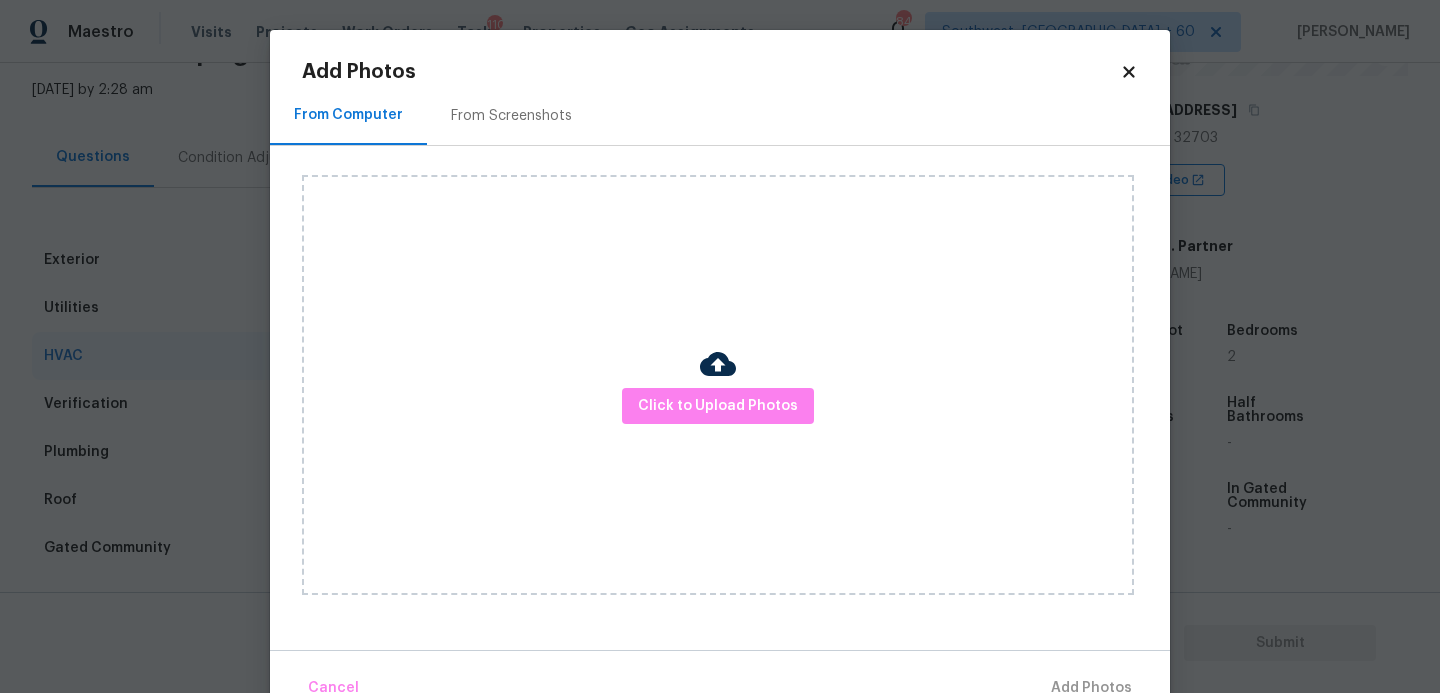 click on "Click to Upload Photos" at bounding box center (718, 385) 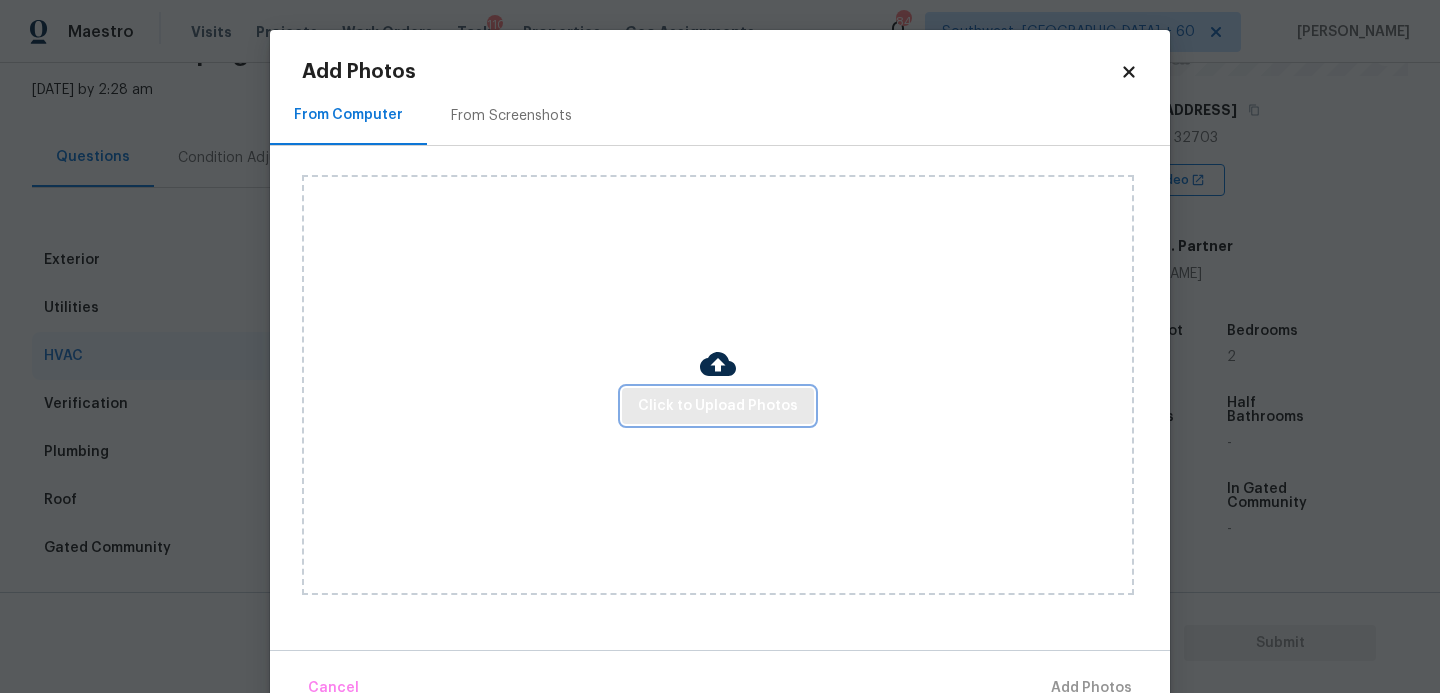 click on "Click to Upload Photos" at bounding box center [718, 406] 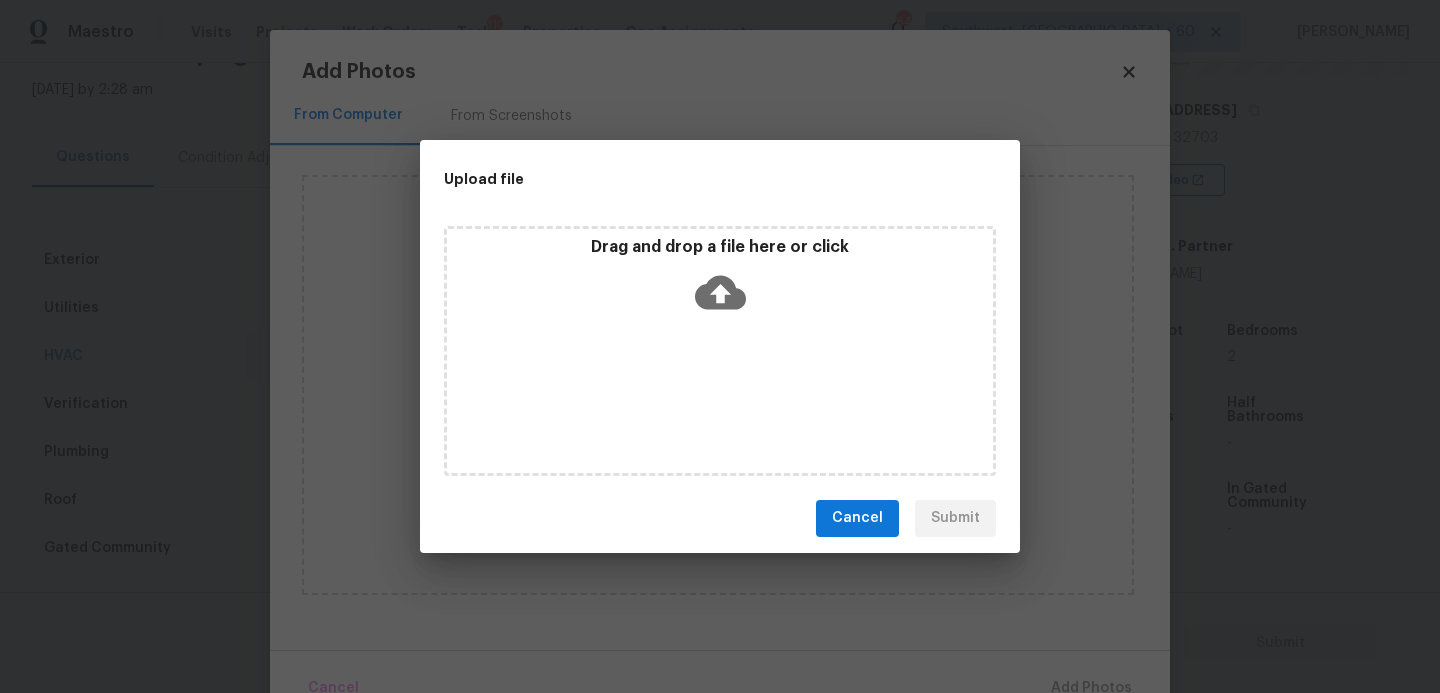 click on "Drag and drop a file here or click" at bounding box center (720, 247) 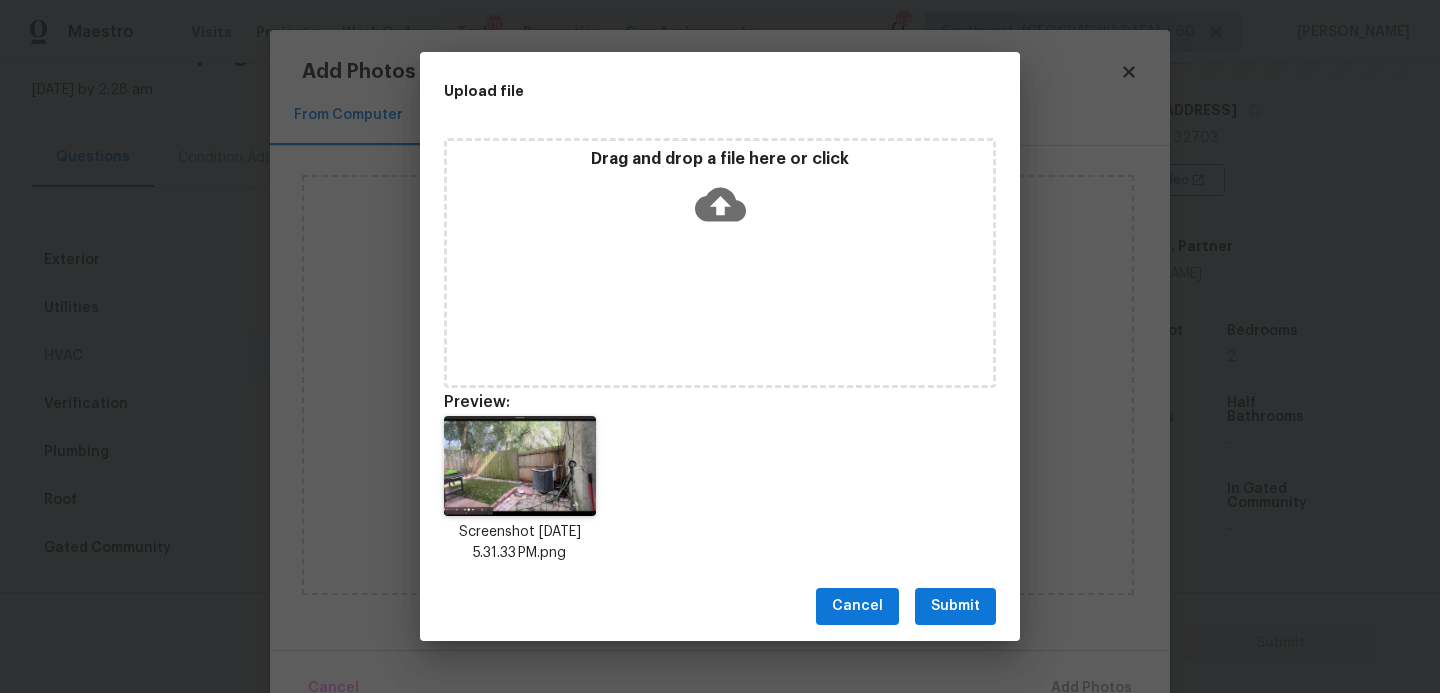click on "Submit" at bounding box center (955, 606) 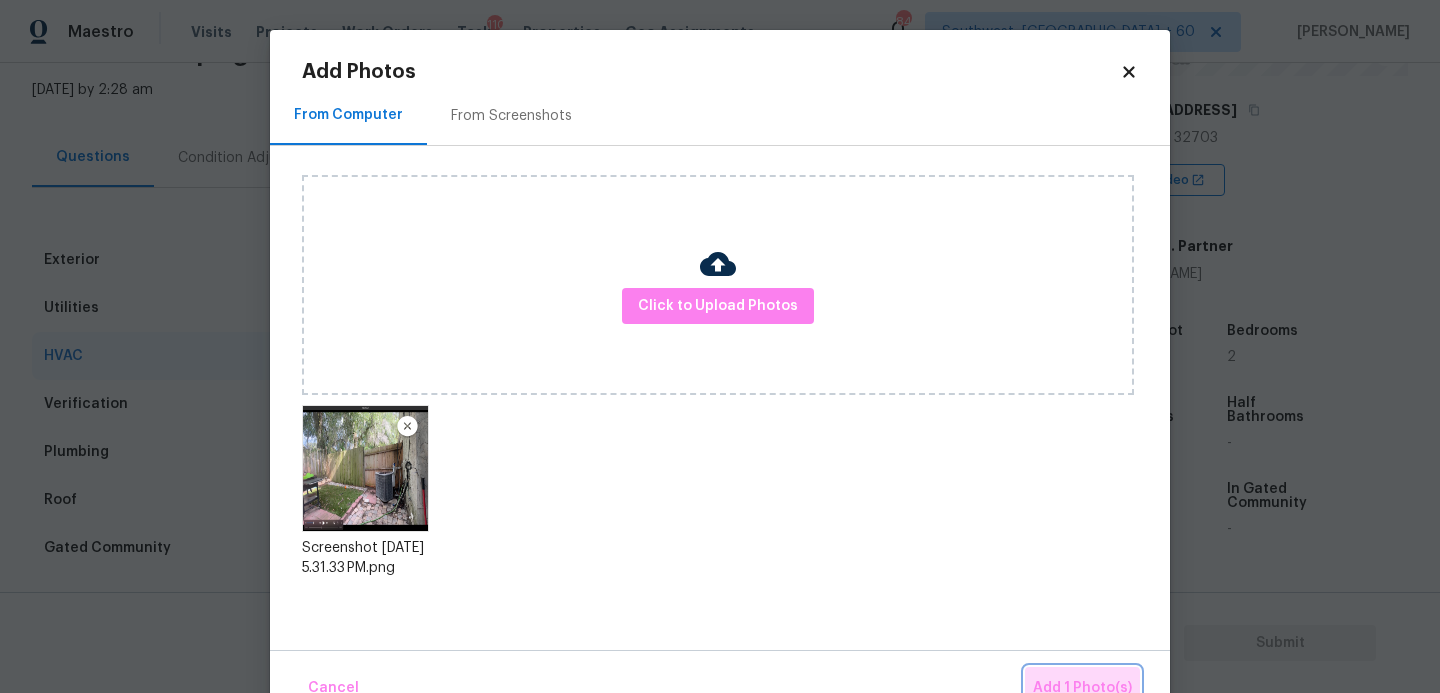 click on "Add 1 Photo(s)" at bounding box center [1082, 688] 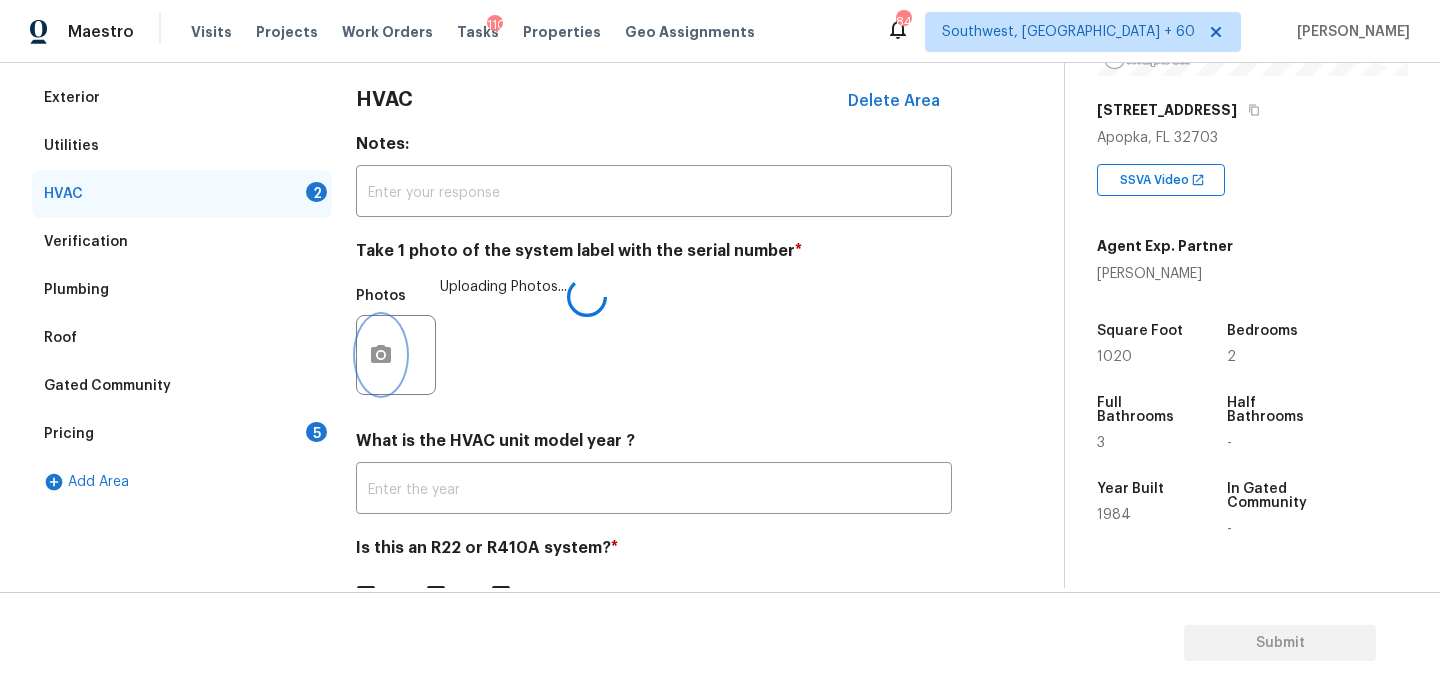 scroll, scrollTop: 336, scrollLeft: 0, axis: vertical 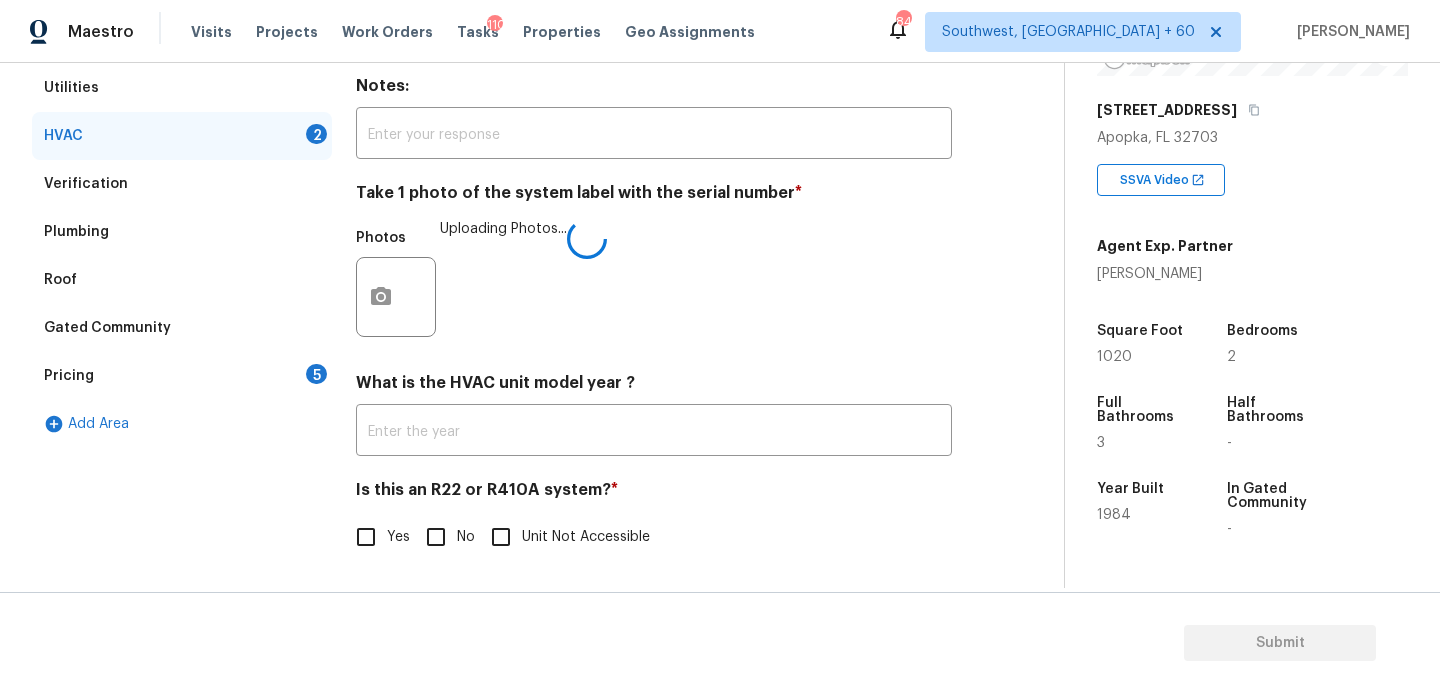 click on "No" at bounding box center (436, 537) 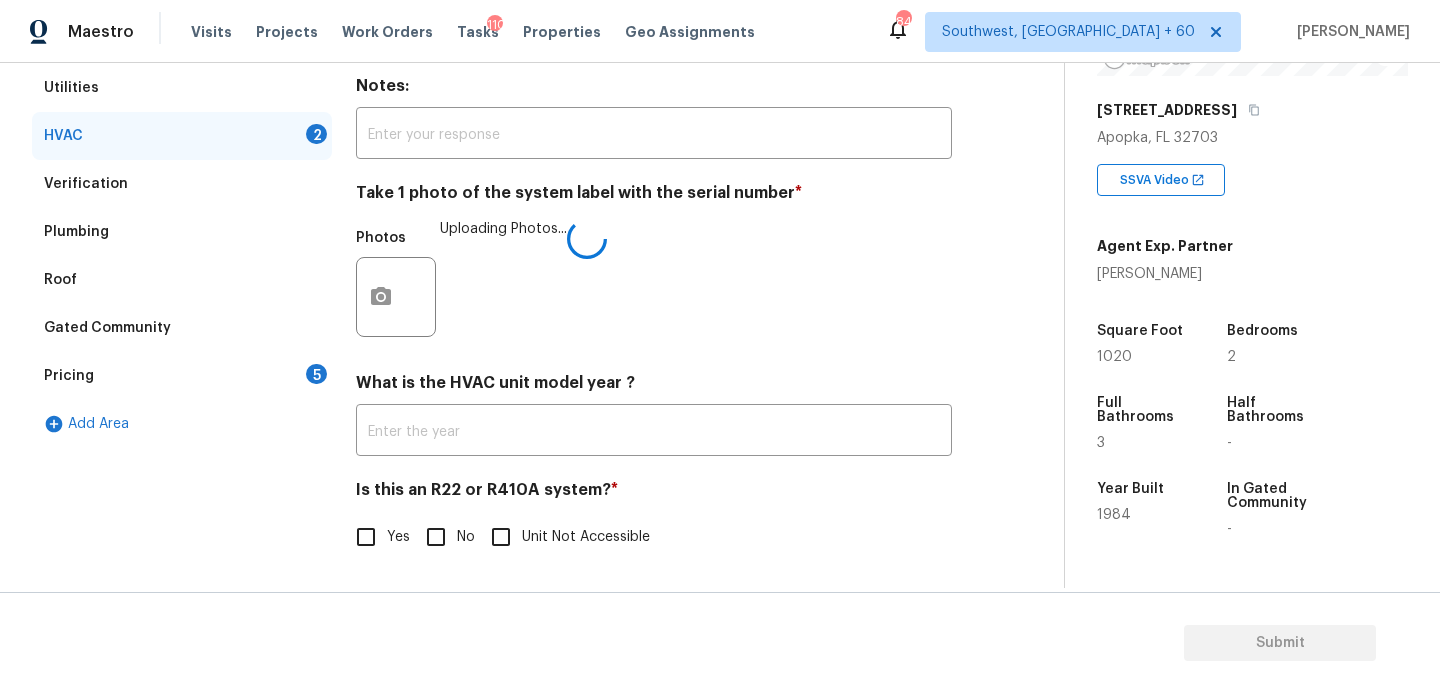 checkbox on "true" 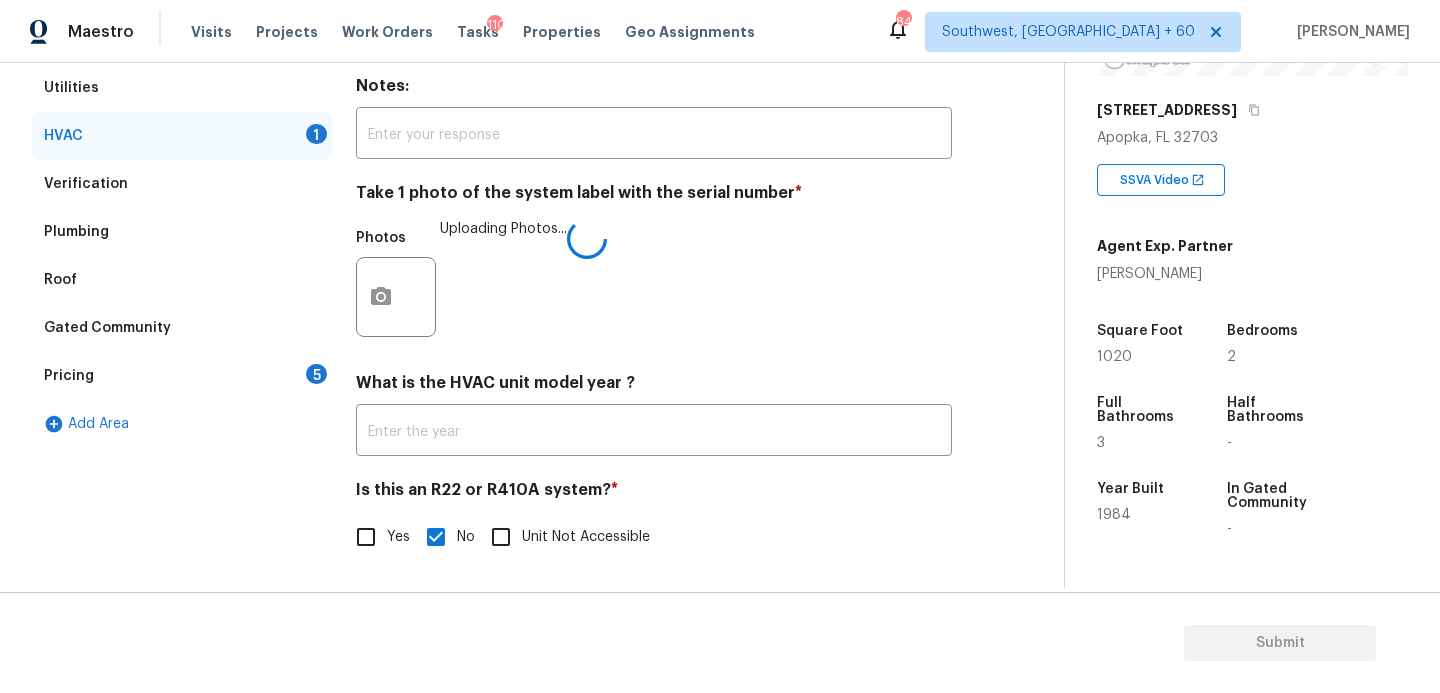 click on "Photos Uploading Photos..." at bounding box center (654, 284) 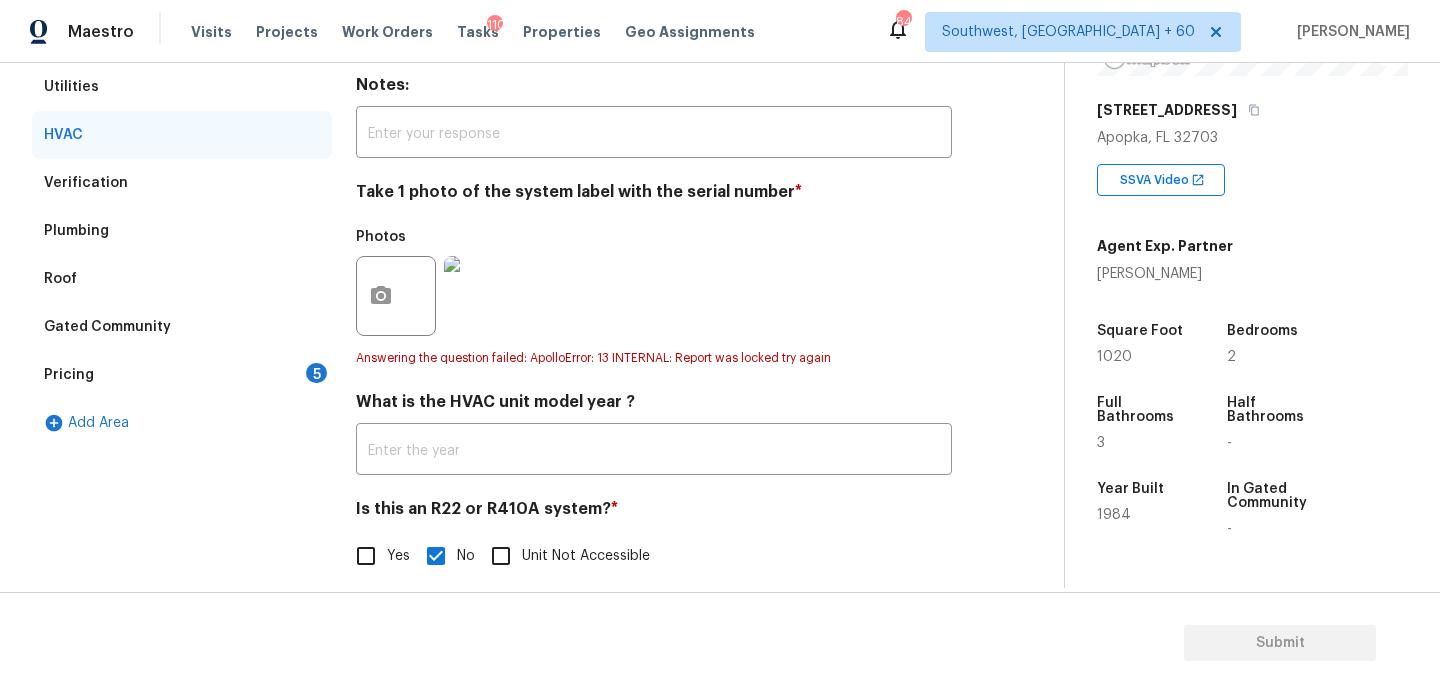 click on "Pricing 5" at bounding box center [182, 375] 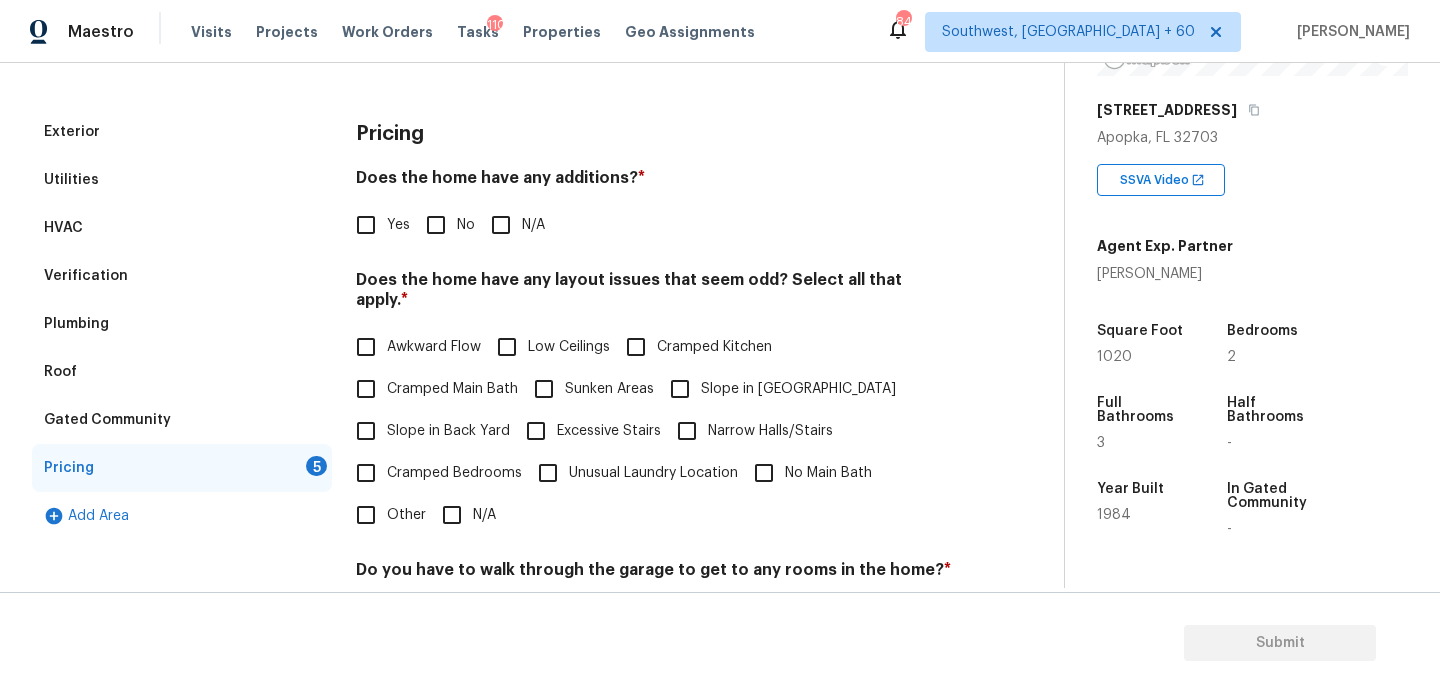 click on "N/A" at bounding box center [501, 225] 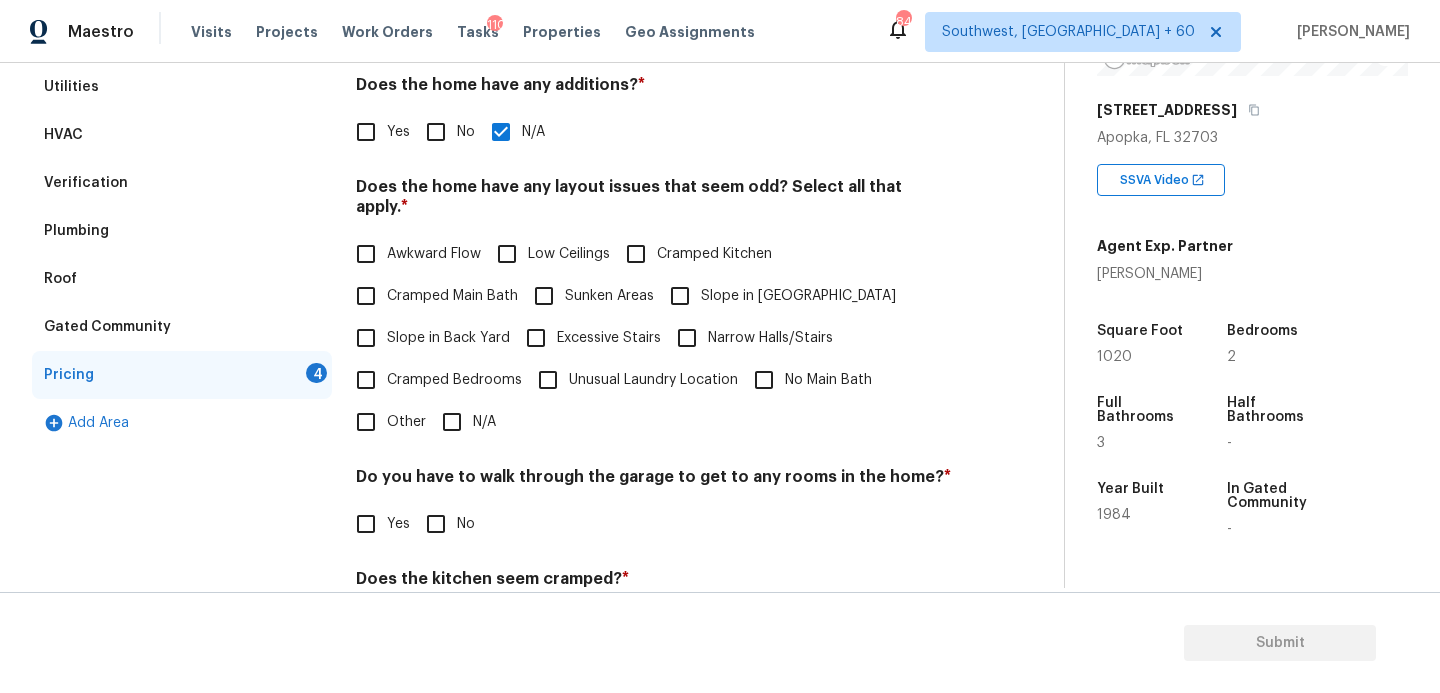 click on "Slope in Front Yard" at bounding box center [680, 296] 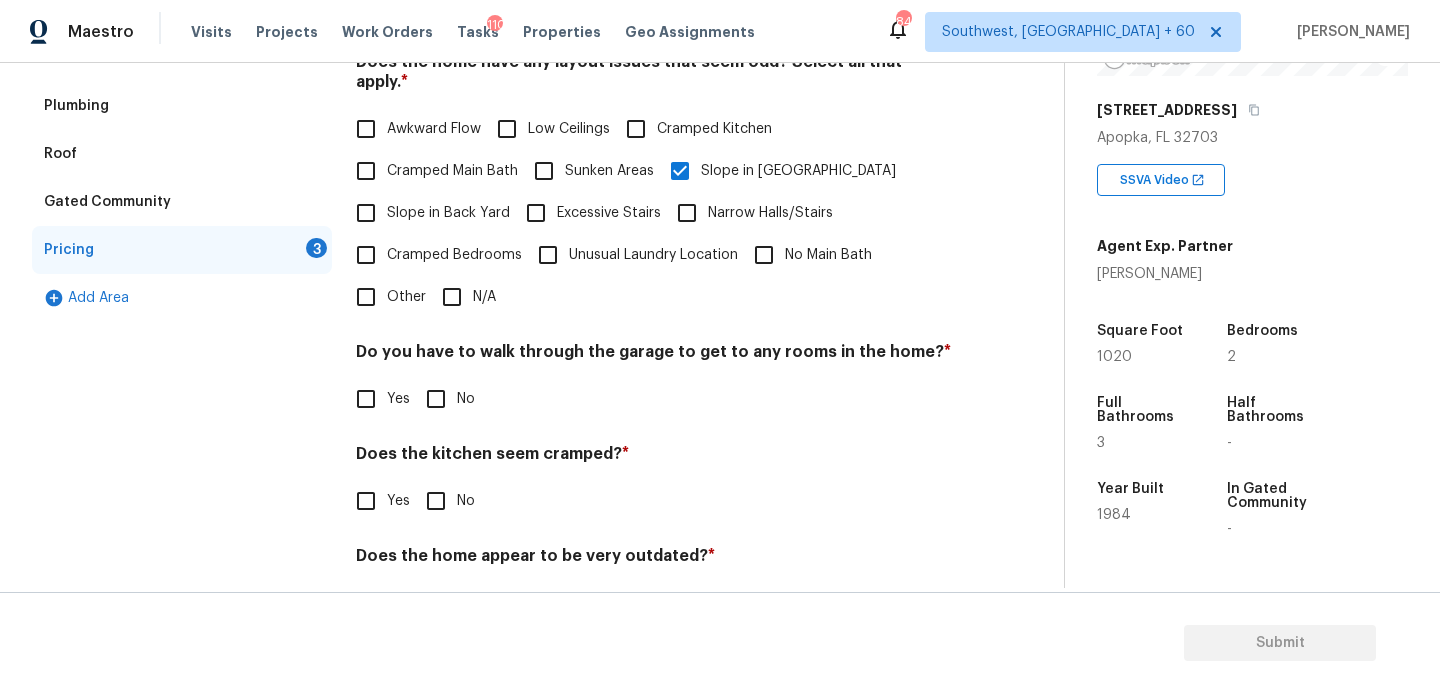 scroll, scrollTop: 507, scrollLeft: 0, axis: vertical 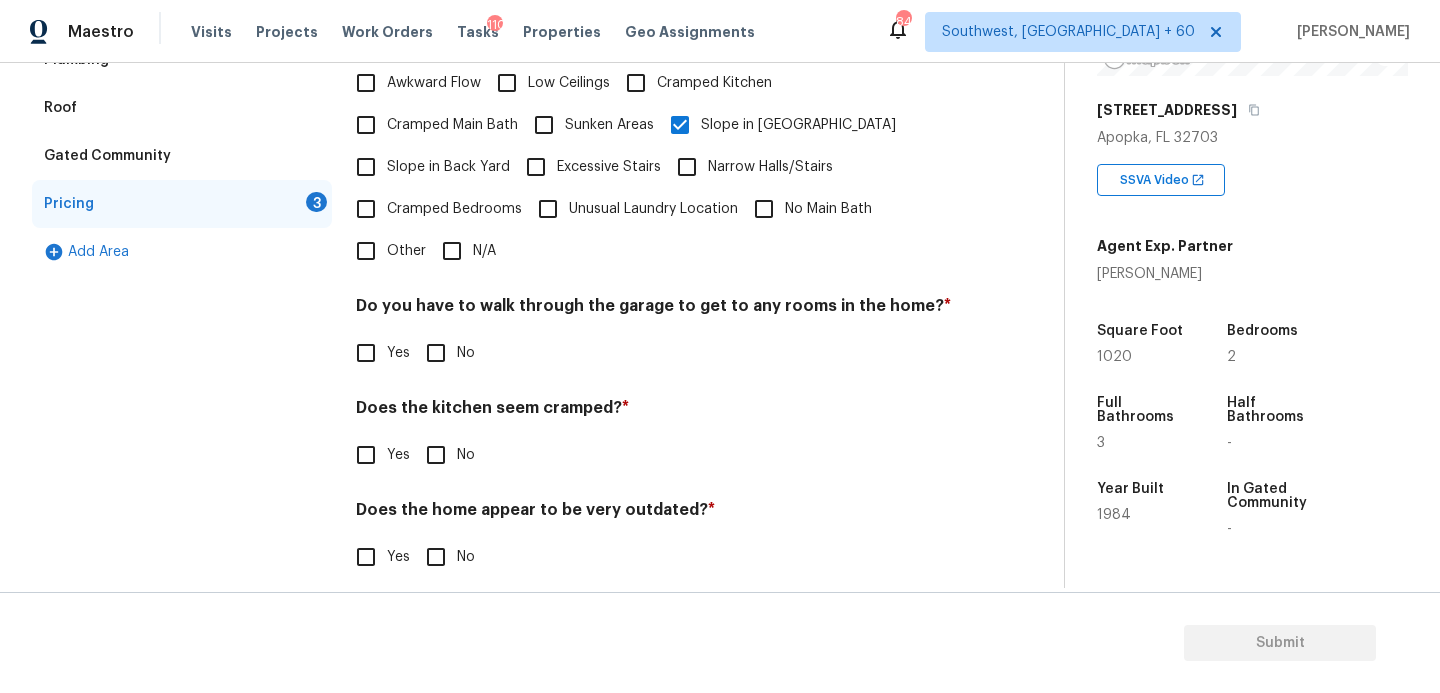 click on "No" at bounding box center [436, 353] 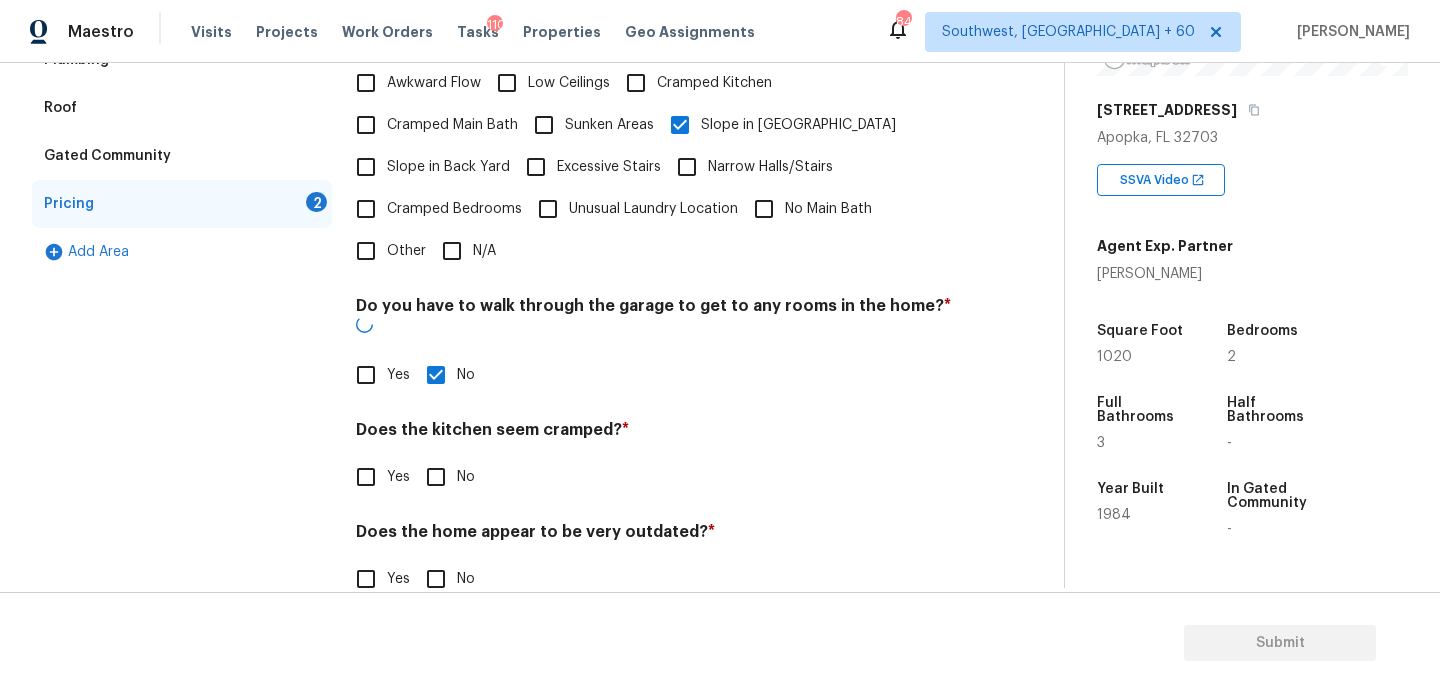 click on "No" at bounding box center (436, 477) 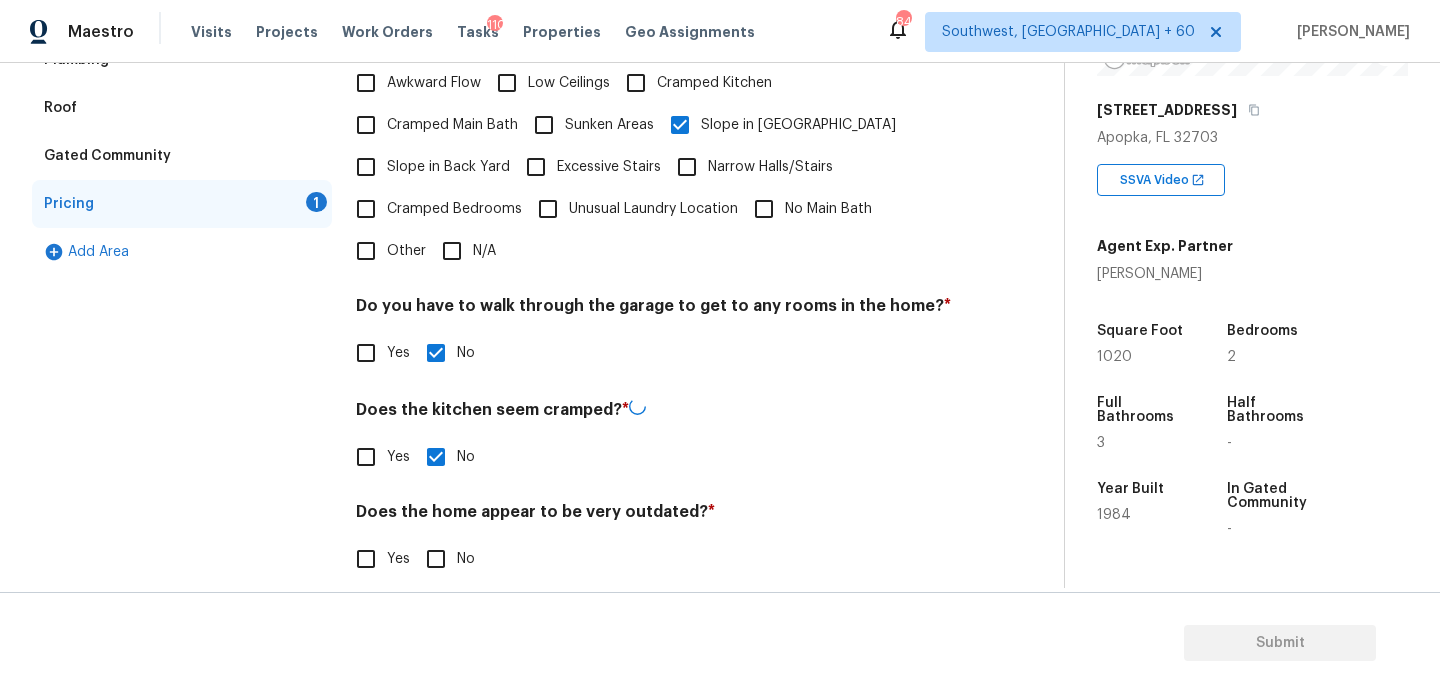 click on "Pricing Does the home have any additions?  * Yes No N/A Does the home have any layout issues that seem odd? Select all that apply.  * Awkward Flow Low Ceilings Cramped Kitchen Cramped Main Bath Sunken Areas Slope in Front Yard Slope in Back Yard Excessive Stairs Narrow Halls/Stairs Cramped Bedrooms Unusual Laundry Location No Main Bath Other N/A Do you have to walk through the garage to get to any rooms in the home?  * Yes No Does the kitchen seem cramped?  * Yes No Does the home appear to be very outdated?  * Yes No" at bounding box center [654, 224] 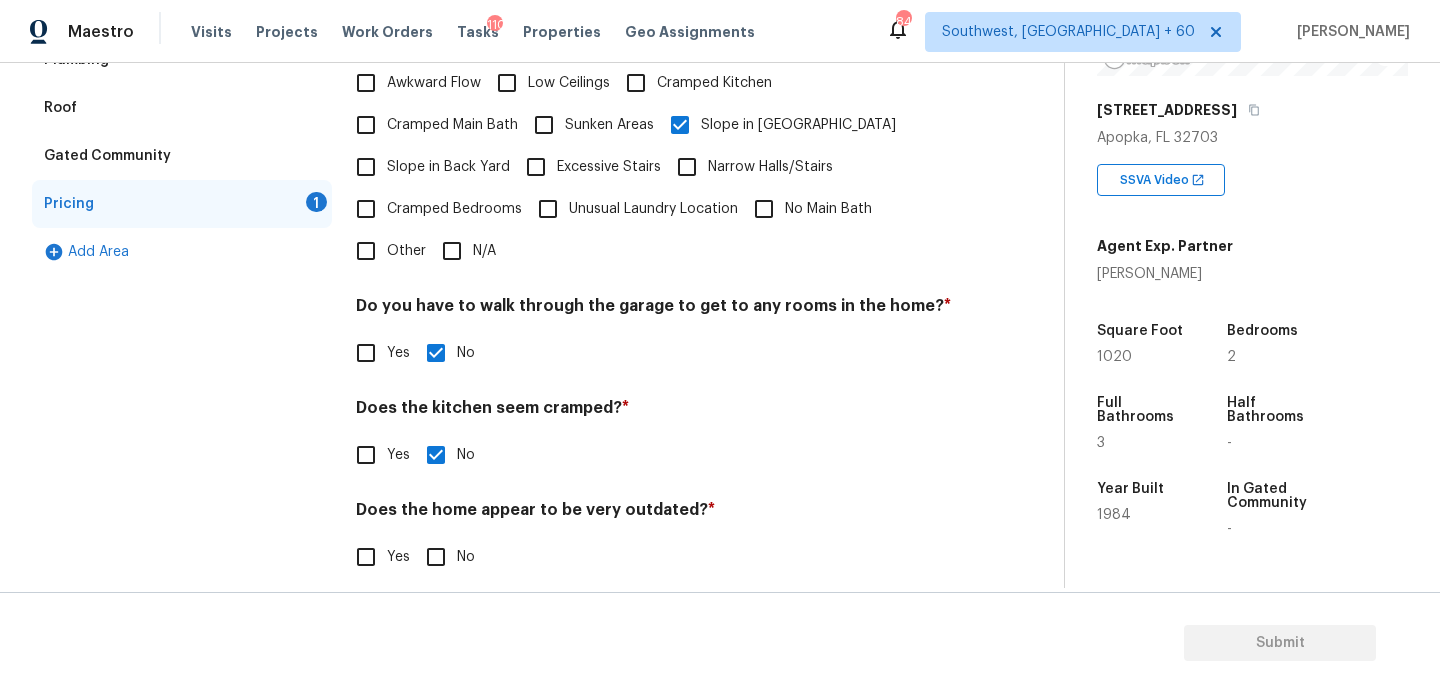 click on "No" at bounding box center [466, 557] 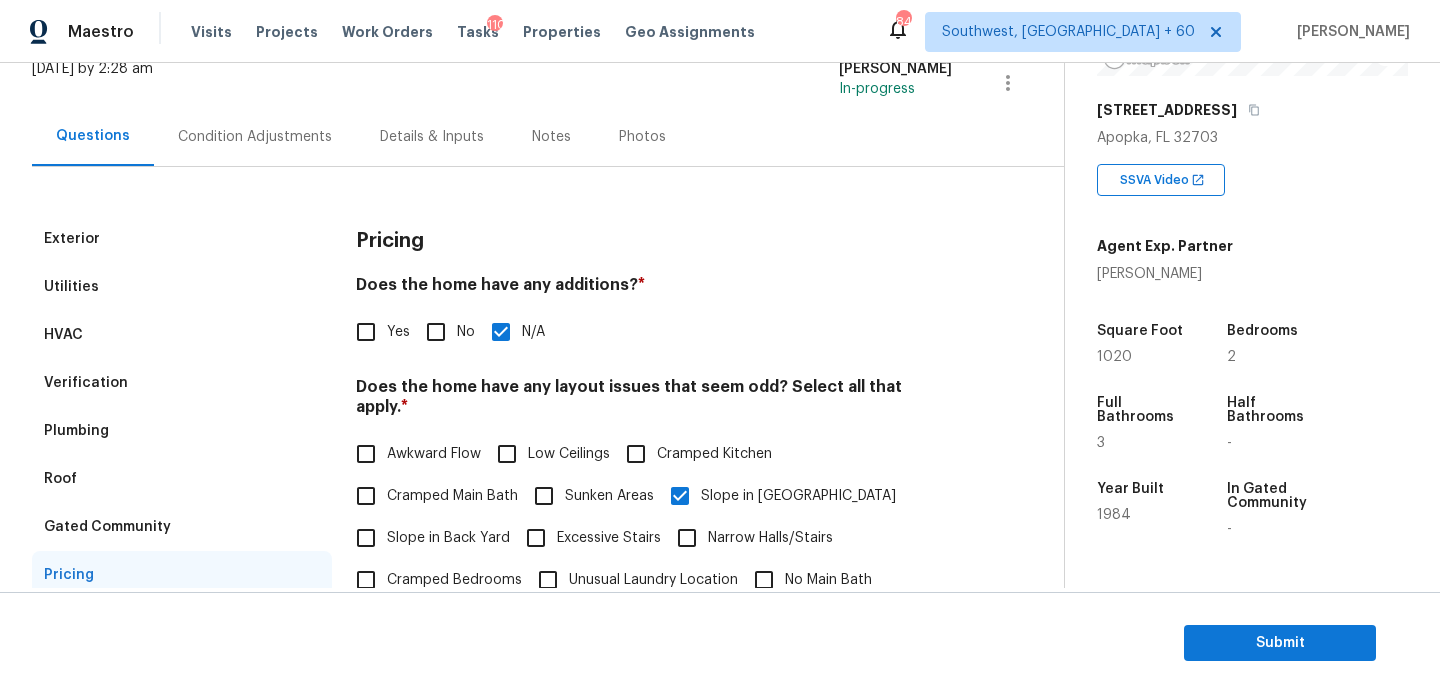scroll, scrollTop: 113, scrollLeft: 0, axis: vertical 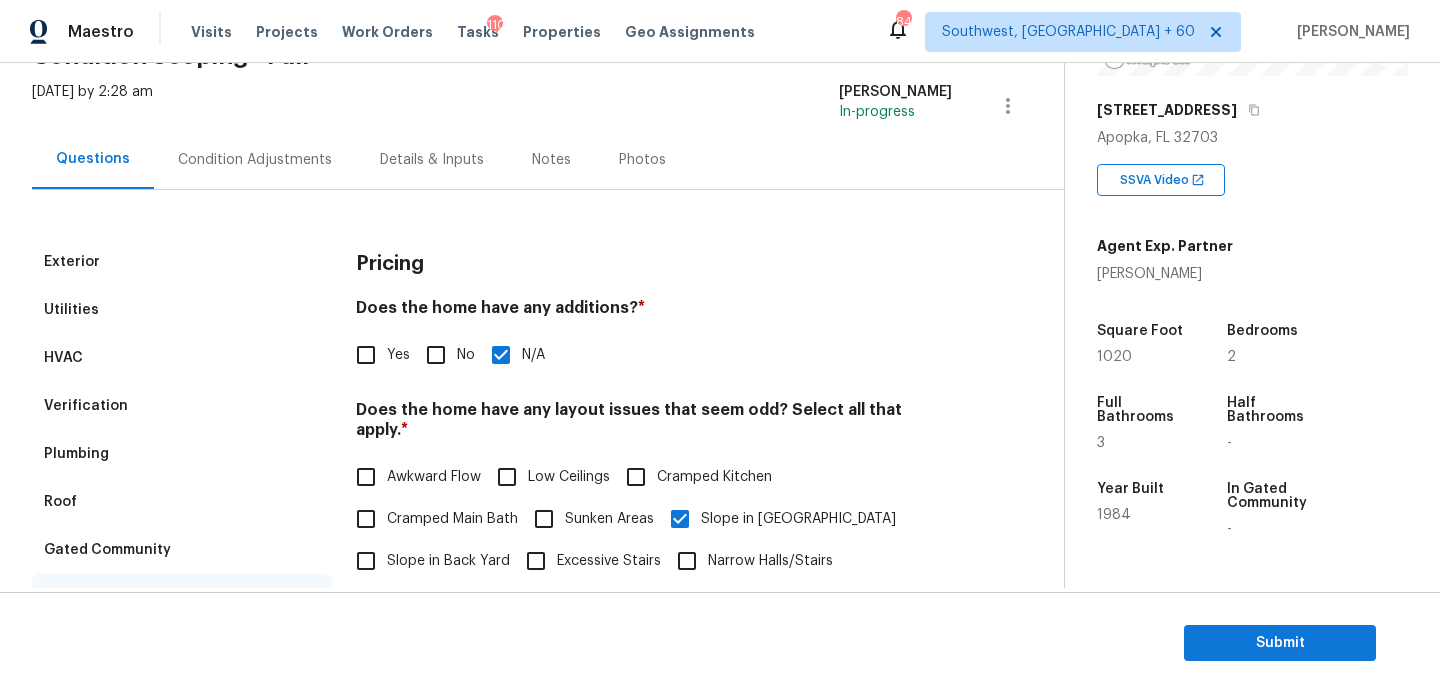 click on "Condition Adjustments" at bounding box center [255, 159] 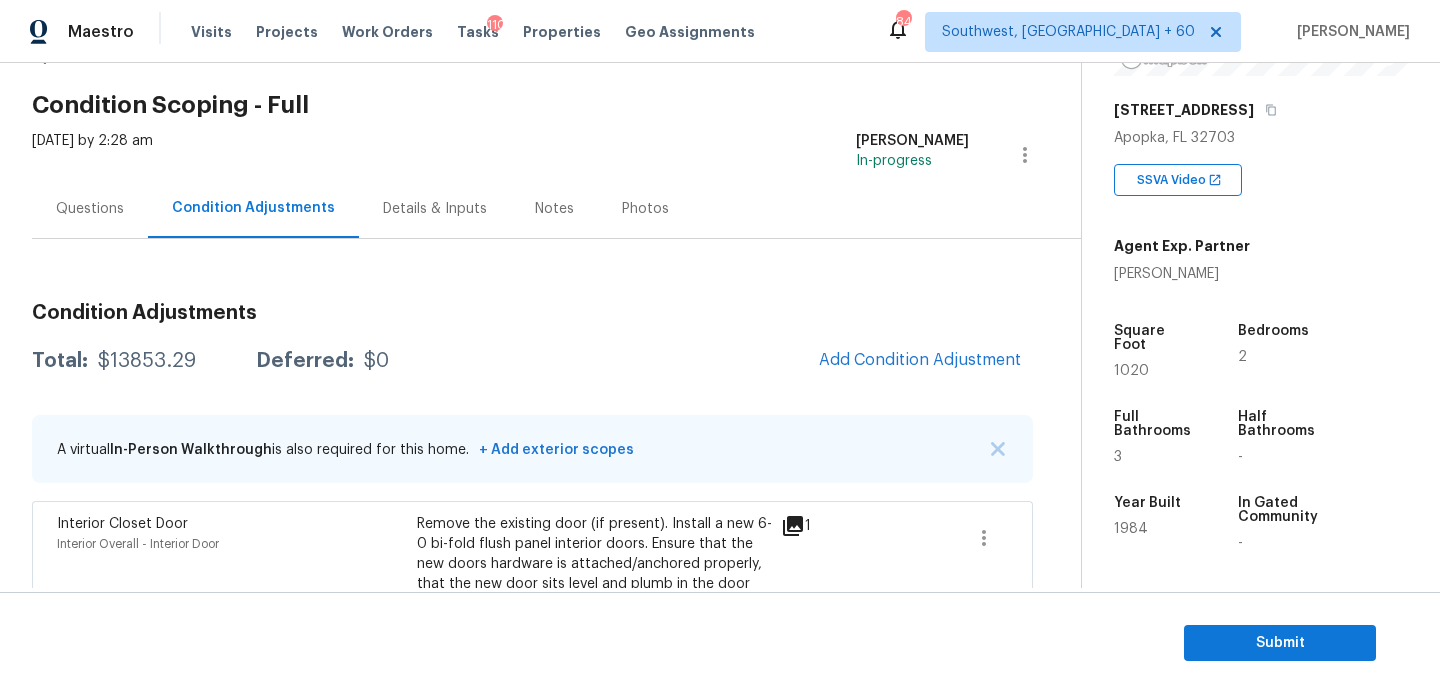 scroll, scrollTop: 0, scrollLeft: 0, axis: both 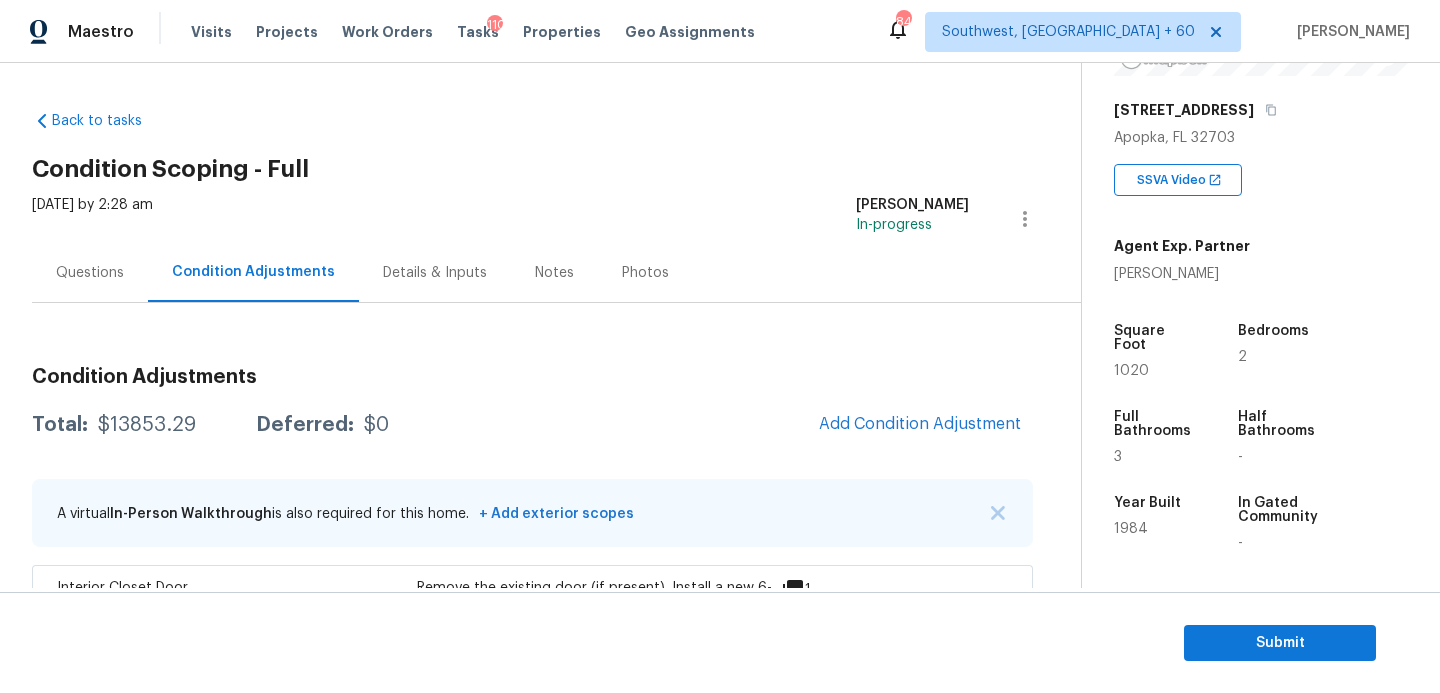 click on "Questions" at bounding box center (90, 273) 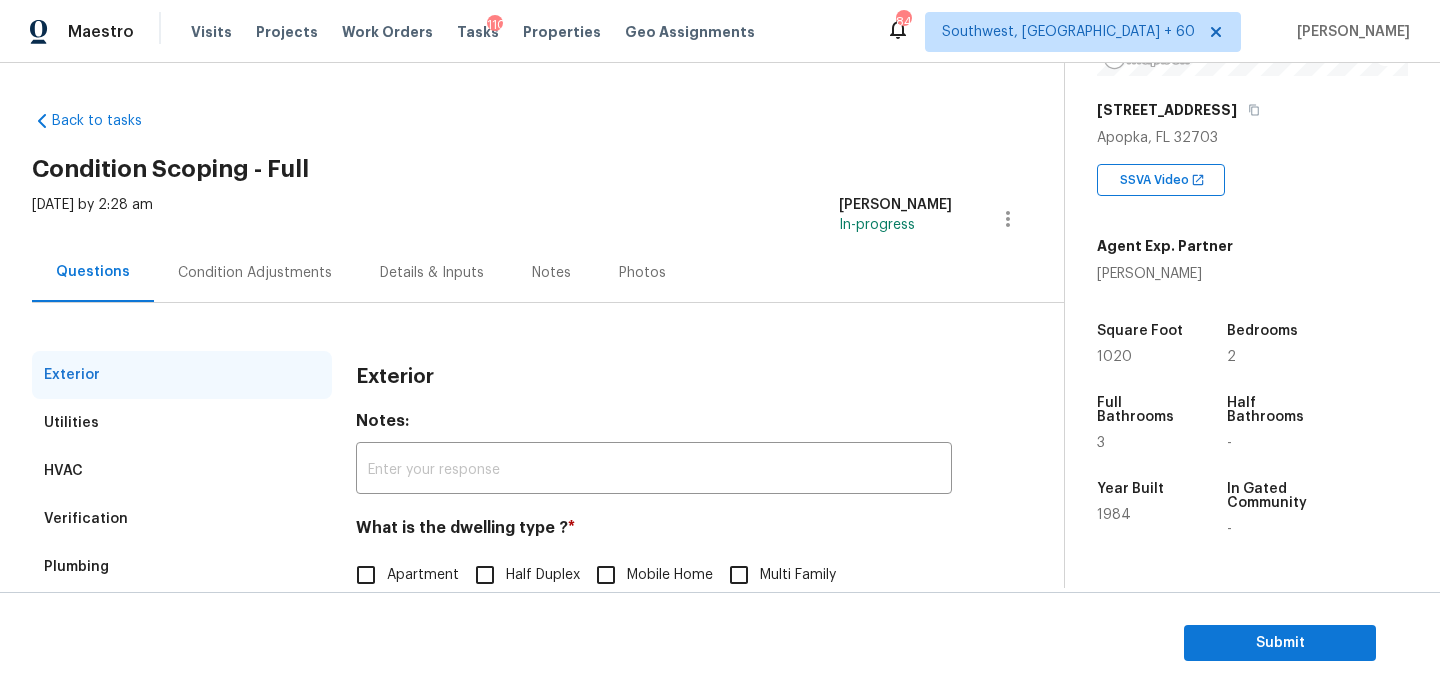 scroll, scrollTop: 84, scrollLeft: 0, axis: vertical 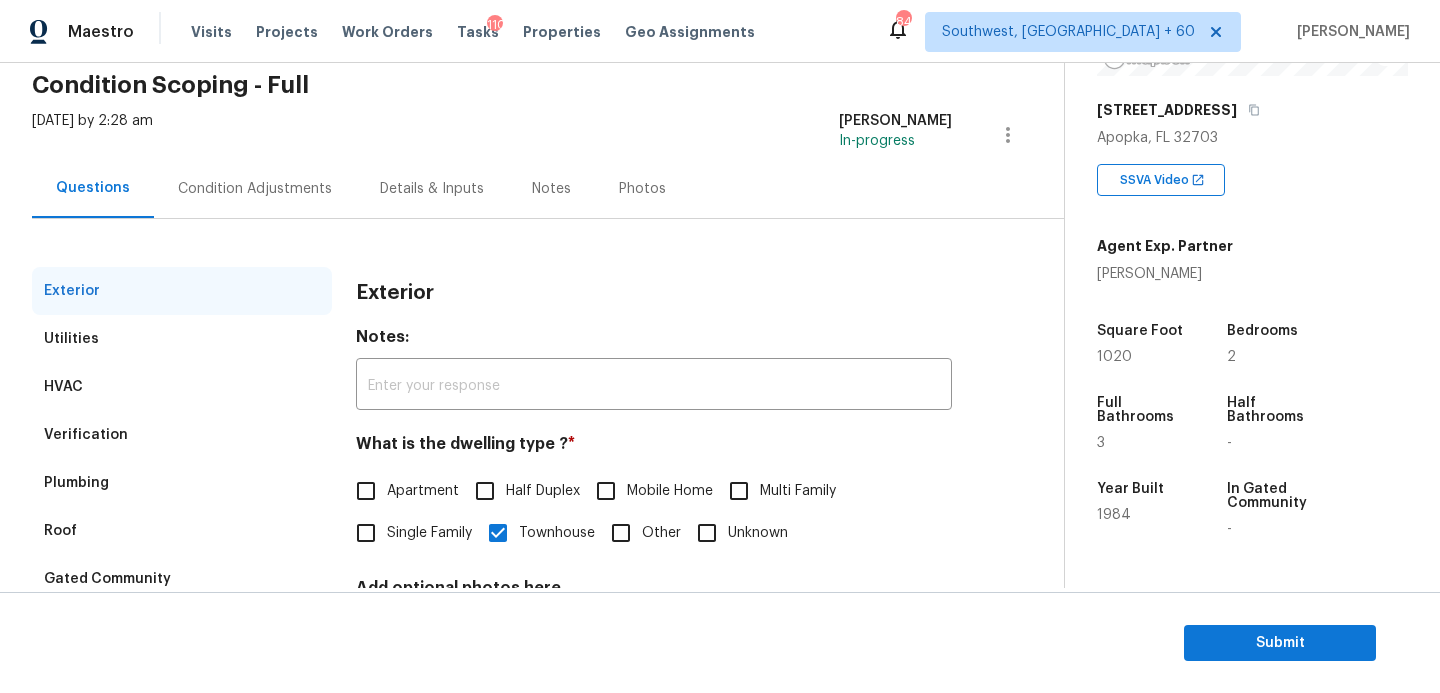 click on "Verification" at bounding box center [182, 435] 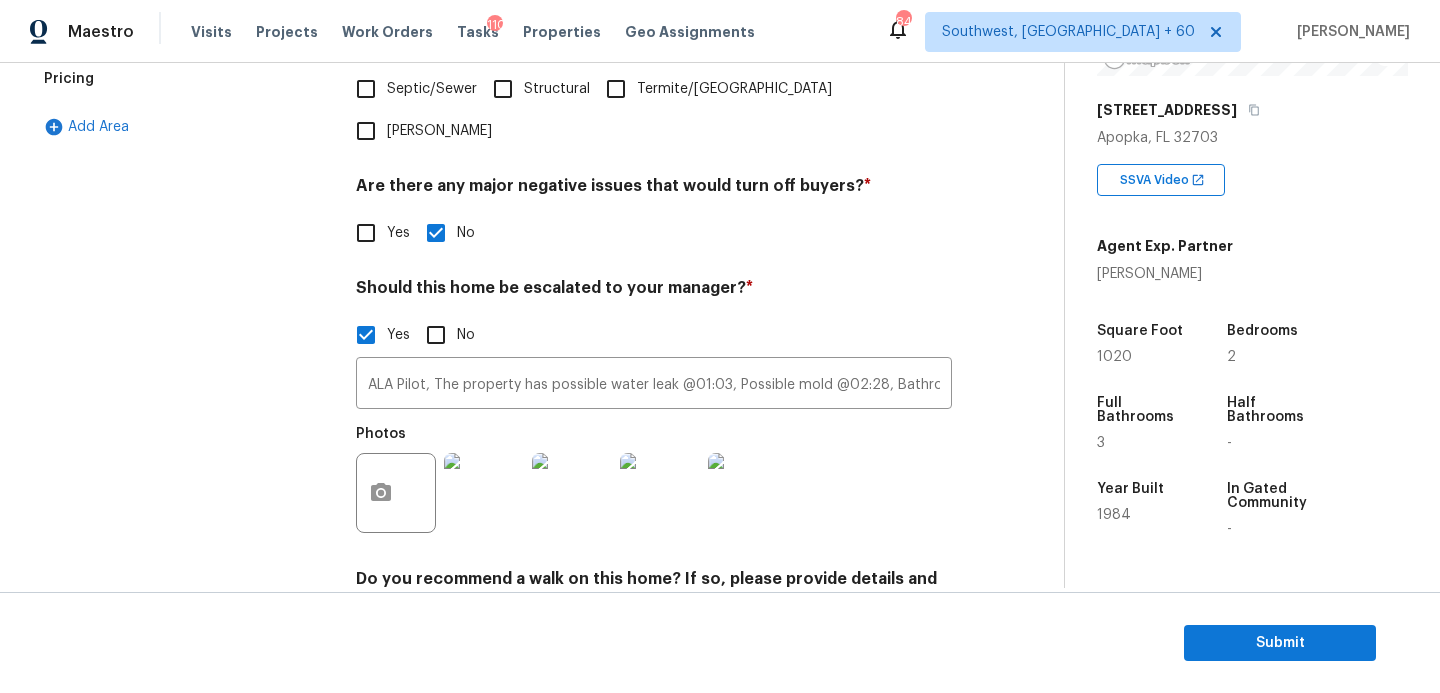 scroll, scrollTop: 694, scrollLeft: 0, axis: vertical 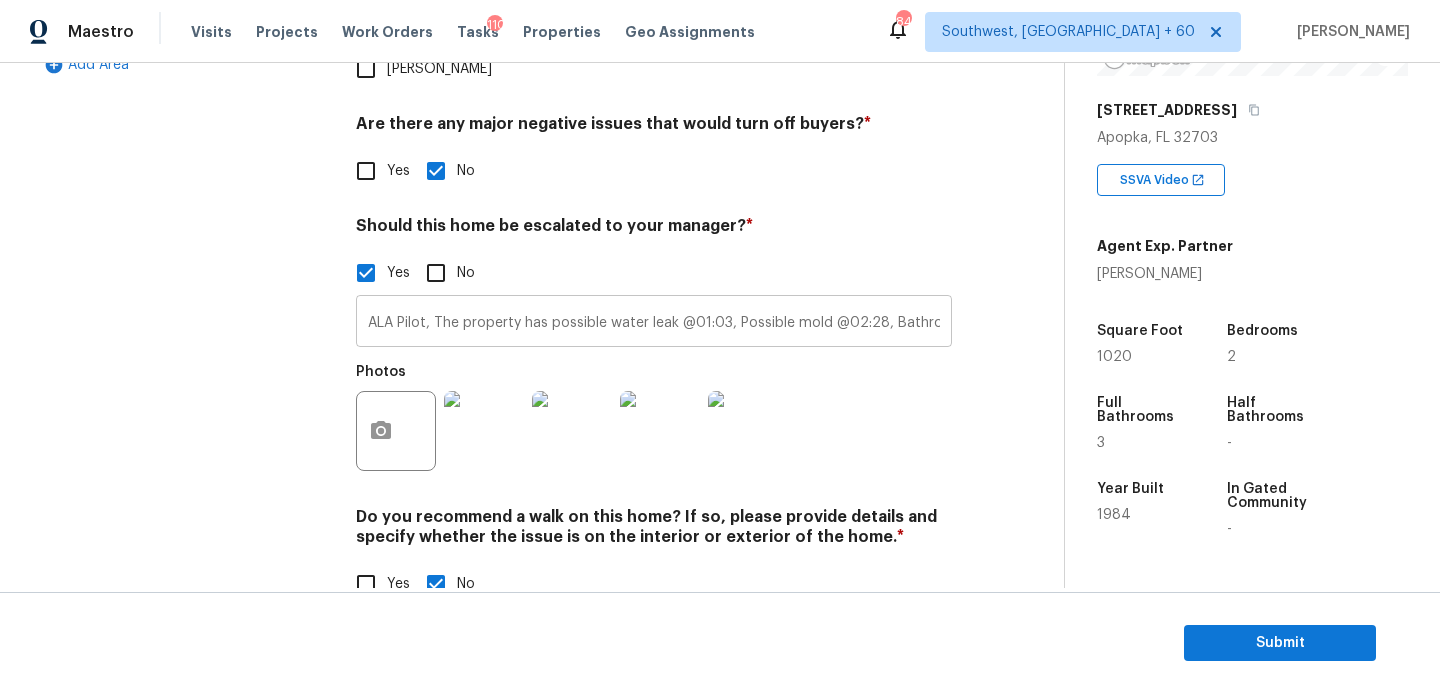 click on "ALA Pilot, The property has possible water leak @01:03, Possible mold @02:28, Bathroom refinish install vanity, mirror, shower and shower door i just scoped for $3500 kindly do review if the amount is sufficient or not @03:32, 03:35" at bounding box center (654, 323) 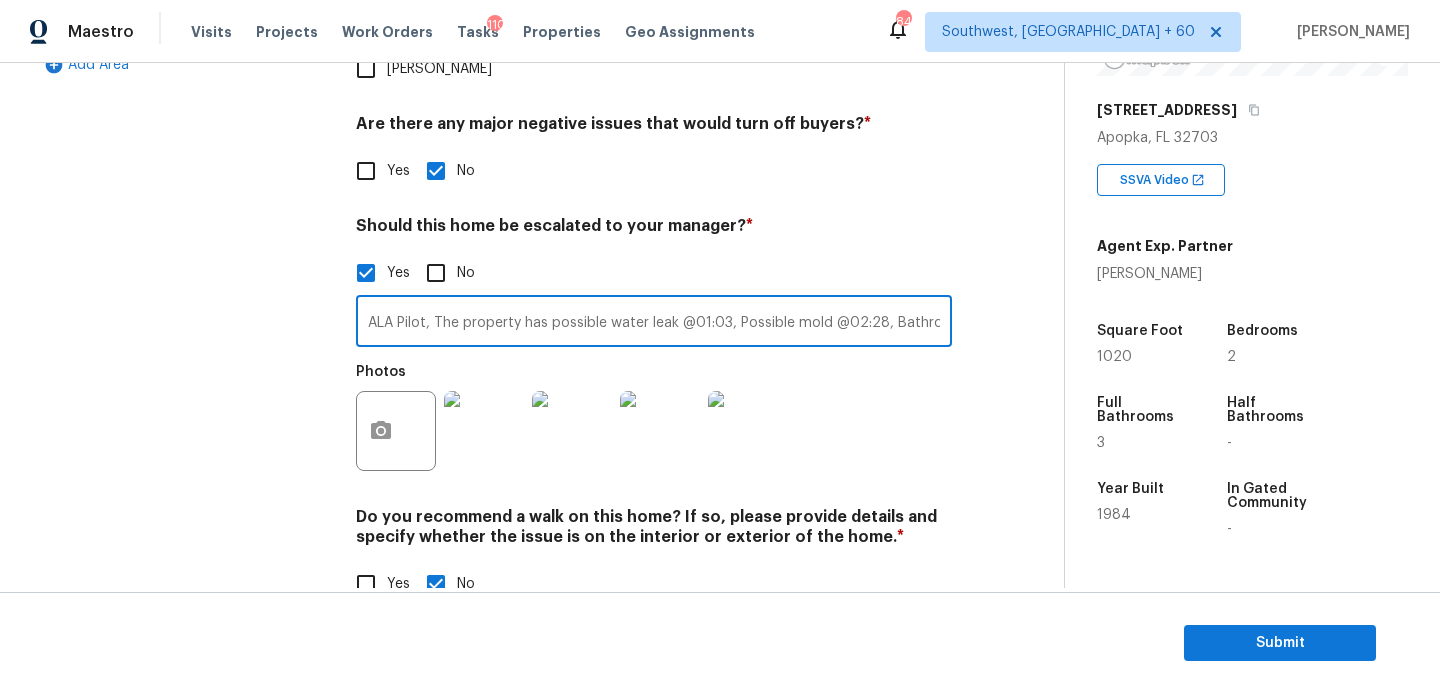 click on "ALA Pilot, The property has possible water leak @01:03, Possible mold @02:28, Bathroom refinish install vanity, mirror, shower and shower door i just scoped for $3500 kindly do review if the amount is sufficient or not @03:32, 03:35" at bounding box center [654, 323] 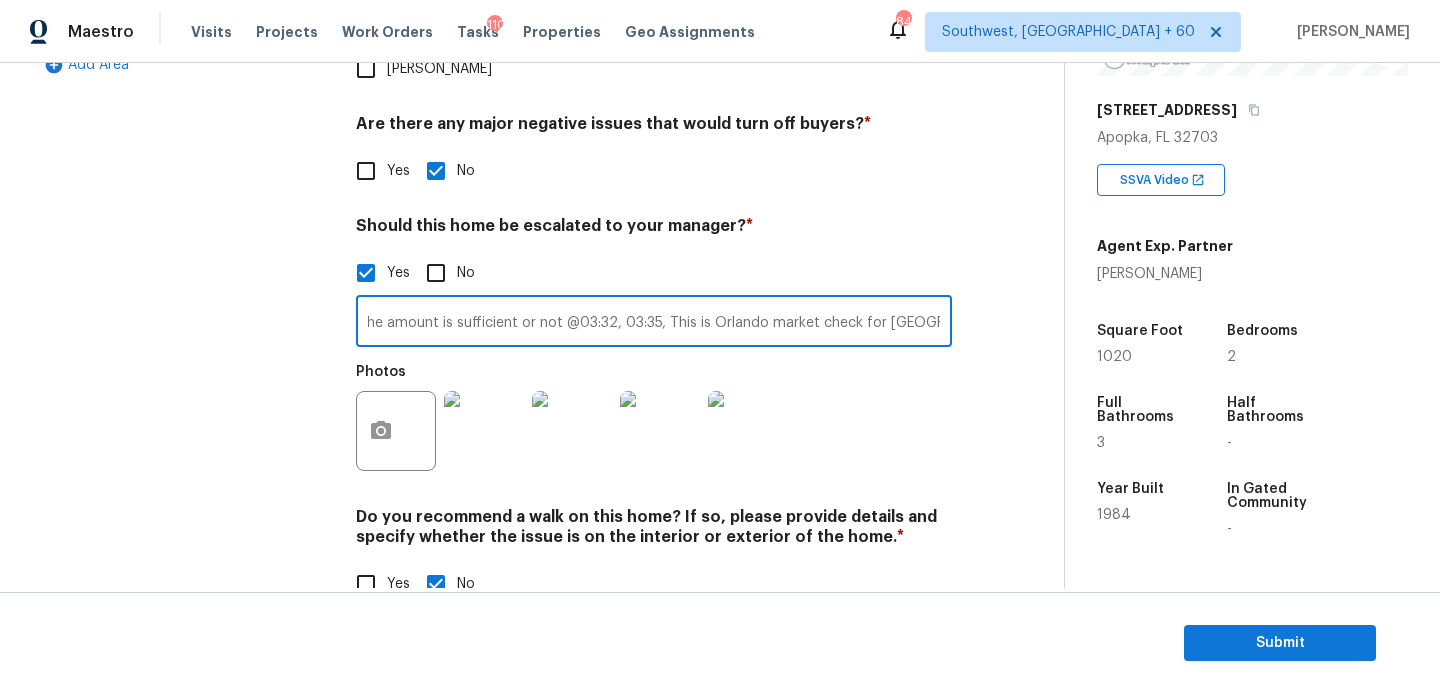 scroll, scrollTop: 0, scrollLeft: 1262, axis: horizontal 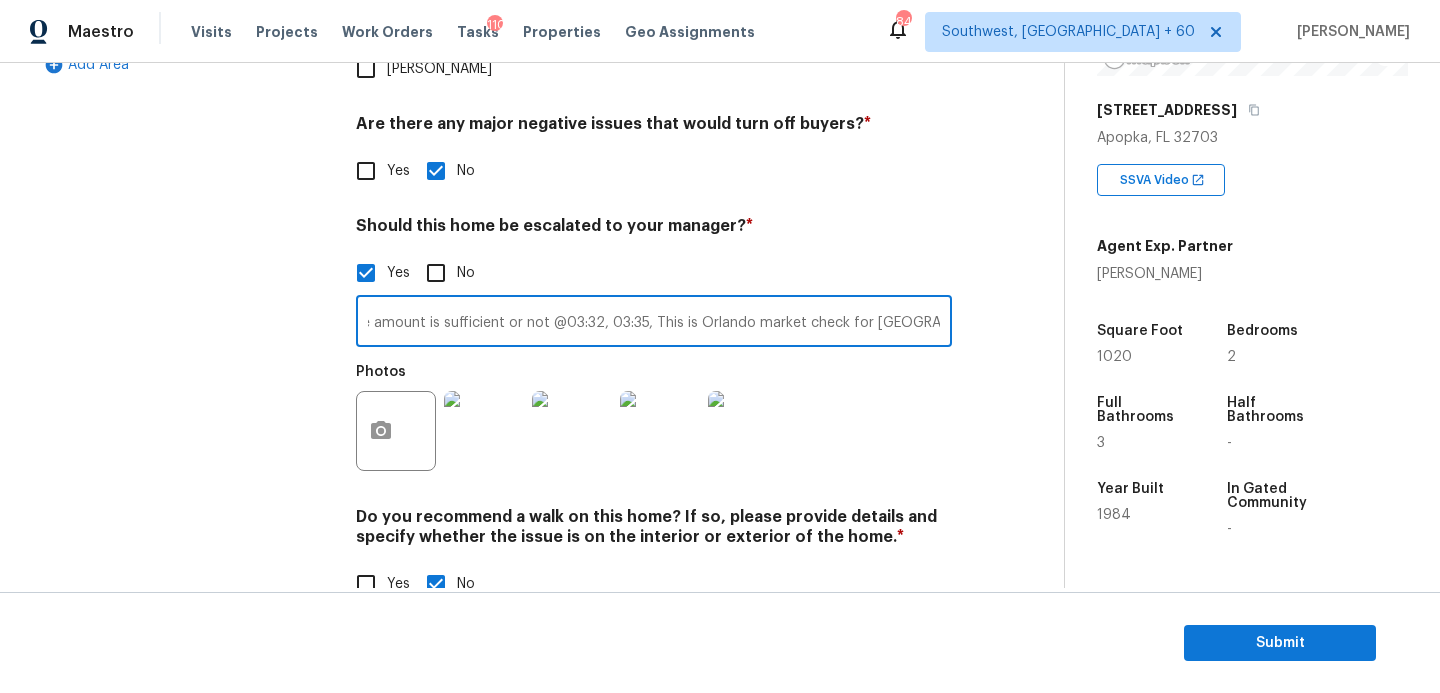 type on "ALA Pilot, The property has possible water leak @01:03, Possible mold @02:28, Bathroom refinish install vanity, mirror, shower and shower door i just scoped for $3500 kindly do review if the amount is sufficient or not @03:32, 03:35, This is Orlando market check for volusia county" 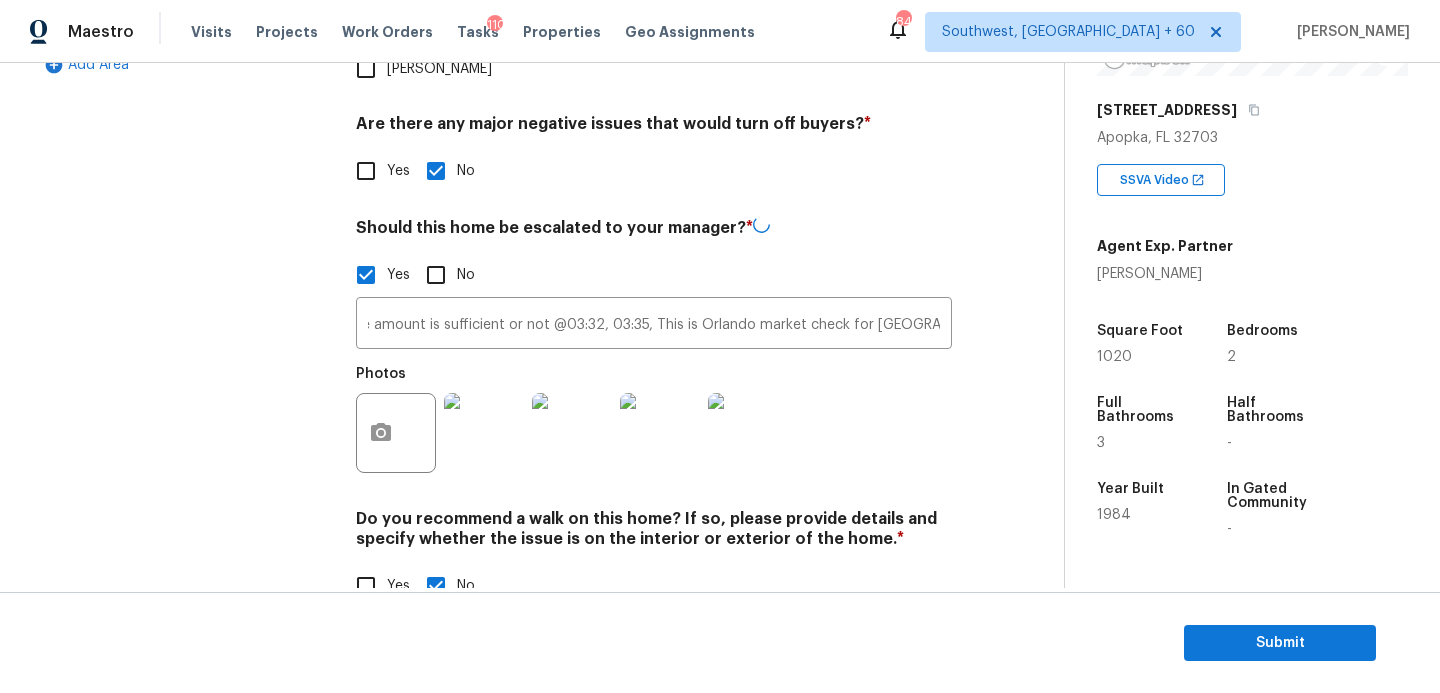 click on "Photos" at bounding box center (654, 420) 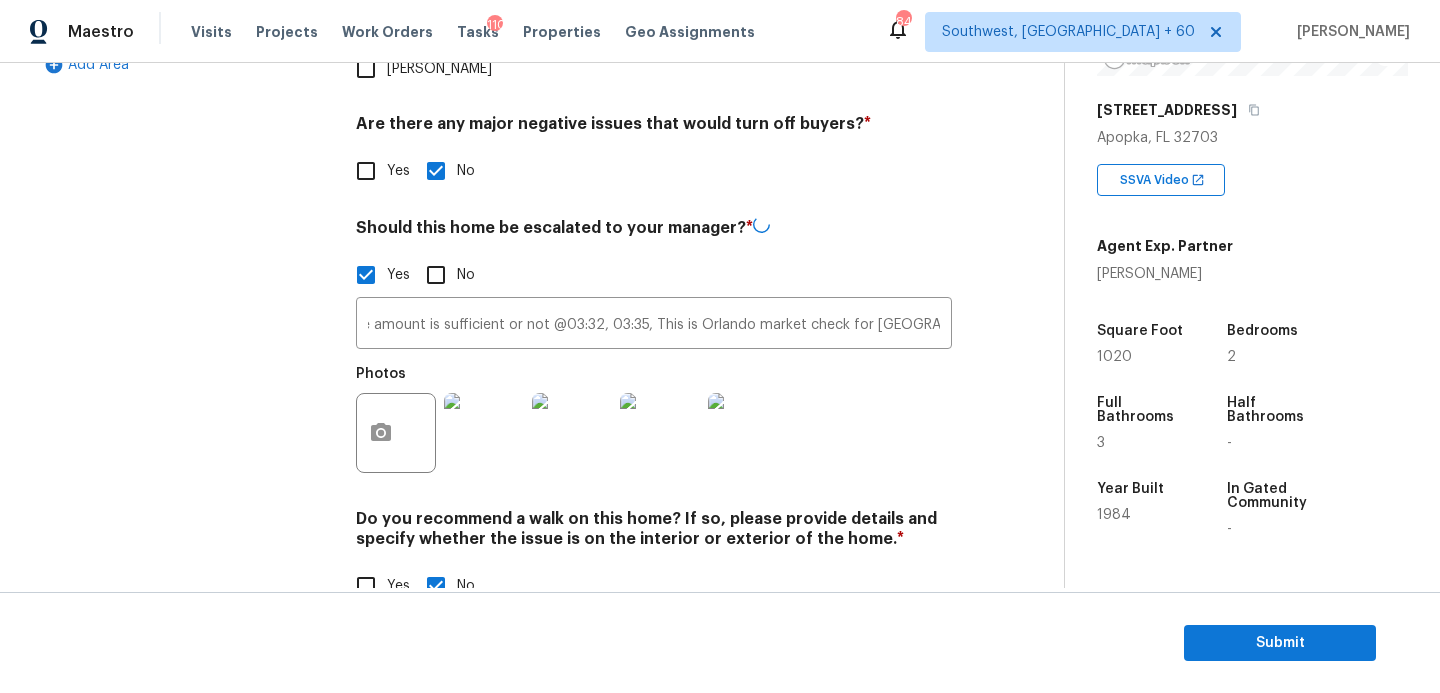 scroll, scrollTop: 0, scrollLeft: 0, axis: both 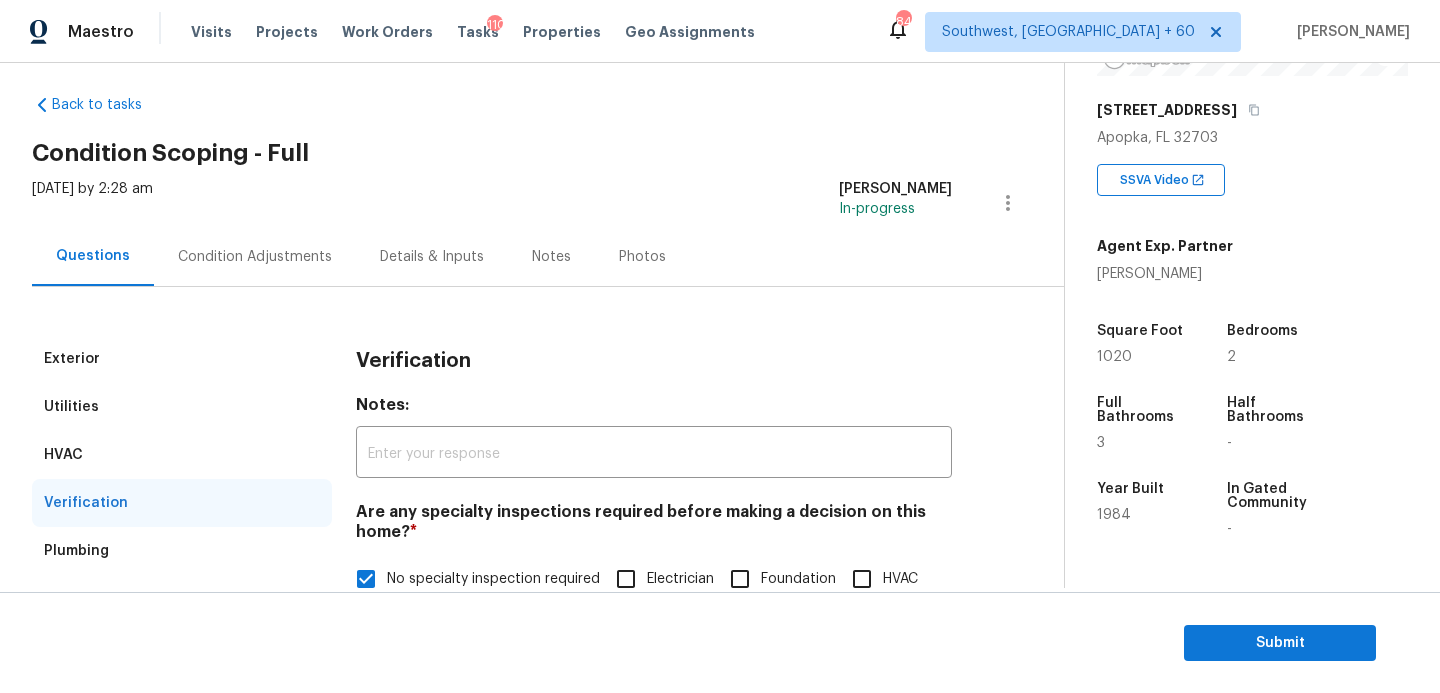click on "Condition Adjustments" at bounding box center (255, 257) 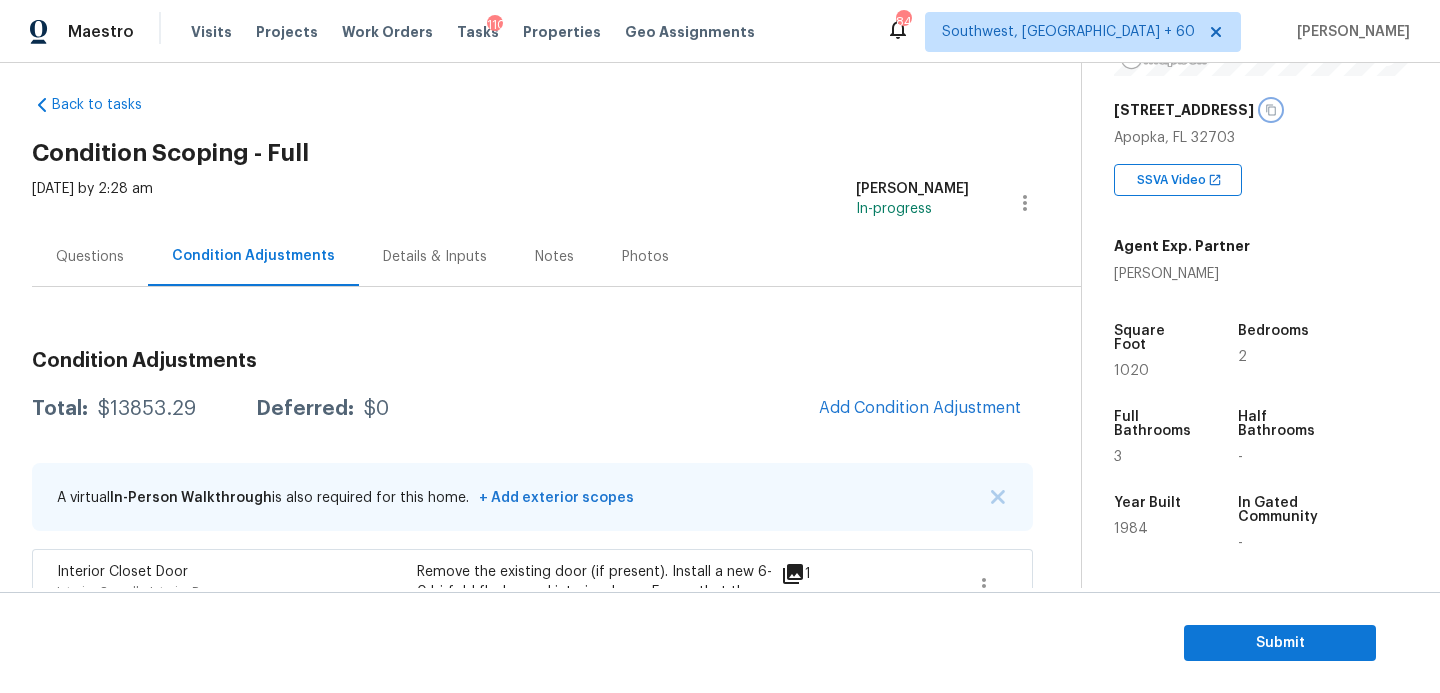 click 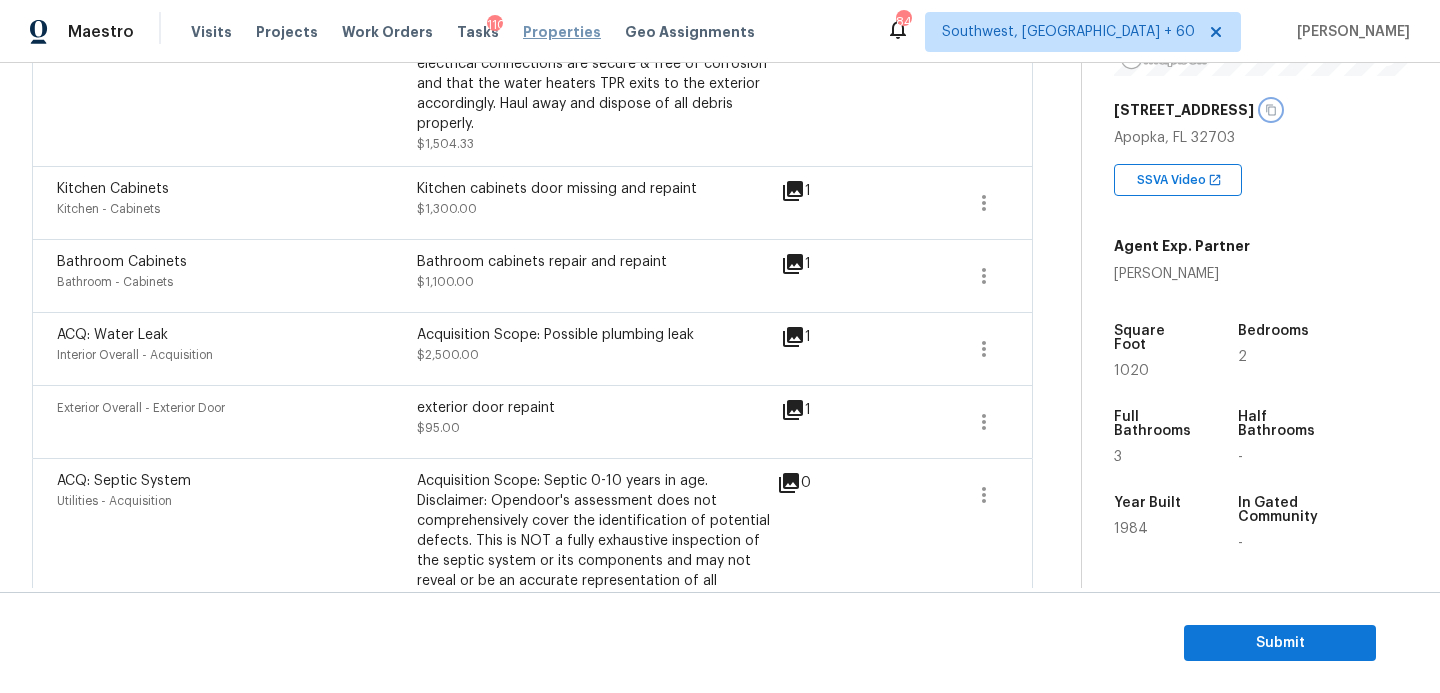 scroll, scrollTop: 1134, scrollLeft: 0, axis: vertical 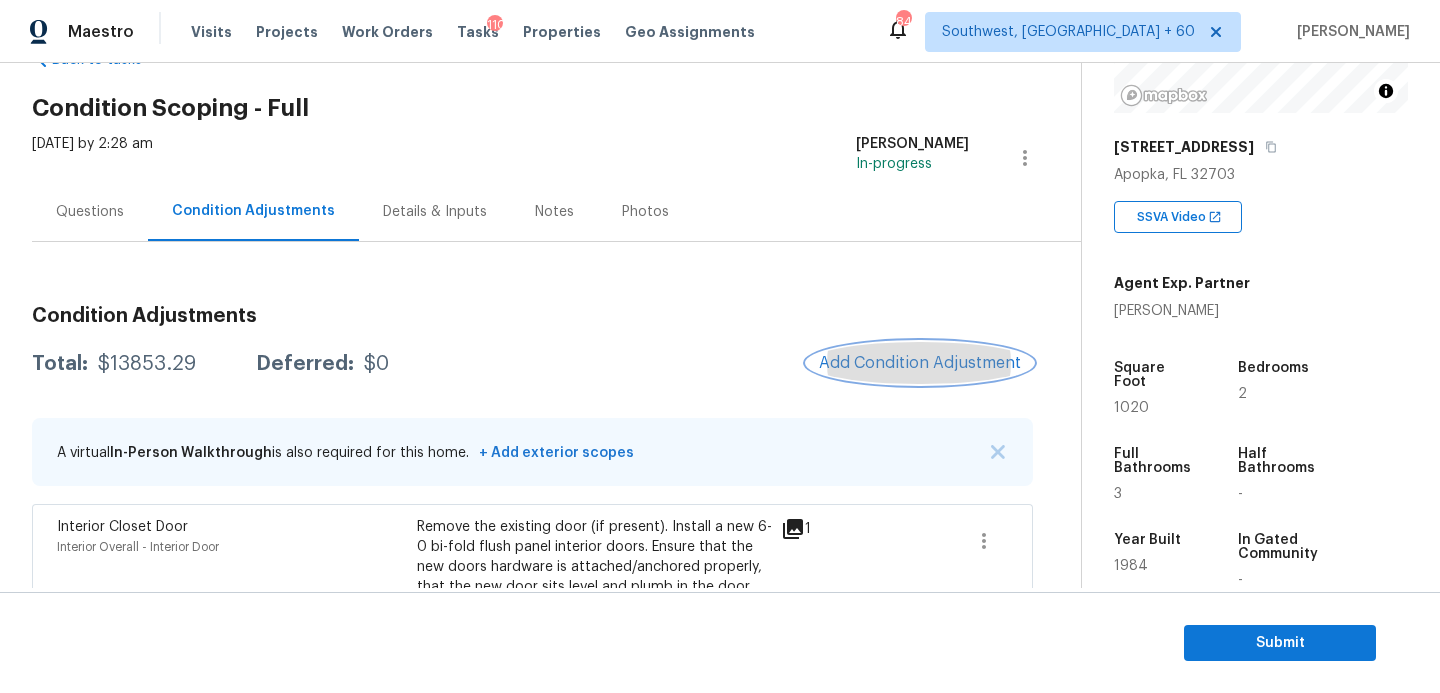 click on "Add Condition Adjustment" at bounding box center [920, 363] 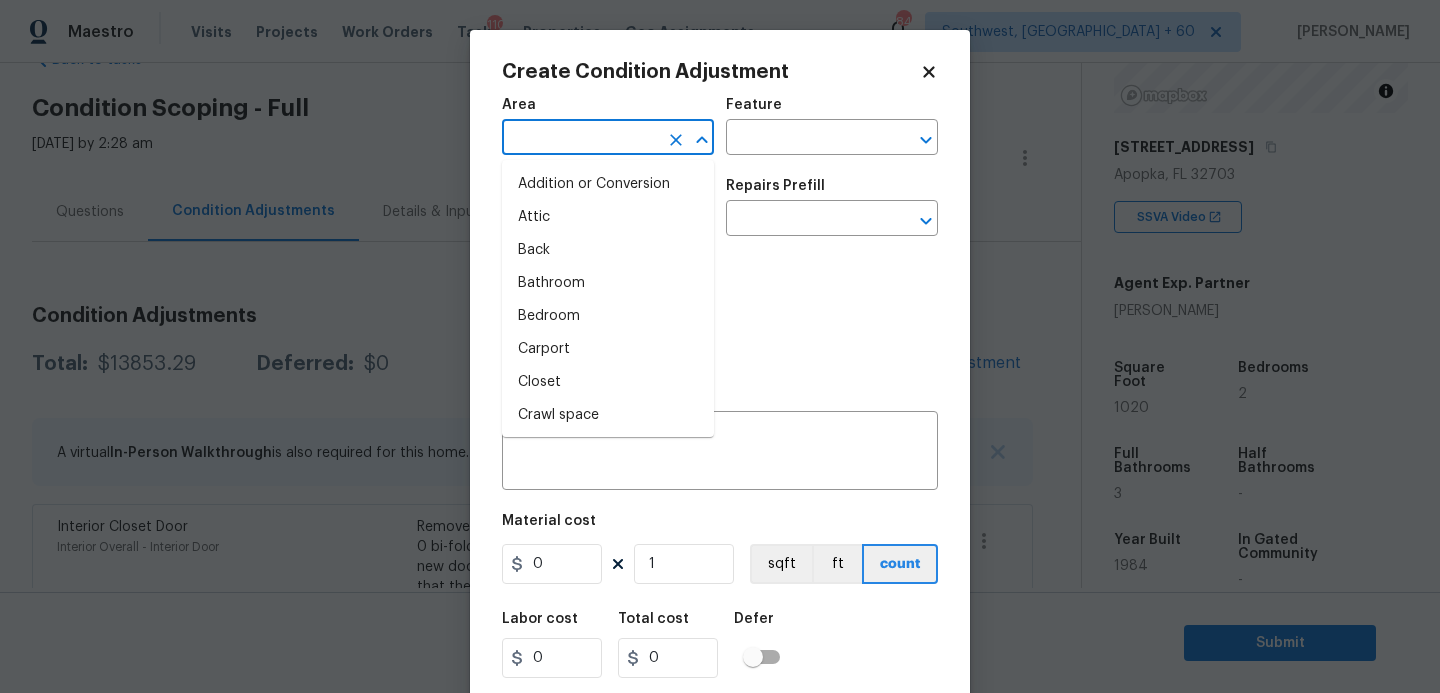 click at bounding box center [580, 139] 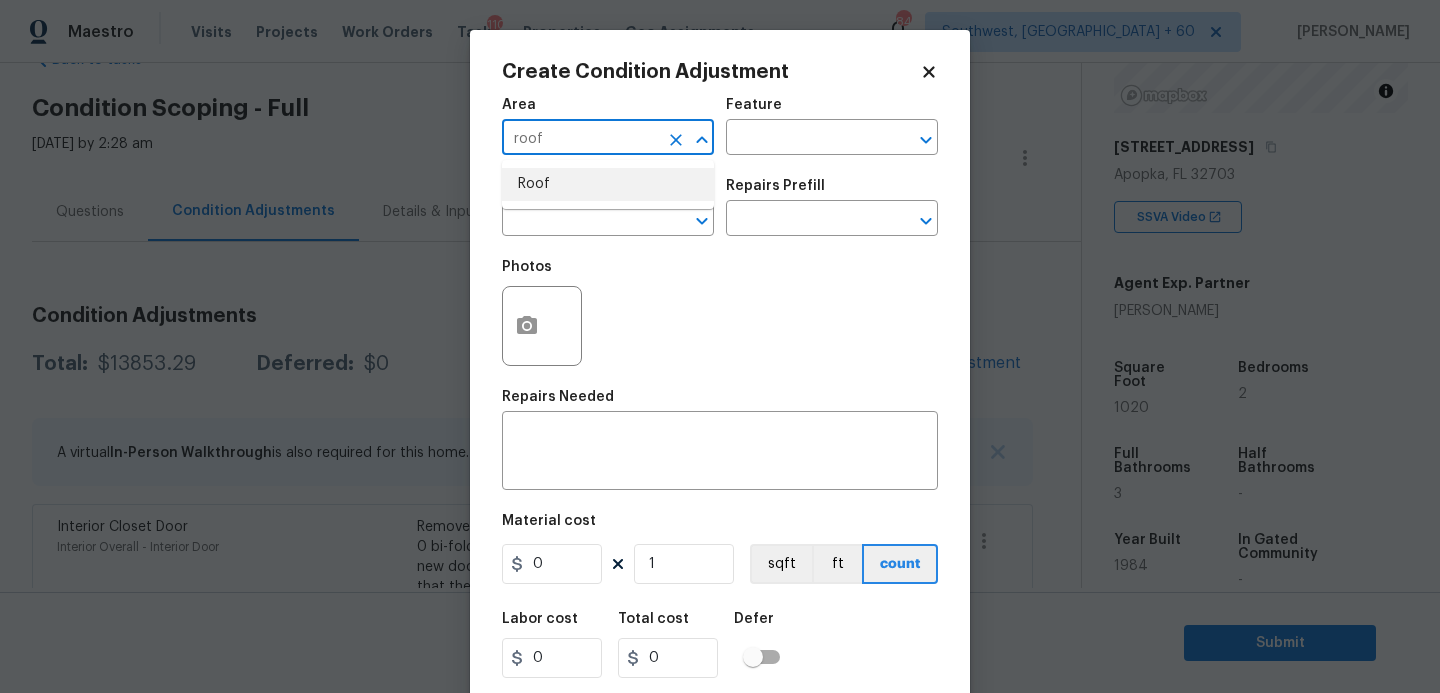 click on "Roof" at bounding box center (608, 184) 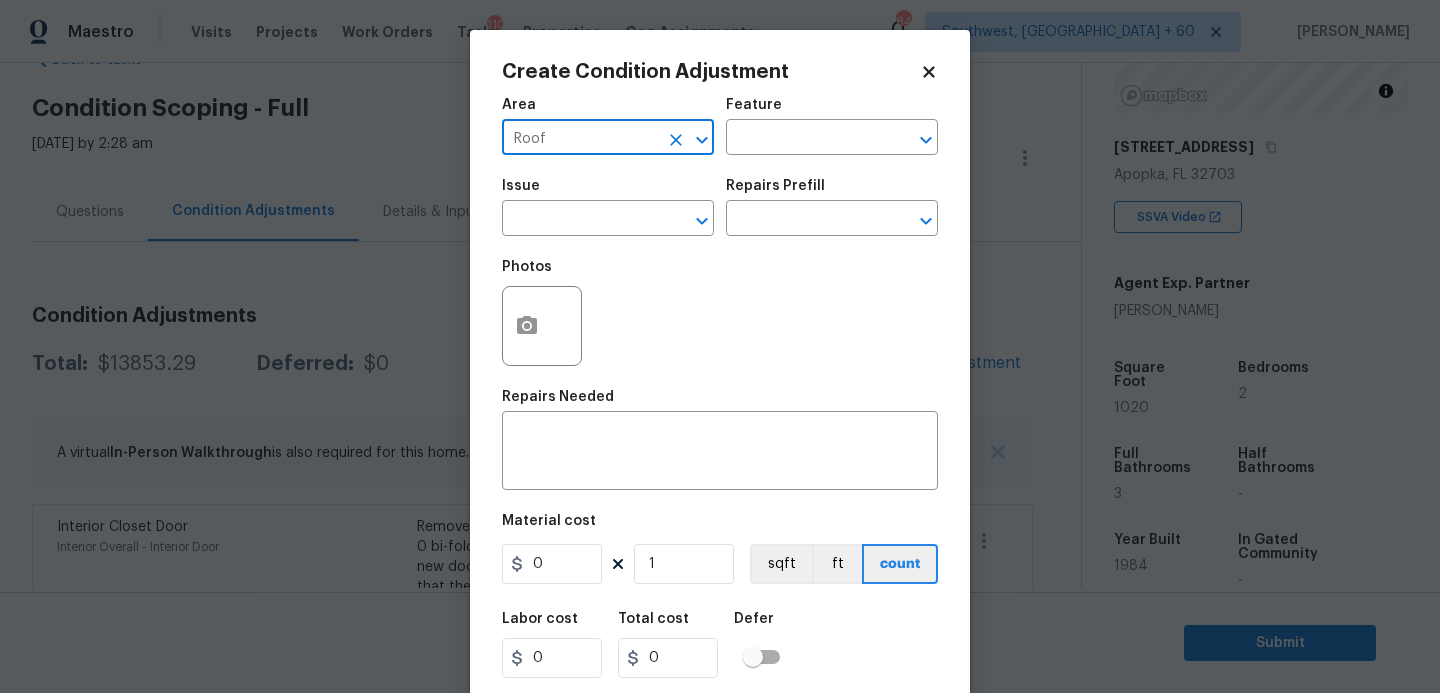 type on "Roof" 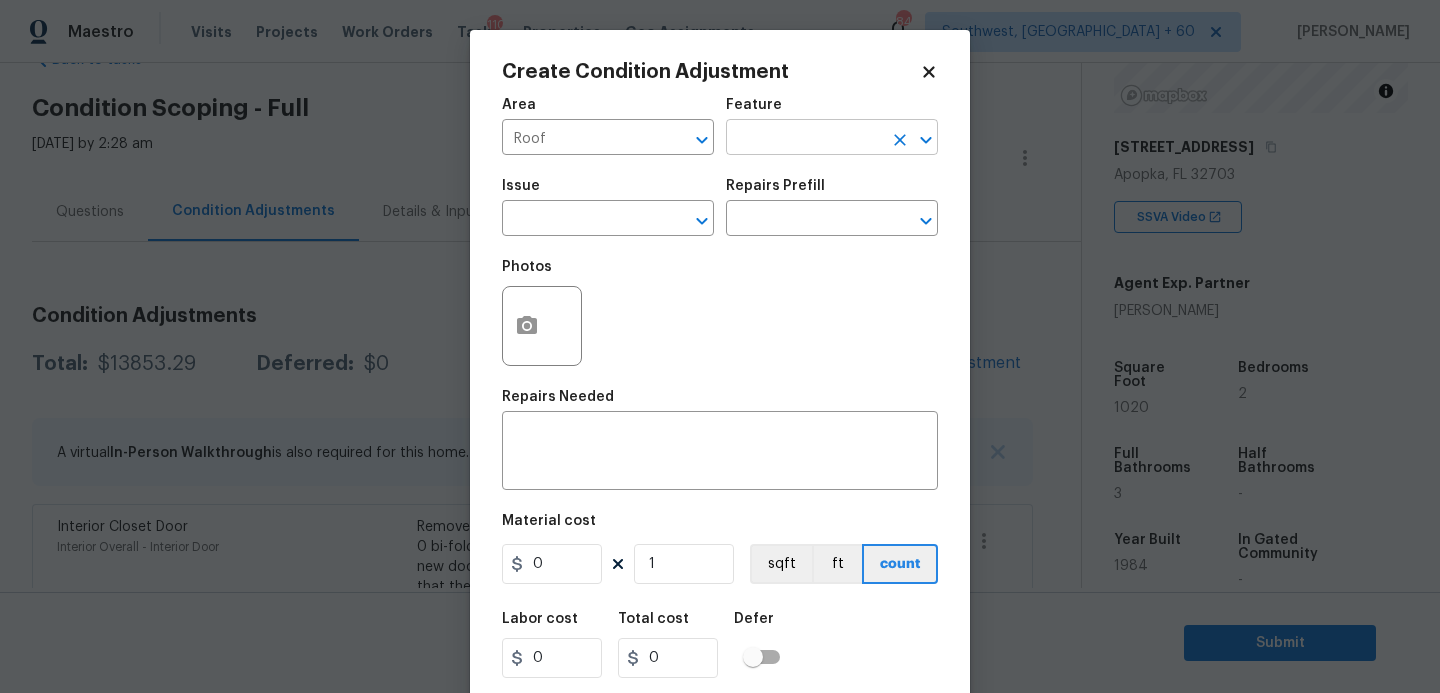 click at bounding box center (804, 139) 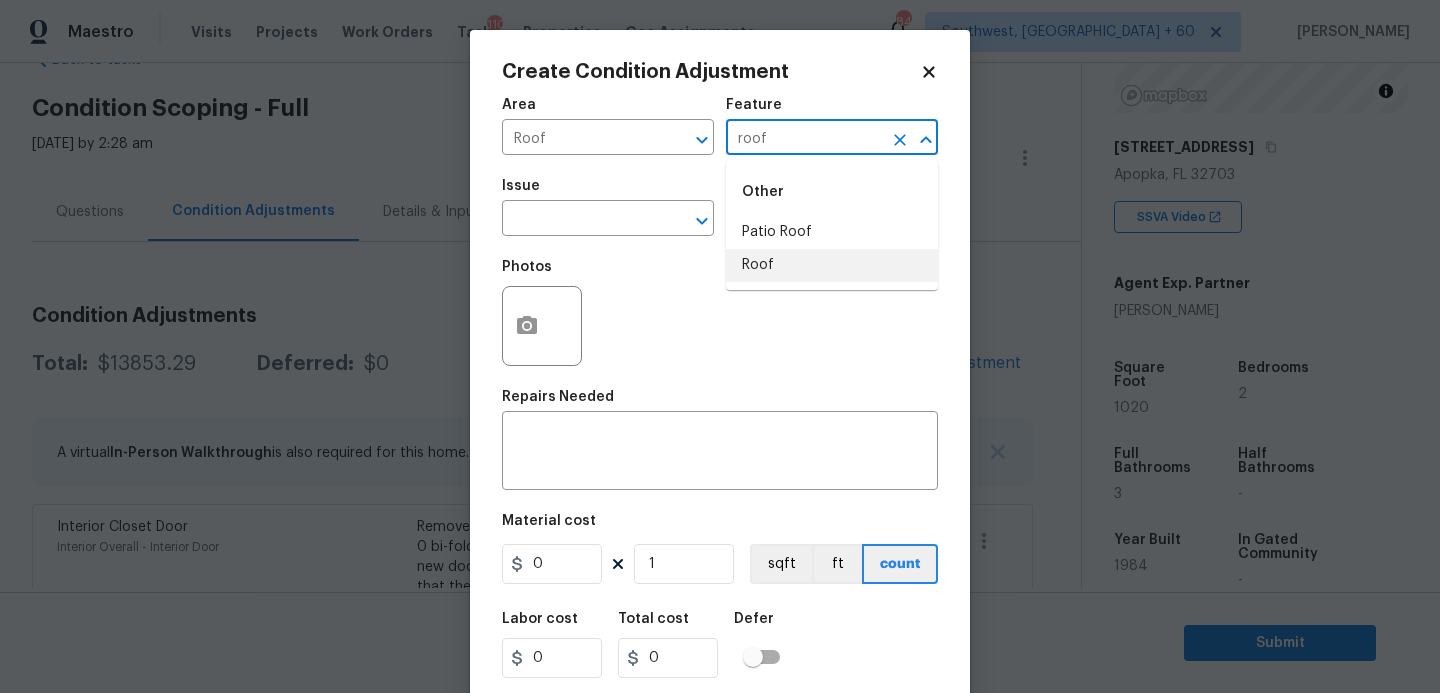 click on "Roof" at bounding box center [832, 265] 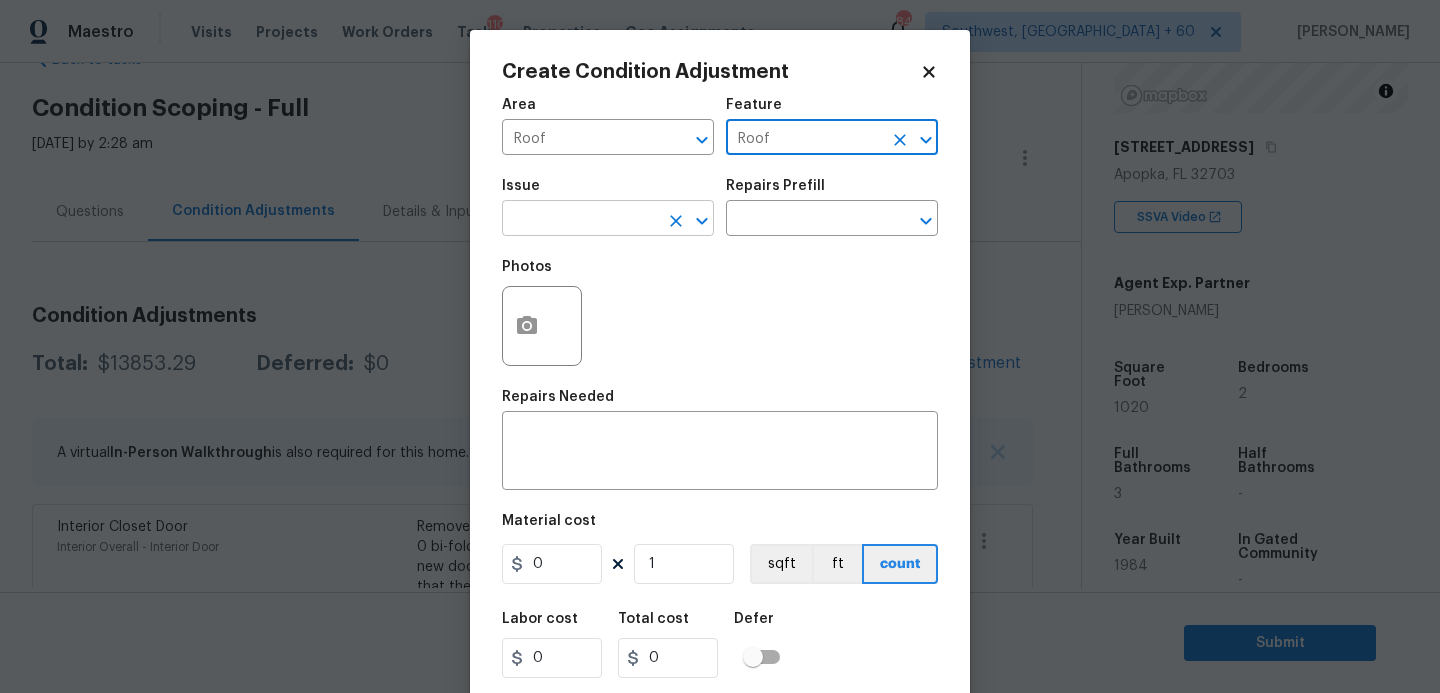 type on "Roof" 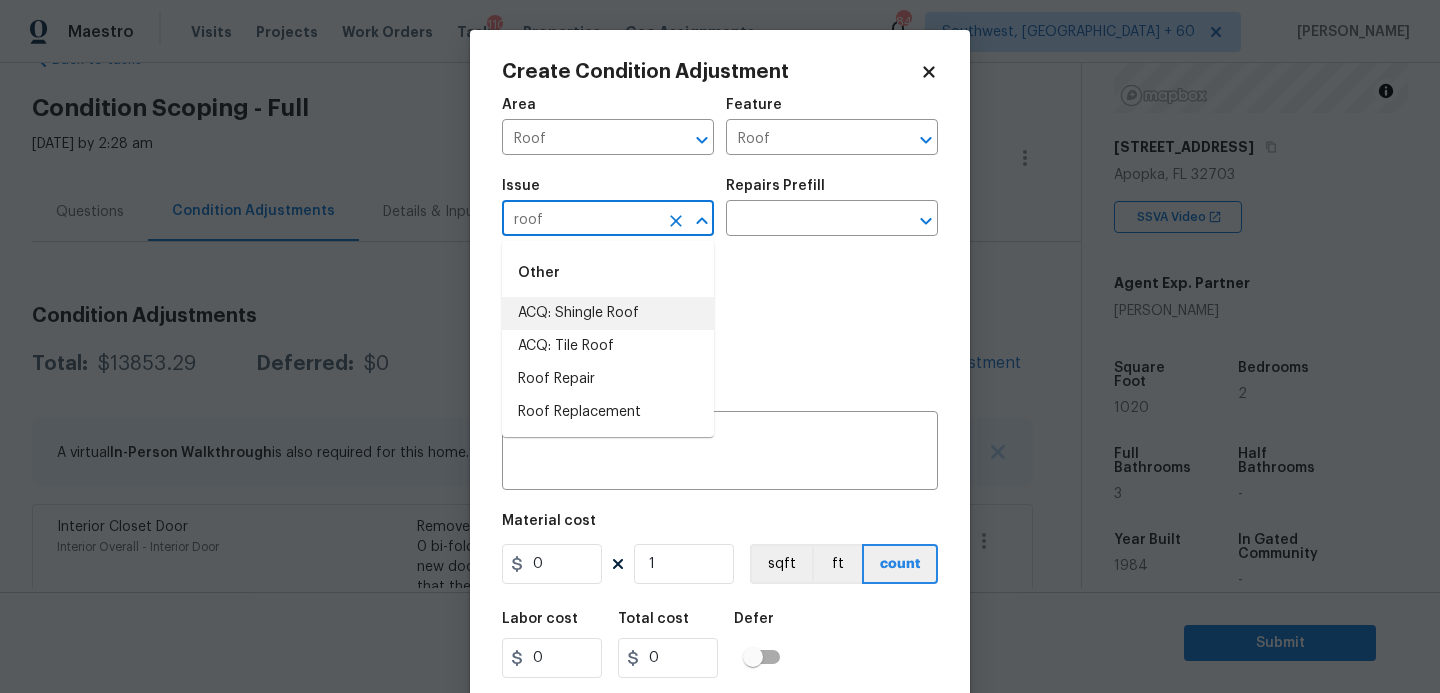 click on "ACQ: Shingle Roof" at bounding box center (608, 313) 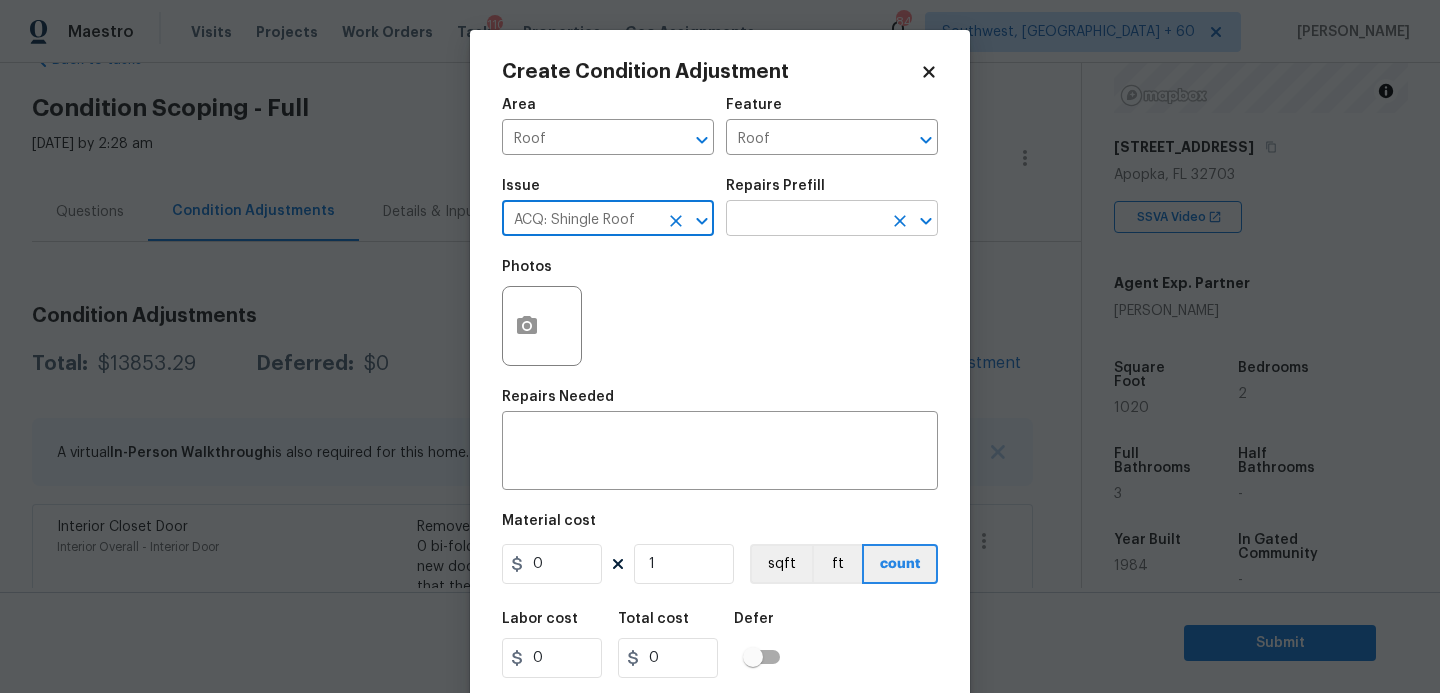 type on "ACQ: Shingle Roof" 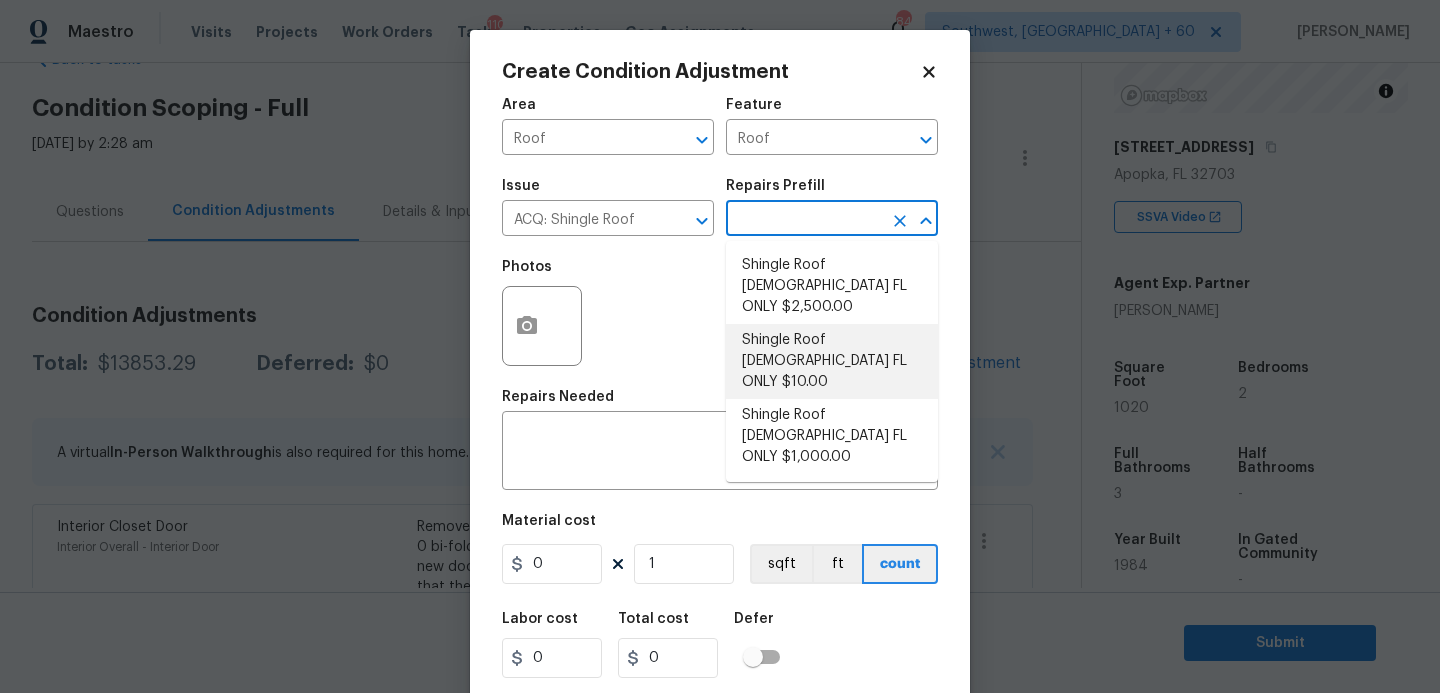 click on "Shingle Roof 15+ Years Old FL ONLY $10.00" at bounding box center (832, 361) 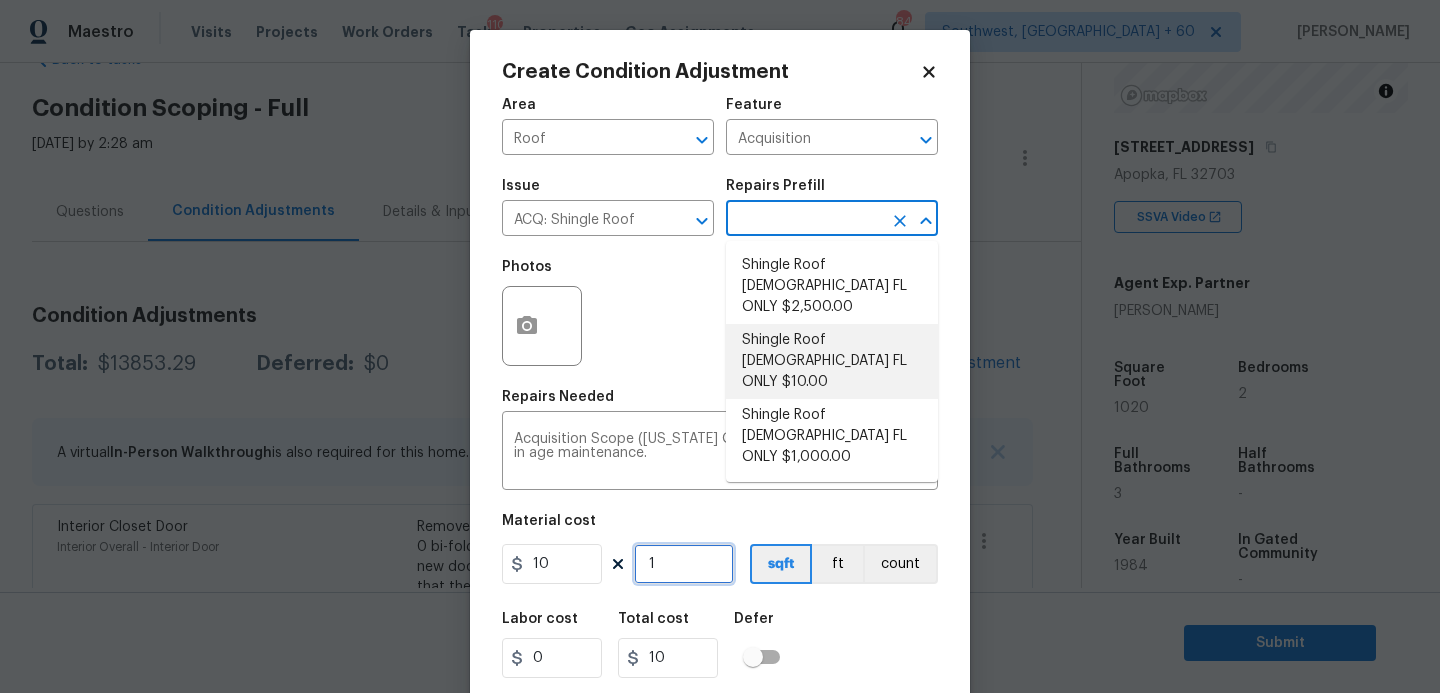 click on "1" at bounding box center (684, 564) 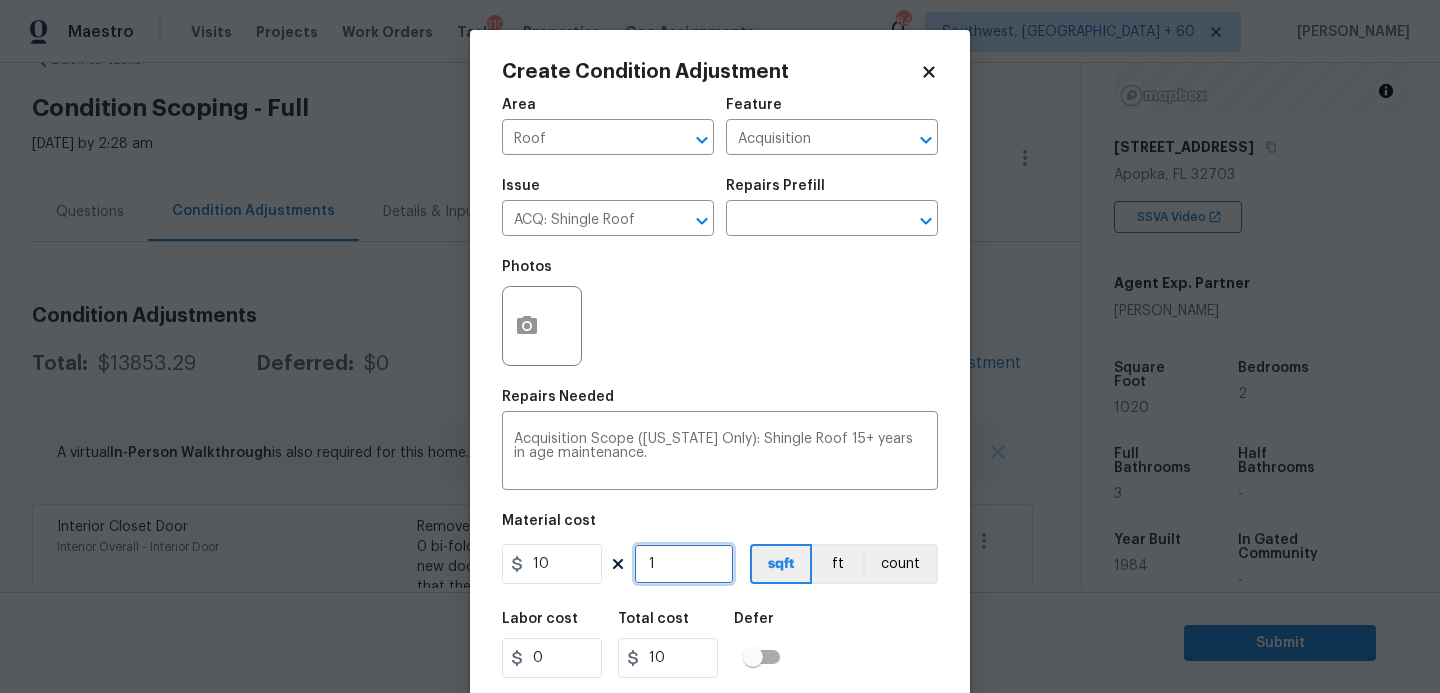 type on "10" 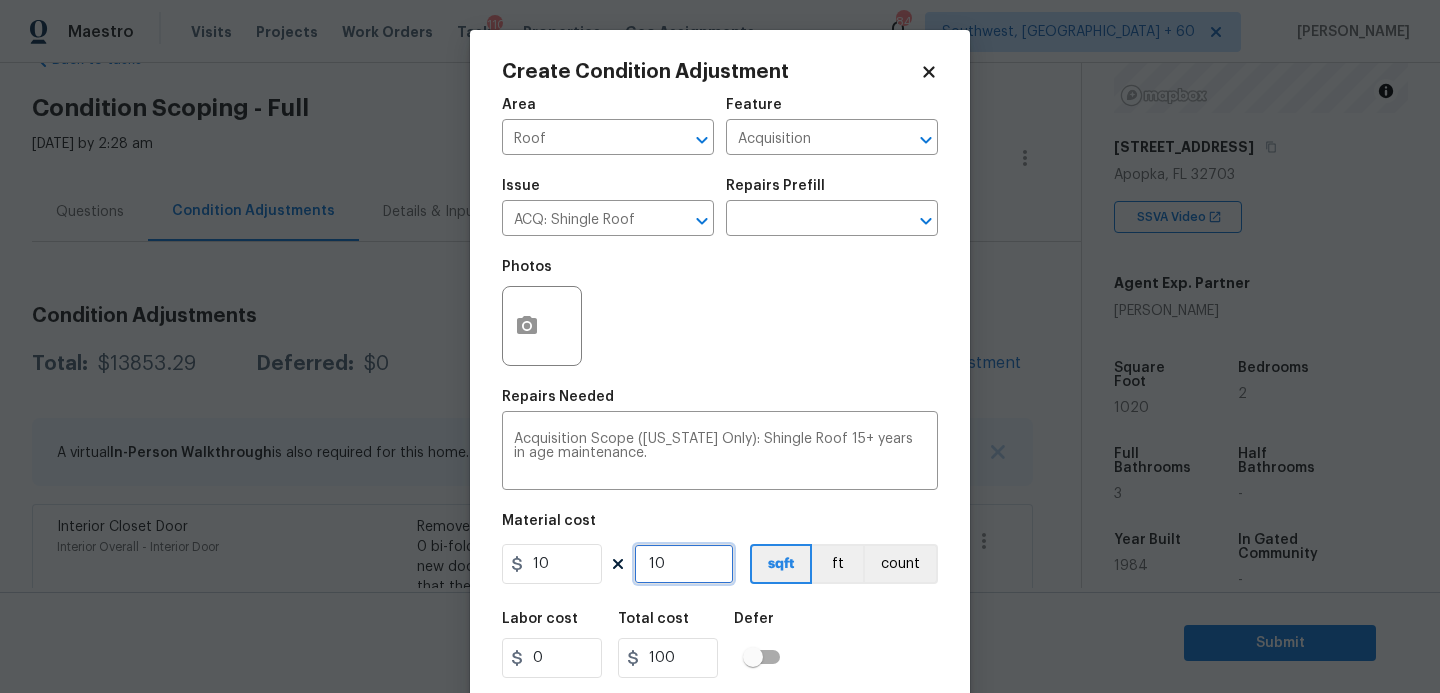 type on "102" 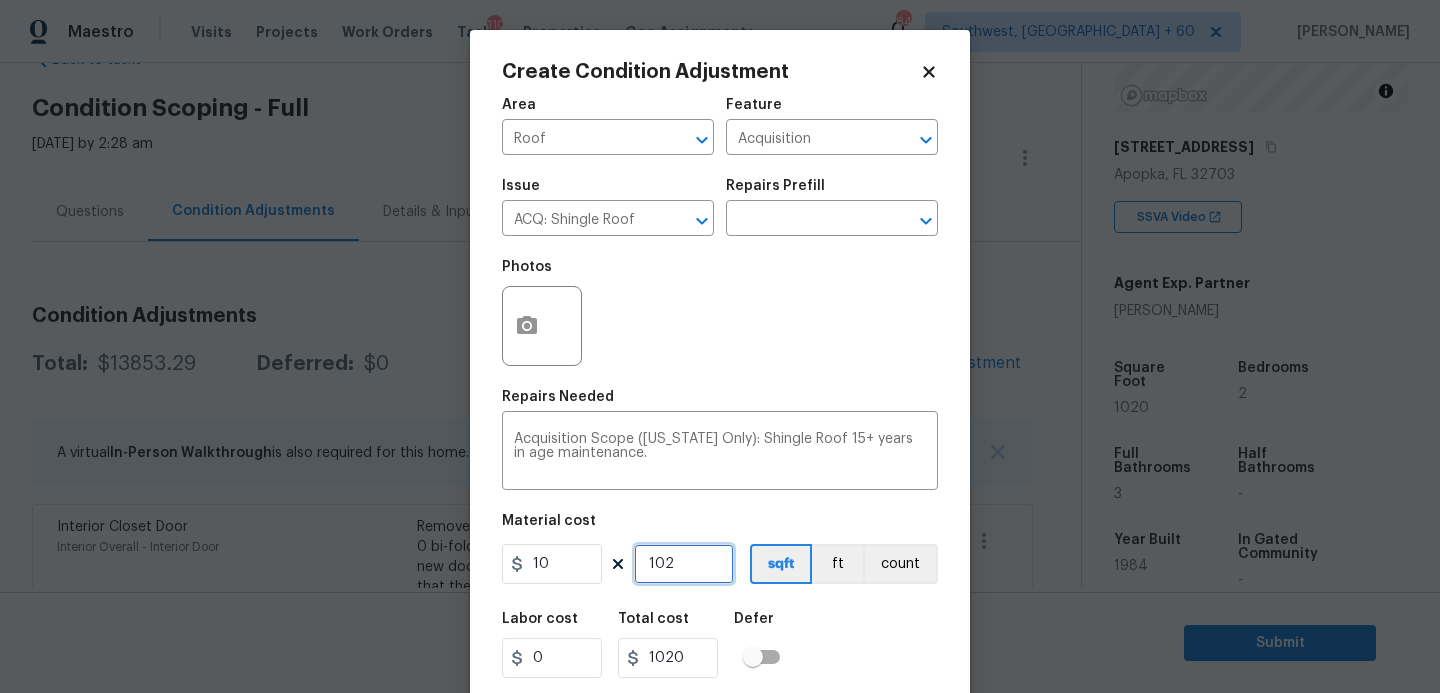 type on "1020" 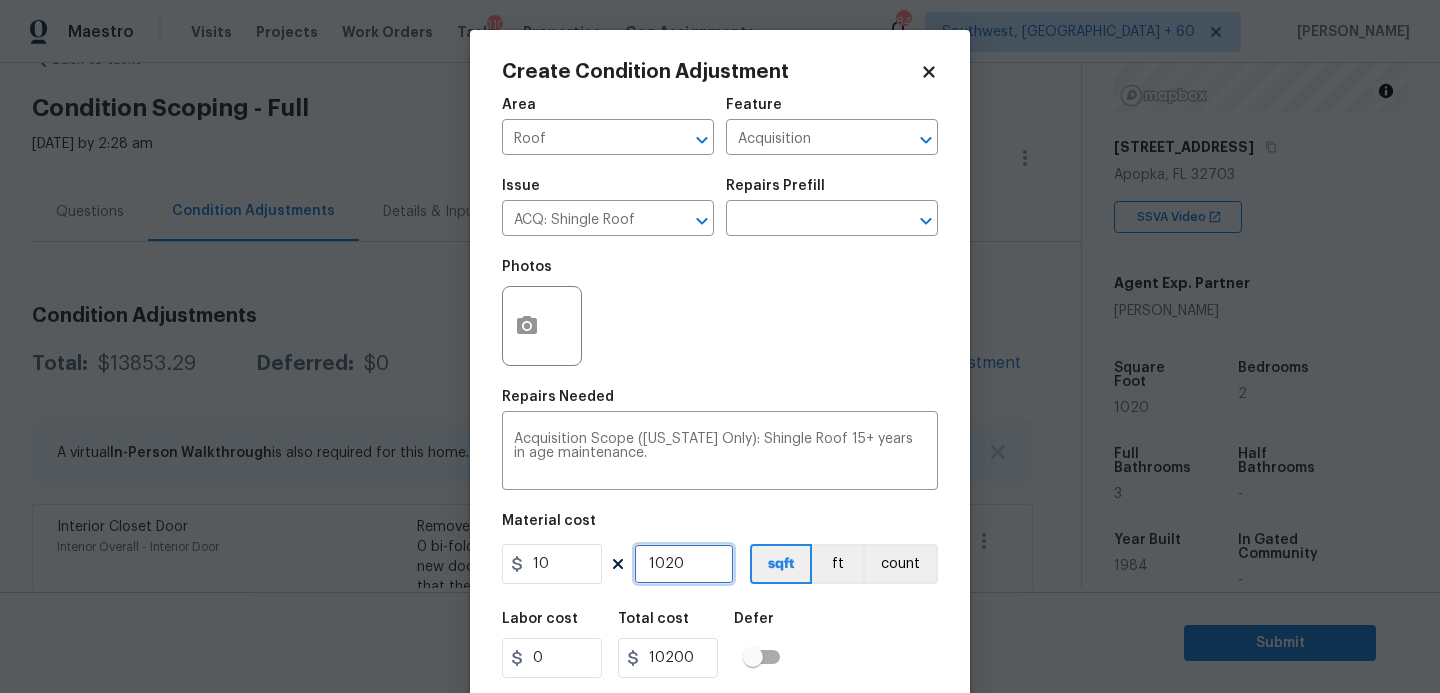 type on "1020" 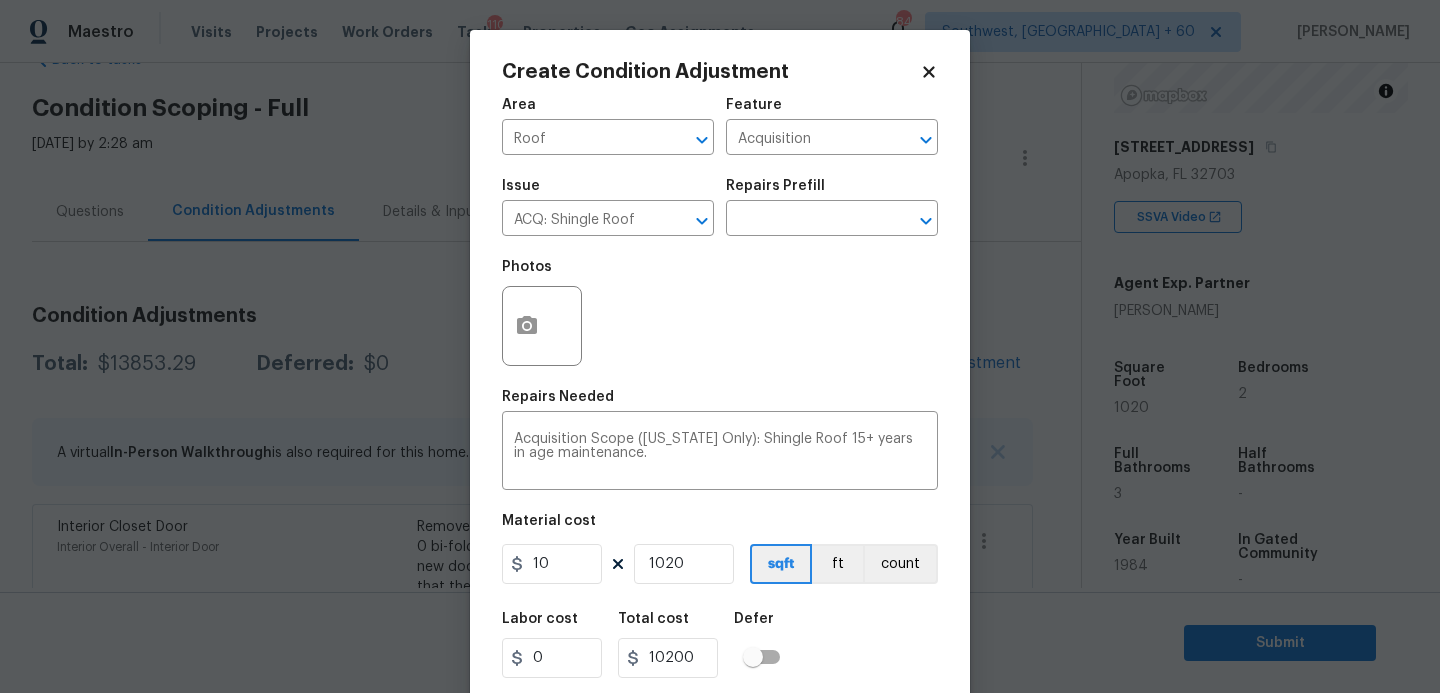 click on "Labor cost 0 Total cost 10200 Defer" at bounding box center [720, 645] 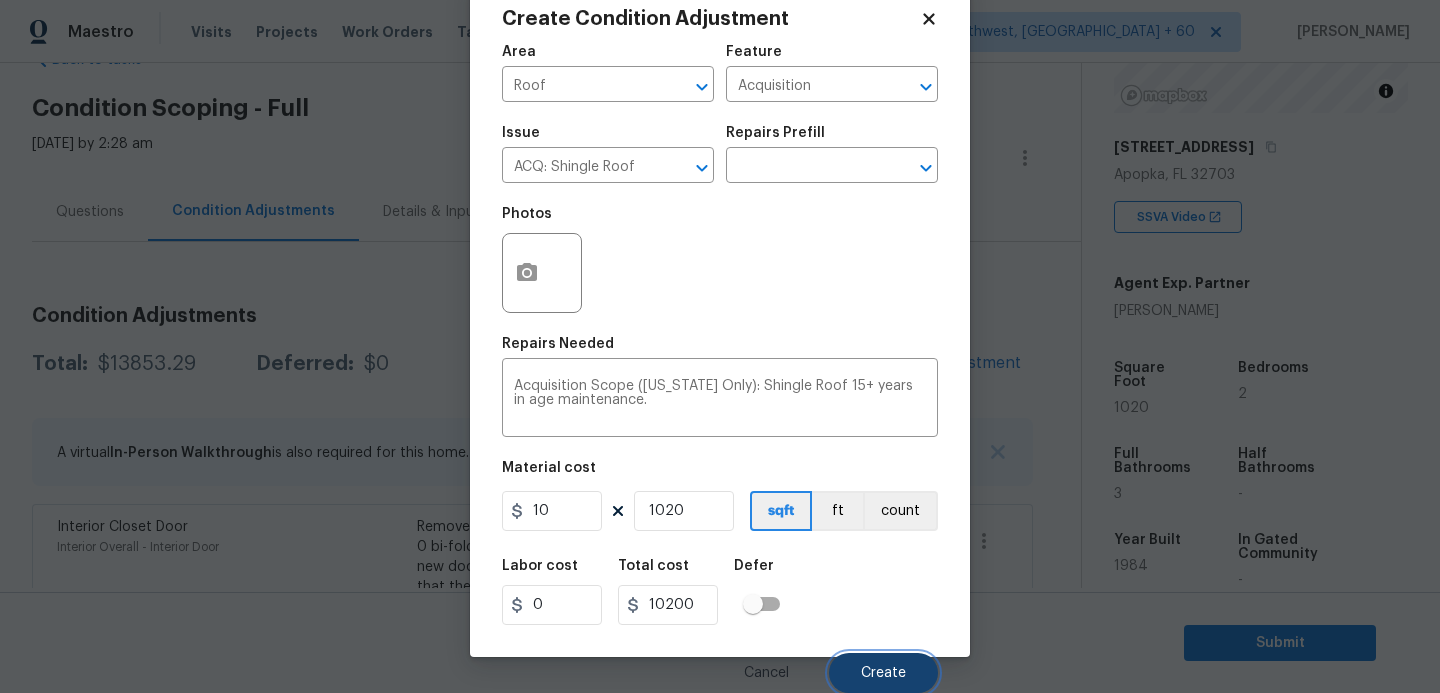 click on "Create" at bounding box center (883, 673) 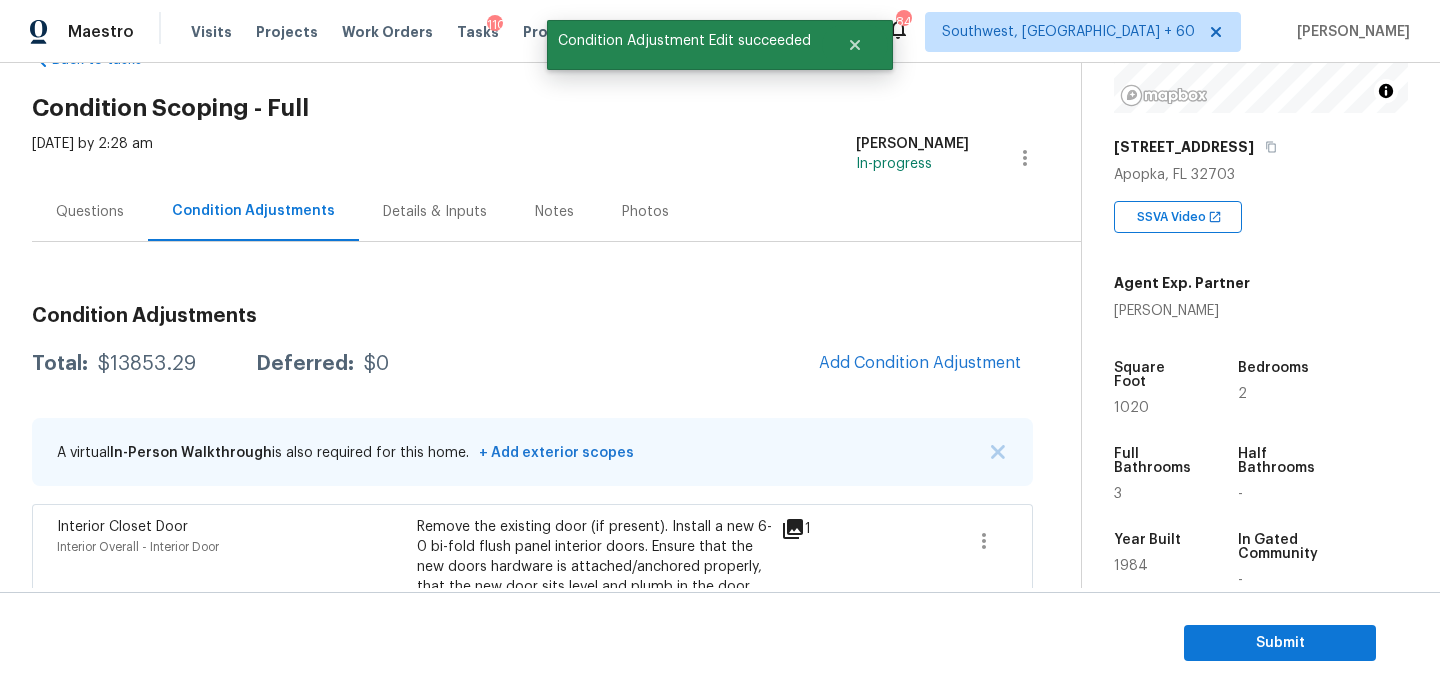 scroll, scrollTop: 47, scrollLeft: 0, axis: vertical 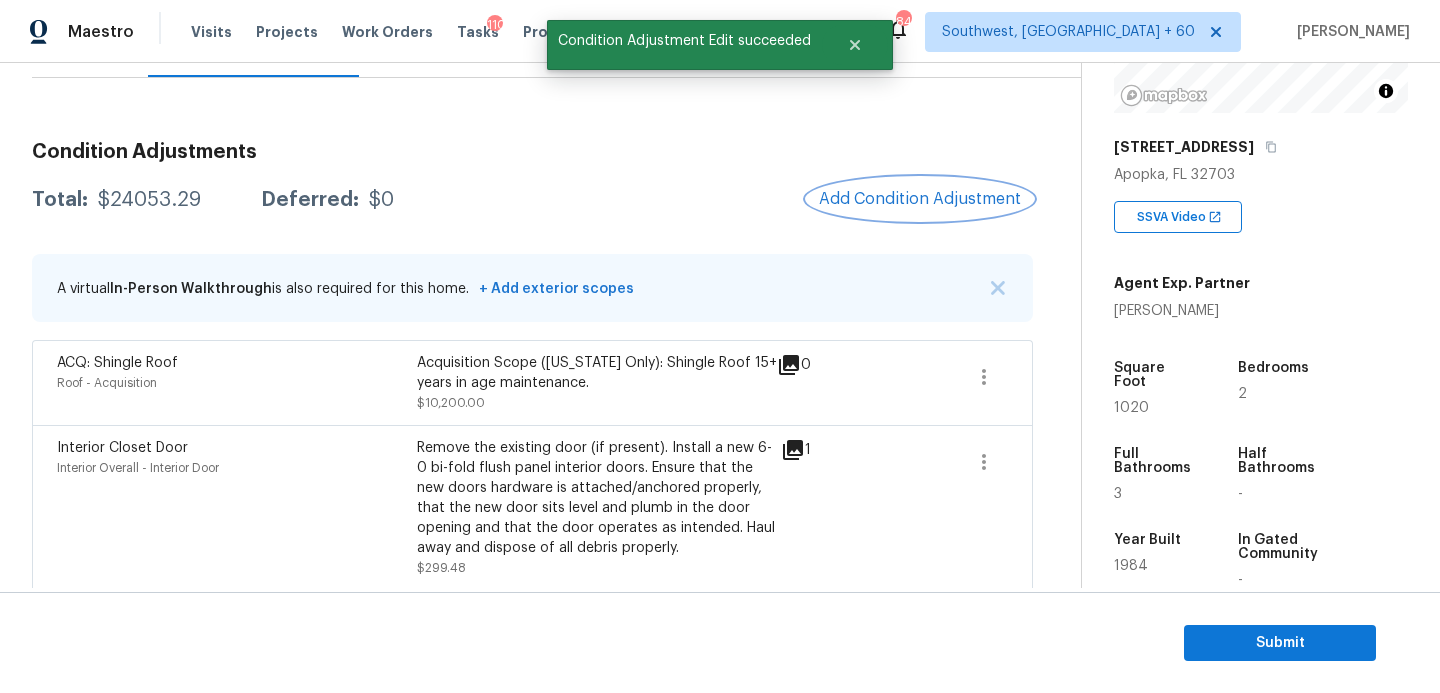 click on "Add Condition Adjustment" at bounding box center (920, 199) 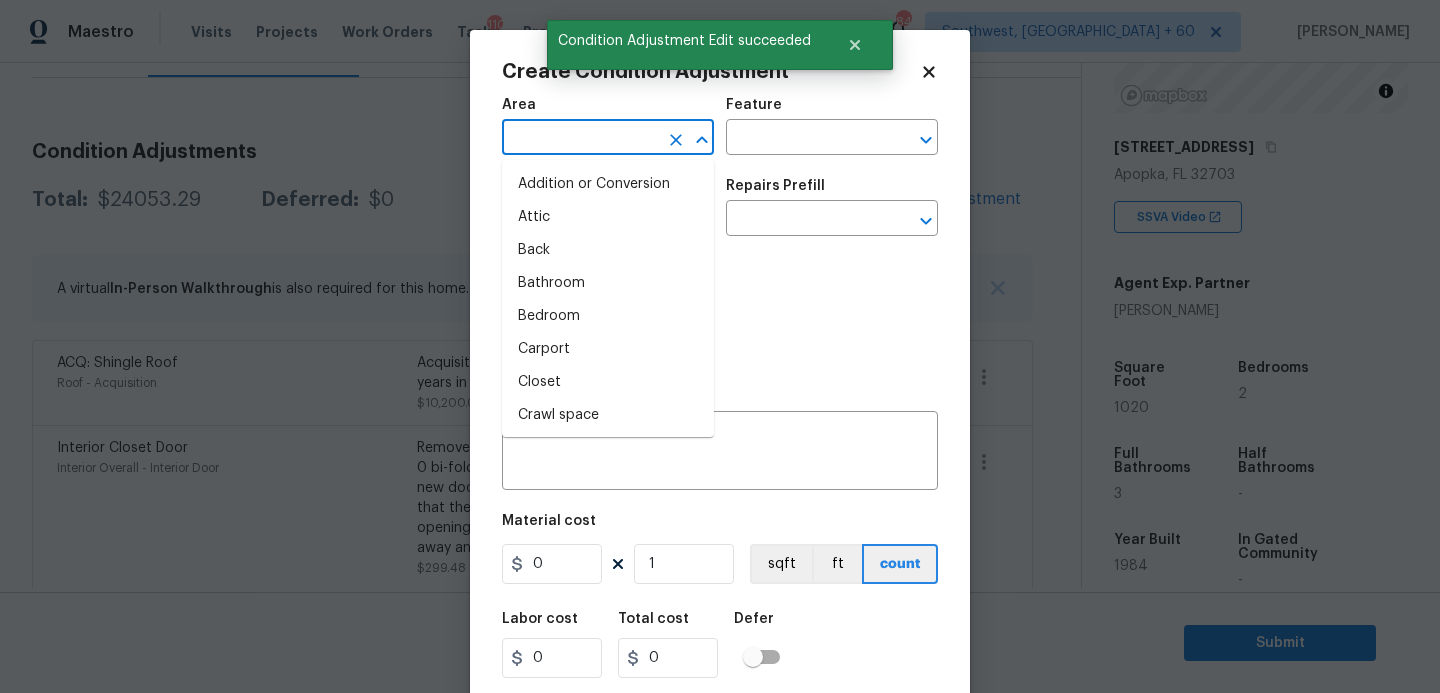 click at bounding box center [580, 139] 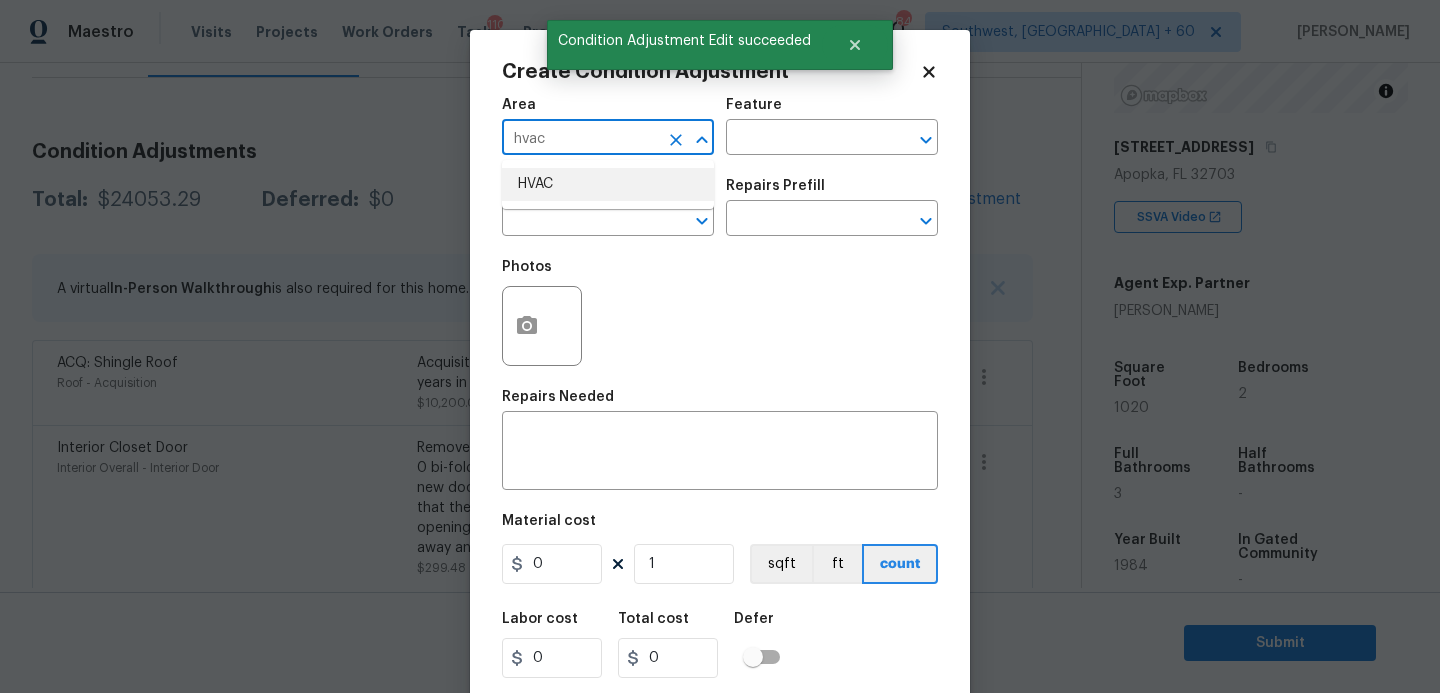 click on "HVAC" at bounding box center (608, 184) 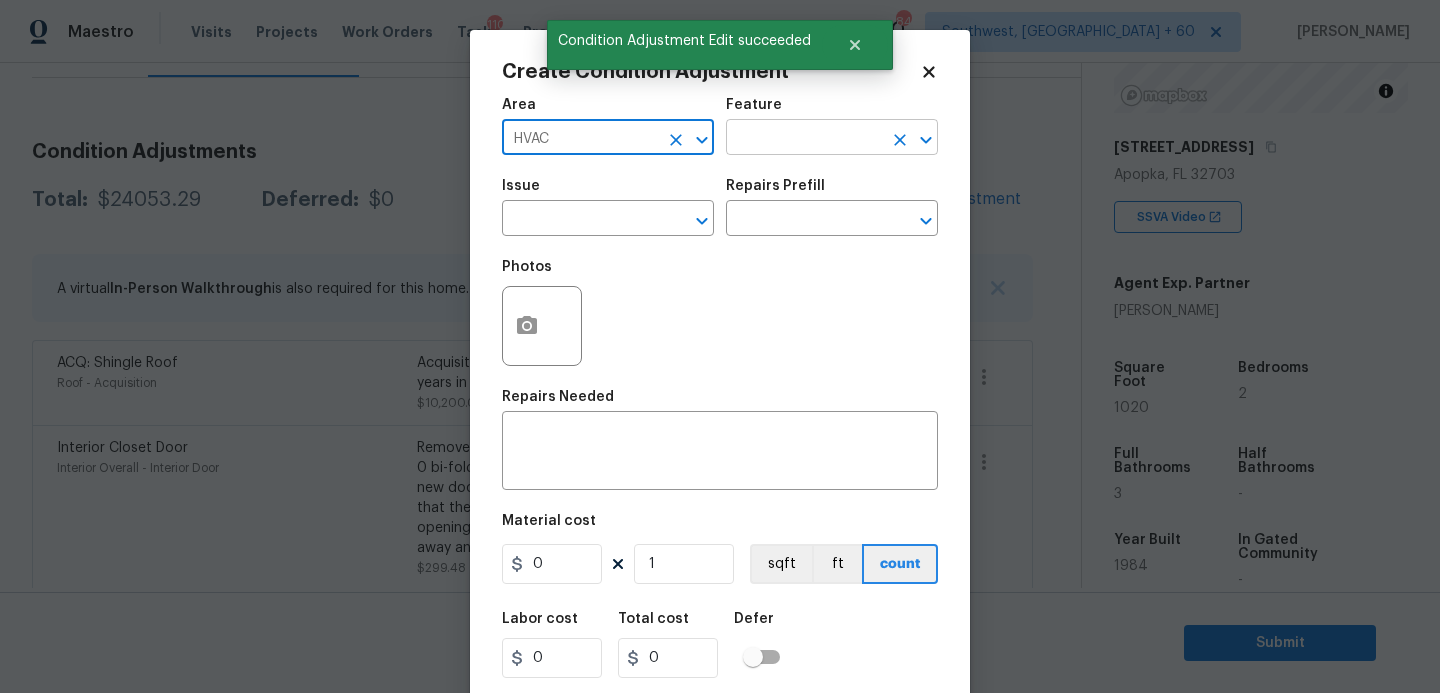 type on "HVAC" 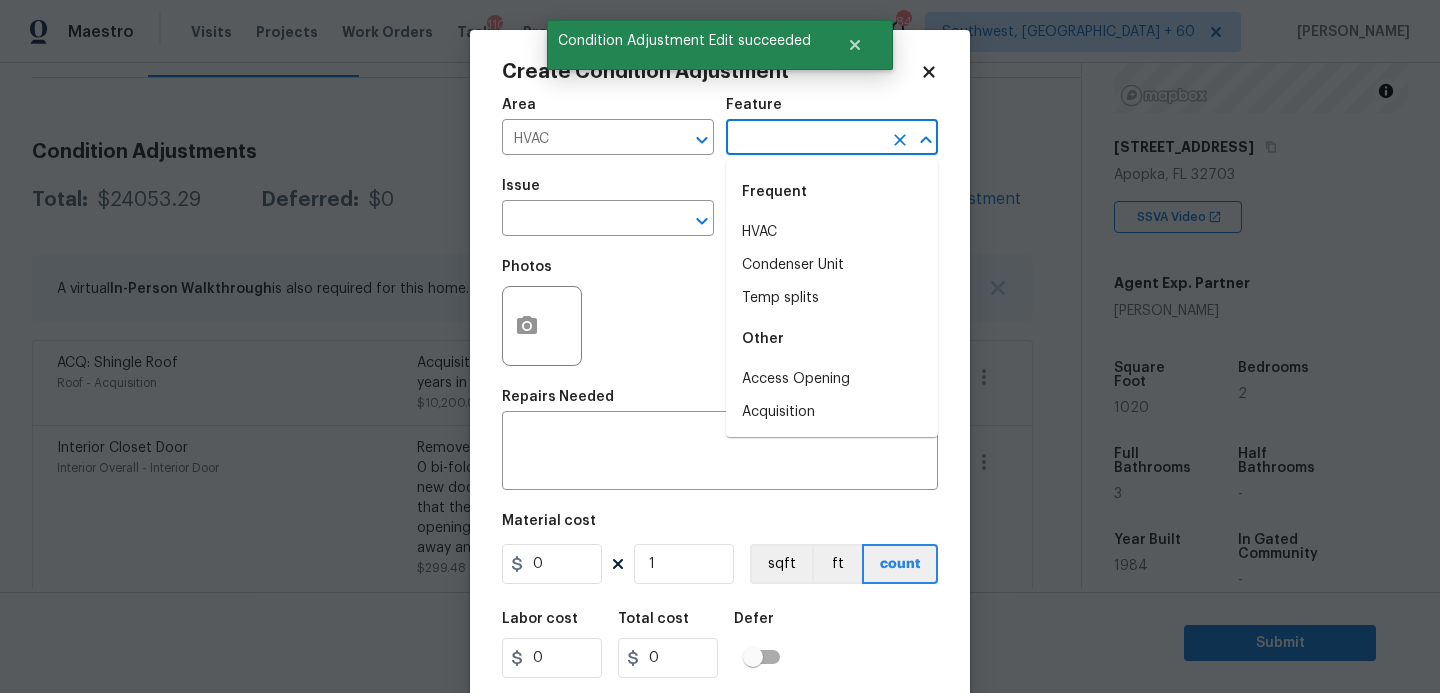 click at bounding box center (804, 139) 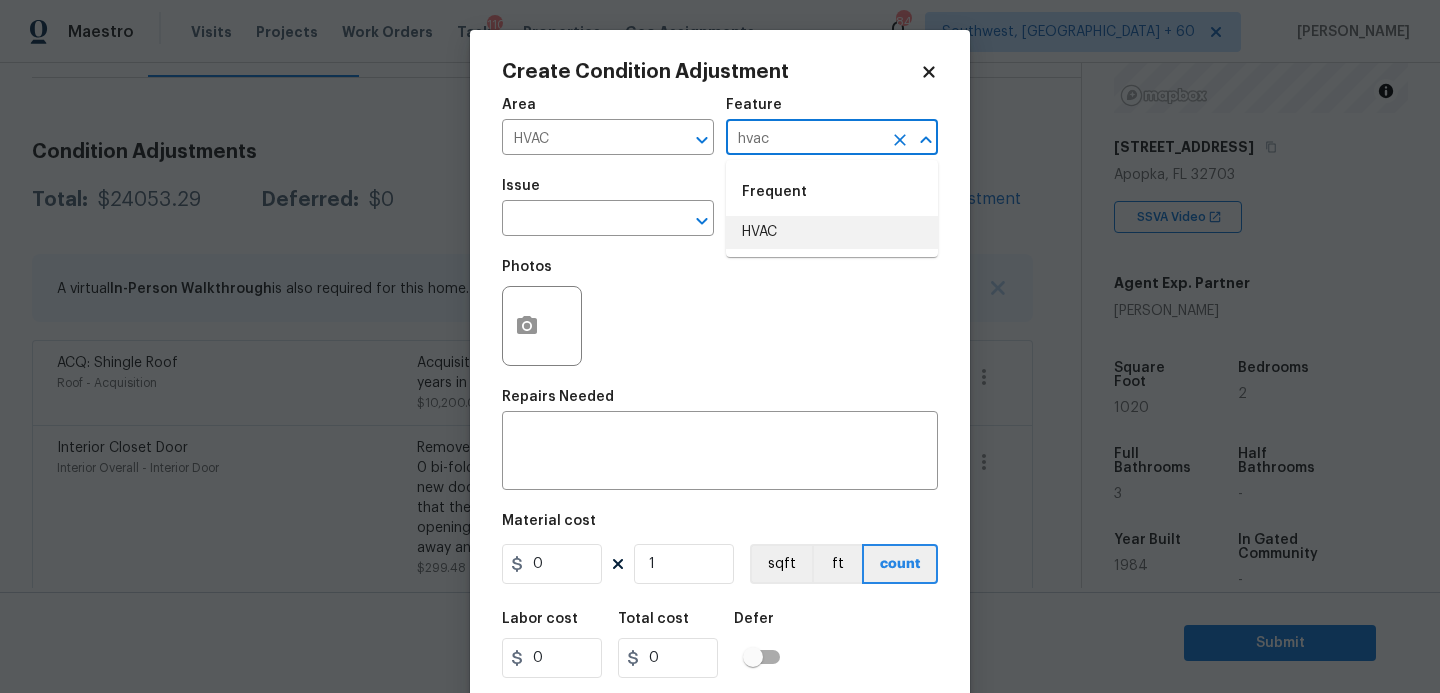 click on "HVAC" at bounding box center (832, 232) 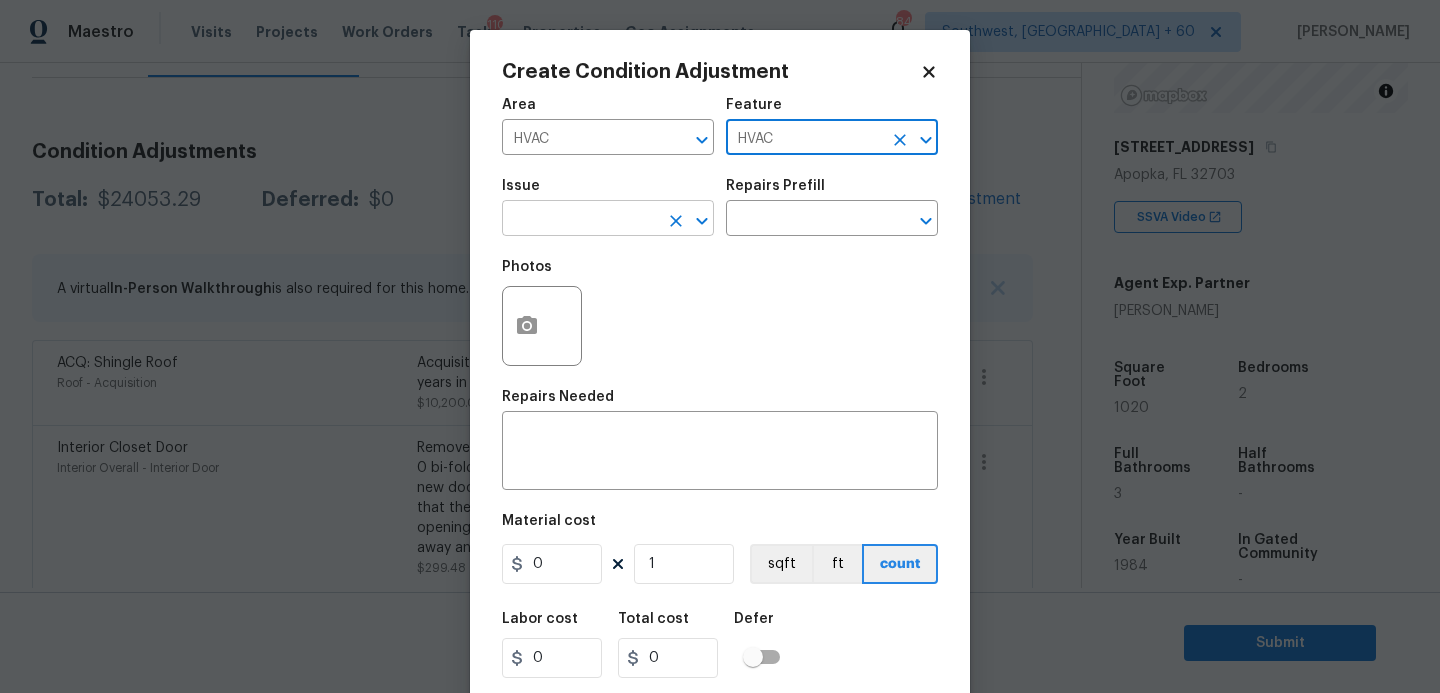 click at bounding box center [676, 221] 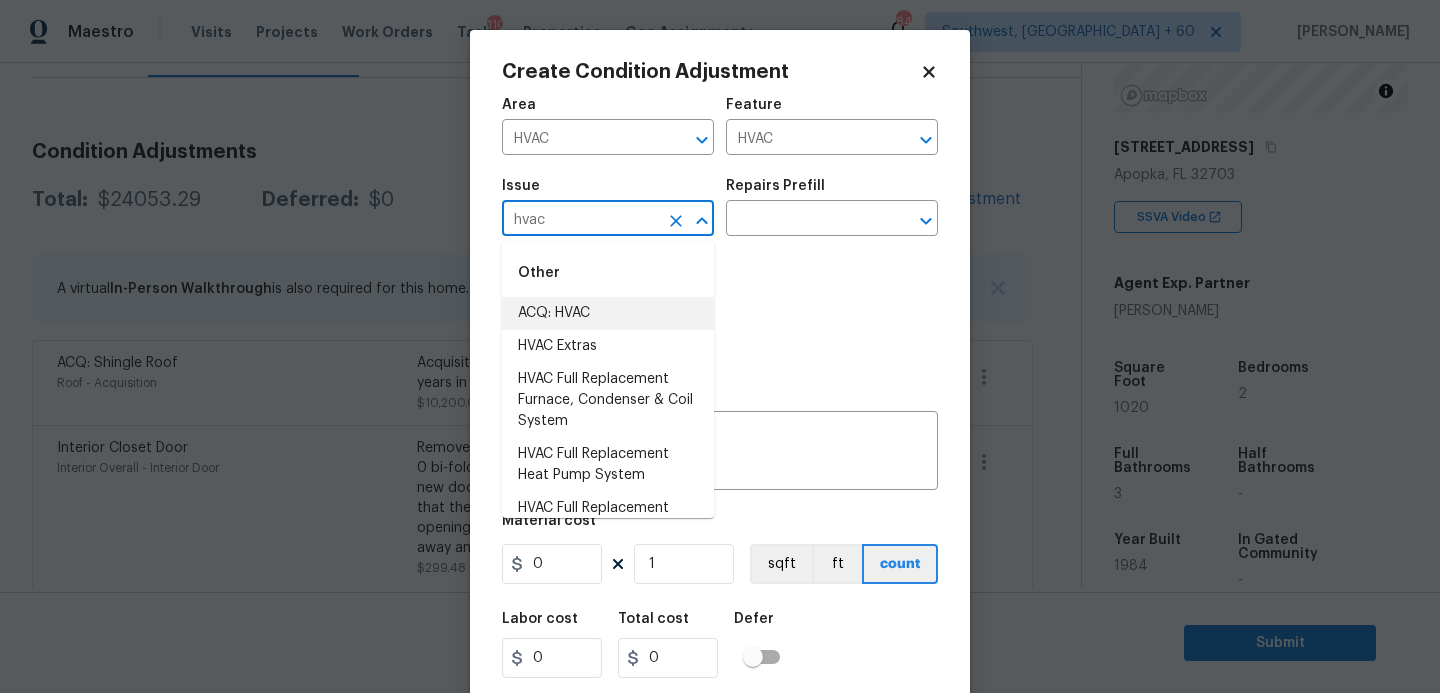 click on "ACQ: HVAC" at bounding box center [608, 313] 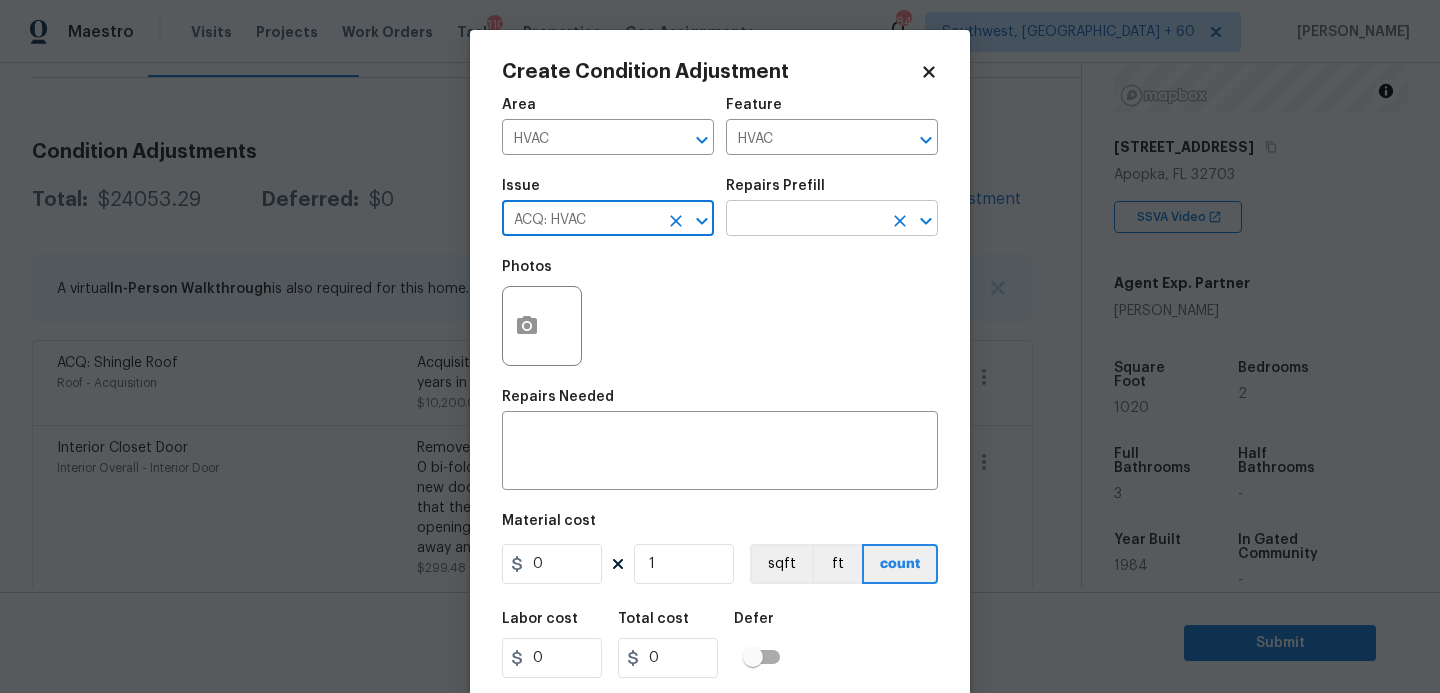 type on "ACQ: HVAC" 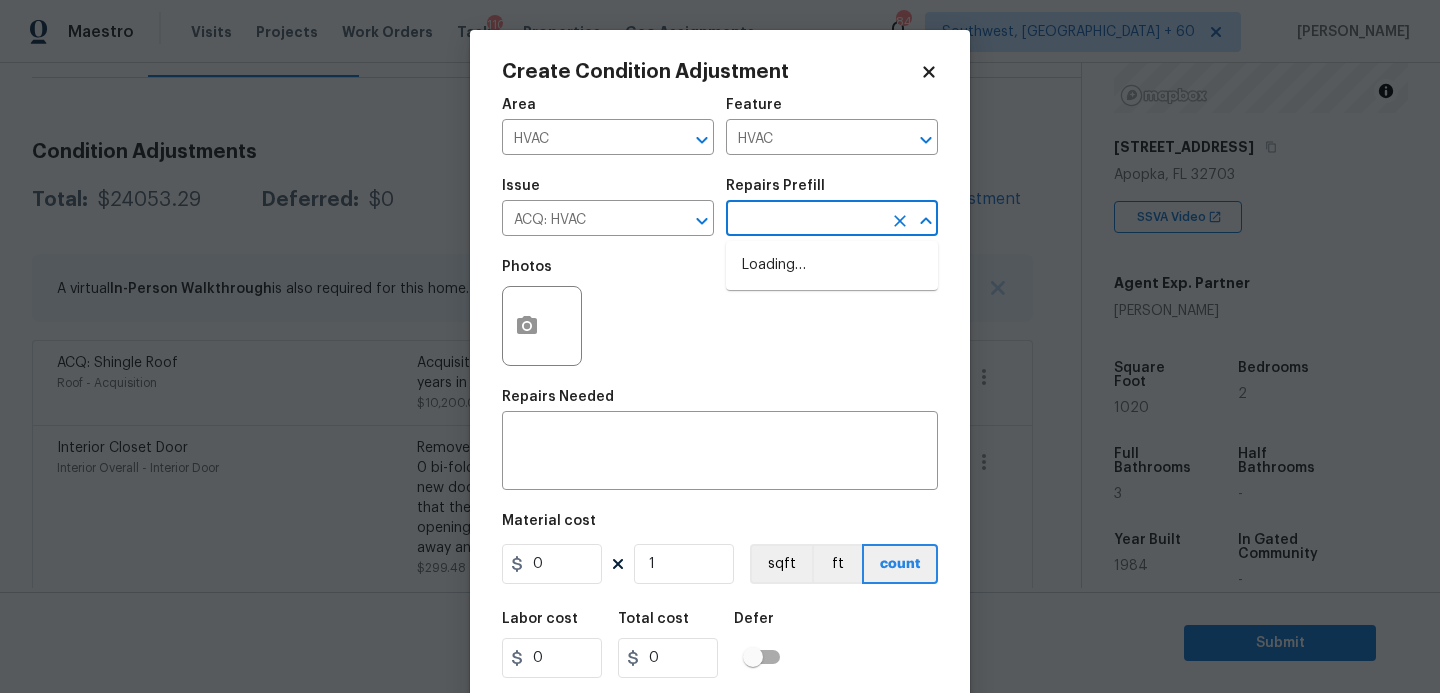 click at bounding box center (804, 220) 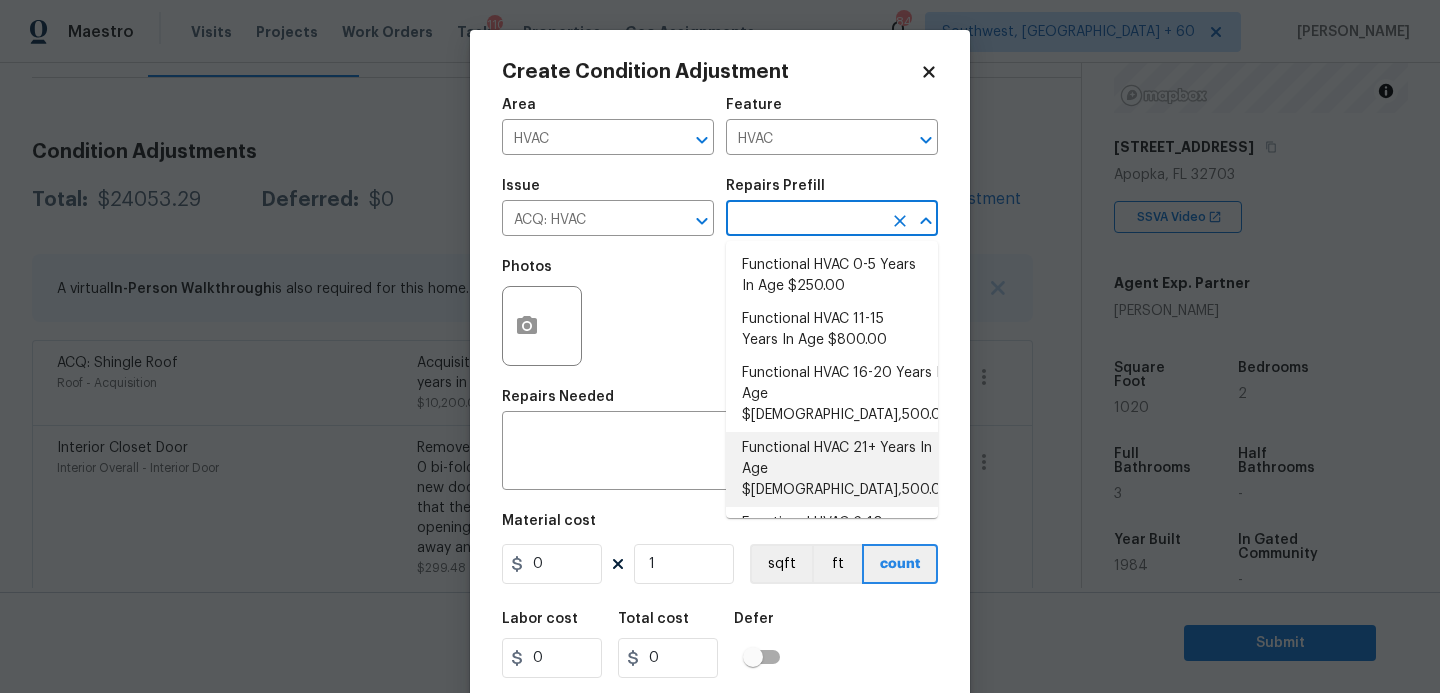 click on "Functional HVAC 21+ Years In Age $6,500.00" at bounding box center (832, 469) 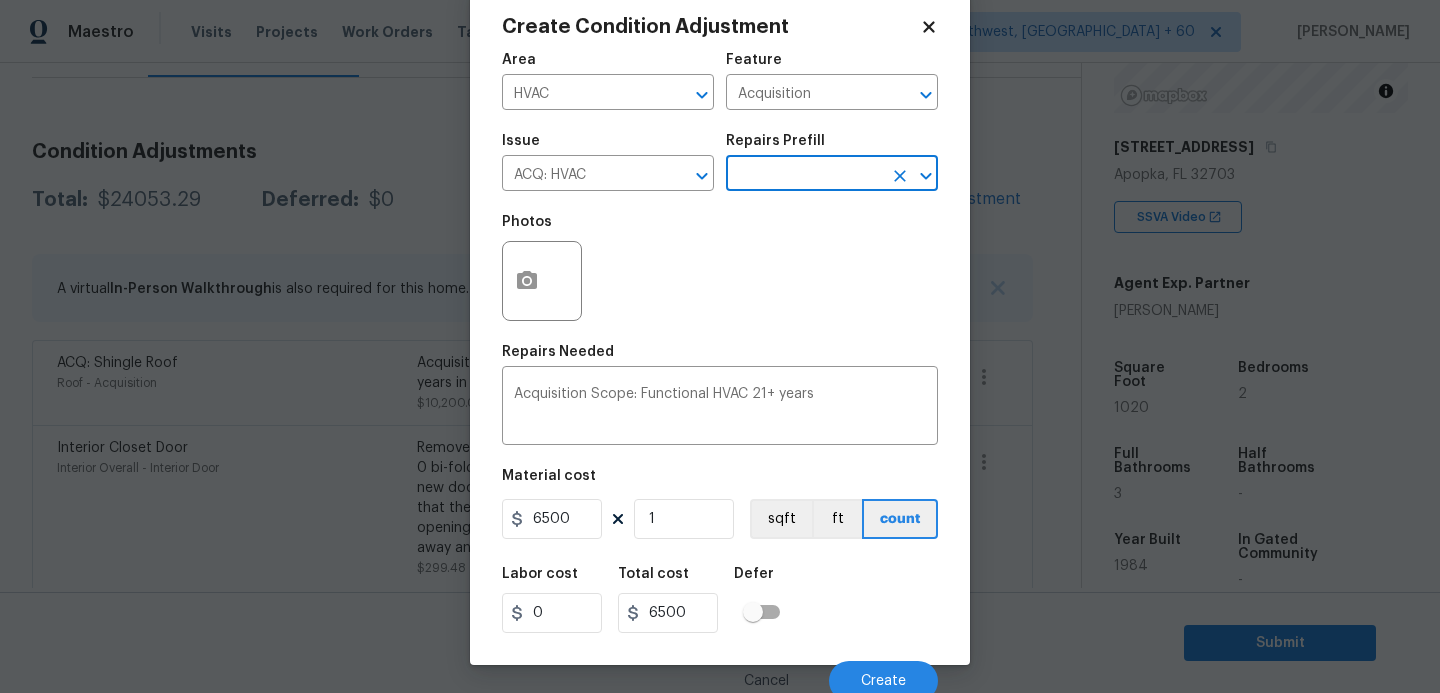 scroll, scrollTop: 54, scrollLeft: 0, axis: vertical 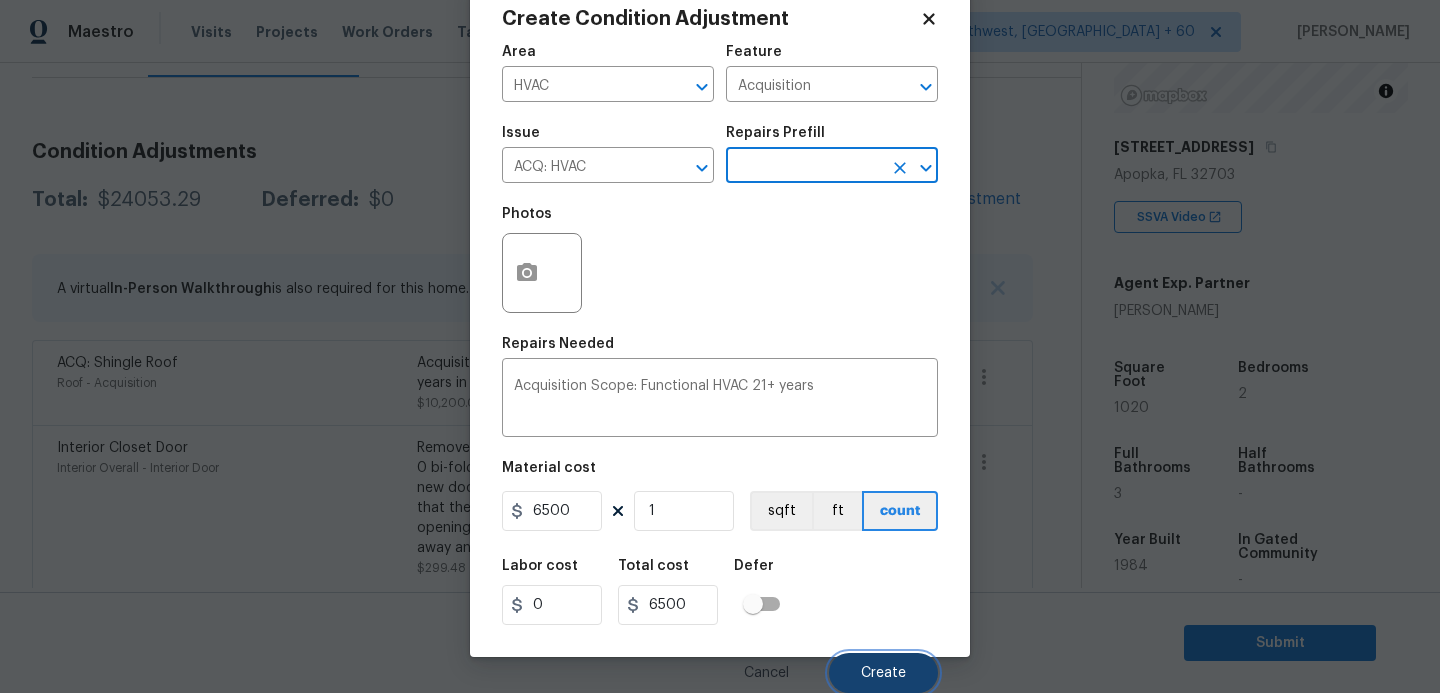click on "Create" at bounding box center [883, 673] 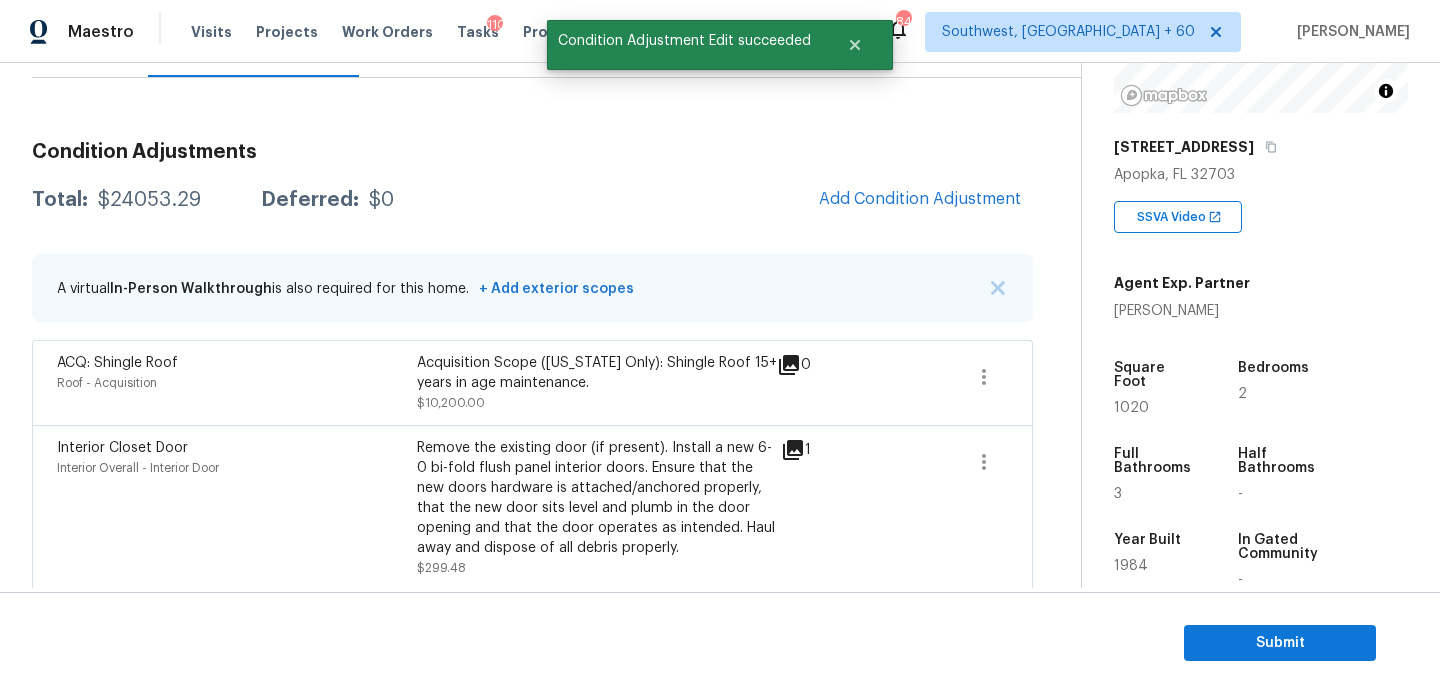 scroll, scrollTop: 47, scrollLeft: 0, axis: vertical 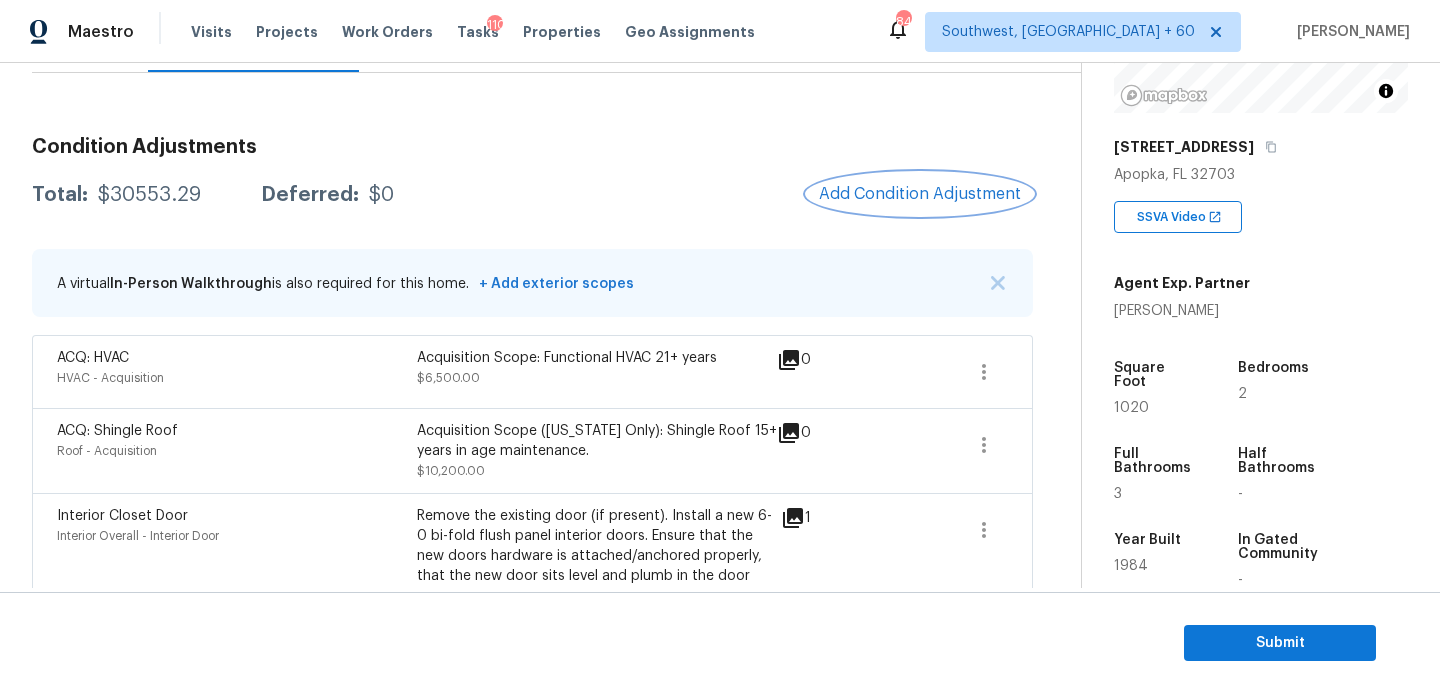 click on "Add Condition Adjustment" at bounding box center (920, 194) 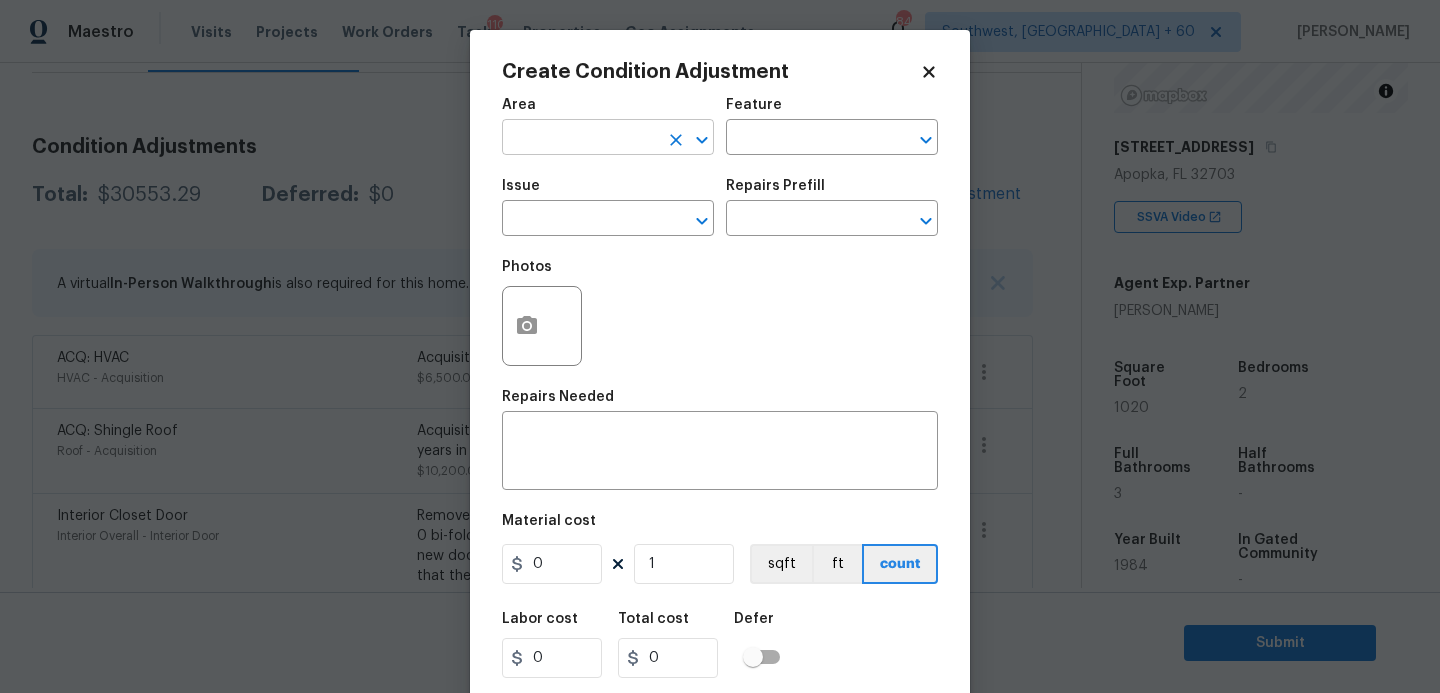 click at bounding box center (580, 139) 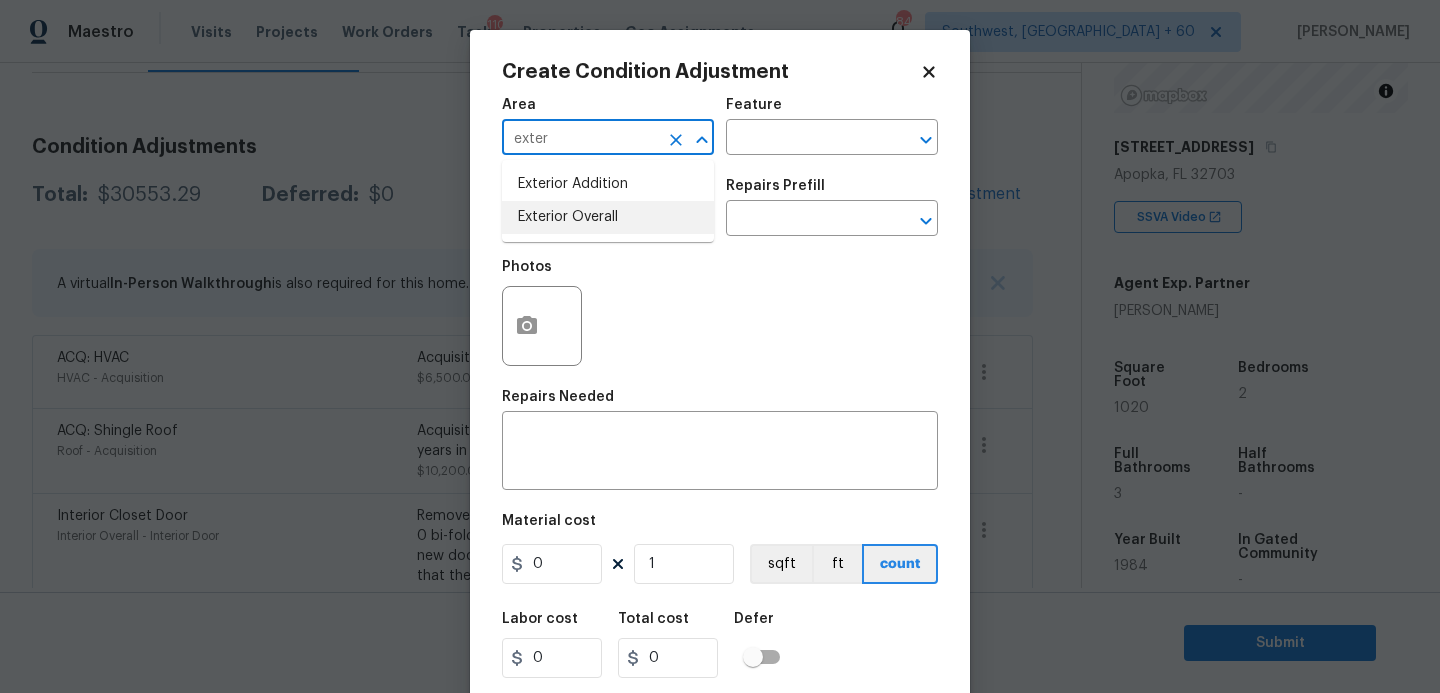 click on "Exterior Overall" at bounding box center (608, 217) 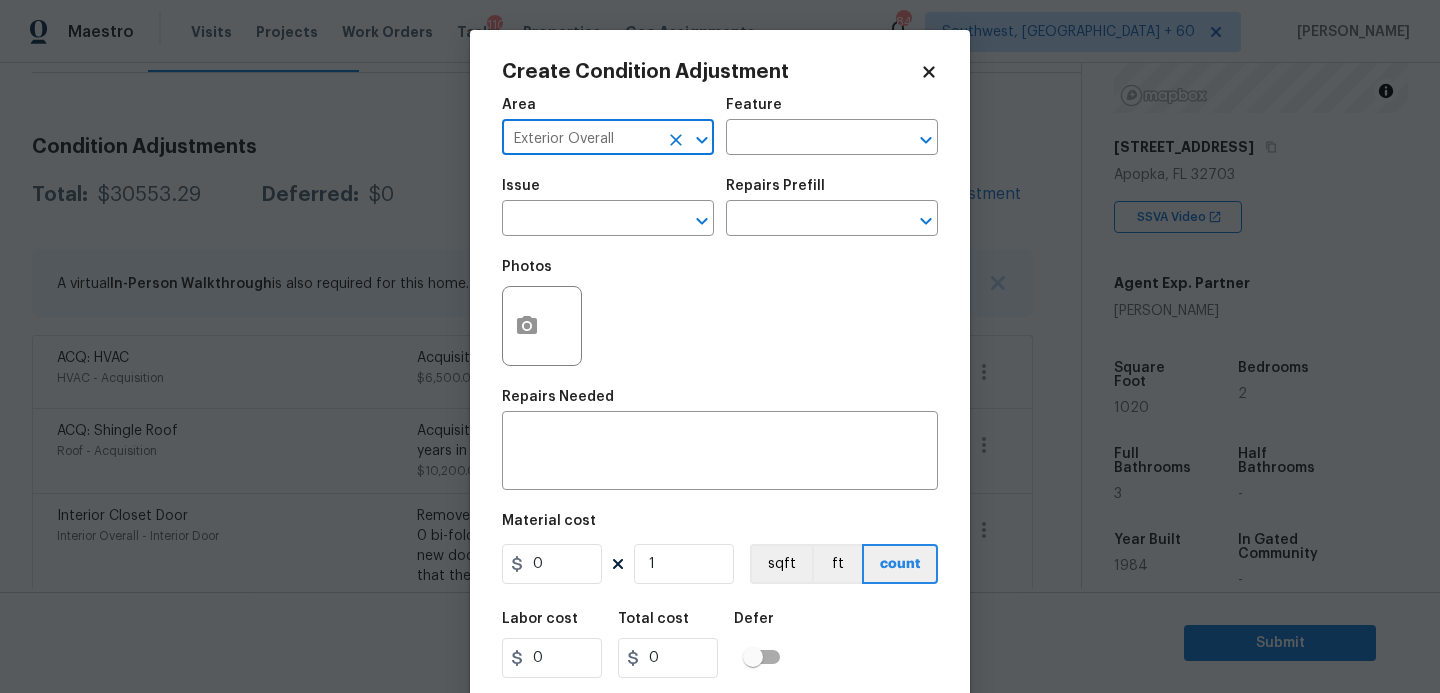 type on "Exterior Overall" 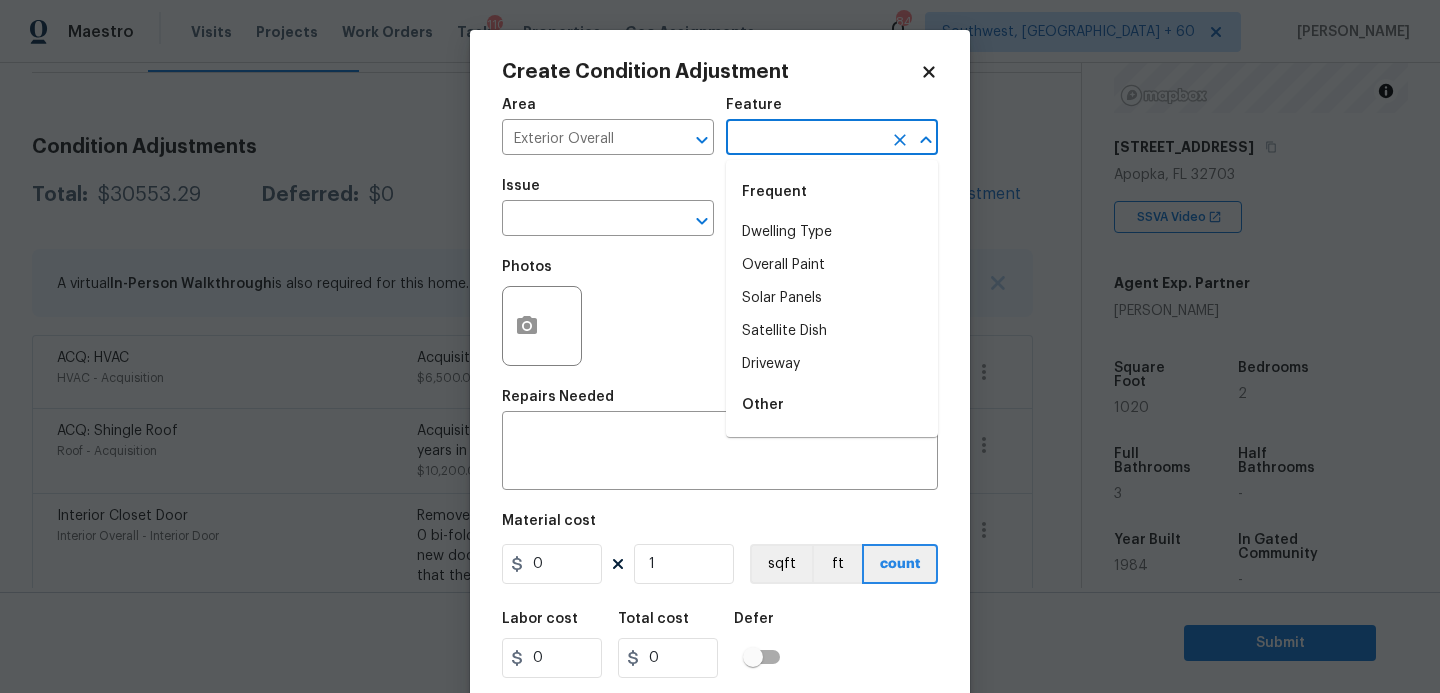 click at bounding box center [804, 139] 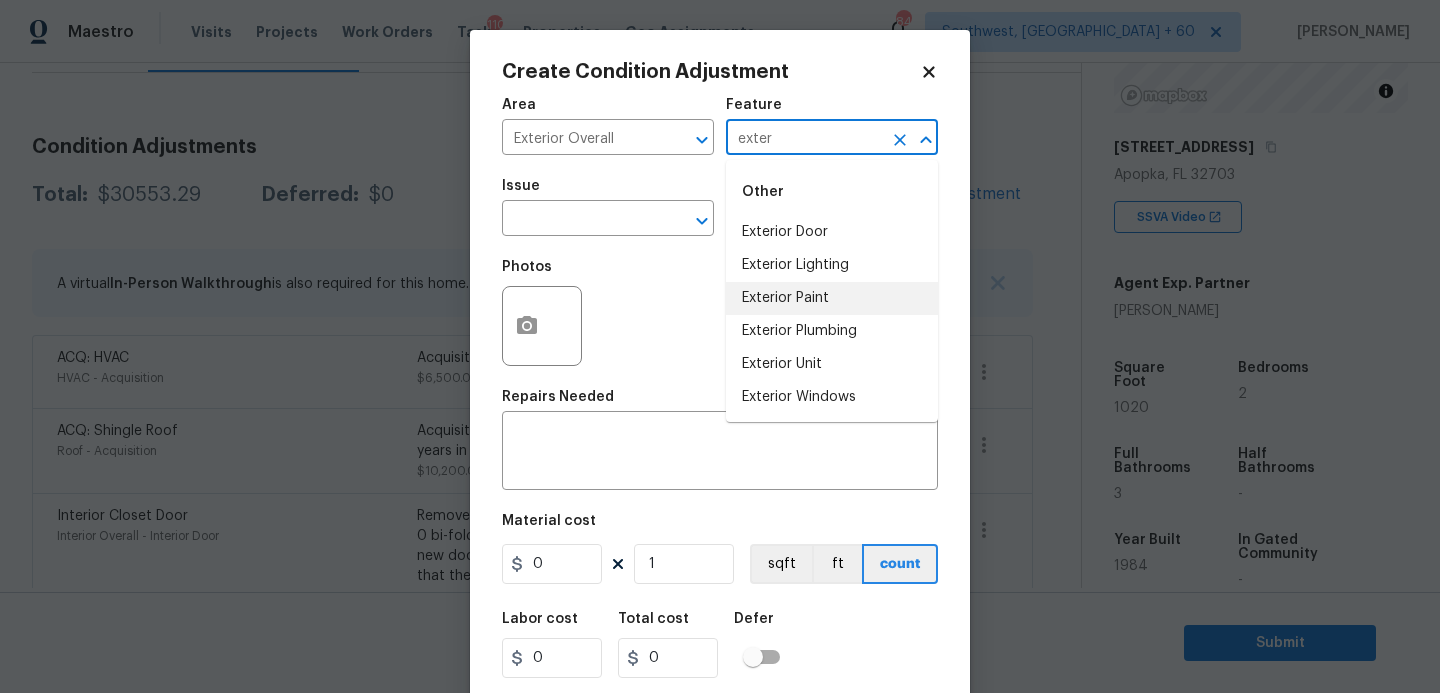 click on "Exterior Paint" at bounding box center (832, 298) 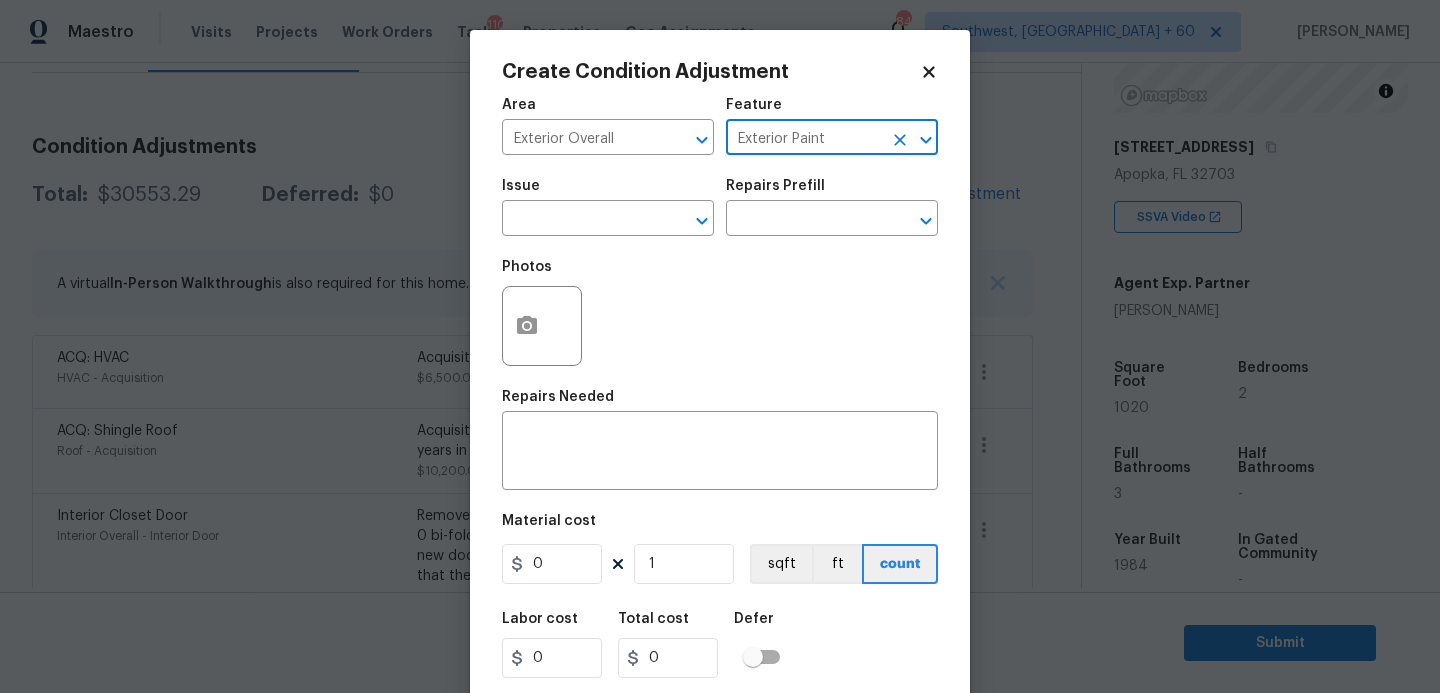 type on "Exterior Paint" 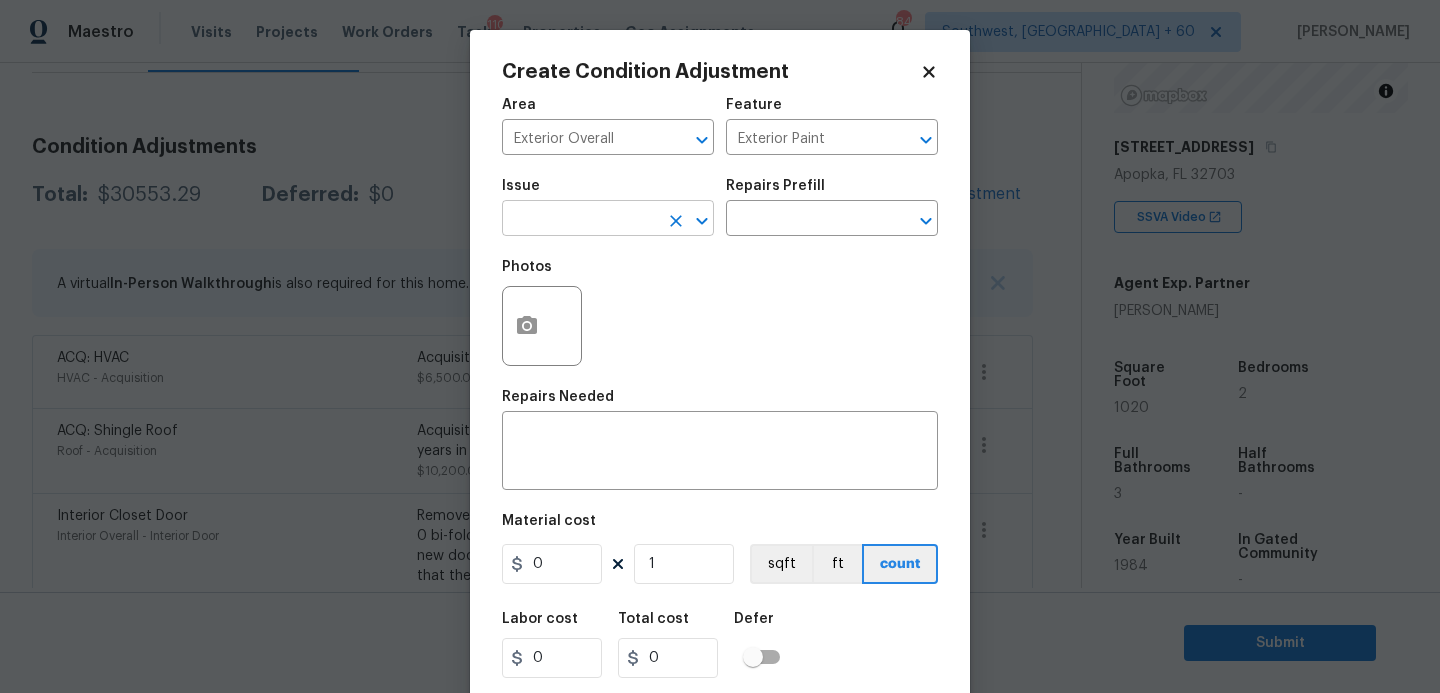click at bounding box center (580, 220) 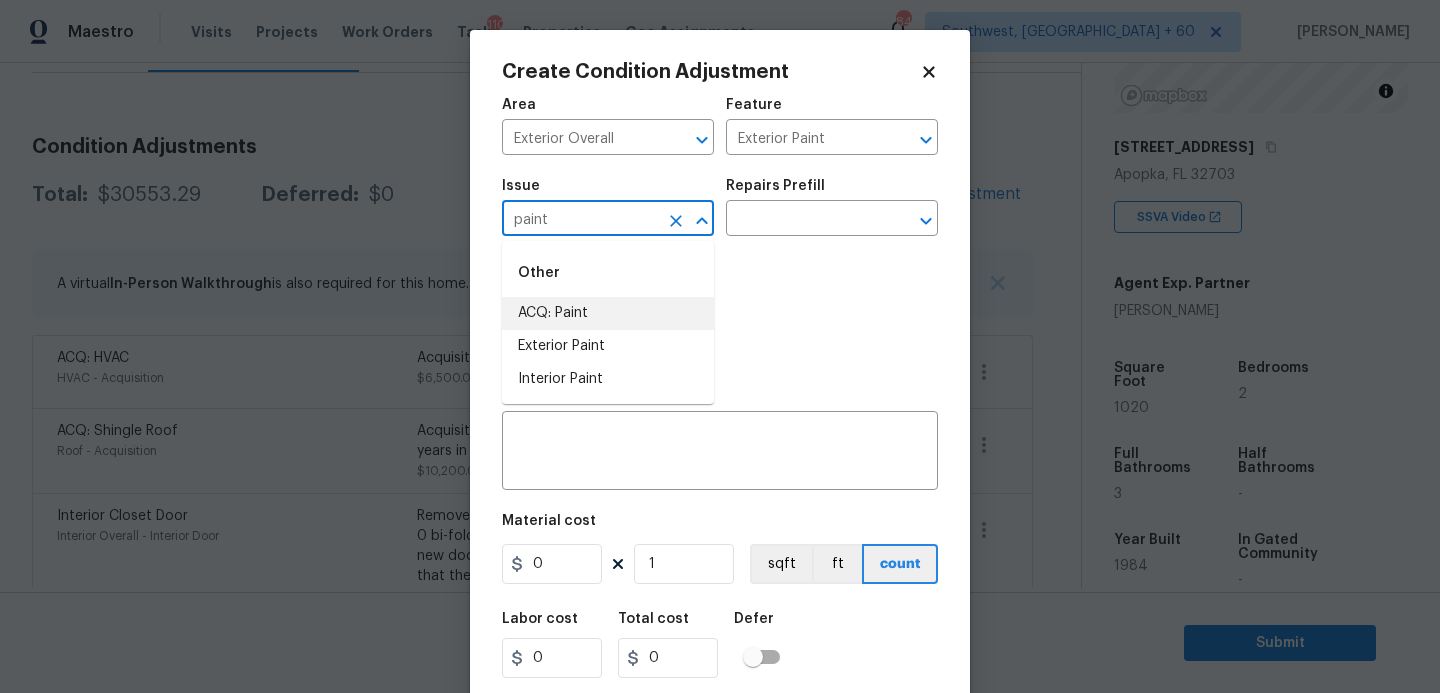 click on "ACQ: Paint" at bounding box center (608, 313) 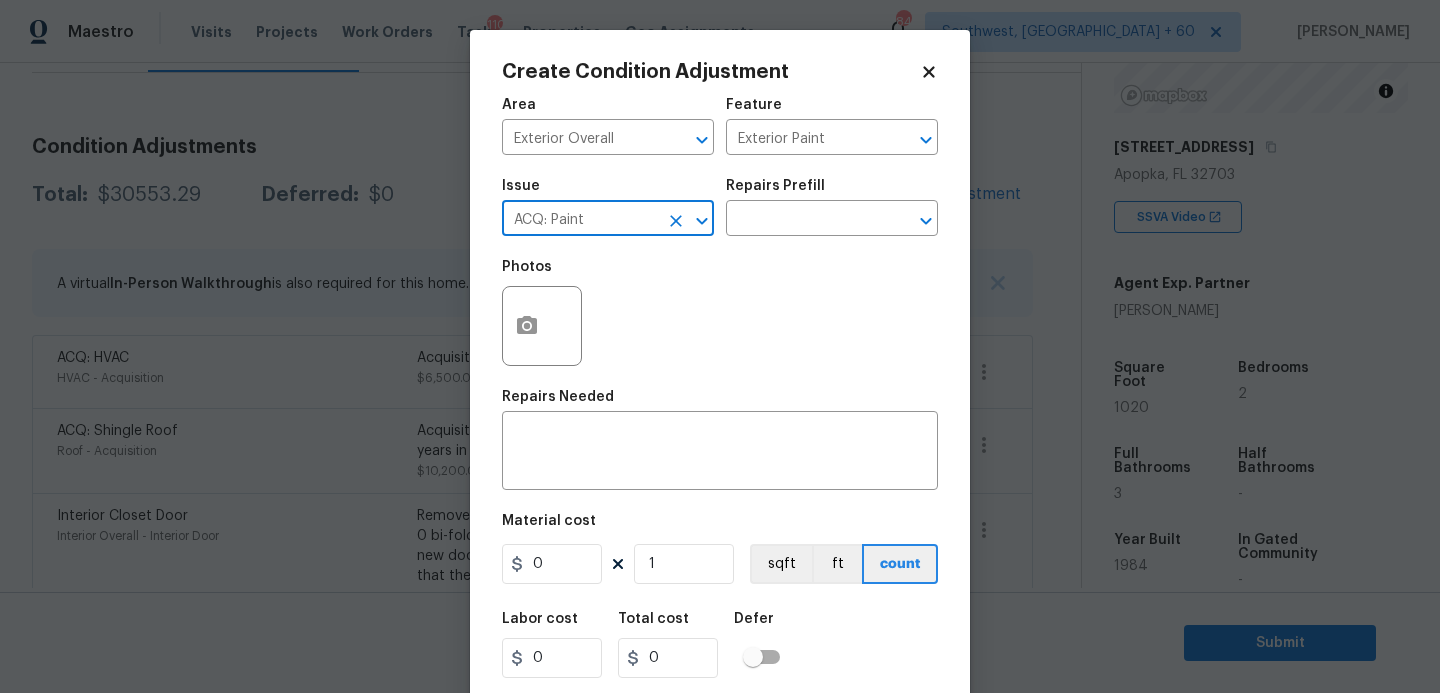 type on "ACQ: Paint" 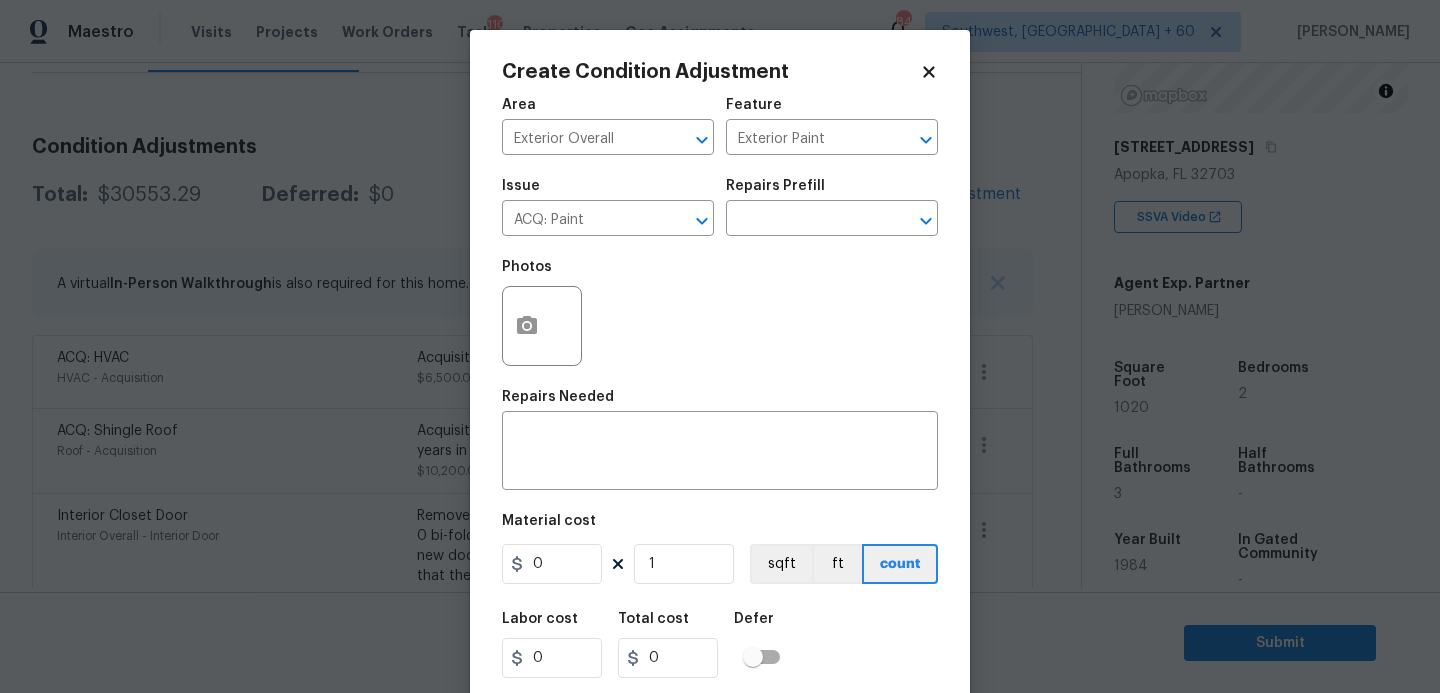 click on "Photos" at bounding box center (720, 313) 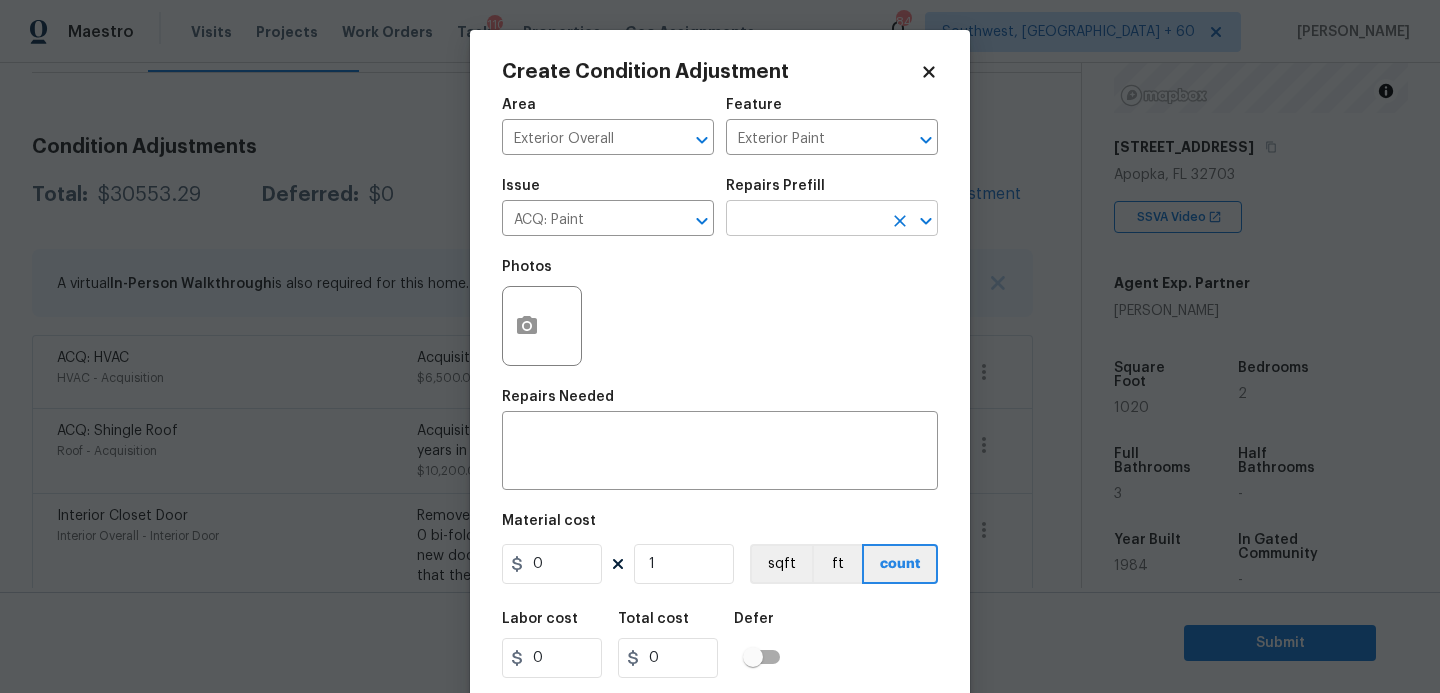 click at bounding box center (804, 220) 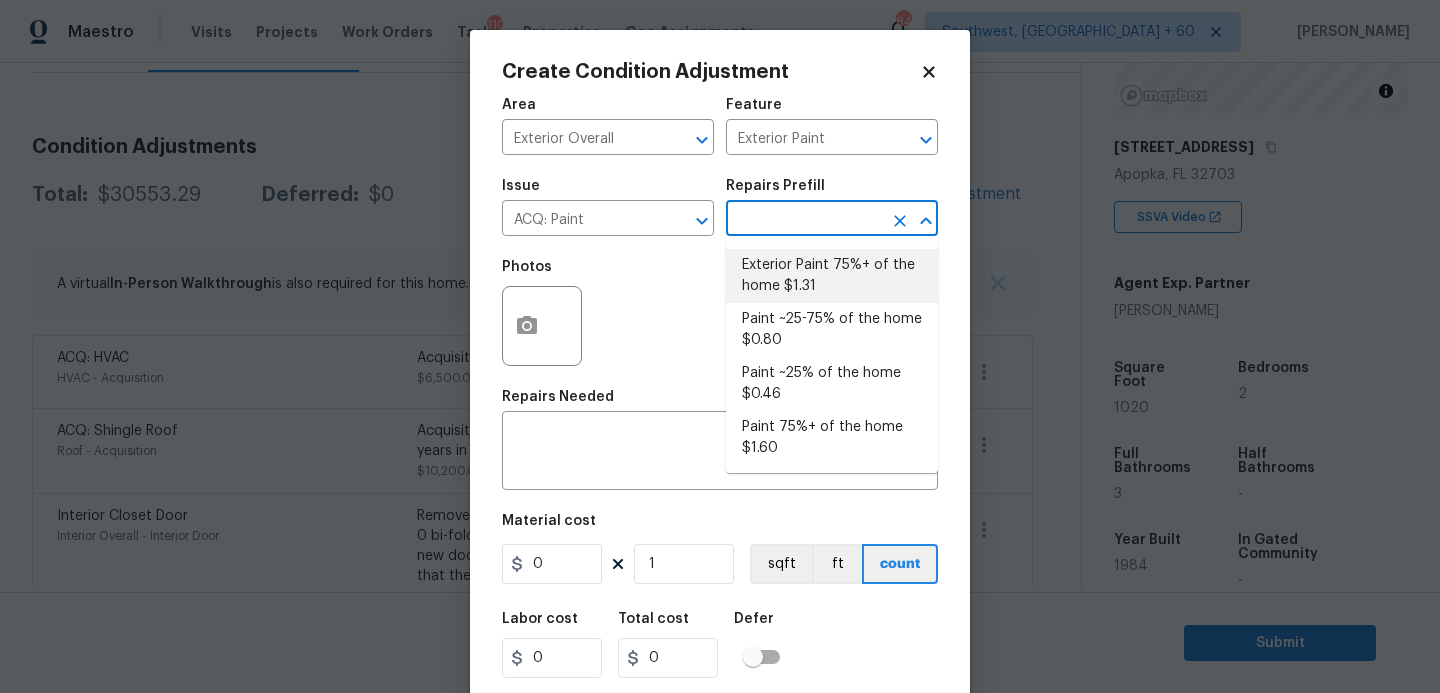 click on "Exterior Paint 75%+ of the home $1.31" at bounding box center [832, 276] 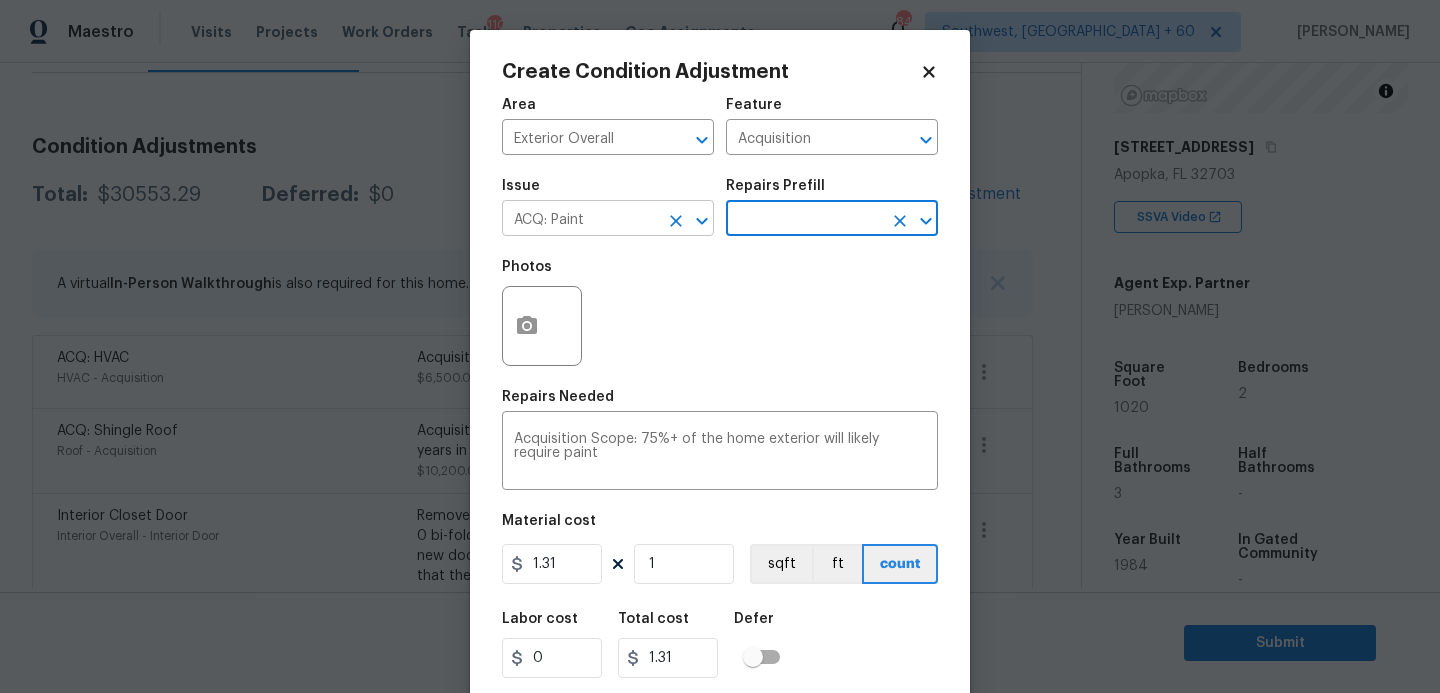 click 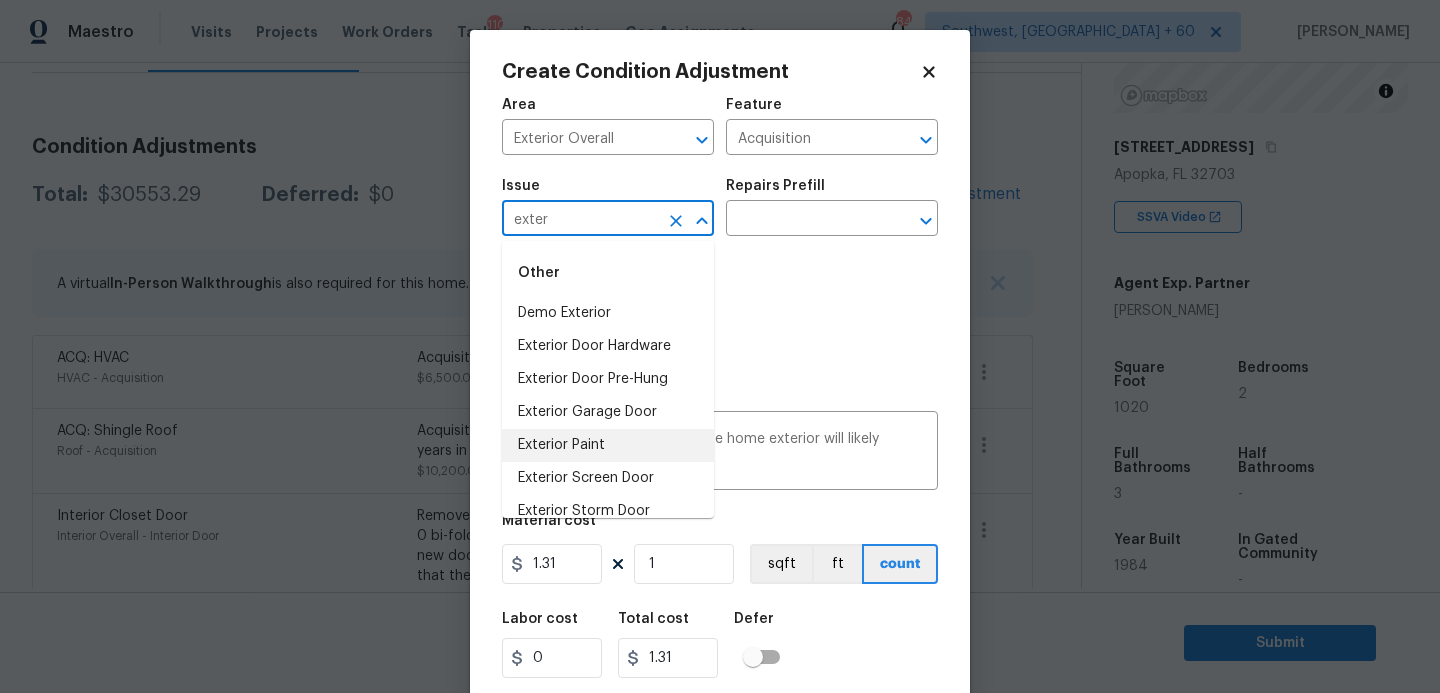 click on "Exterior Paint" at bounding box center [608, 445] 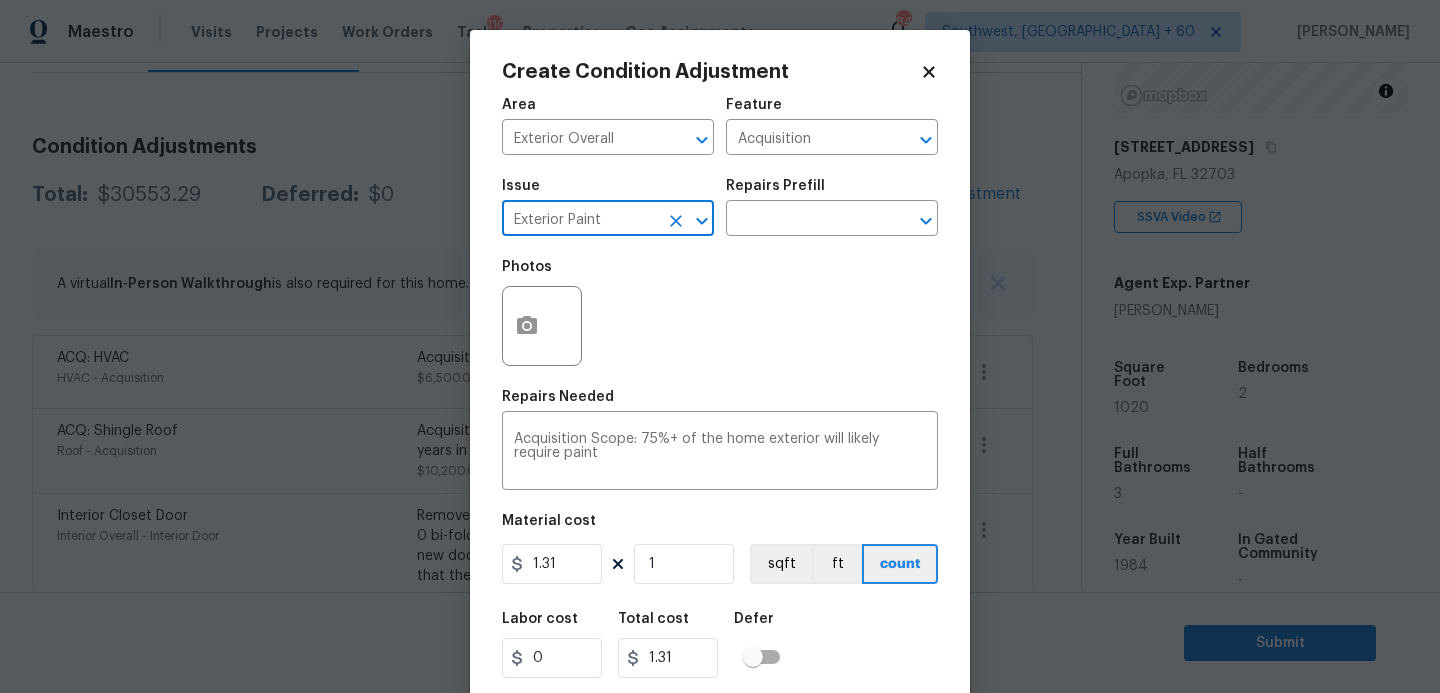 type on "Exterior Paint" 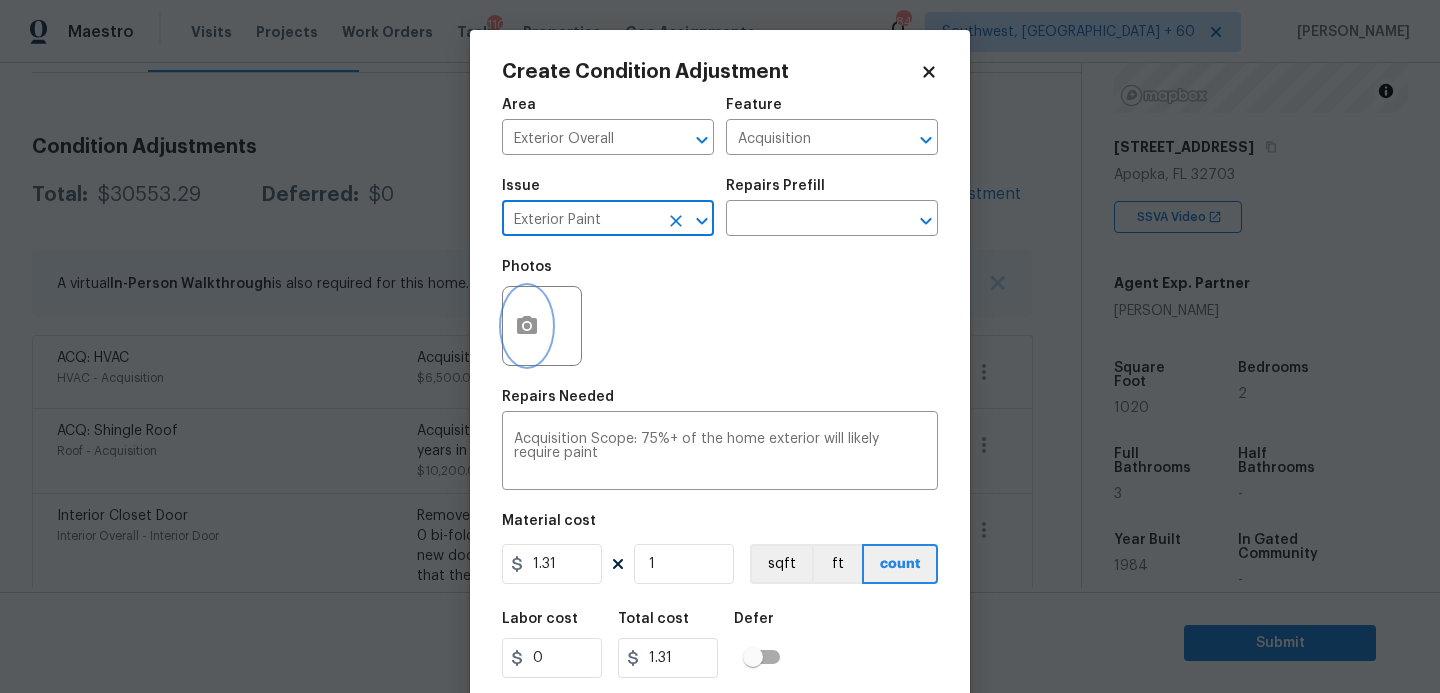 click 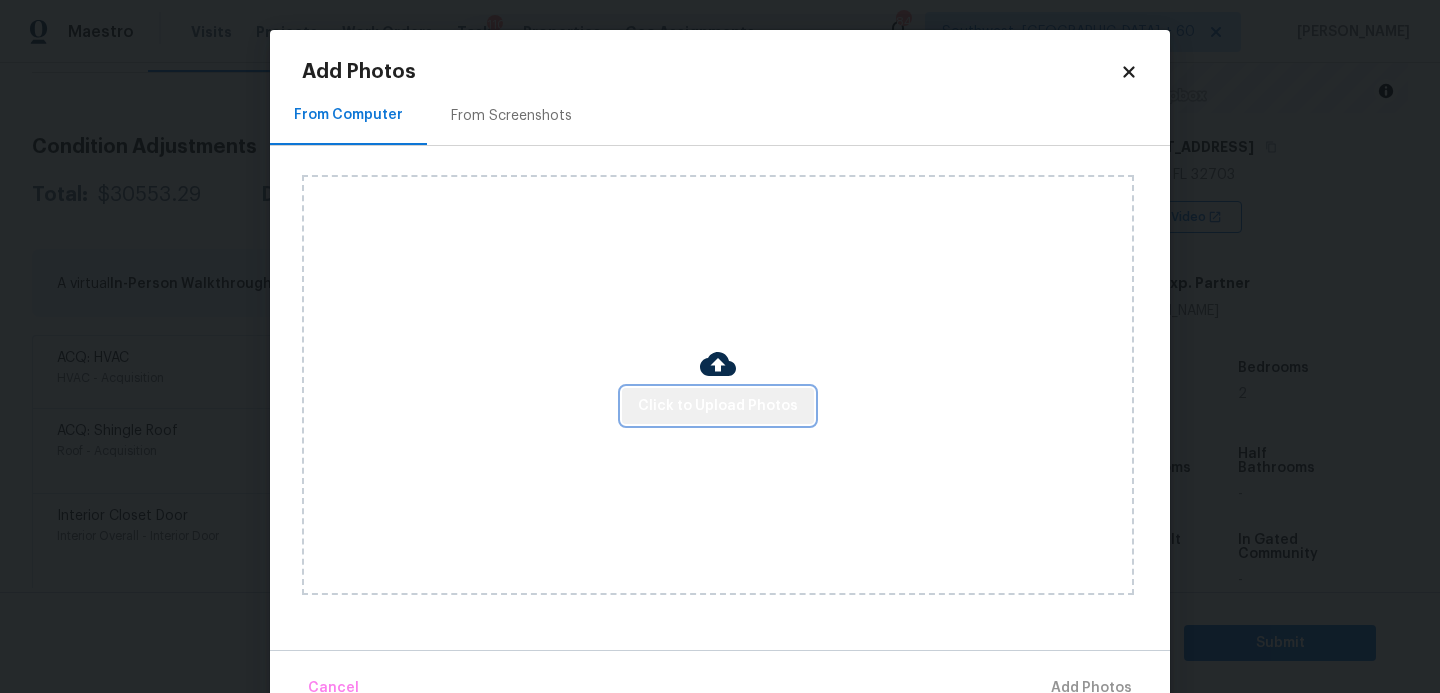 click on "Click to Upload Photos" at bounding box center (718, 406) 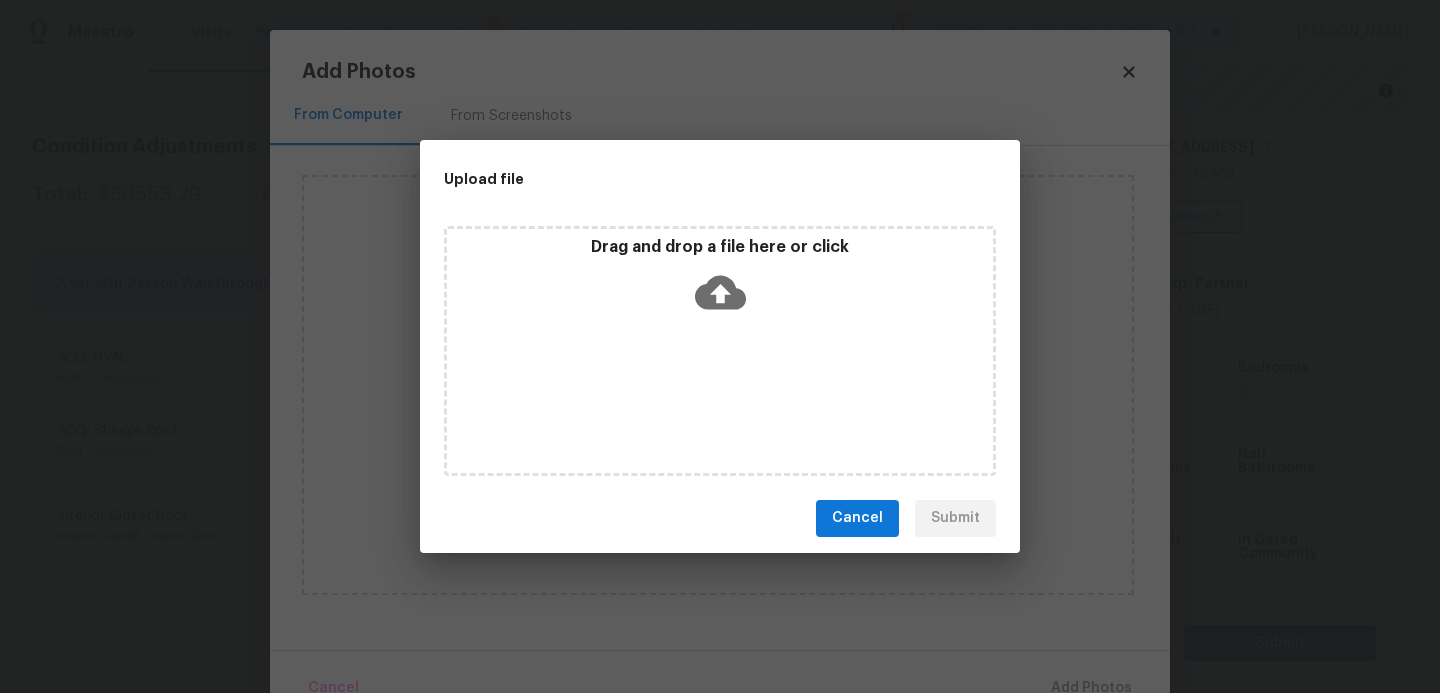 click on "Drag and drop a file here or click" at bounding box center (720, 351) 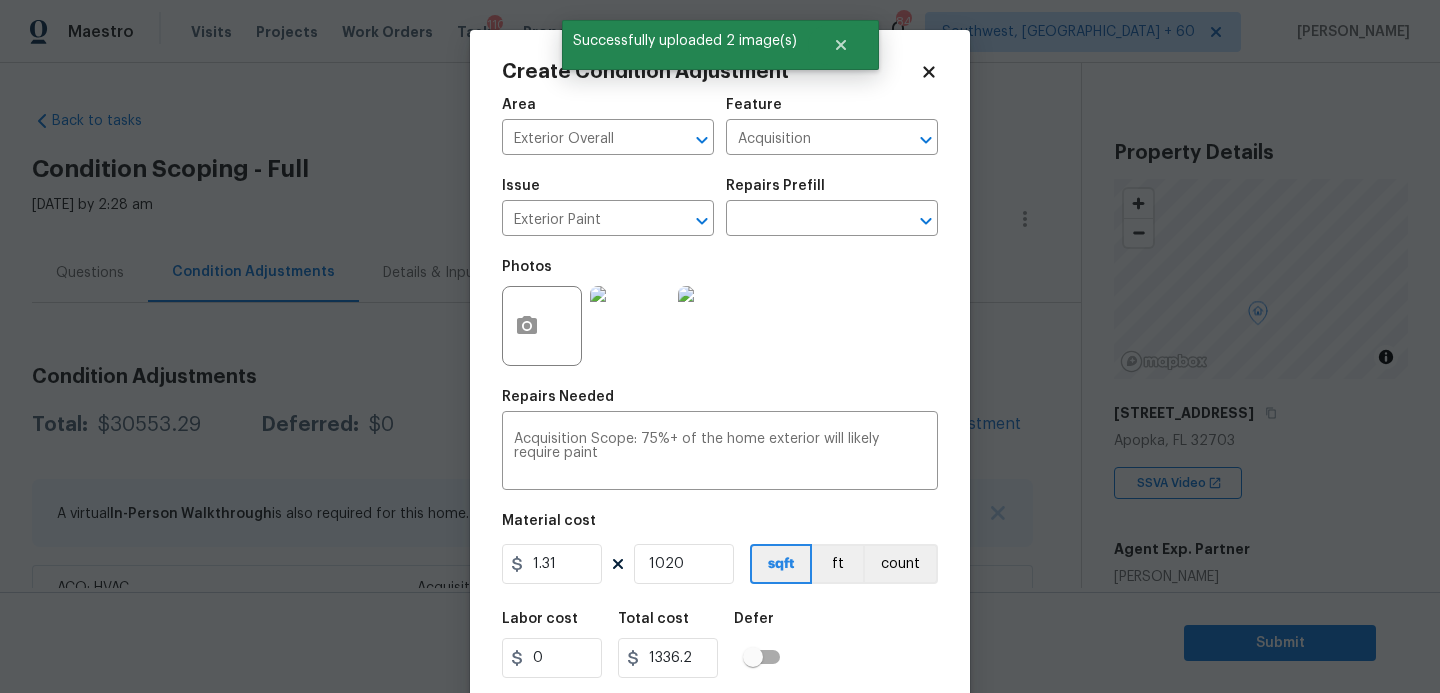 scroll, scrollTop: 0, scrollLeft: 0, axis: both 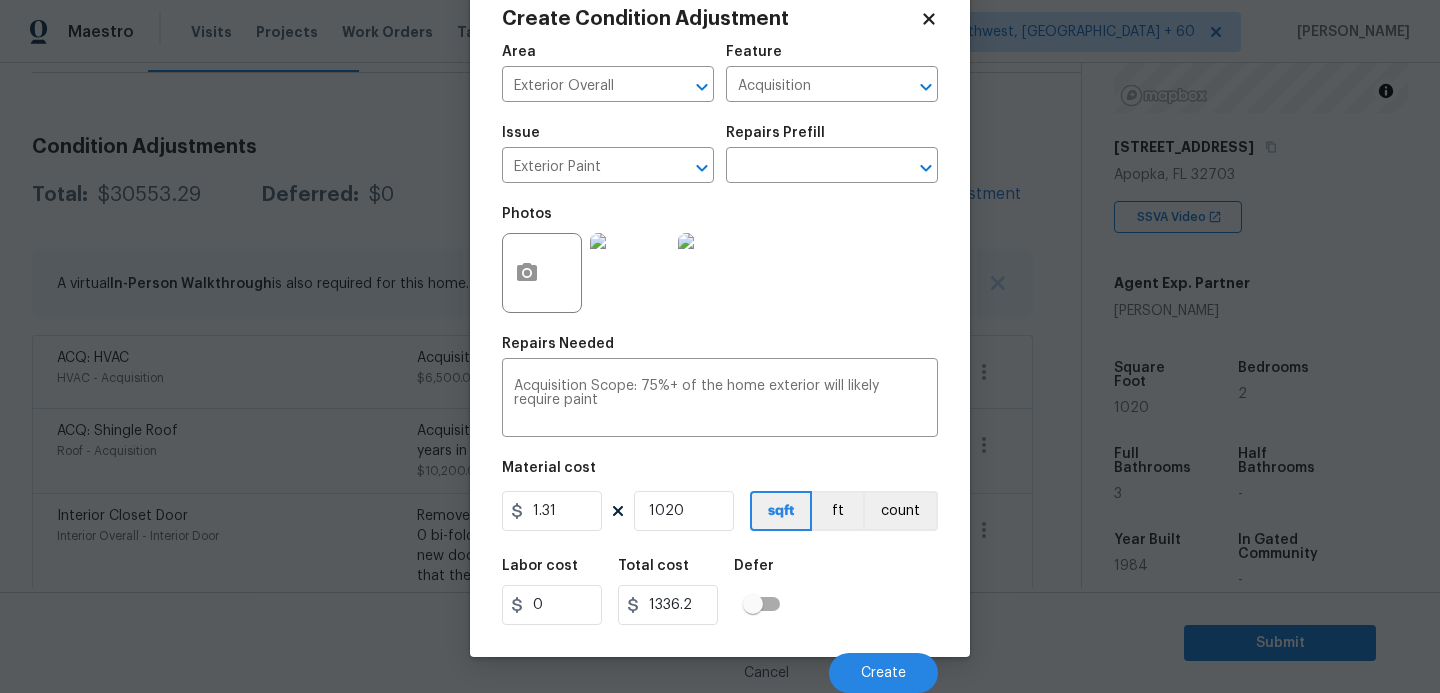 click on "Labor cost 0 Total cost 1336.2 Defer" at bounding box center [720, 592] 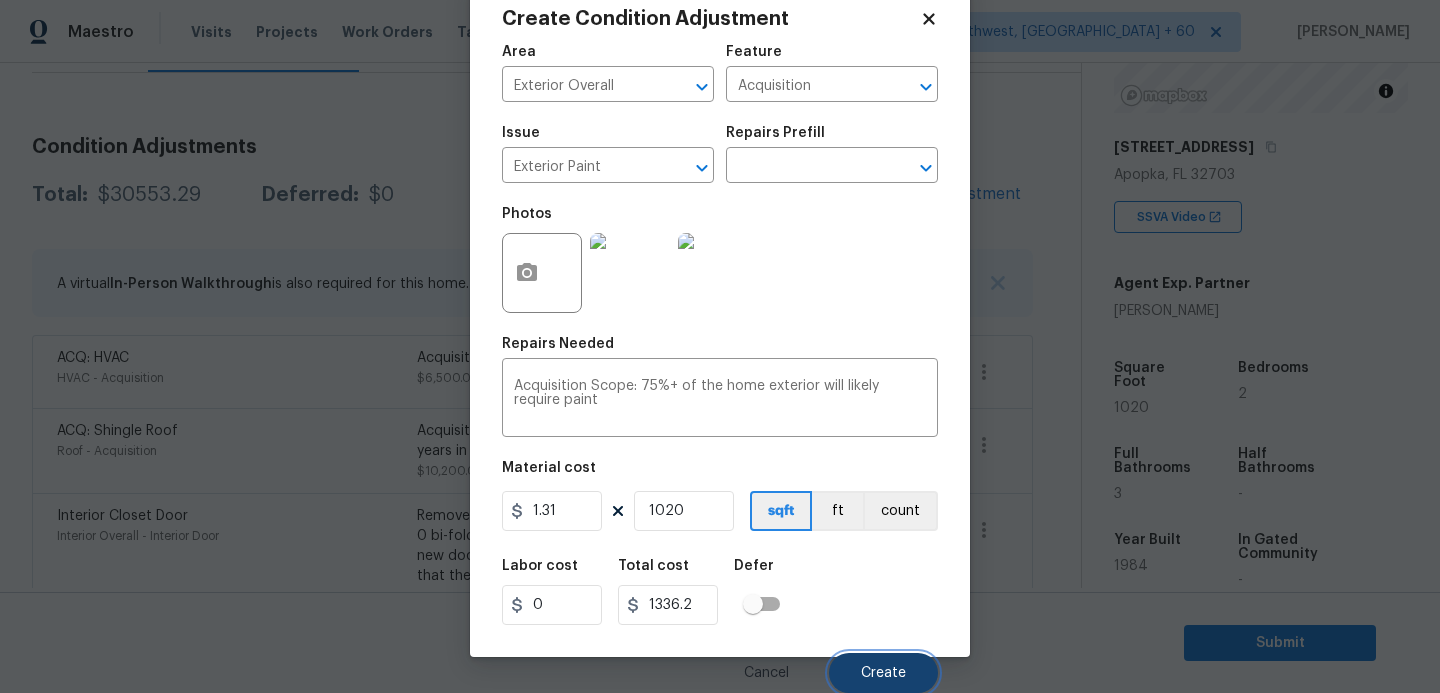 click on "Create" at bounding box center [883, 673] 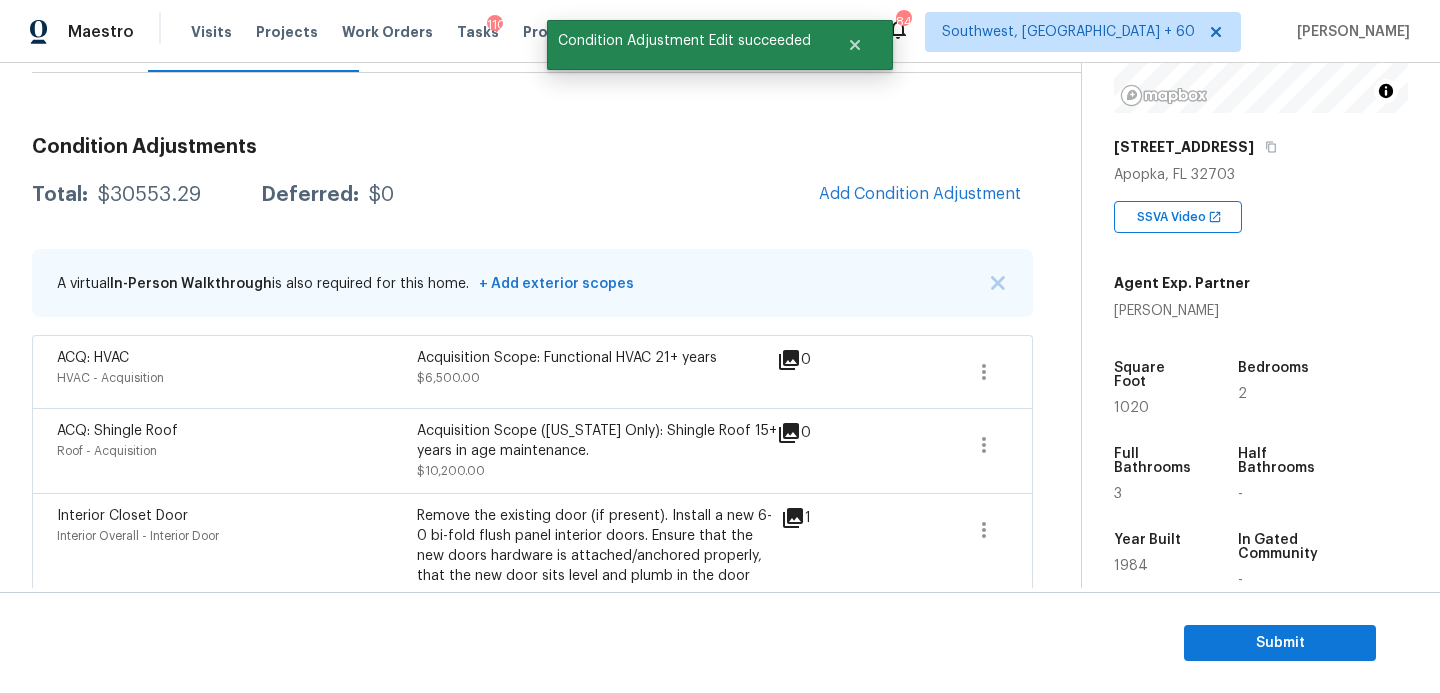 scroll, scrollTop: 47, scrollLeft: 0, axis: vertical 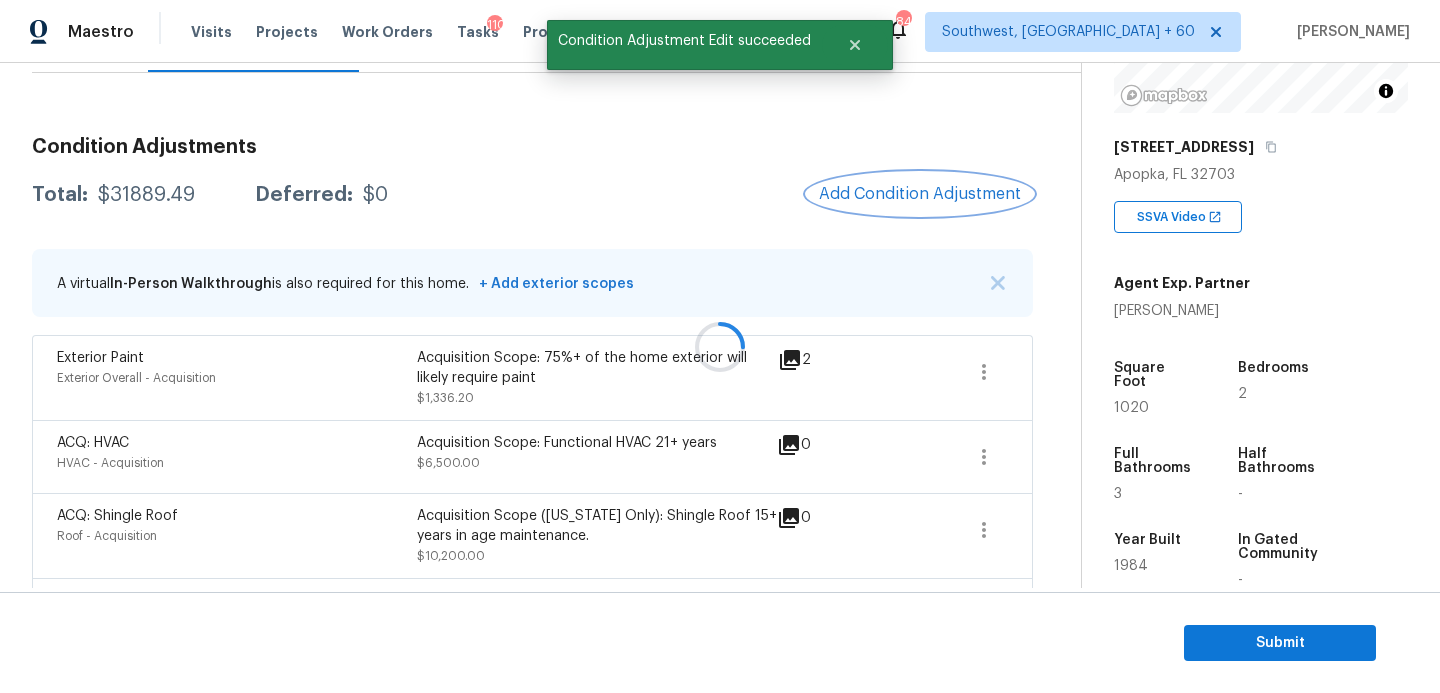 click on "Add Condition Adjustment" at bounding box center [920, 194] 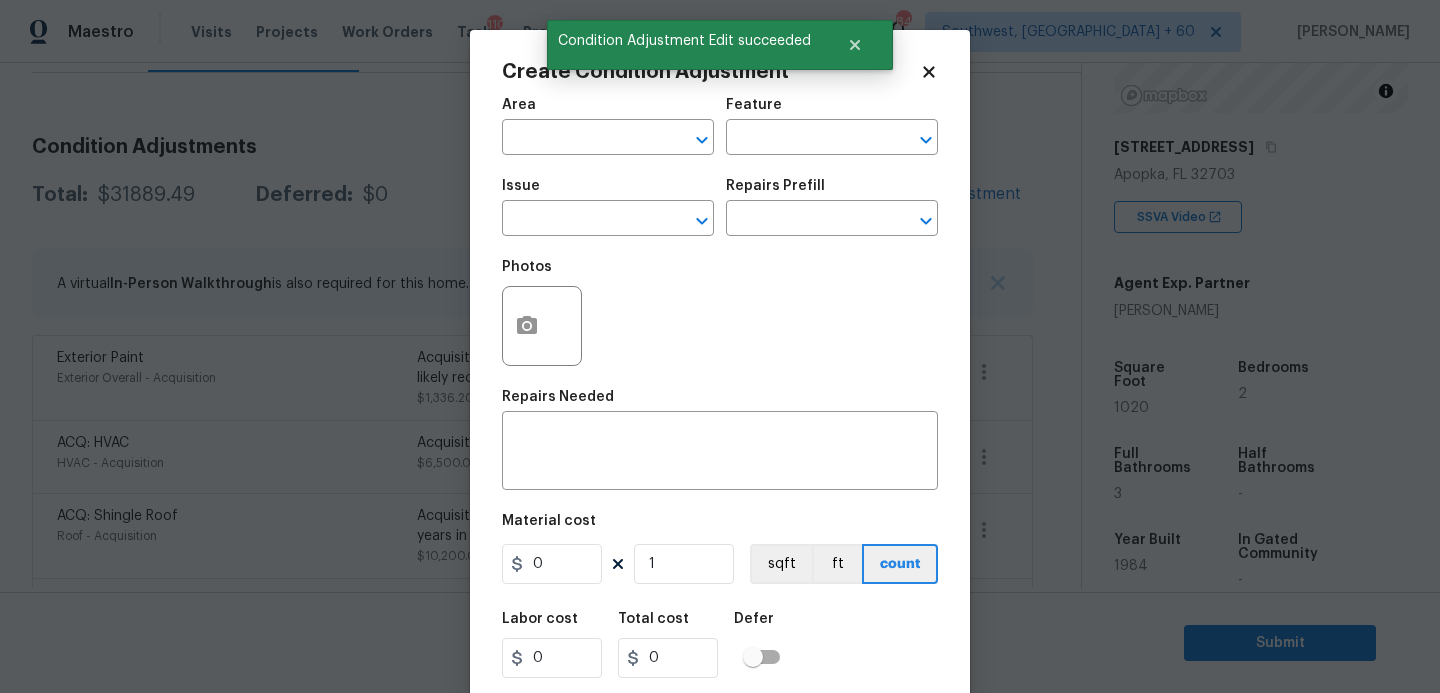 click on "Area ​" at bounding box center (608, 126) 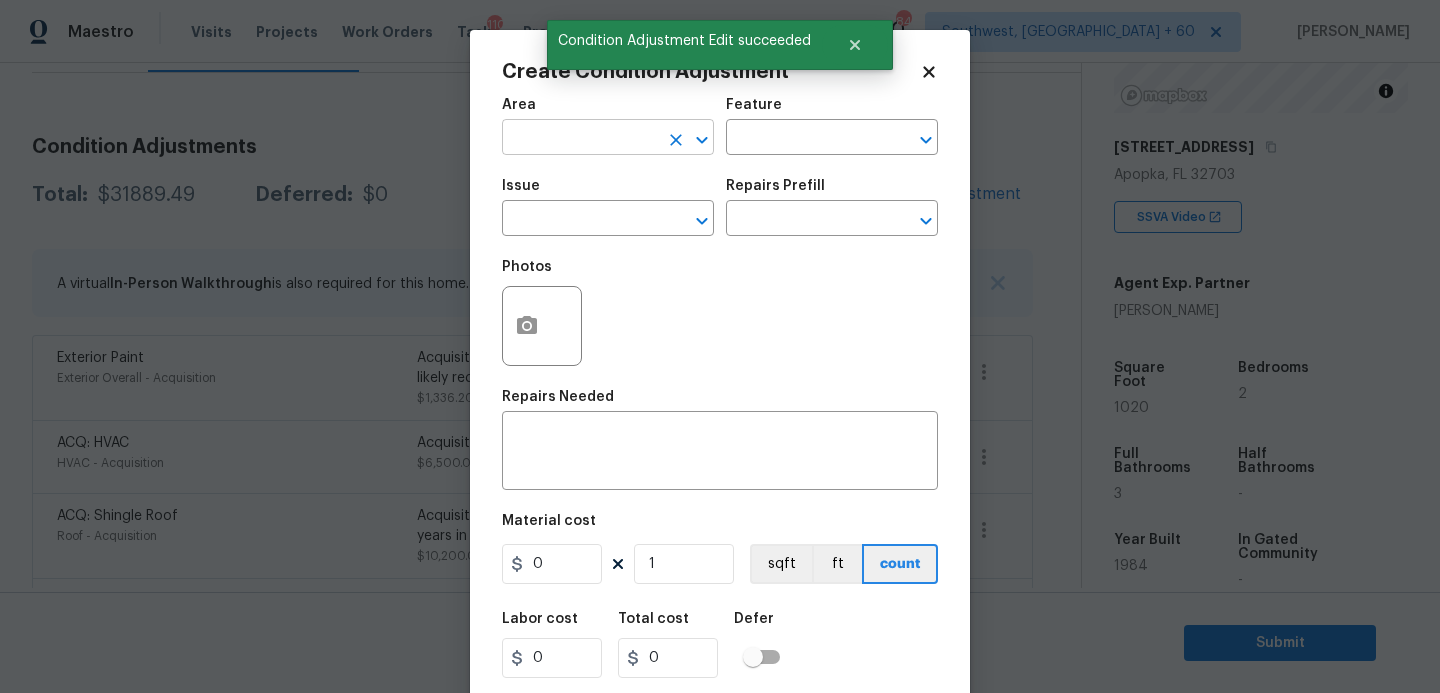 click at bounding box center [580, 139] 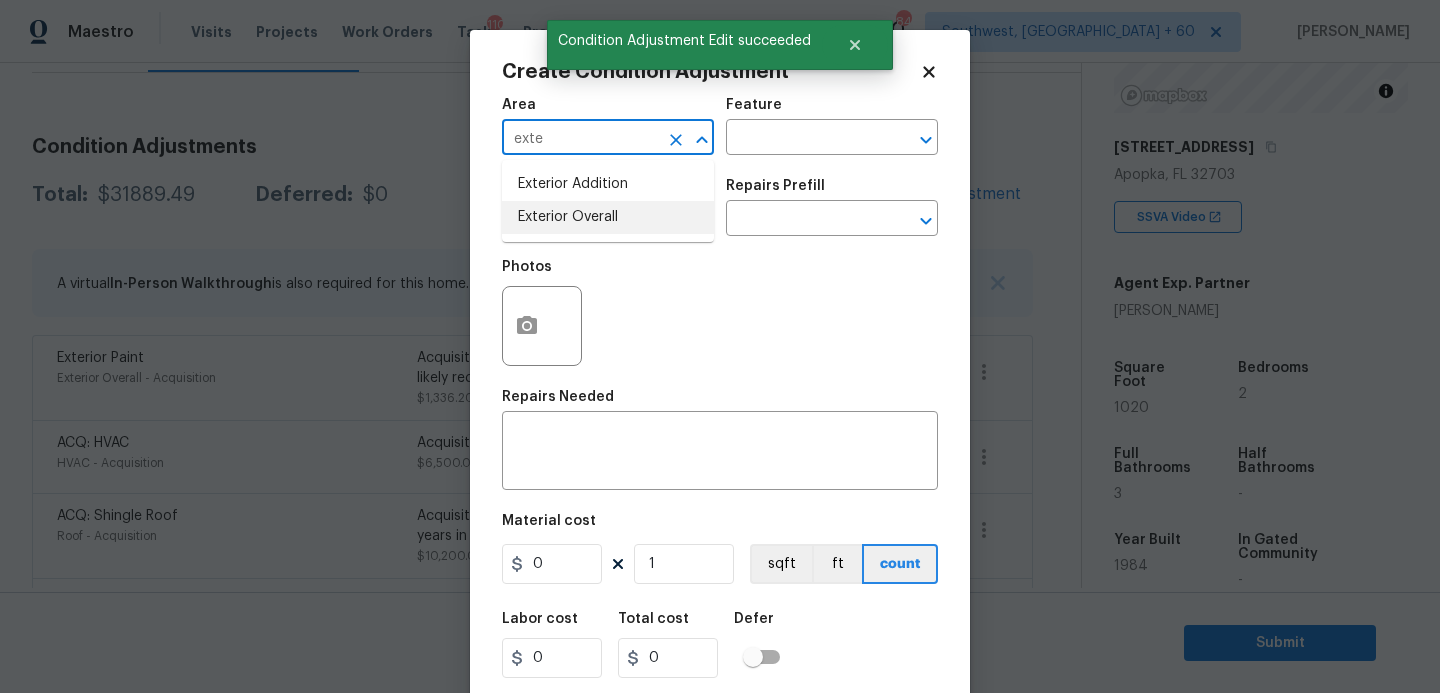 click on "Exterior Overall" at bounding box center (608, 217) 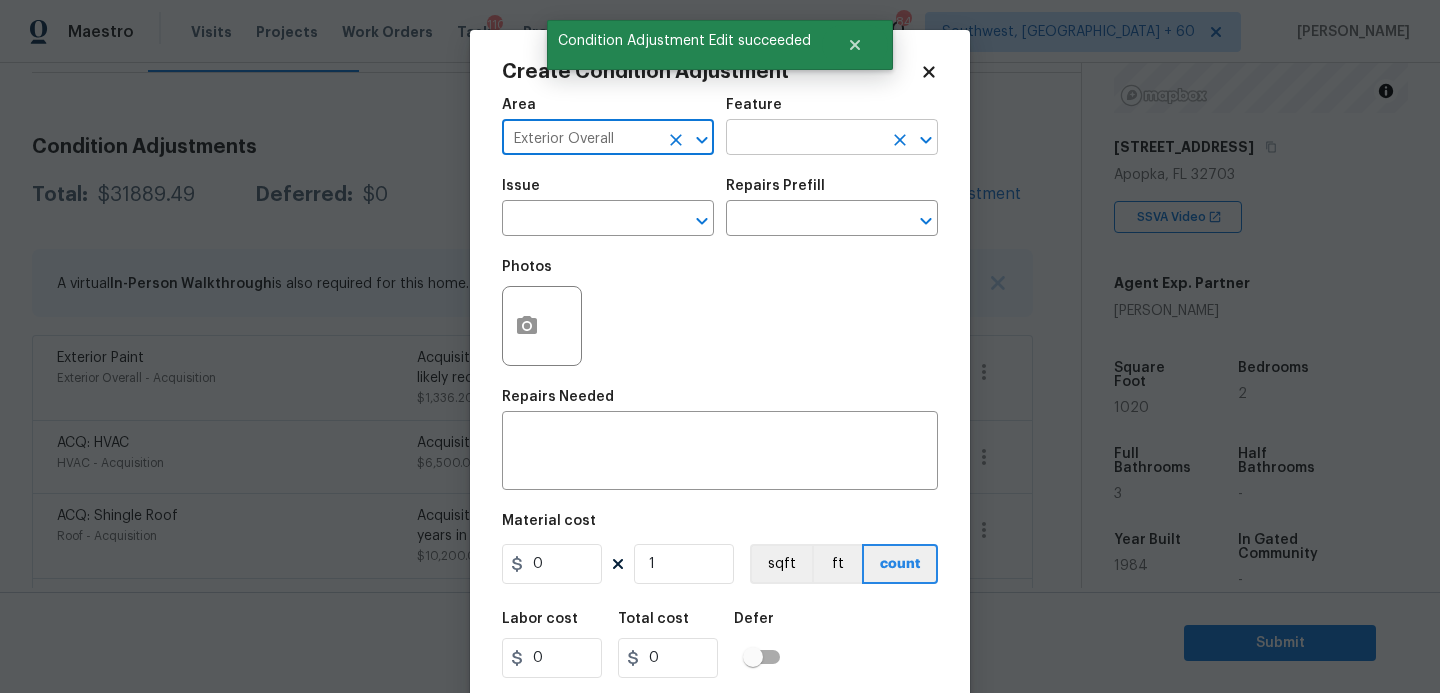 type on "Exterior Overall" 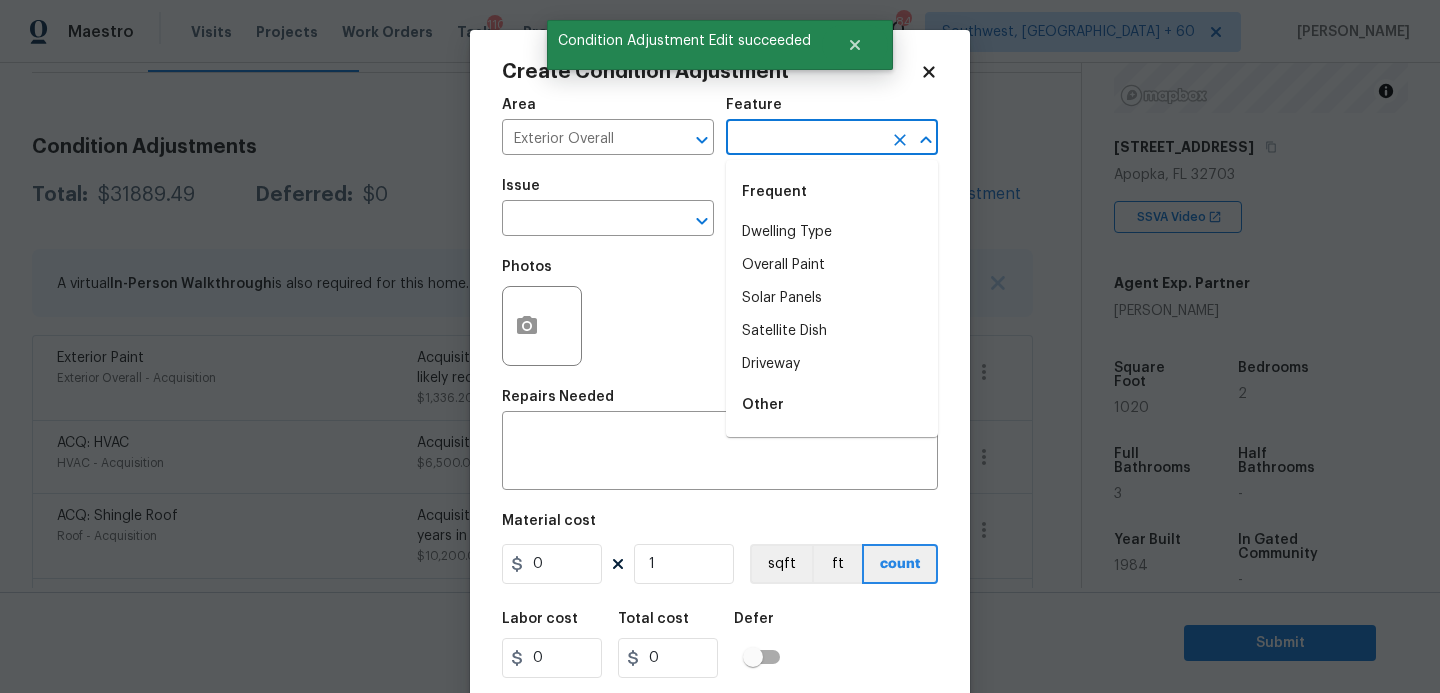 click at bounding box center [804, 139] 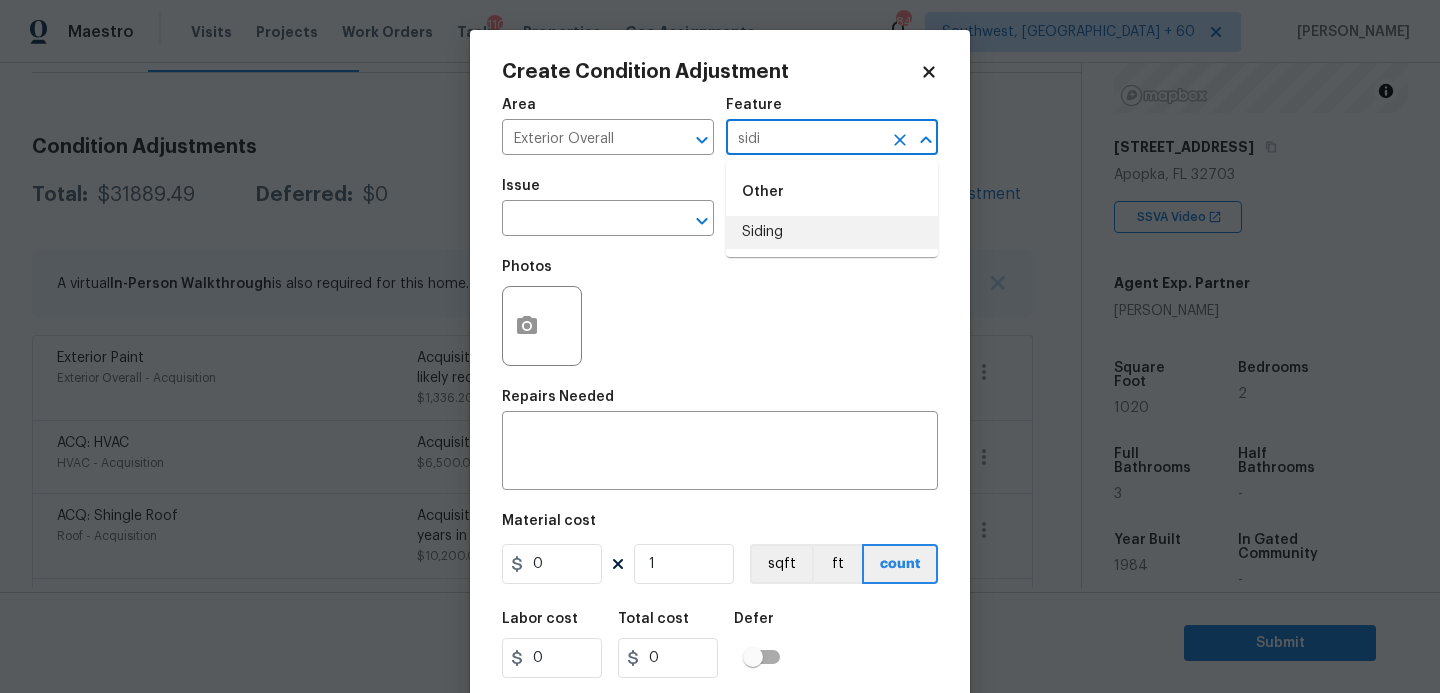 click on "Siding" at bounding box center (832, 232) 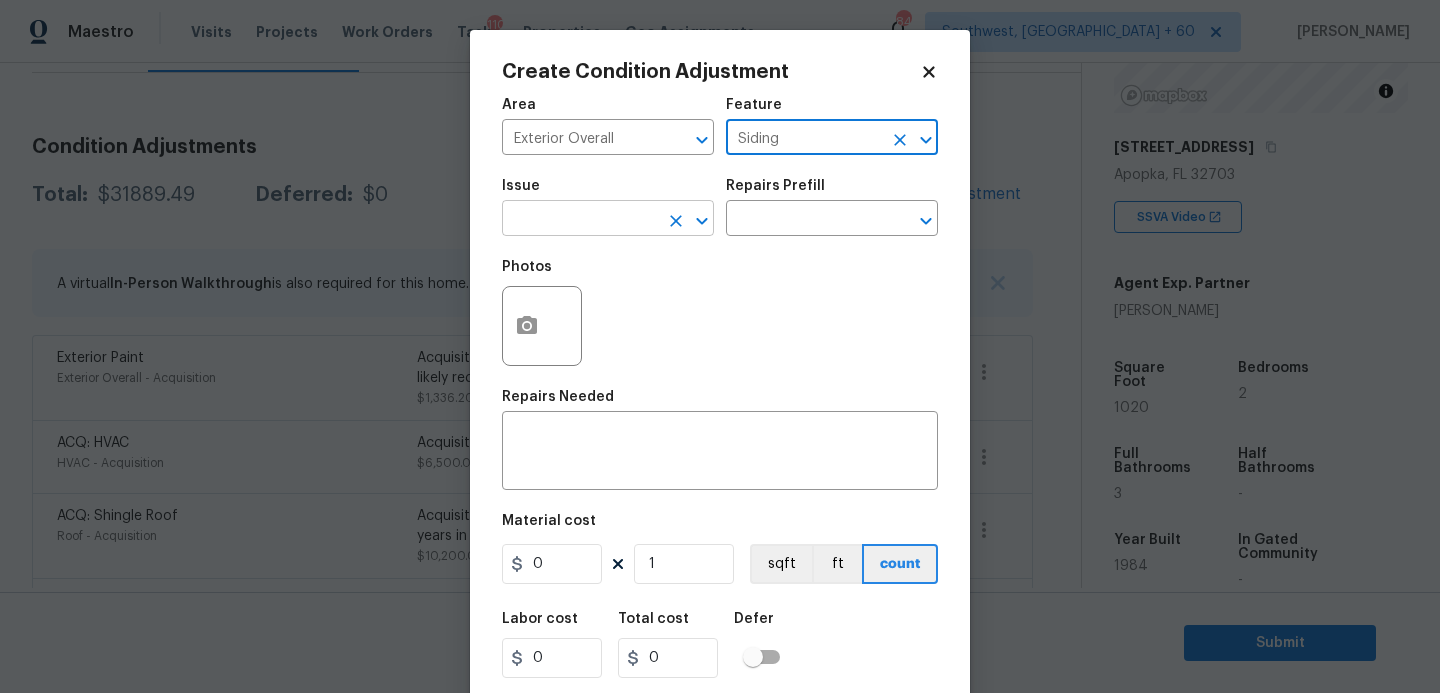 type on "Siding" 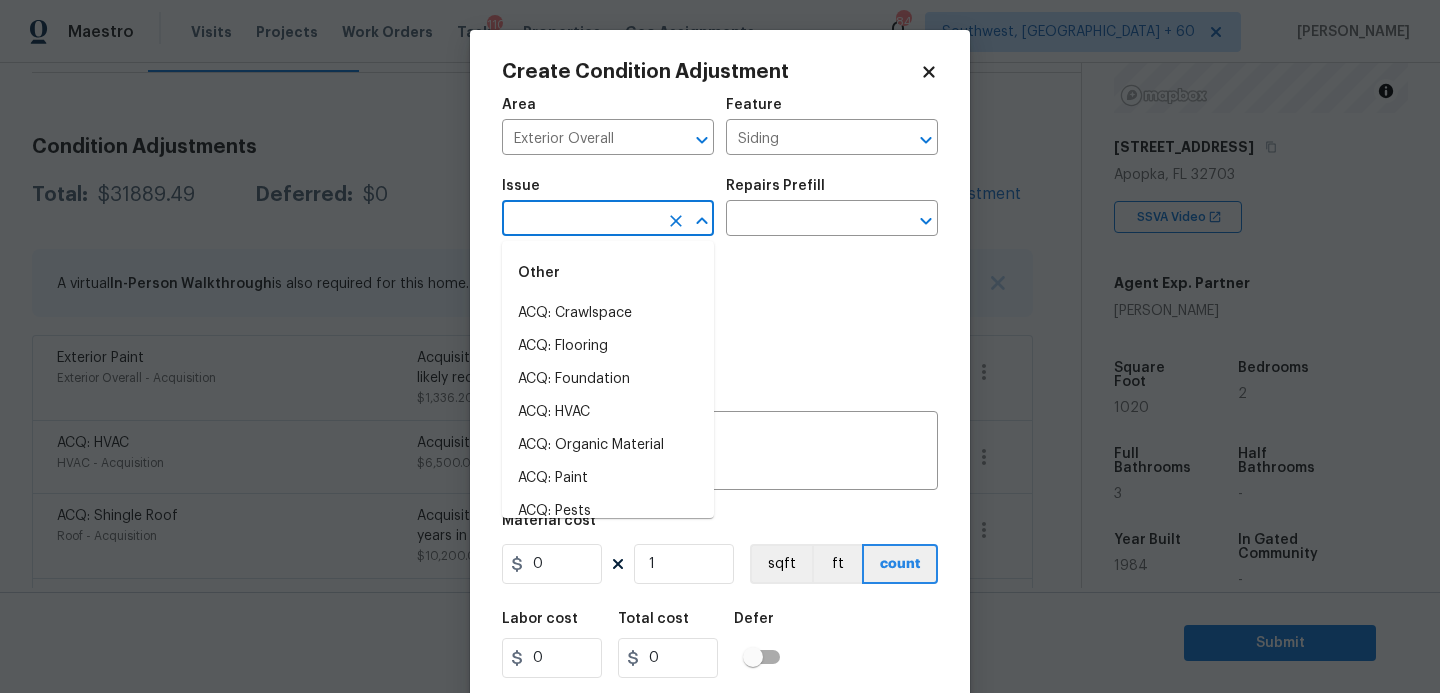 click at bounding box center [580, 220] 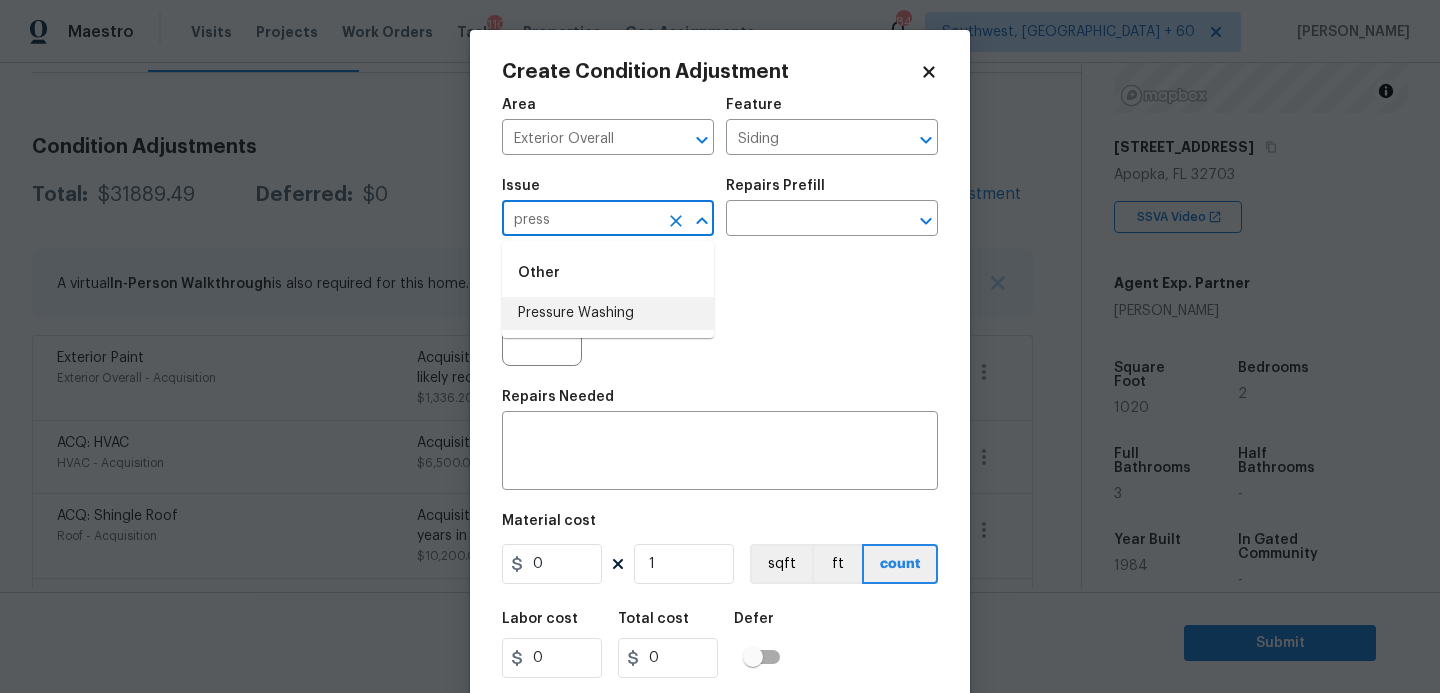 click on "Pressure Washing" at bounding box center (608, 313) 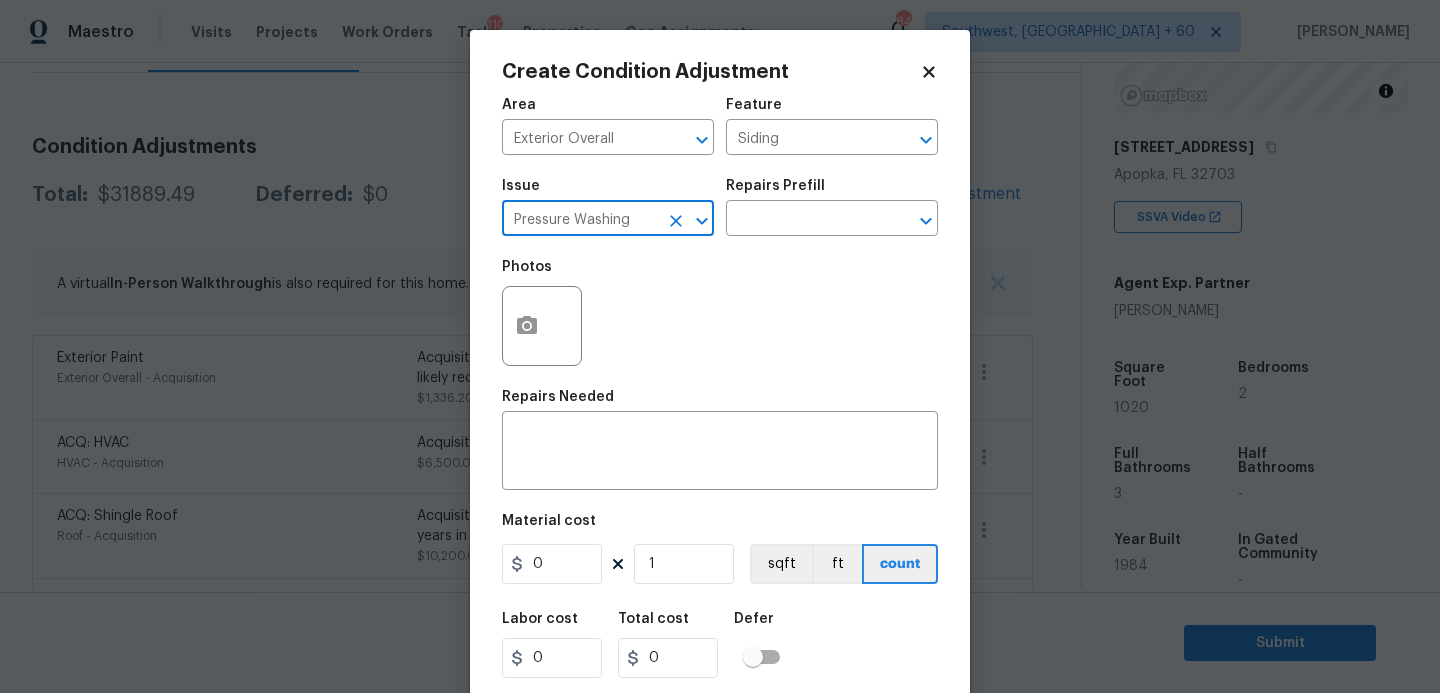 type on "Pressure Washing" 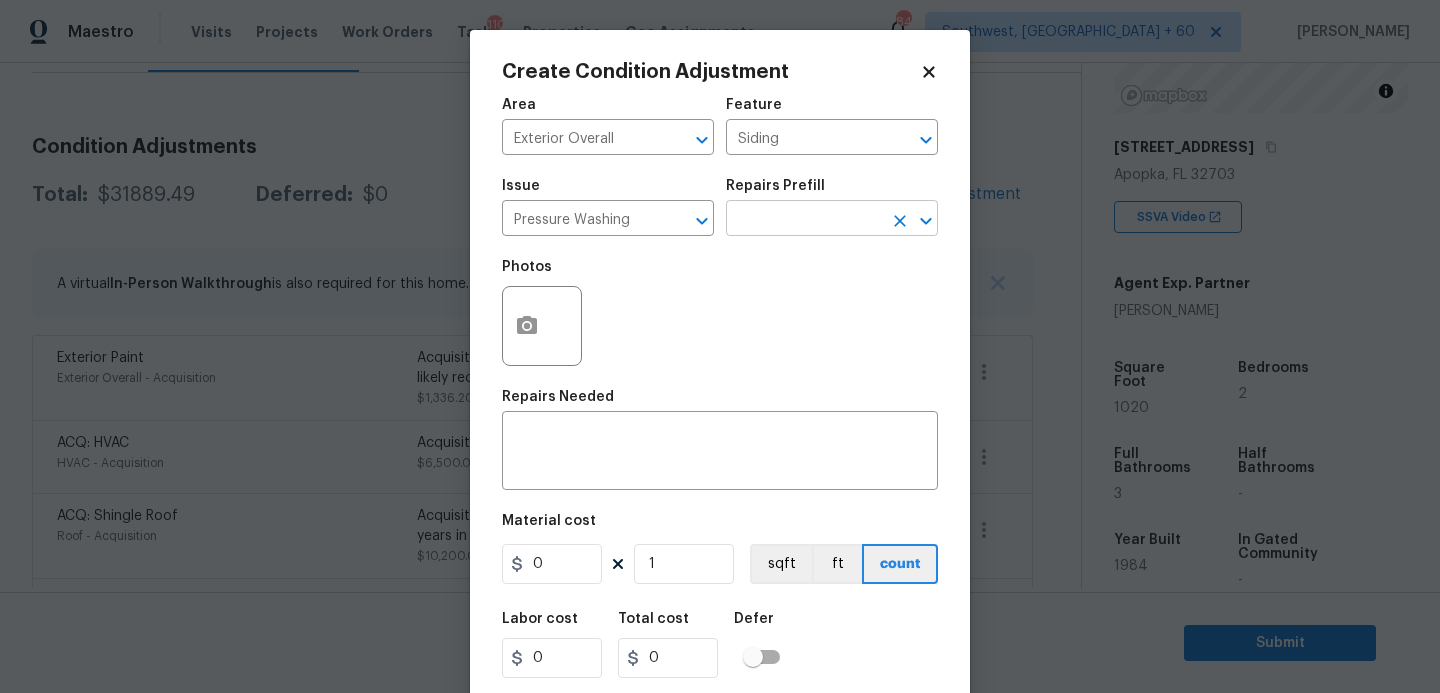 click at bounding box center (804, 220) 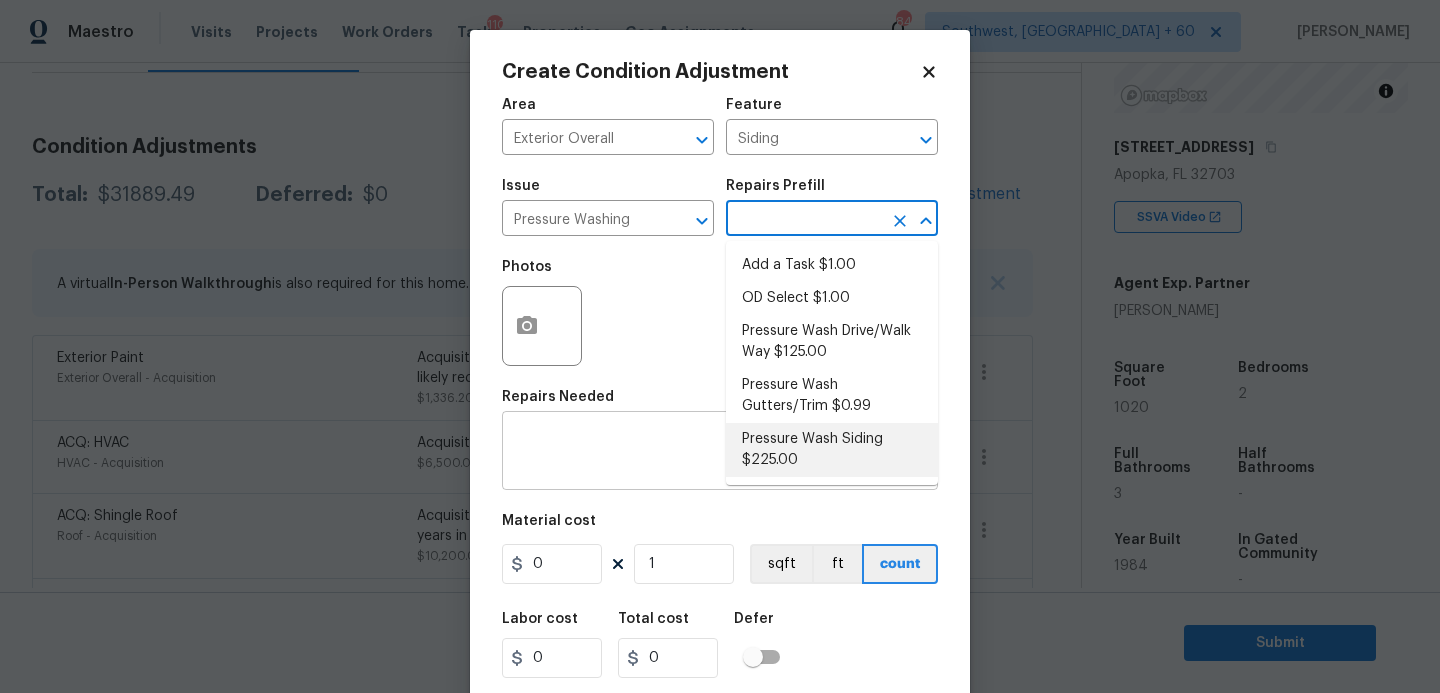 click on "Pressure Wash Siding $225.00" at bounding box center (832, 450) 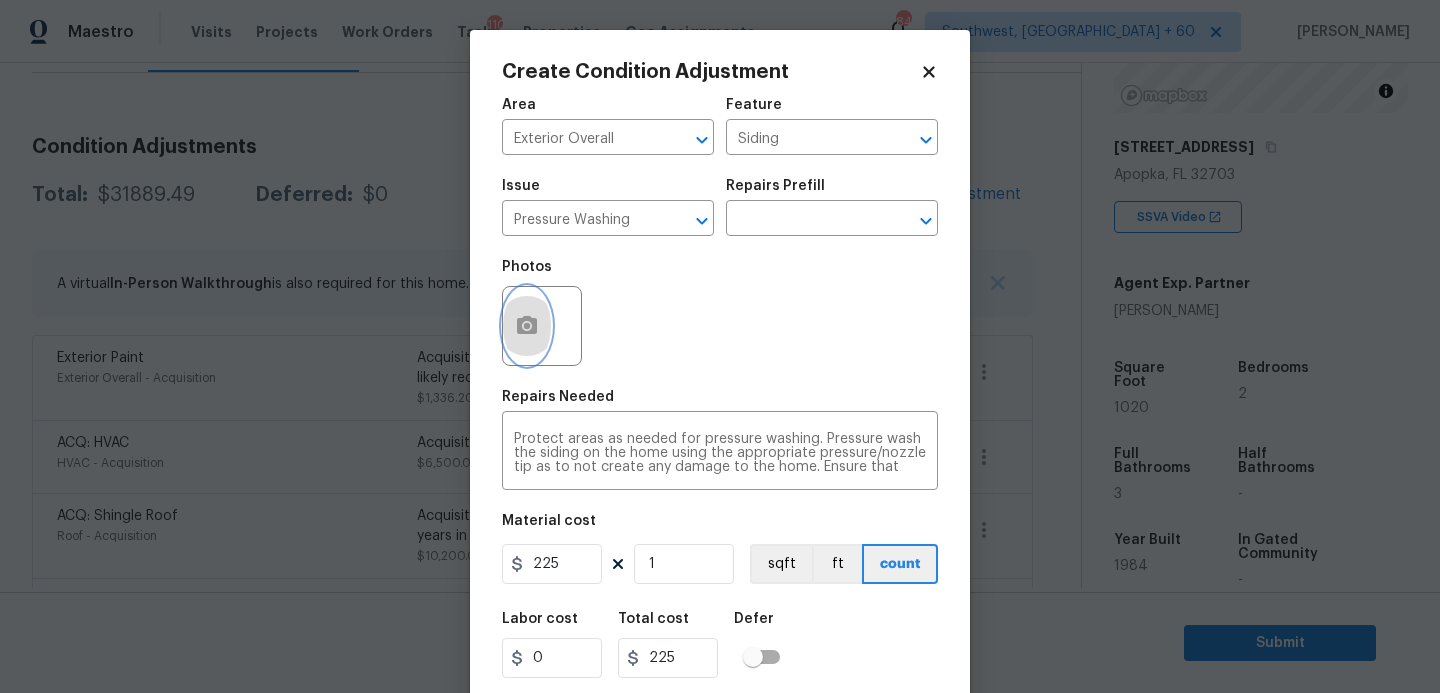 click 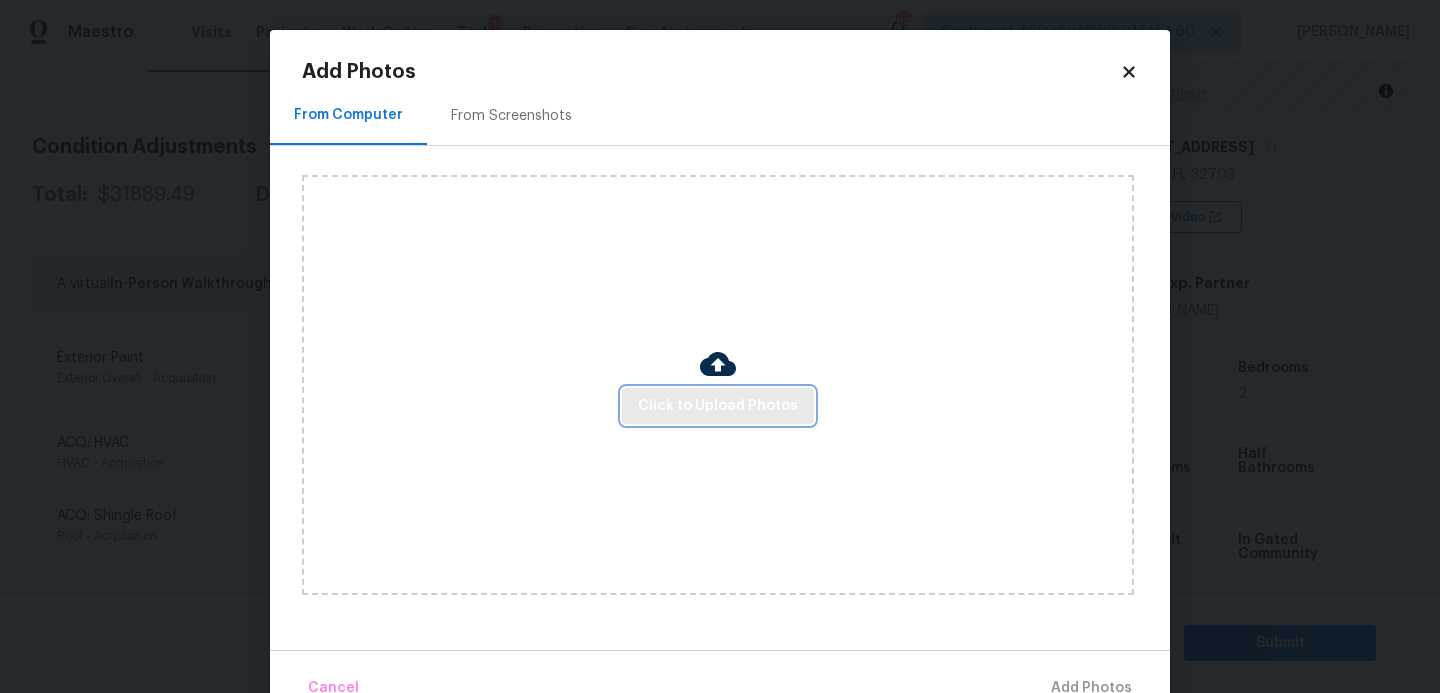 click on "Click to Upload Photos" at bounding box center (718, 406) 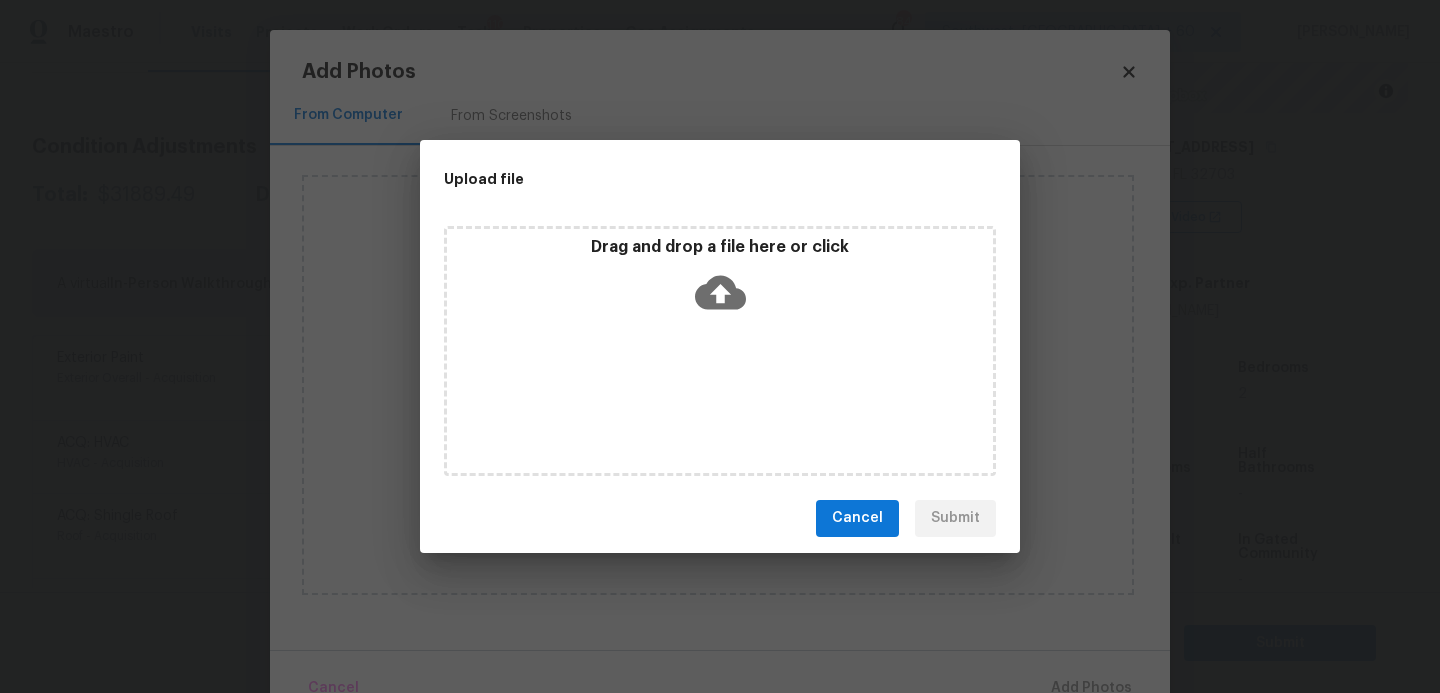 click 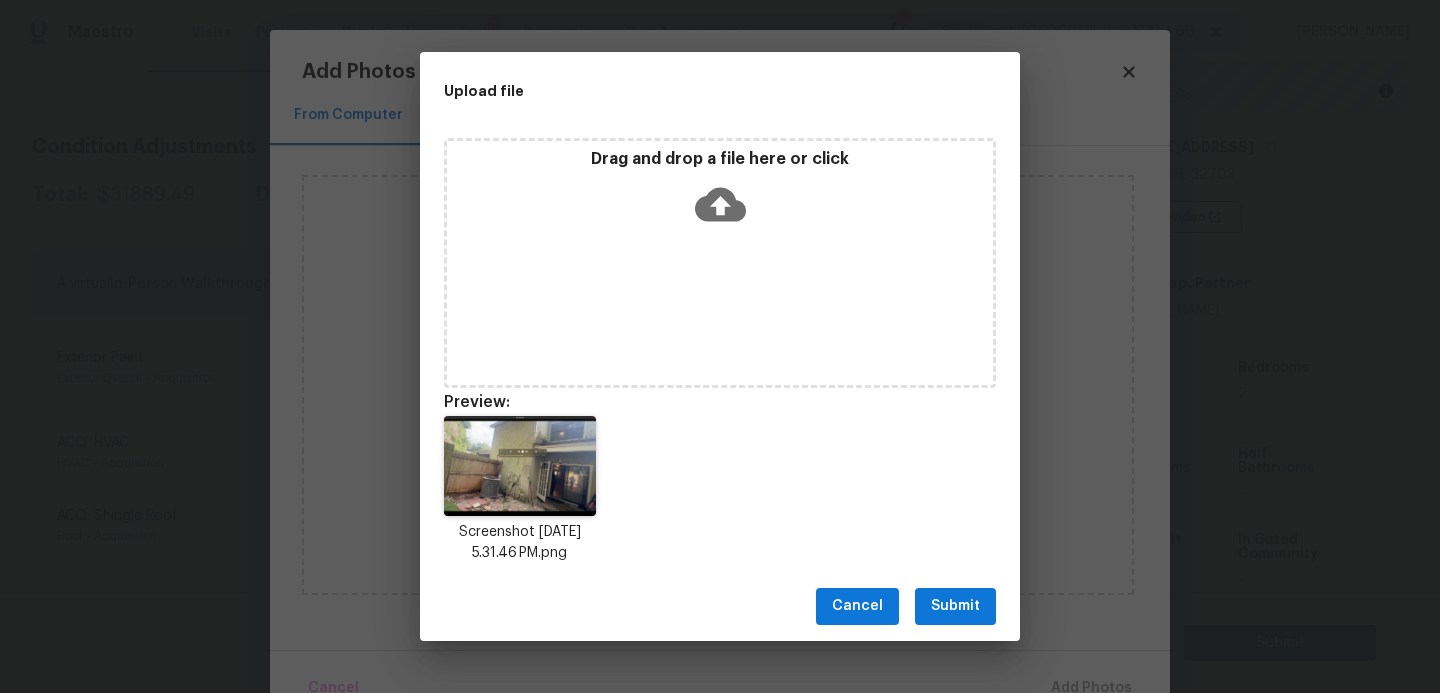 click on "Submit" at bounding box center [955, 606] 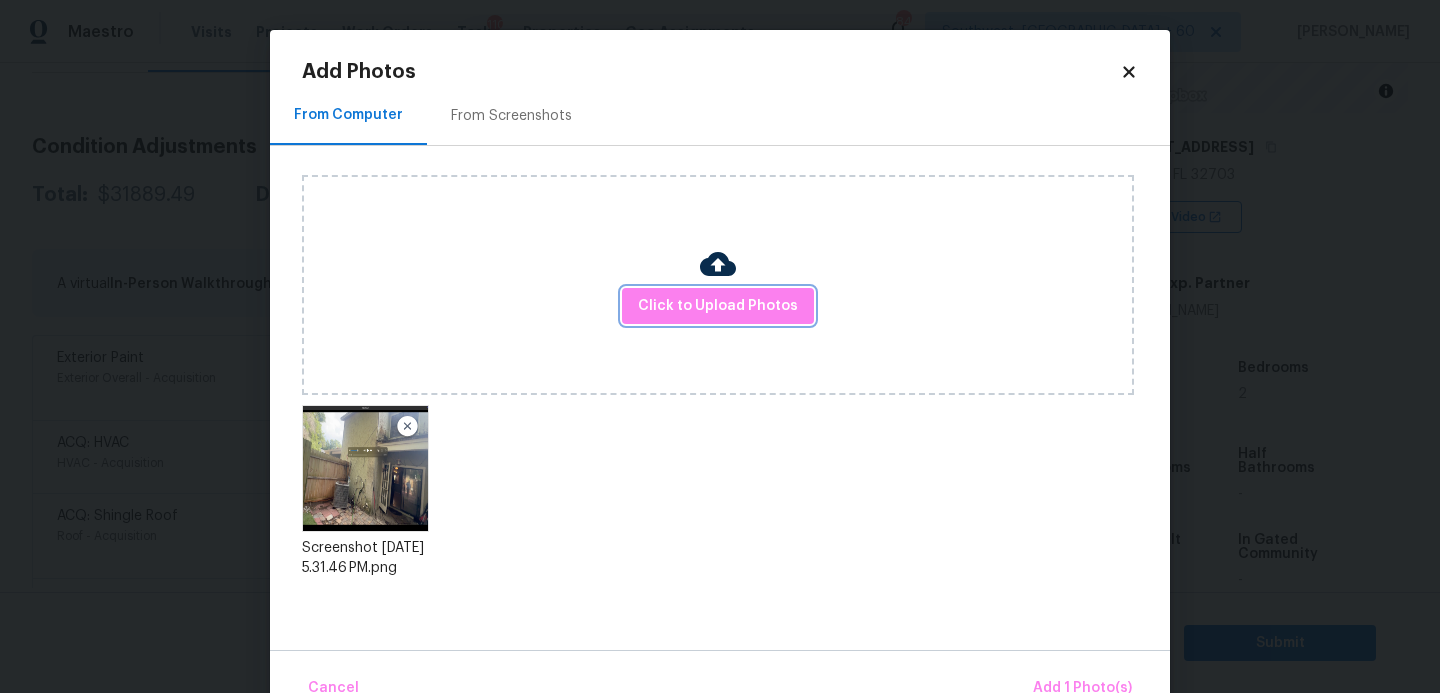scroll, scrollTop: 47, scrollLeft: 0, axis: vertical 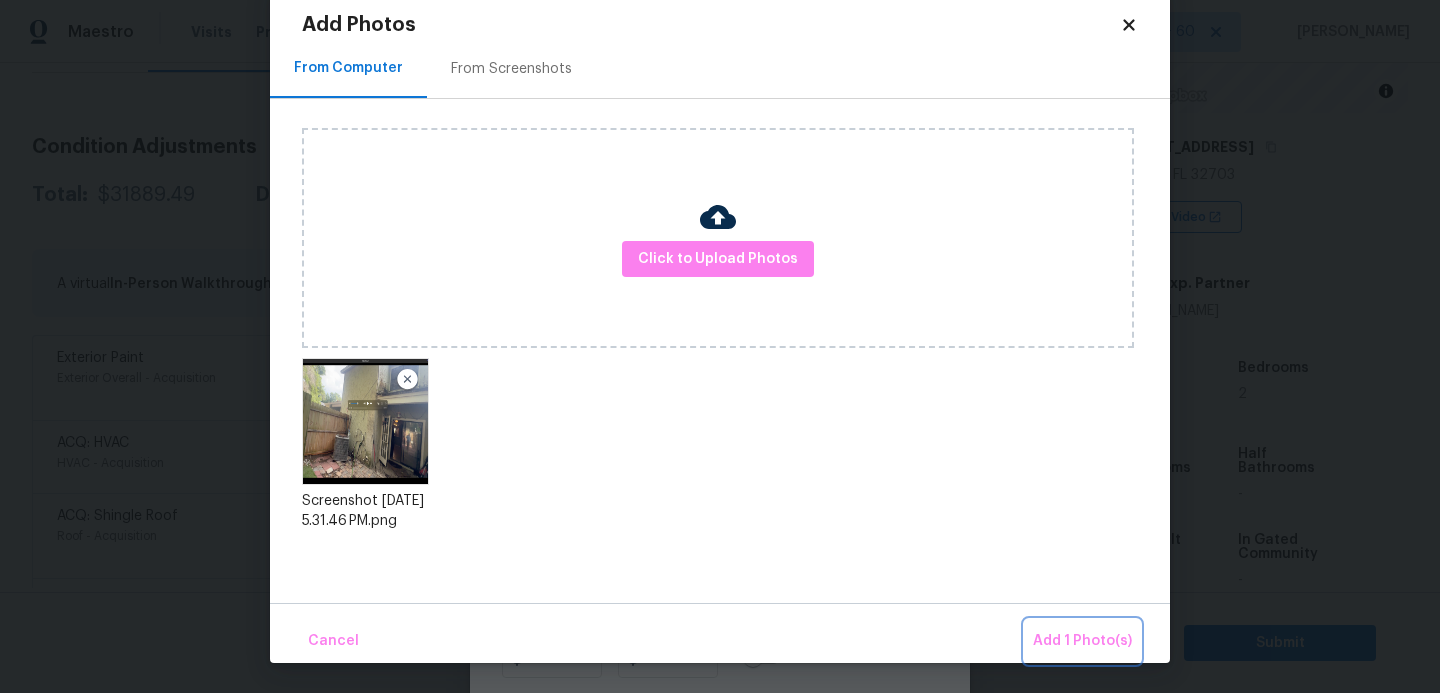 click on "Add 1 Photo(s)" at bounding box center [1082, 641] 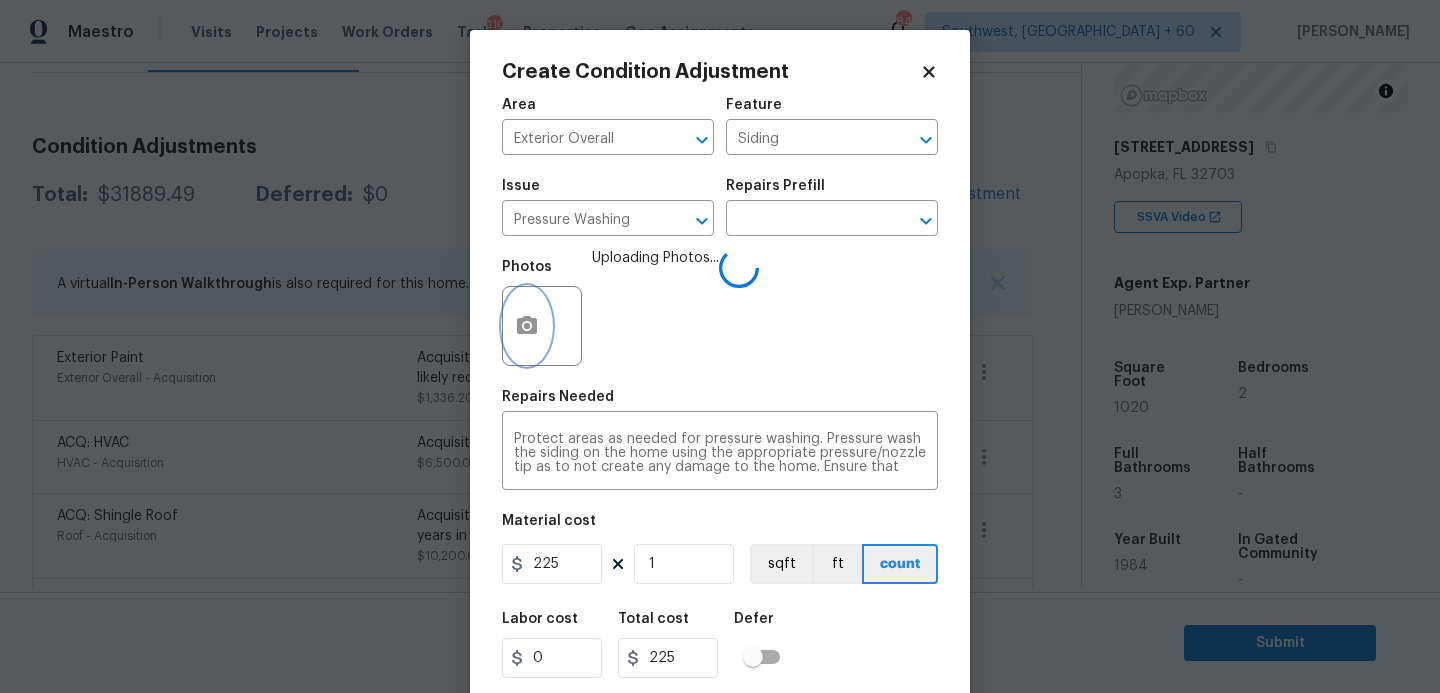 scroll, scrollTop: 0, scrollLeft: 0, axis: both 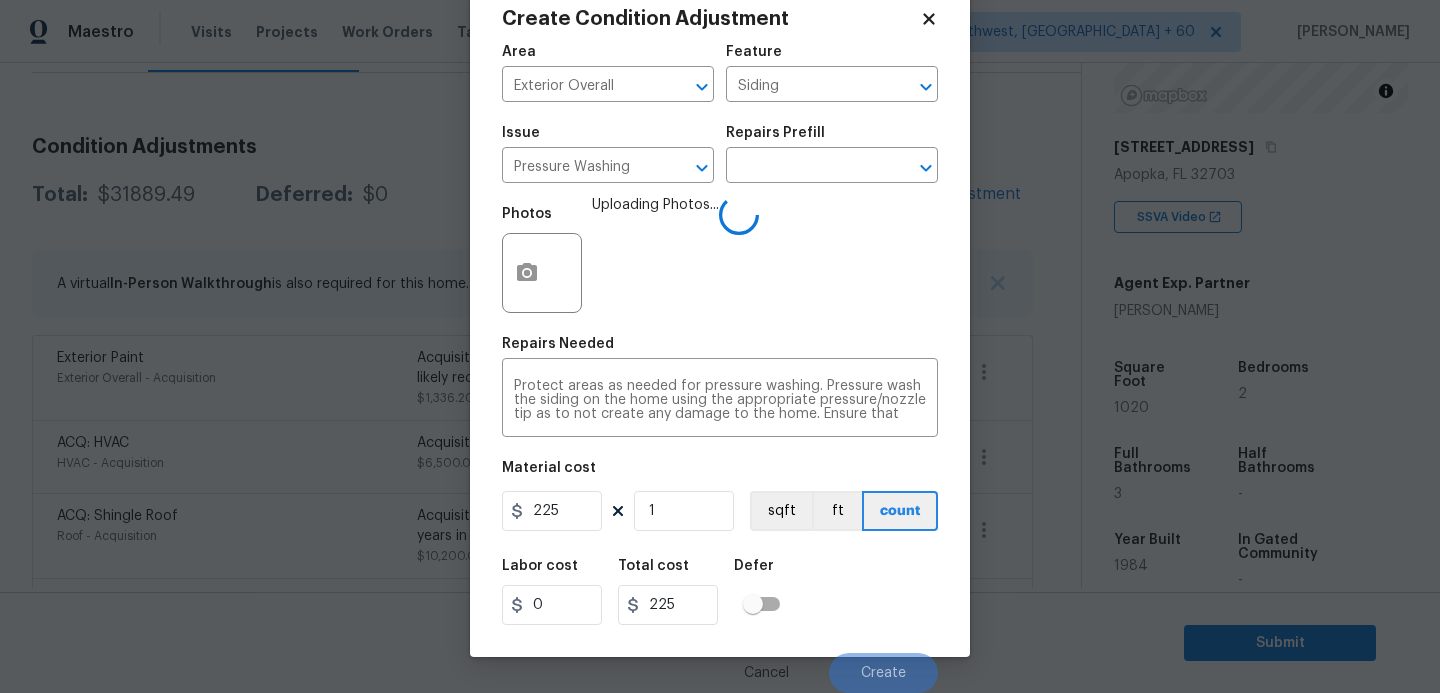 click on "Labor cost 0 Total cost 225 Defer" at bounding box center (720, 592) 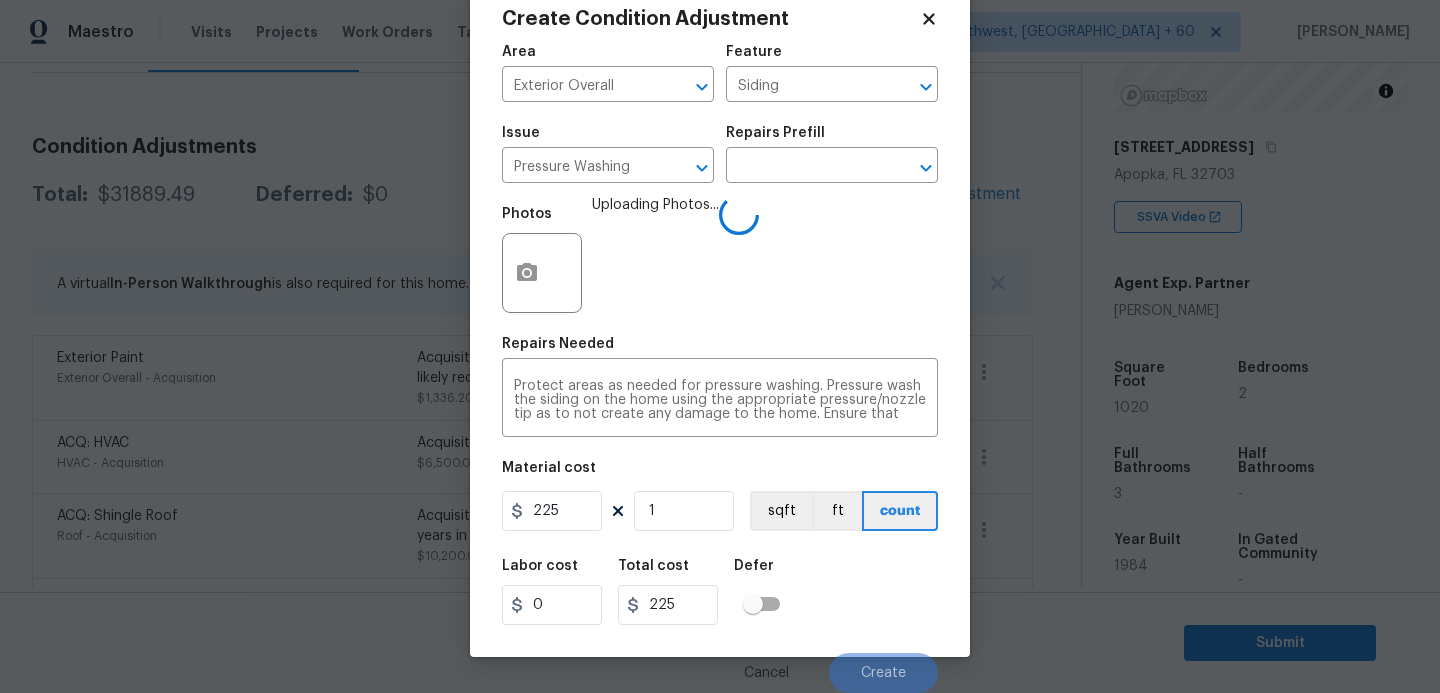 click on "Labor cost 0 Total cost 225 Defer" at bounding box center [720, 592] 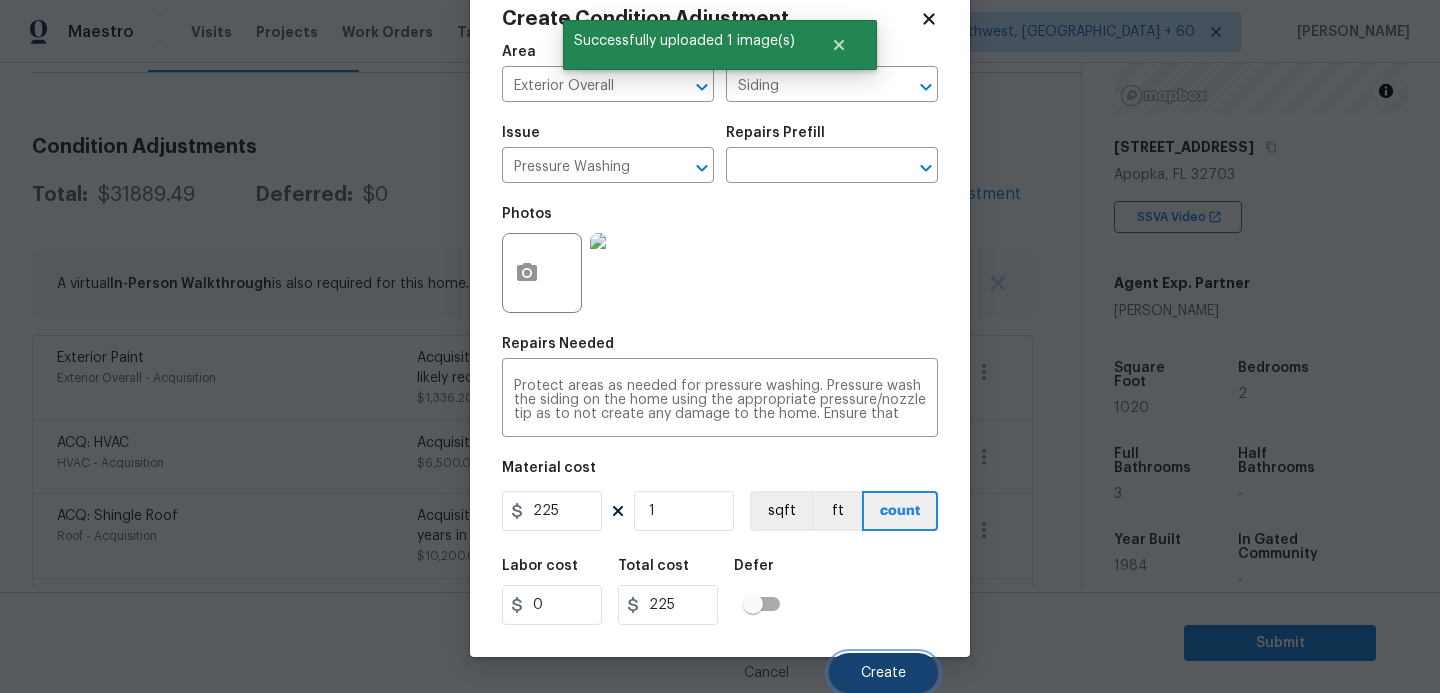 click on "Create" at bounding box center [883, 673] 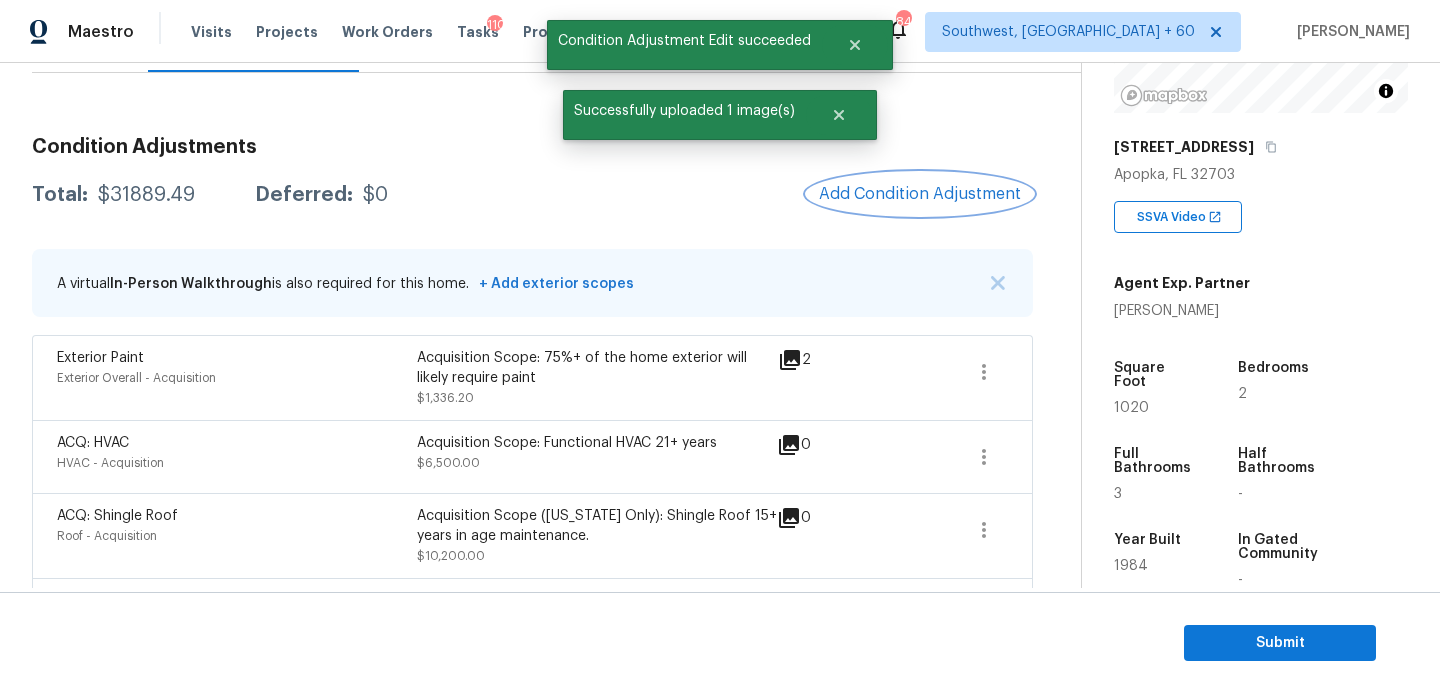 scroll, scrollTop: 0, scrollLeft: 0, axis: both 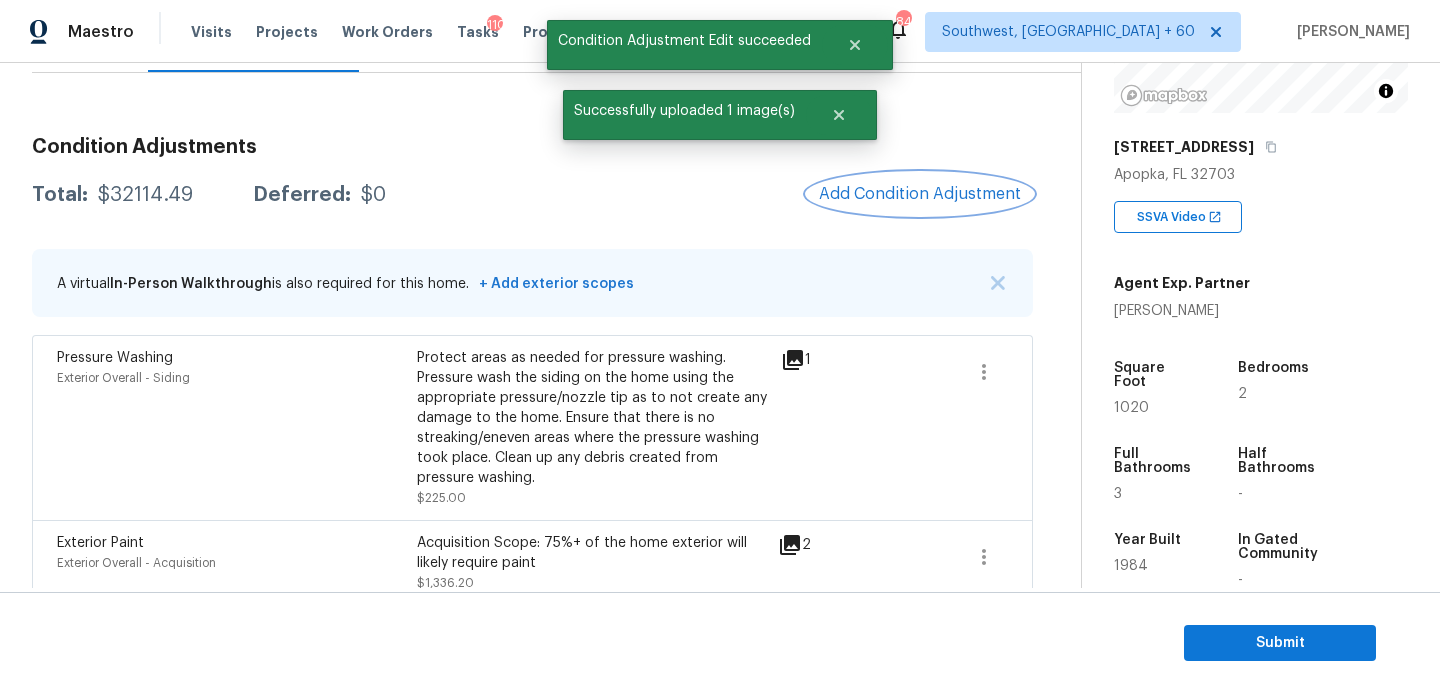 click on "Add Condition Adjustment" at bounding box center [920, 194] 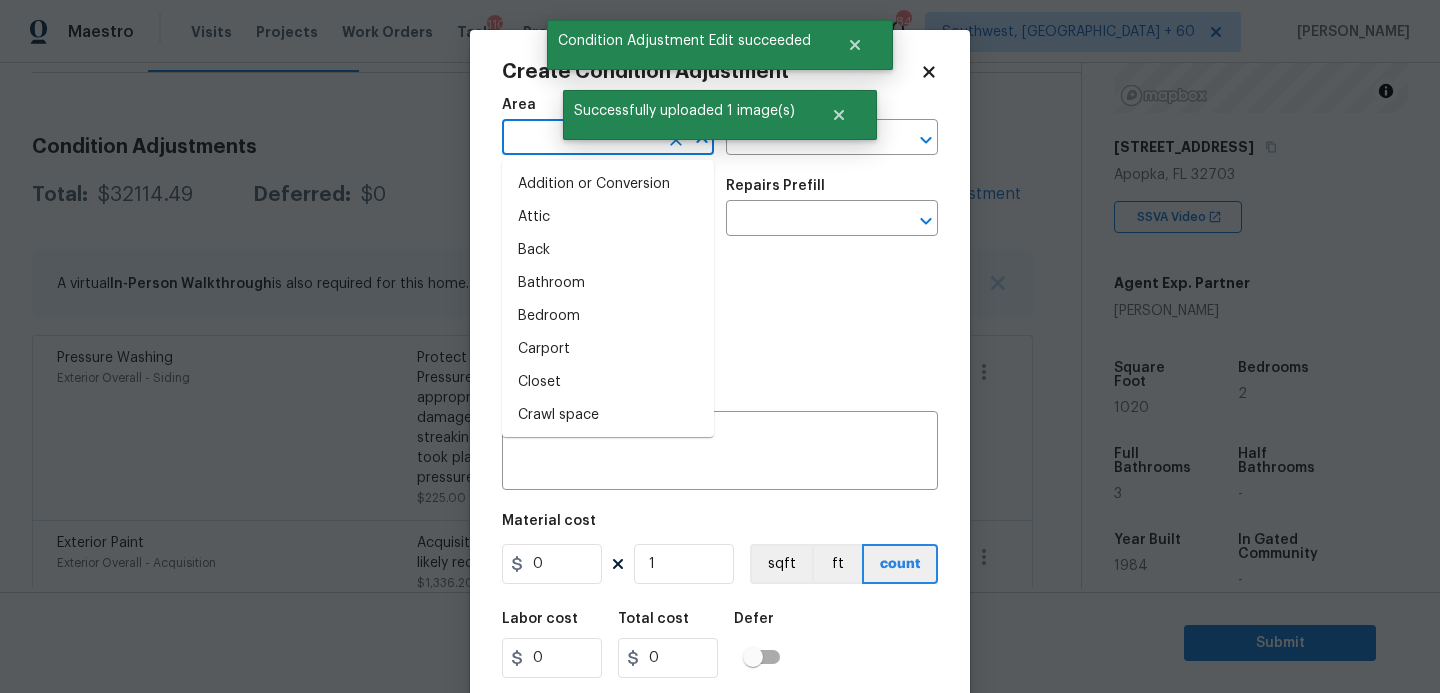 click at bounding box center (580, 139) 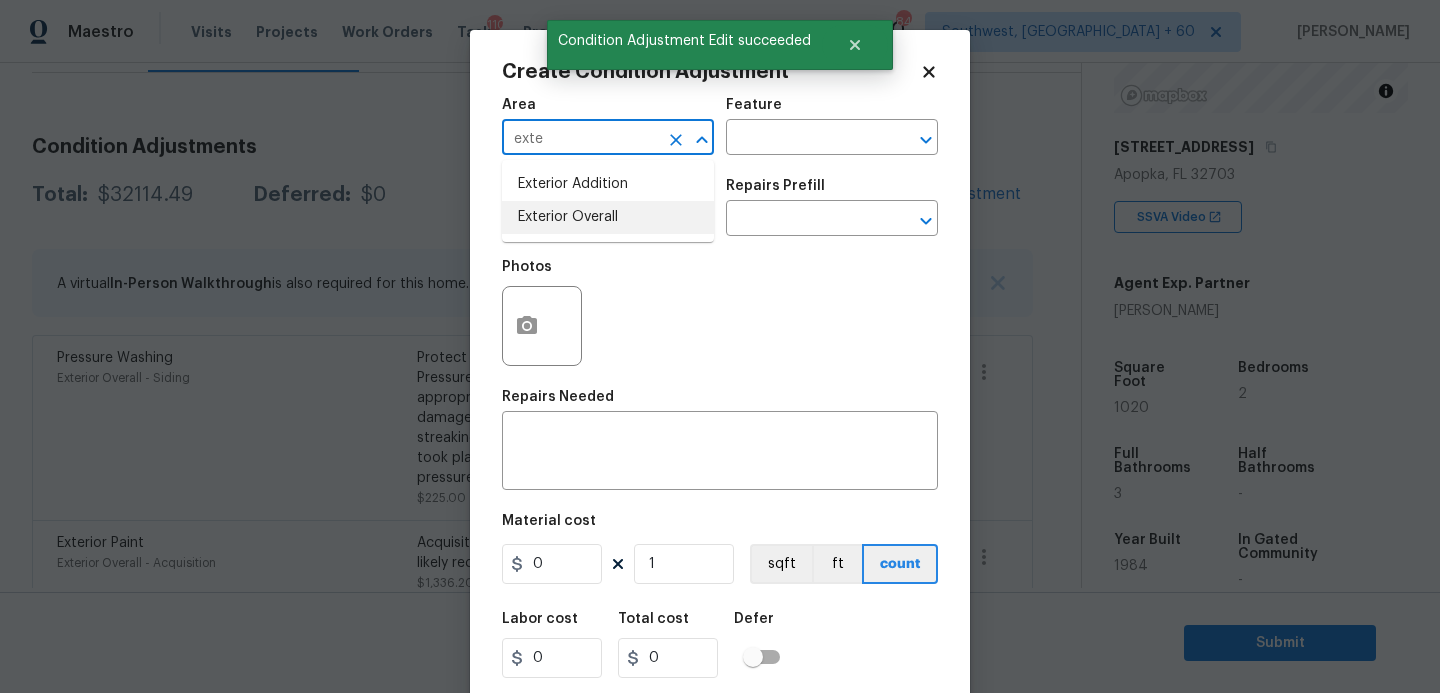 click on "Exterior Overall" at bounding box center [608, 217] 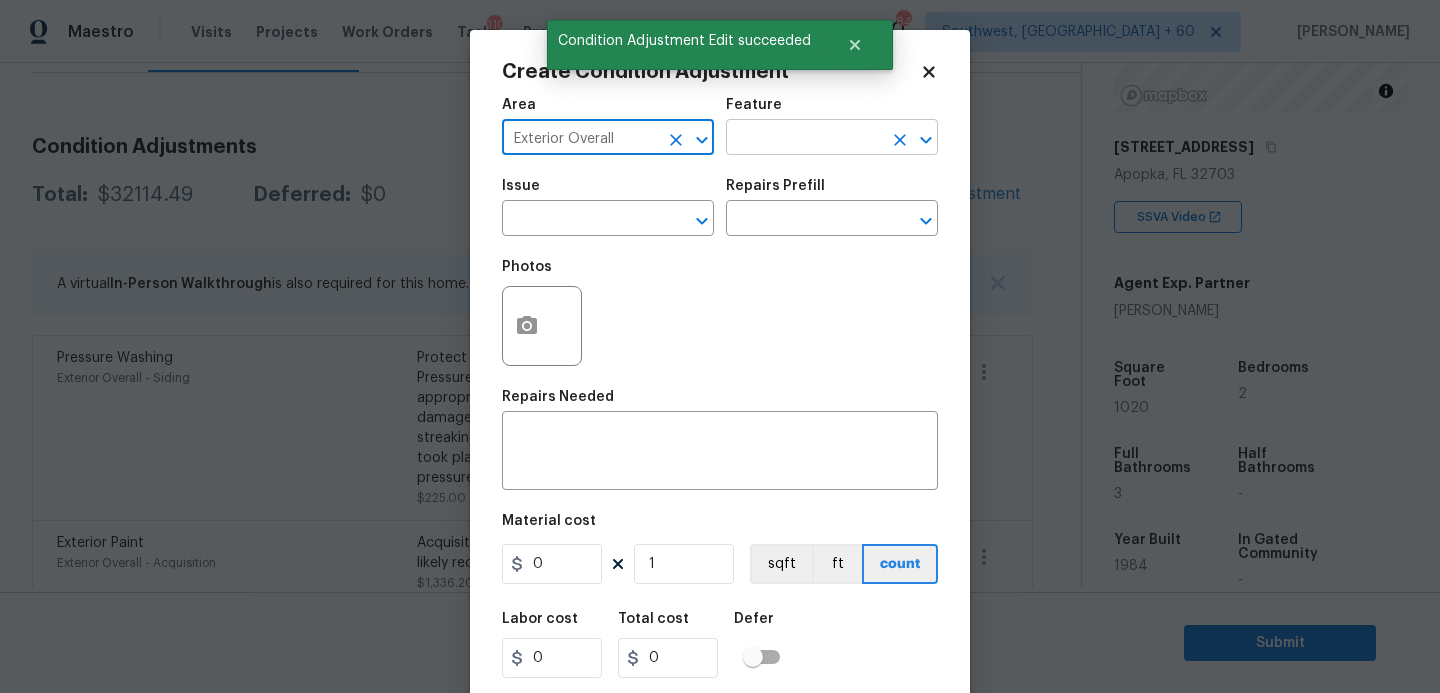 type on "Exterior Overall" 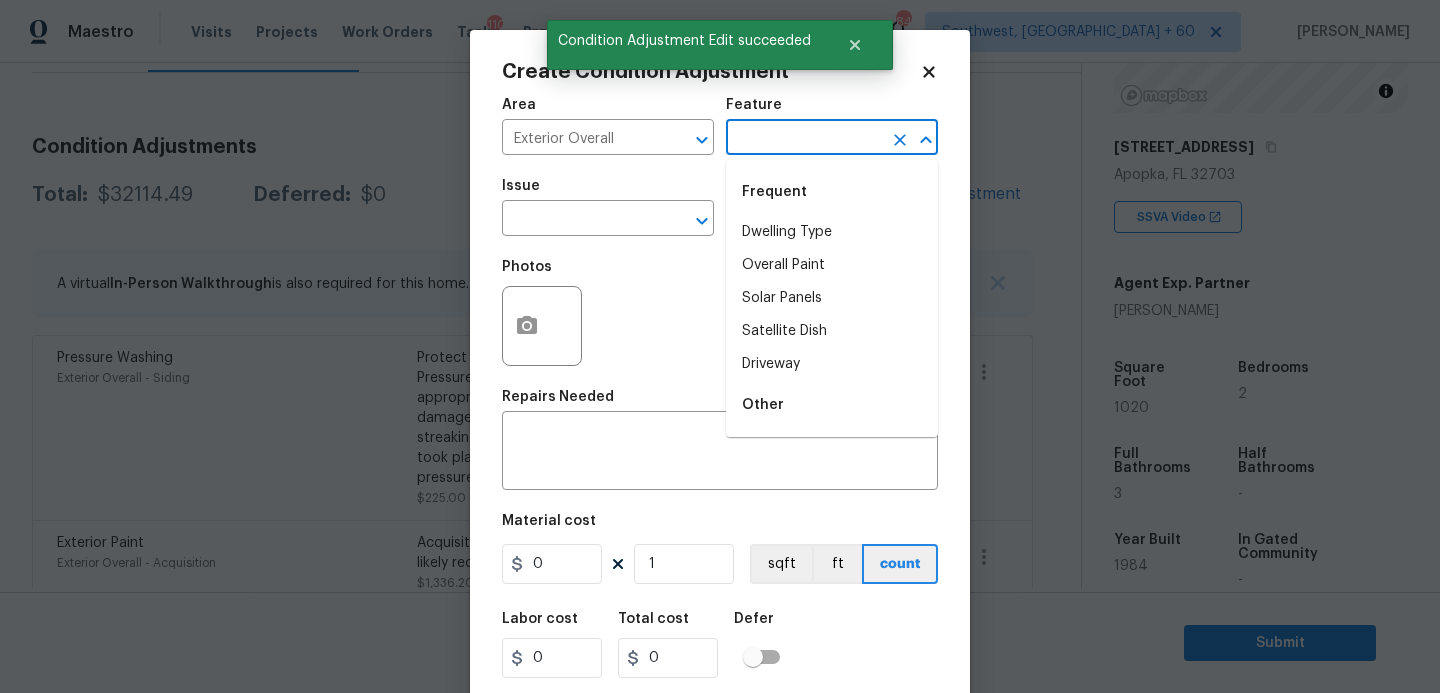 click at bounding box center (804, 139) 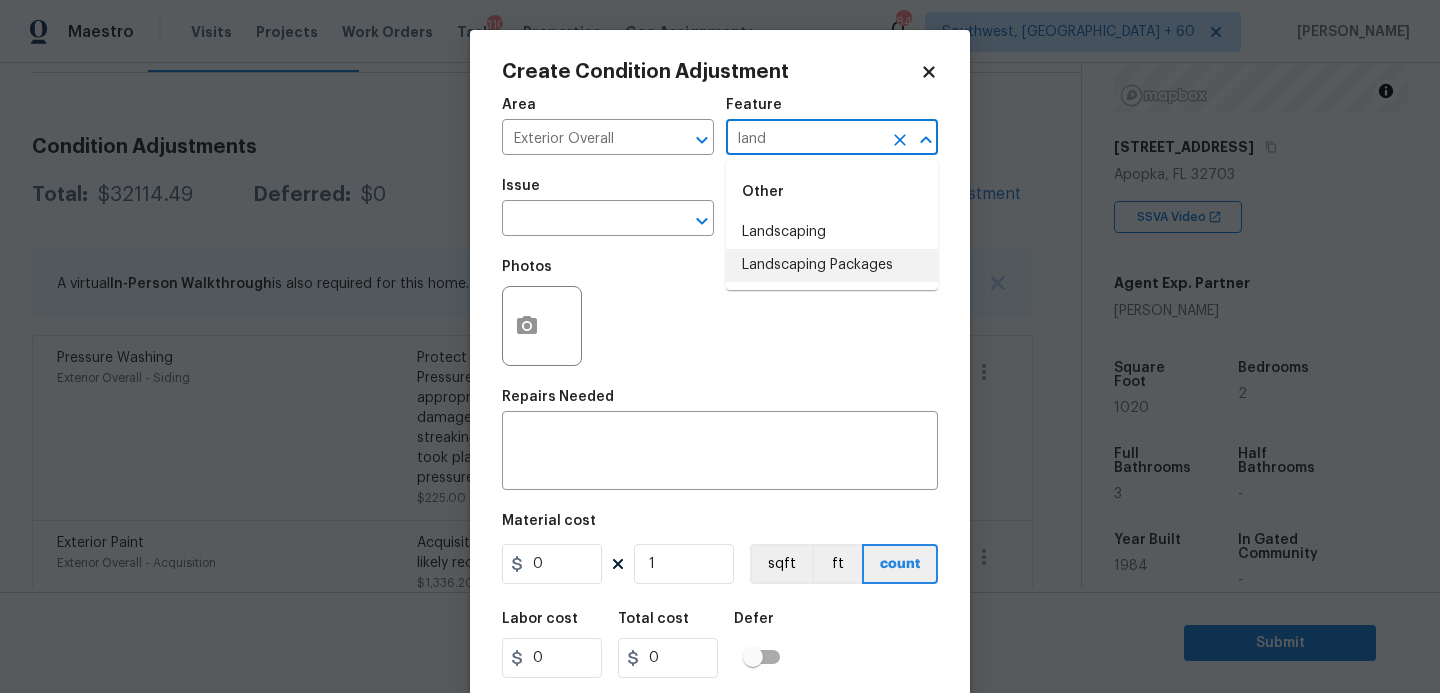 click on "Landscaping Packages" at bounding box center [832, 265] 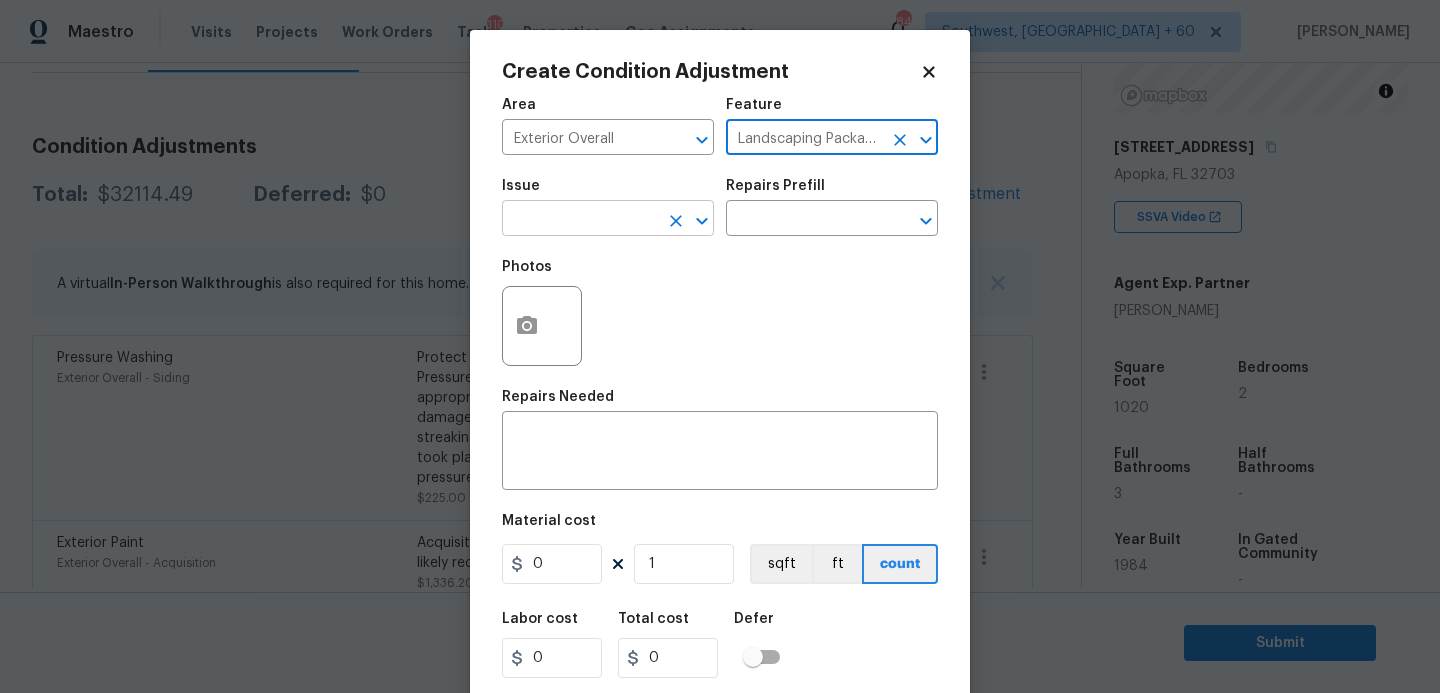 type on "Landscaping Packages" 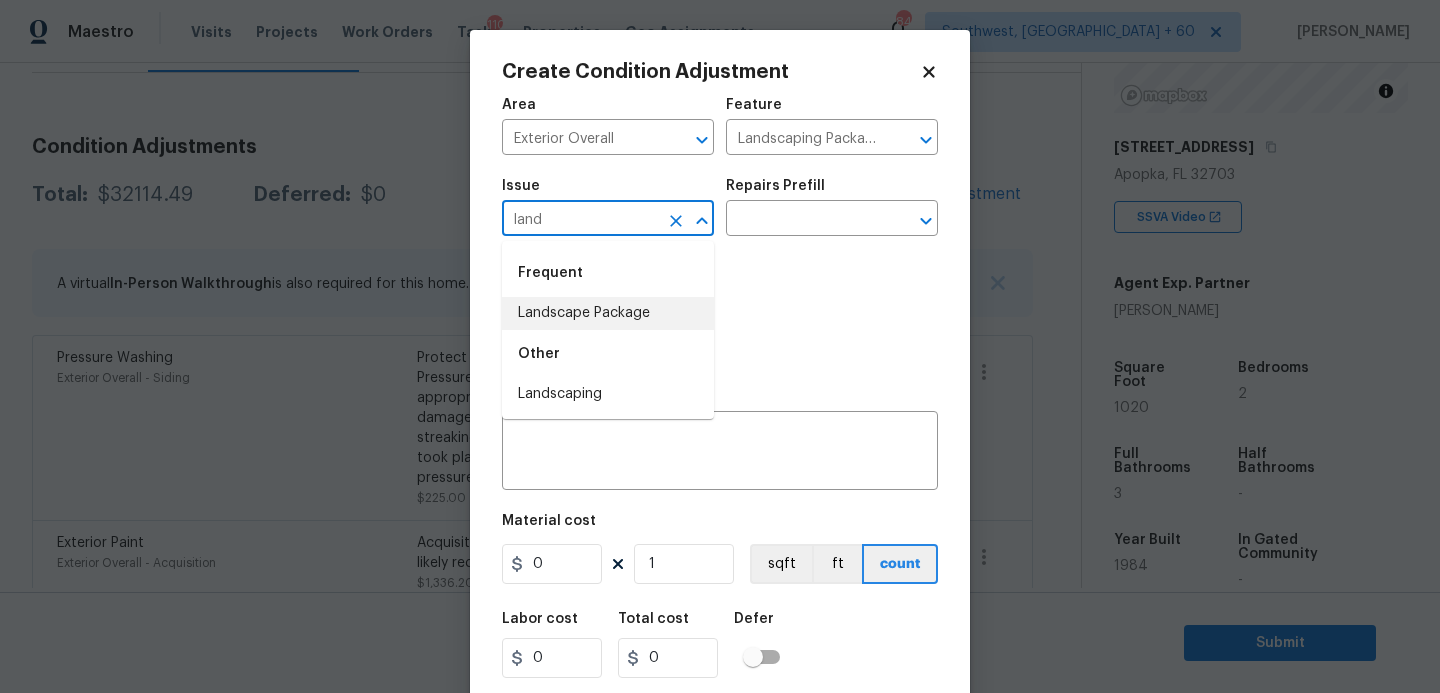 click on "Landscape Package" at bounding box center [608, 313] 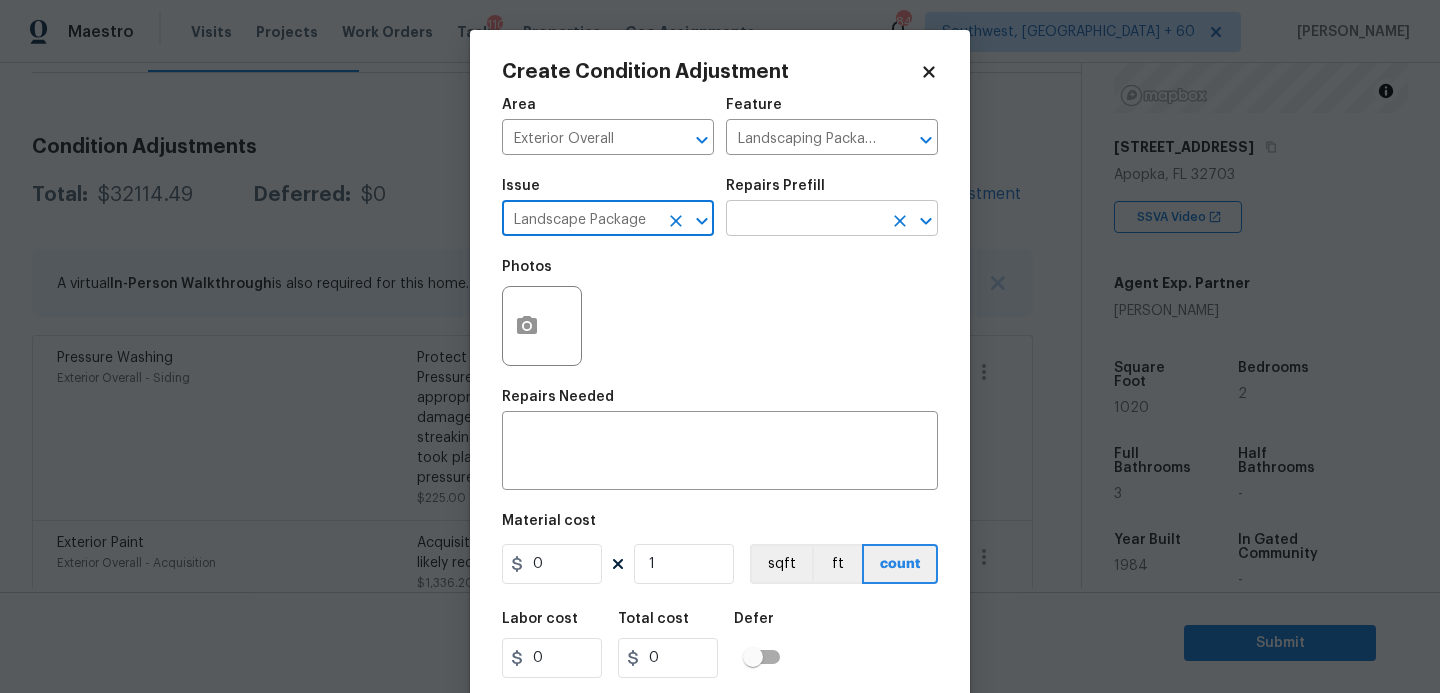 type on "Landscape Package" 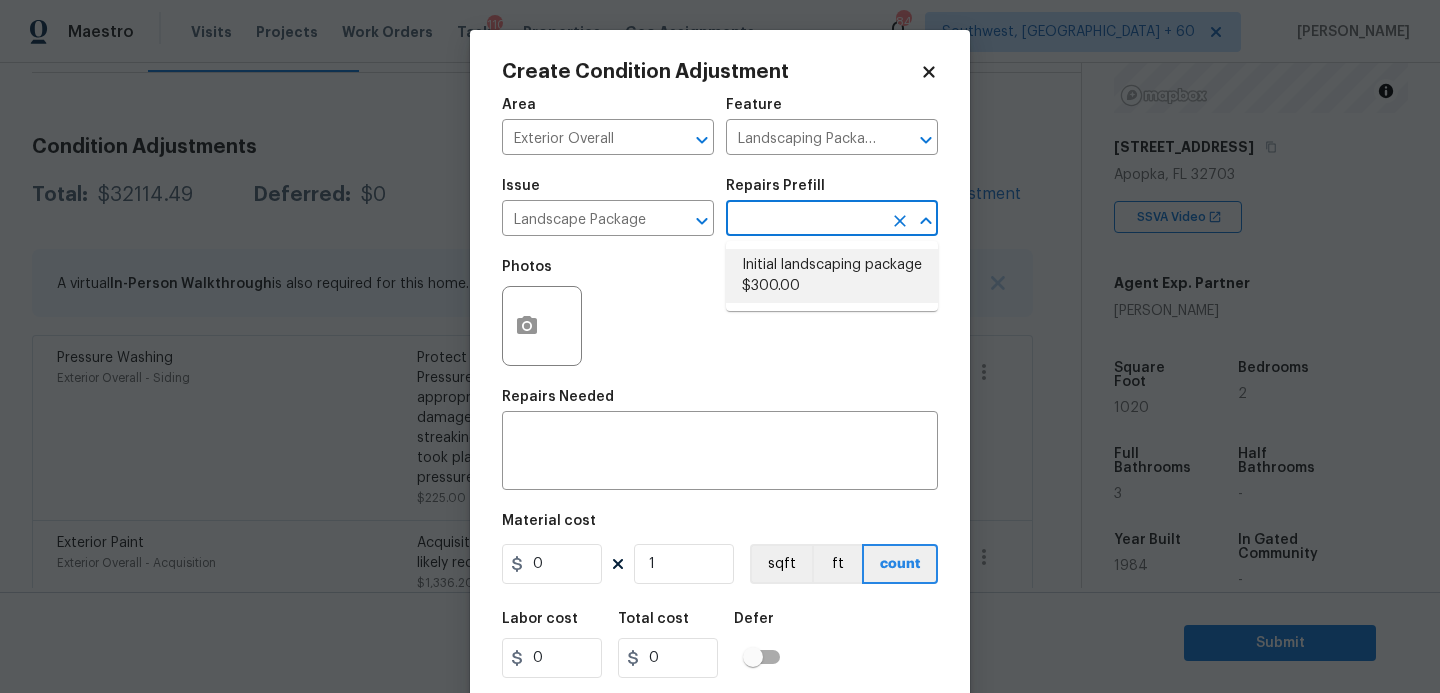 click on "Initial landscaping package $300.00" at bounding box center [832, 276] 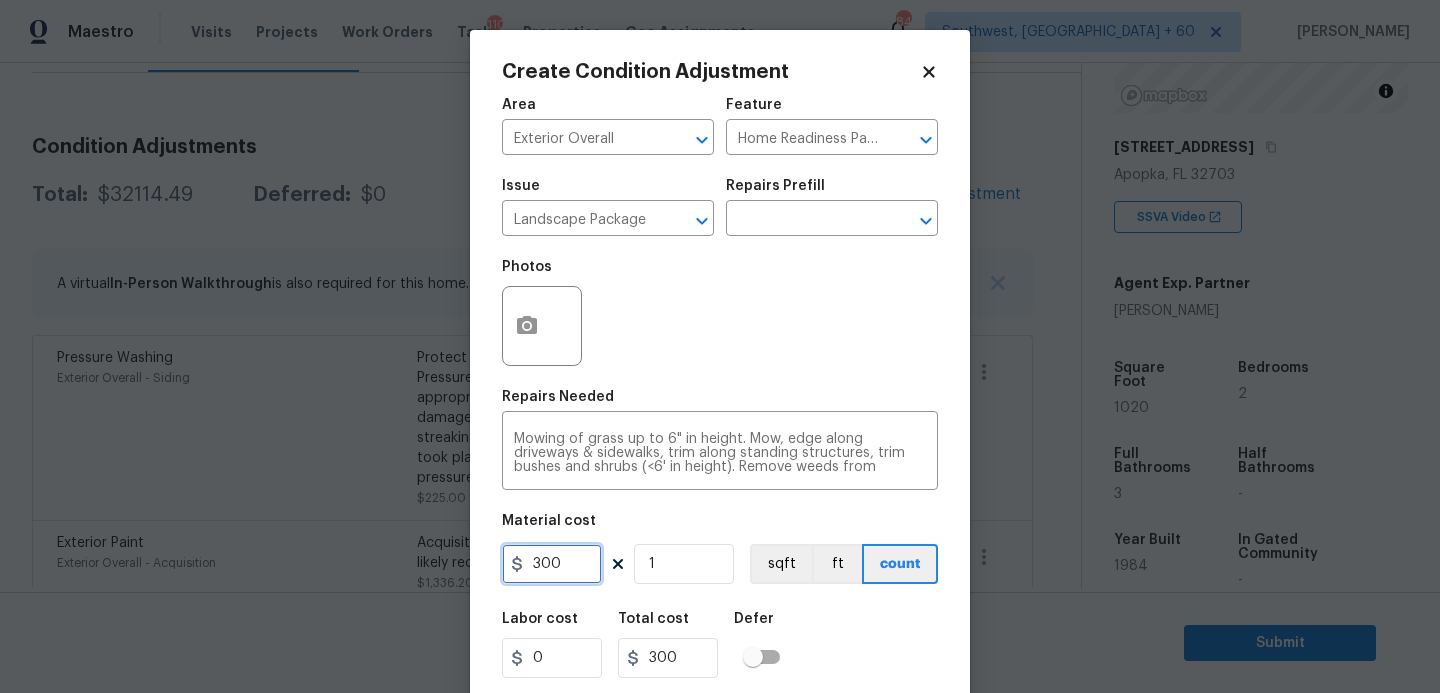 drag, startPoint x: 577, startPoint y: 566, endPoint x: 400, endPoint y: 566, distance: 177 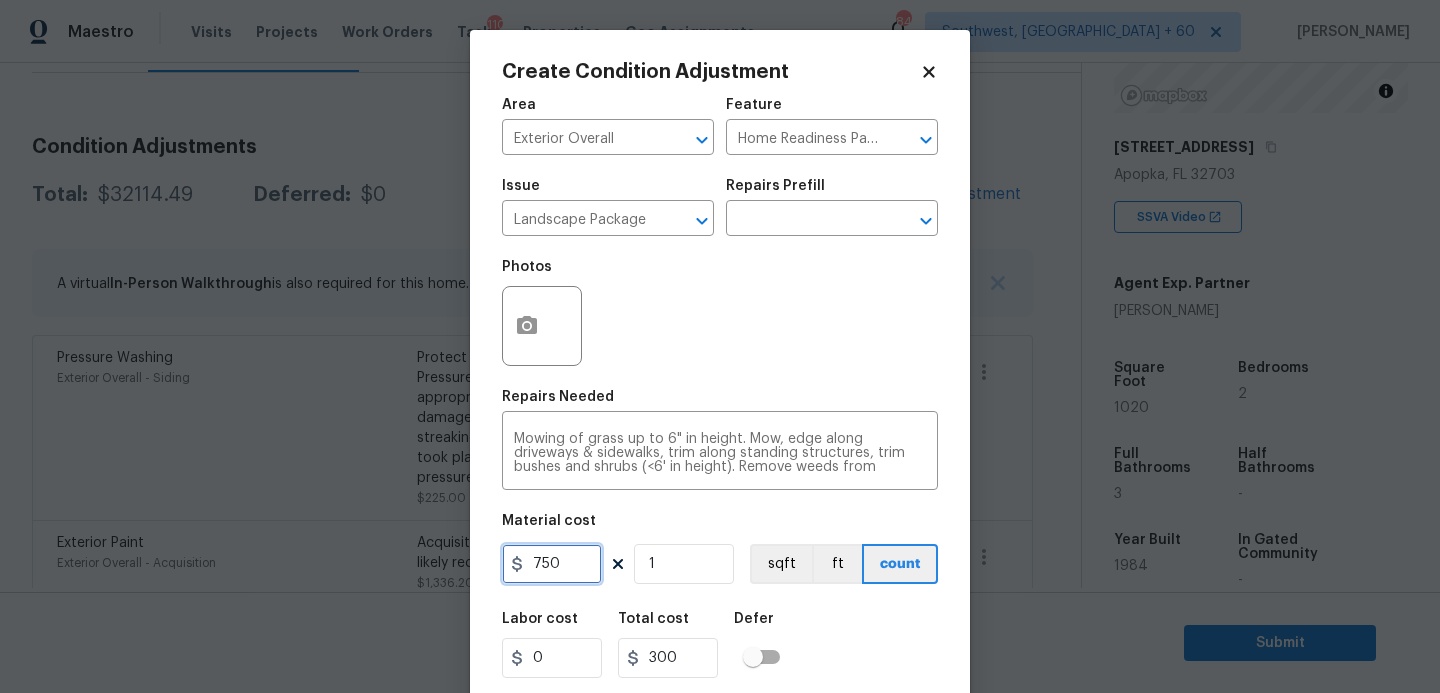 type on "750" 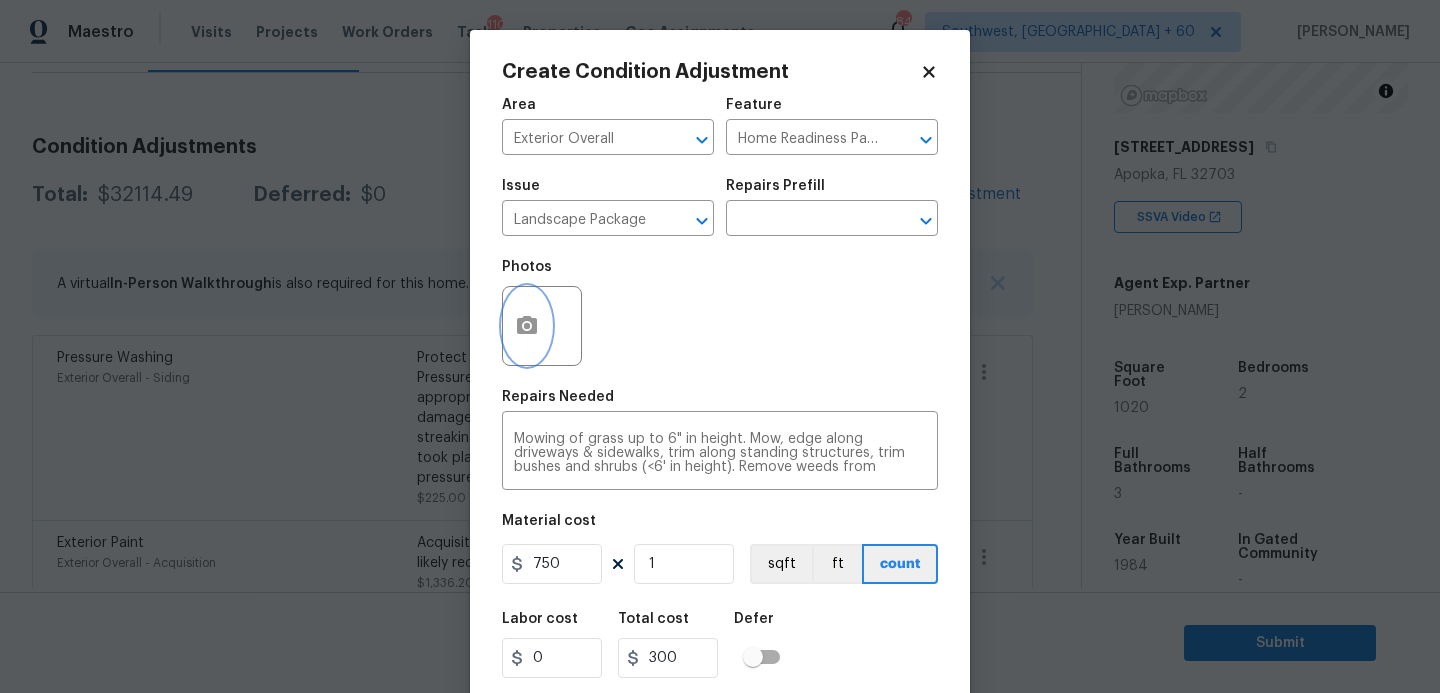 type on "750" 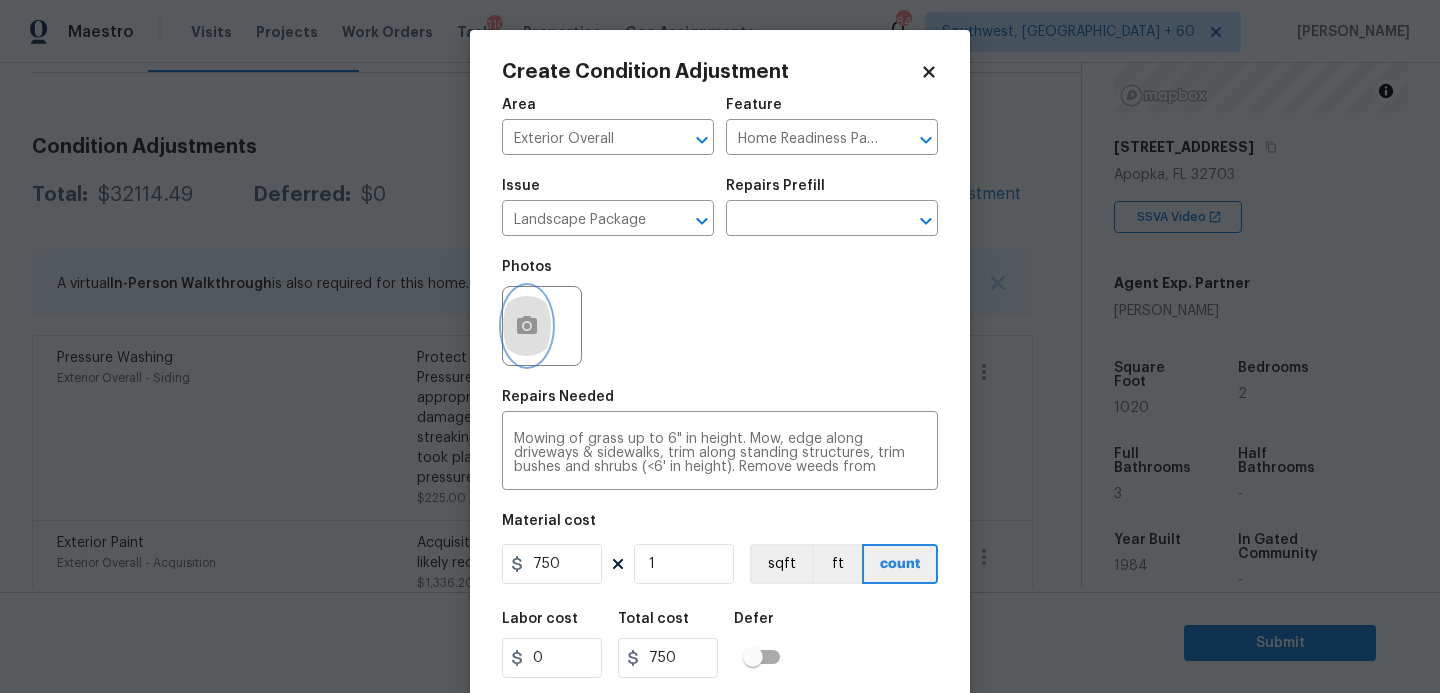 click at bounding box center [527, 326] 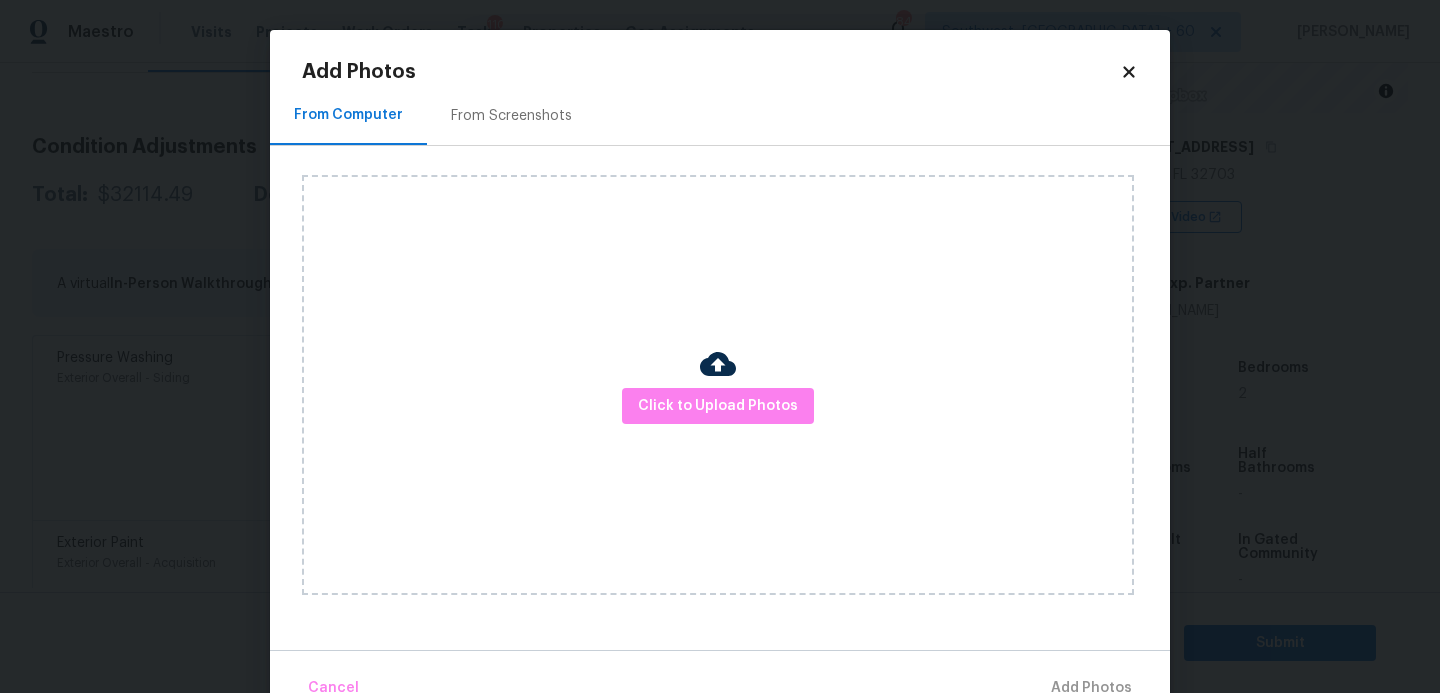 click on "Click to Upload Photos" at bounding box center [718, 385] 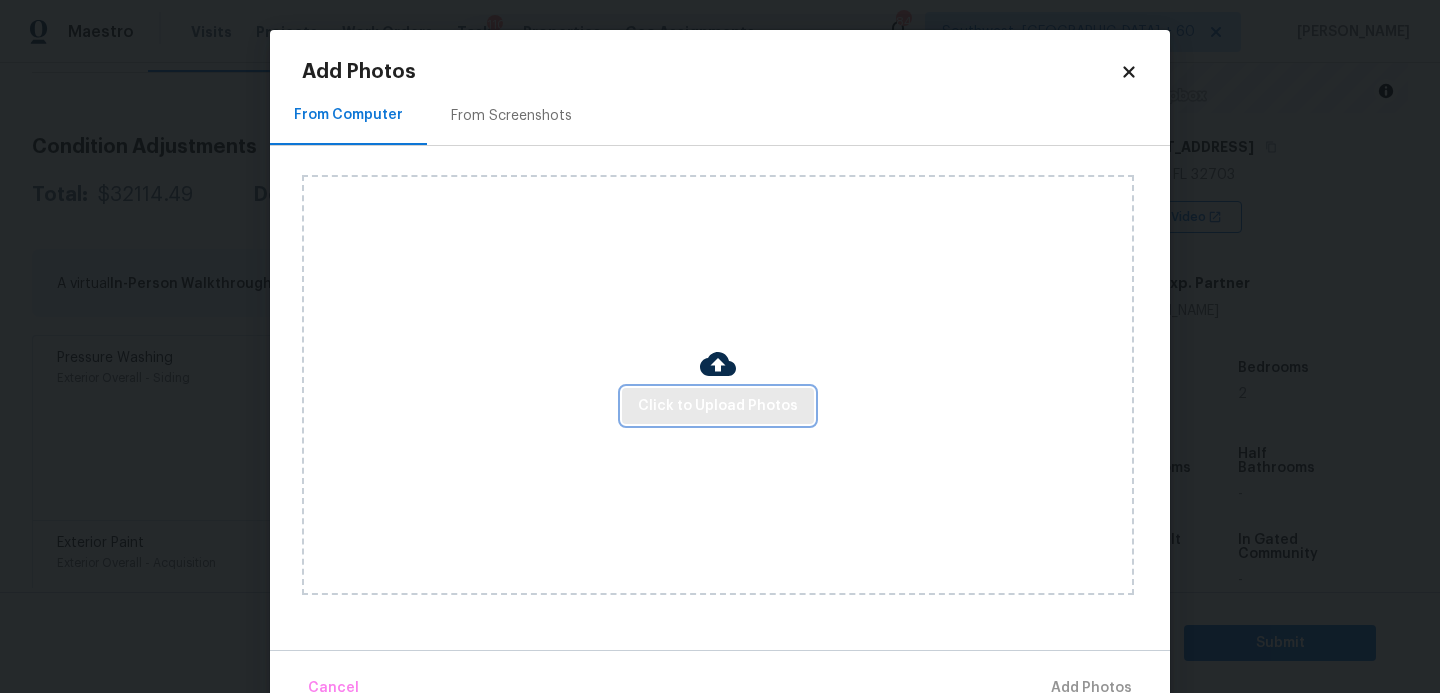 click on "Click to Upload Photos" at bounding box center (718, 406) 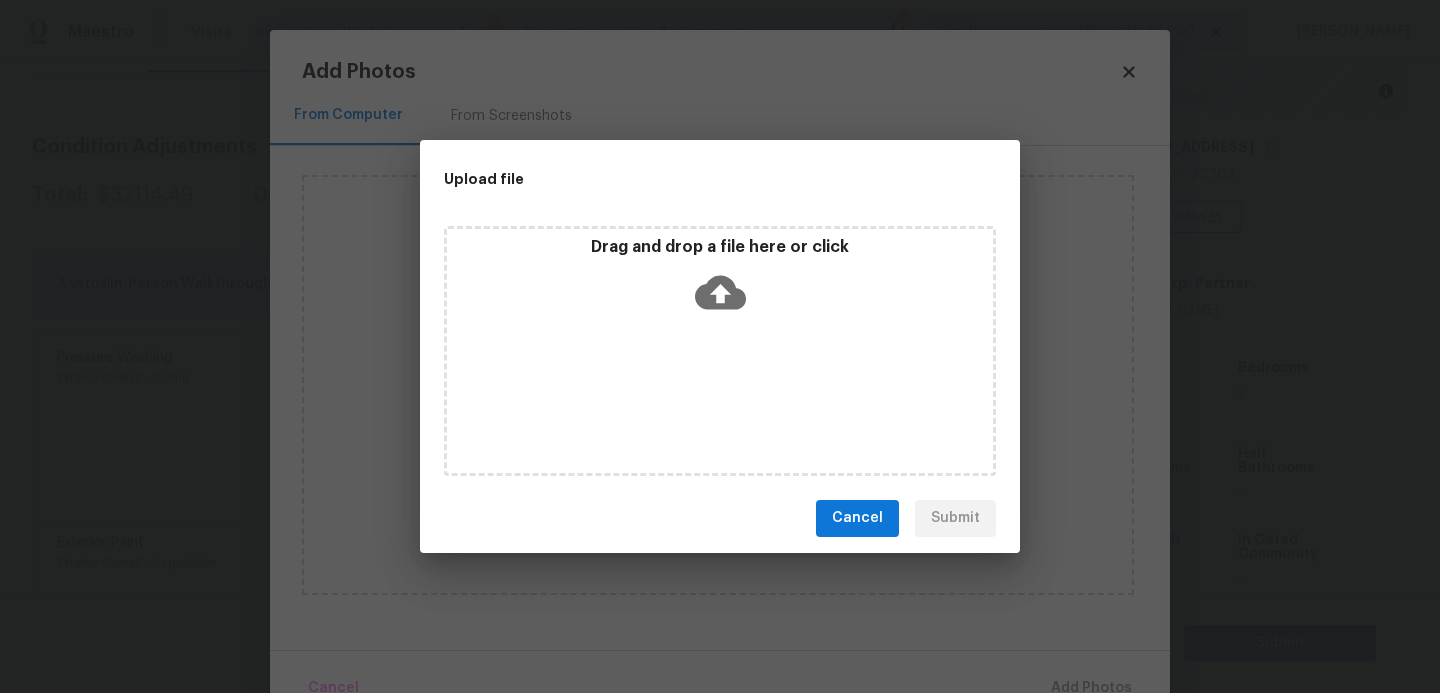click 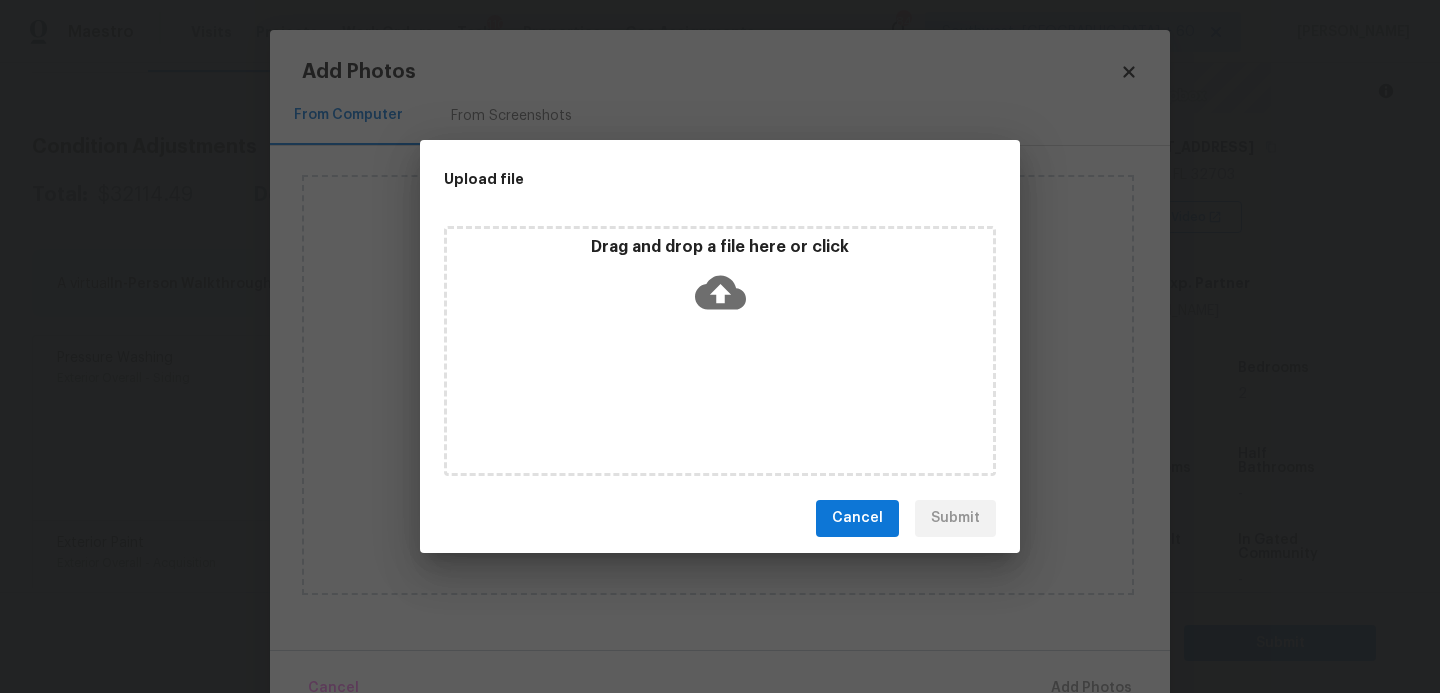click on "Upload file Drag and drop a file here or click Cancel Submit" at bounding box center (720, 346) 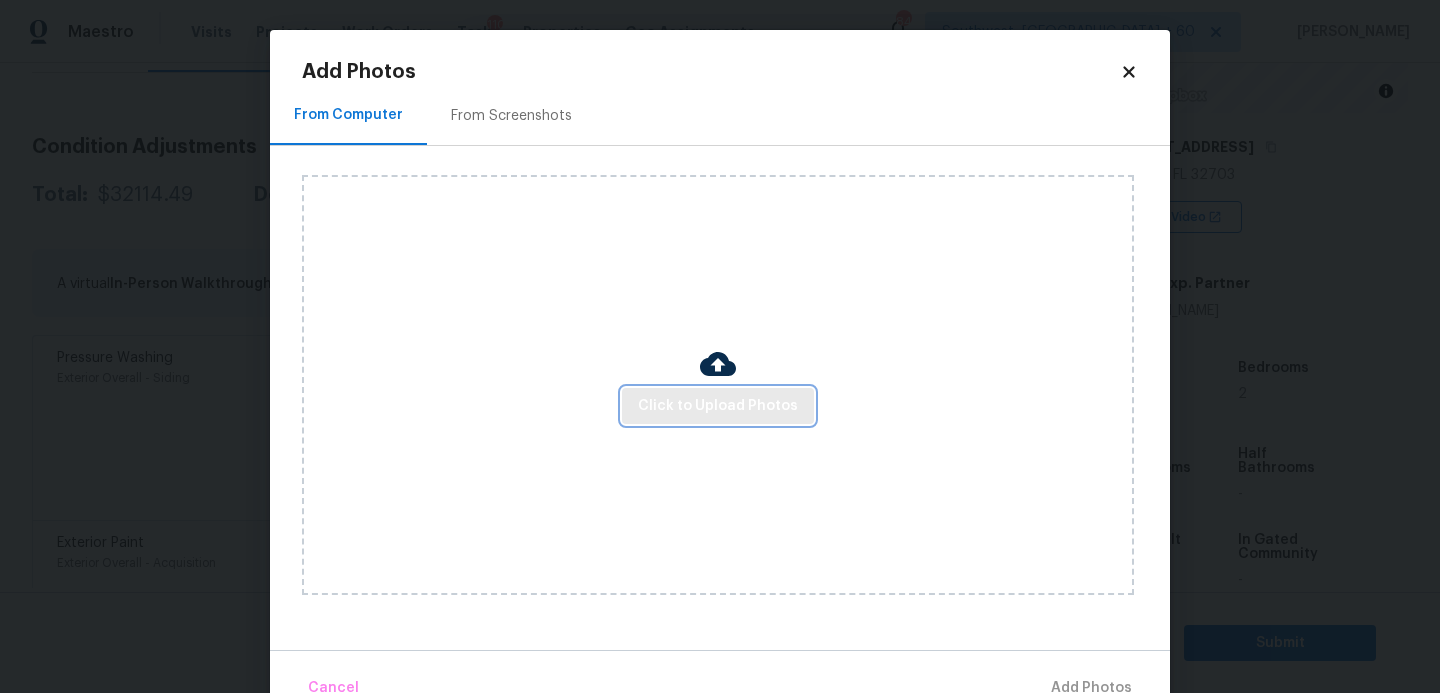 click on "Click to Upload Photos" at bounding box center [718, 406] 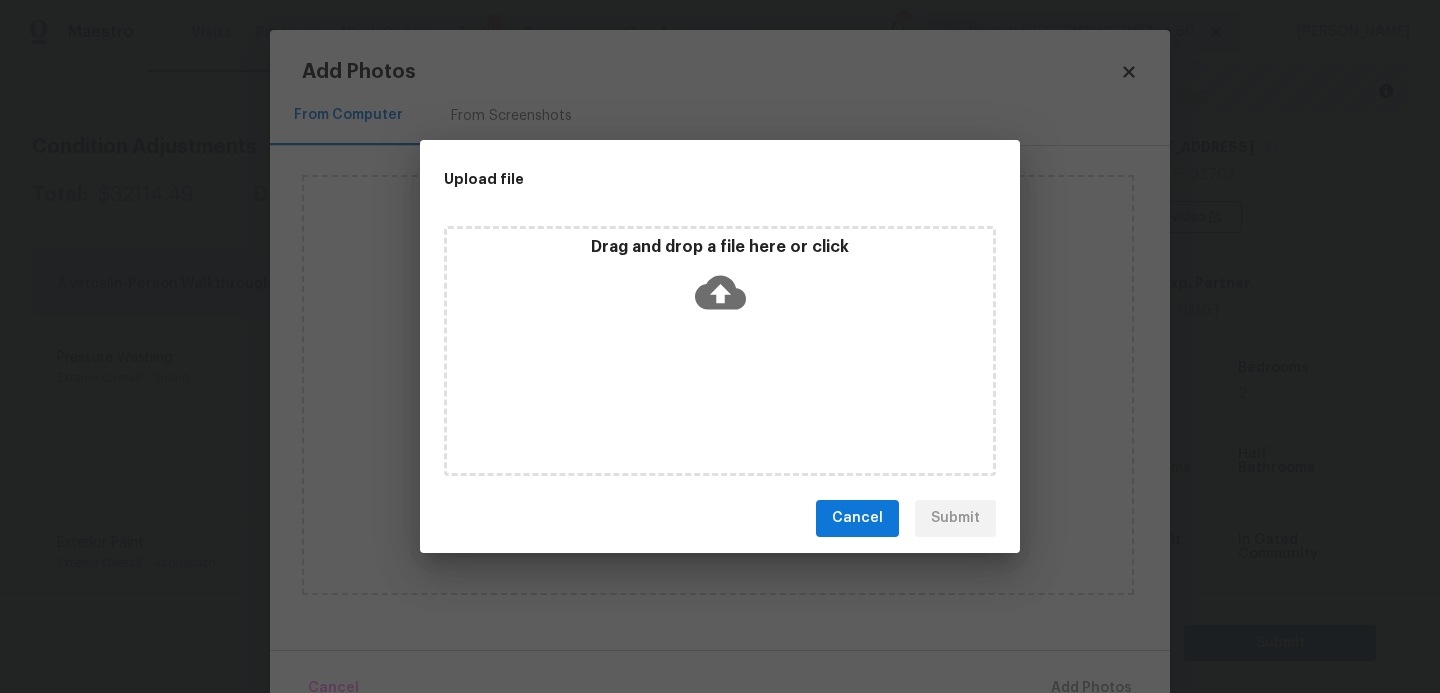 click 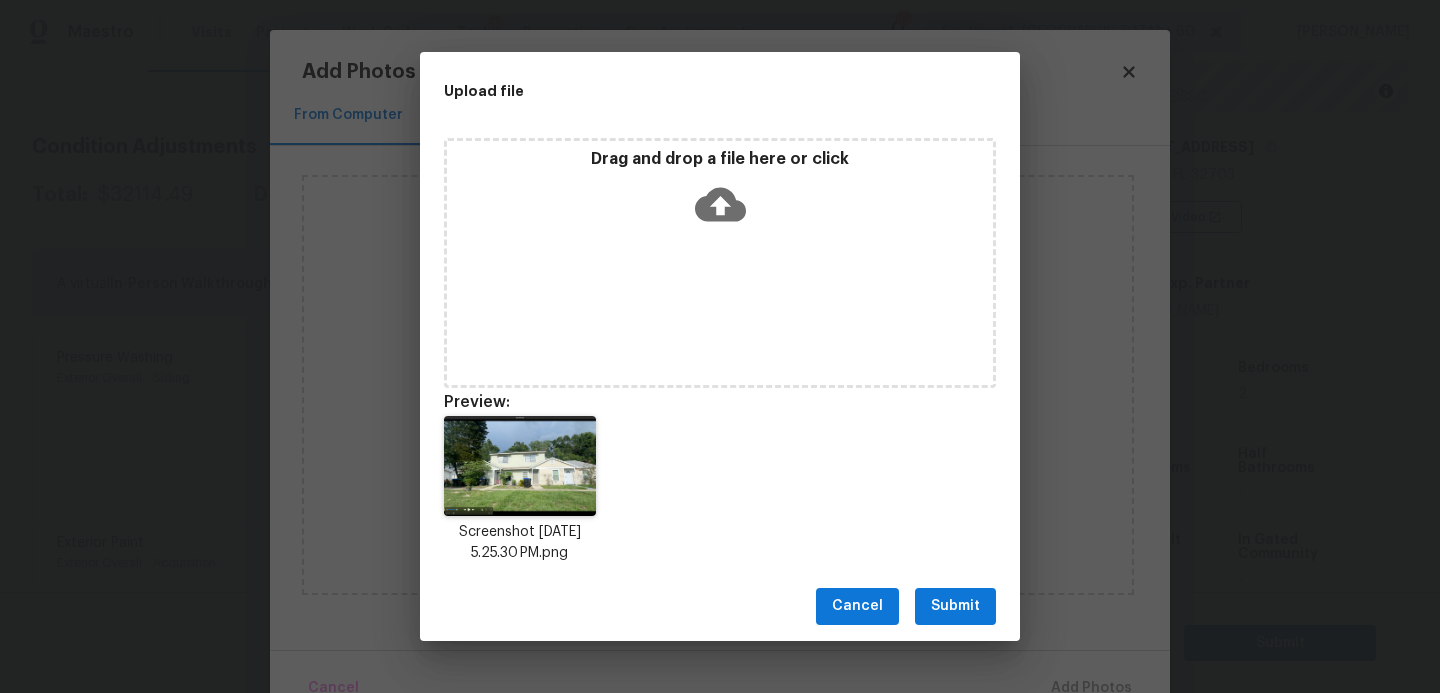 click on "Submit" at bounding box center [955, 606] 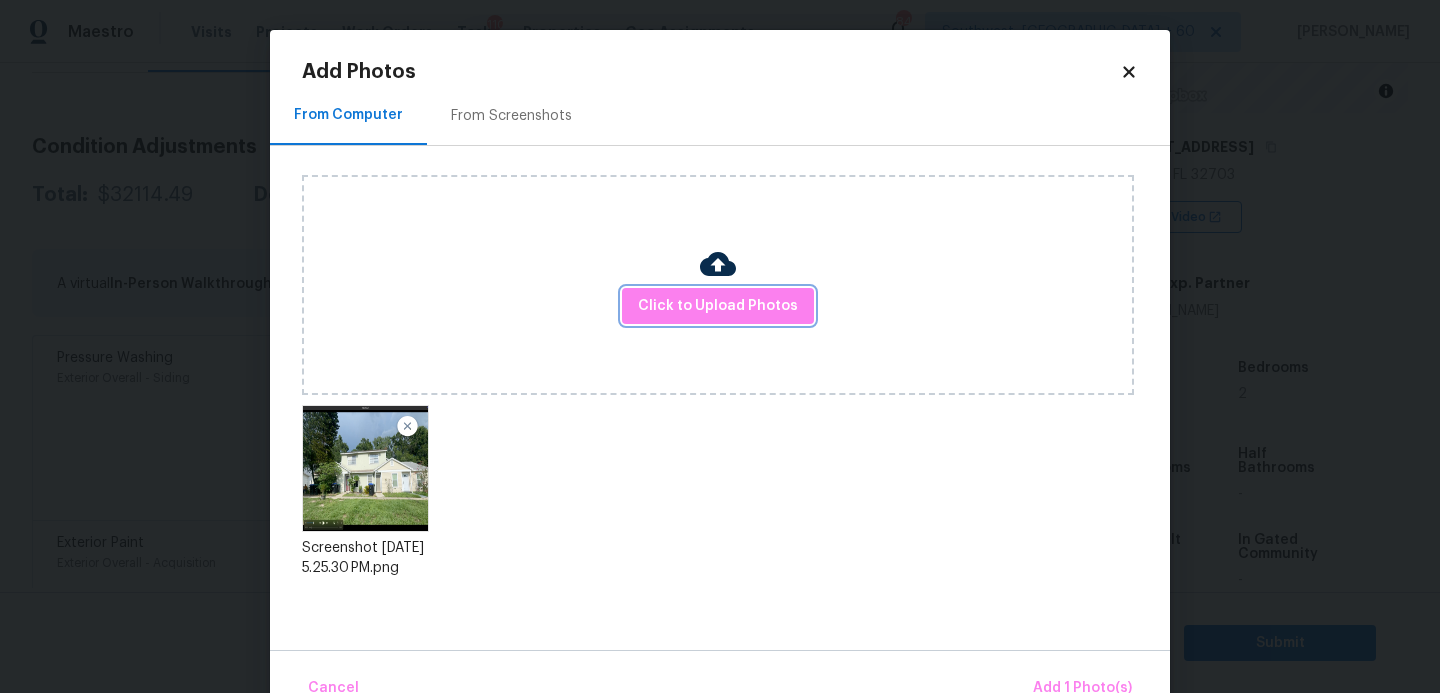 scroll, scrollTop: 47, scrollLeft: 0, axis: vertical 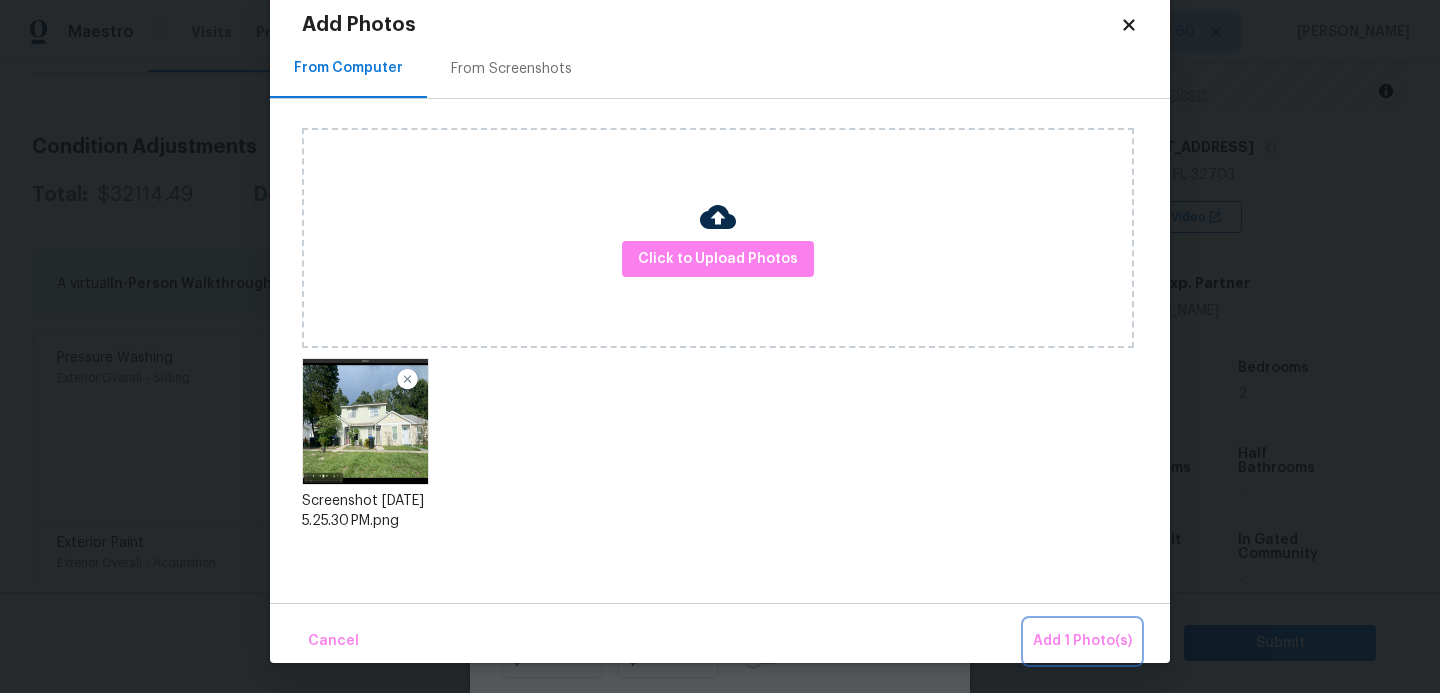 click on "Add 1 Photo(s)" at bounding box center [1082, 641] 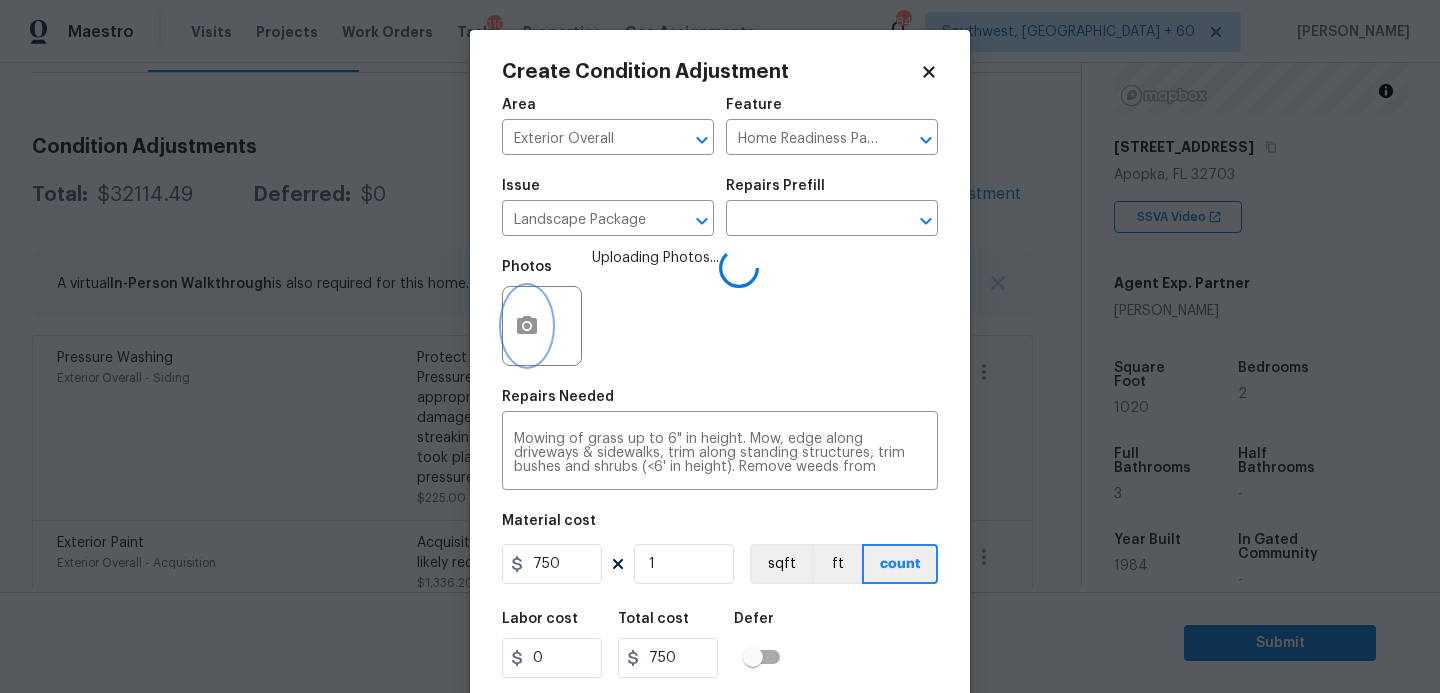 scroll, scrollTop: 0, scrollLeft: 0, axis: both 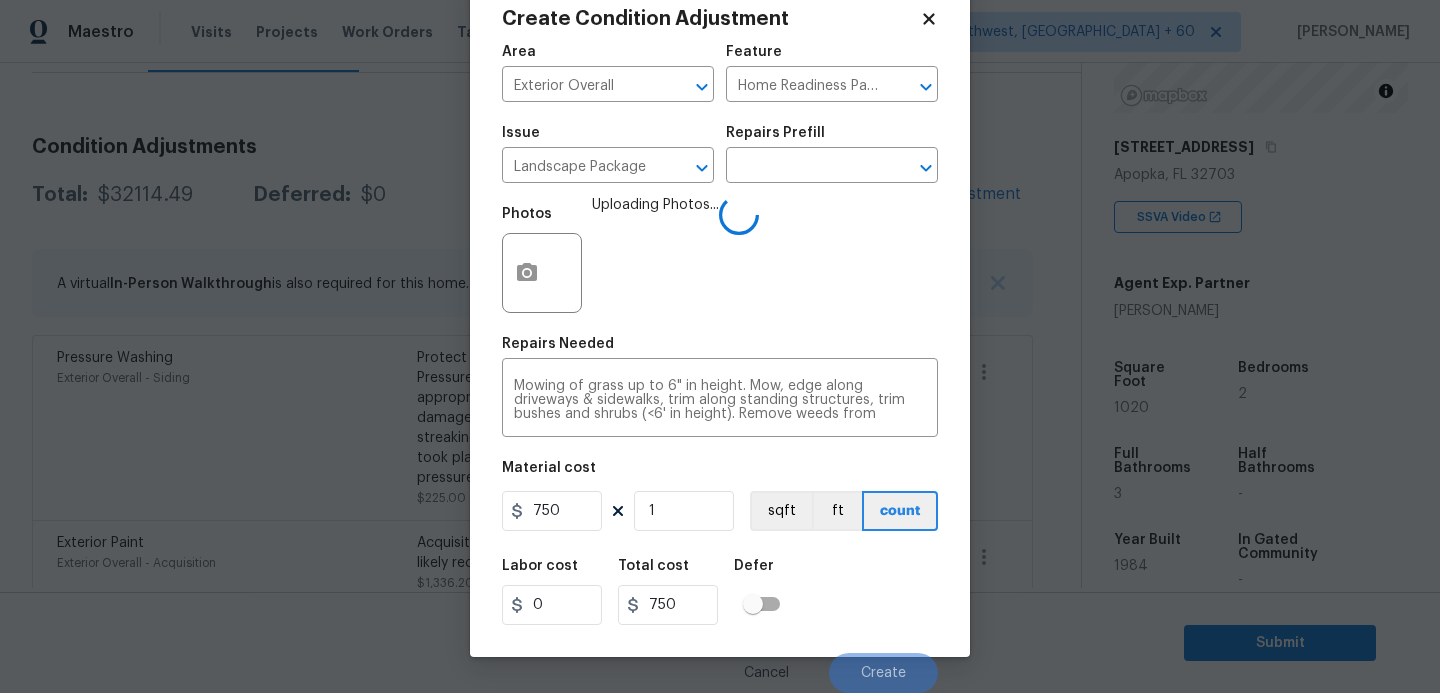click on "Labor cost 0 Total cost 750 Defer" at bounding box center (720, 592) 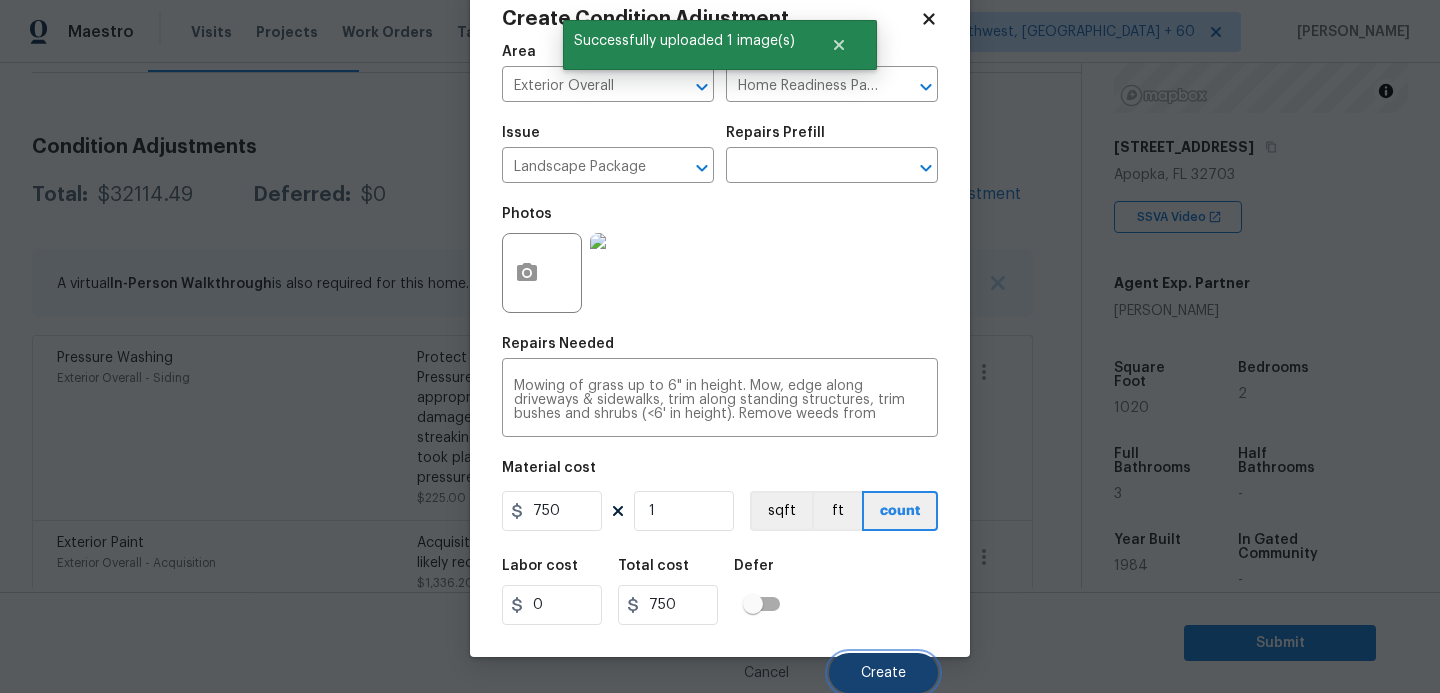 click on "Create" at bounding box center (883, 673) 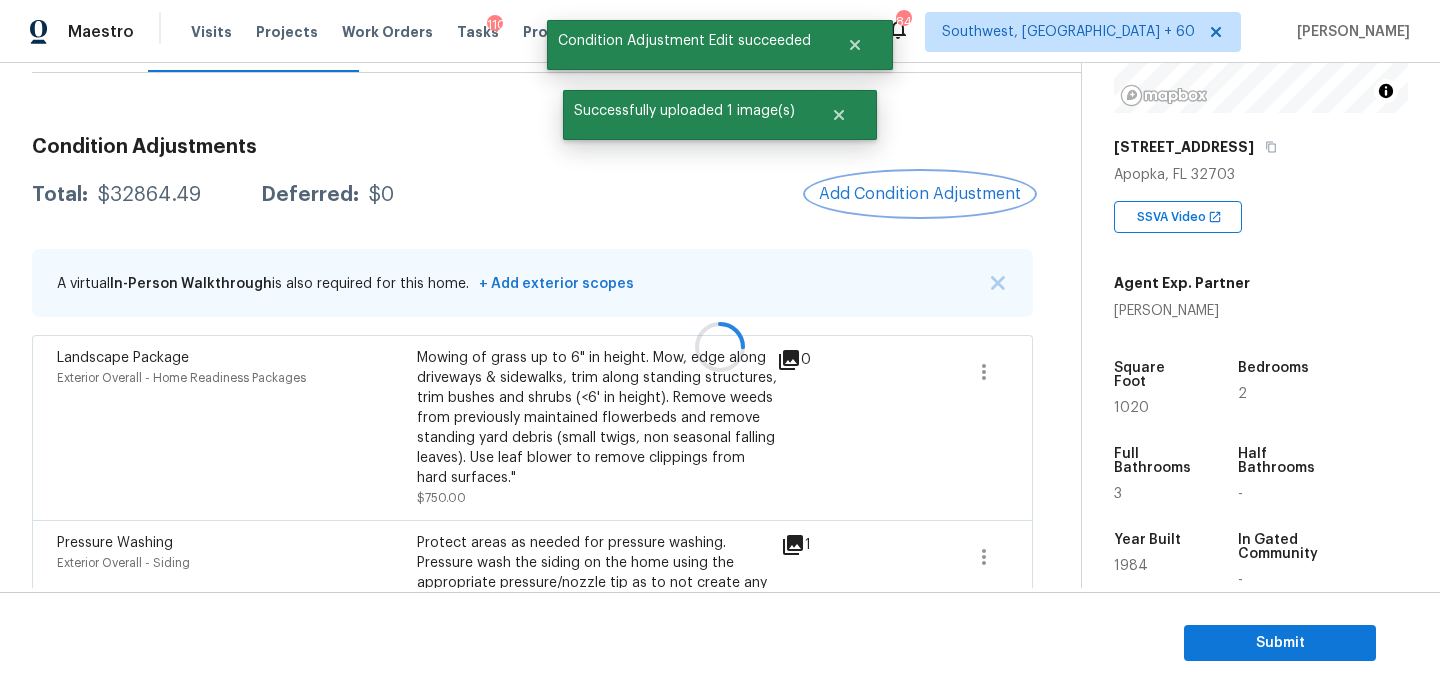 scroll, scrollTop: 0, scrollLeft: 0, axis: both 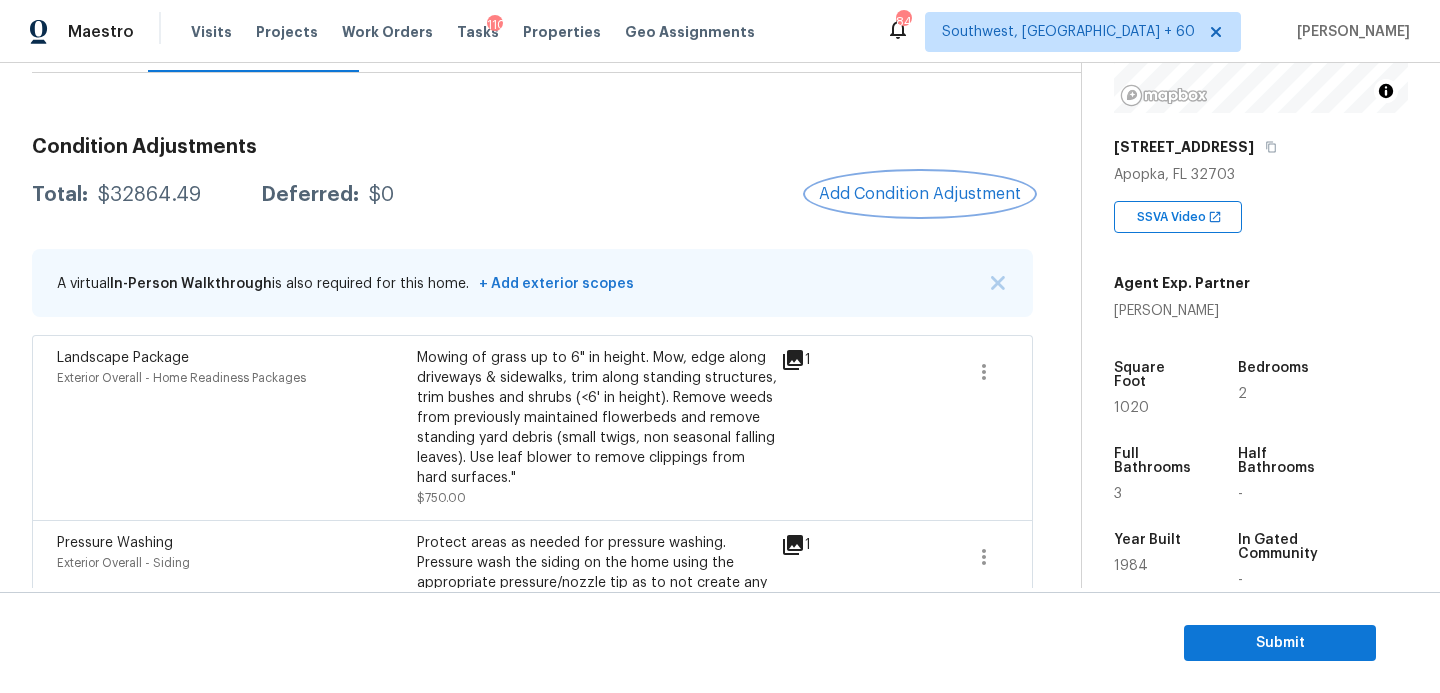 click on "Add Condition Adjustment" at bounding box center (920, 194) 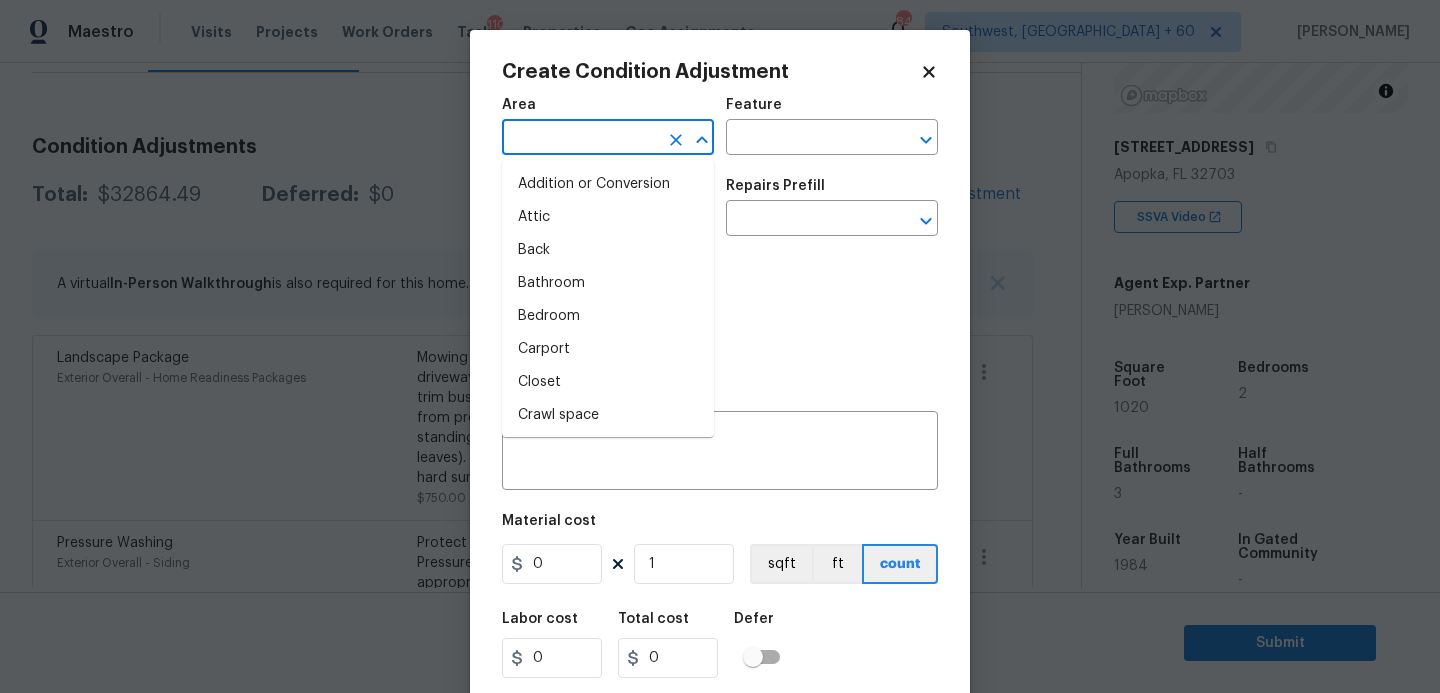 click at bounding box center [580, 139] 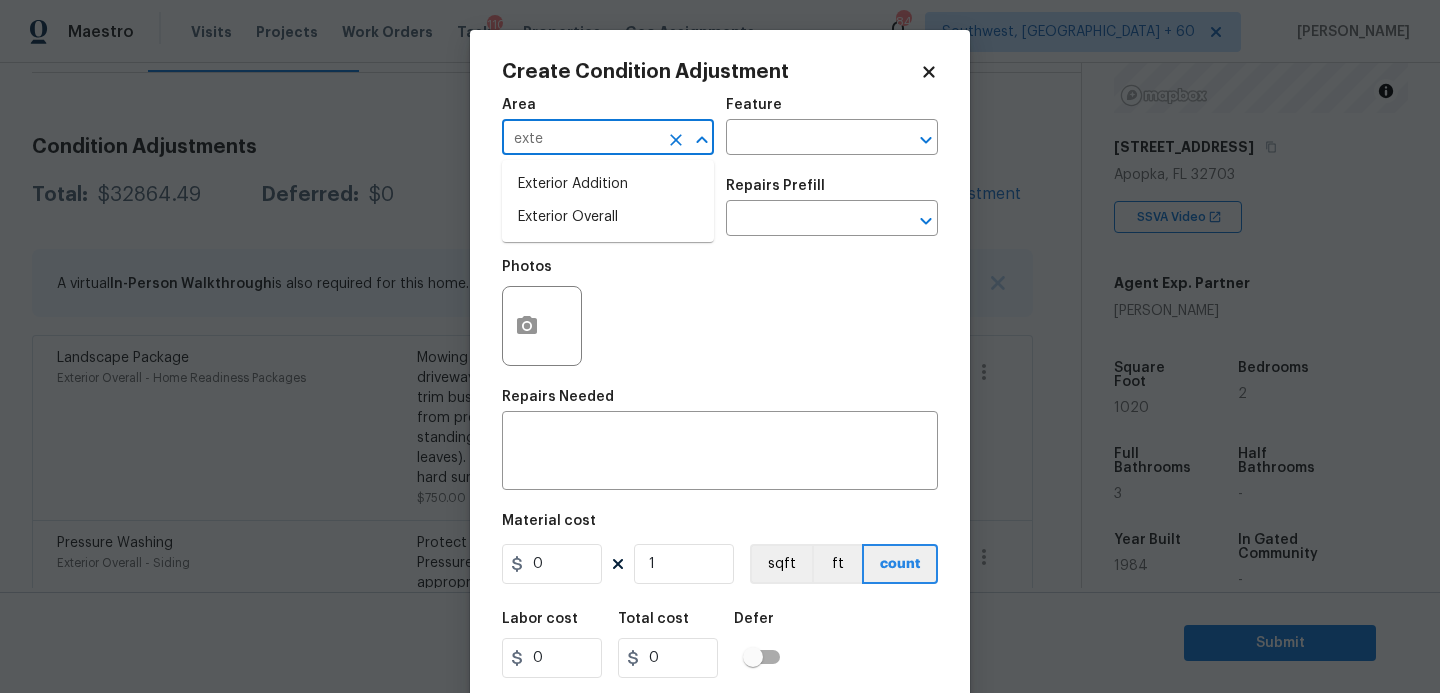 type on "exter" 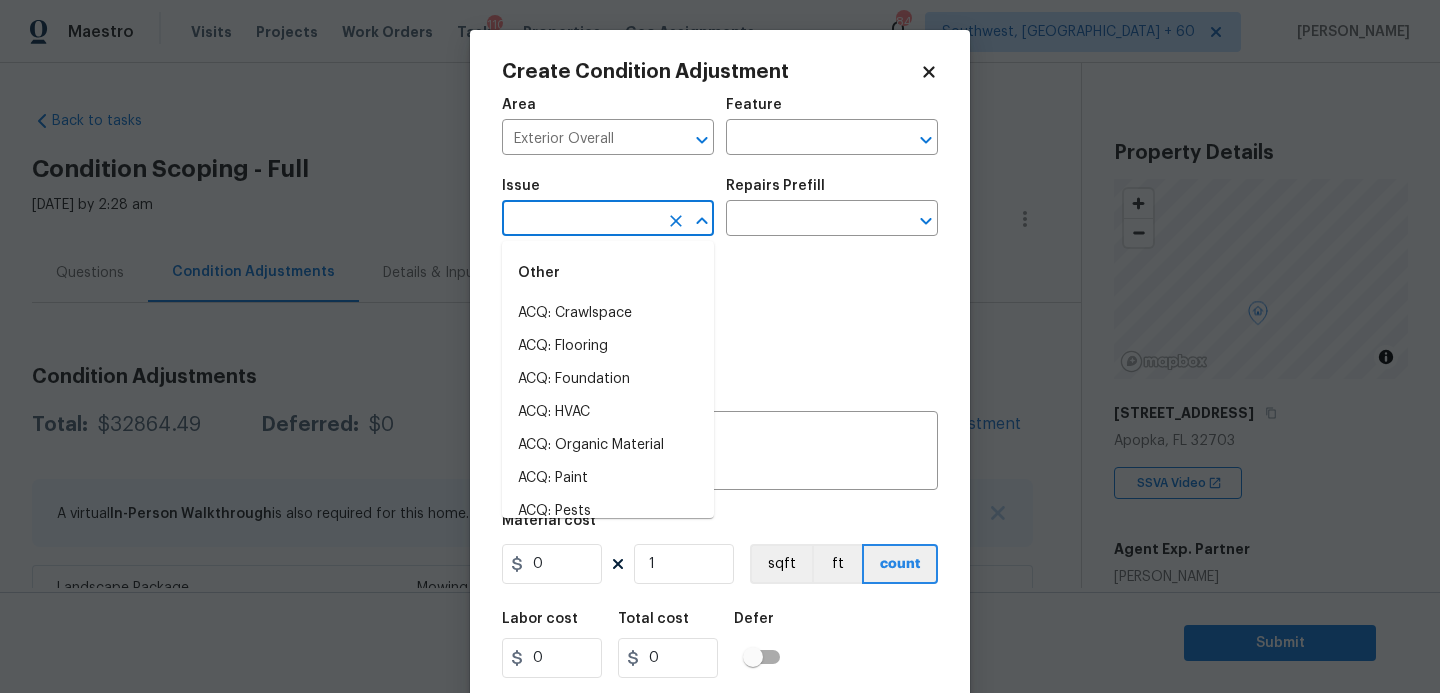 scroll, scrollTop: 0, scrollLeft: 0, axis: both 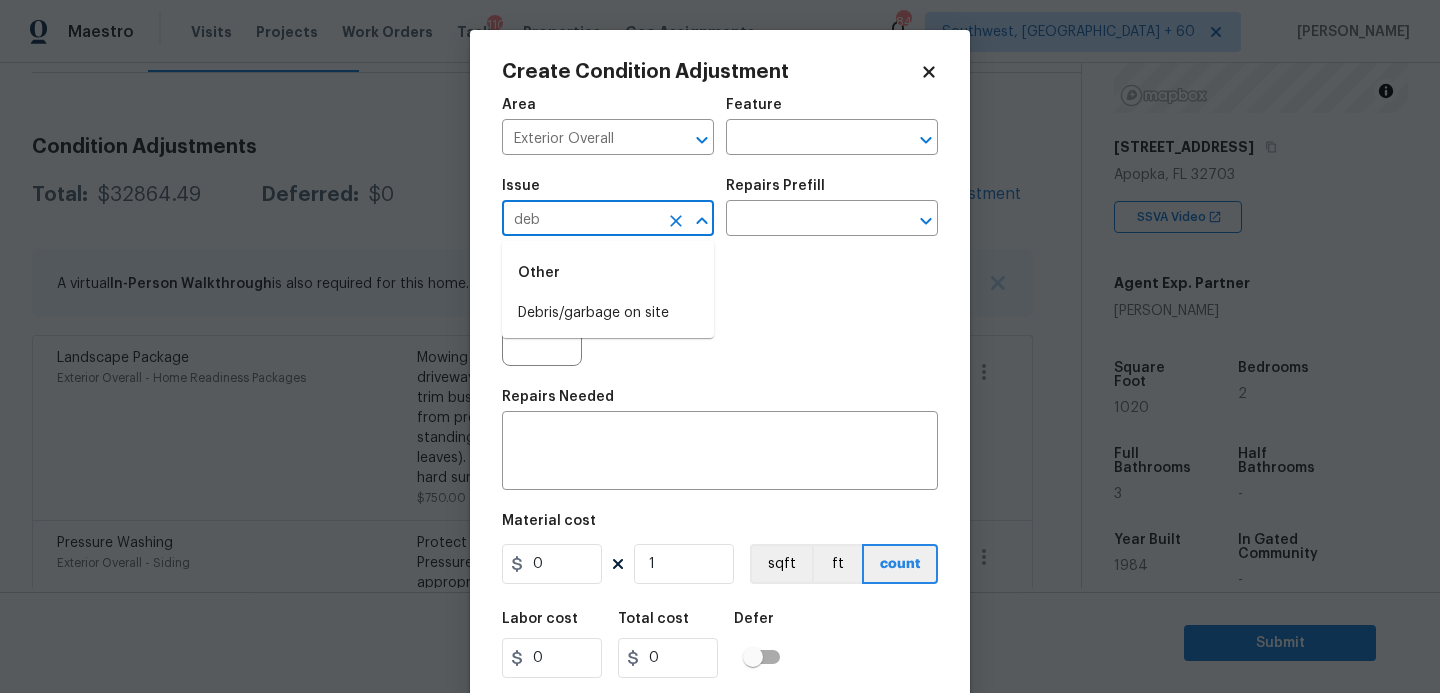 click on "Debris/garbage on site" at bounding box center [608, 313] 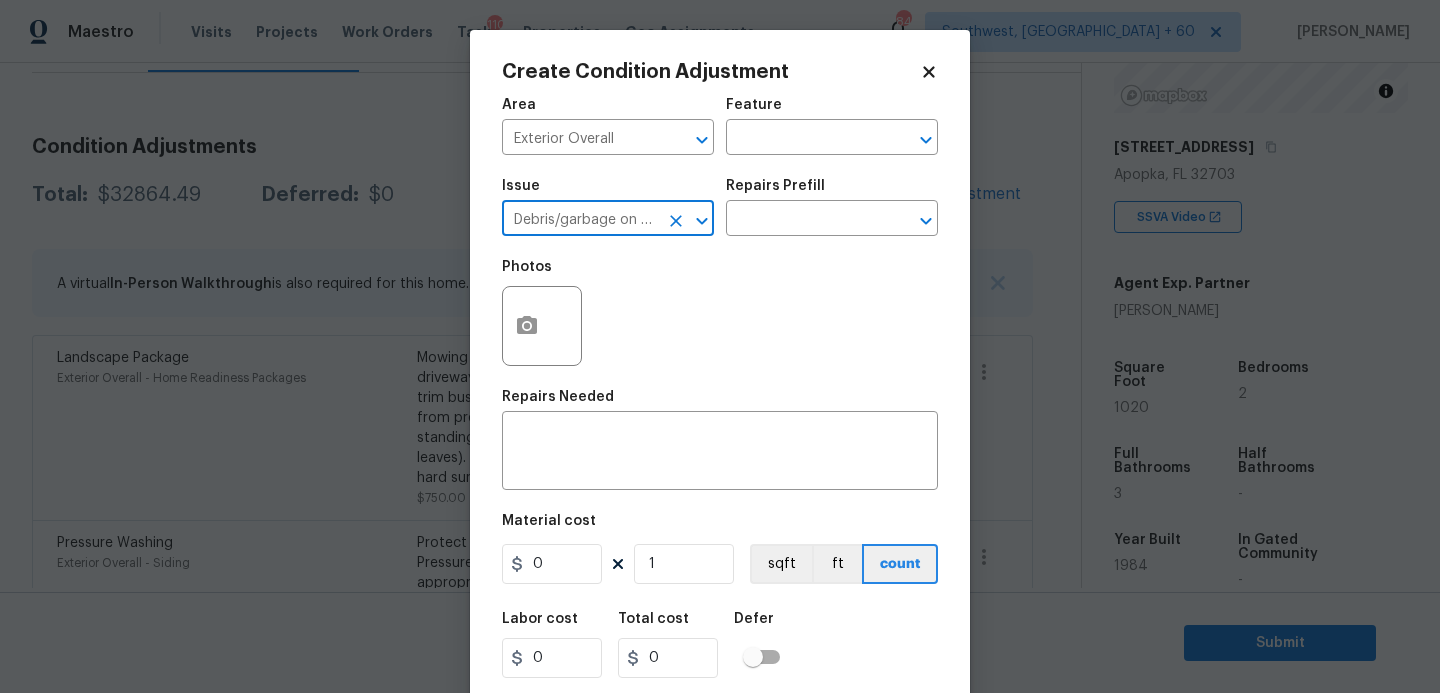 type on "Debris/garbage on site" 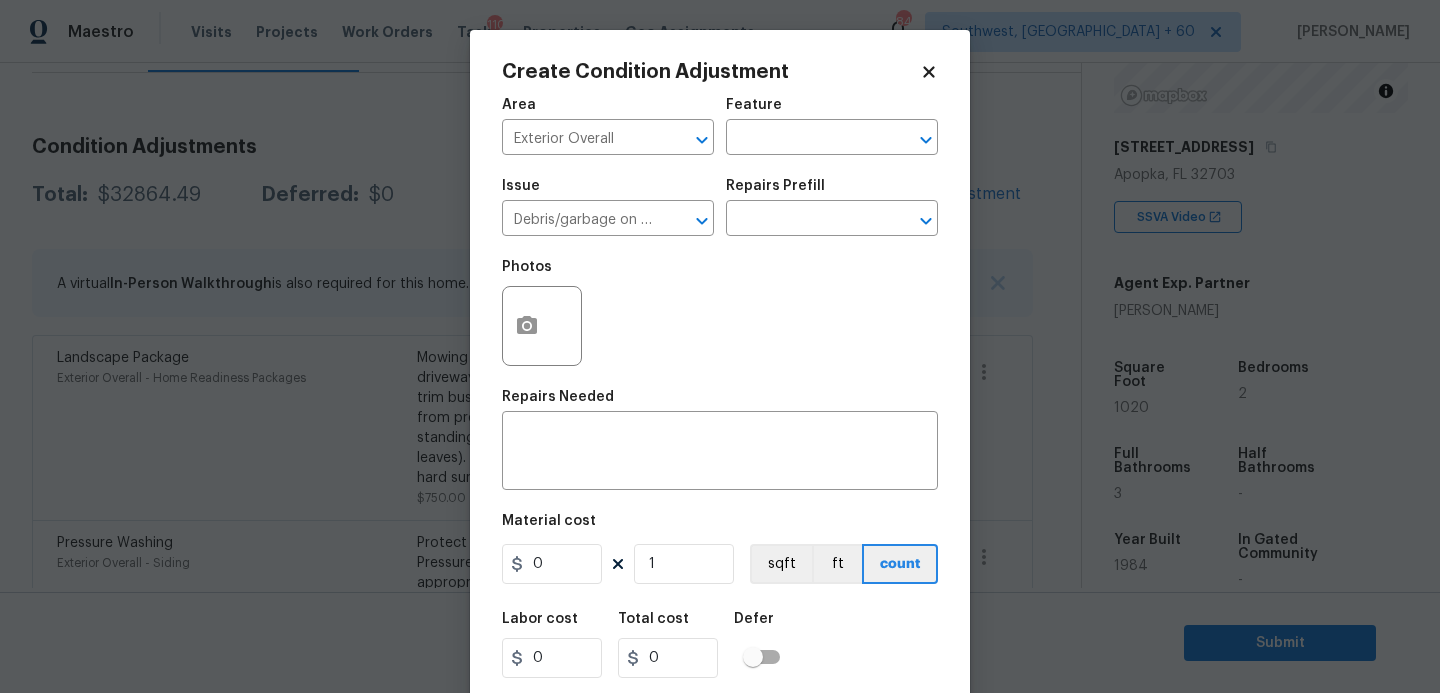 click on "Repairs Prefill" at bounding box center [832, 192] 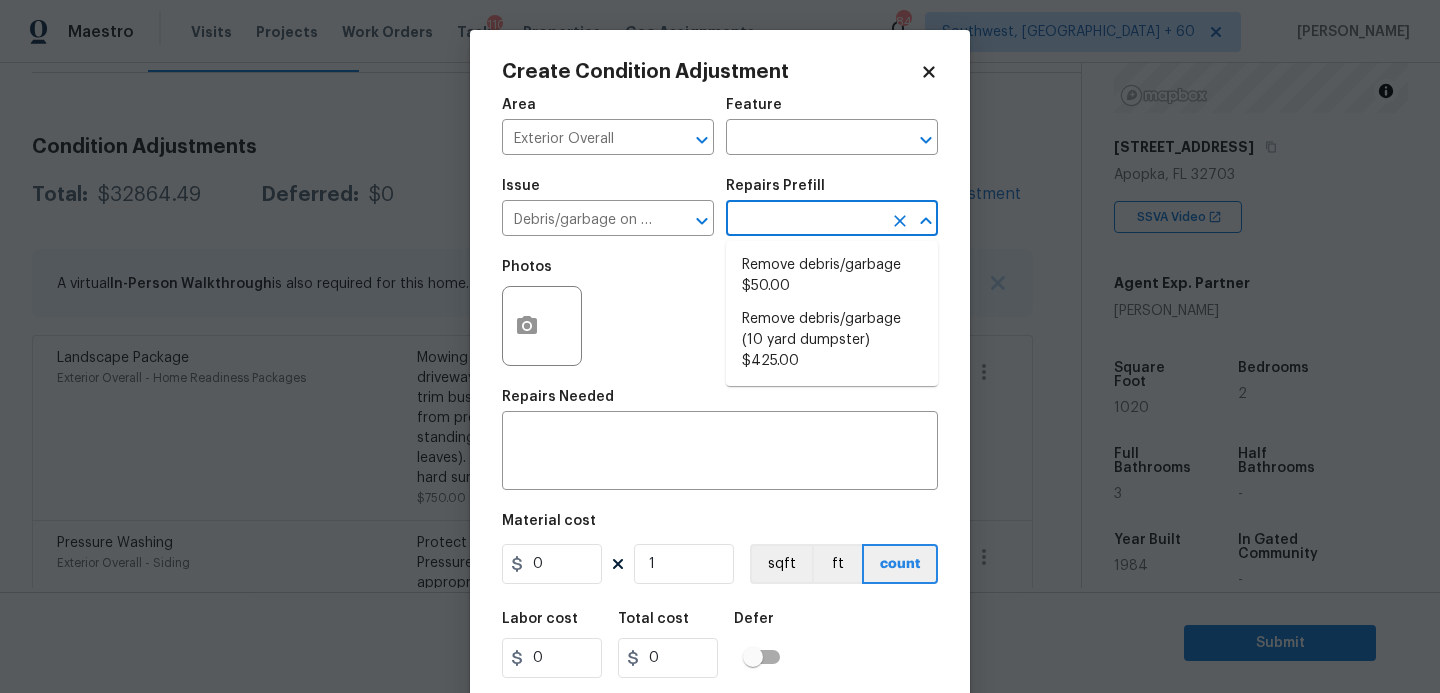 click at bounding box center [804, 220] 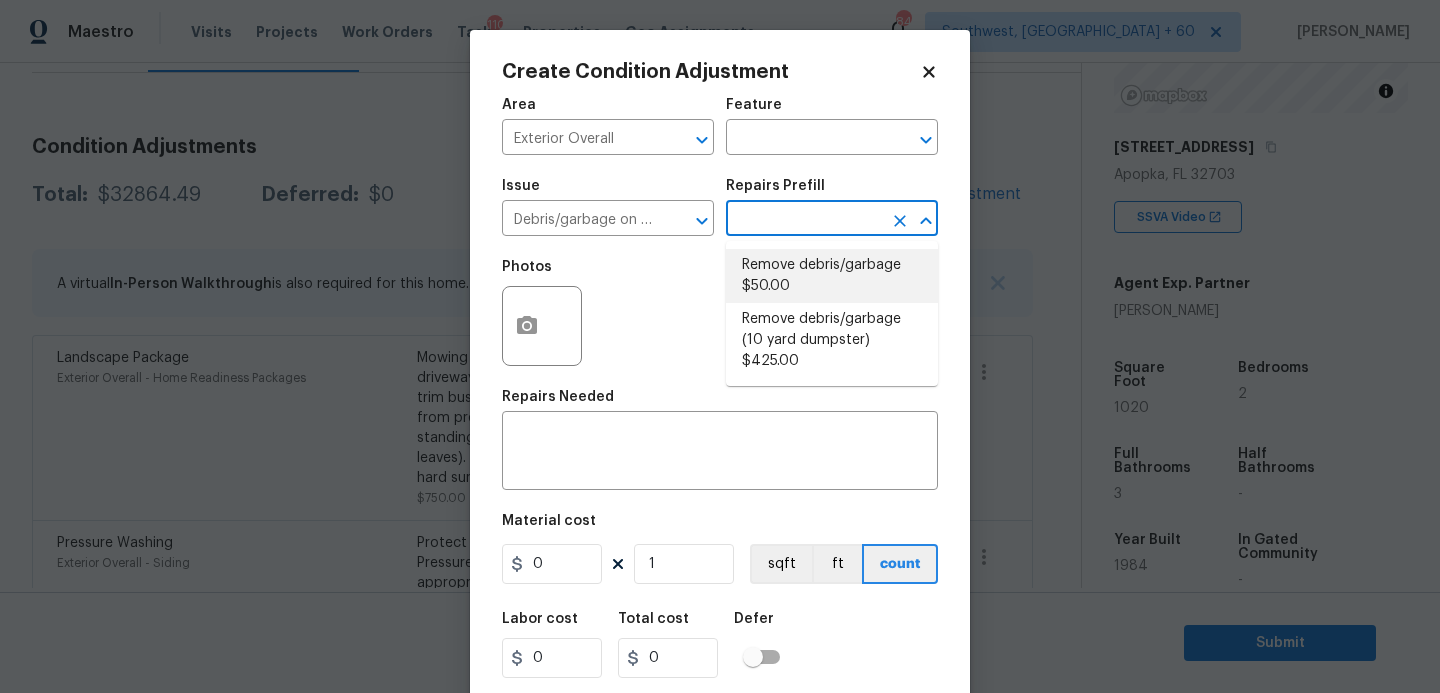 click on "Remove debris/garbage $50.00" at bounding box center (832, 276) 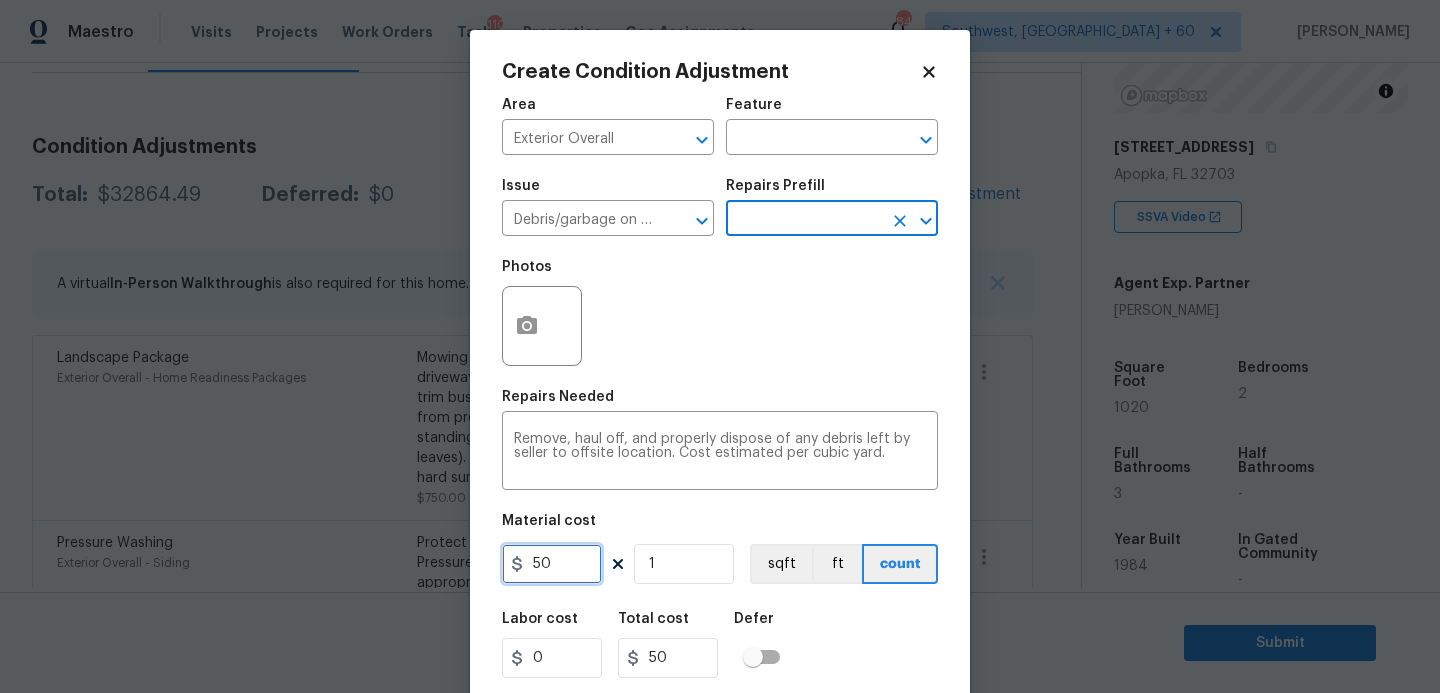 click on "50" at bounding box center [552, 564] 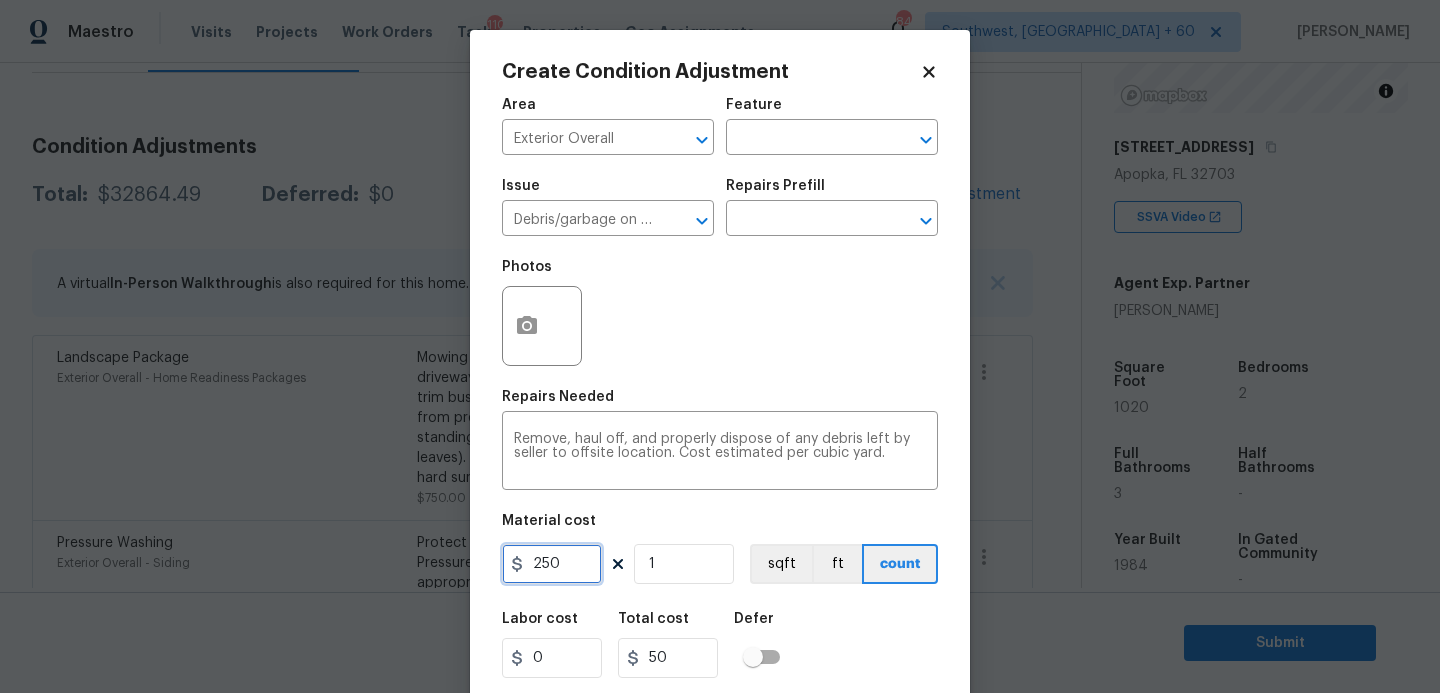 type on "250" 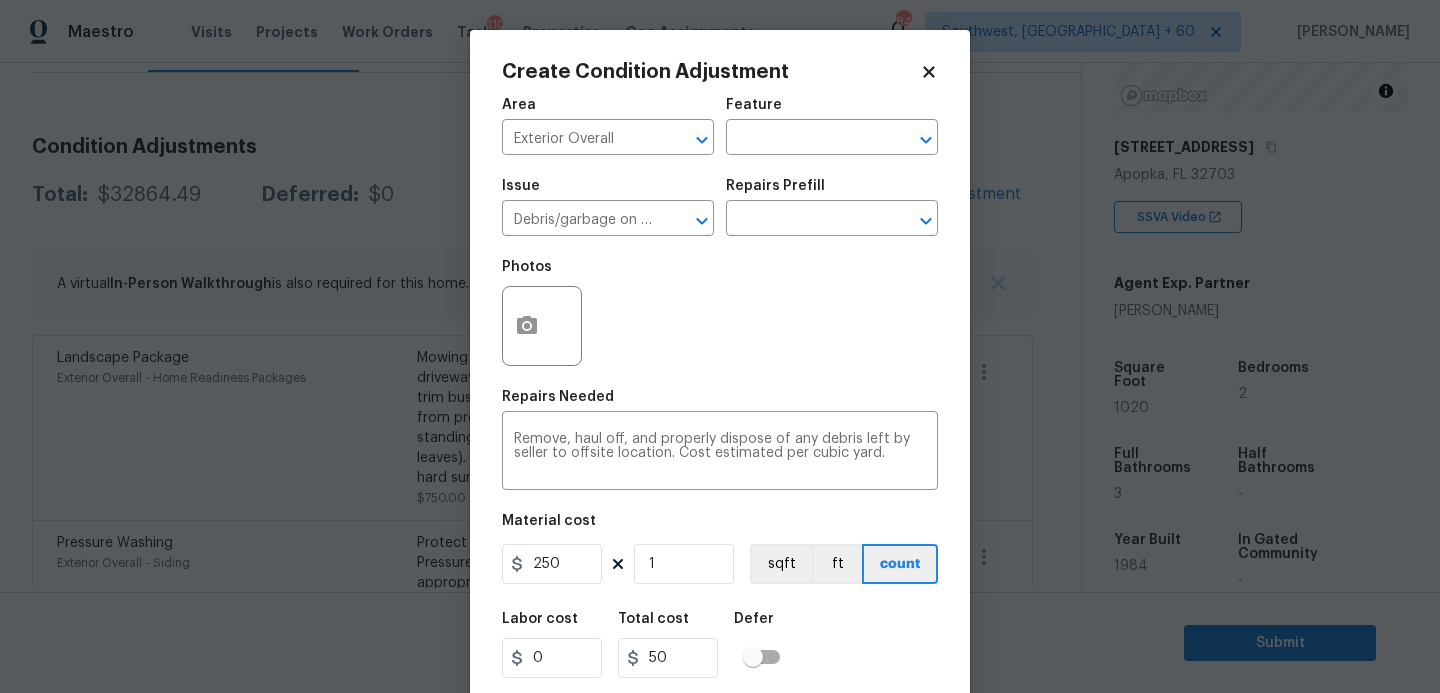 type on "250" 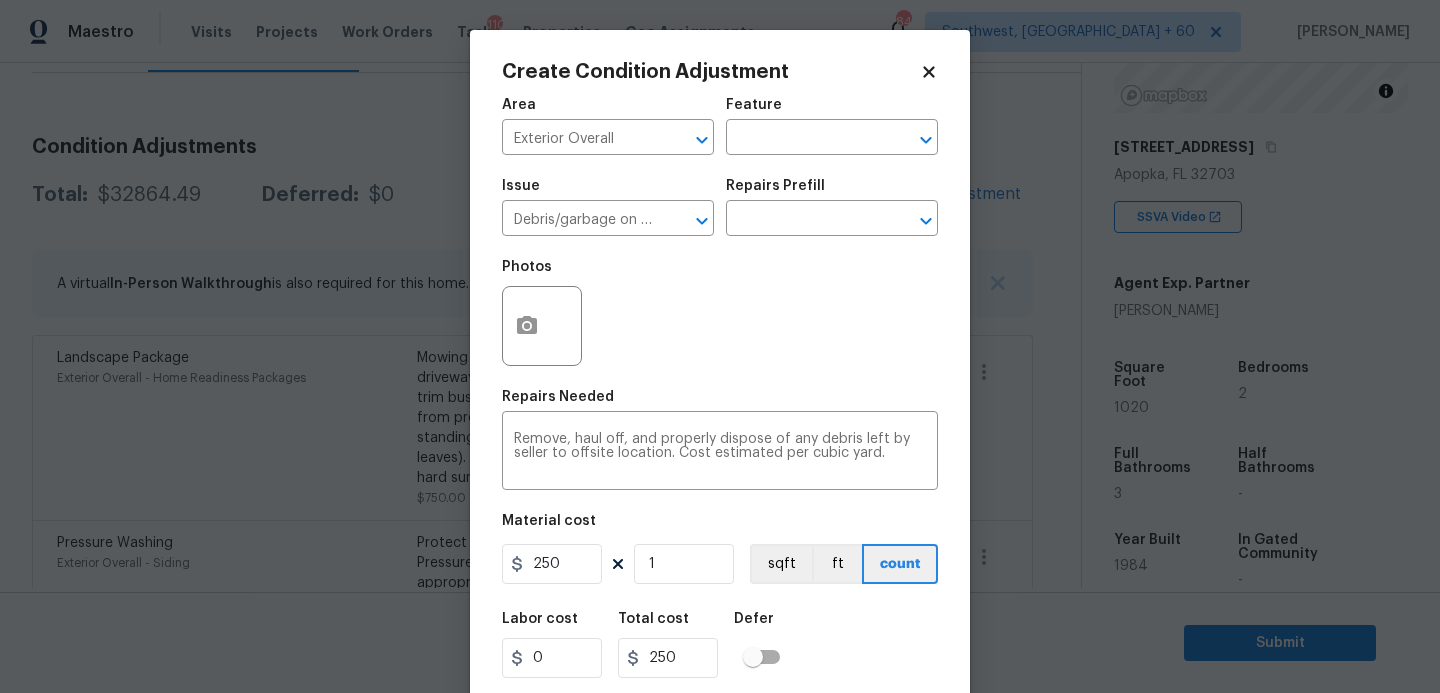click on "Photos" at bounding box center [720, 313] 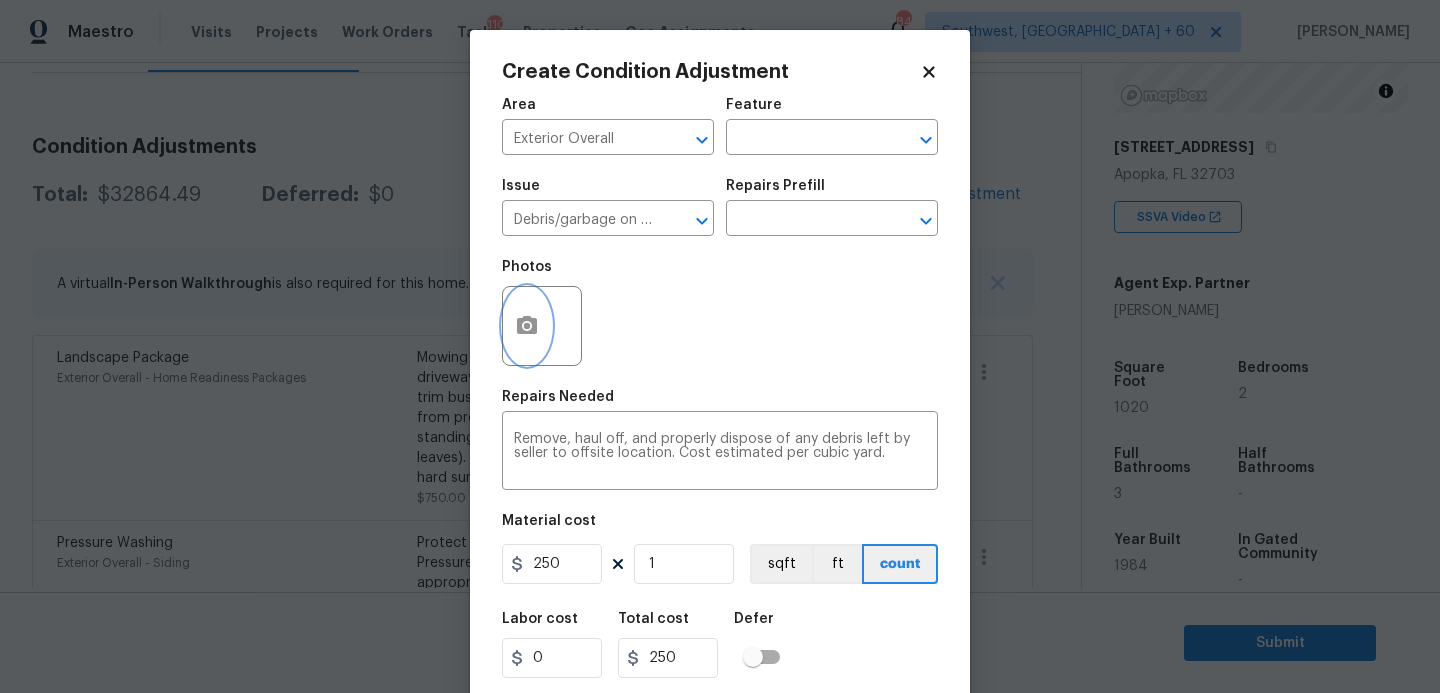 click 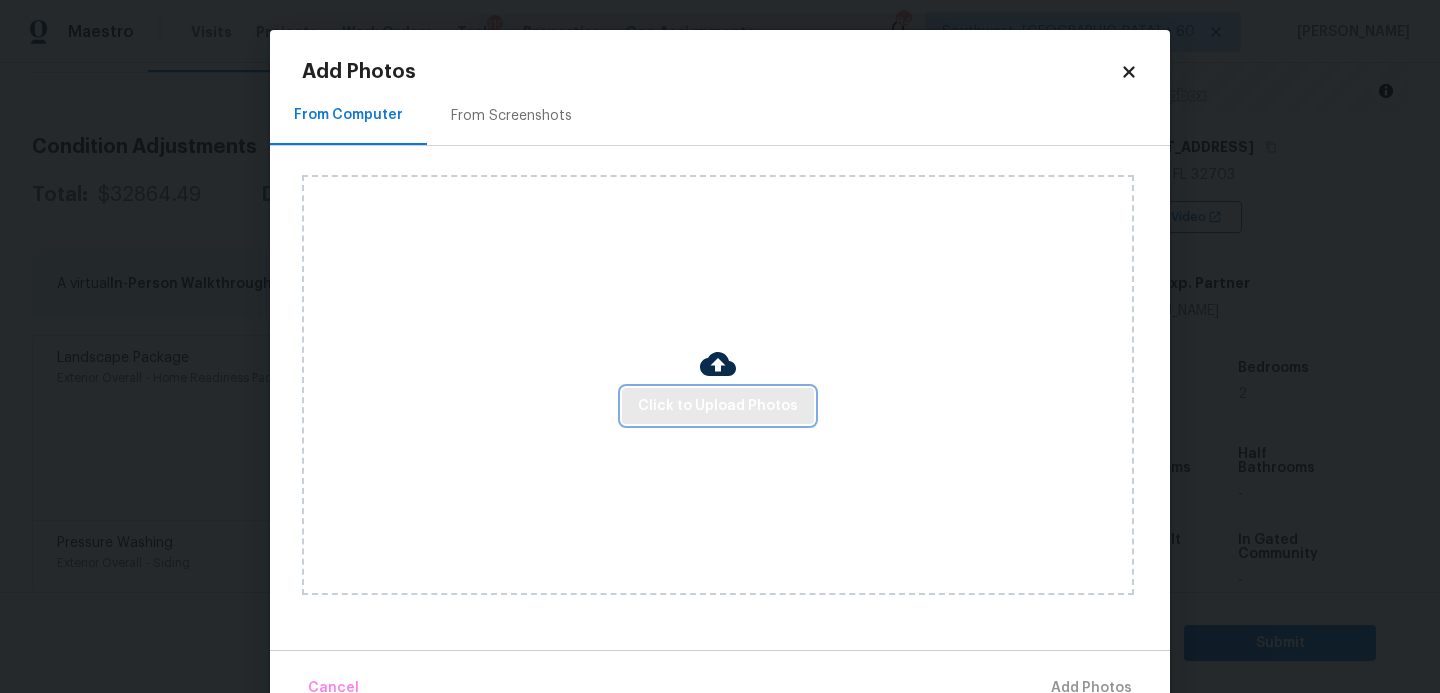 click on "Click to Upload Photos" at bounding box center (718, 406) 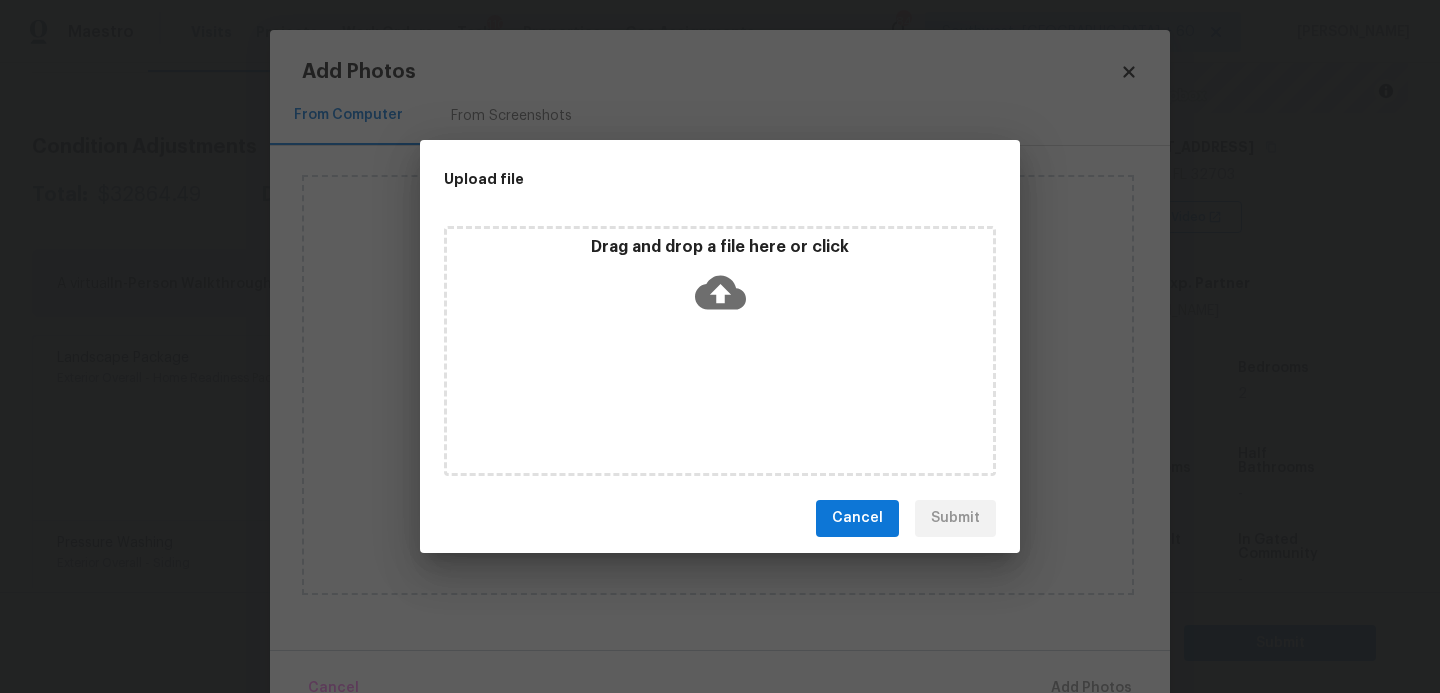click on "Drag and drop a file here or click" at bounding box center (720, 351) 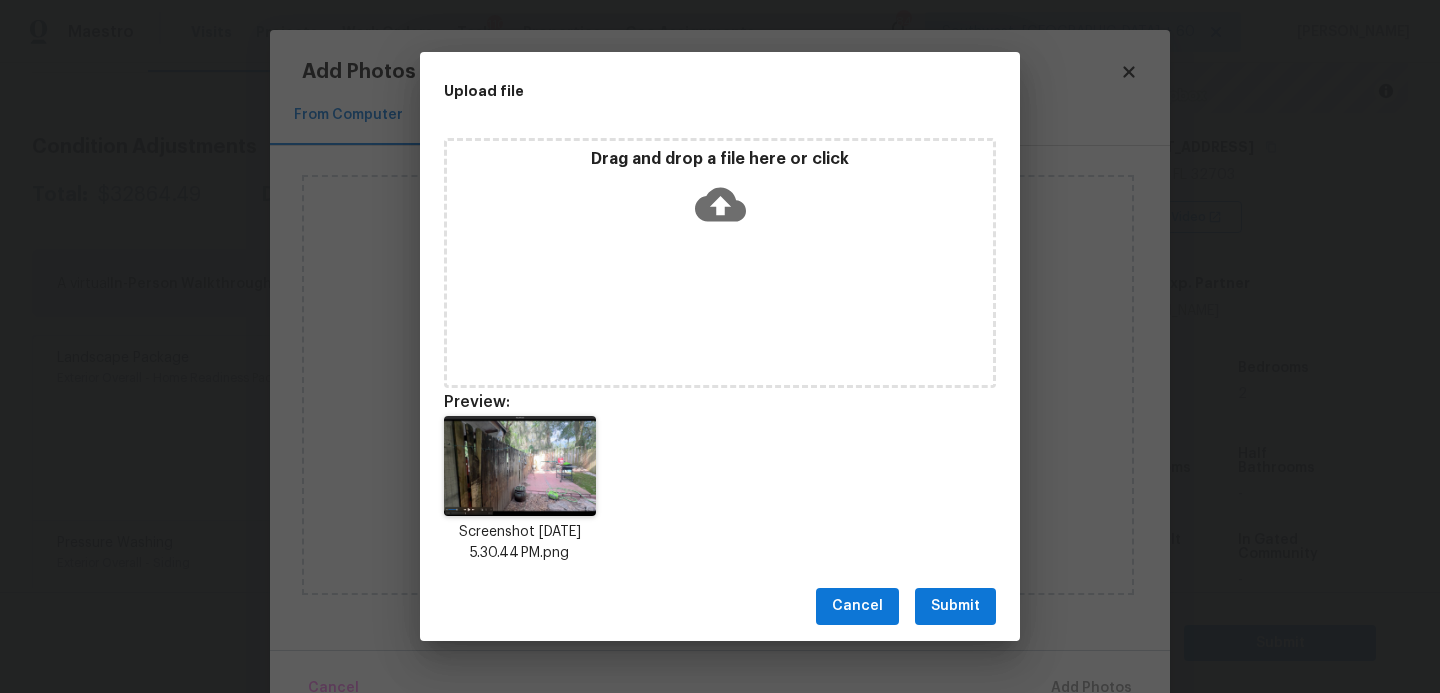 click on "Submit" at bounding box center [955, 606] 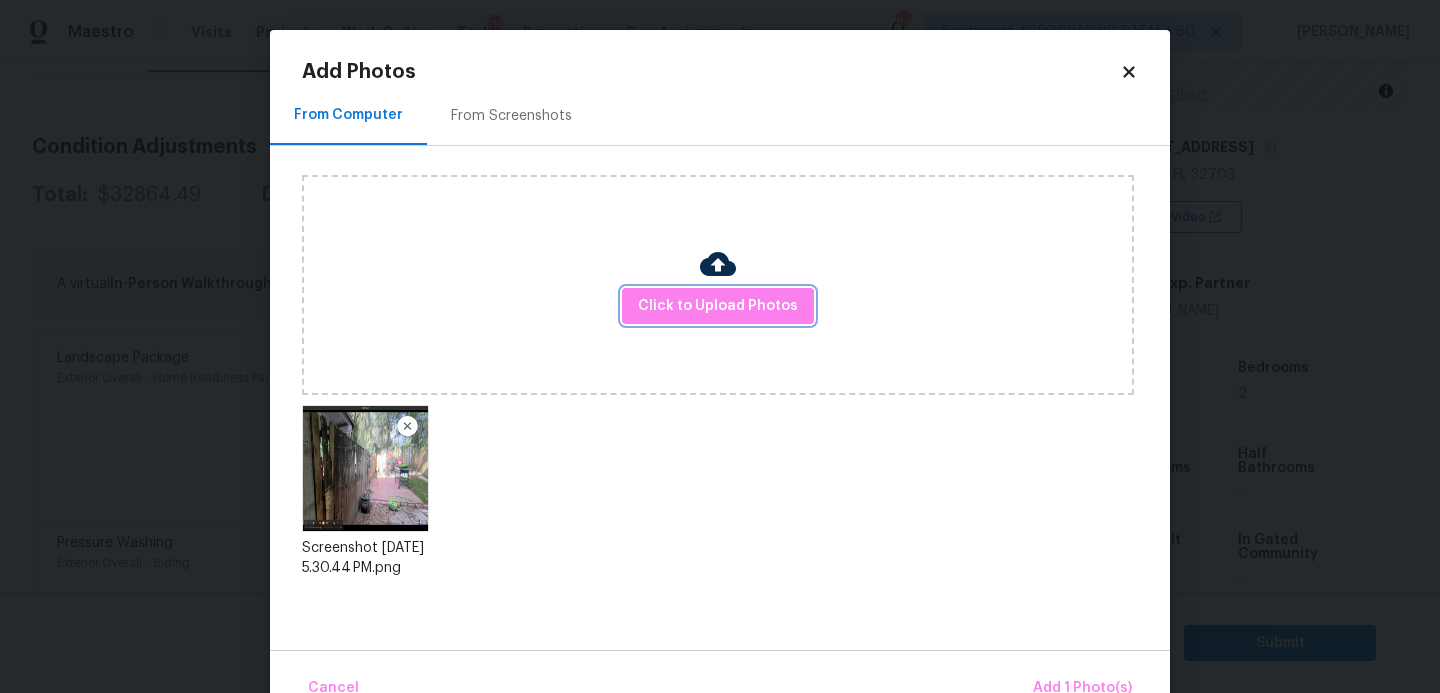 scroll, scrollTop: 34, scrollLeft: 0, axis: vertical 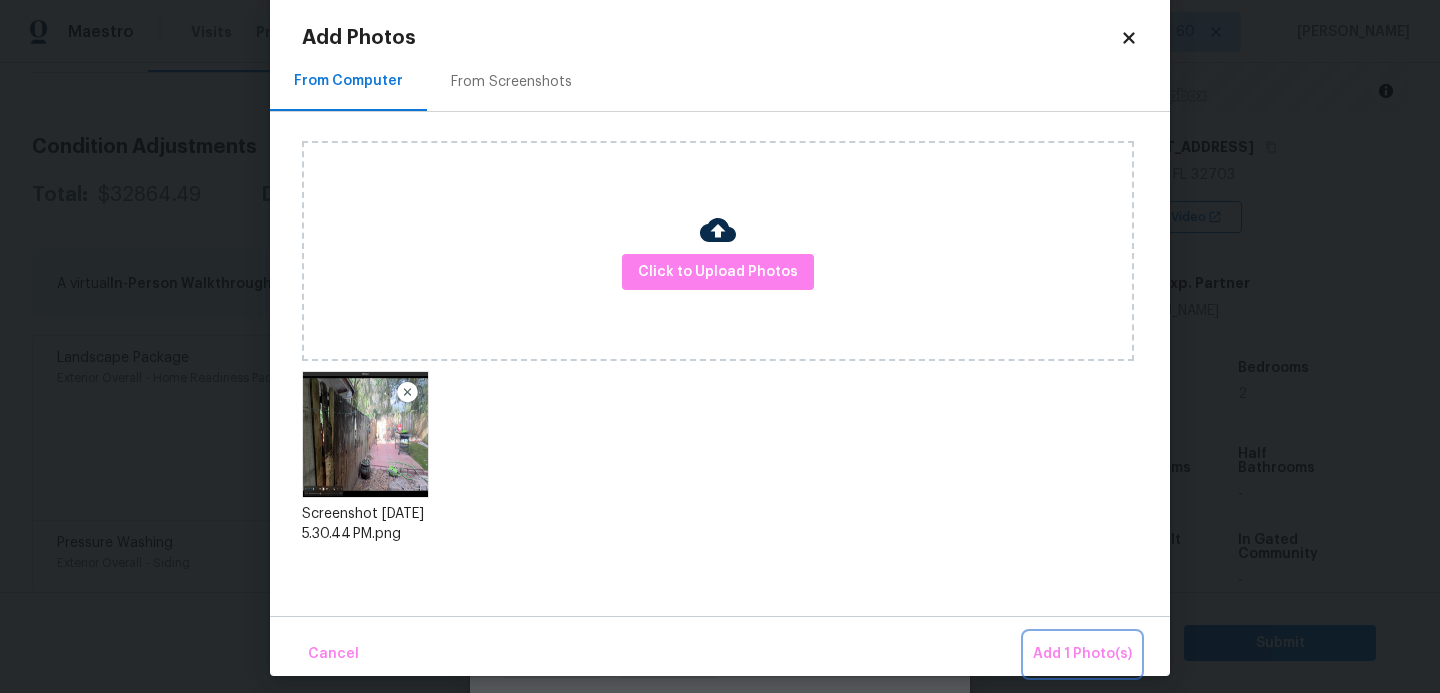 click on "Add 1 Photo(s)" at bounding box center [1082, 654] 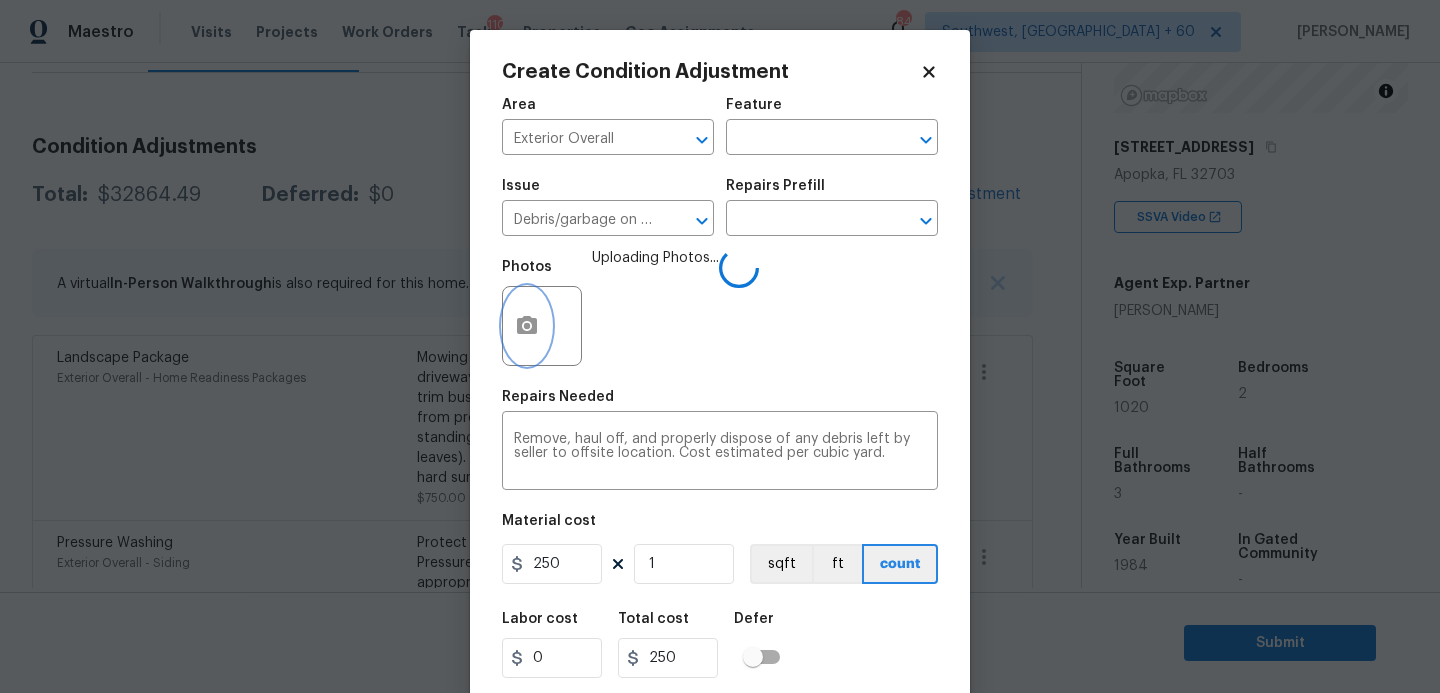 scroll, scrollTop: 0, scrollLeft: 0, axis: both 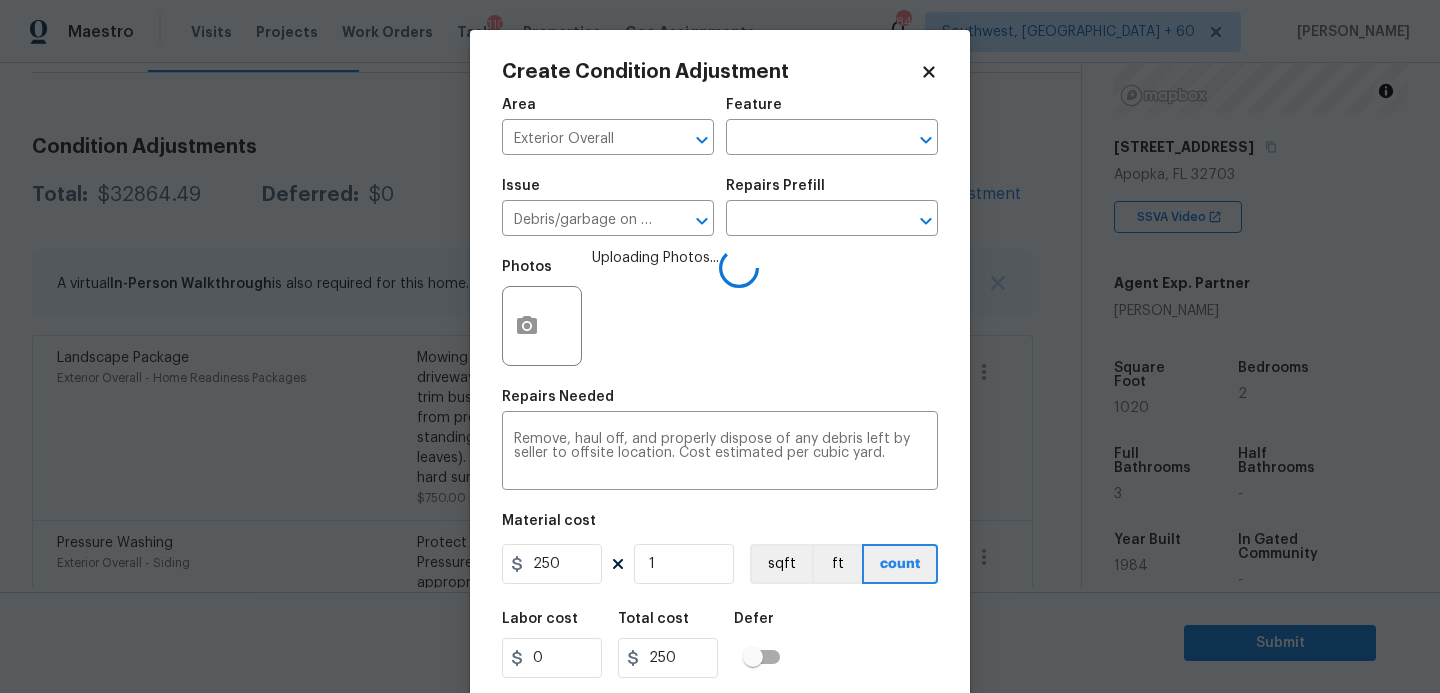 click on "Labor cost 0 Total cost 250 Defer" at bounding box center (720, 645) 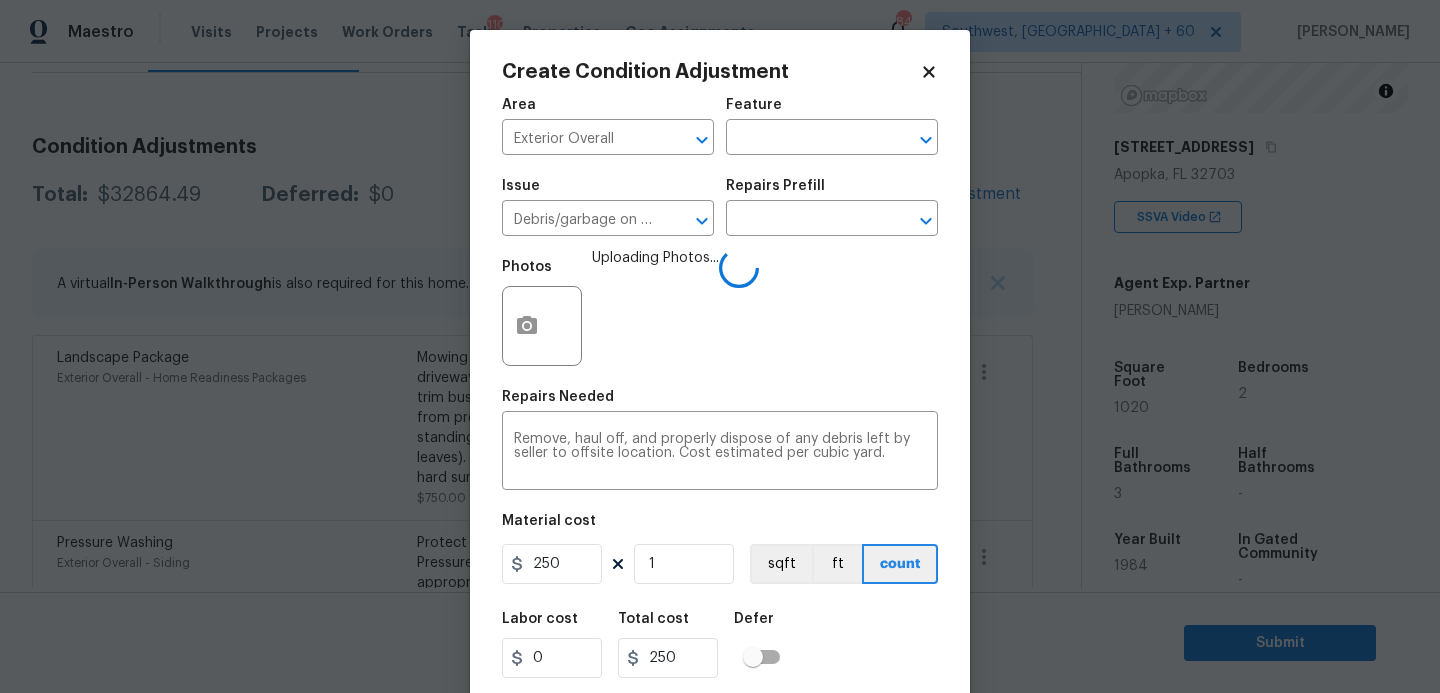 click on "Labor cost 0 Total cost 250 Defer" at bounding box center [720, 645] 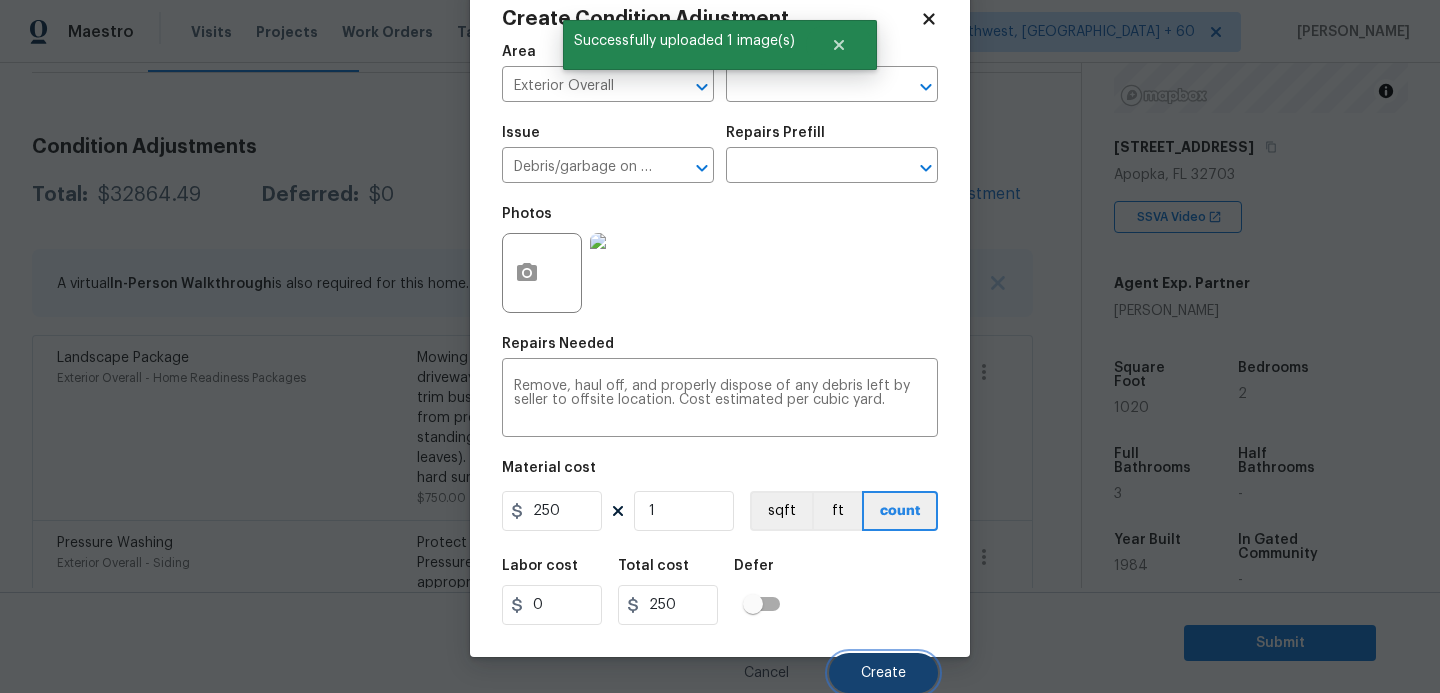 click on "Create" at bounding box center (883, 673) 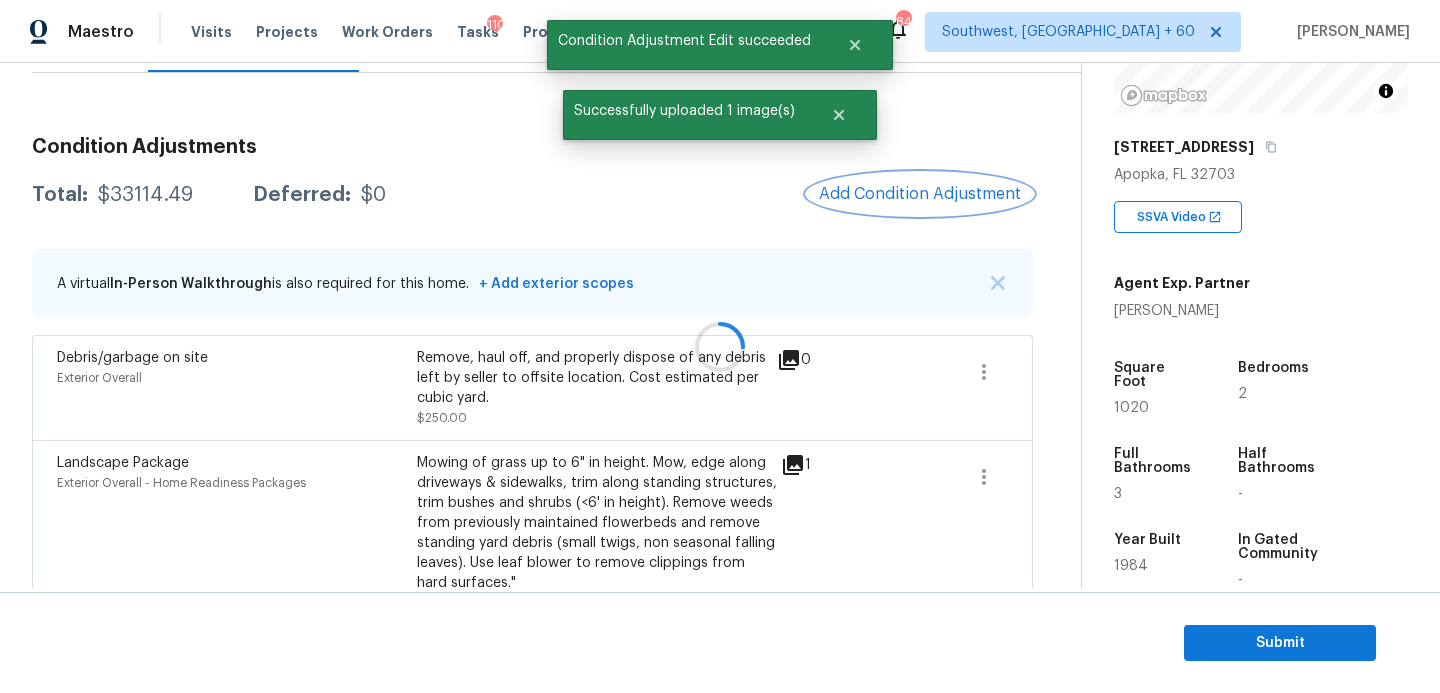 scroll, scrollTop: 0, scrollLeft: 0, axis: both 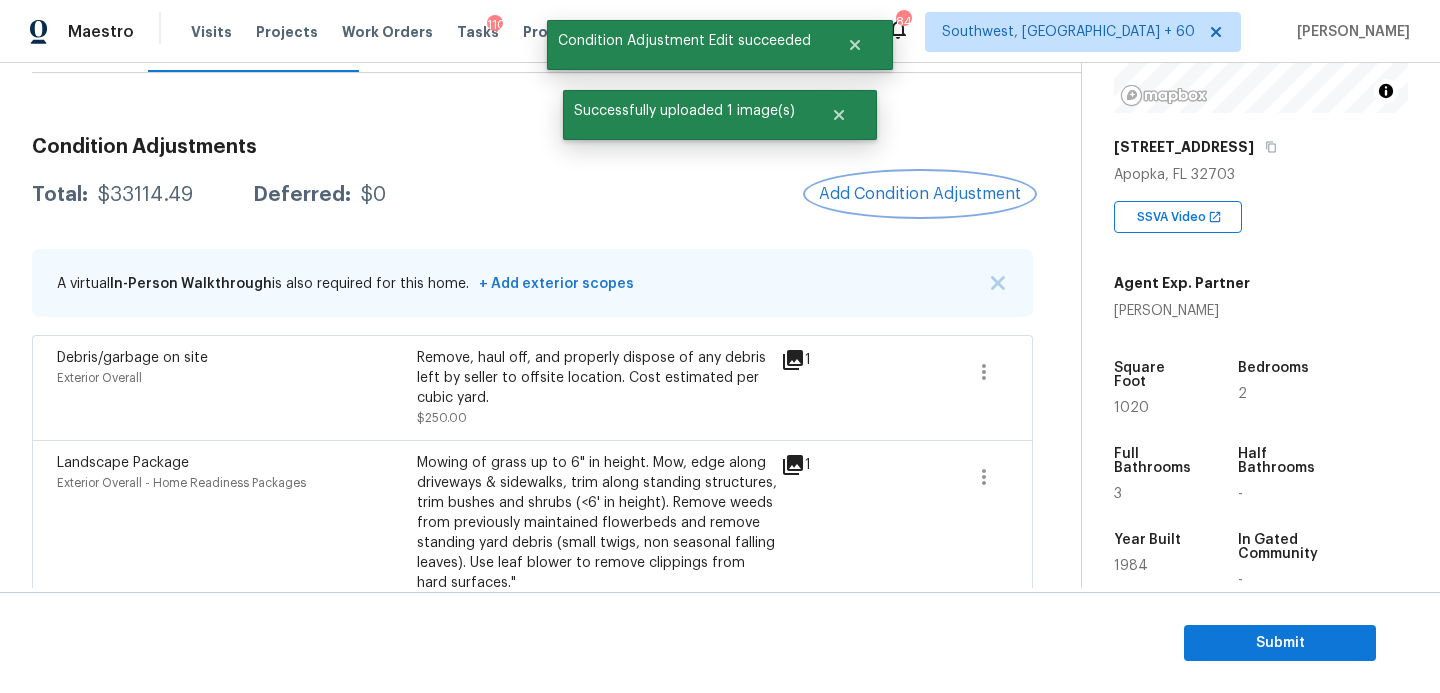 click on "Add Condition Adjustment" at bounding box center [920, 194] 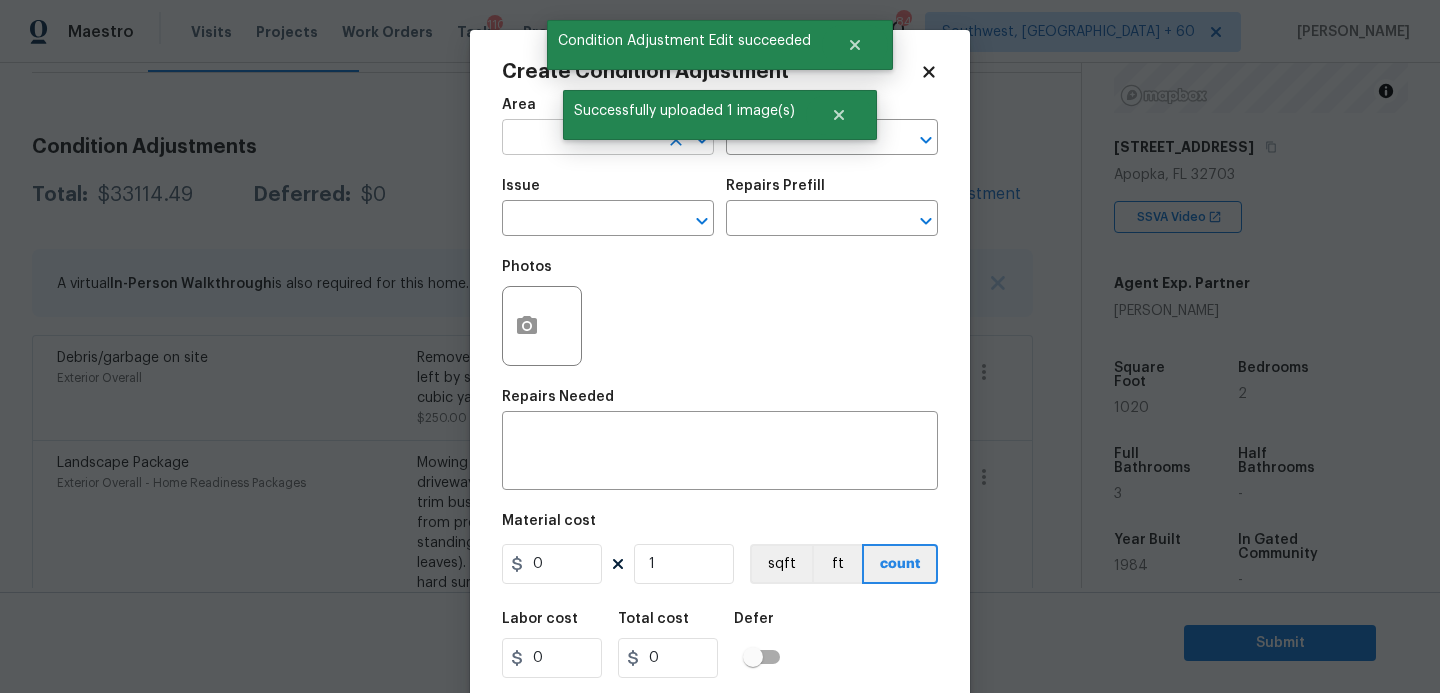 click at bounding box center (580, 139) 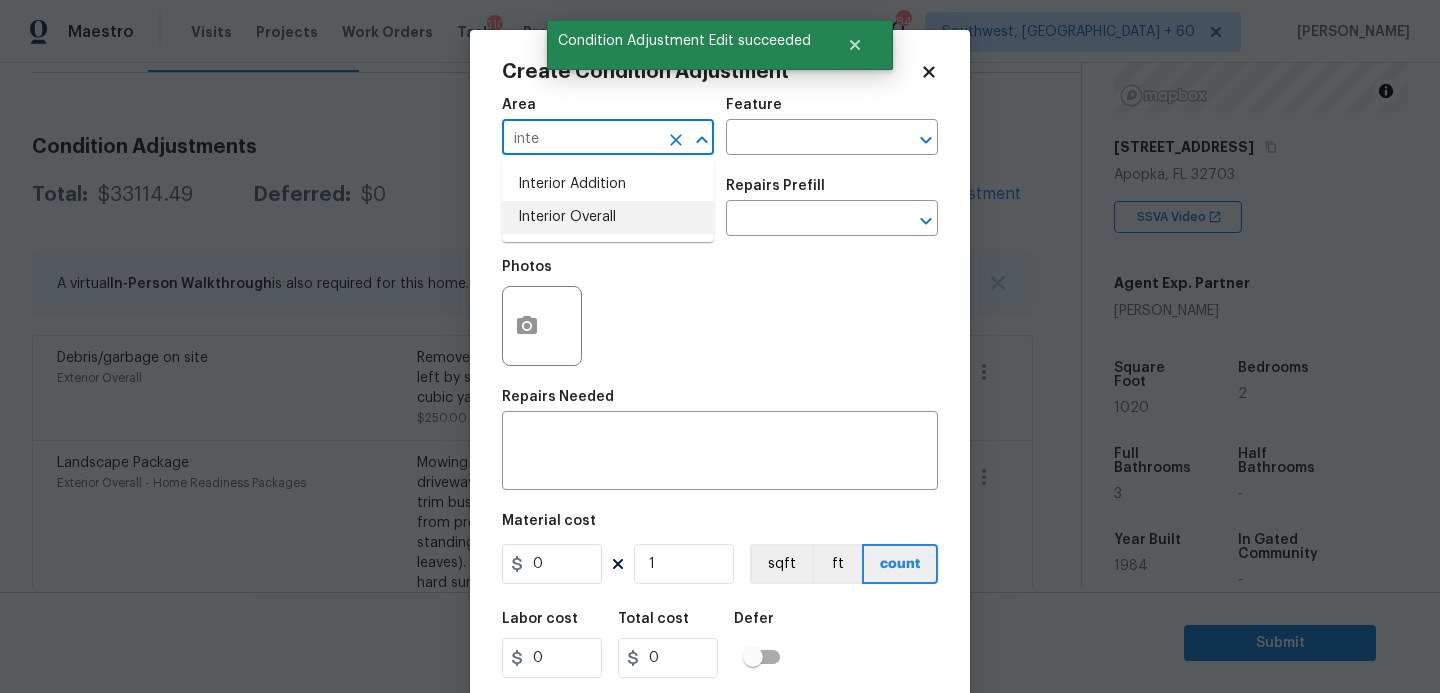 click on "Interior Overall" at bounding box center [608, 217] 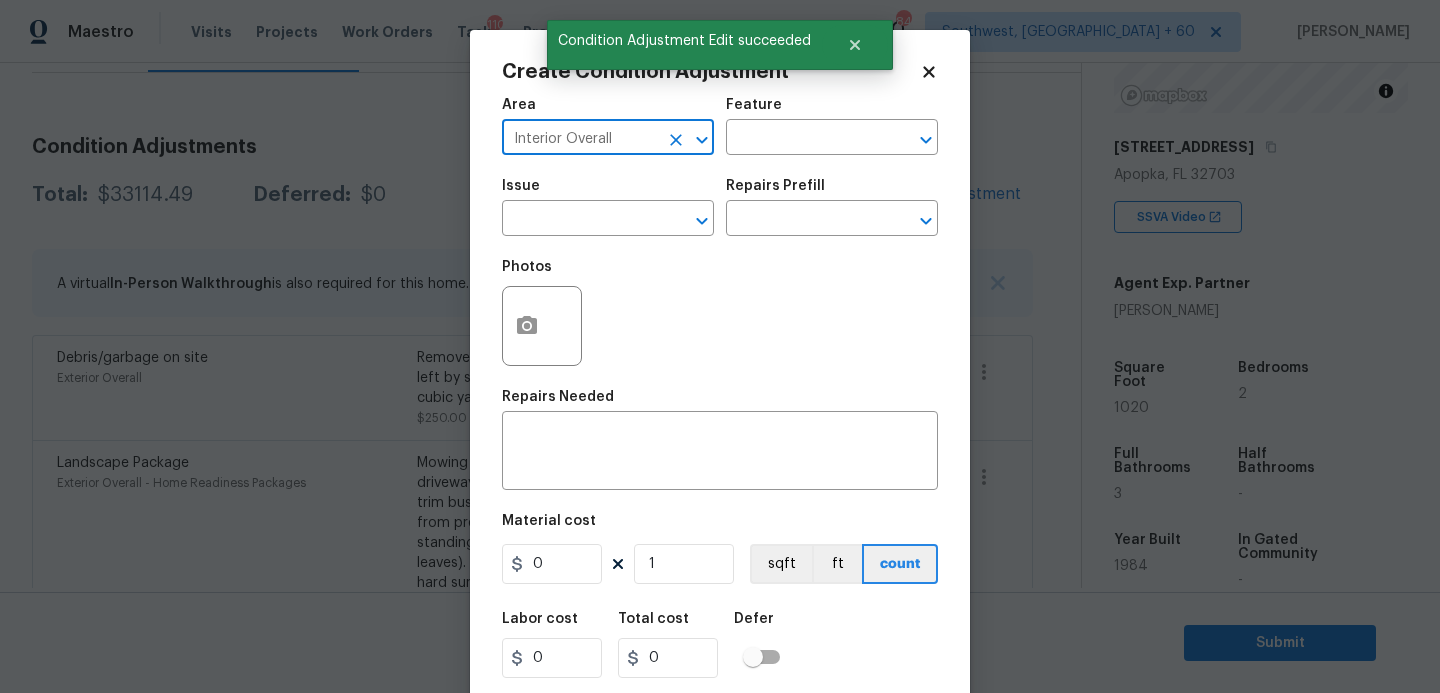 type on "Interior Overall" 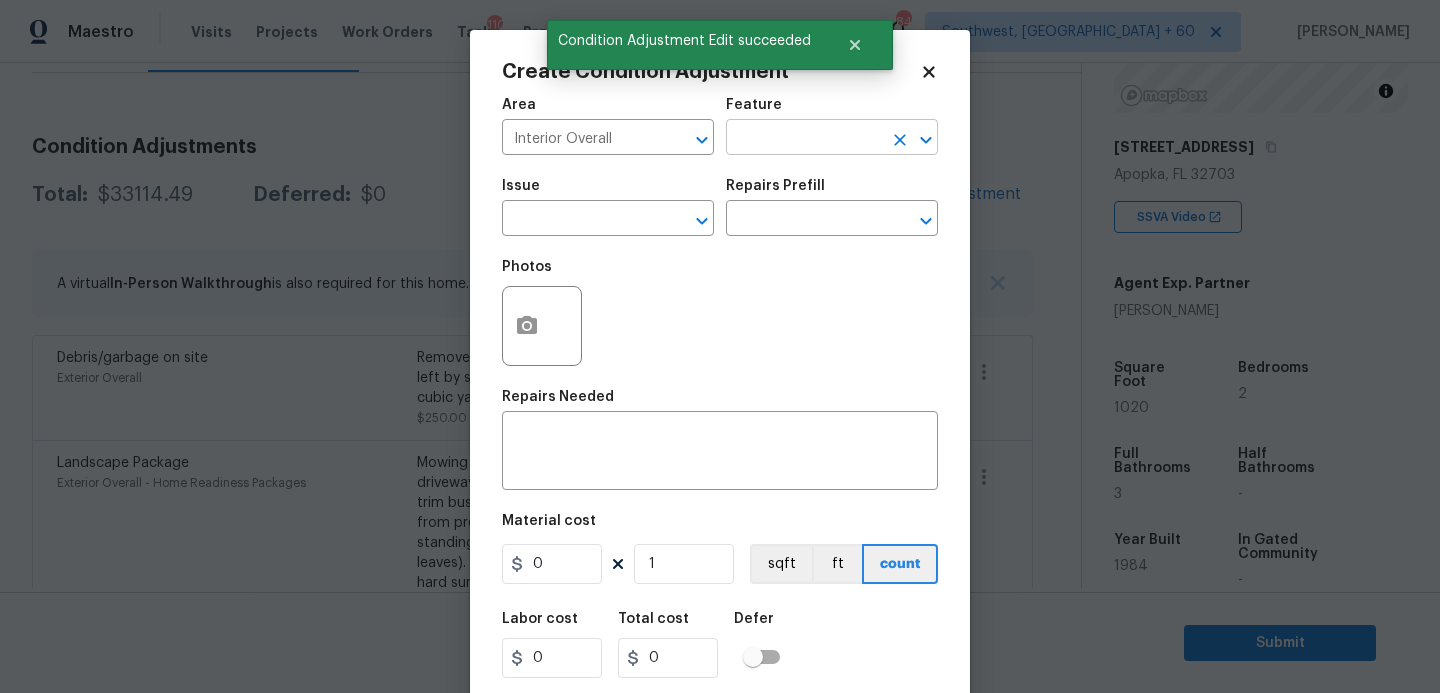 click on "Feature ​" at bounding box center (832, 126) 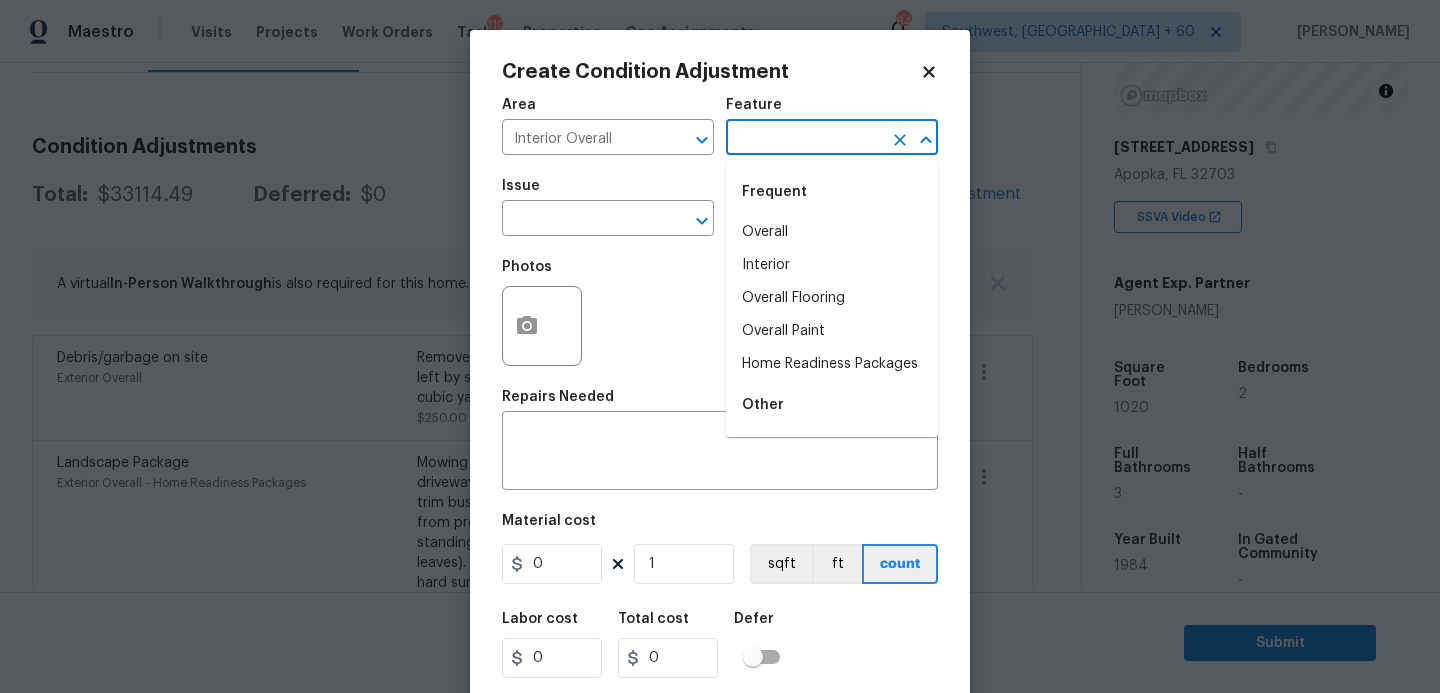 click at bounding box center (804, 139) 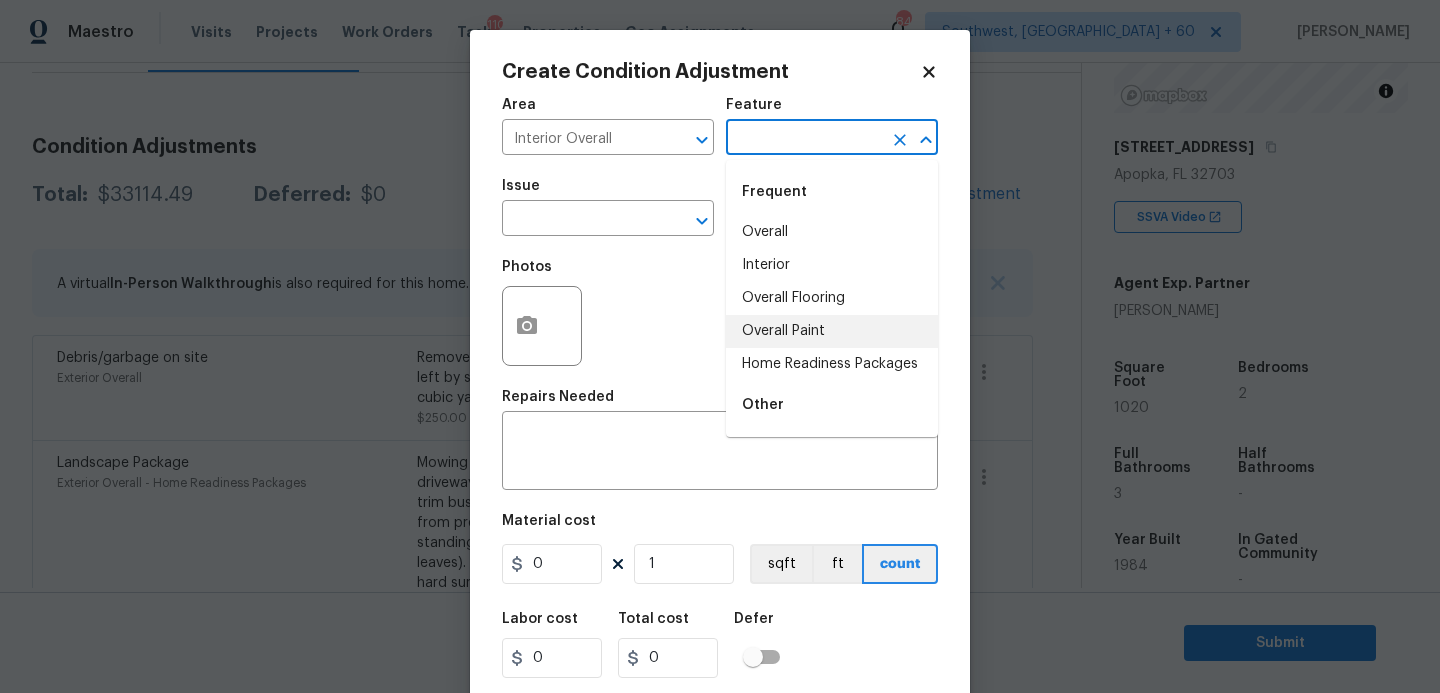 click on "Overall Paint" at bounding box center [832, 331] 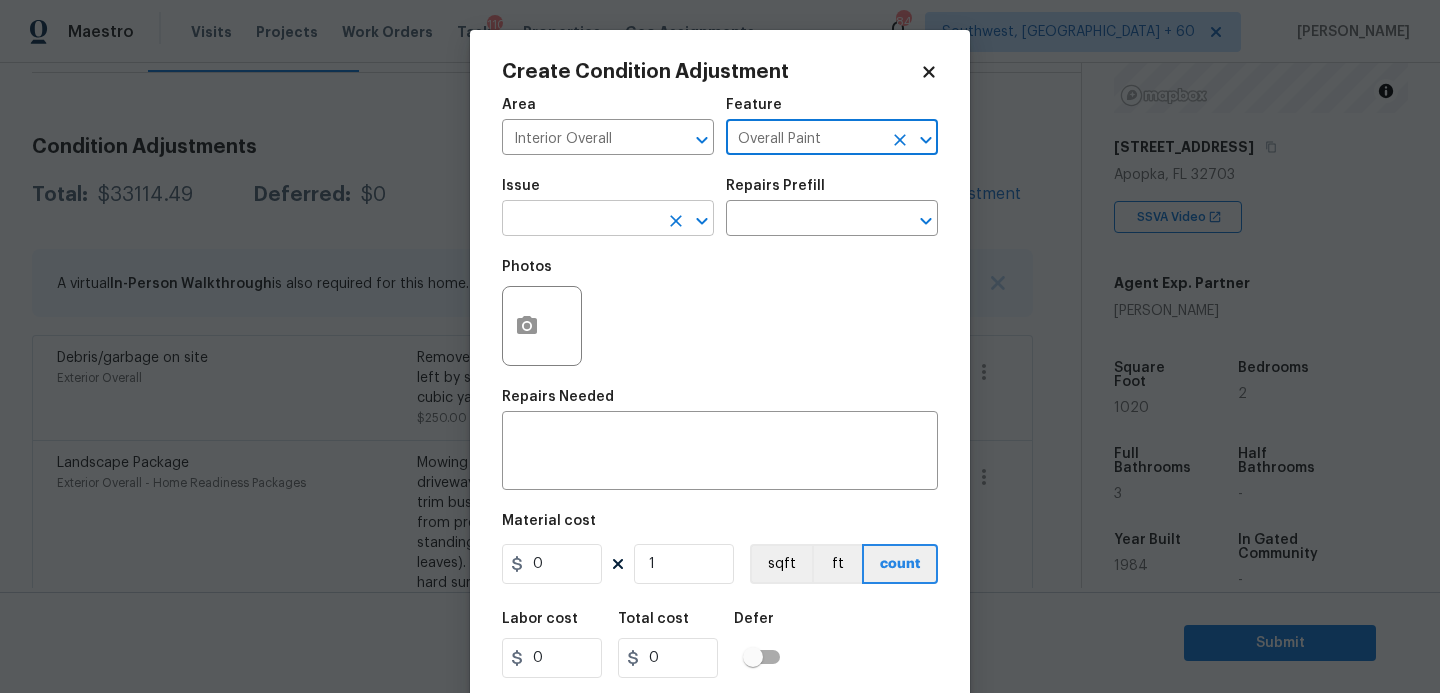 click at bounding box center (580, 220) 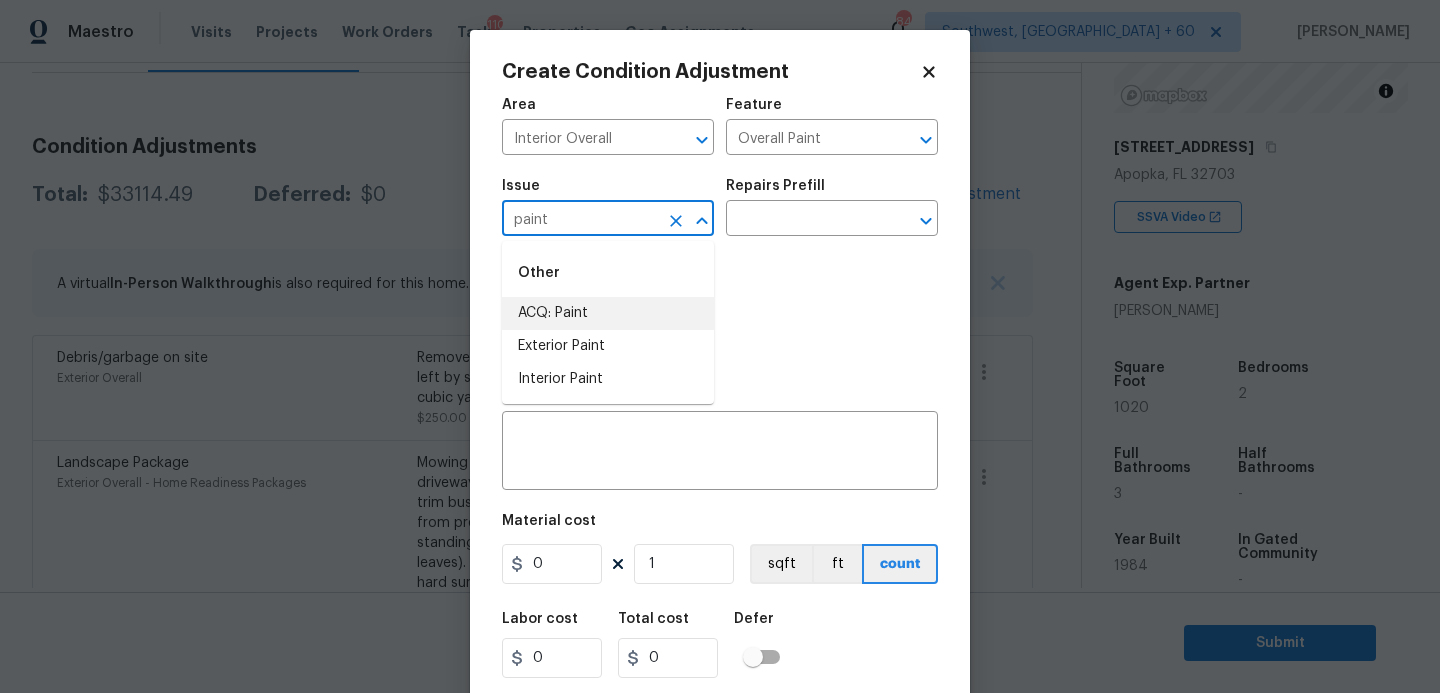 click on "ACQ: Paint" at bounding box center [608, 313] 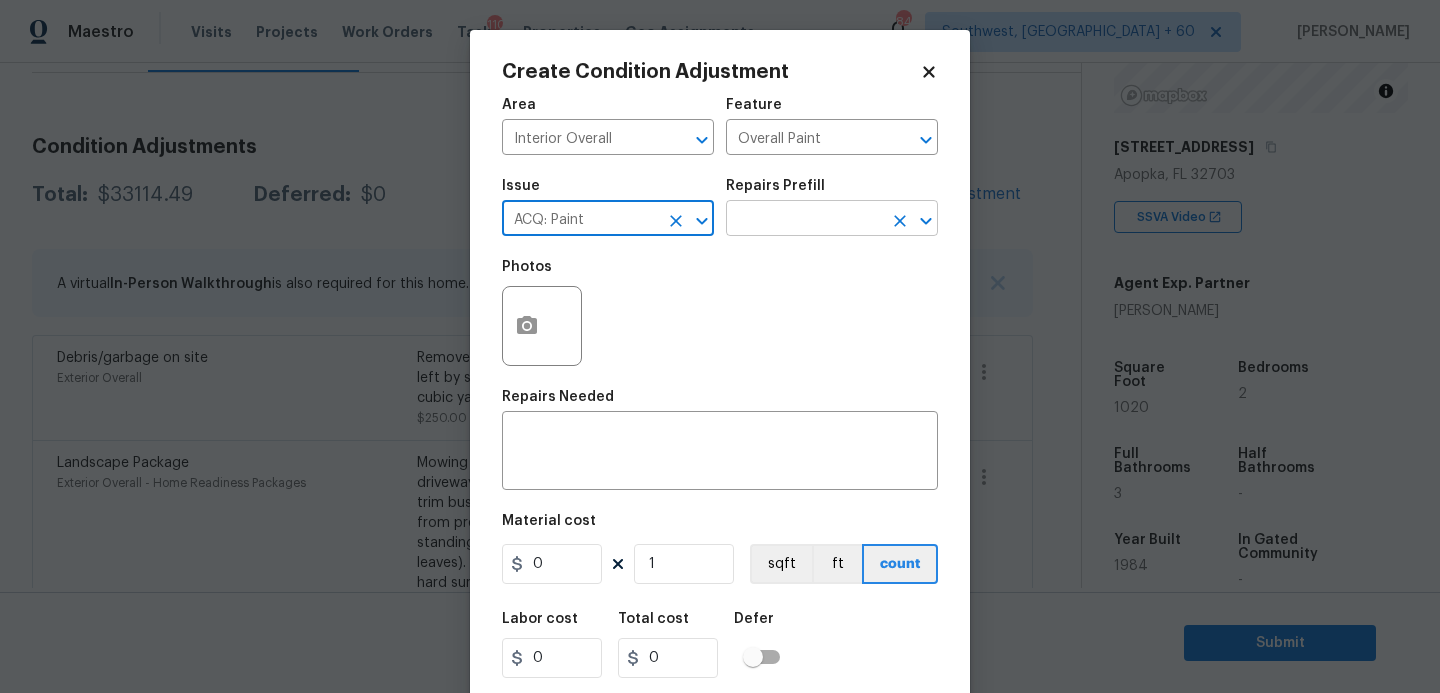type on "ACQ: Paint" 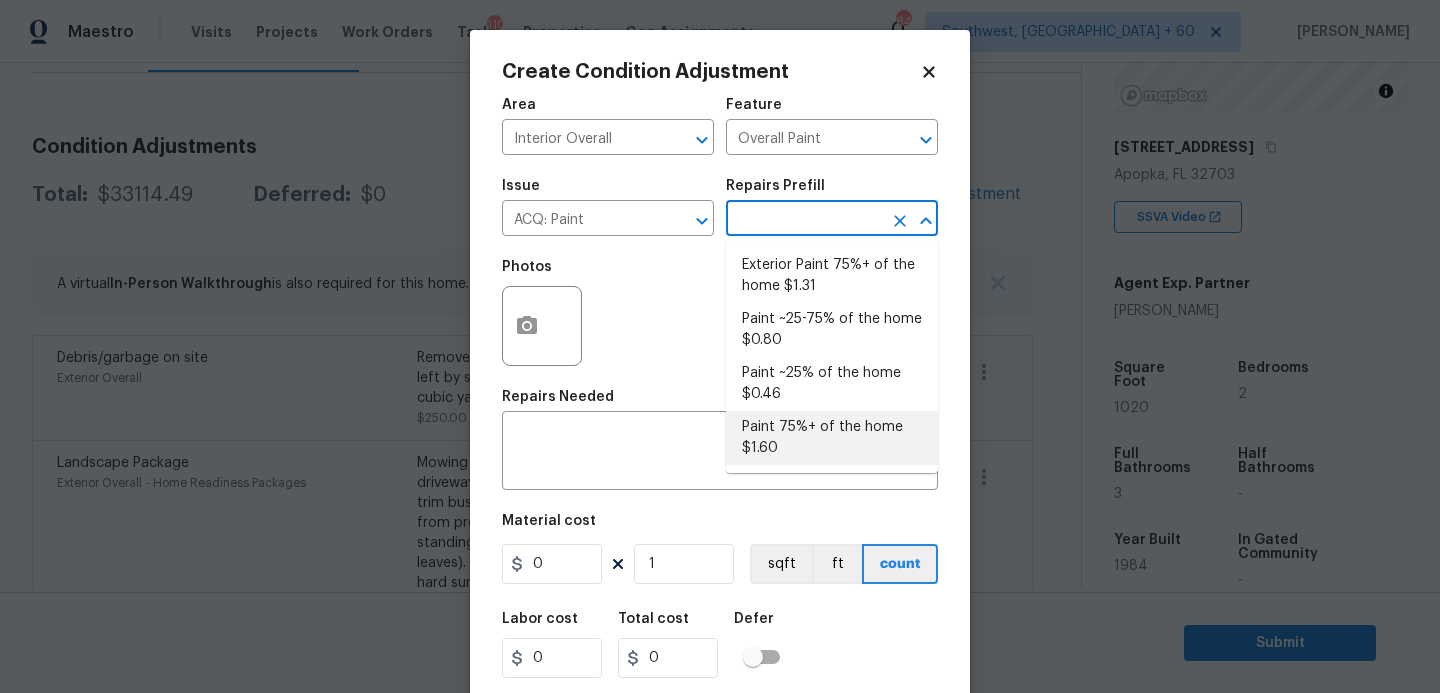 click on "Paint 75%+ of the home $1.60" at bounding box center [832, 438] 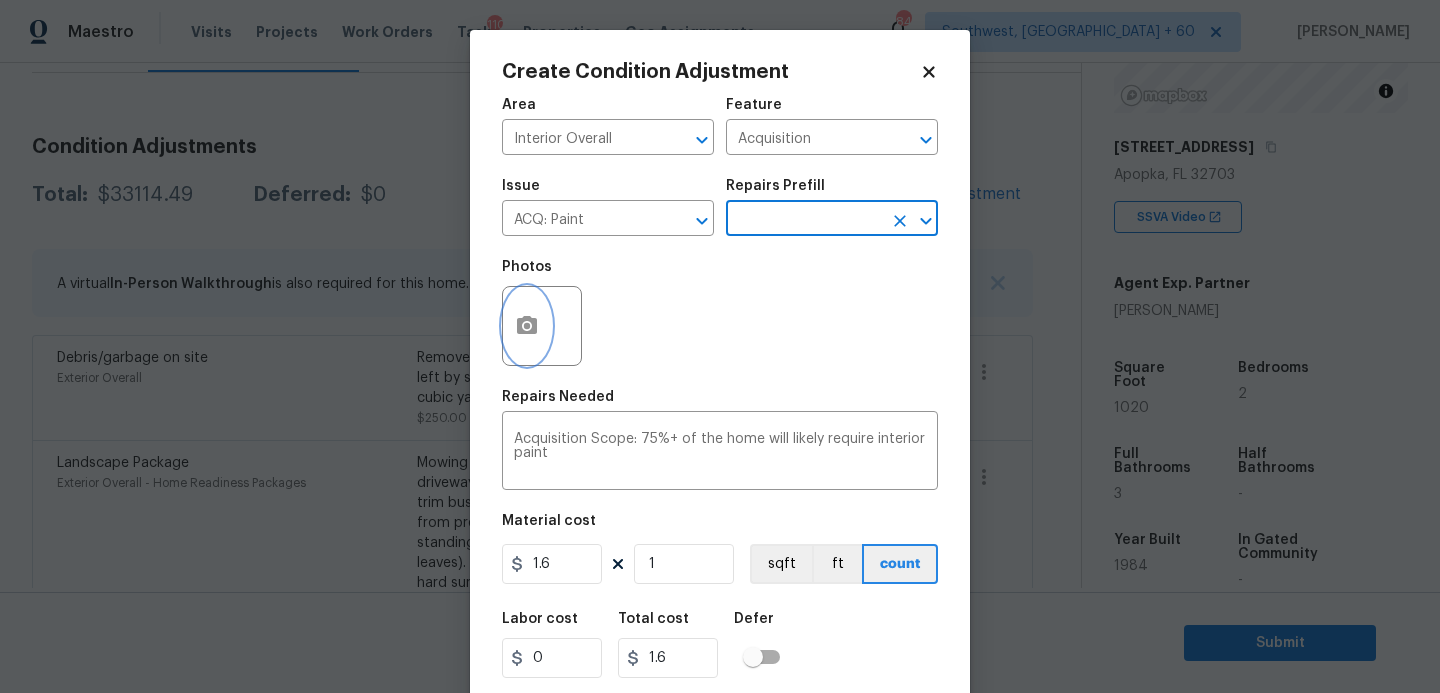 click at bounding box center (527, 326) 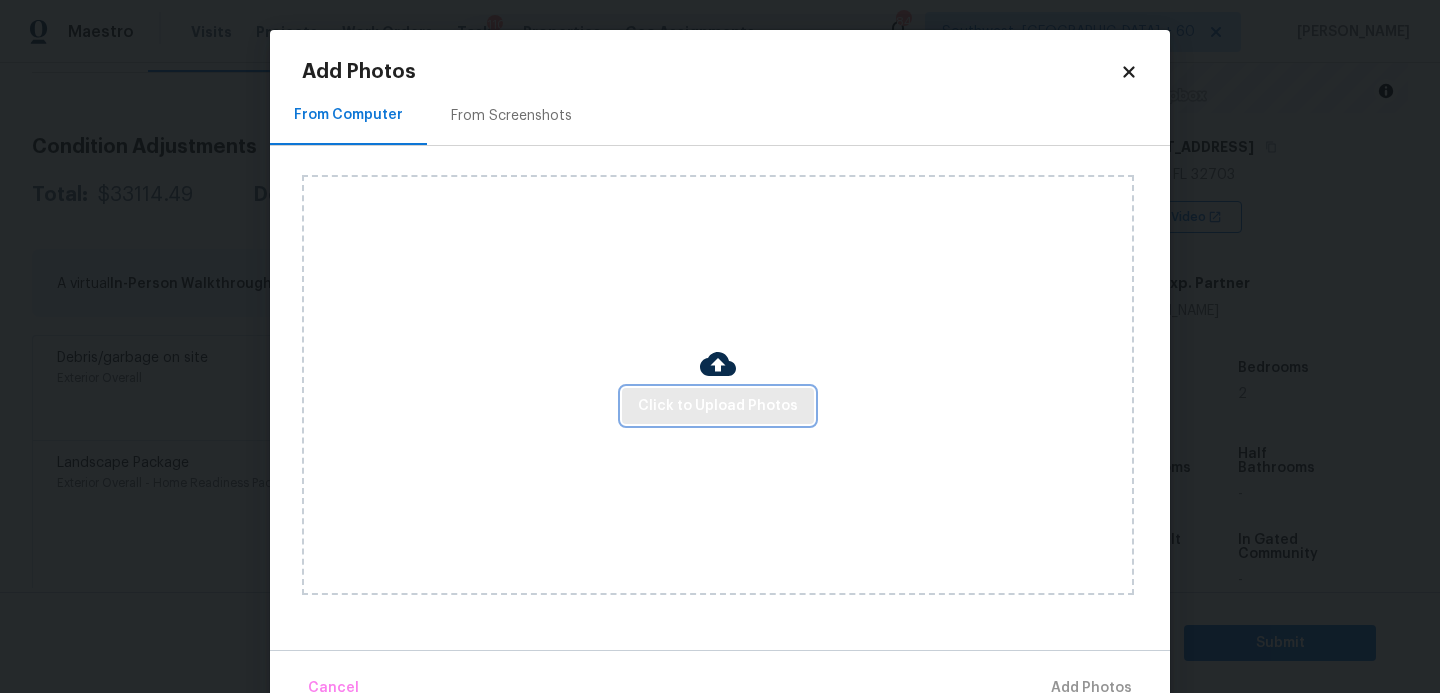 click on "Click to Upload Photos" at bounding box center (718, 406) 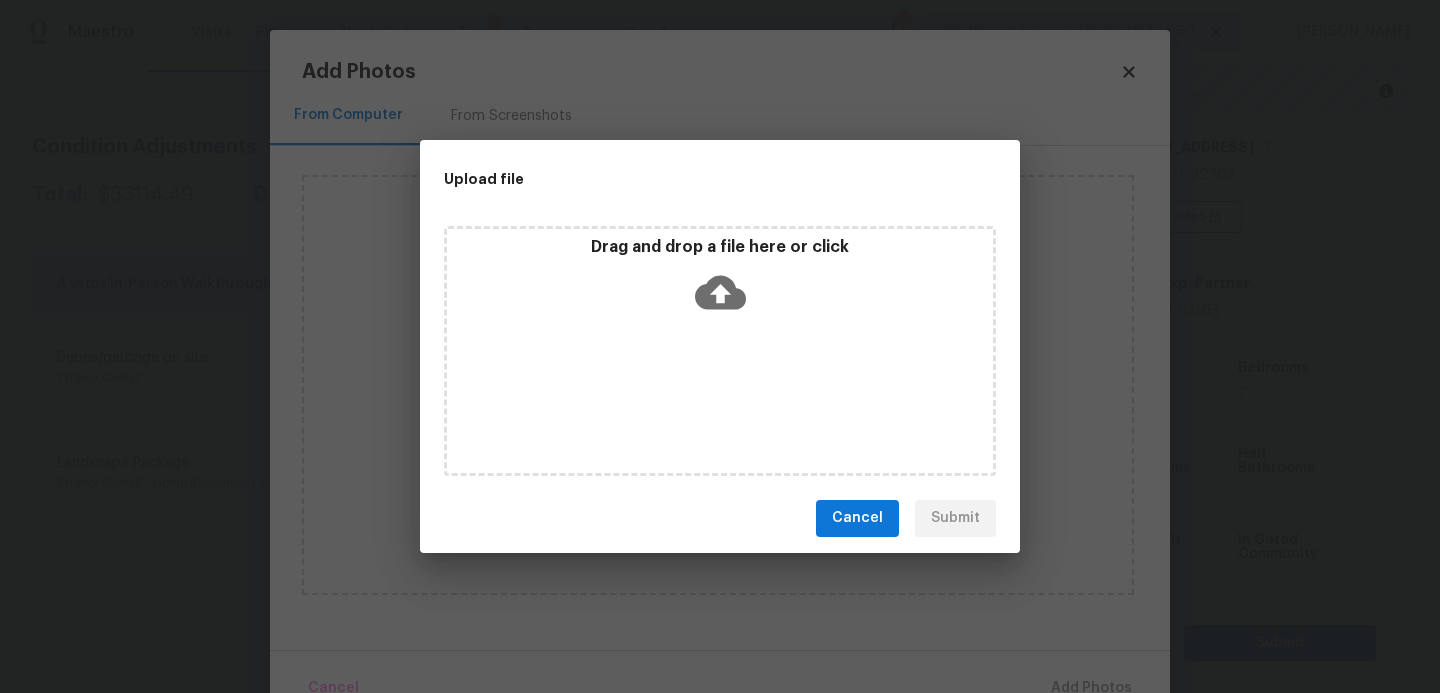 click on "Drag and drop a file here or click" at bounding box center [720, 351] 